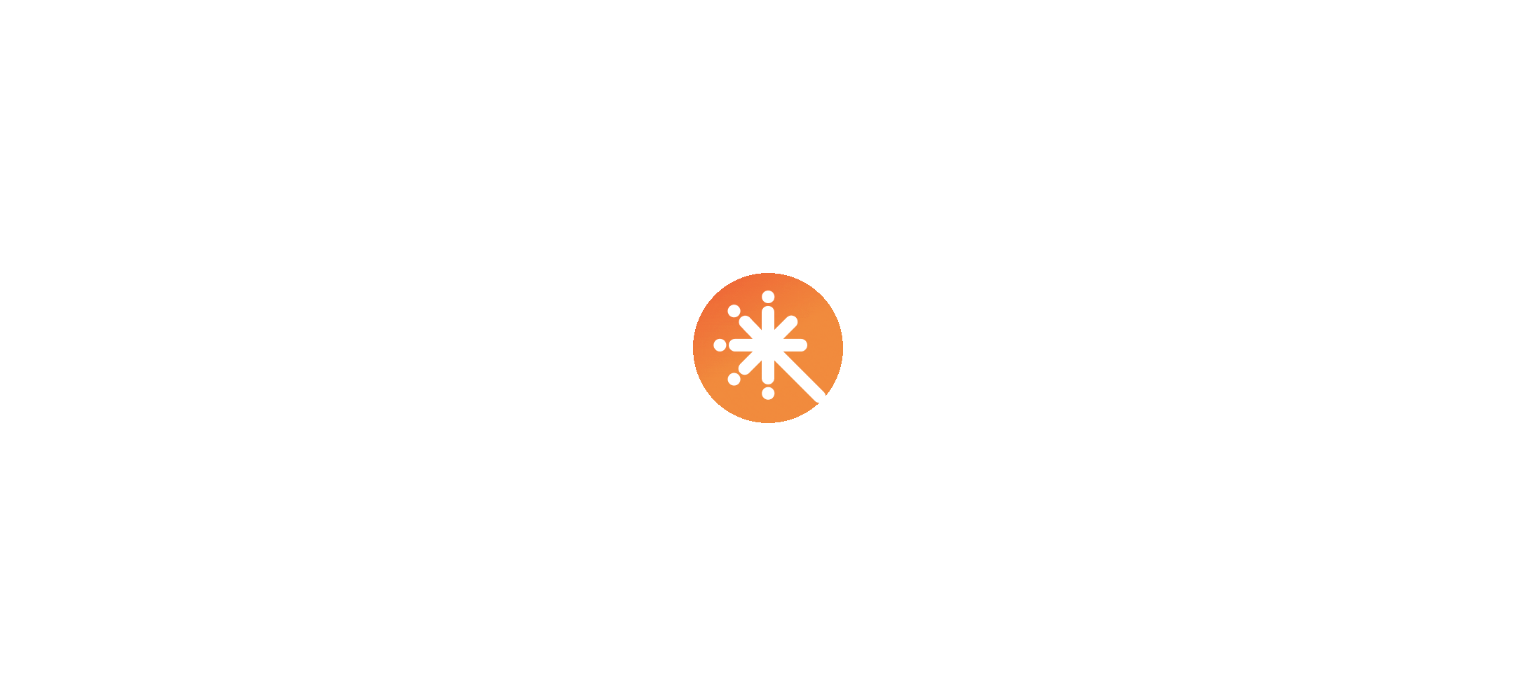 scroll, scrollTop: 0, scrollLeft: 0, axis: both 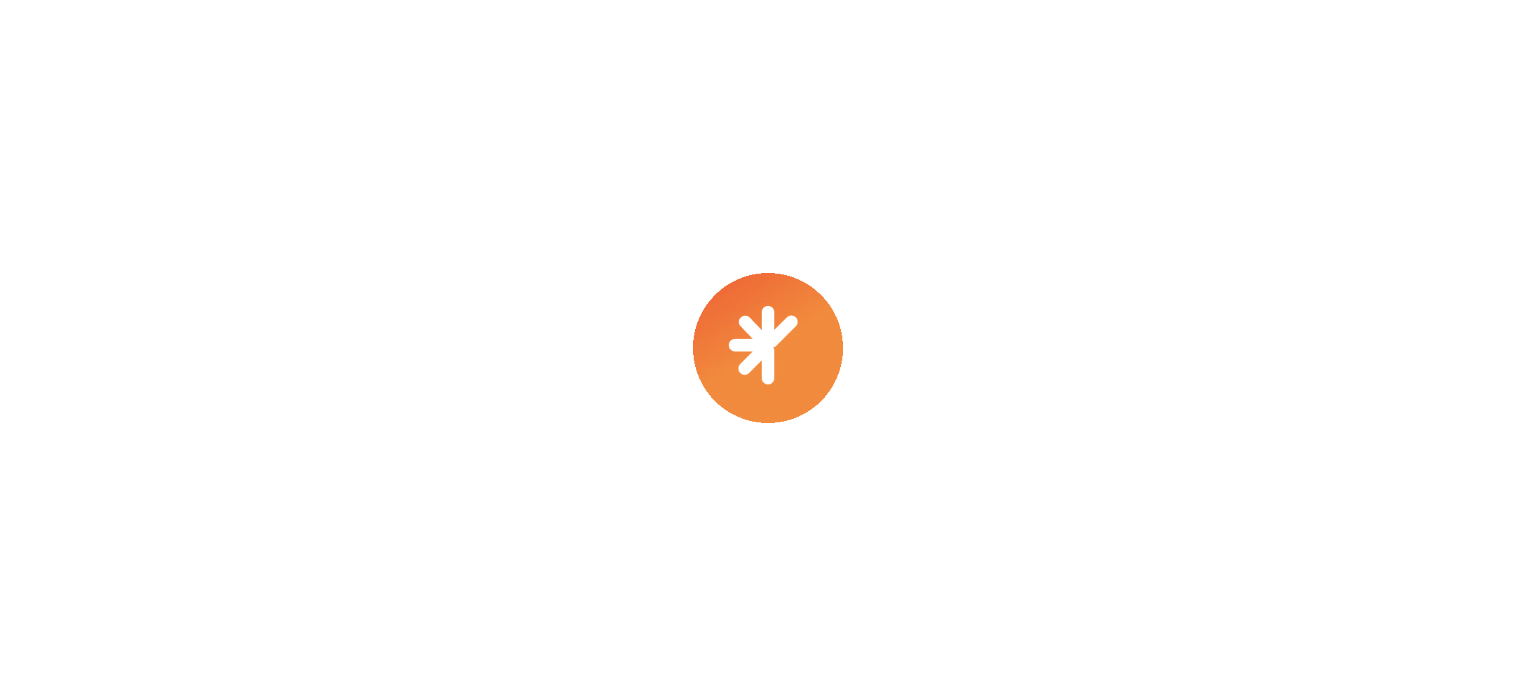 select on "****" 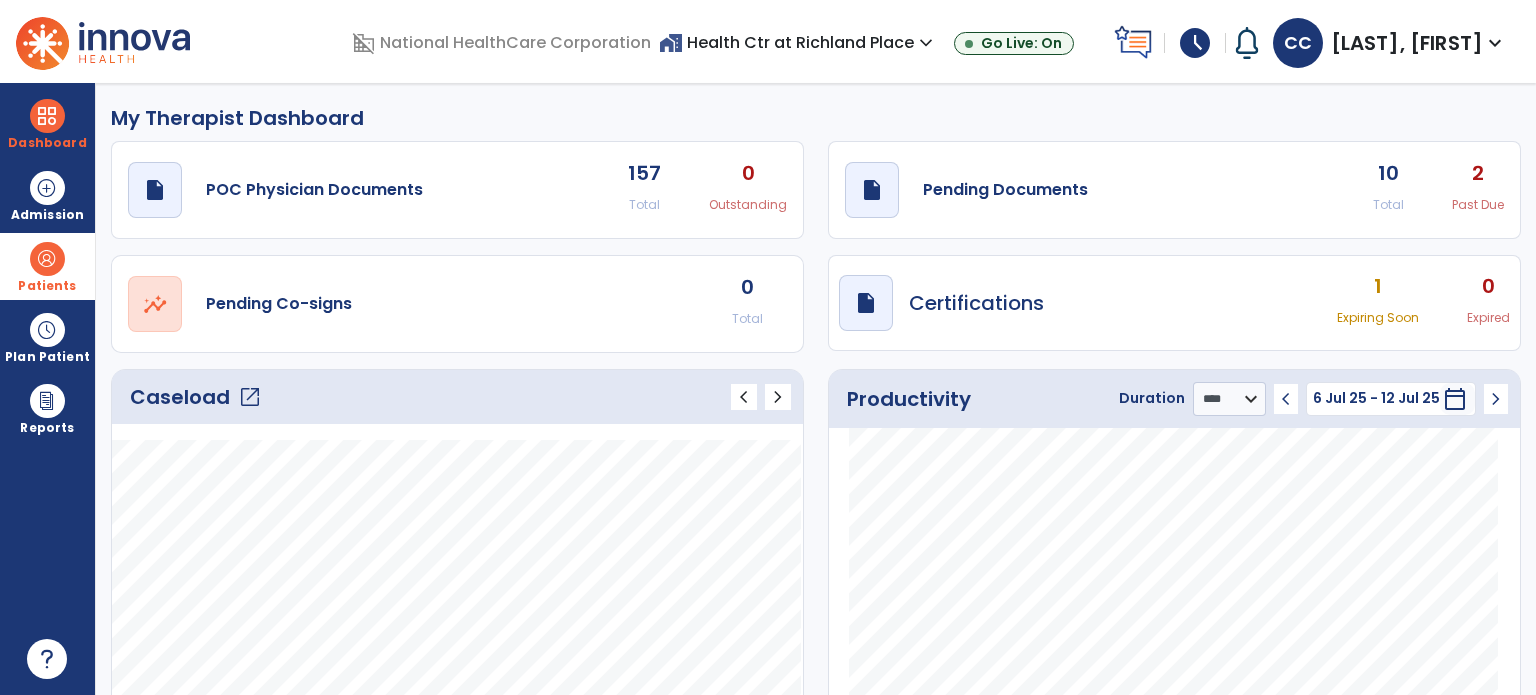 click at bounding box center [47, 259] 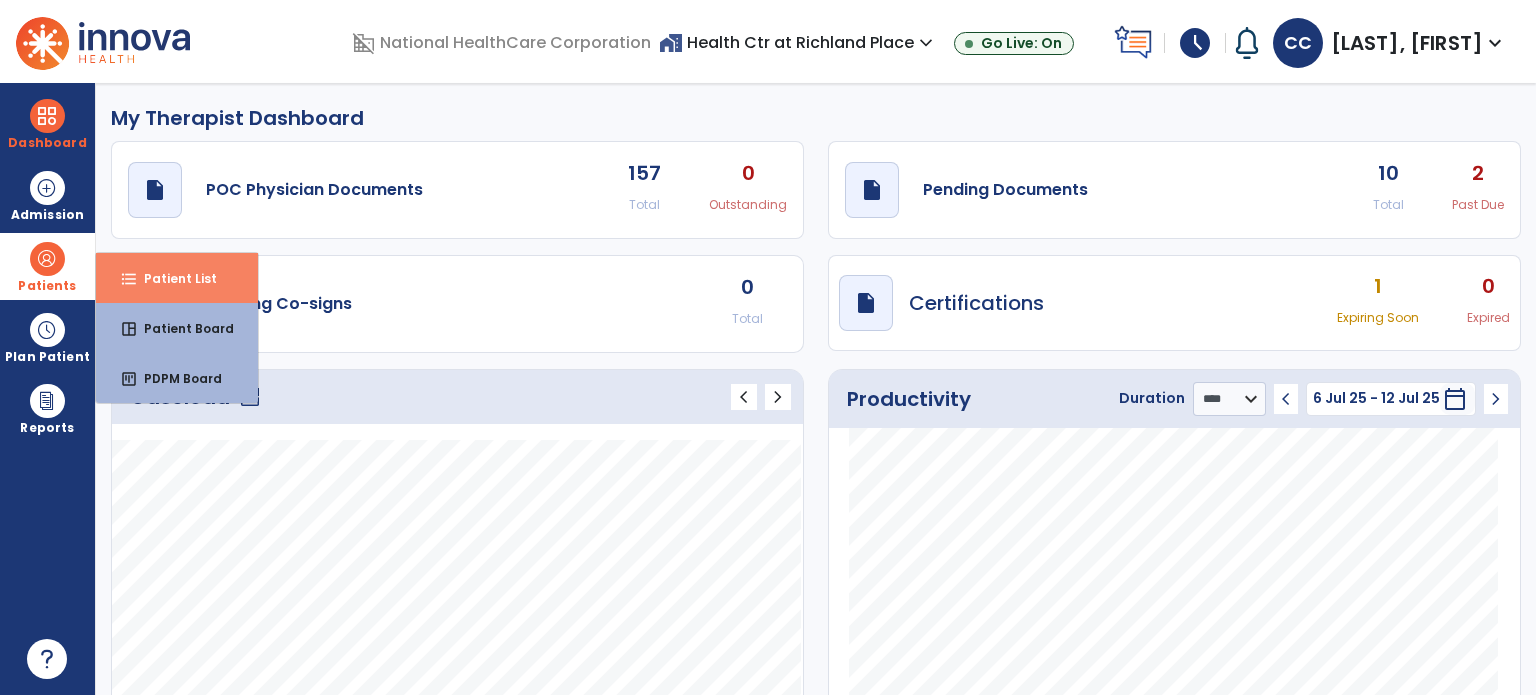 click on "Patient List" at bounding box center [172, 278] 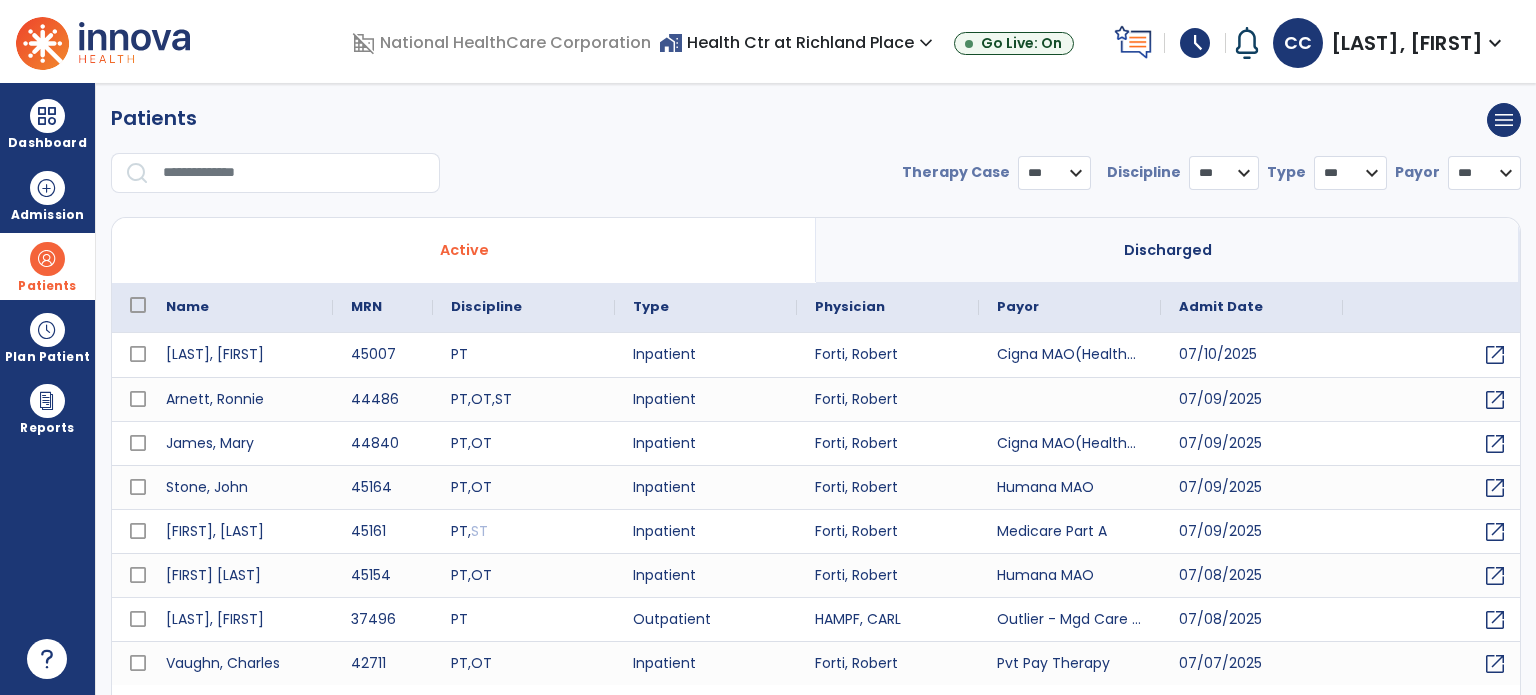select on "***" 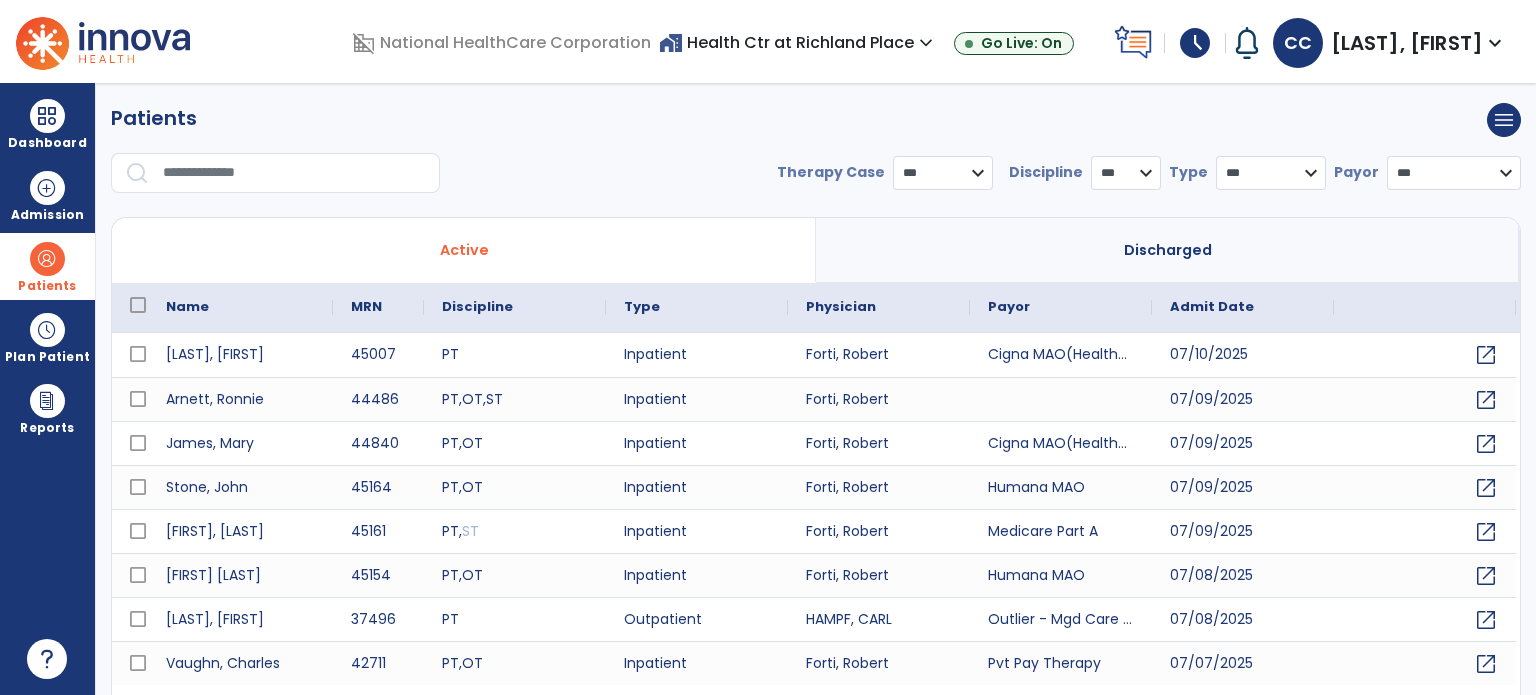 click at bounding box center [294, 173] 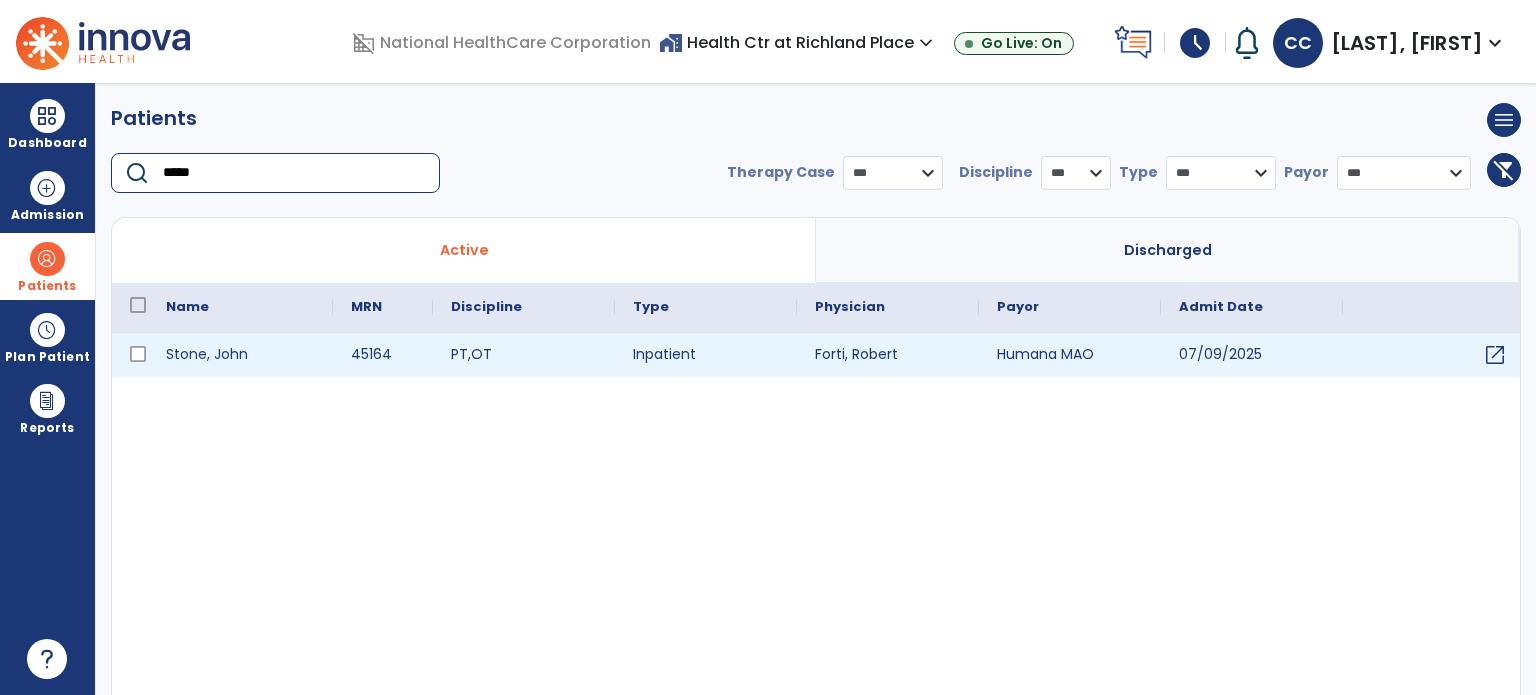 type on "*****" 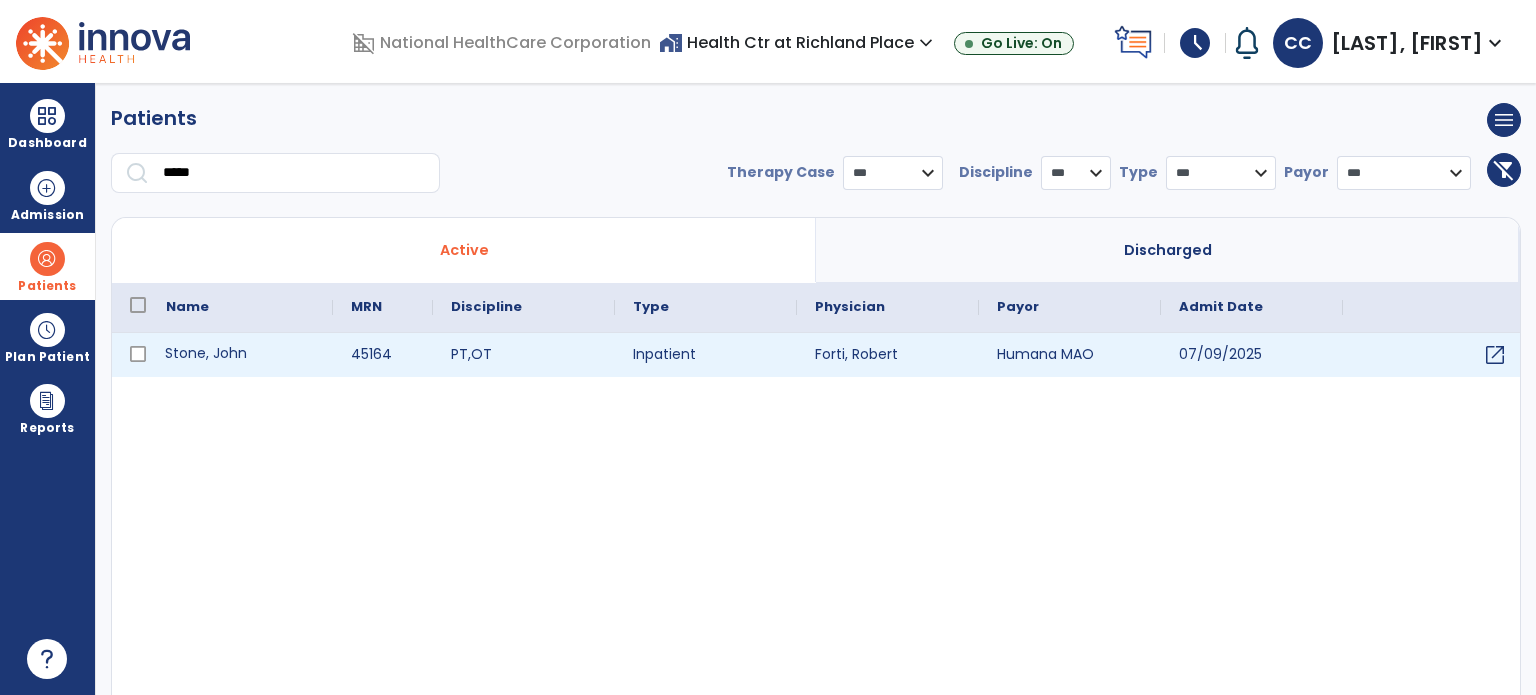 click on "Stone, John" at bounding box center [240, 355] 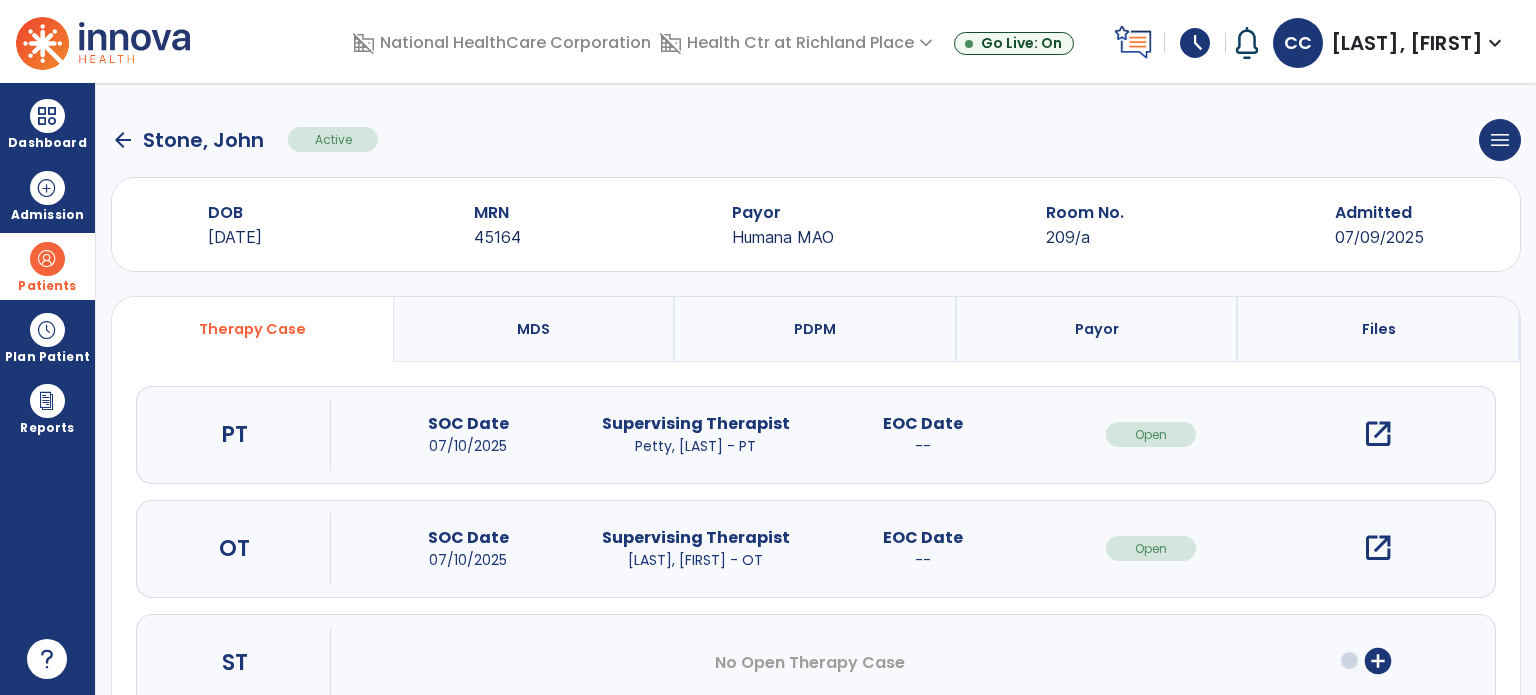 click on "open_in_new" at bounding box center [1378, 434] 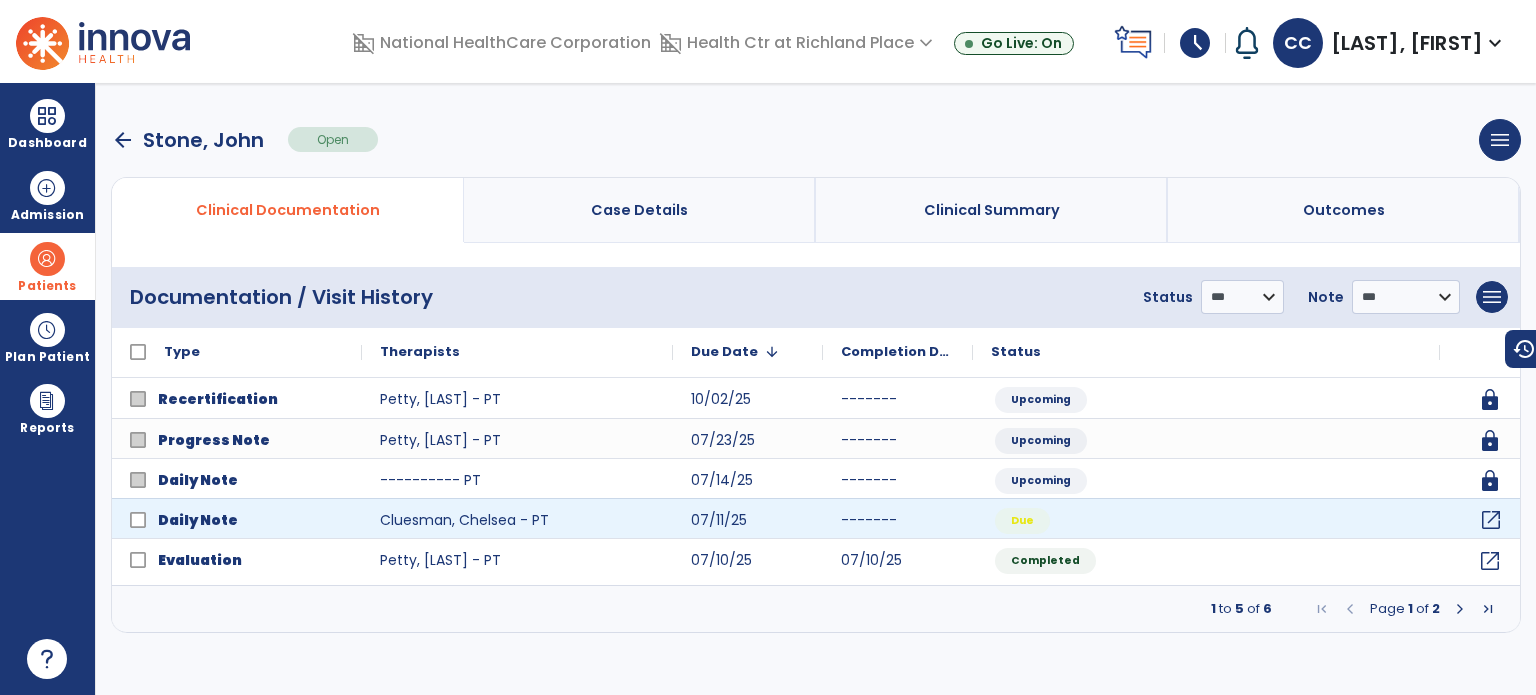 click on "open_in_new" 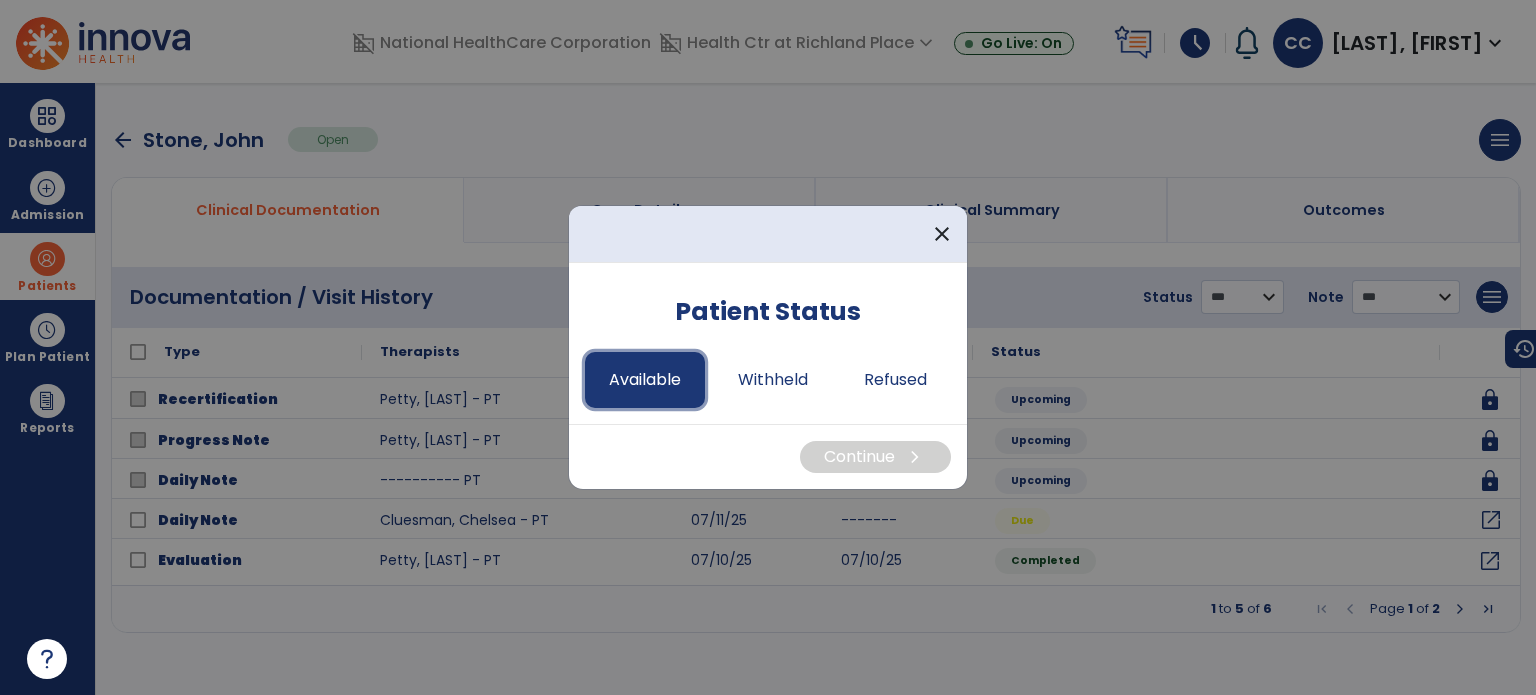 click on "Available" at bounding box center [645, 380] 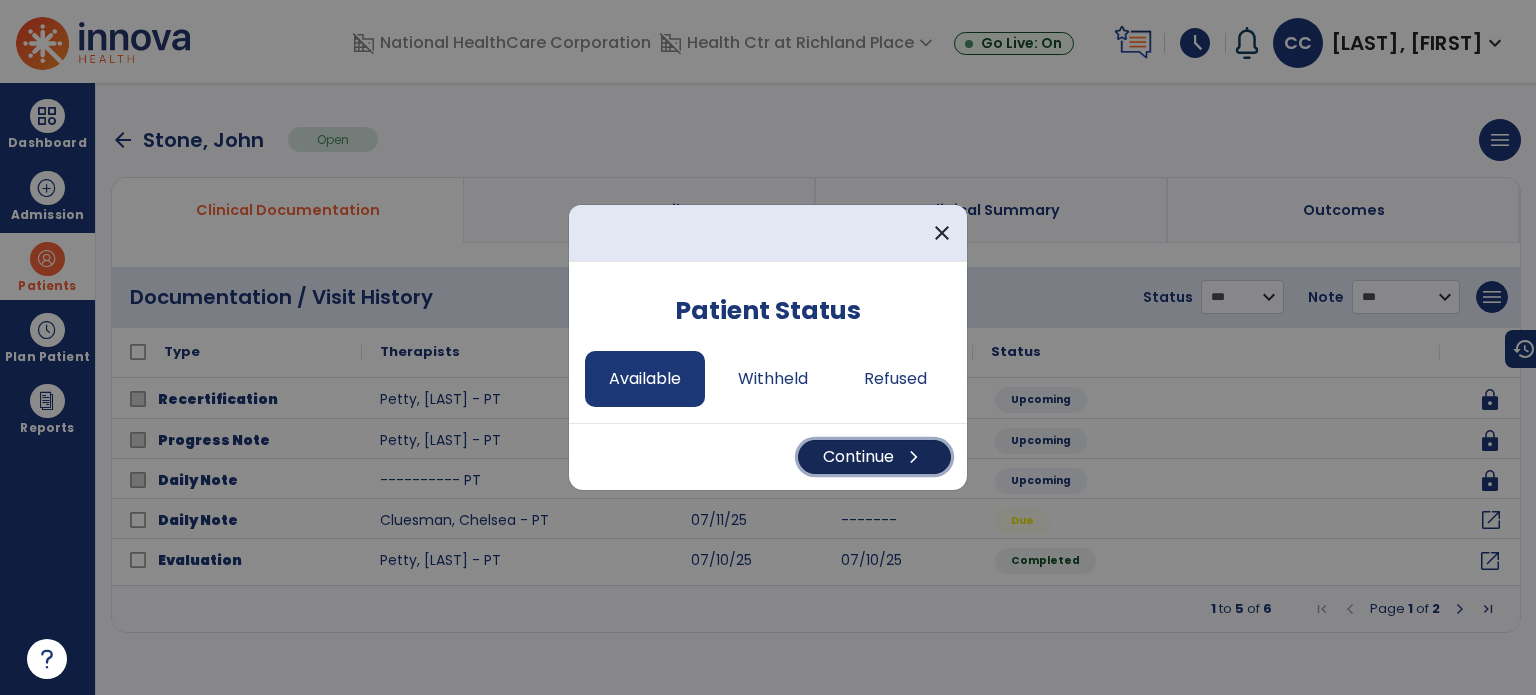 click on "Continue   chevron_right" at bounding box center (874, 457) 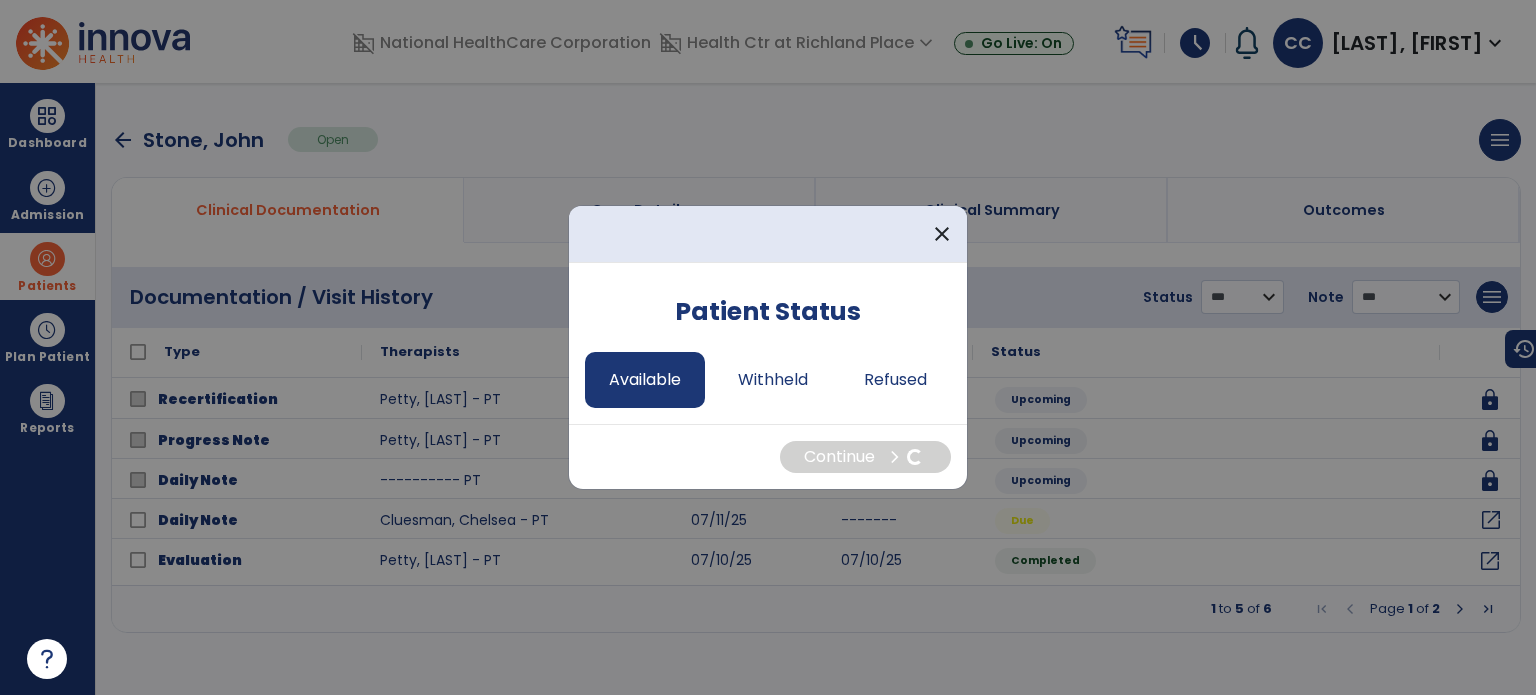 select on "*" 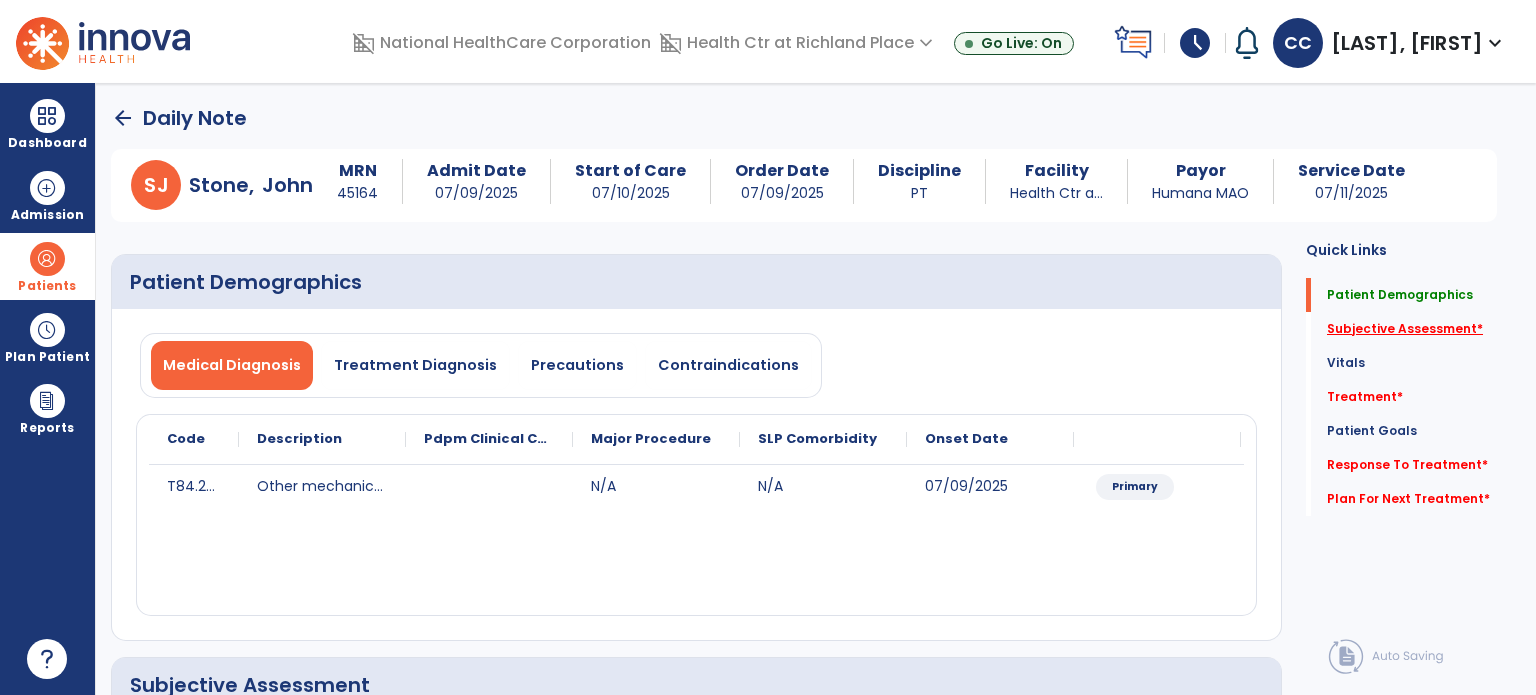 click on "Subjective Assessment   *" 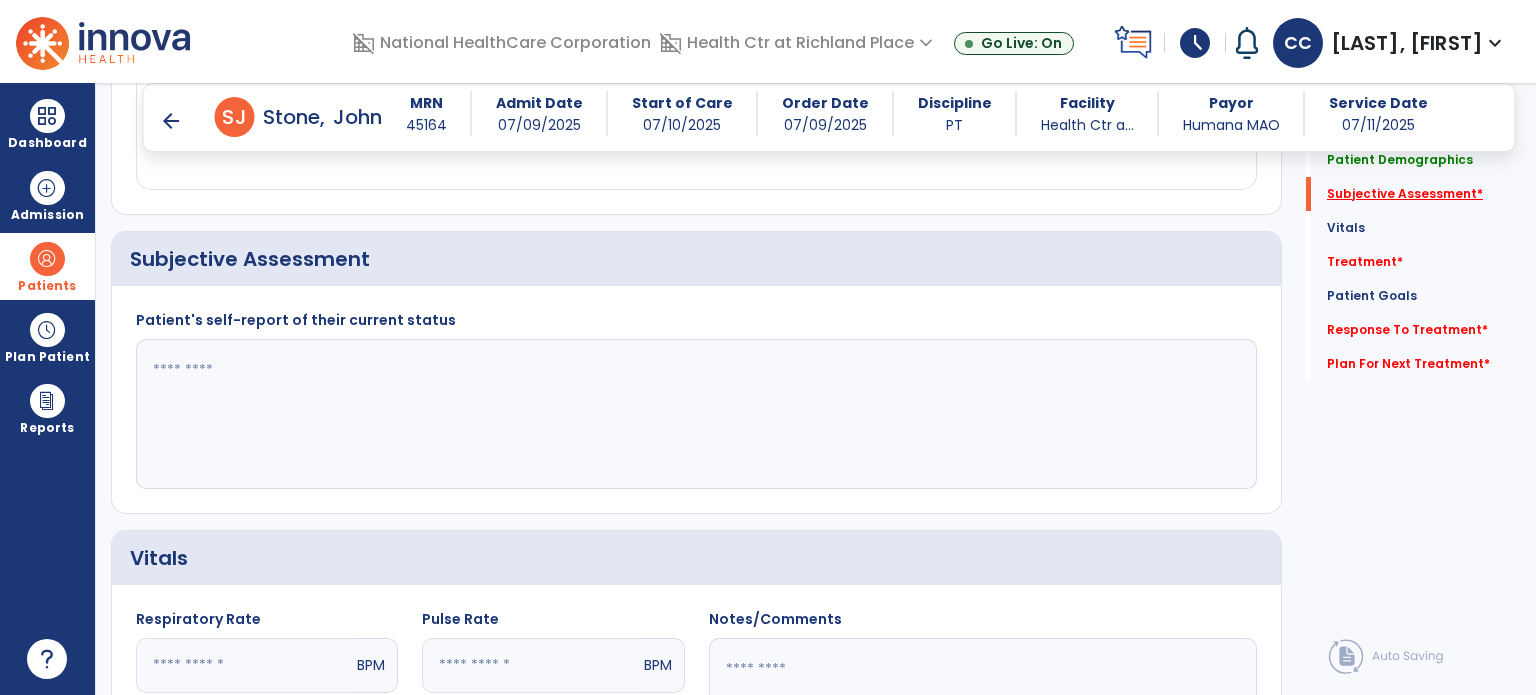 scroll, scrollTop: 408, scrollLeft: 0, axis: vertical 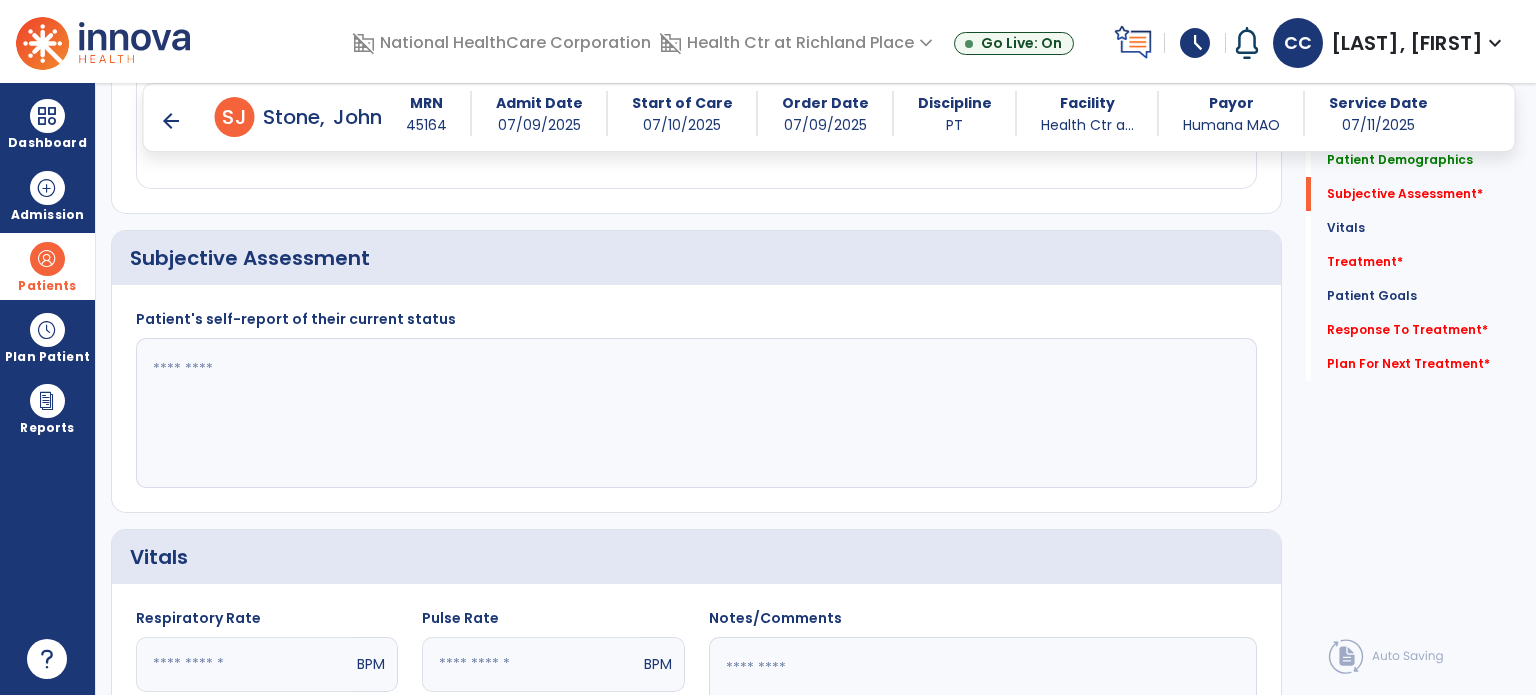 click 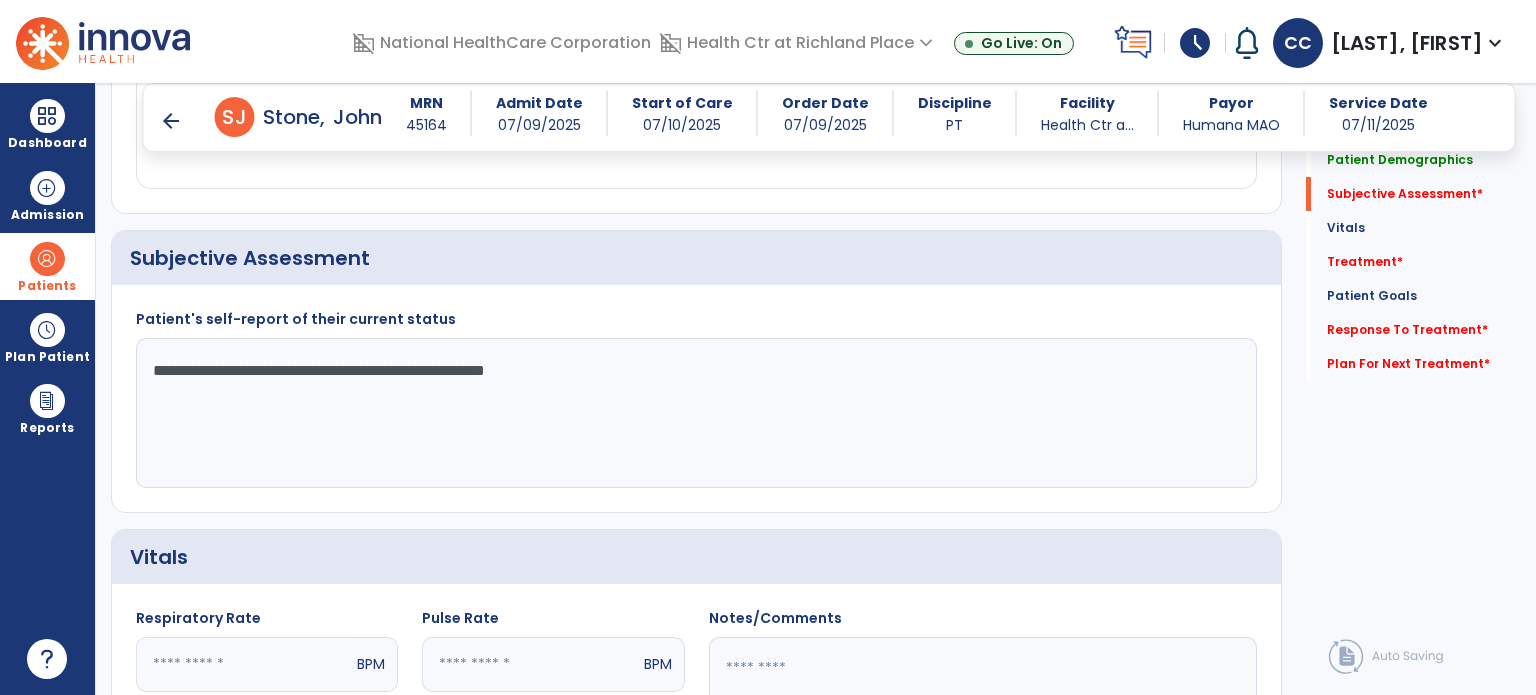 type on "**********" 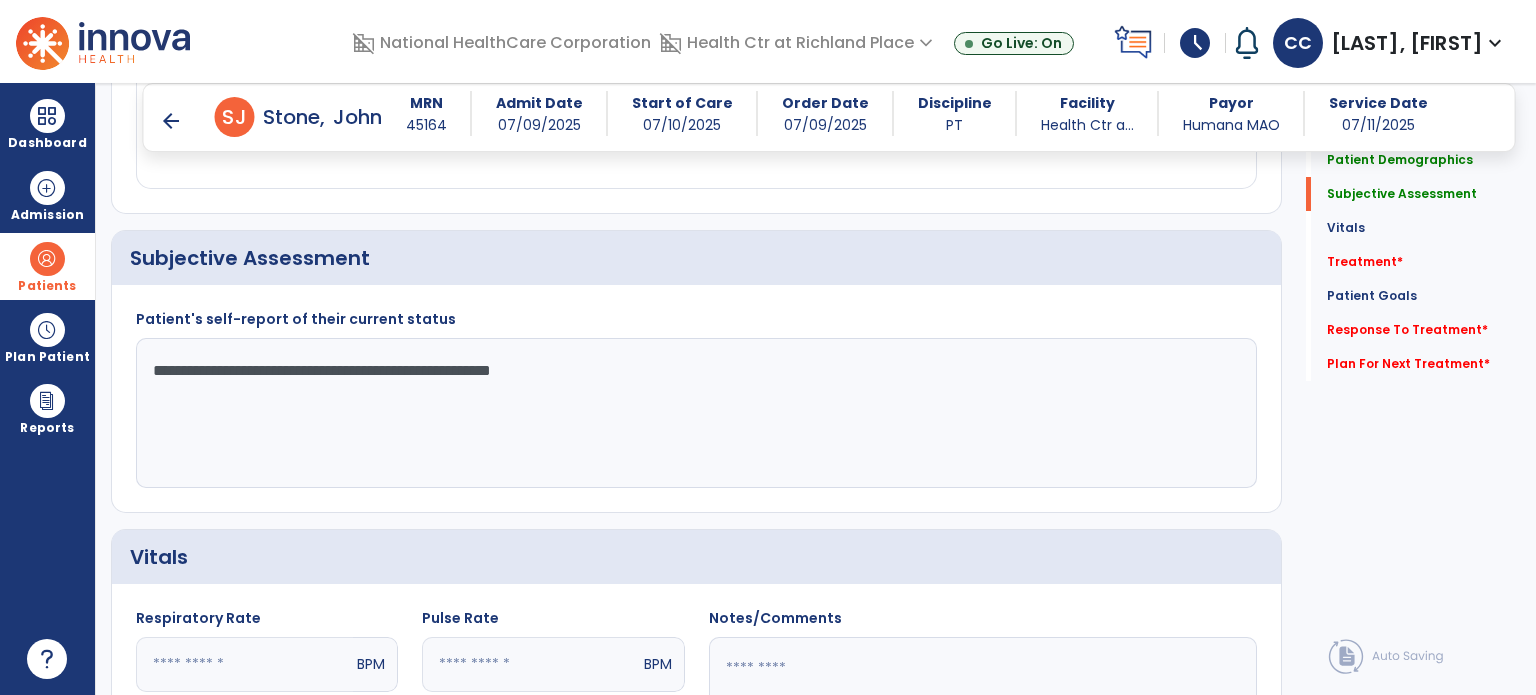 click on "**********" 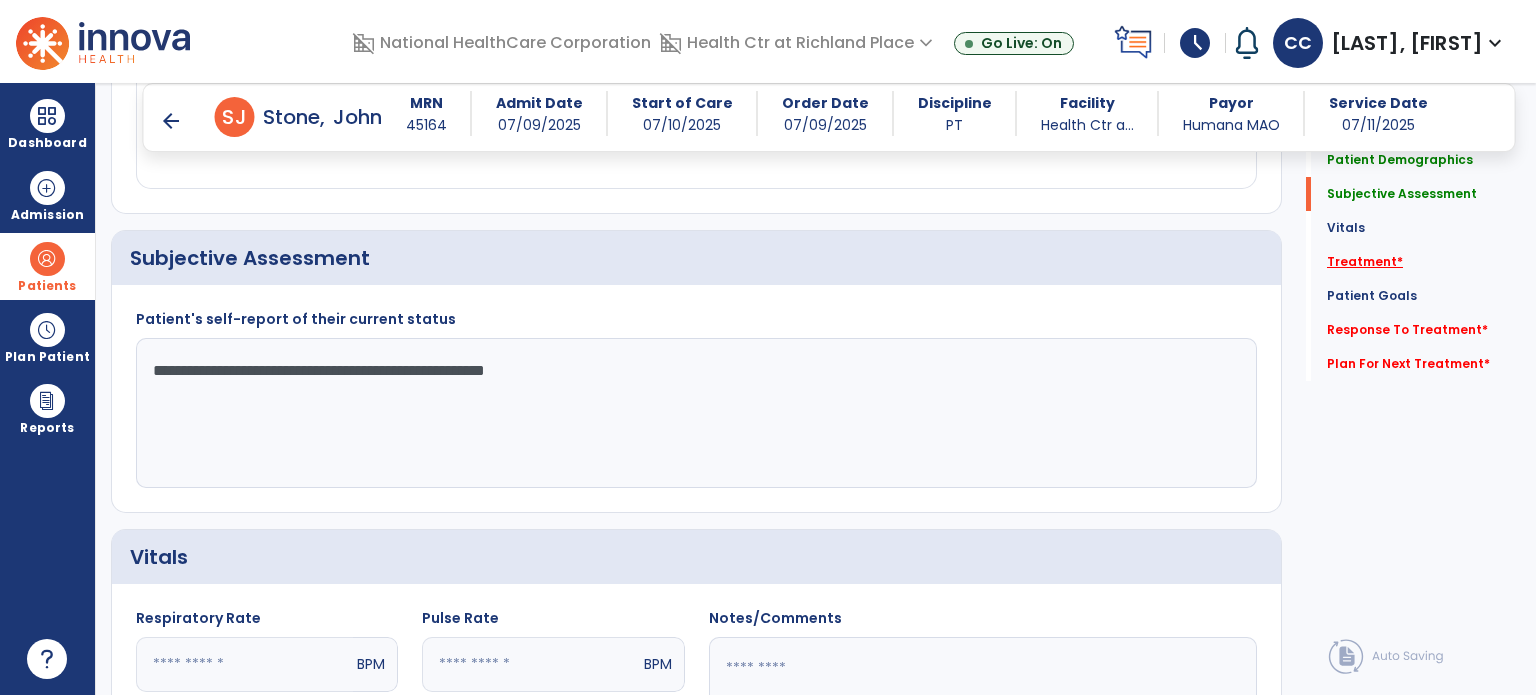 type on "**********" 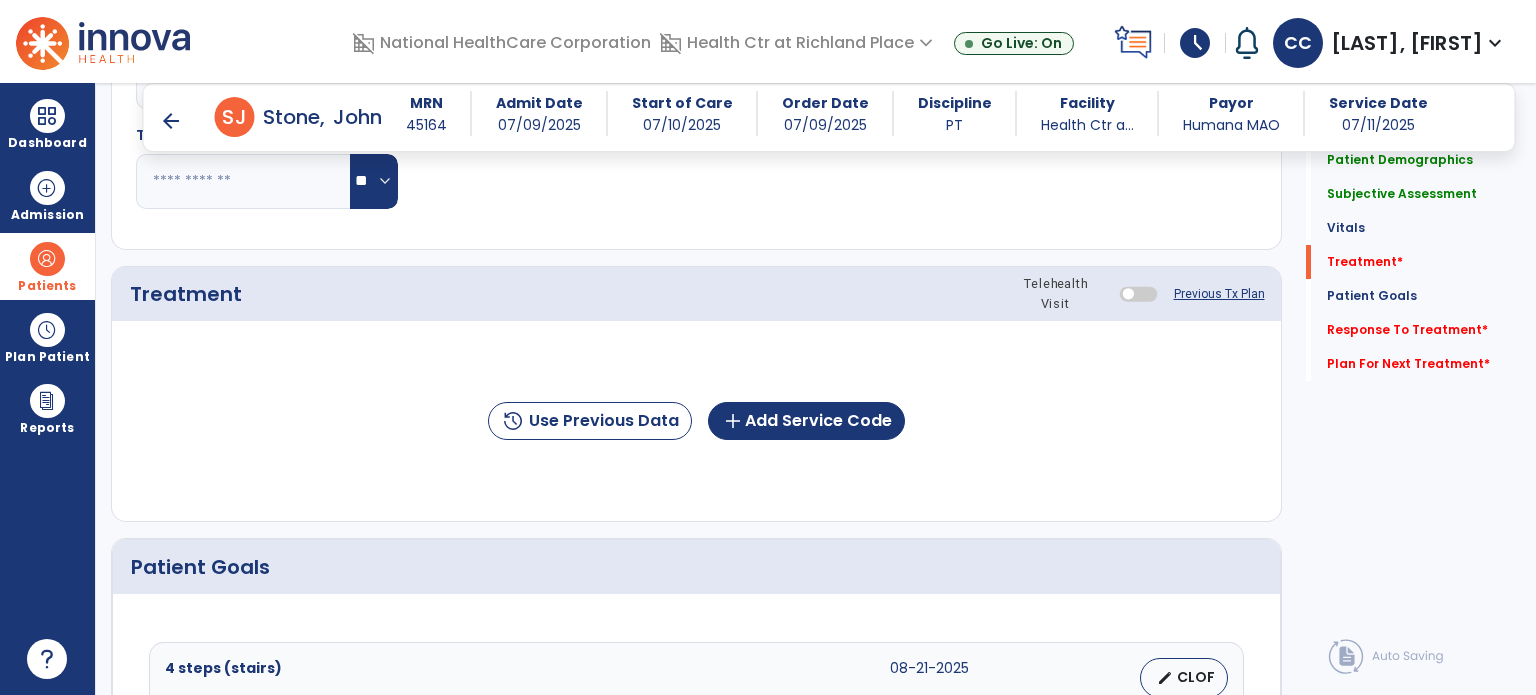 scroll, scrollTop: 1096, scrollLeft: 0, axis: vertical 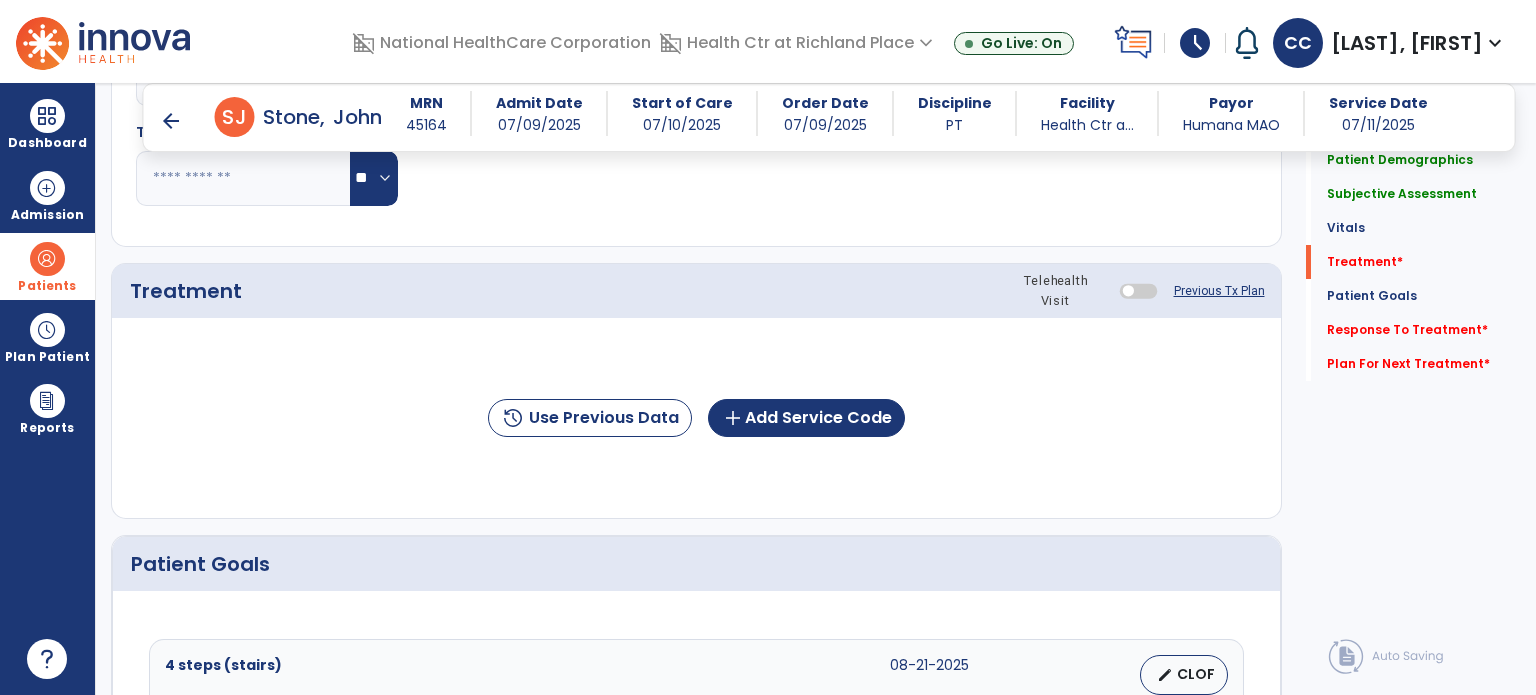 click on "history  Use Previous Data  add  Add Service Code" 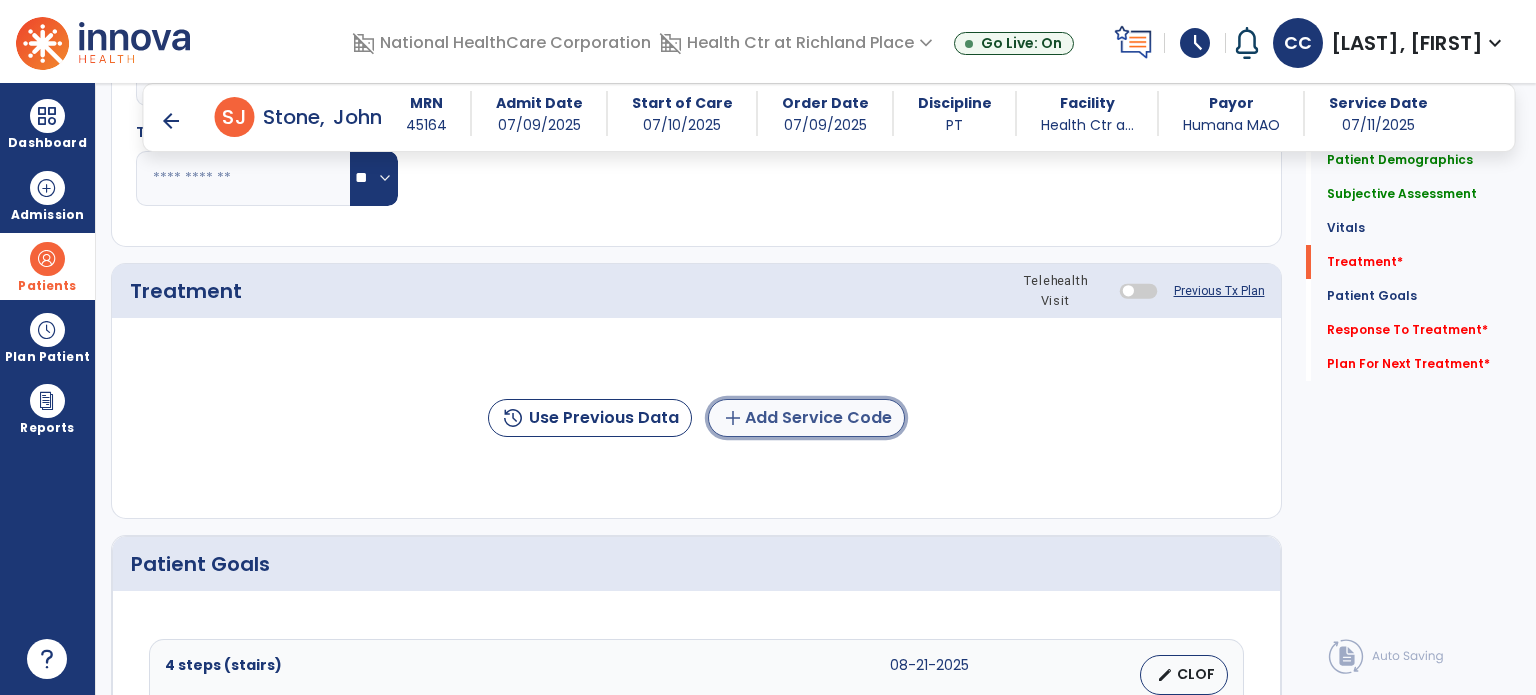 click on "add  Add Service Code" 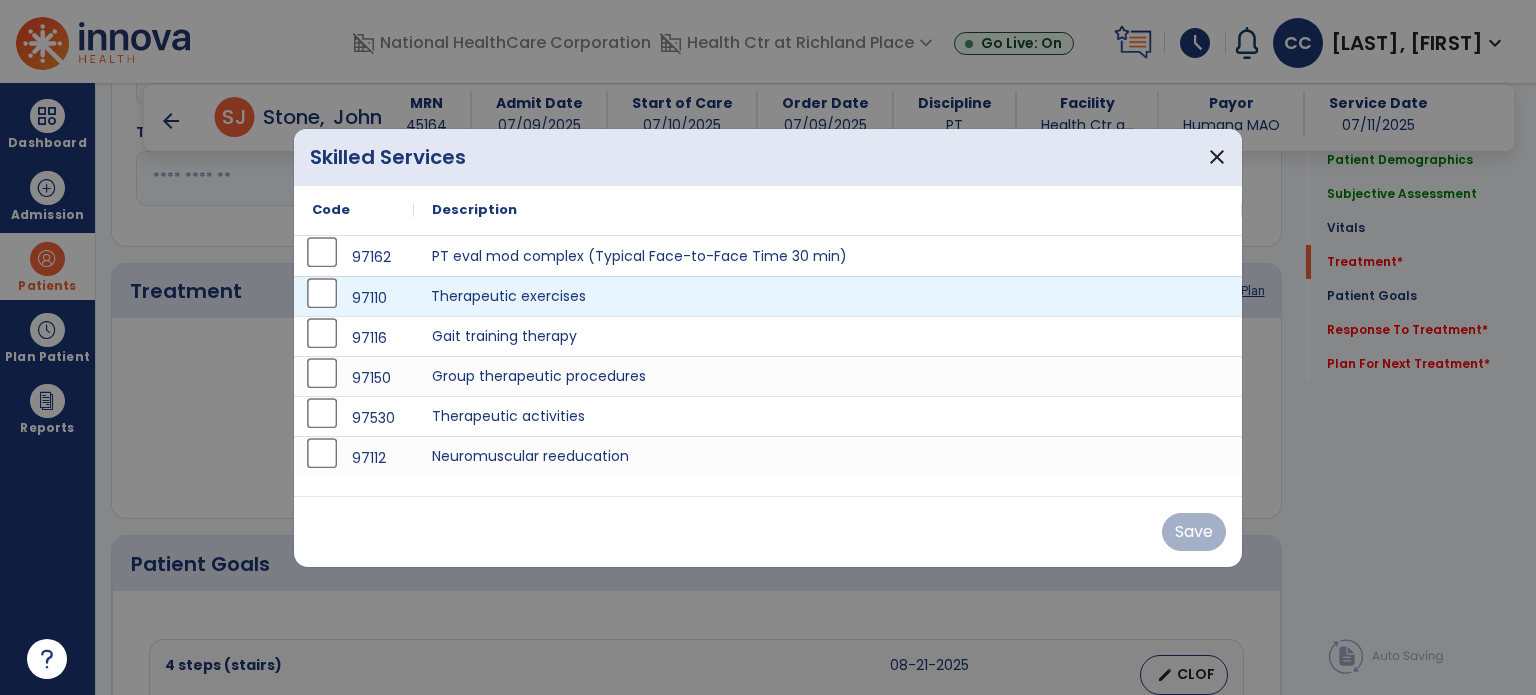 click on "Therapeutic exercises" at bounding box center [828, 296] 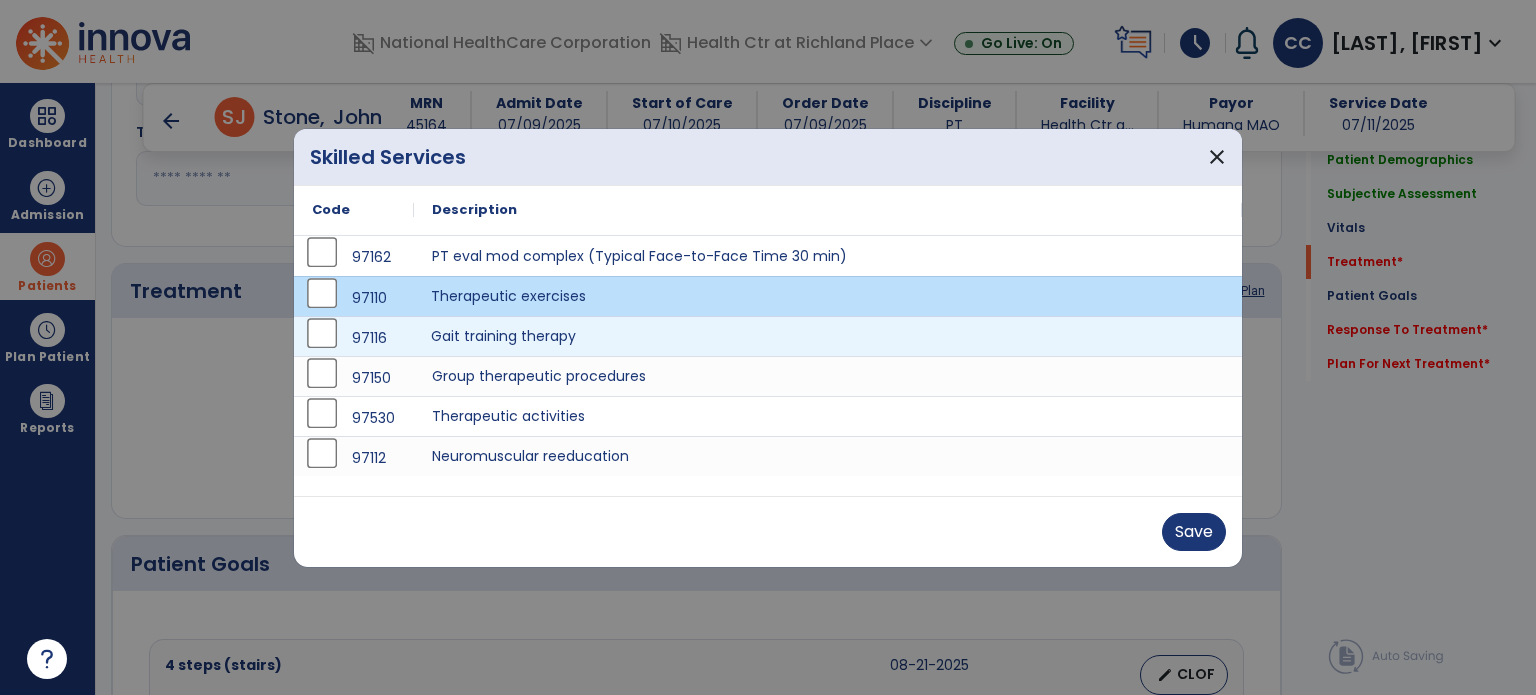 click on "Gait training therapy" at bounding box center (828, 336) 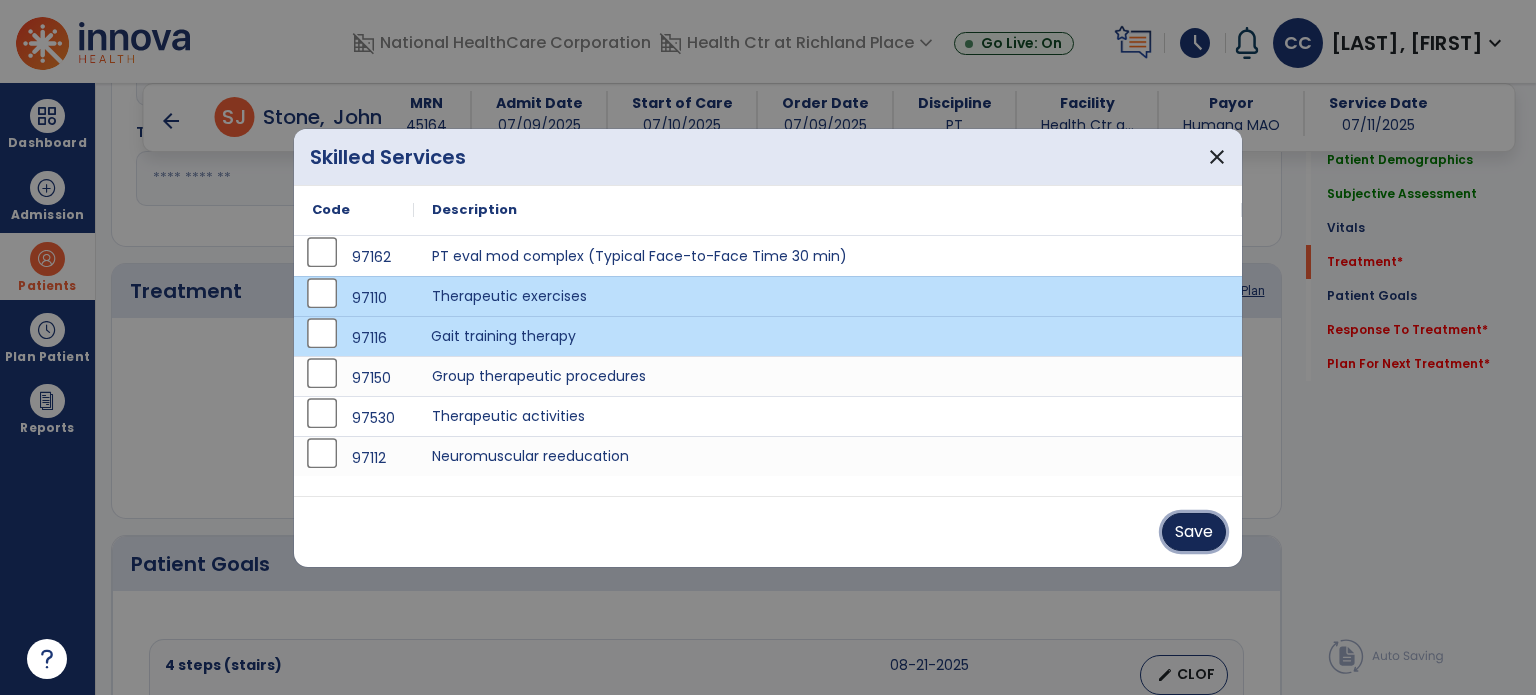 click on "Save" at bounding box center [1194, 532] 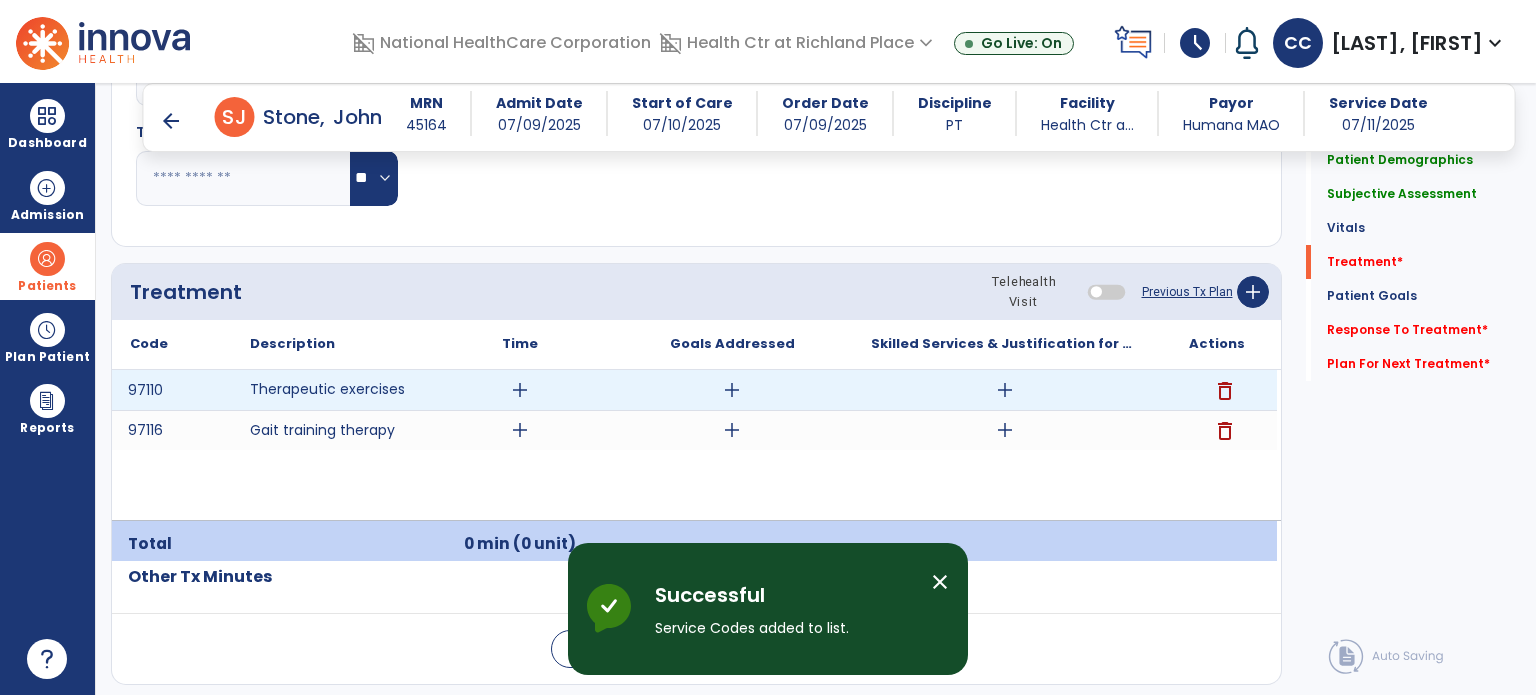 click on "add" at bounding box center (520, 390) 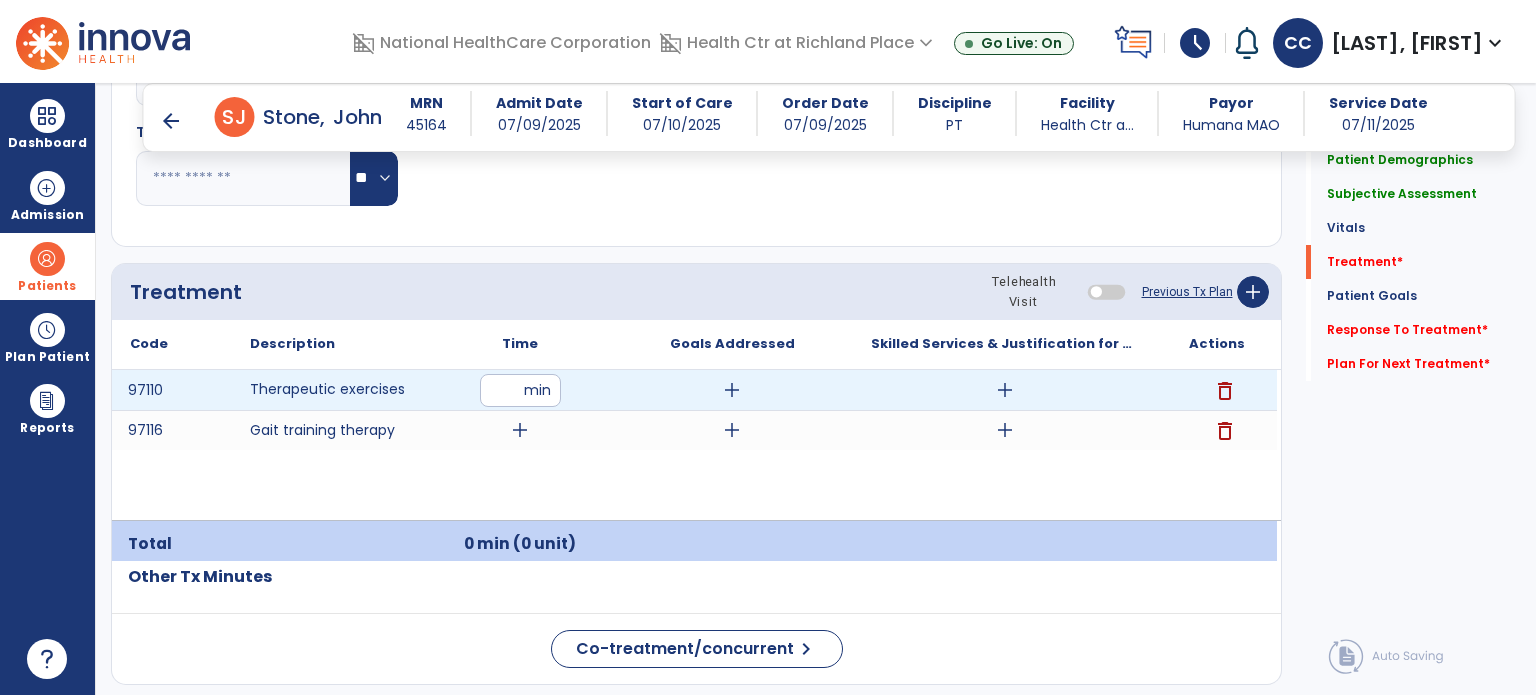 type on "**" 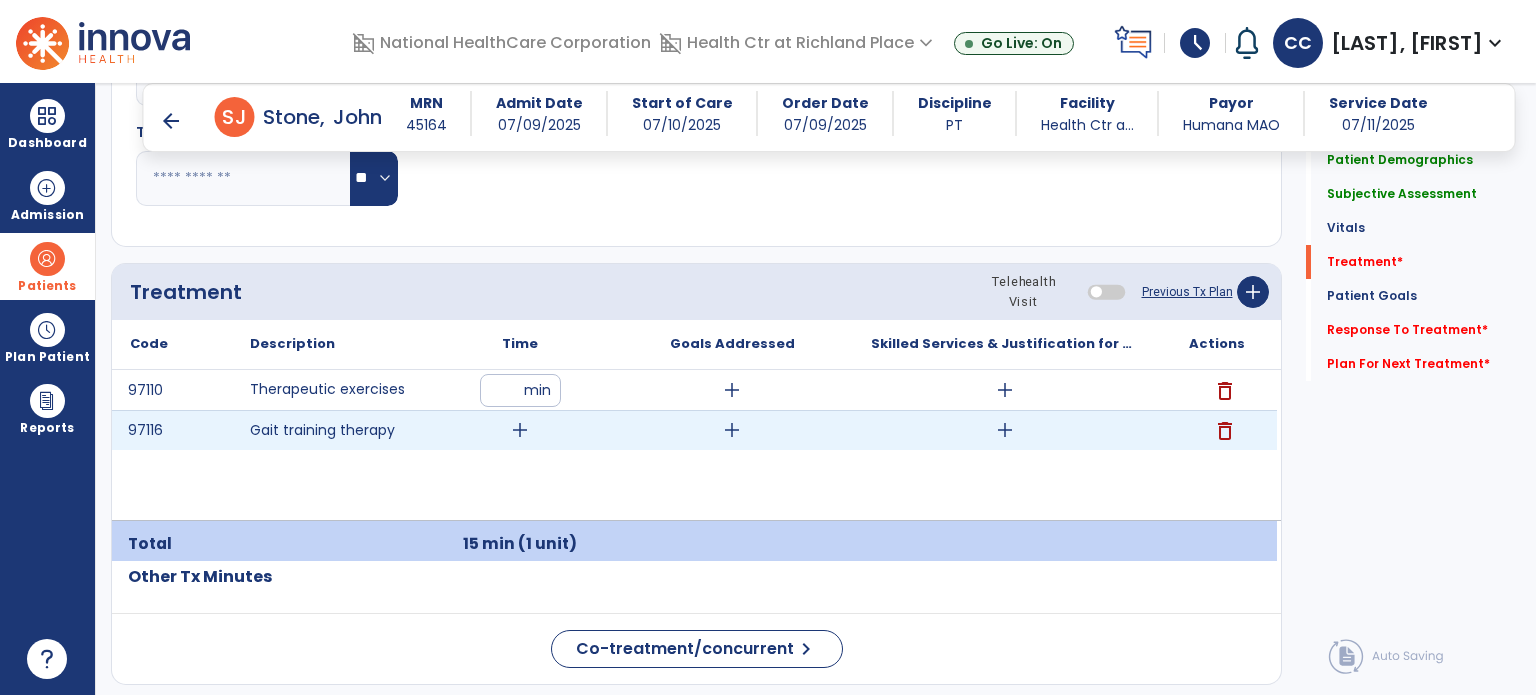 click on "add" at bounding box center [520, 430] 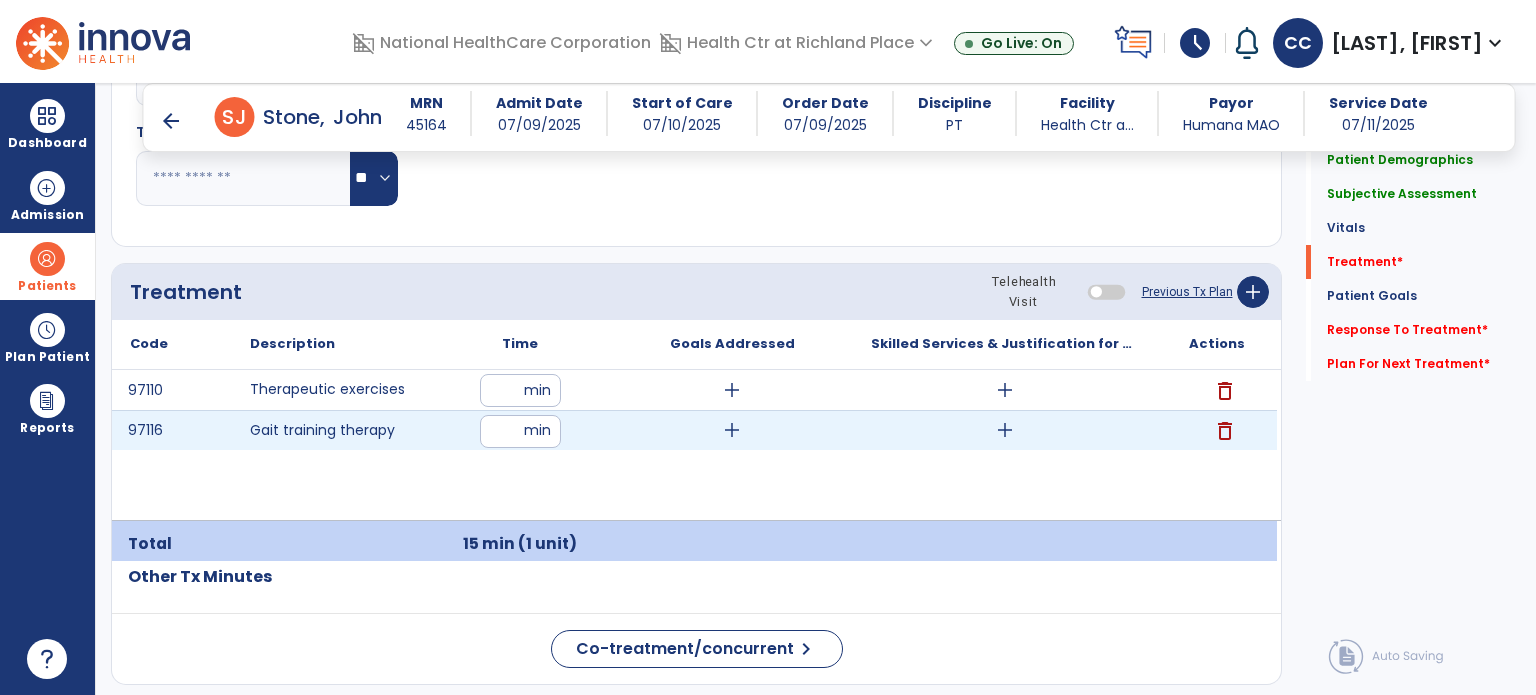 type on "**" 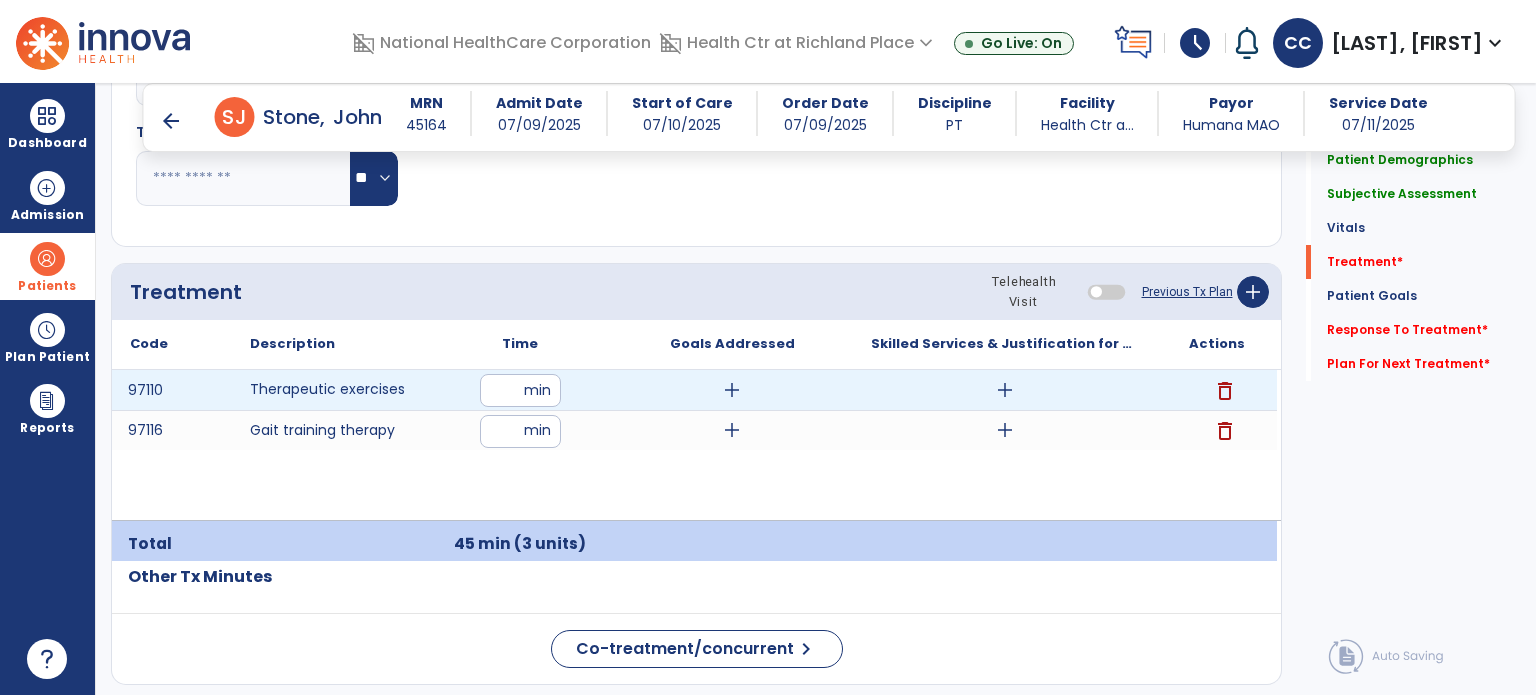 click on "add" at bounding box center (1005, 390) 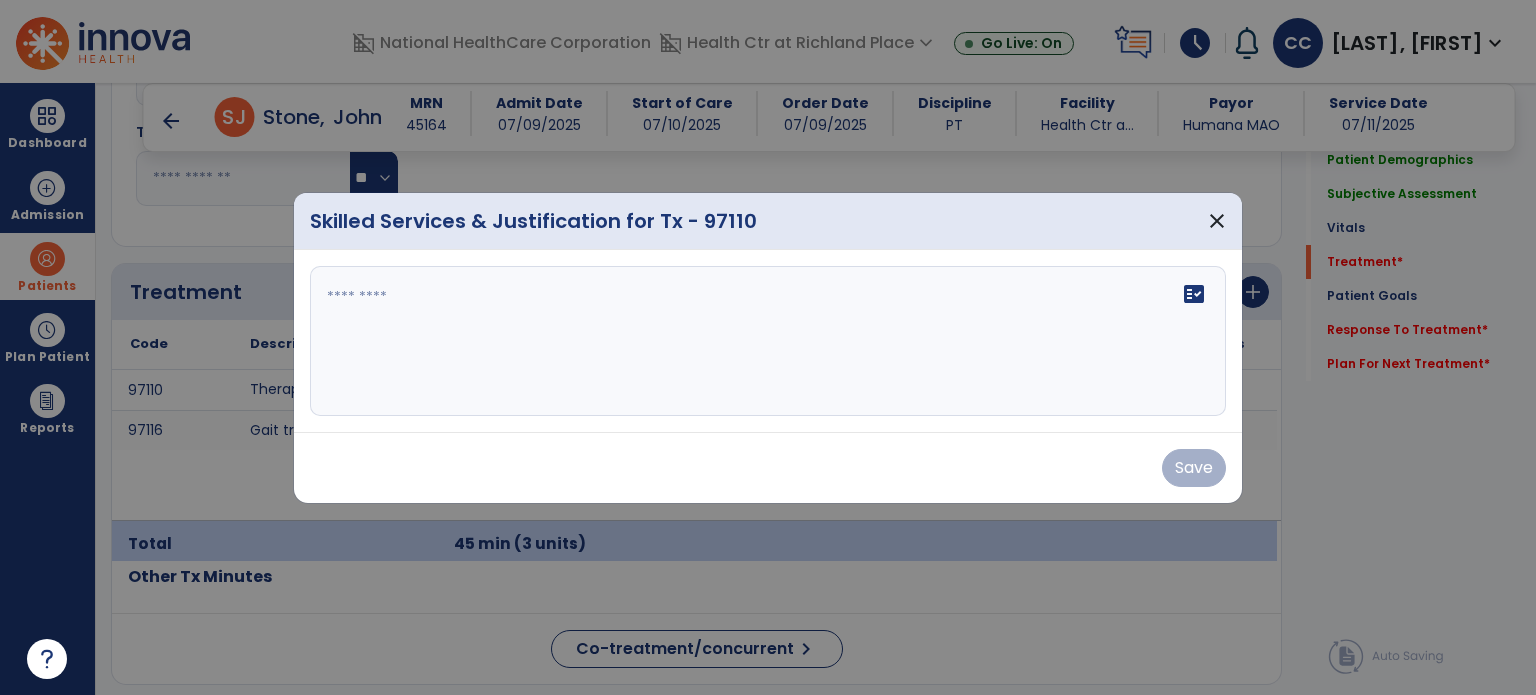 click on "fact_check" at bounding box center (768, 341) 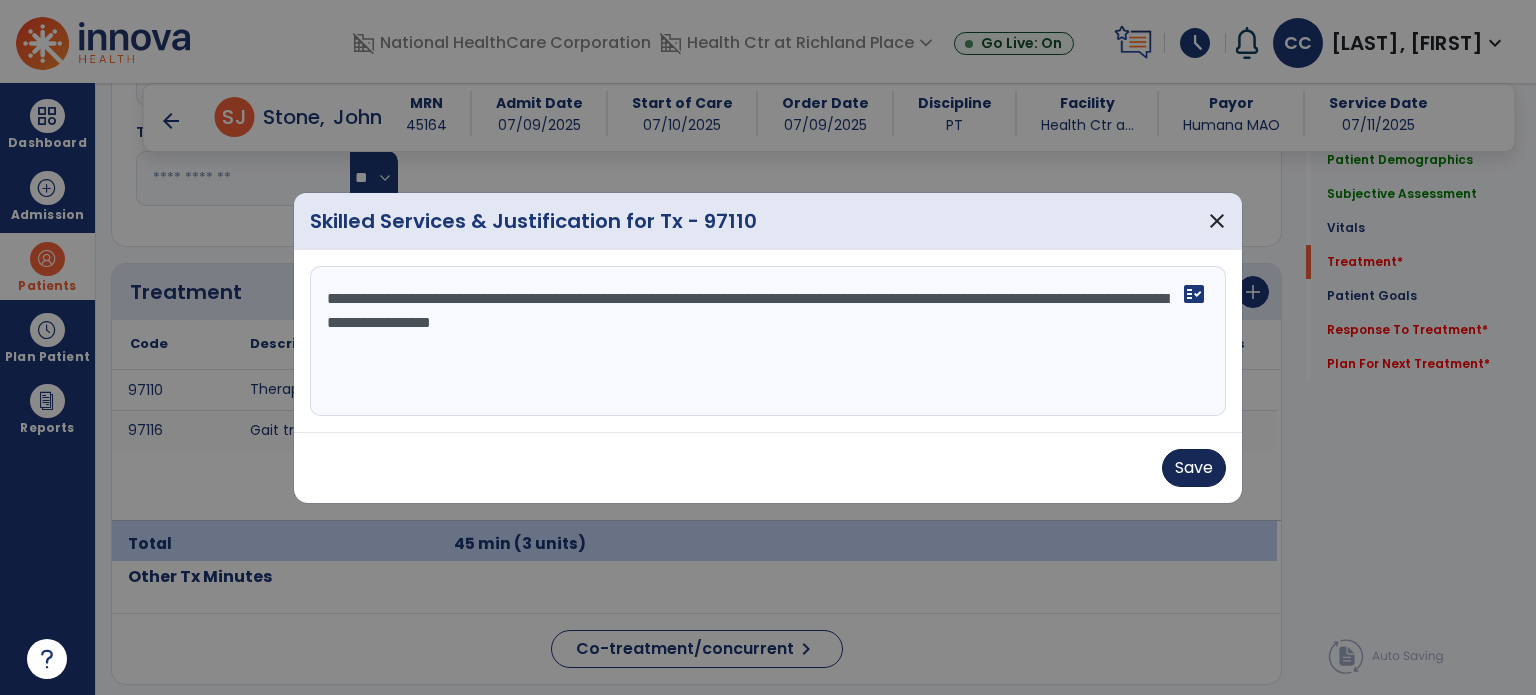 type on "**********" 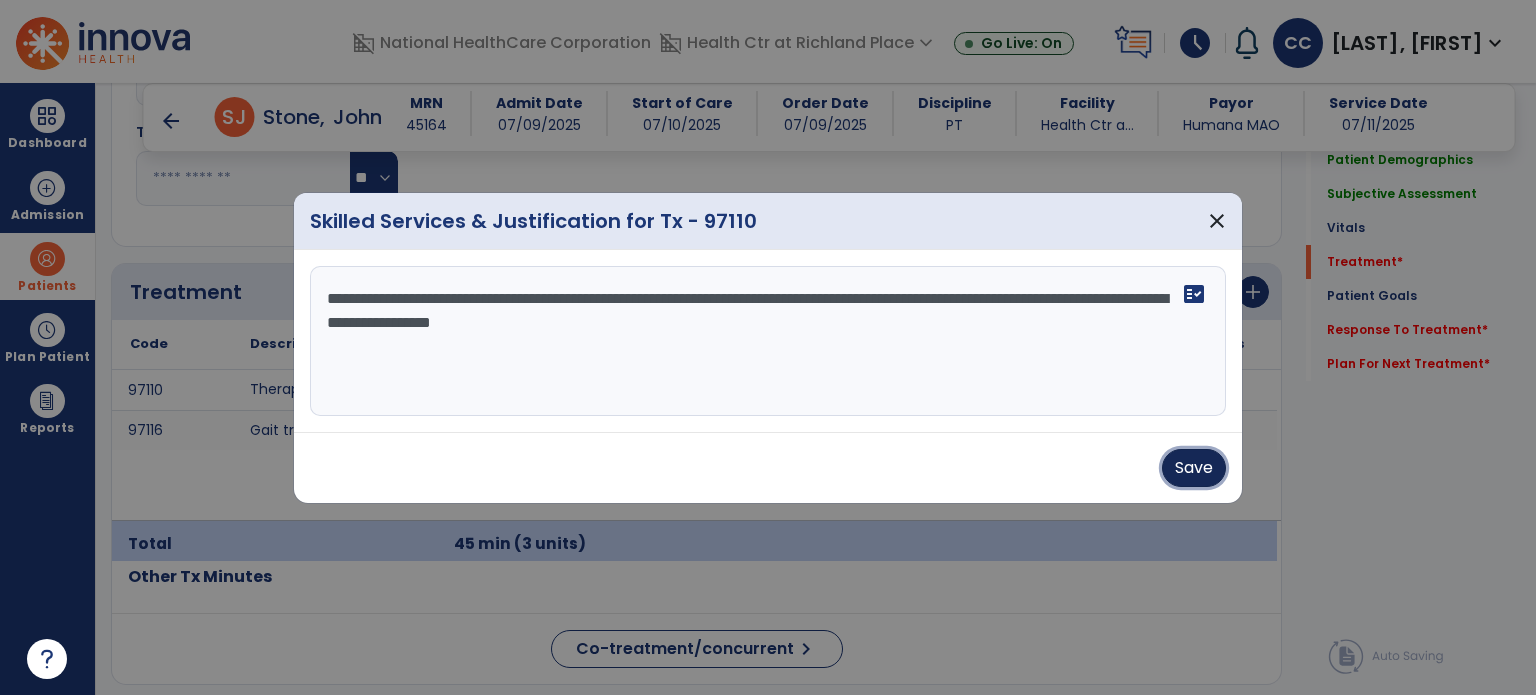 click on "Save" at bounding box center [1194, 468] 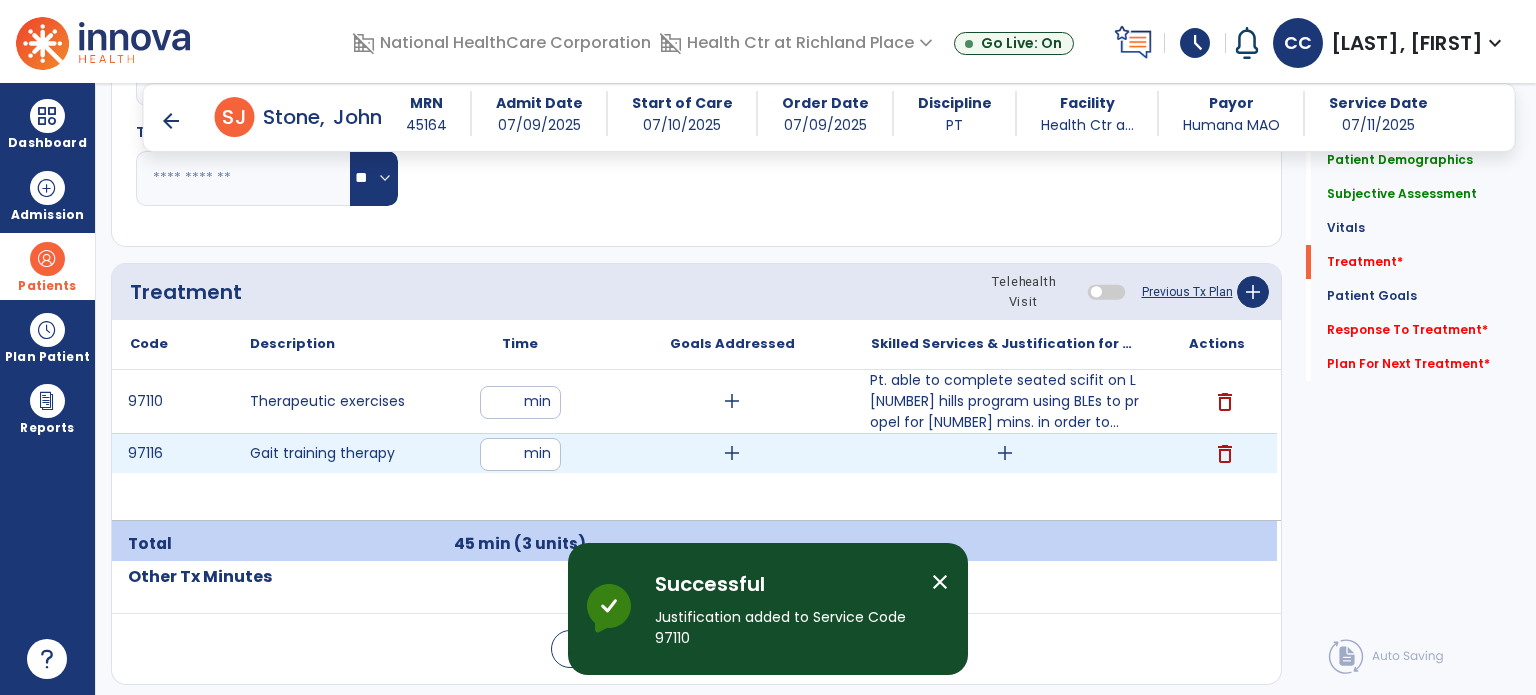 click on "add" at bounding box center [1005, 453] 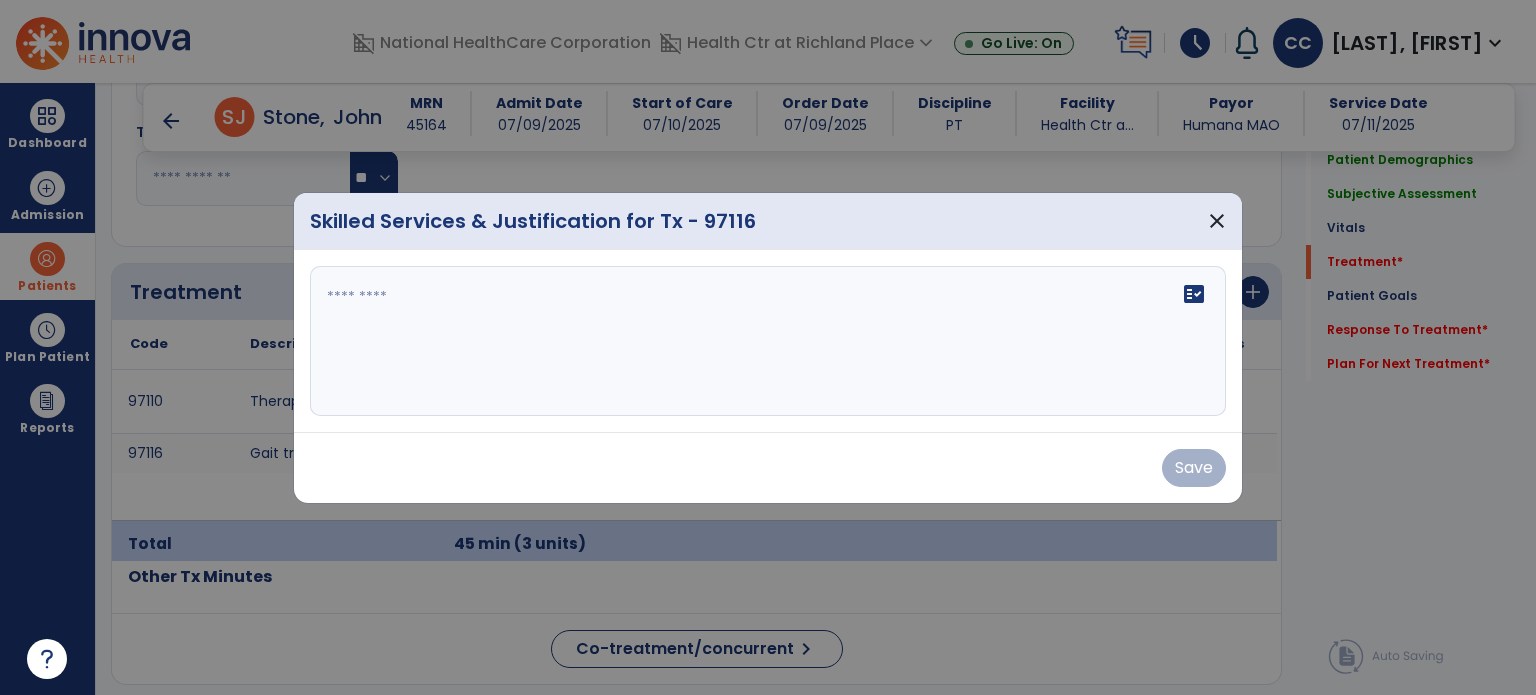 click on "fact_check" at bounding box center [768, 341] 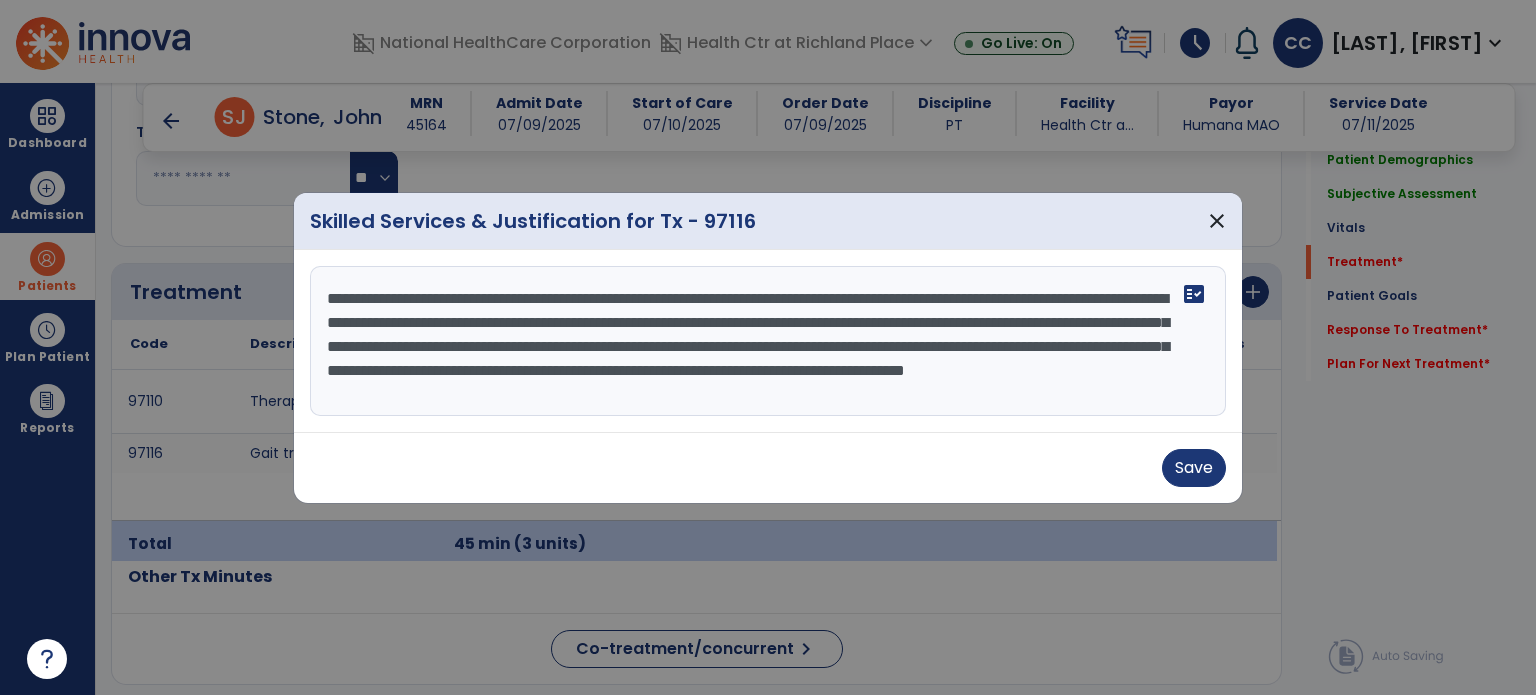 scroll, scrollTop: 15, scrollLeft: 0, axis: vertical 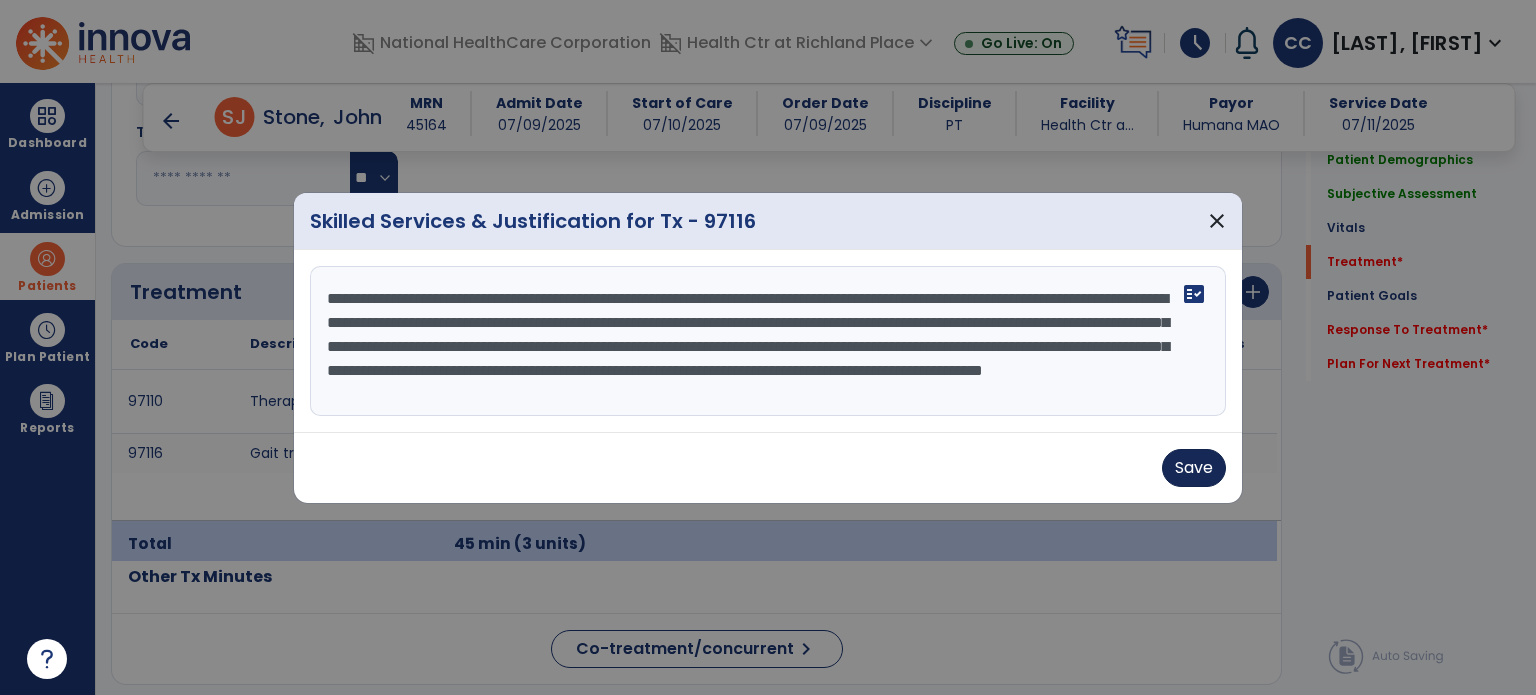 type on "**********" 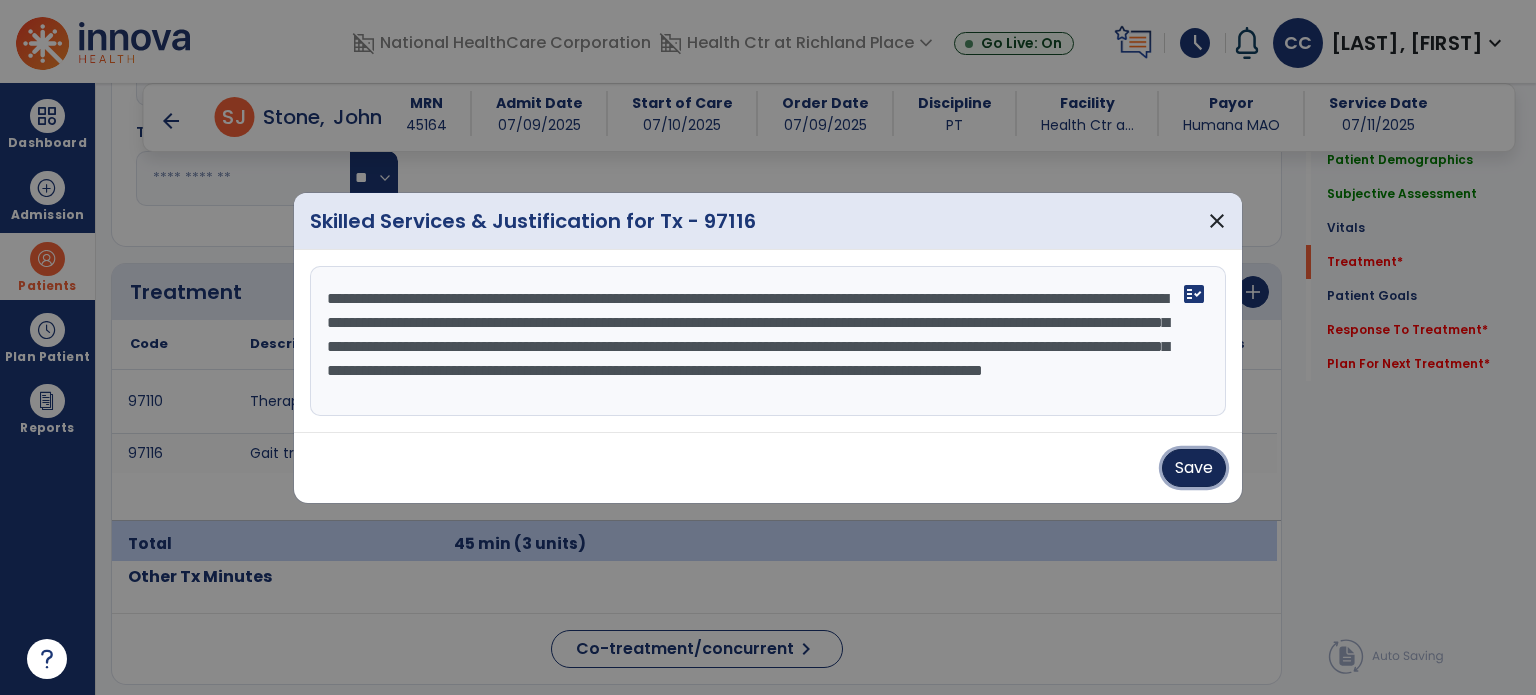 click on "Save" at bounding box center [1194, 468] 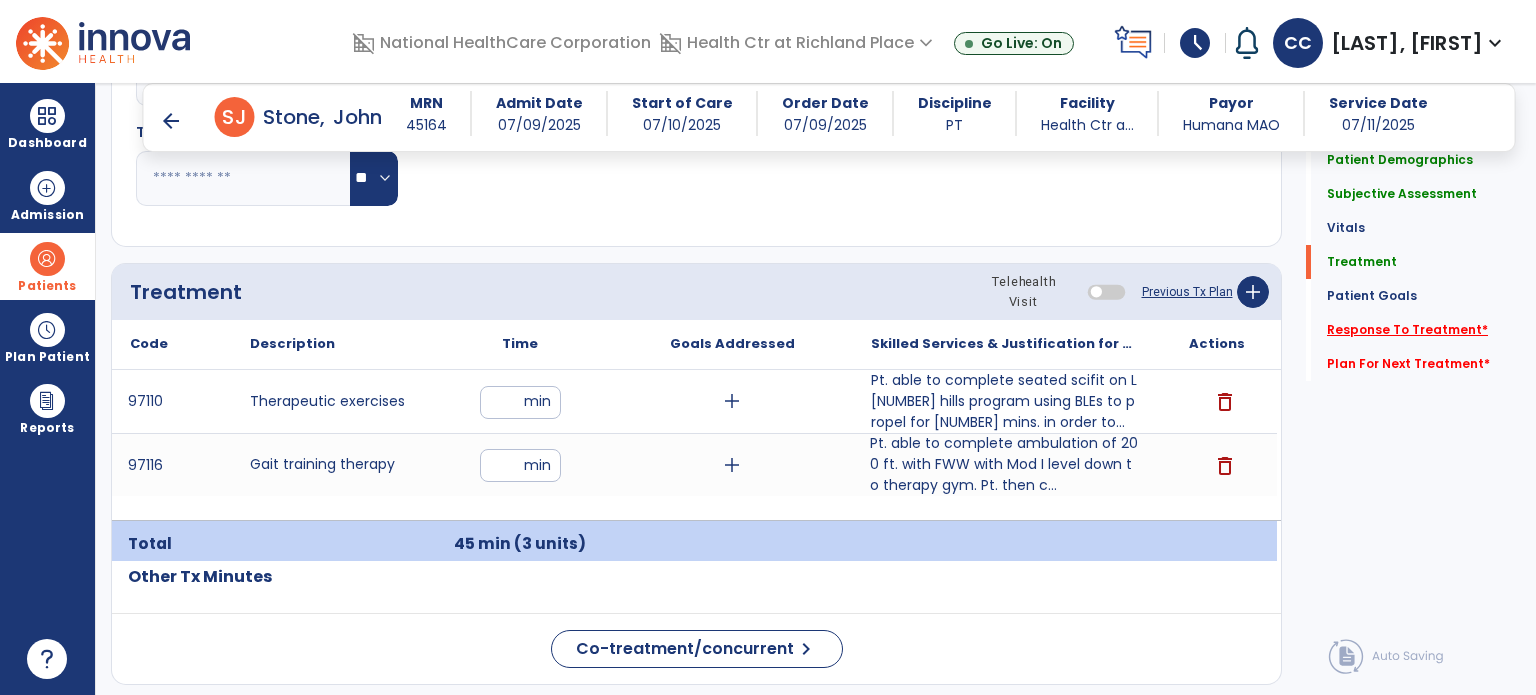 click on "Response To Treatment   *" 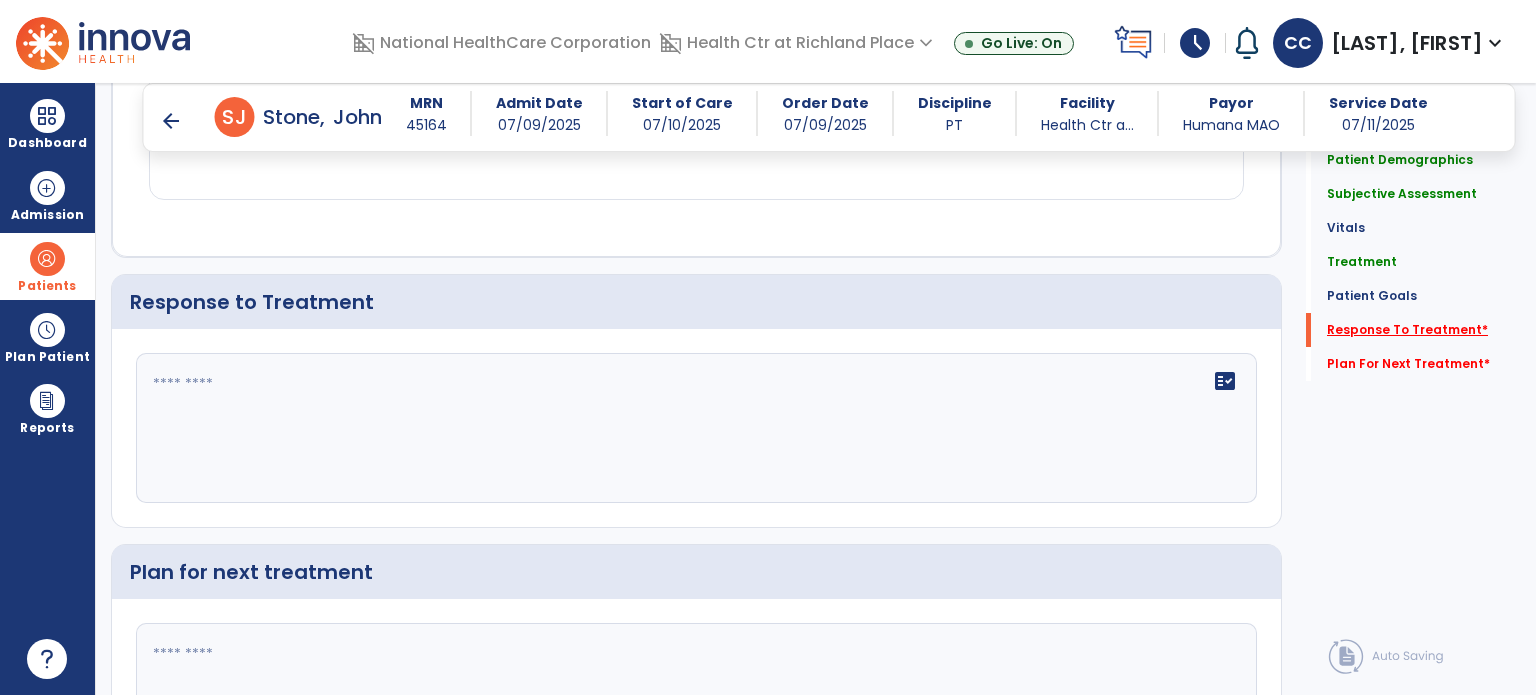 scroll, scrollTop: 2633, scrollLeft: 0, axis: vertical 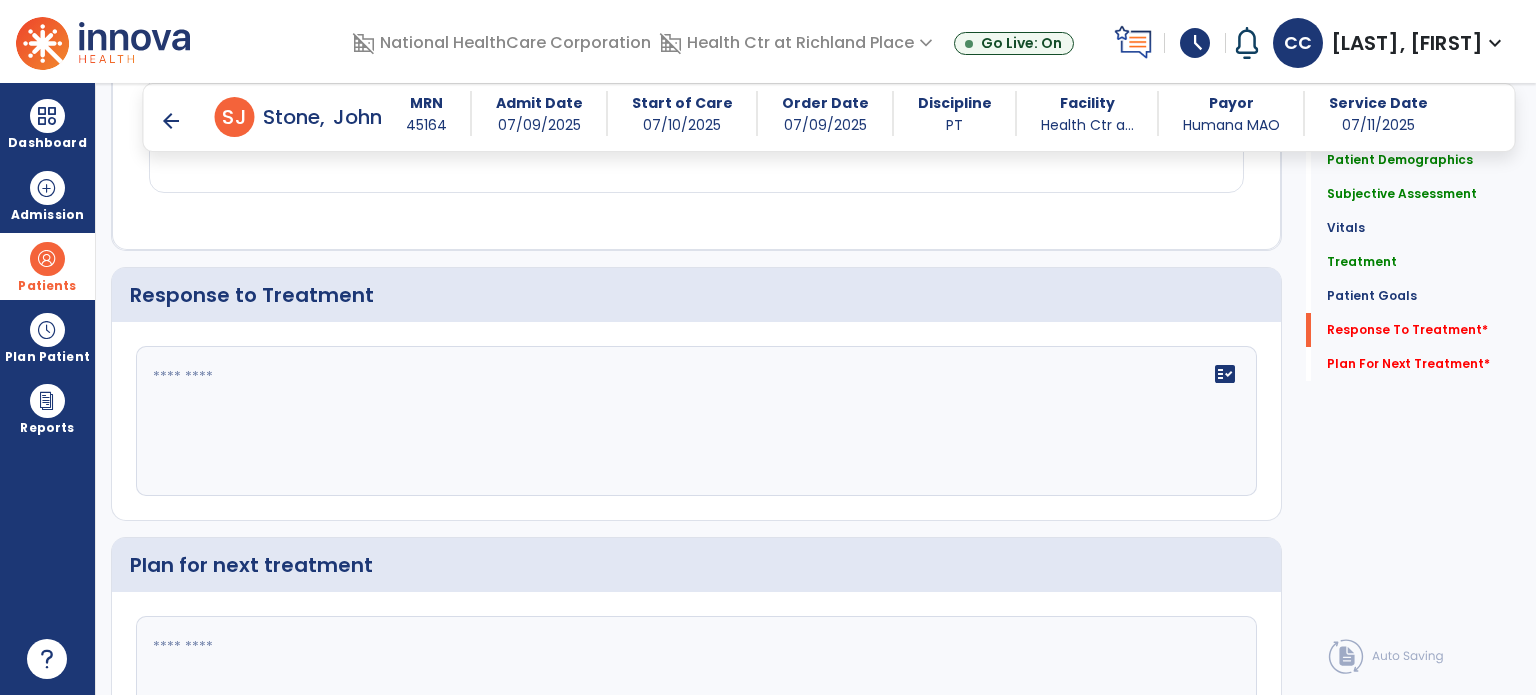 click on "fact_check" 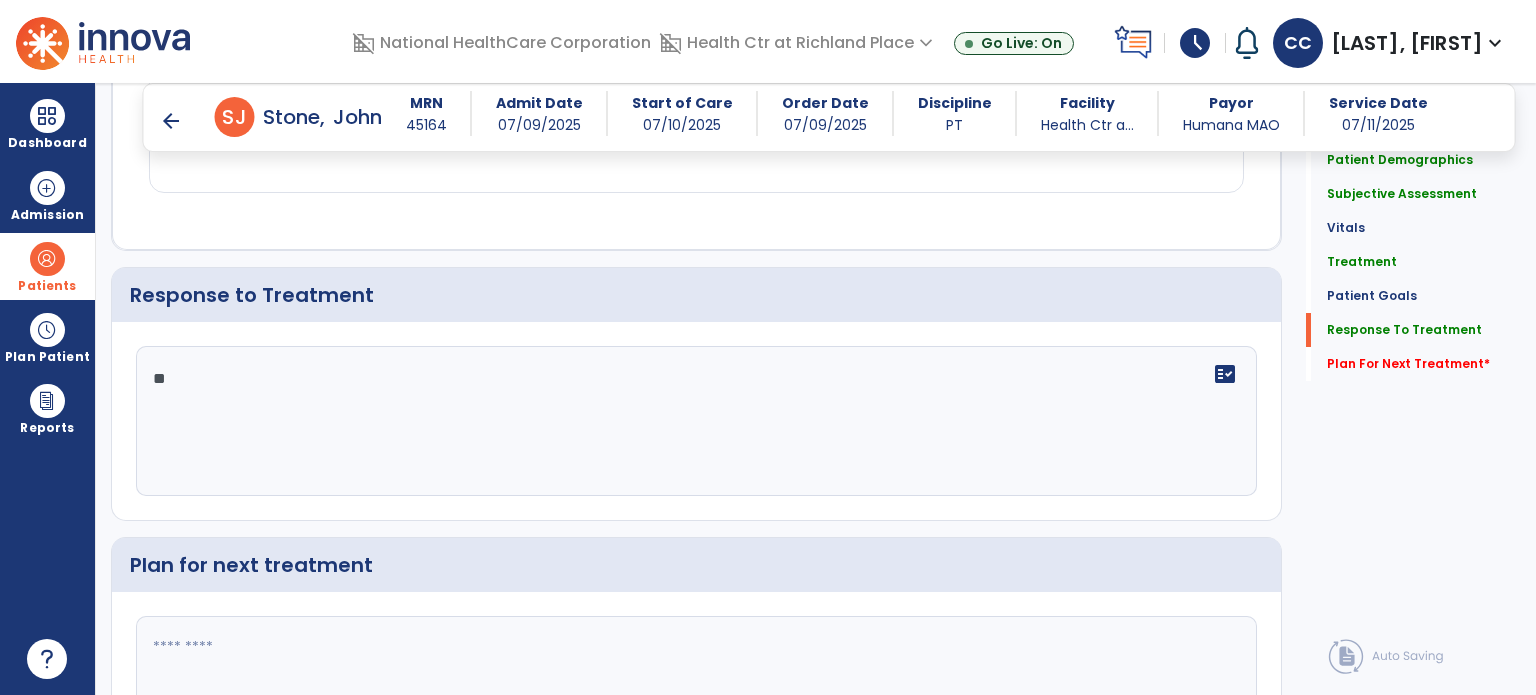 type on "*" 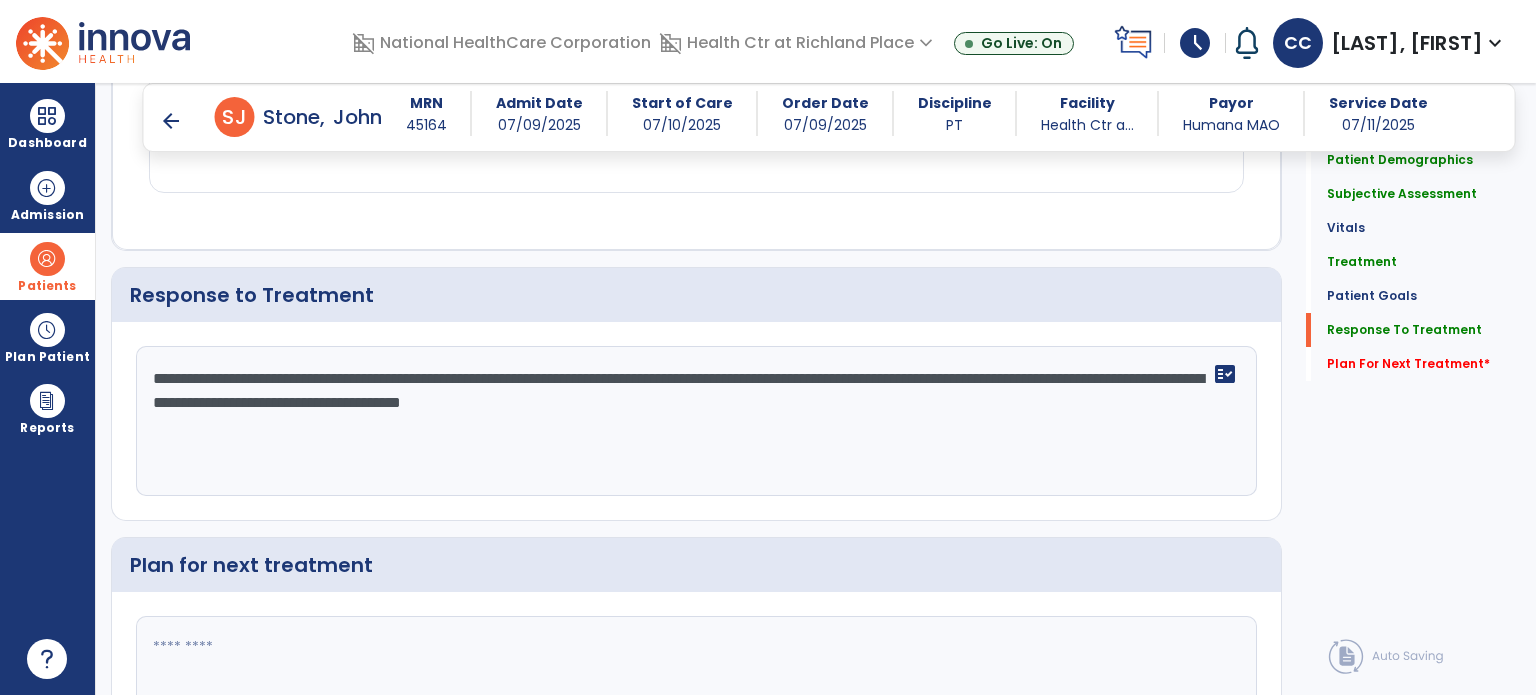 click 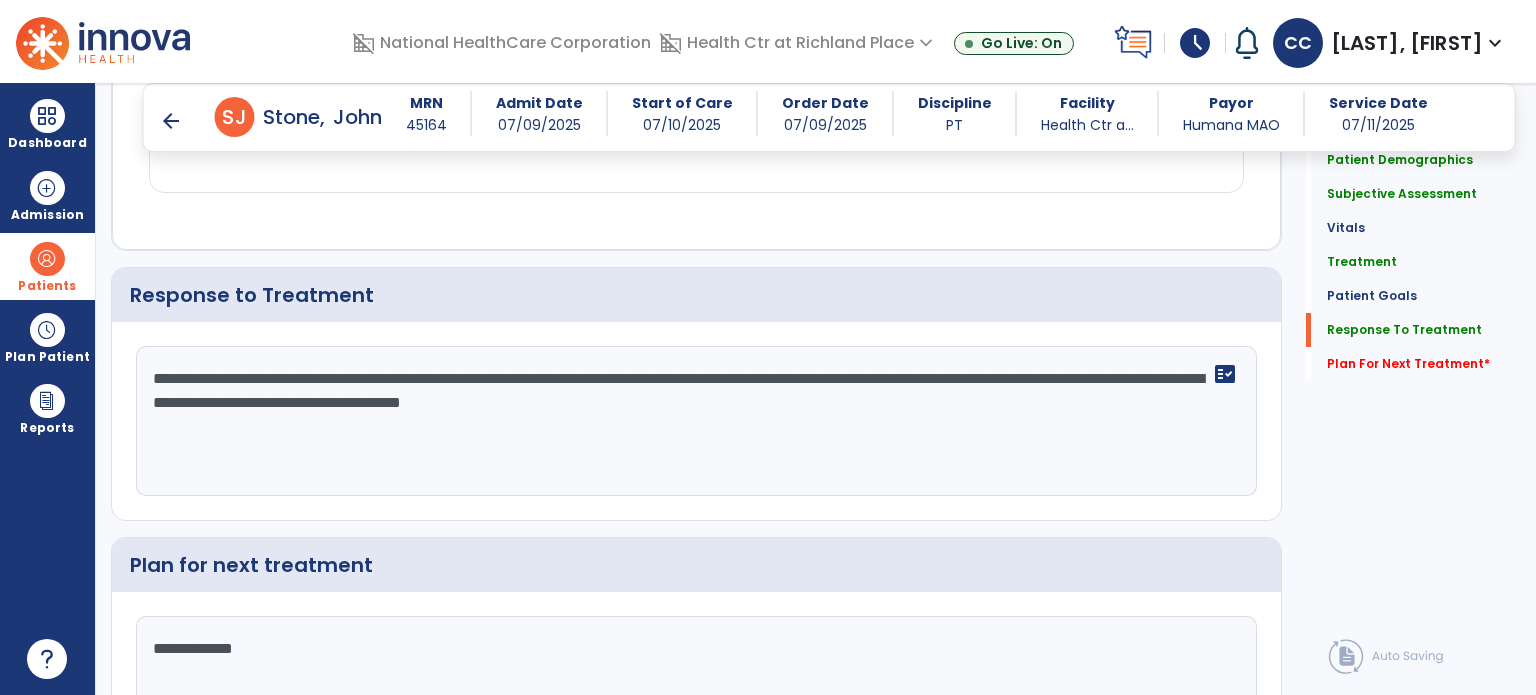 type on "**********" 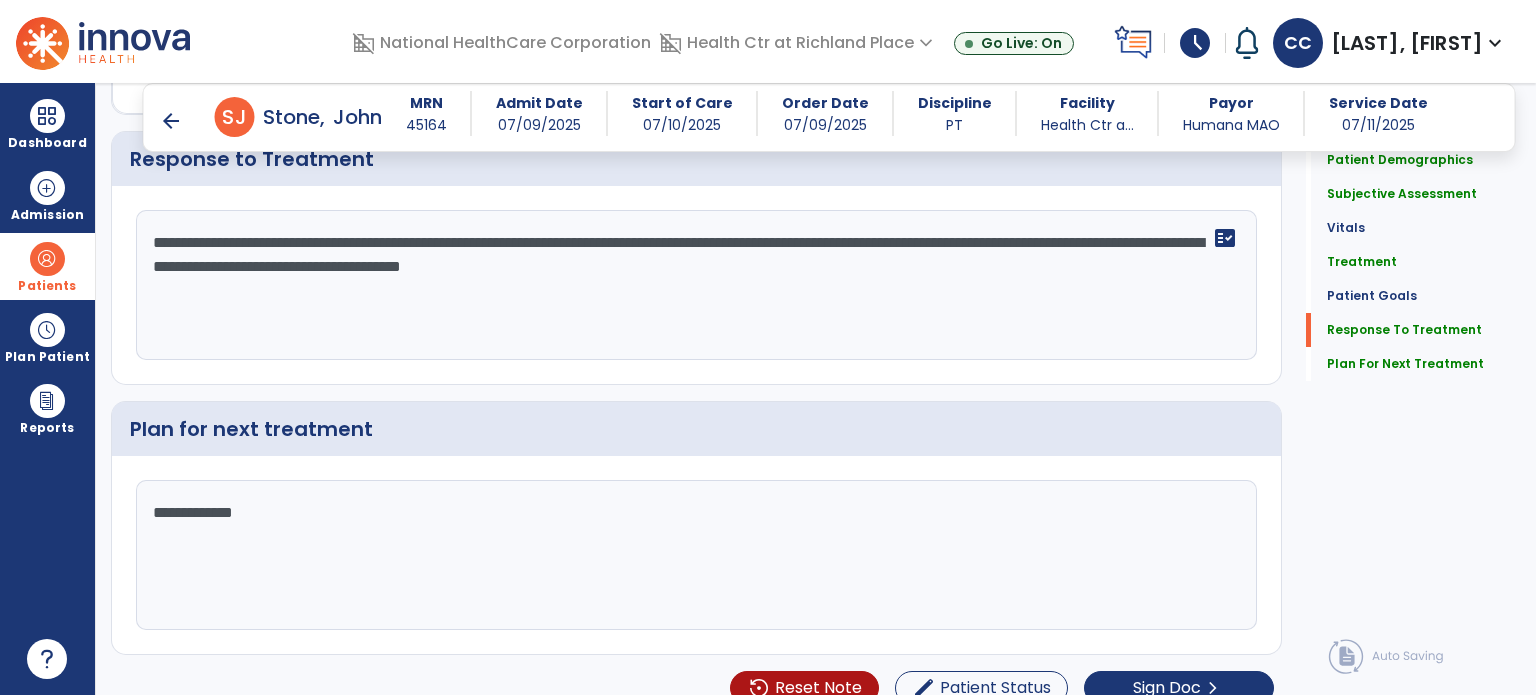 scroll, scrollTop: 2788, scrollLeft: 0, axis: vertical 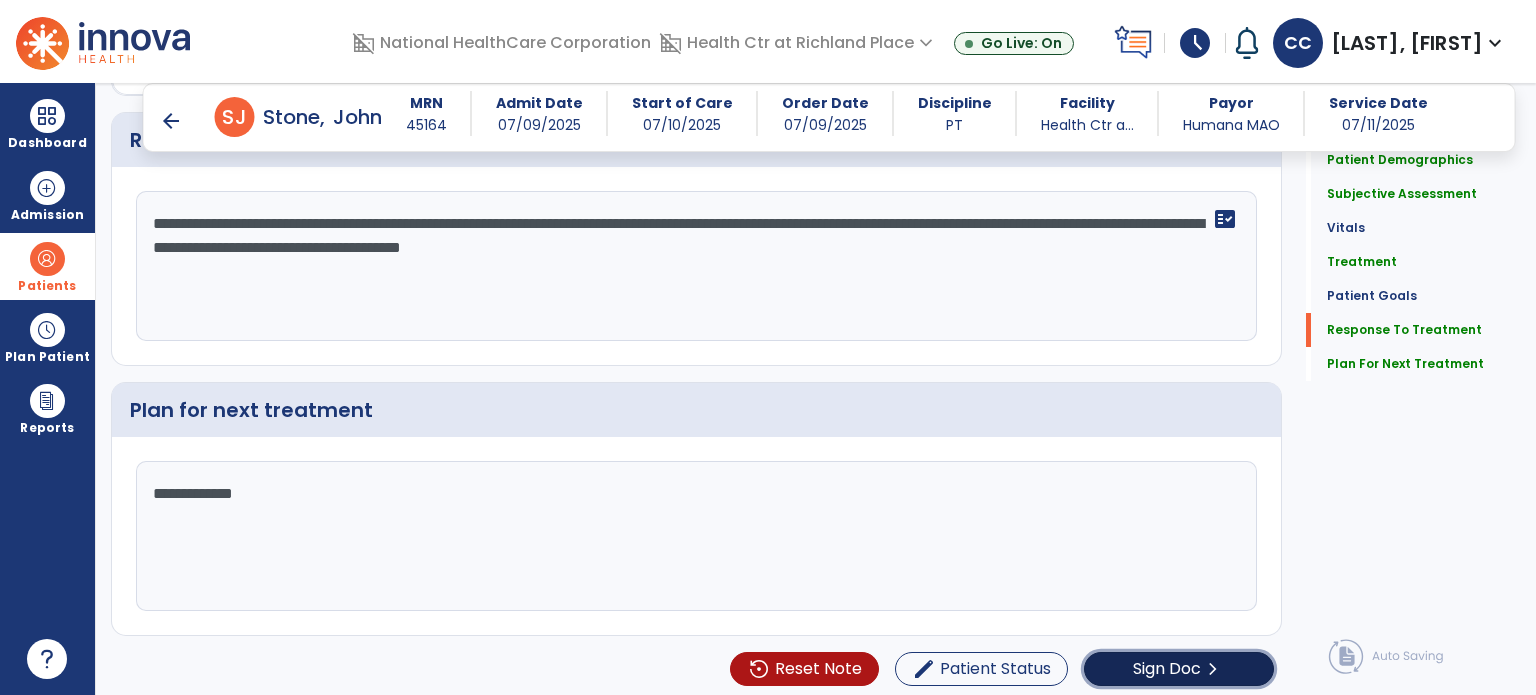 click on "Sign Doc" 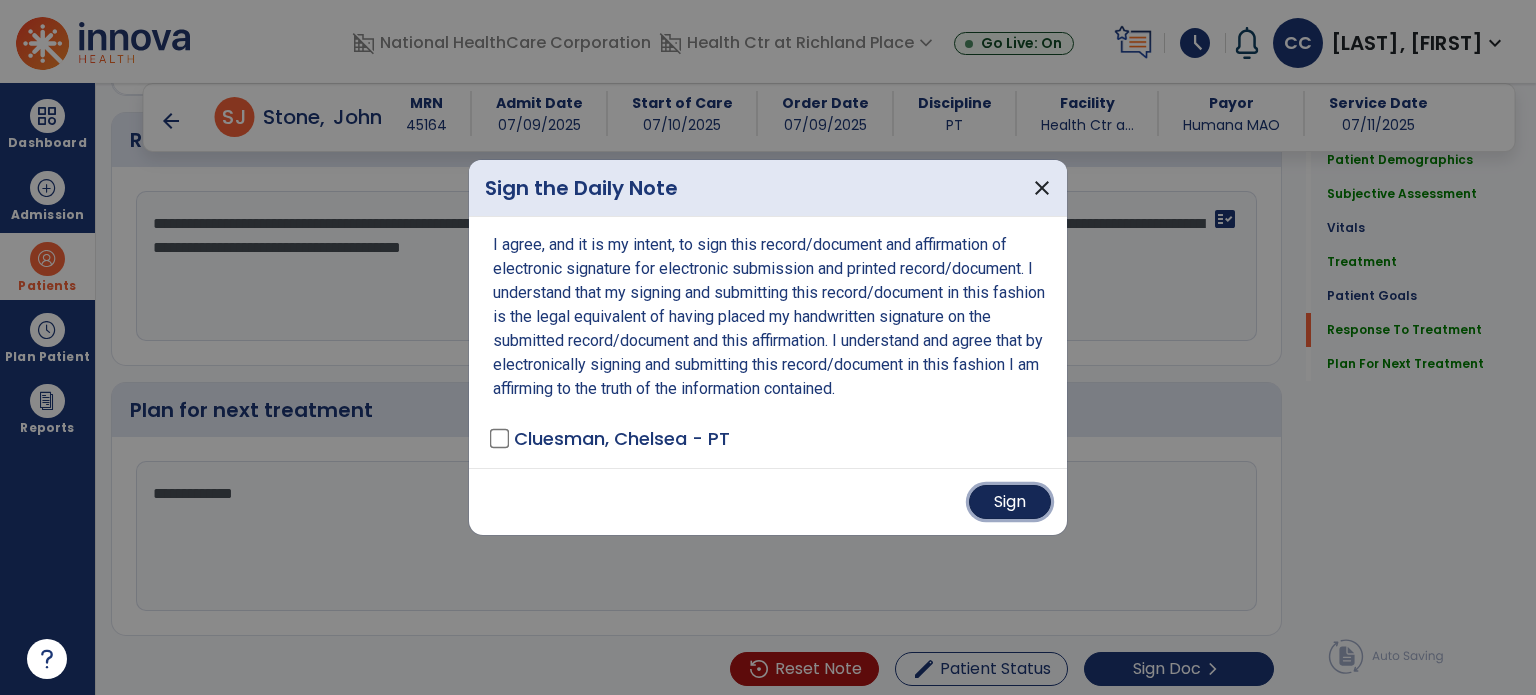 click on "Sign" at bounding box center [1010, 502] 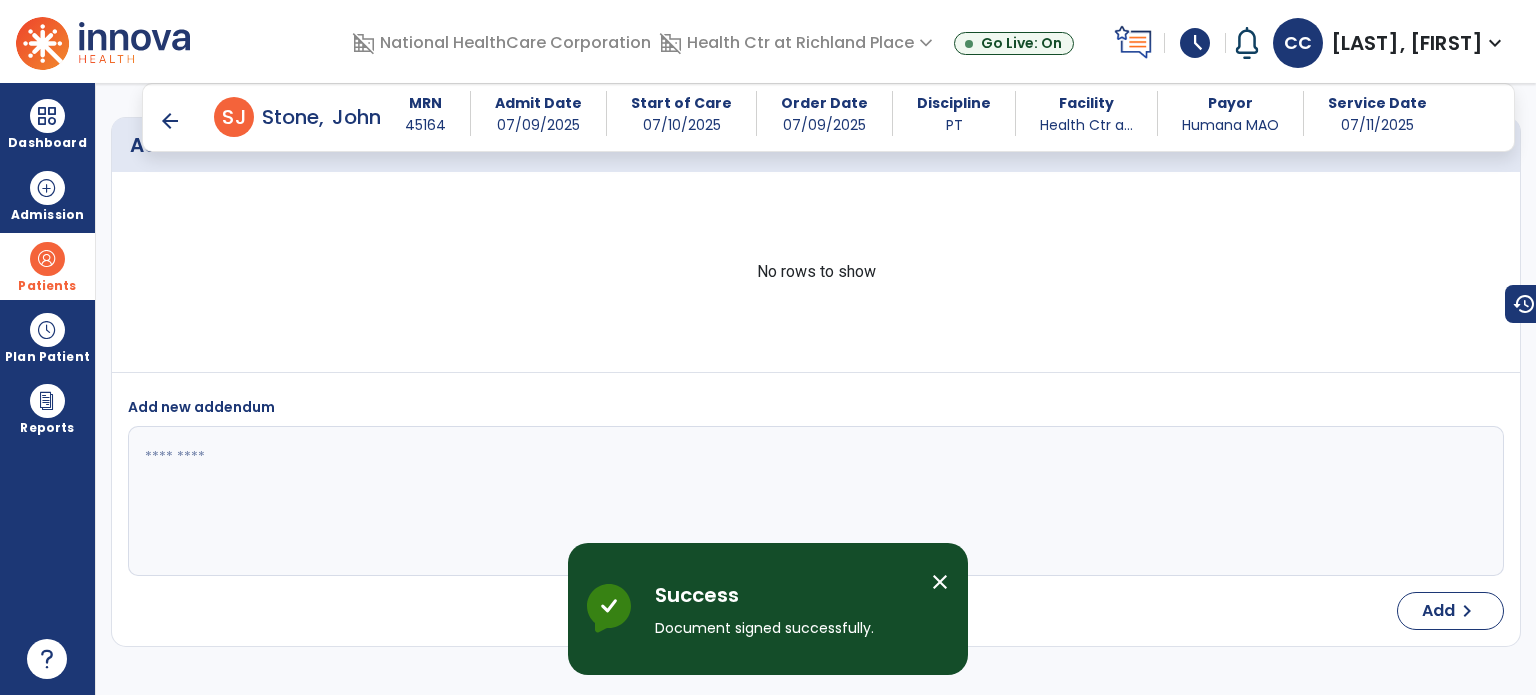 scroll, scrollTop: 3863, scrollLeft: 0, axis: vertical 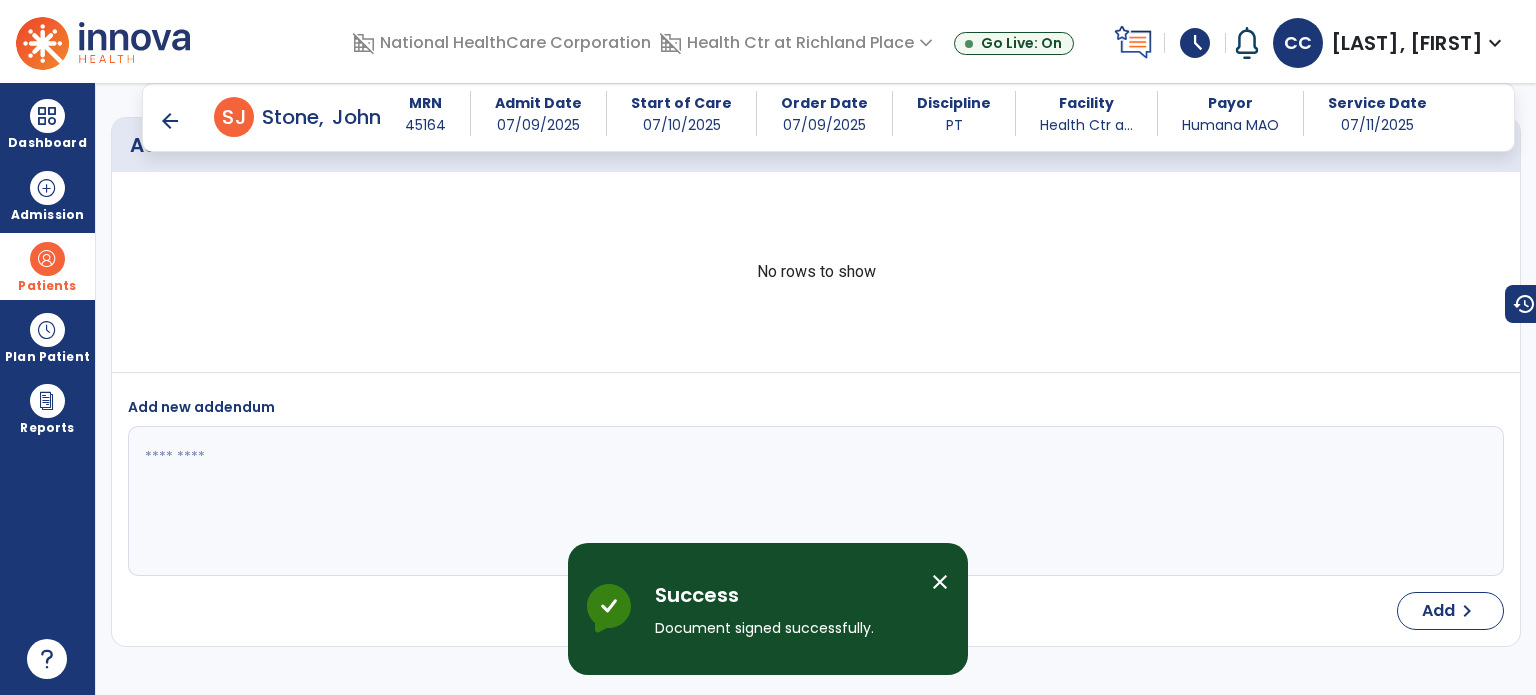 click on "arrow_back" at bounding box center [170, 121] 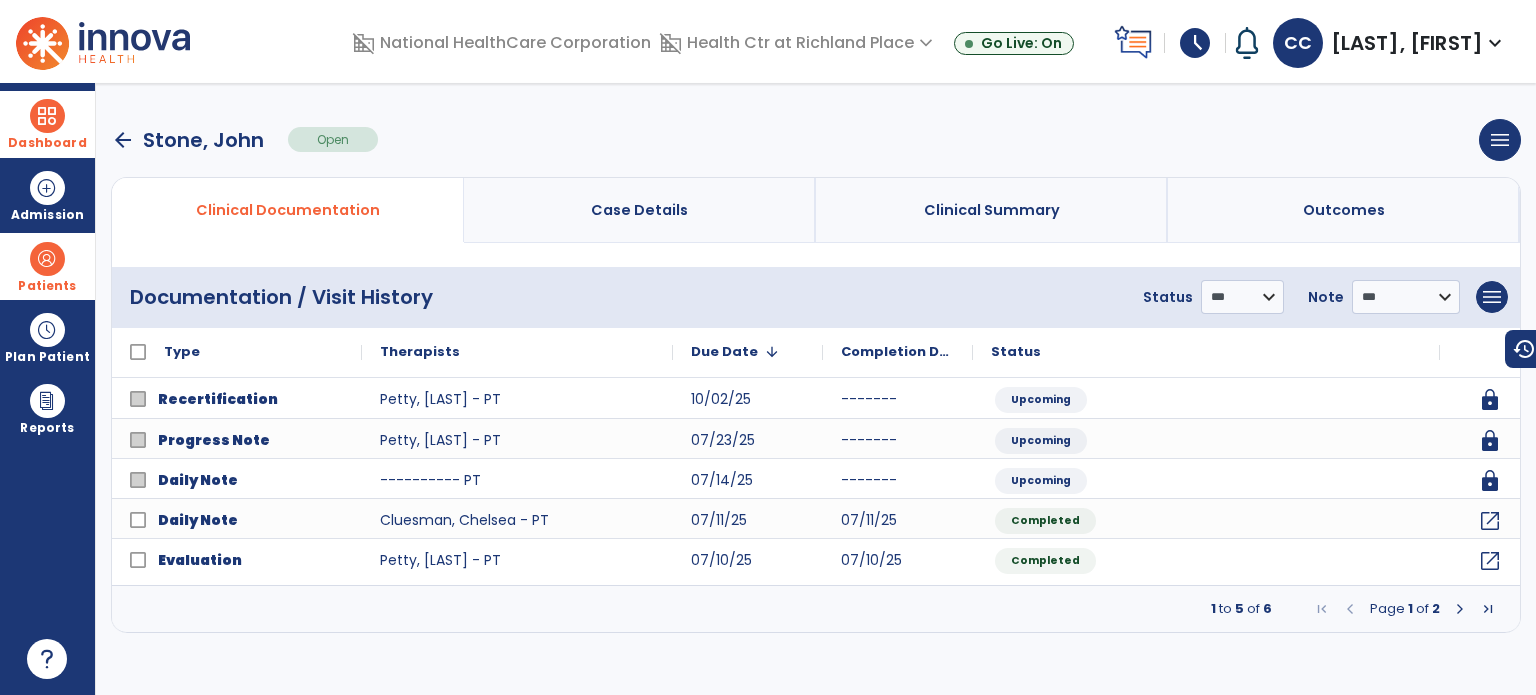click at bounding box center (47, 116) 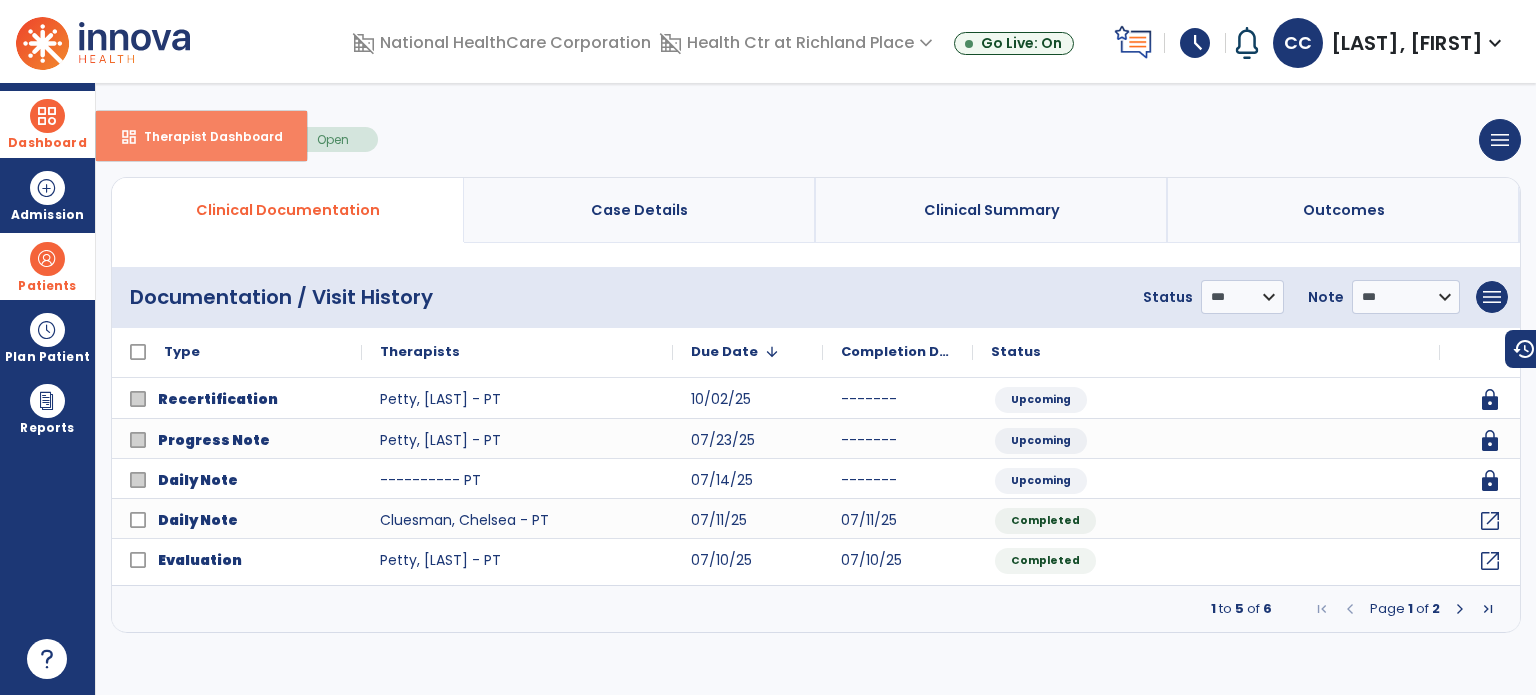 click on "Therapist Dashboard" at bounding box center [205, 136] 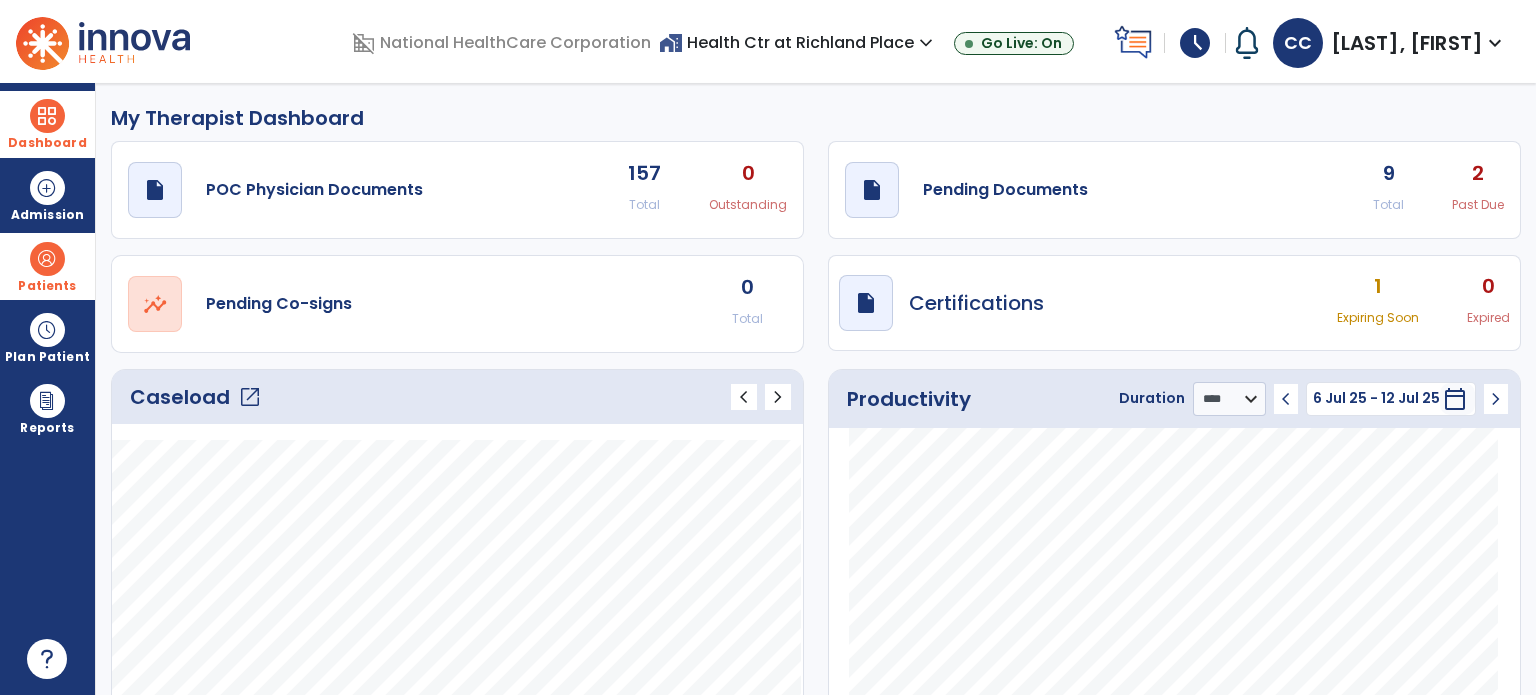 click on "Patients" at bounding box center [47, 266] 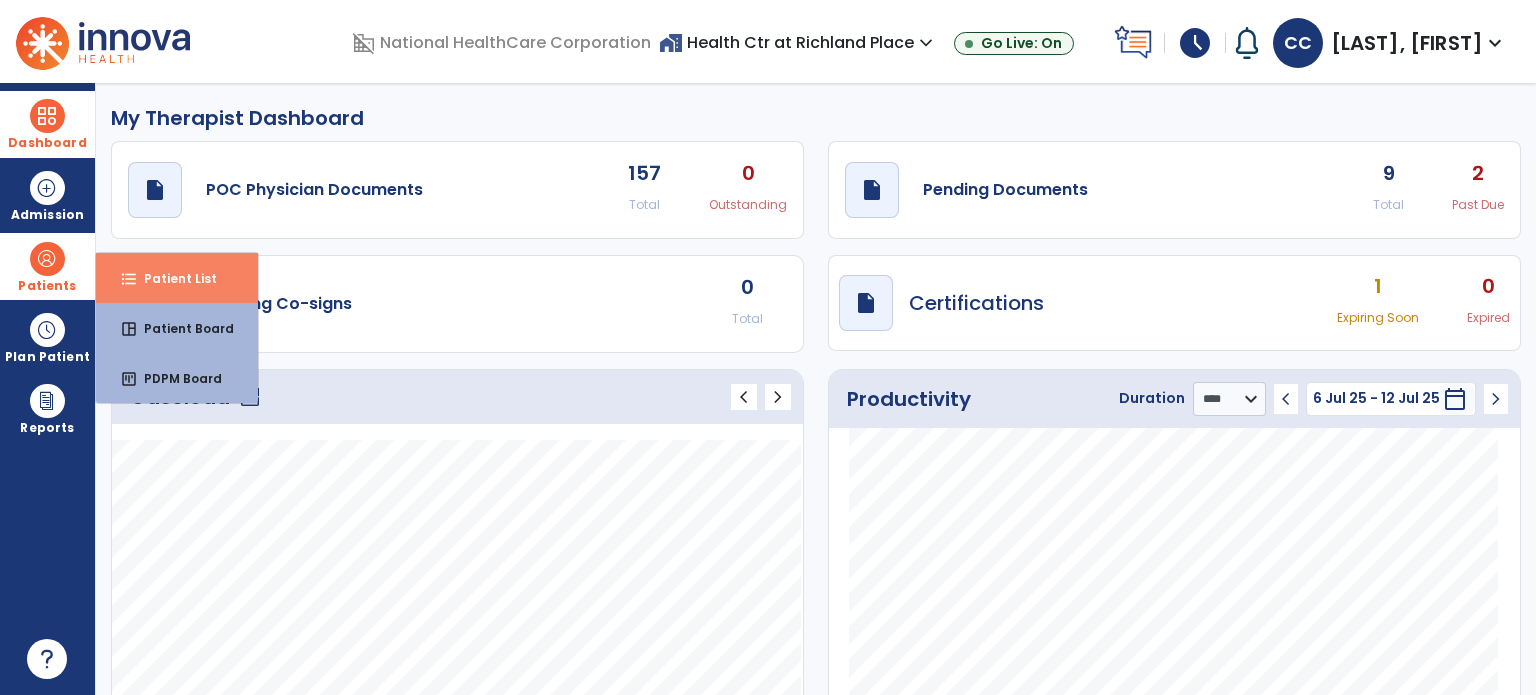 click on "format_list_bulleted  Patient List" at bounding box center (177, 278) 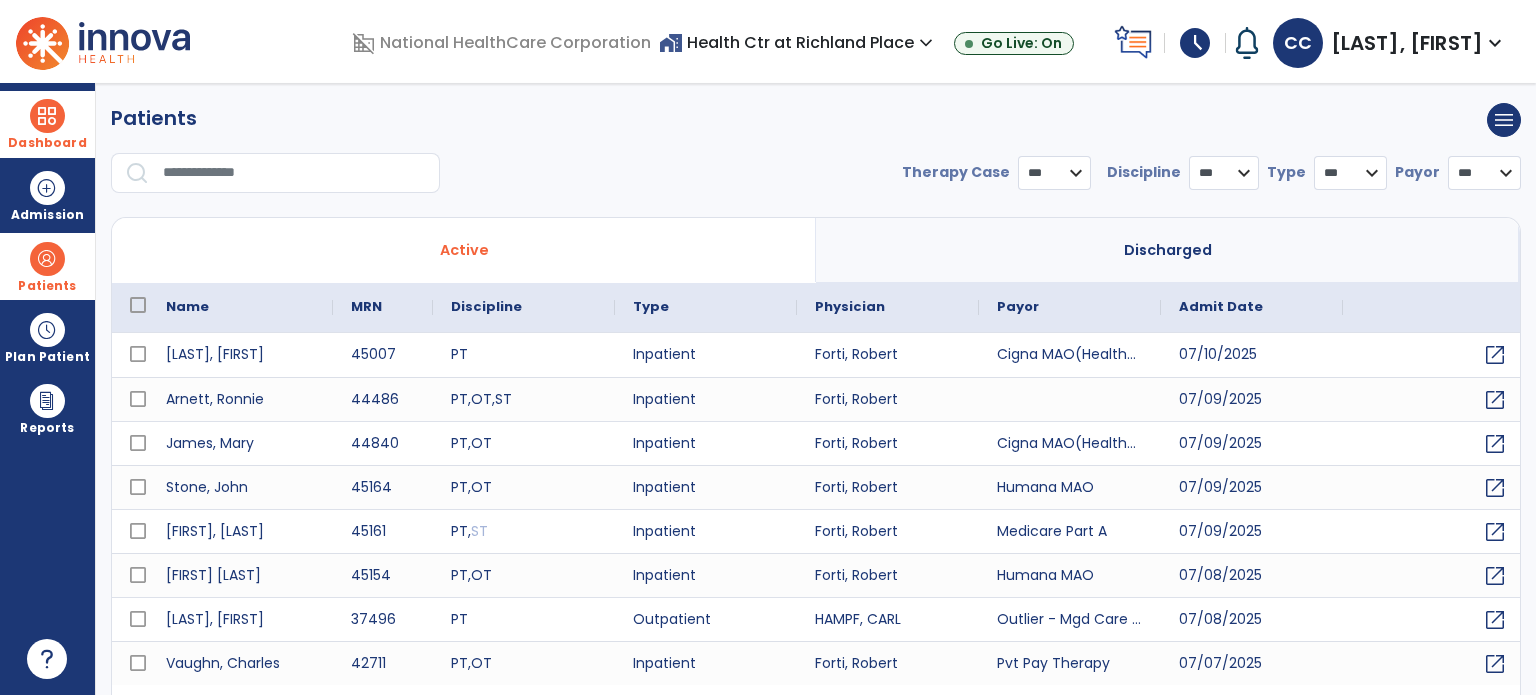 select on "***" 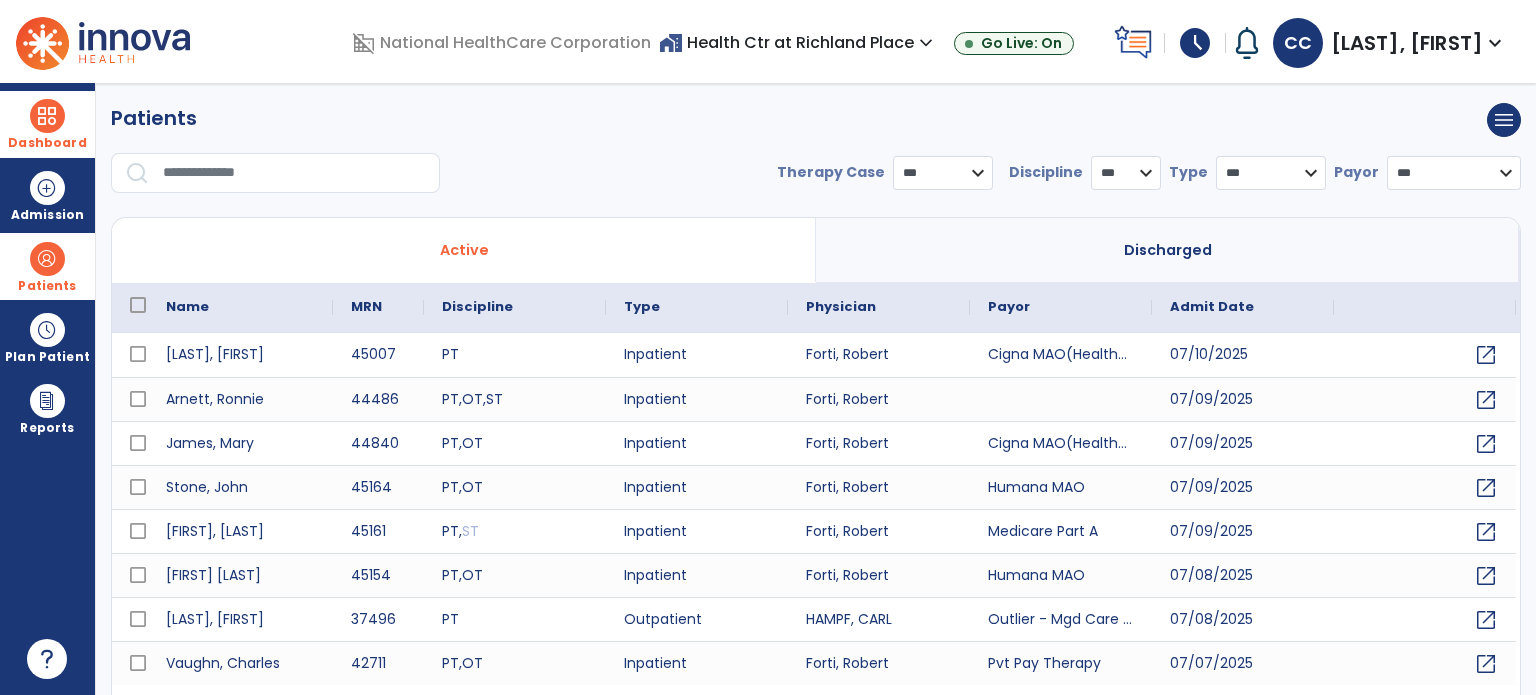 click at bounding box center [294, 173] 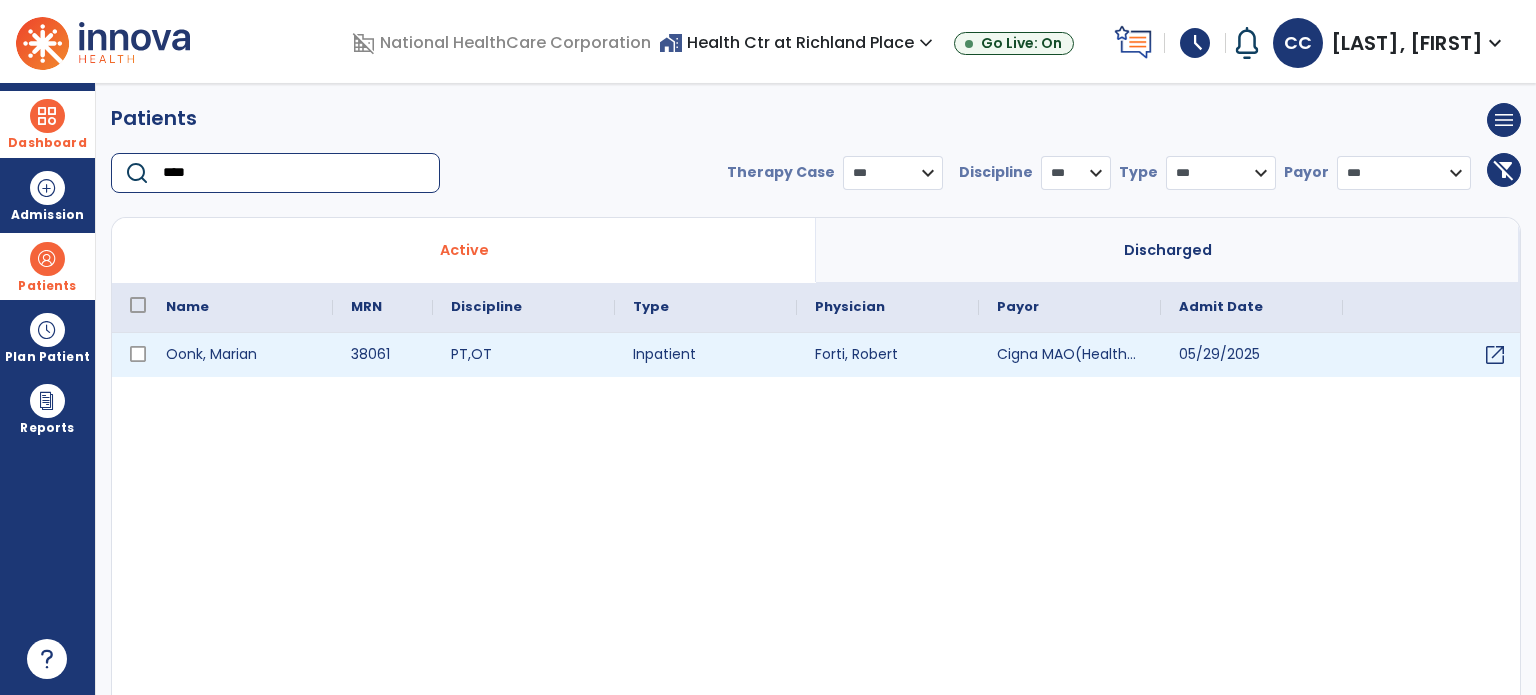 type on "****" 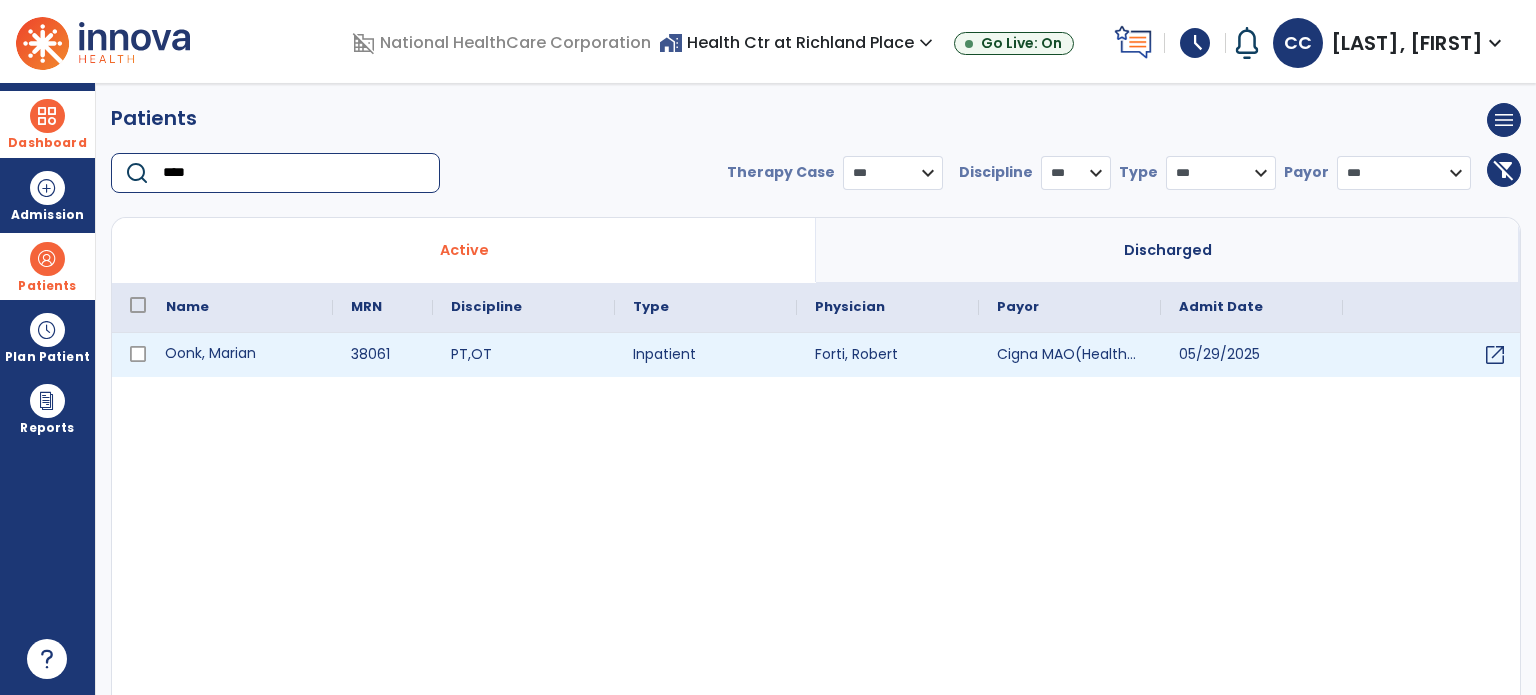 click on "Oonk, Marian" at bounding box center [240, 355] 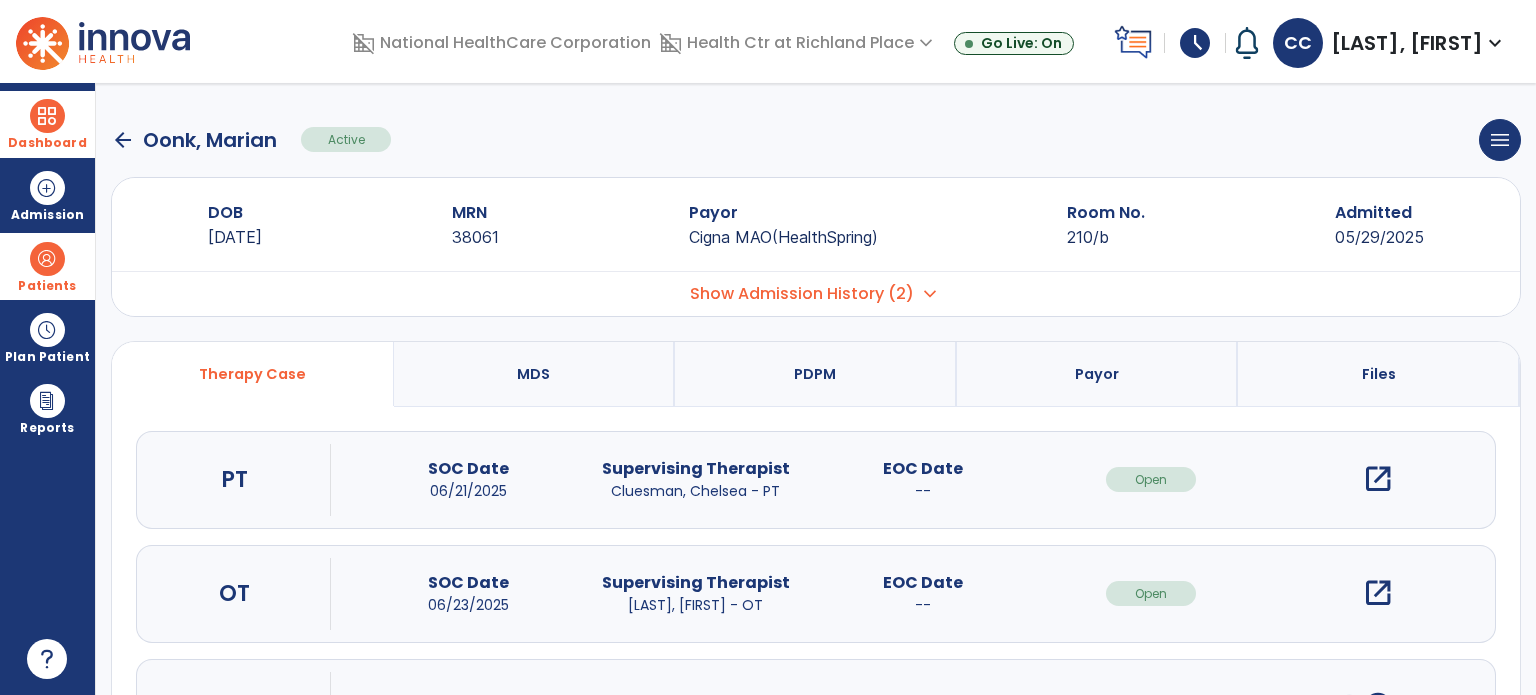 click on "open_in_new" at bounding box center [1378, 479] 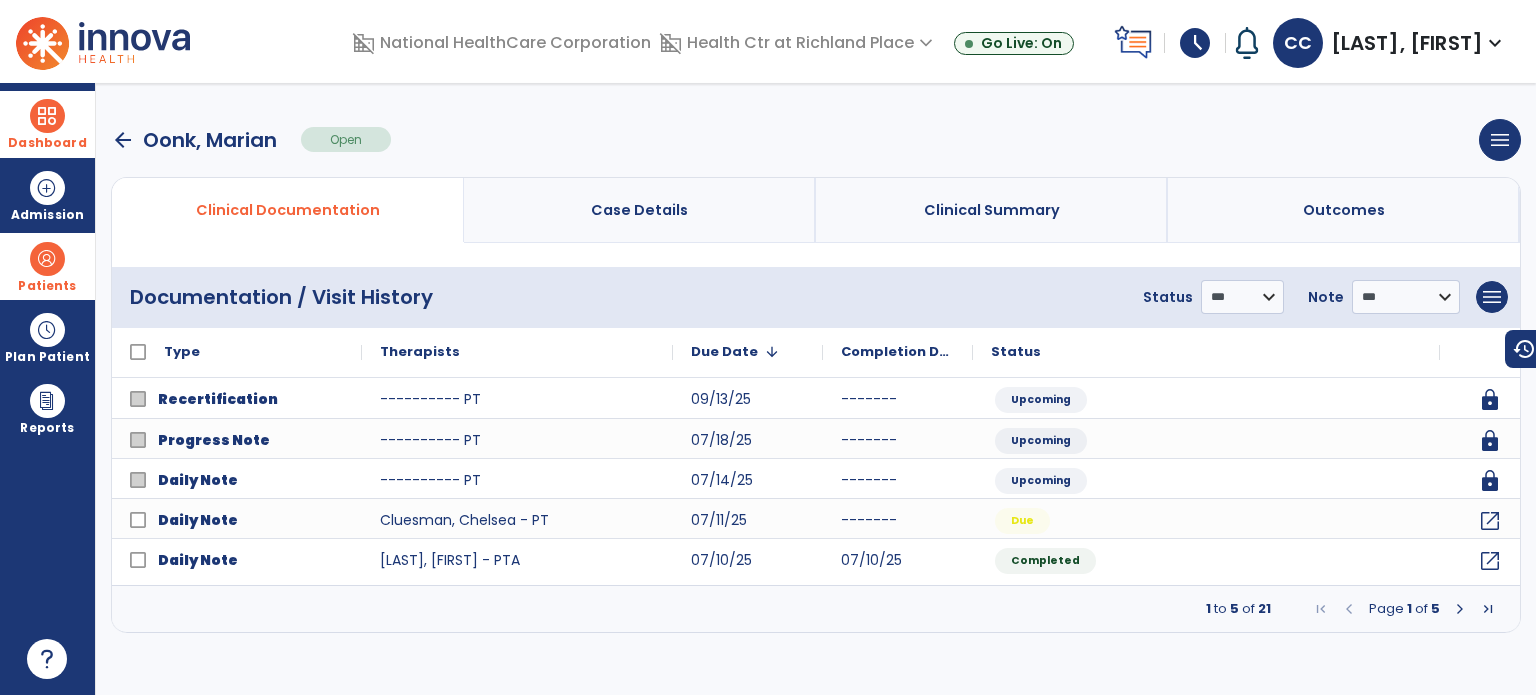 click at bounding box center [47, 259] 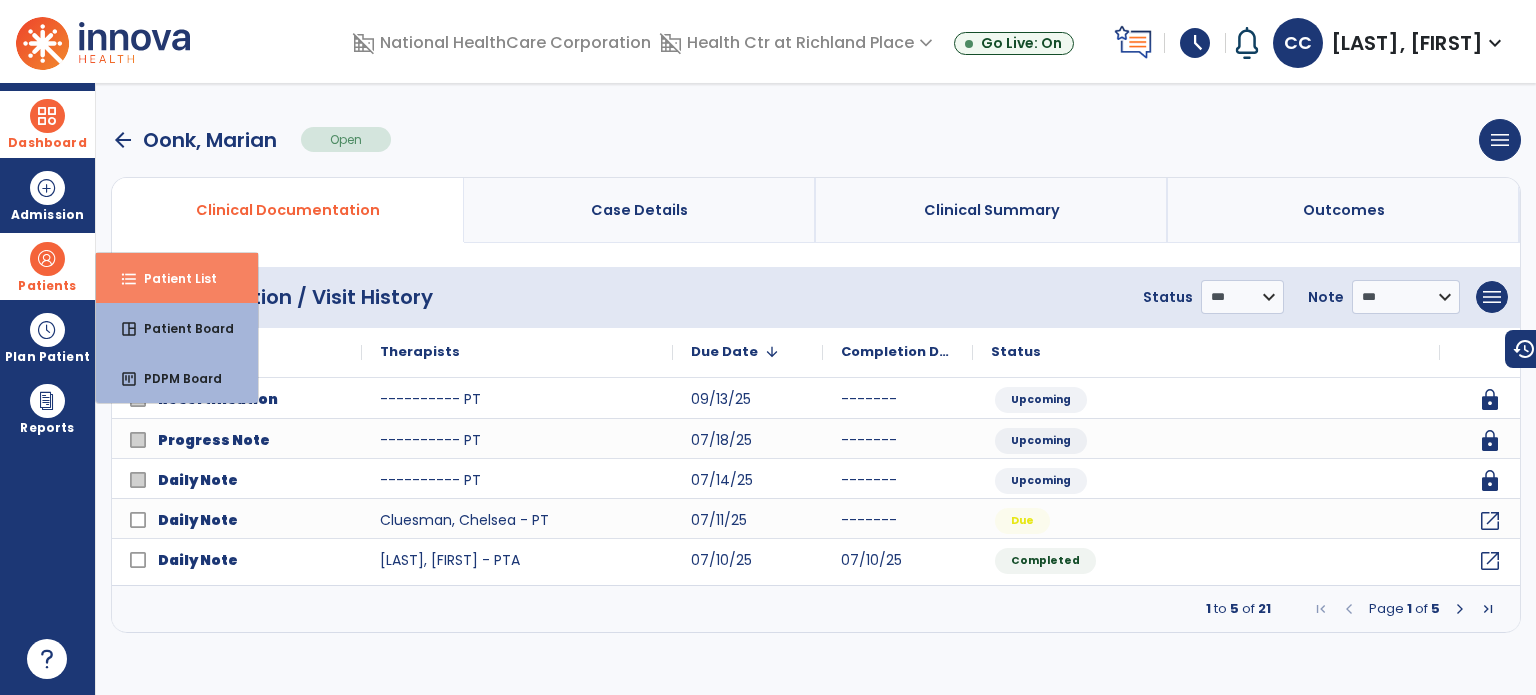 click on "format_list_bulleted  Patient List" at bounding box center (177, 278) 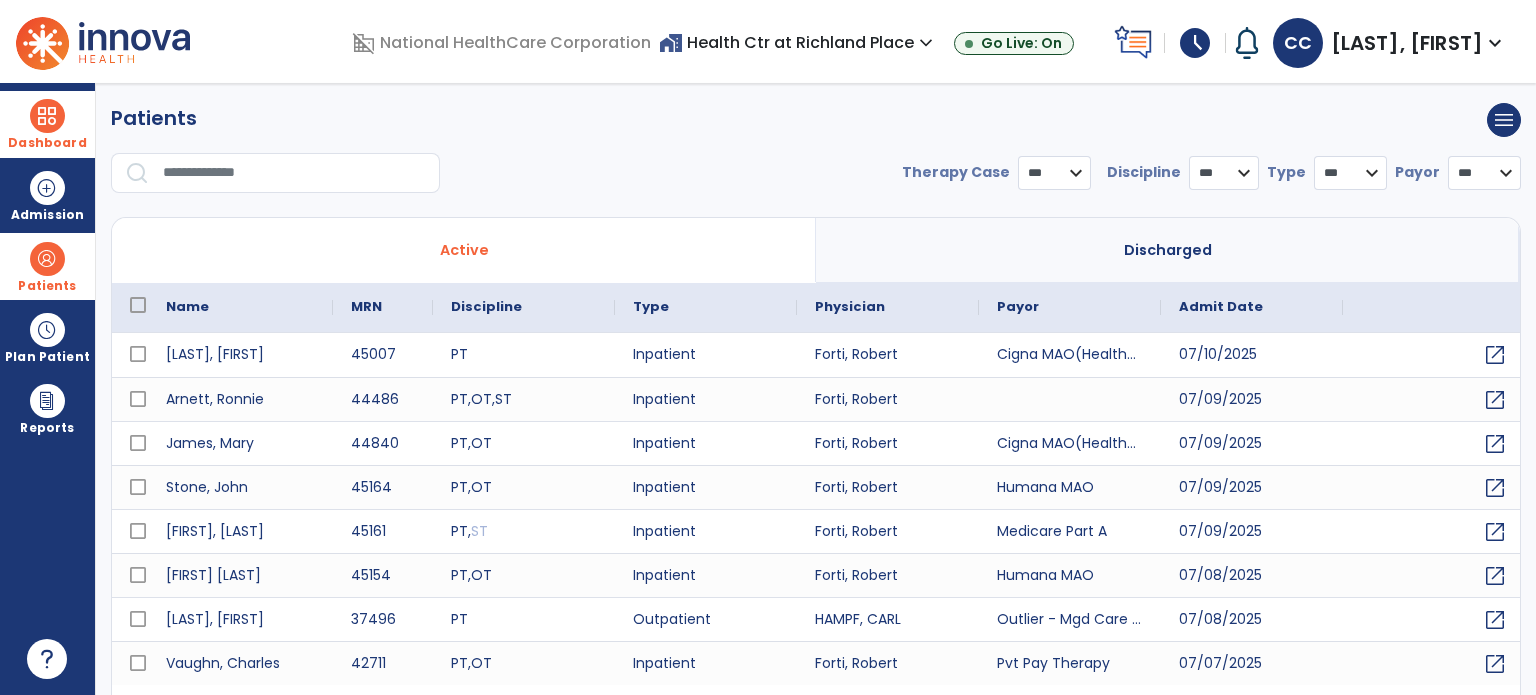 select on "***" 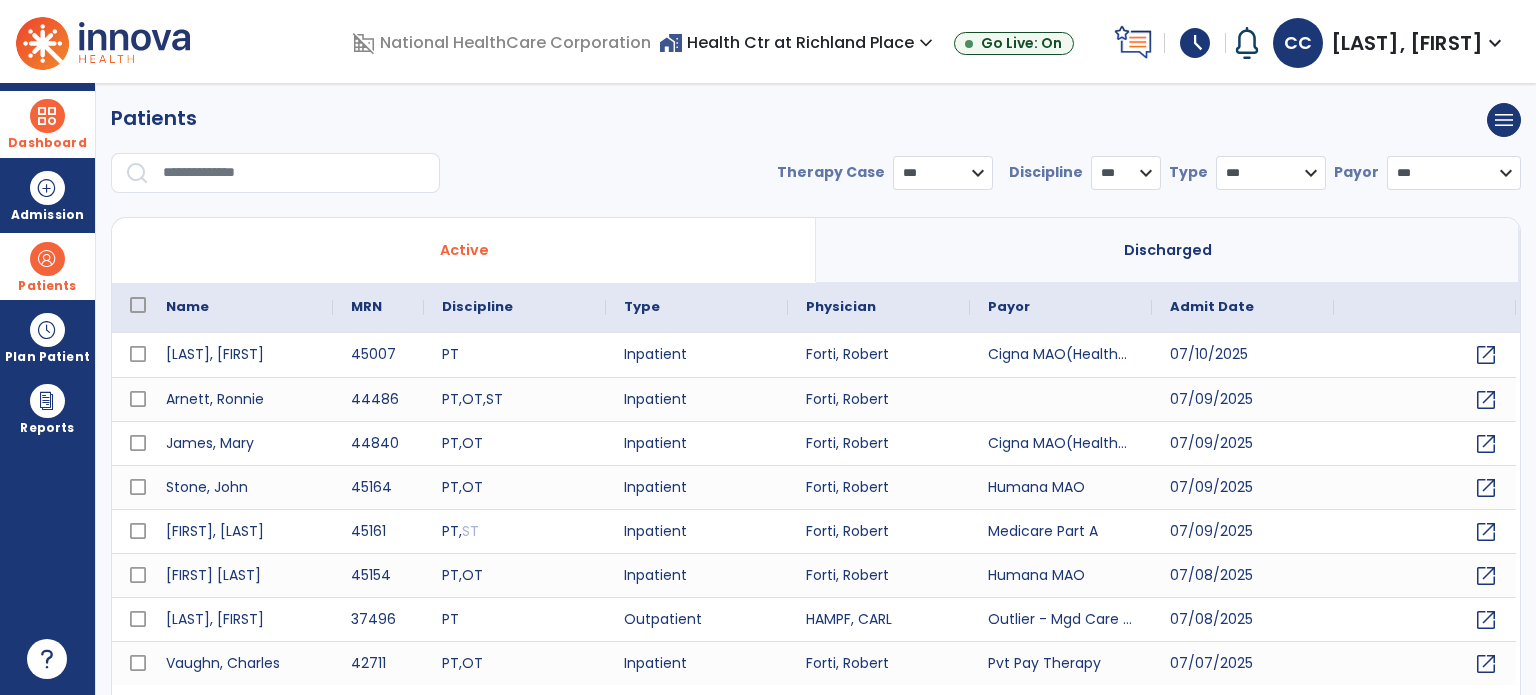 click at bounding box center [294, 173] 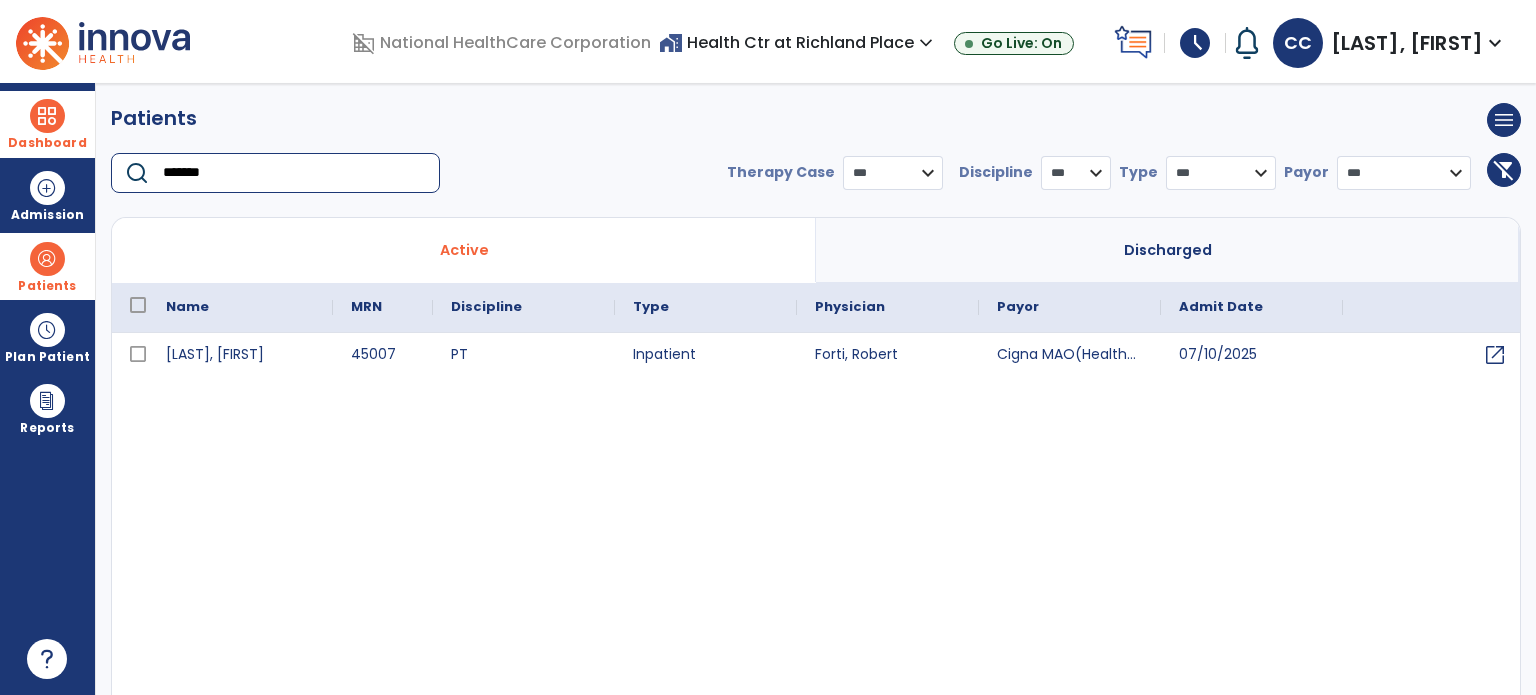 type on "*******" 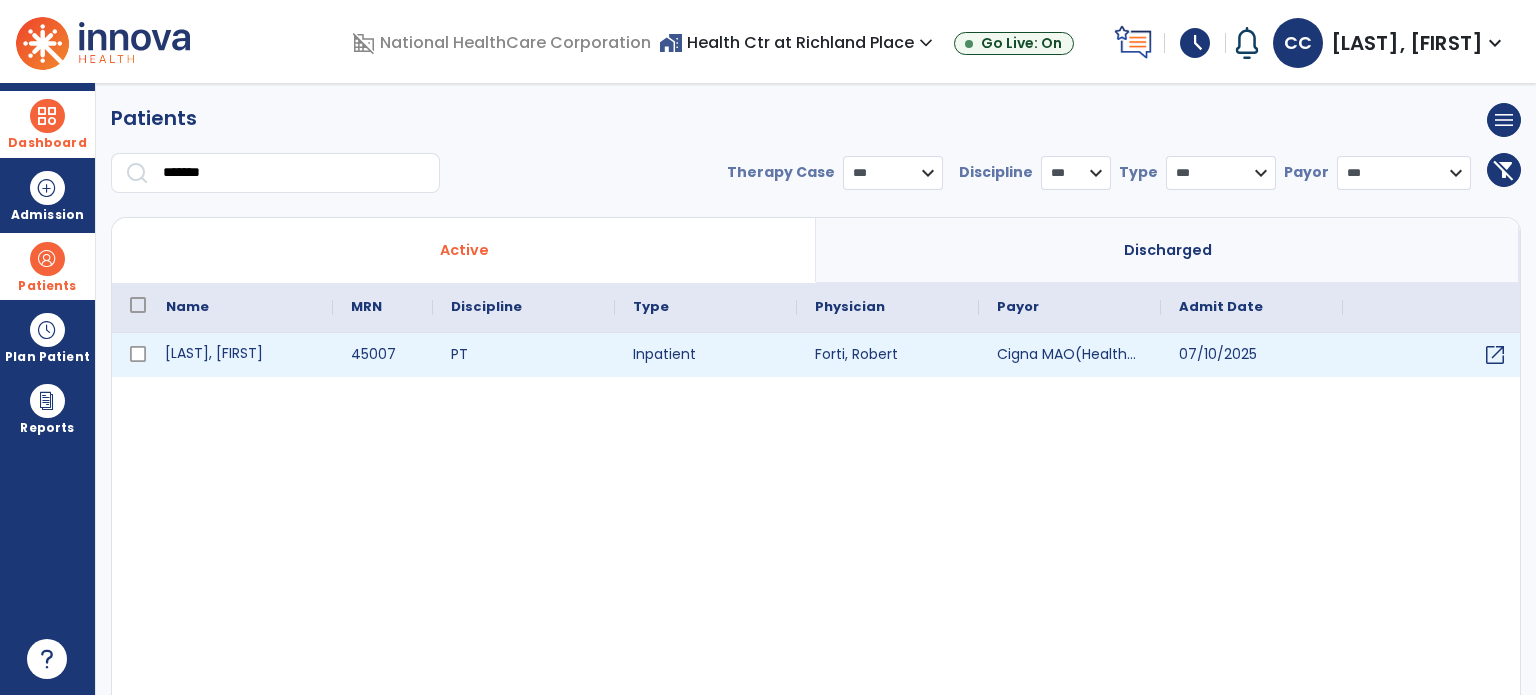 click on "[LAST], [FIRST]" at bounding box center (240, 355) 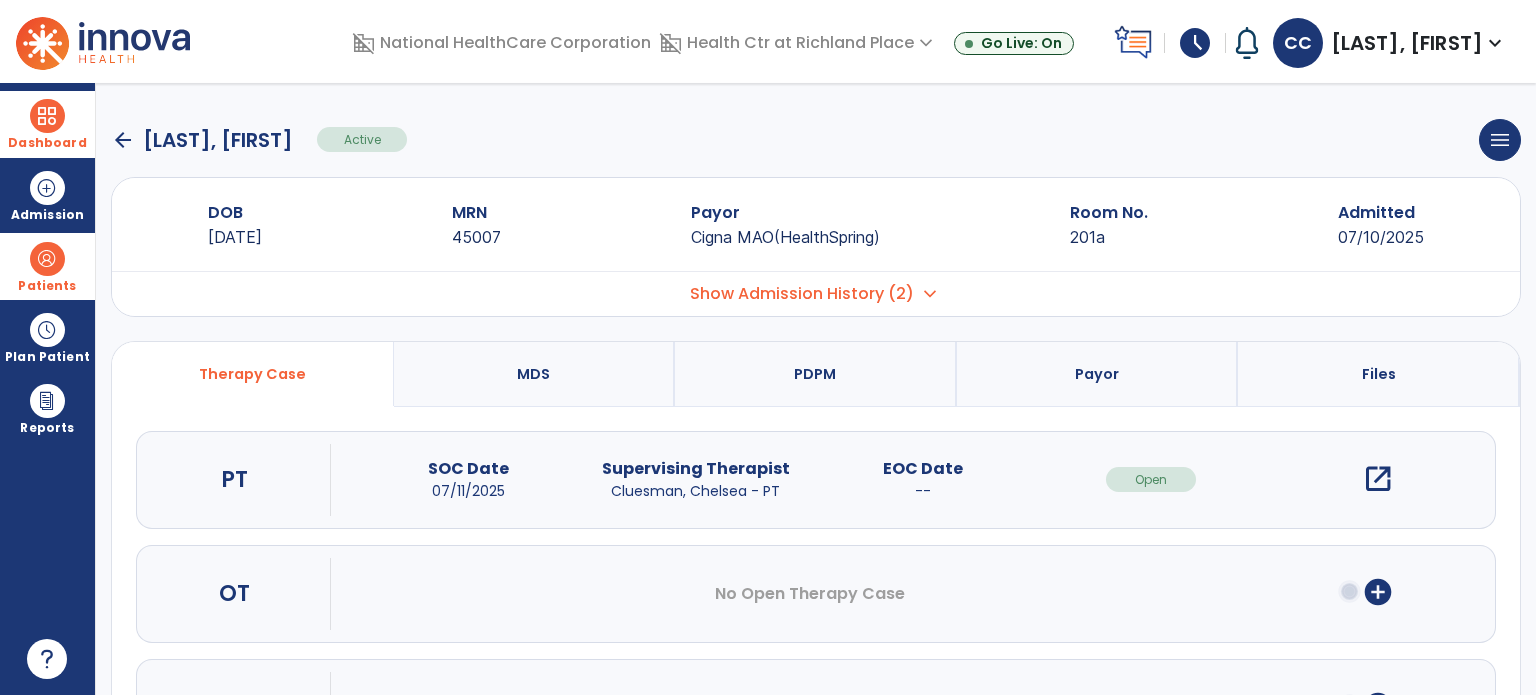 click on "open_in_new" at bounding box center (1378, 479) 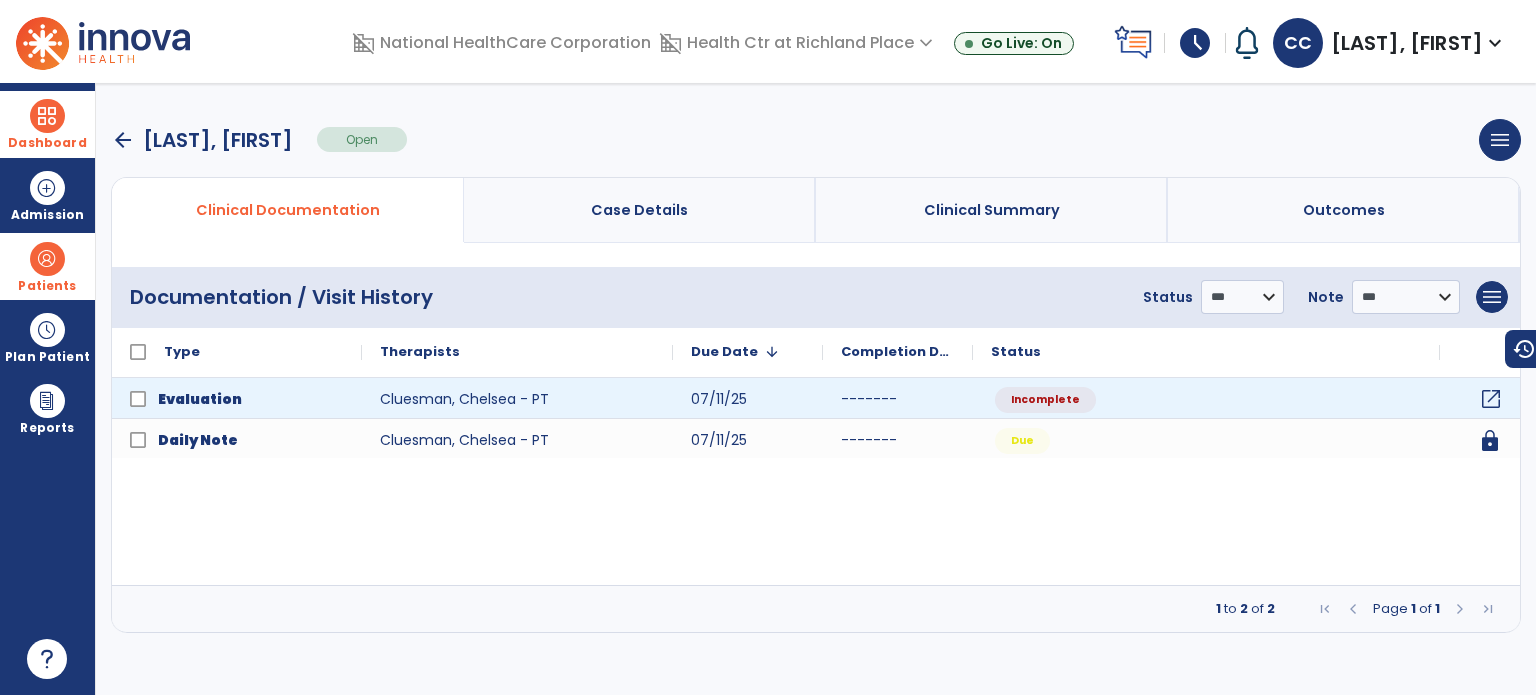 click on "open_in_new" 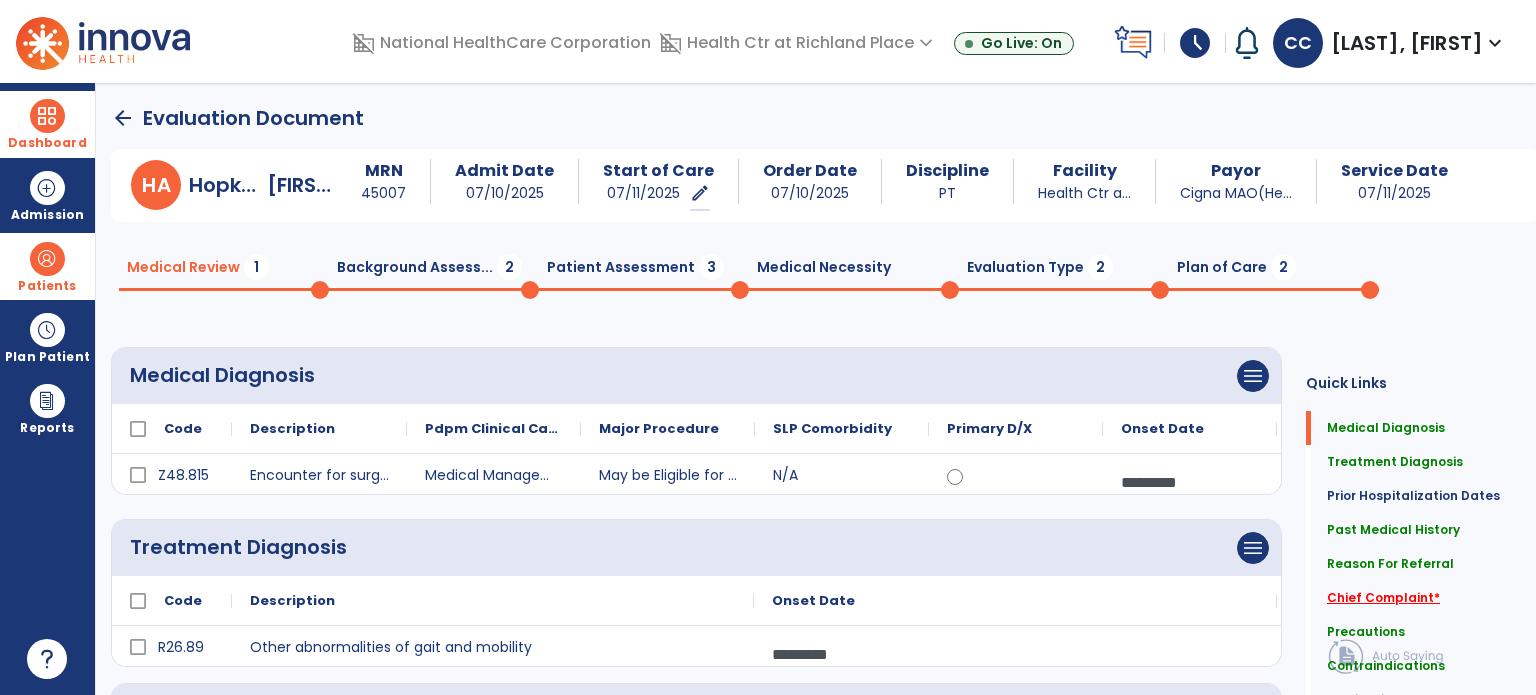 click on "Chief Complaint   *" 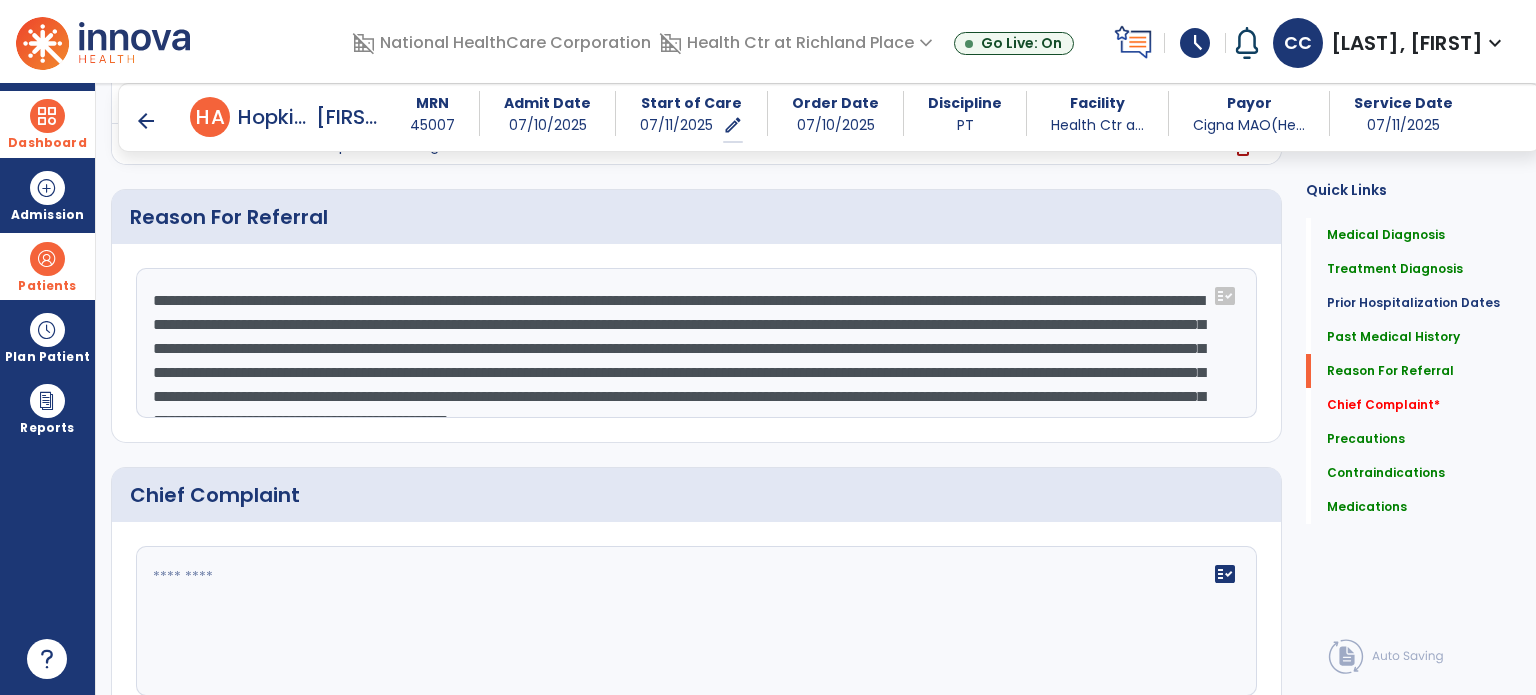 scroll, scrollTop: 1124, scrollLeft: 0, axis: vertical 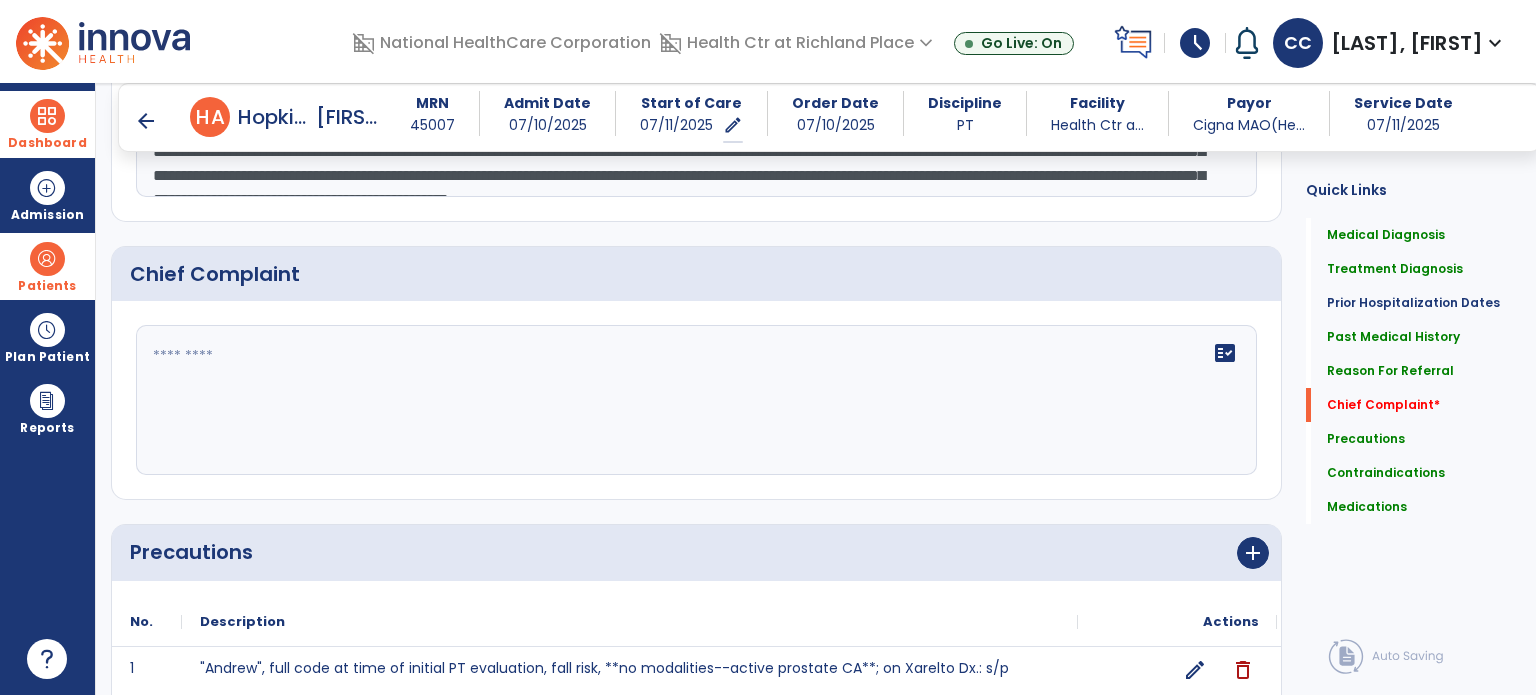 click on "fact_check" 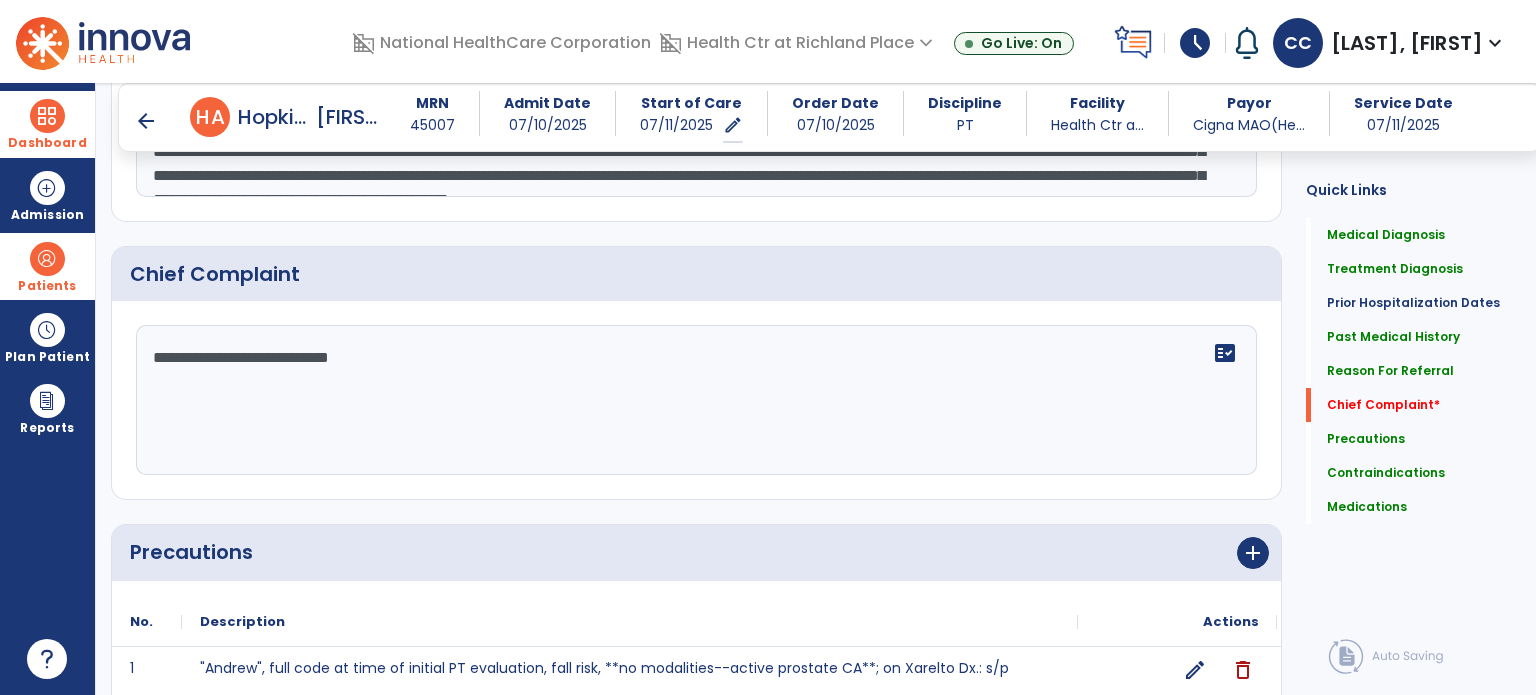 type on "**********" 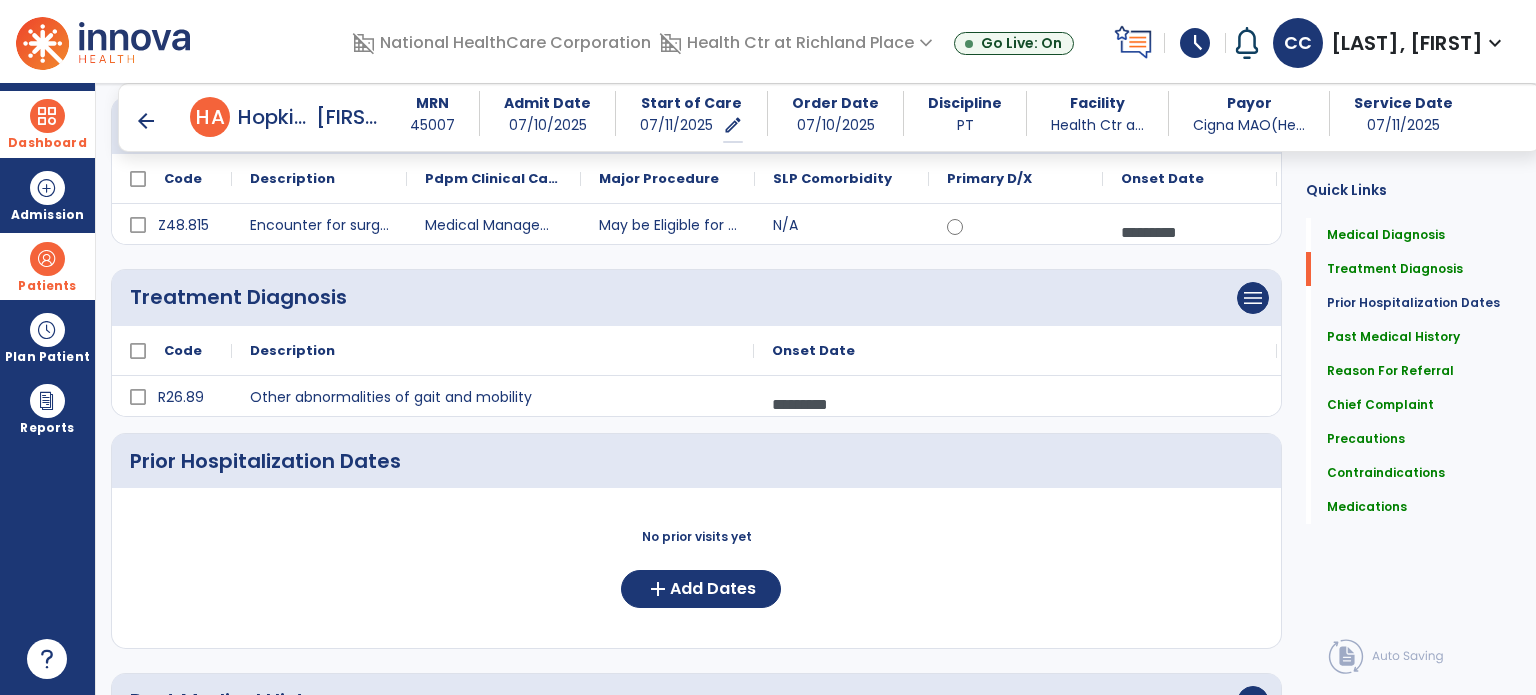 scroll, scrollTop: 204, scrollLeft: 0, axis: vertical 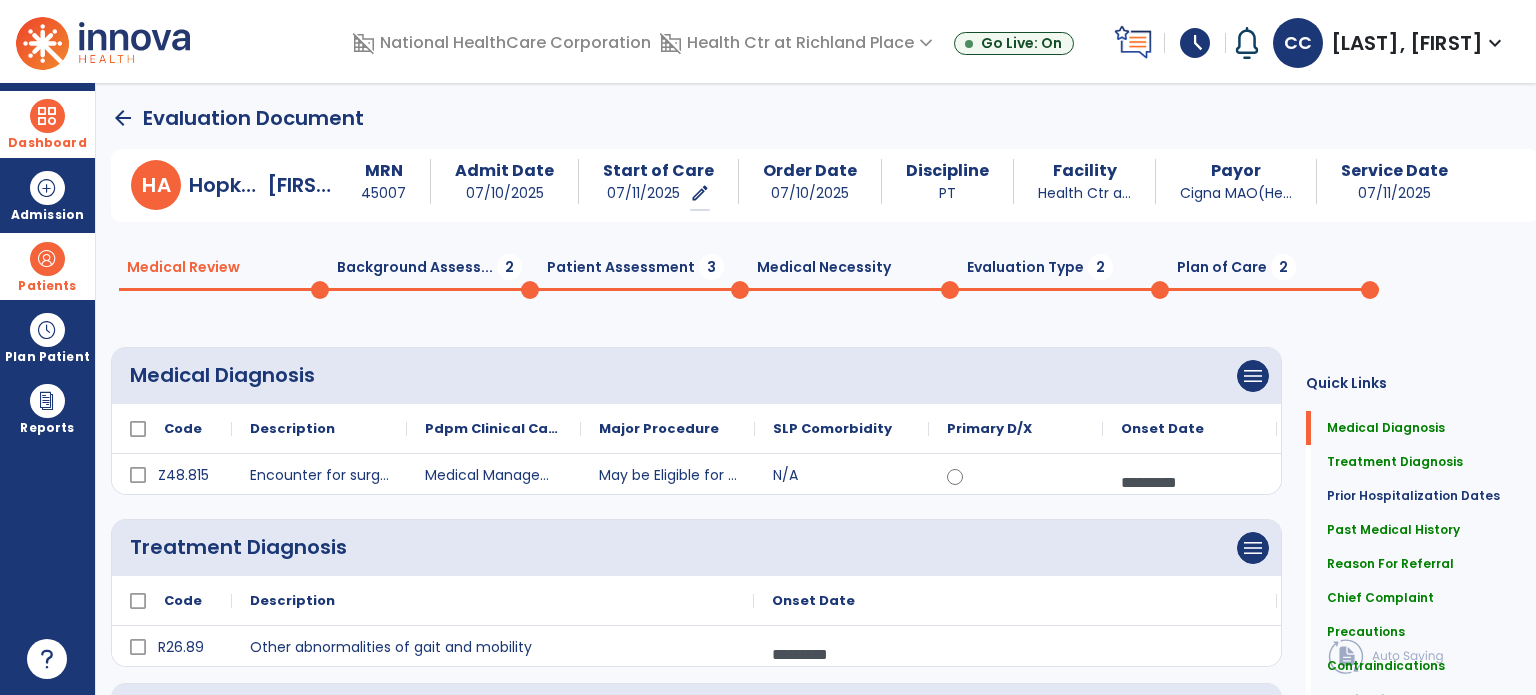 click on "Background Assess...  2" 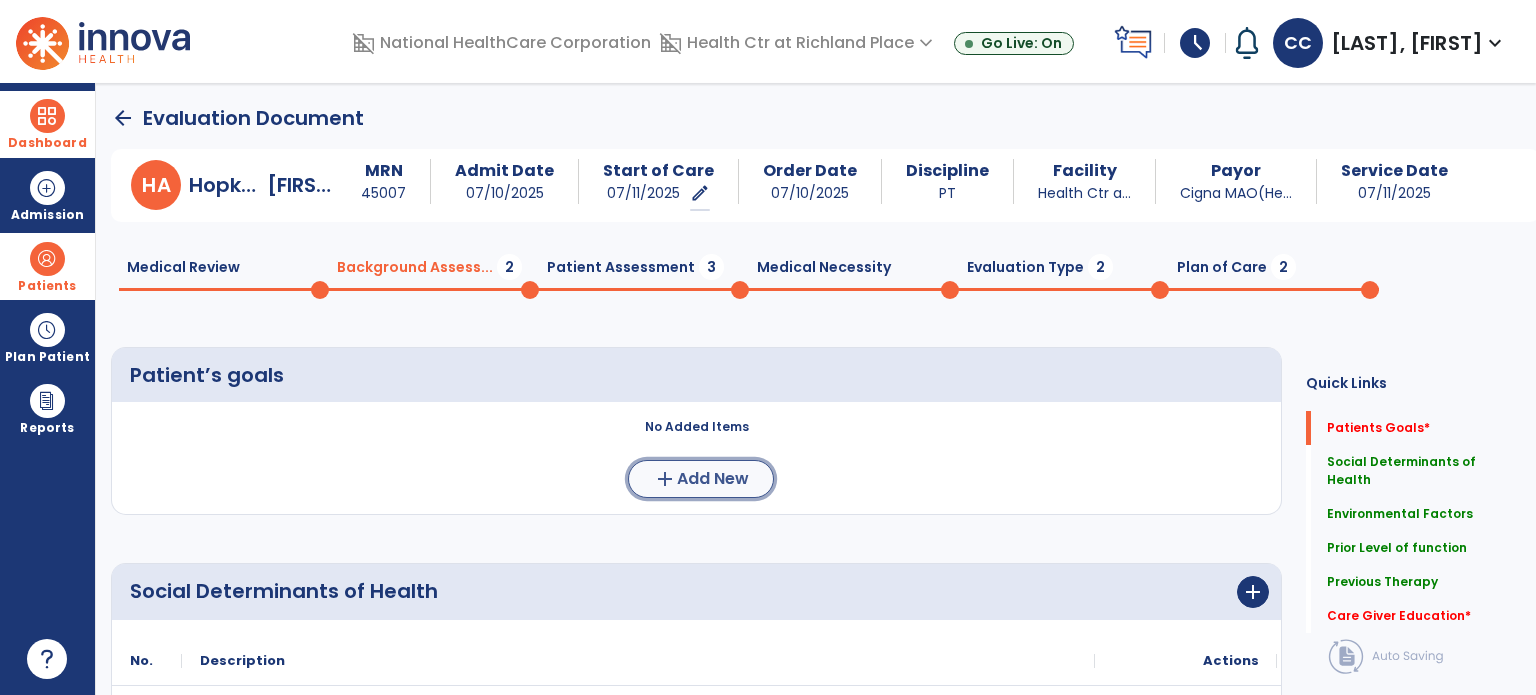 click on "add  Add New" 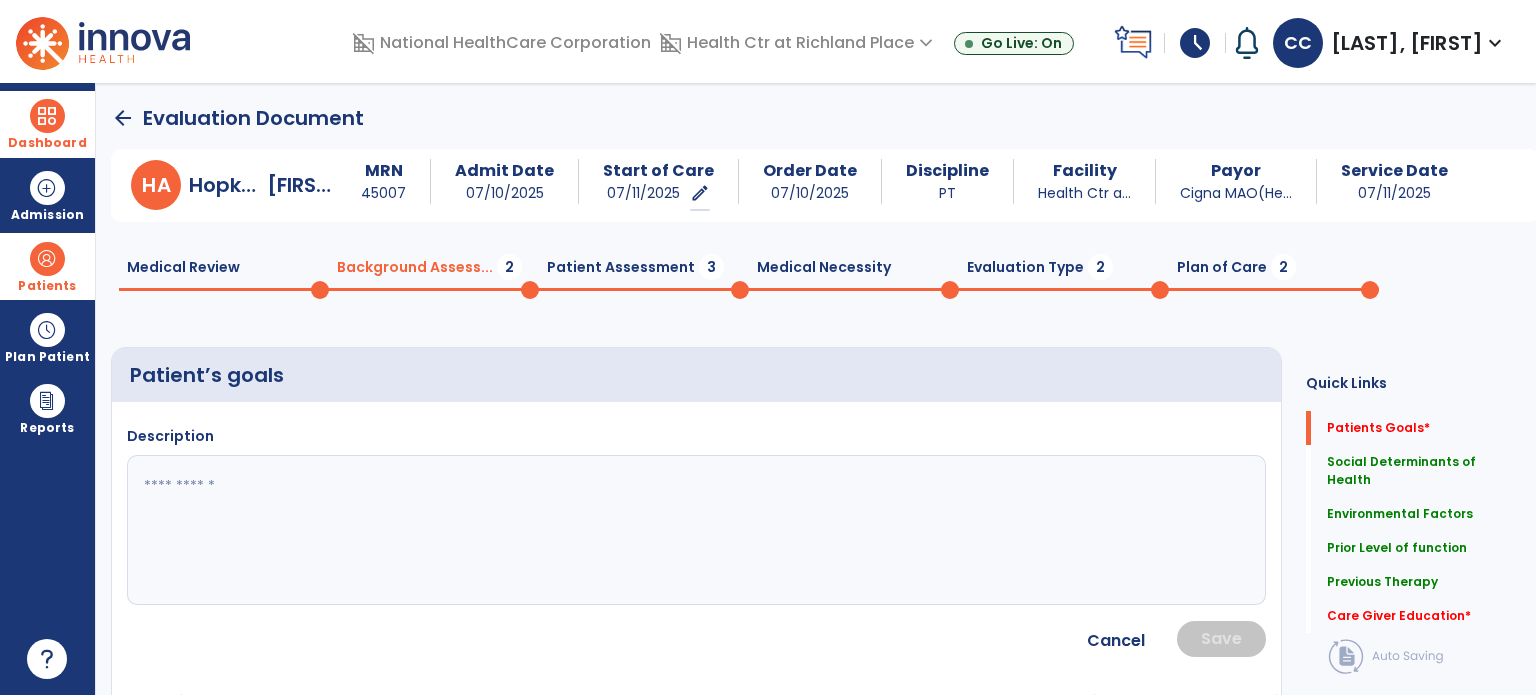 click 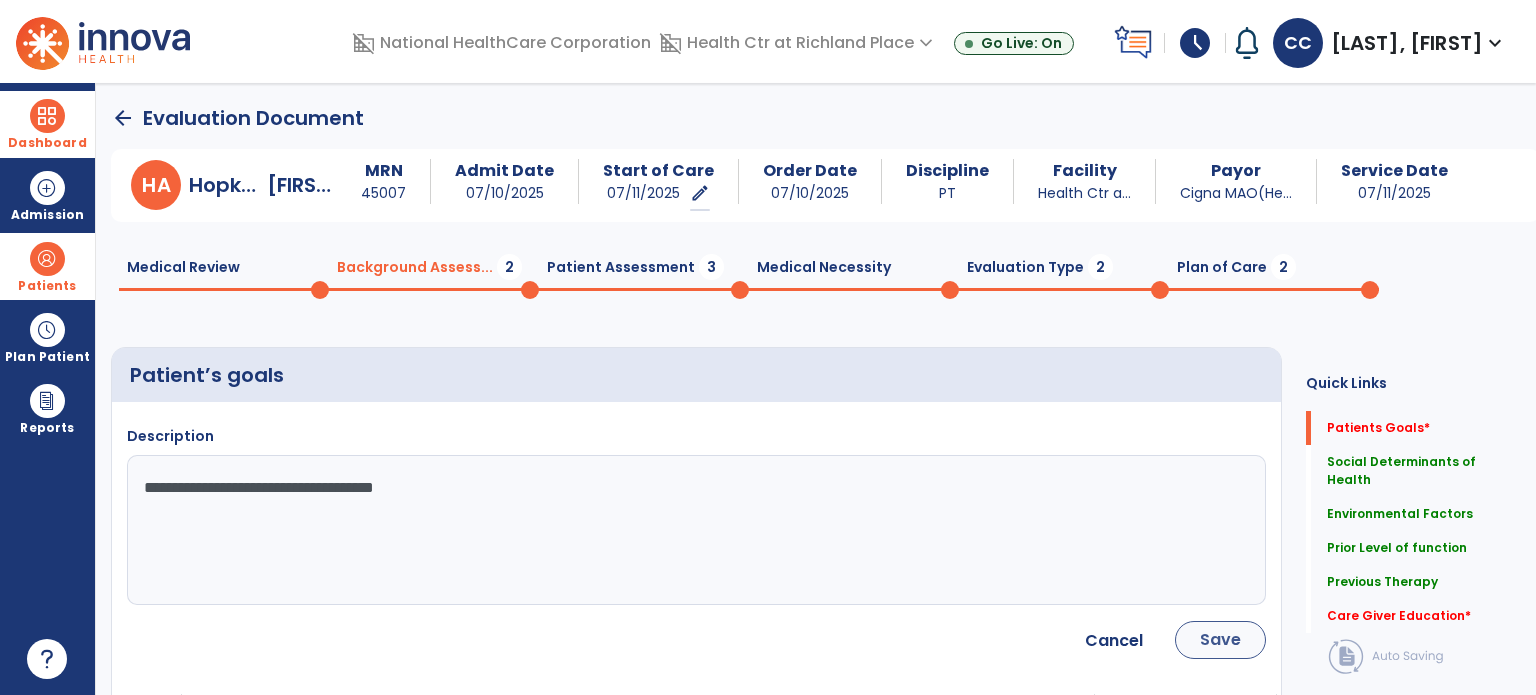 type on "**********" 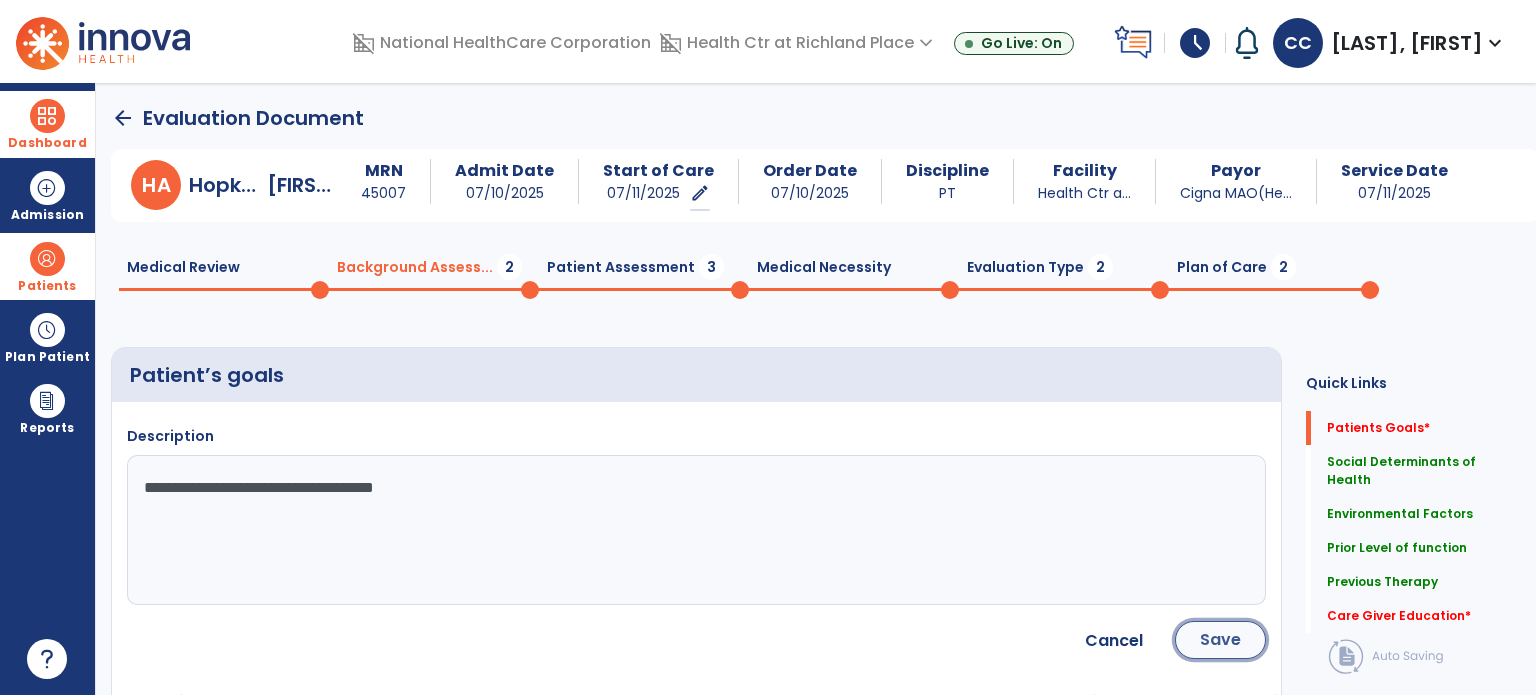 click on "Save" 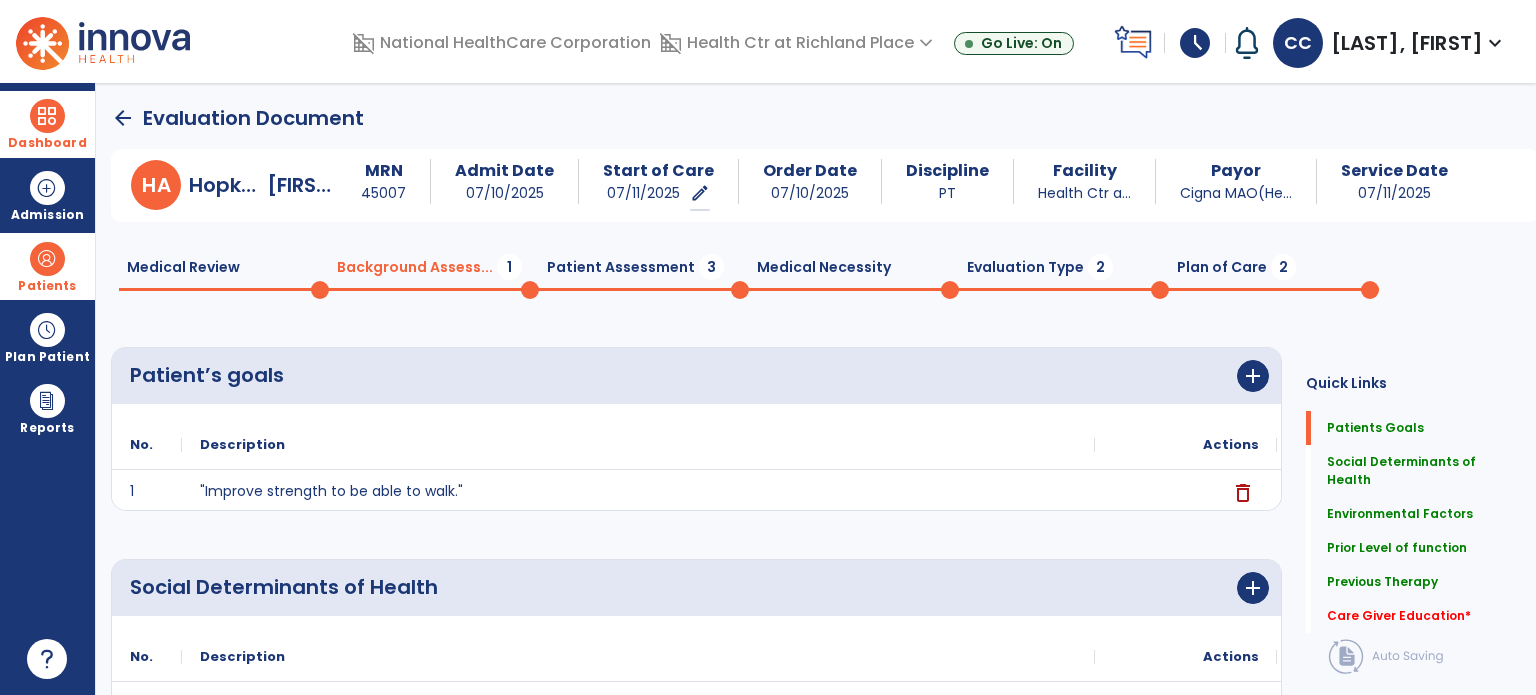 click on "Patient’s goals      add" 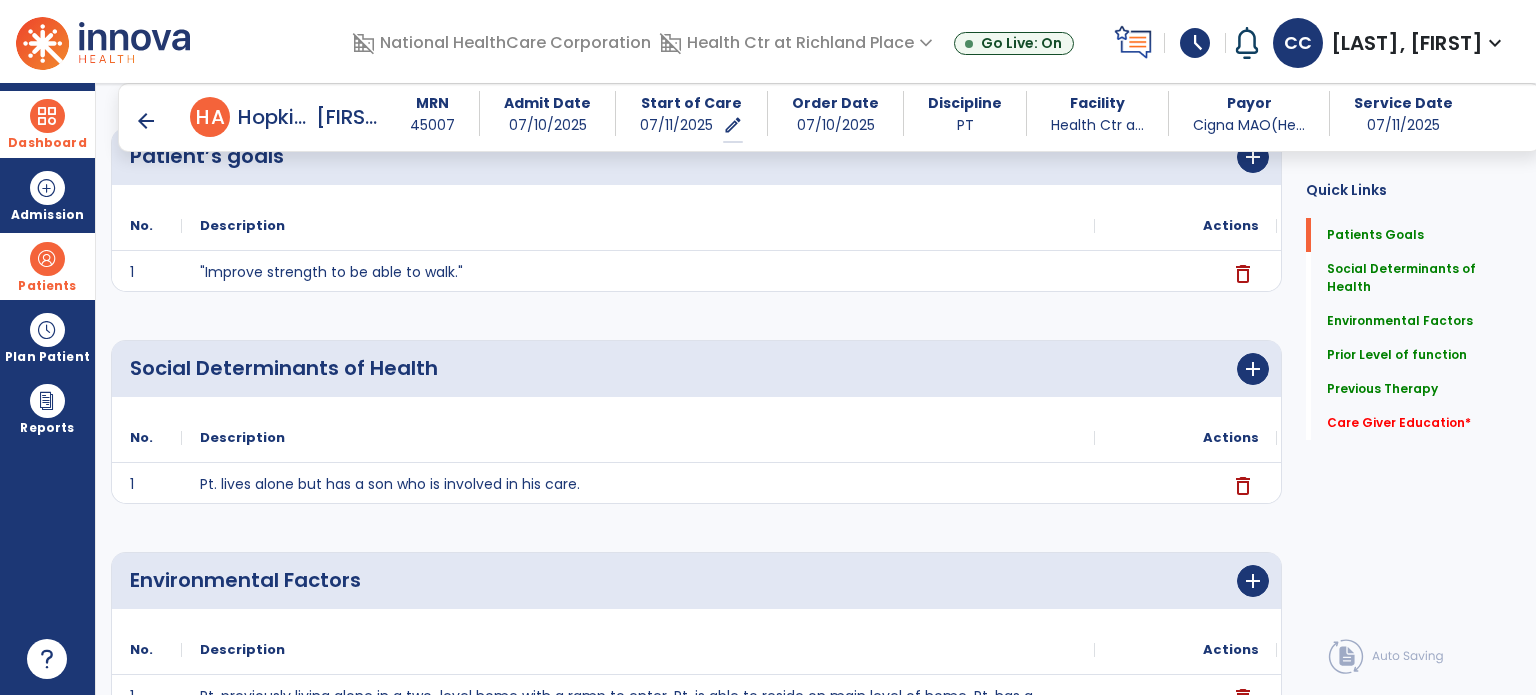 scroll, scrollTop: 240, scrollLeft: 0, axis: vertical 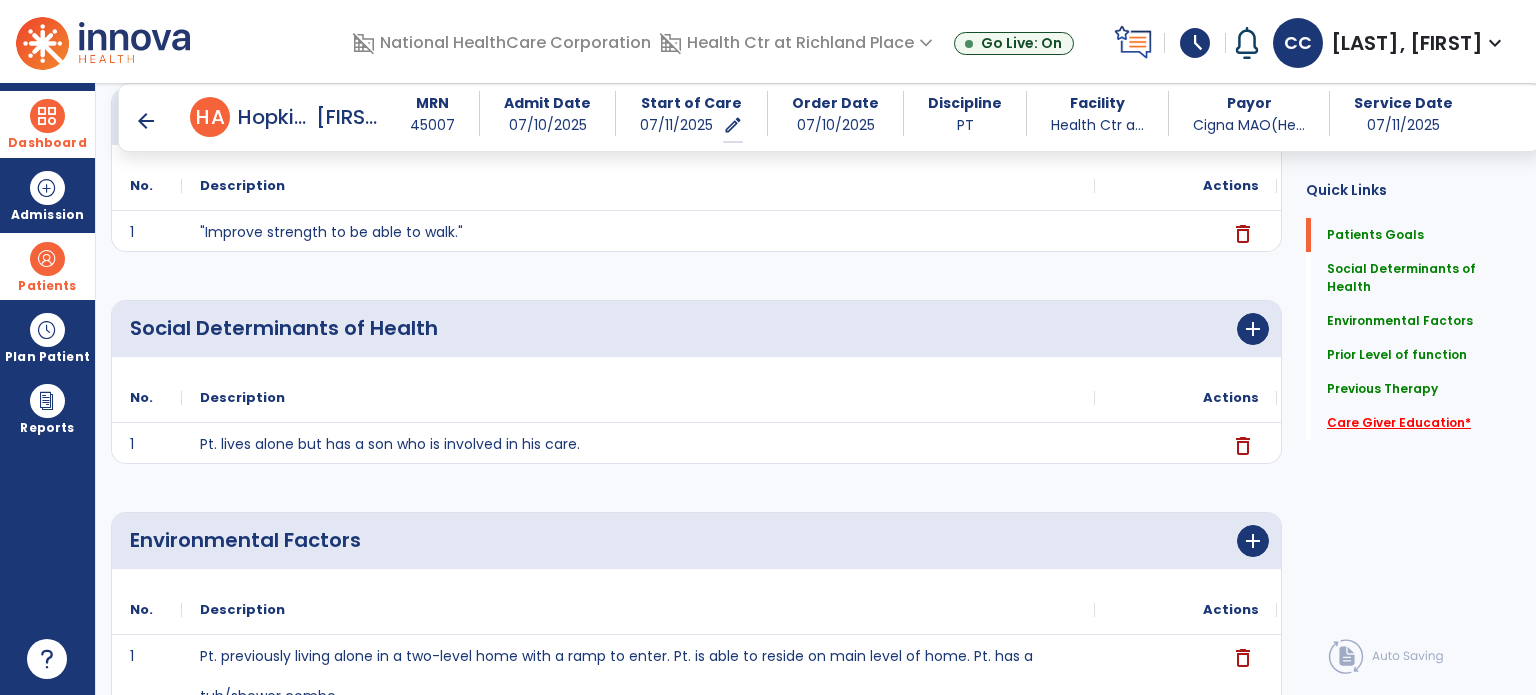 click on "Care Giver Education   *" 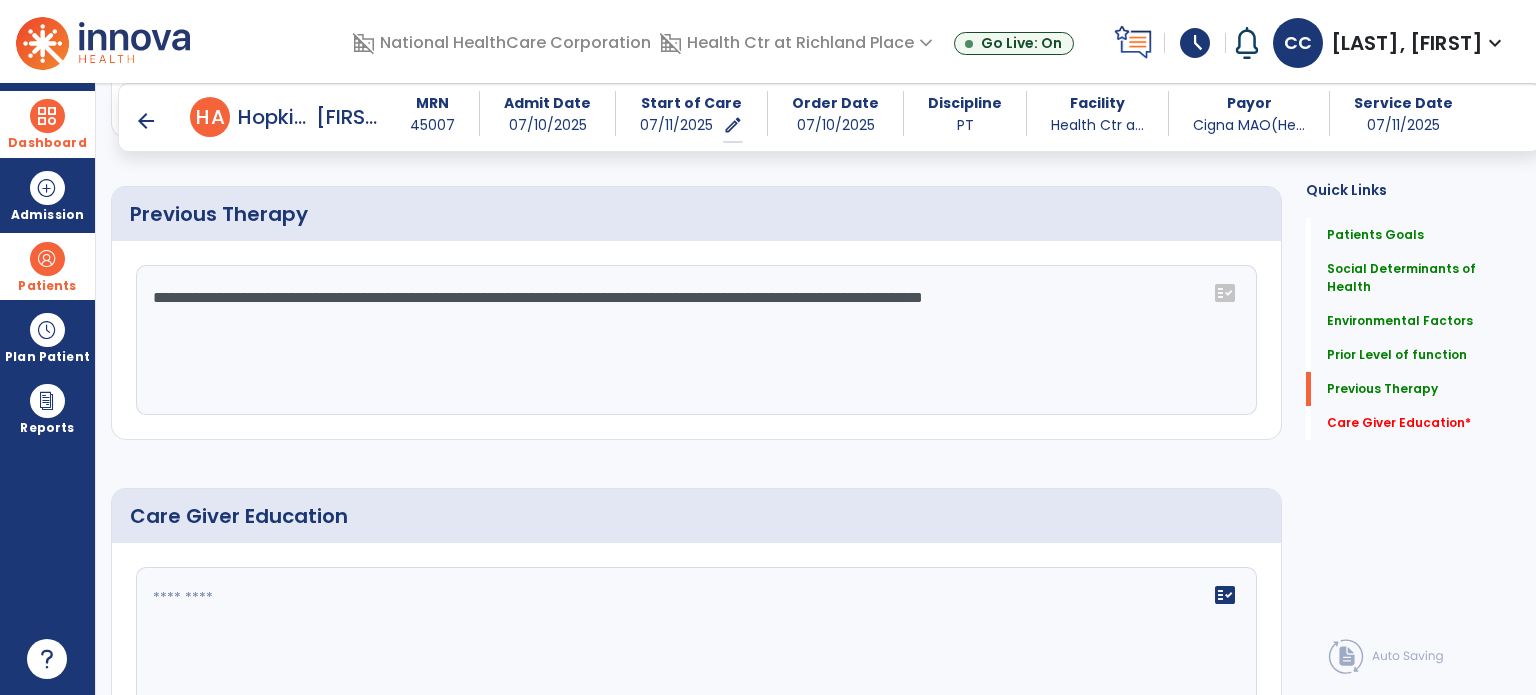 scroll, scrollTop: 1232, scrollLeft: 0, axis: vertical 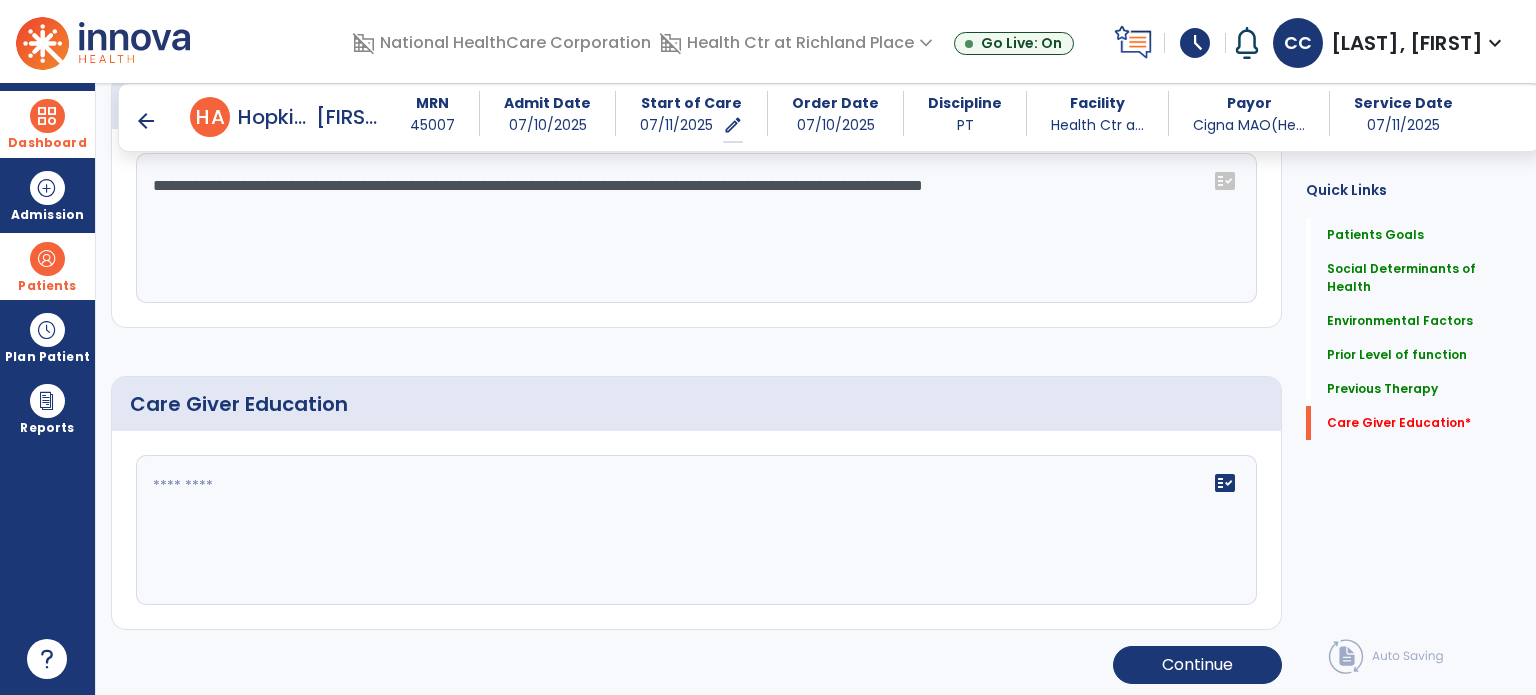 click on "fact_check" 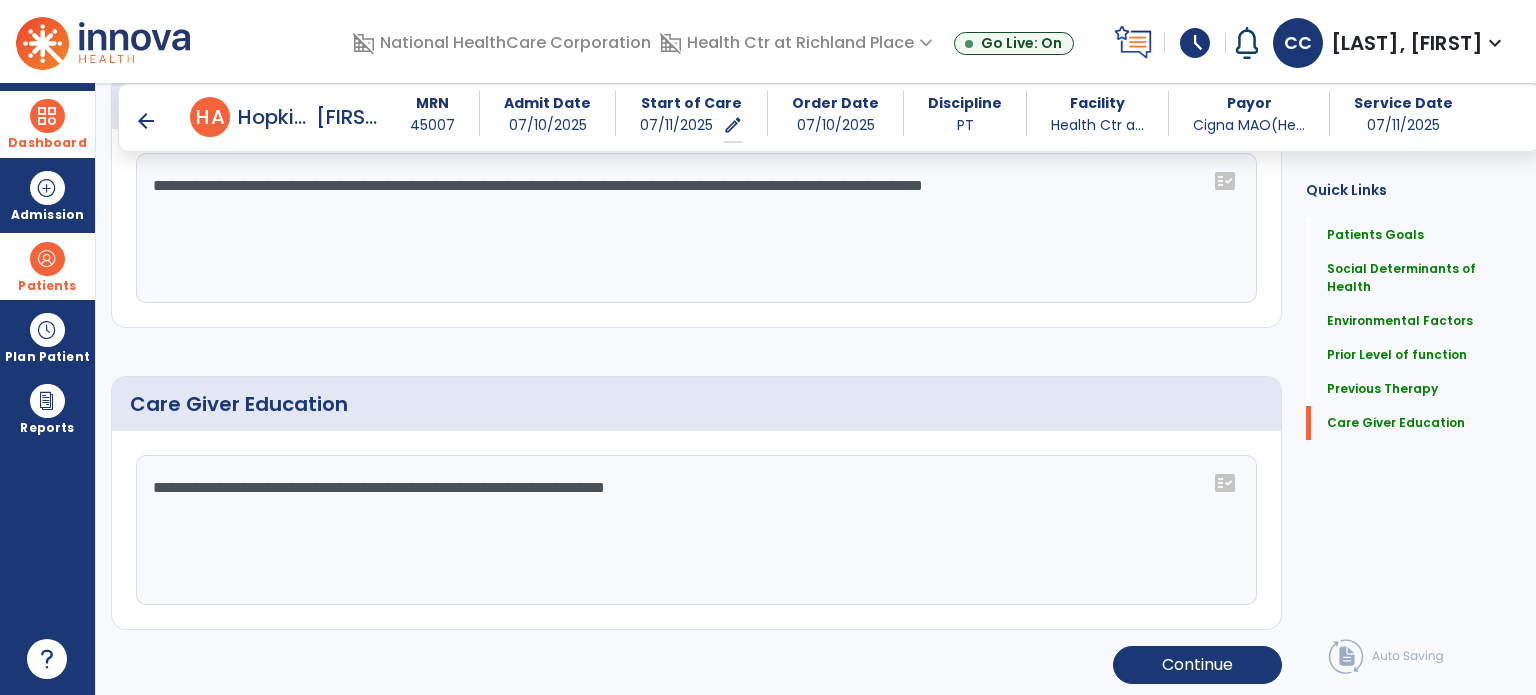 scroll, scrollTop: 1232, scrollLeft: 0, axis: vertical 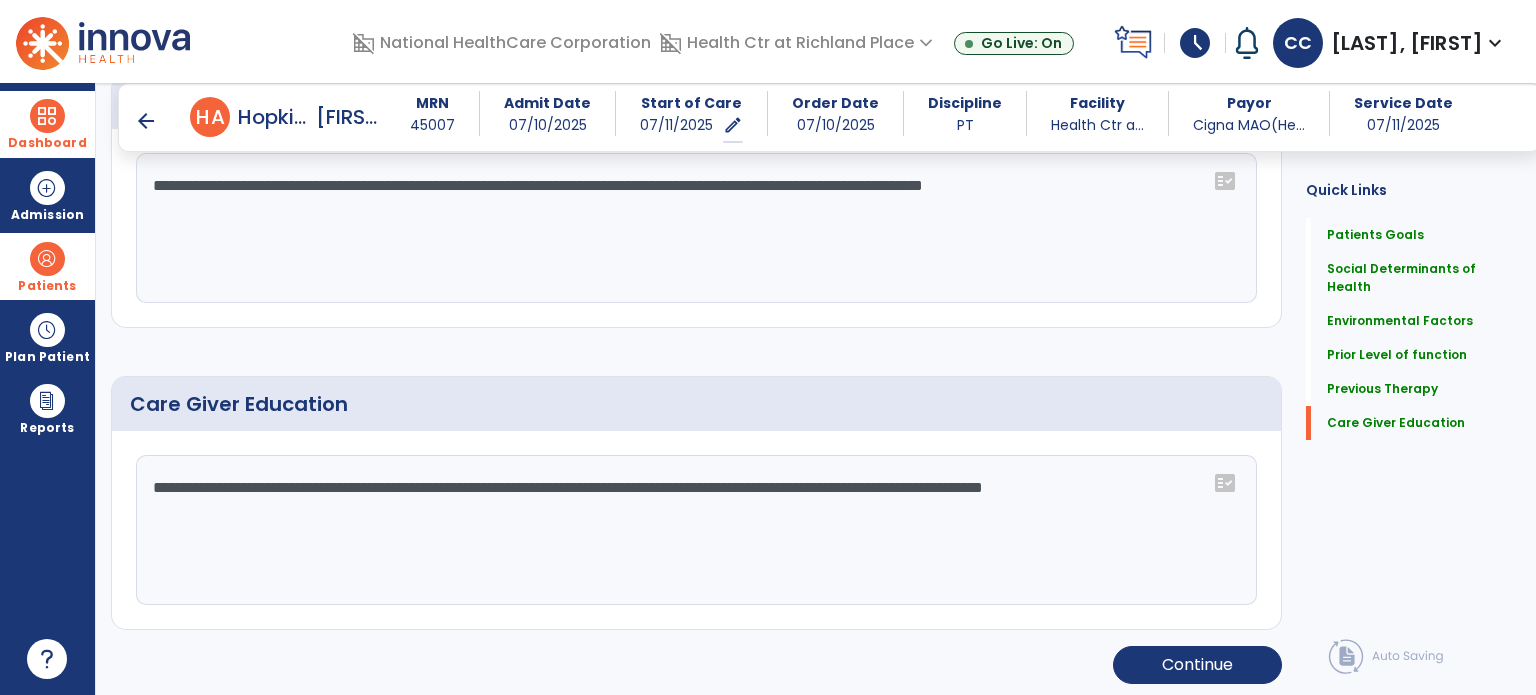 type on "**********" 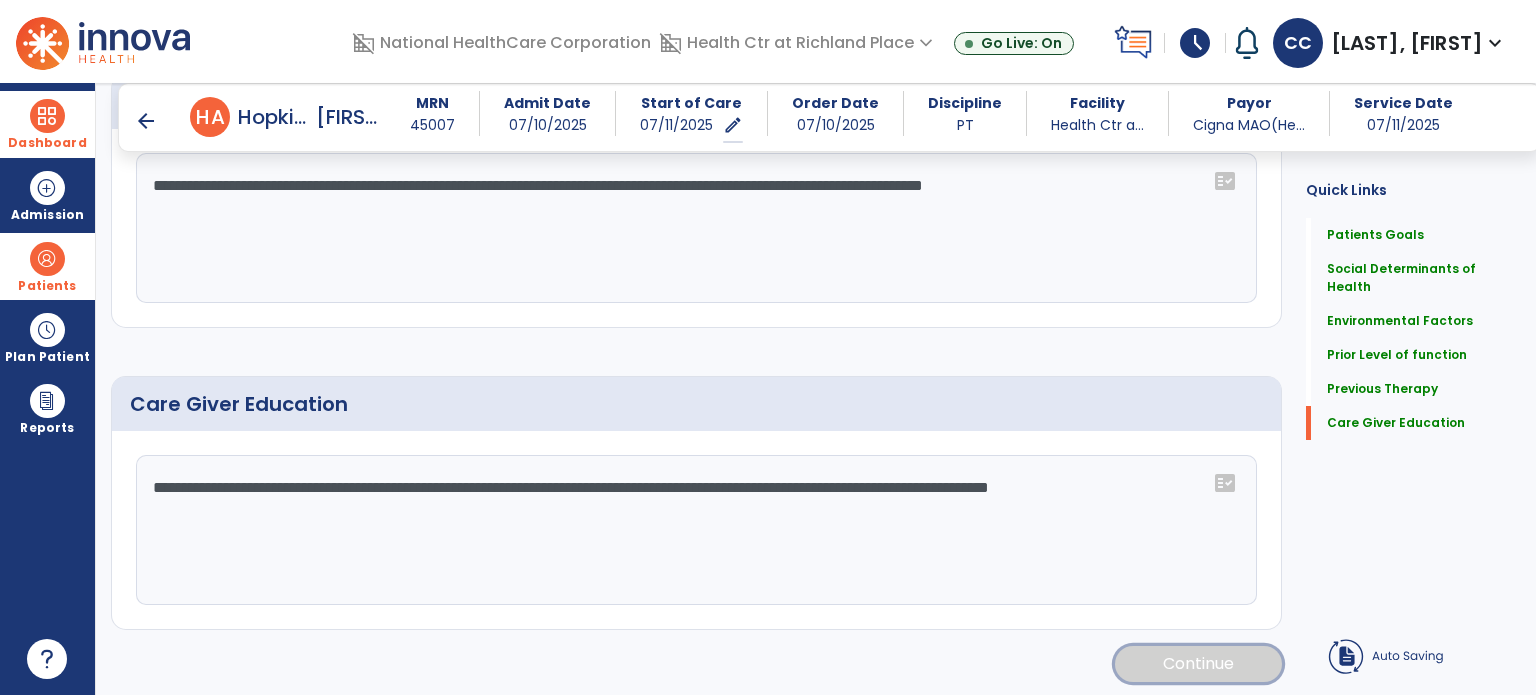 click on "Continue" 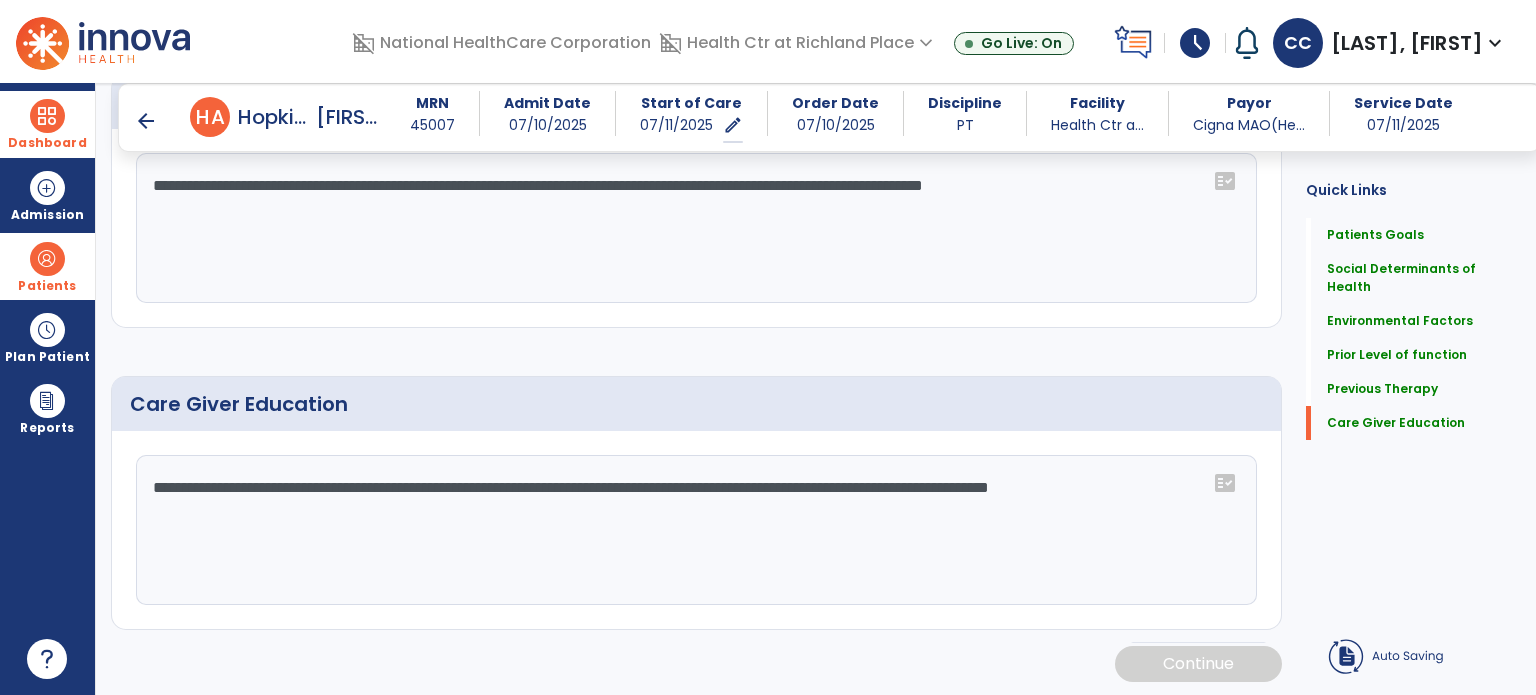 scroll, scrollTop: 252, scrollLeft: 0, axis: vertical 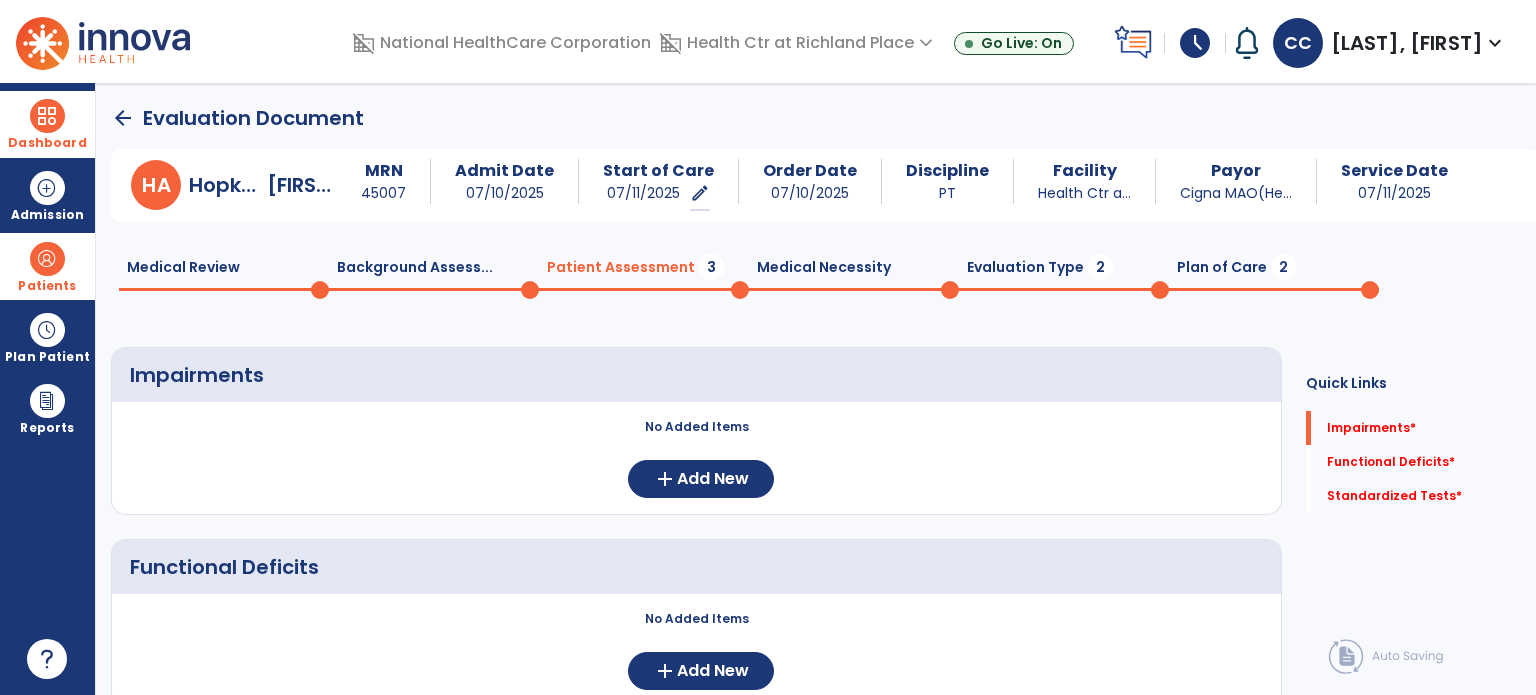 click on "arrow_back" 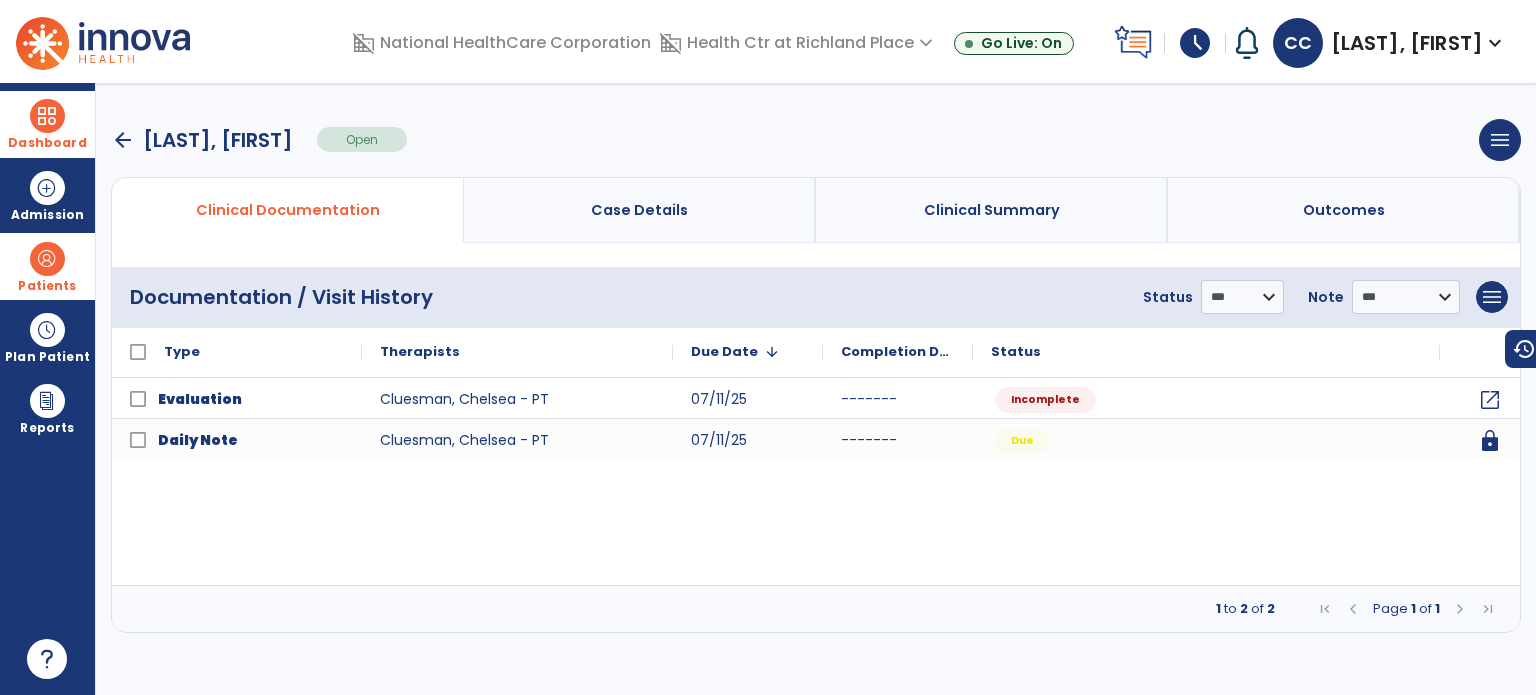 click on "arrow_back" at bounding box center (123, 140) 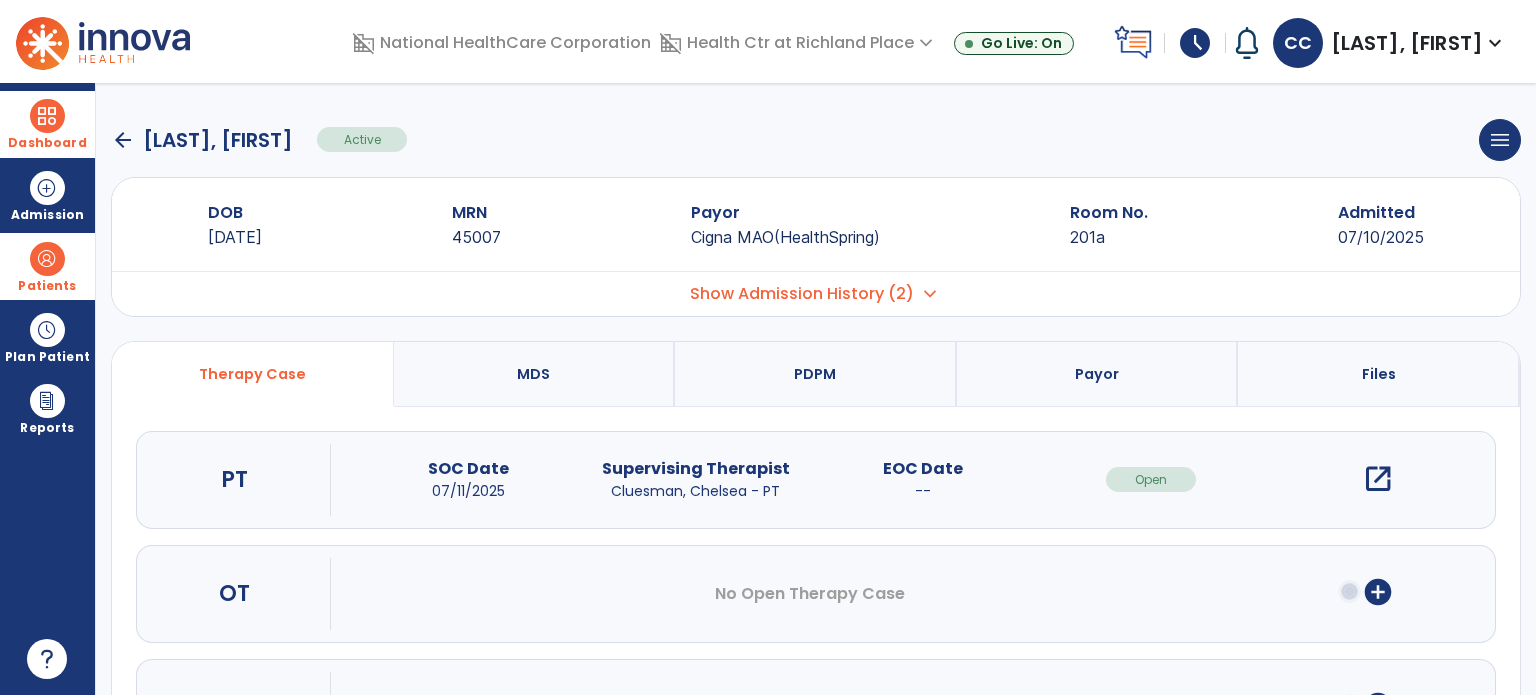 click at bounding box center [47, 259] 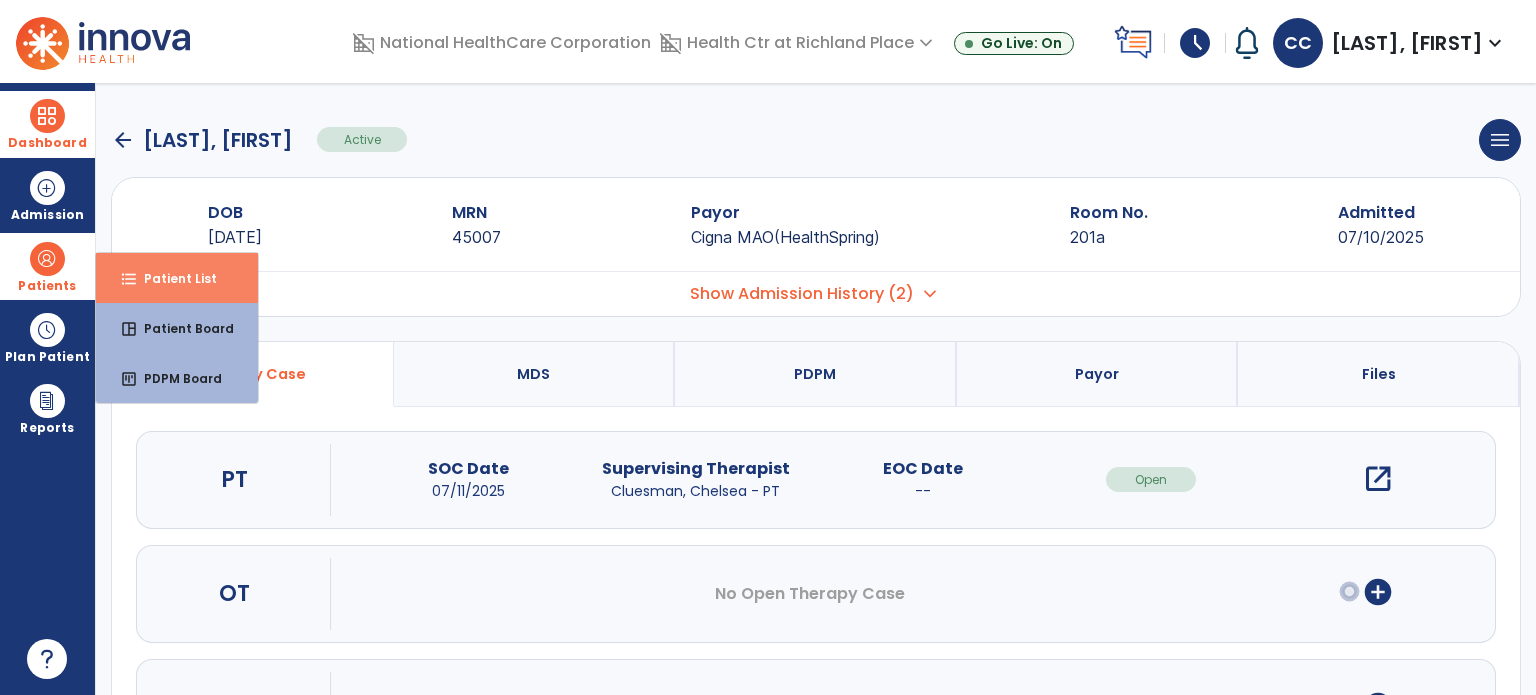 click on "Patient List" at bounding box center [172, 278] 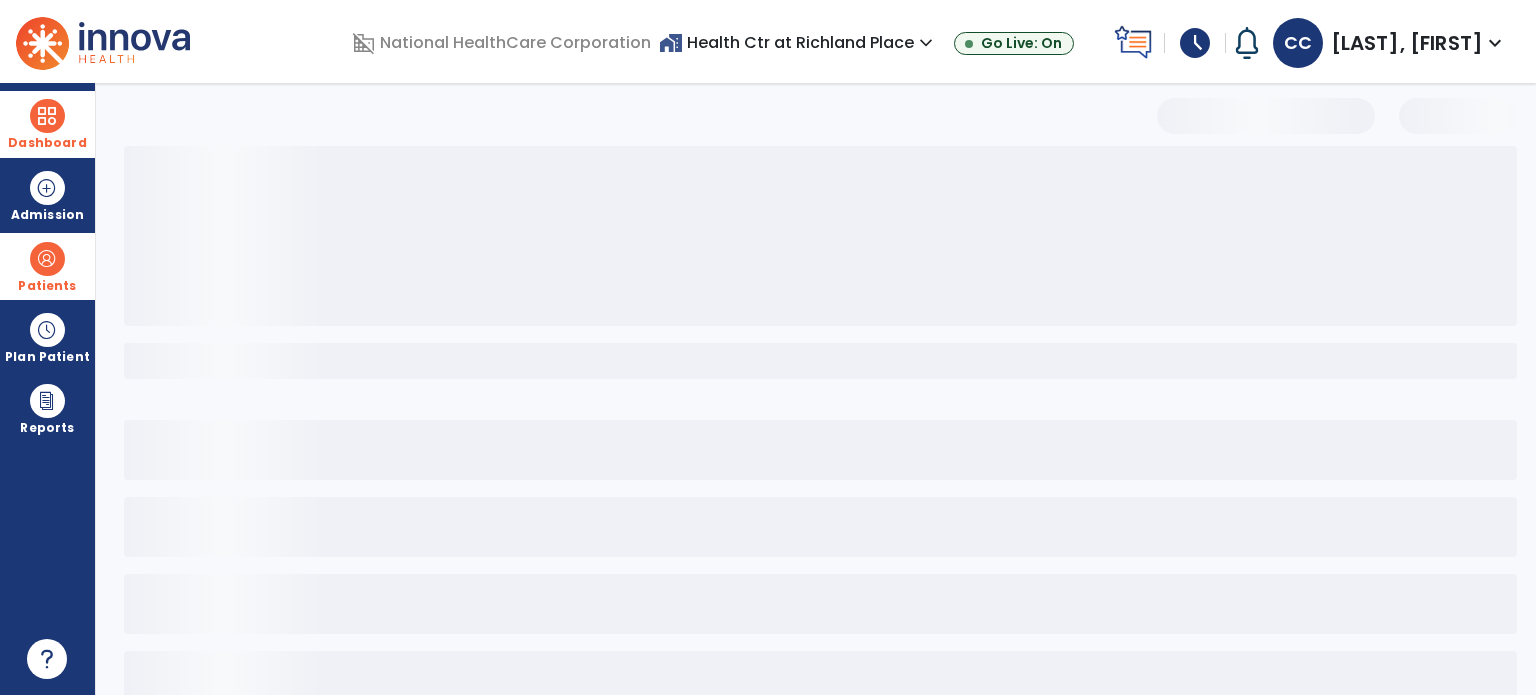 select on "***" 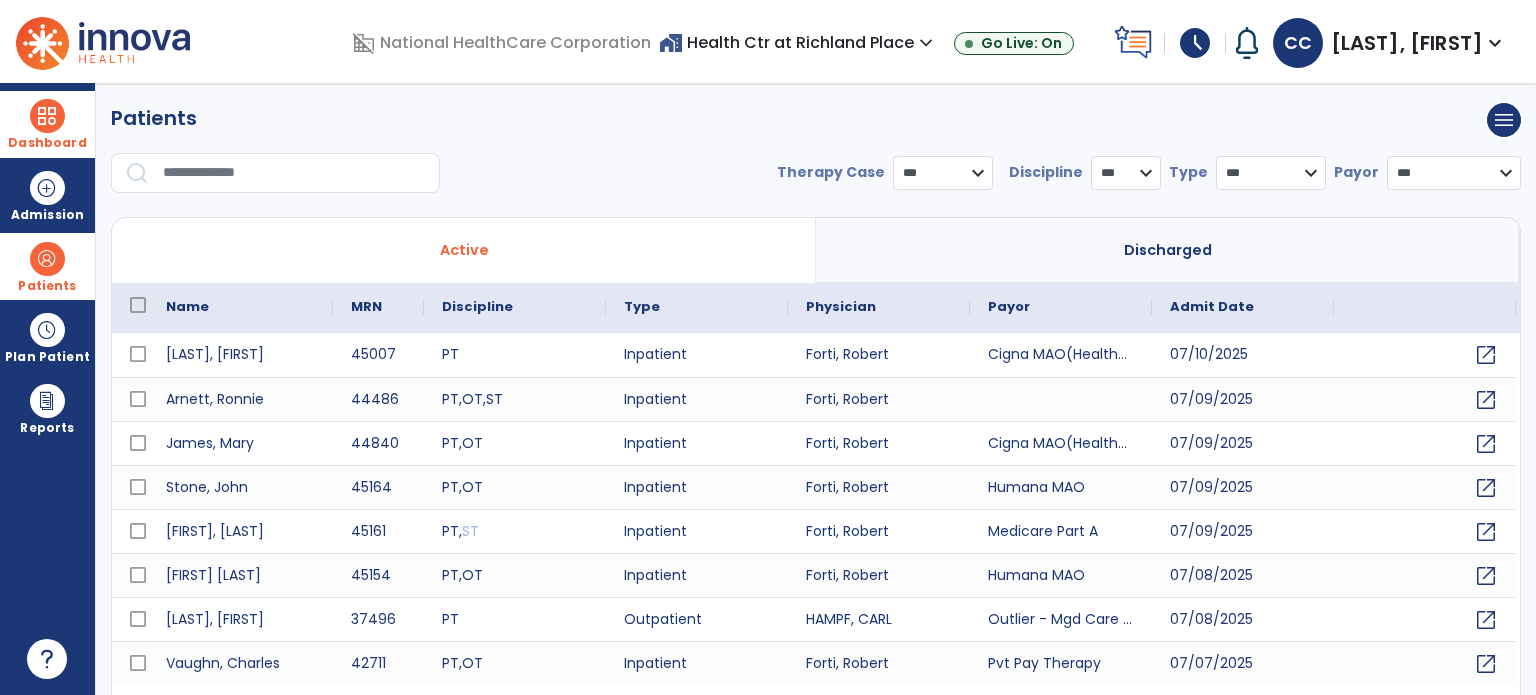 click at bounding box center [294, 173] 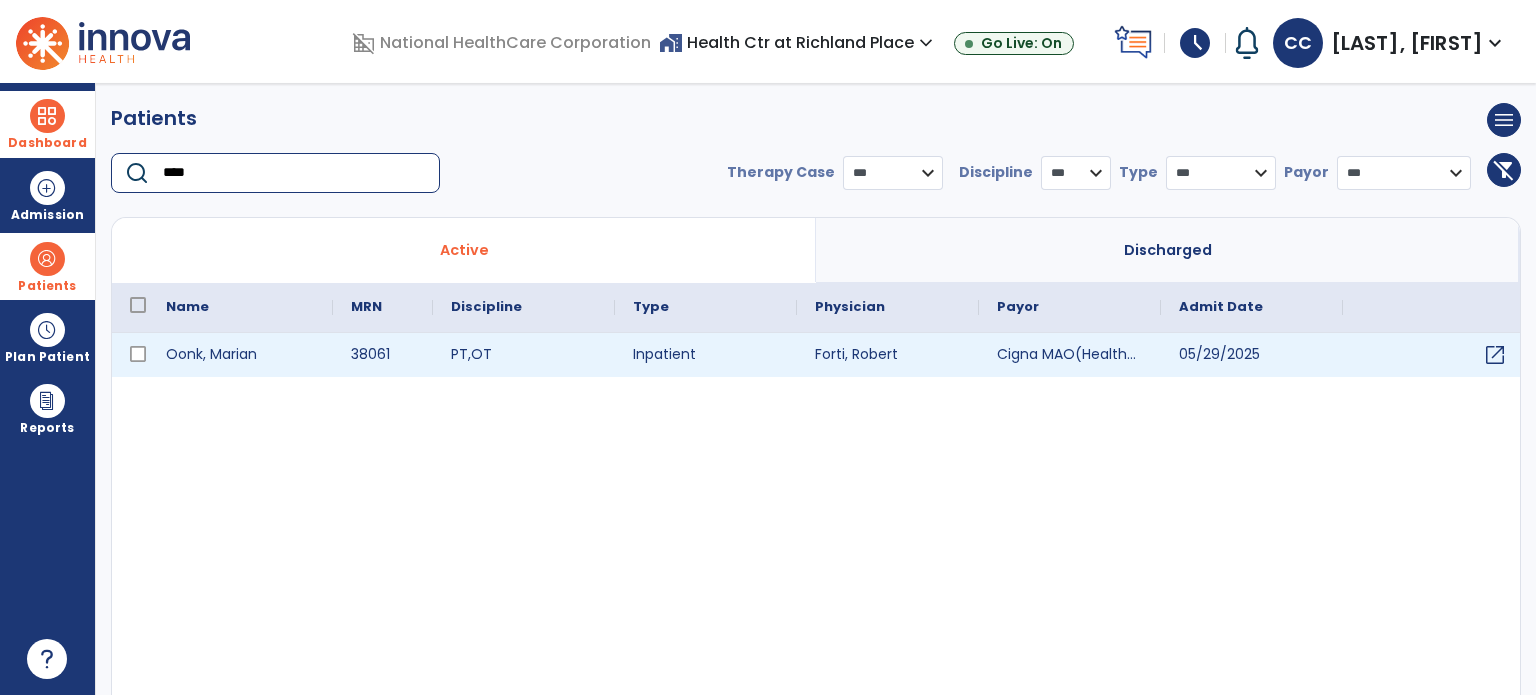 type on "****" 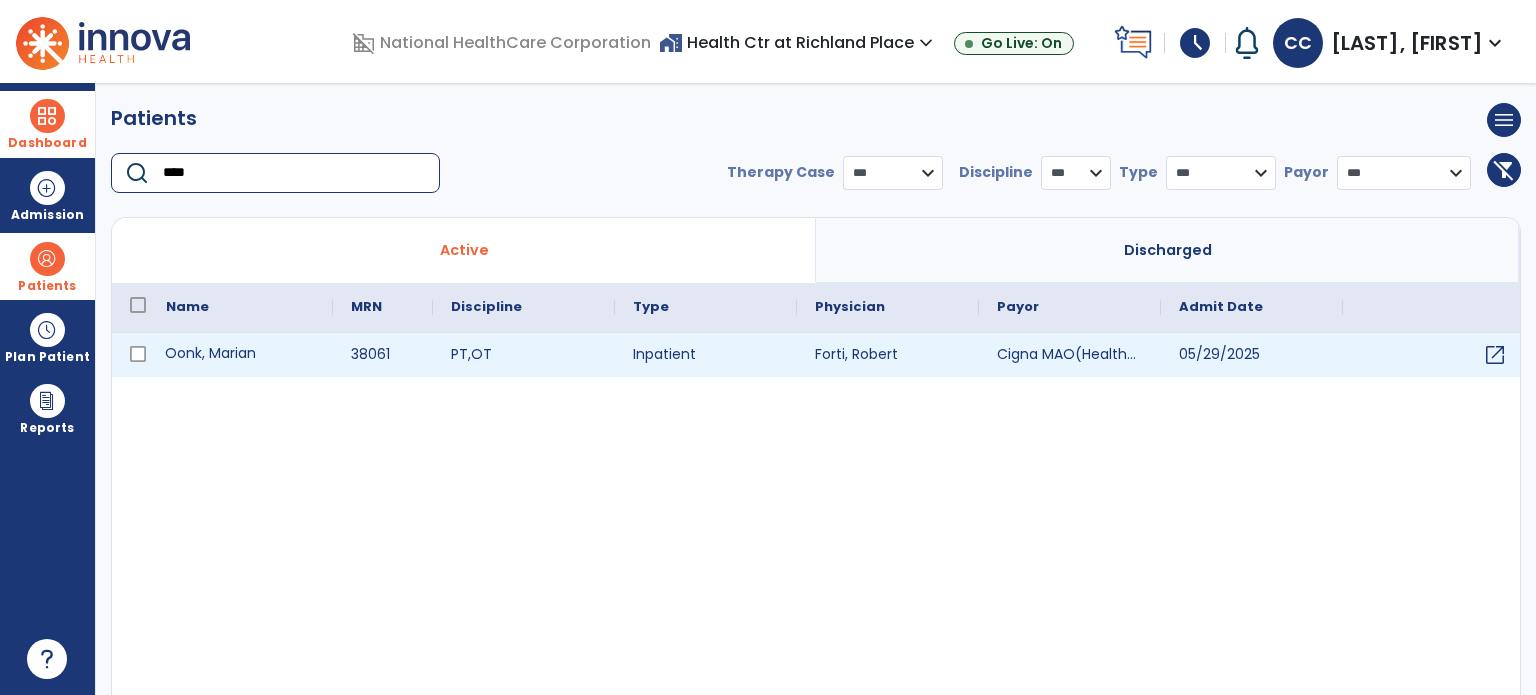 click on "Oonk, Marian" at bounding box center [240, 355] 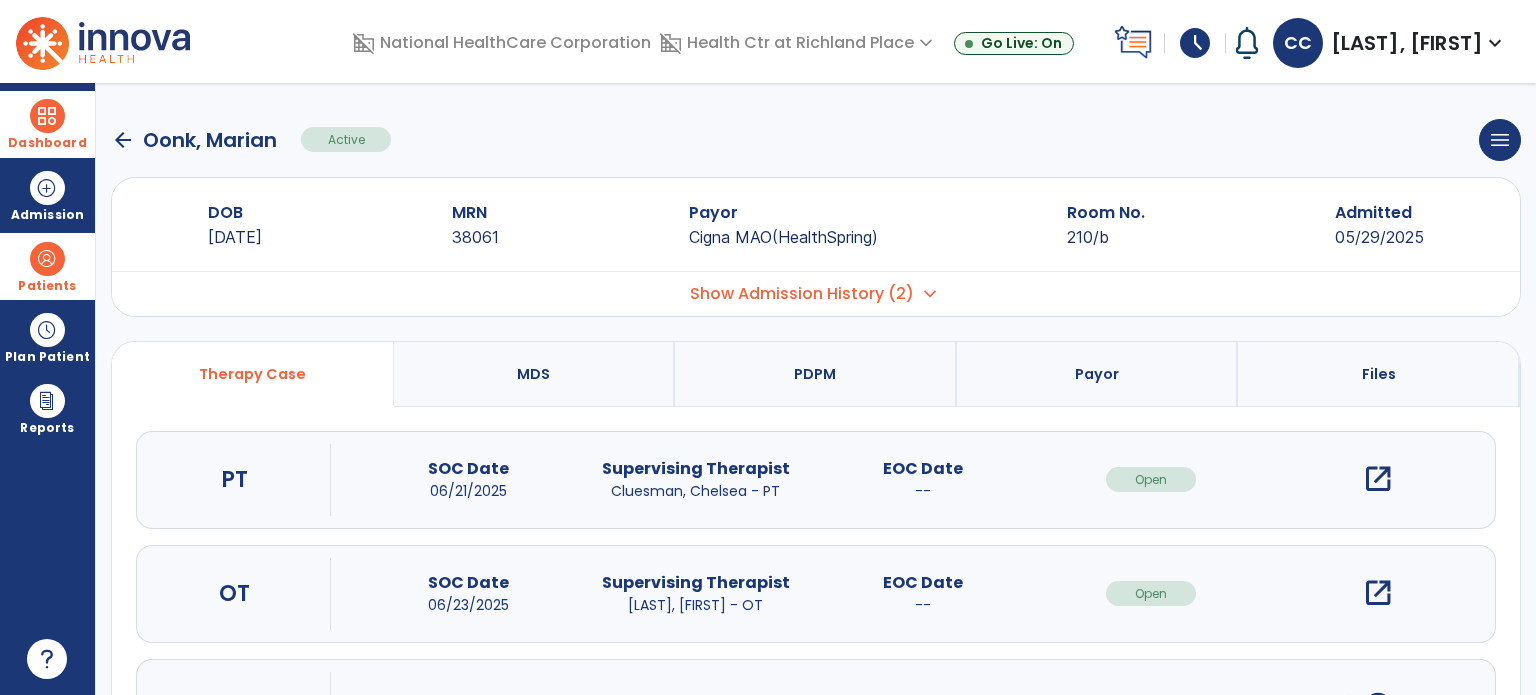 click on "open_in_new" at bounding box center [1378, 479] 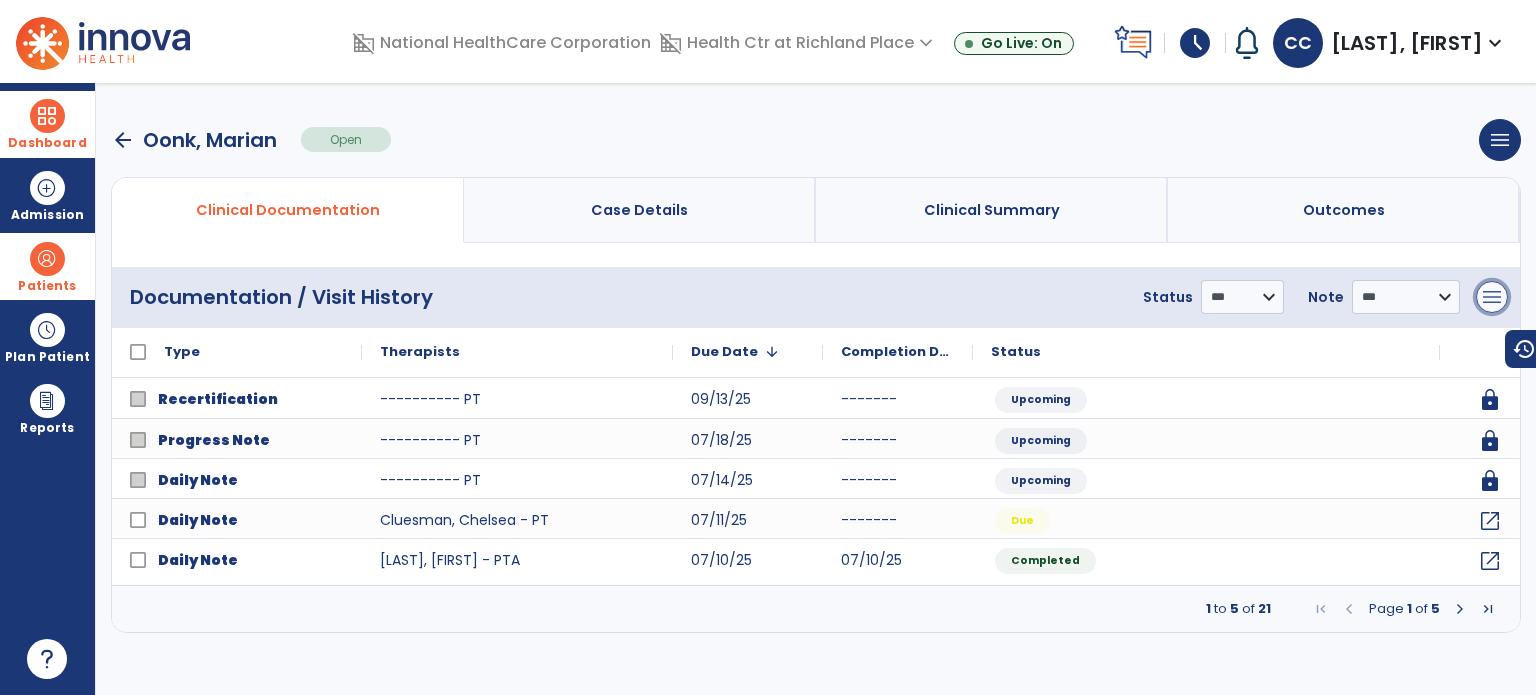 click on "menu" at bounding box center (1492, 297) 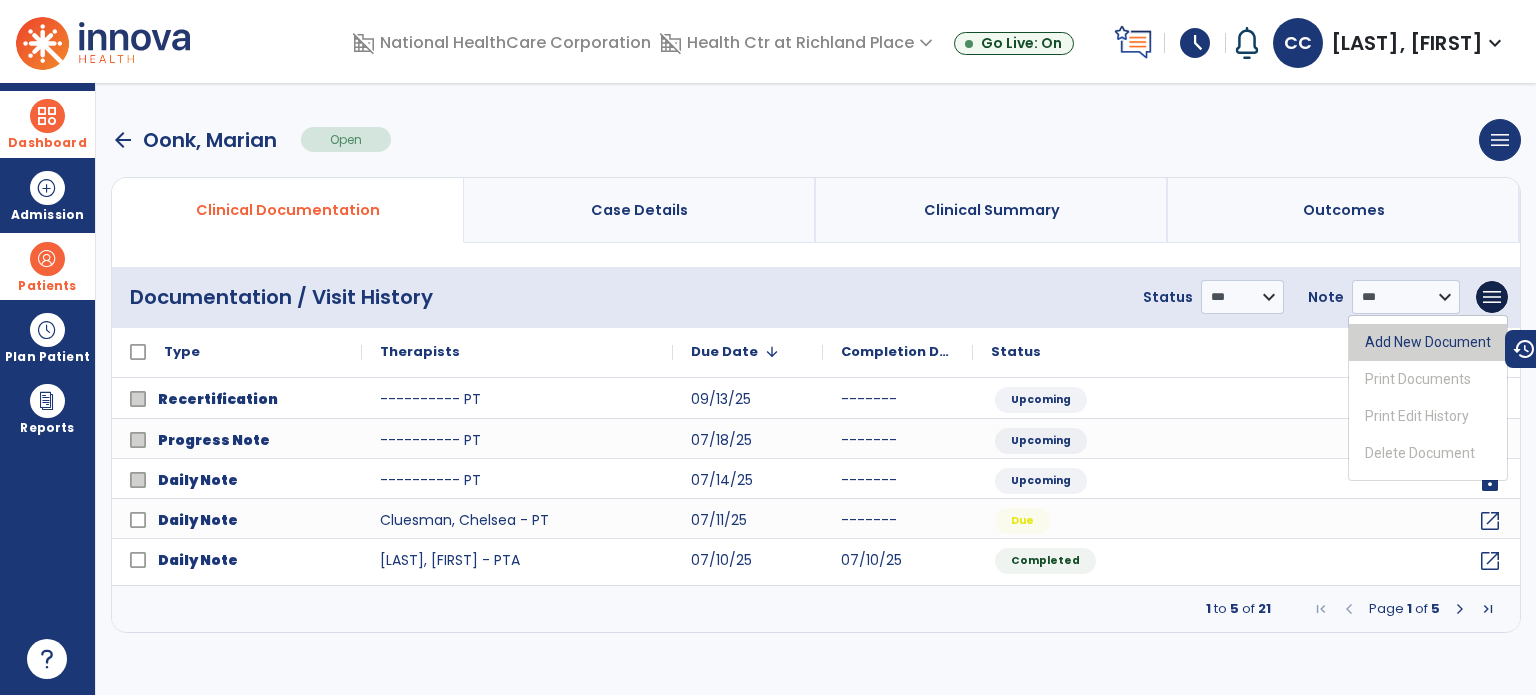 click on "Add New Document" at bounding box center [1428, 342] 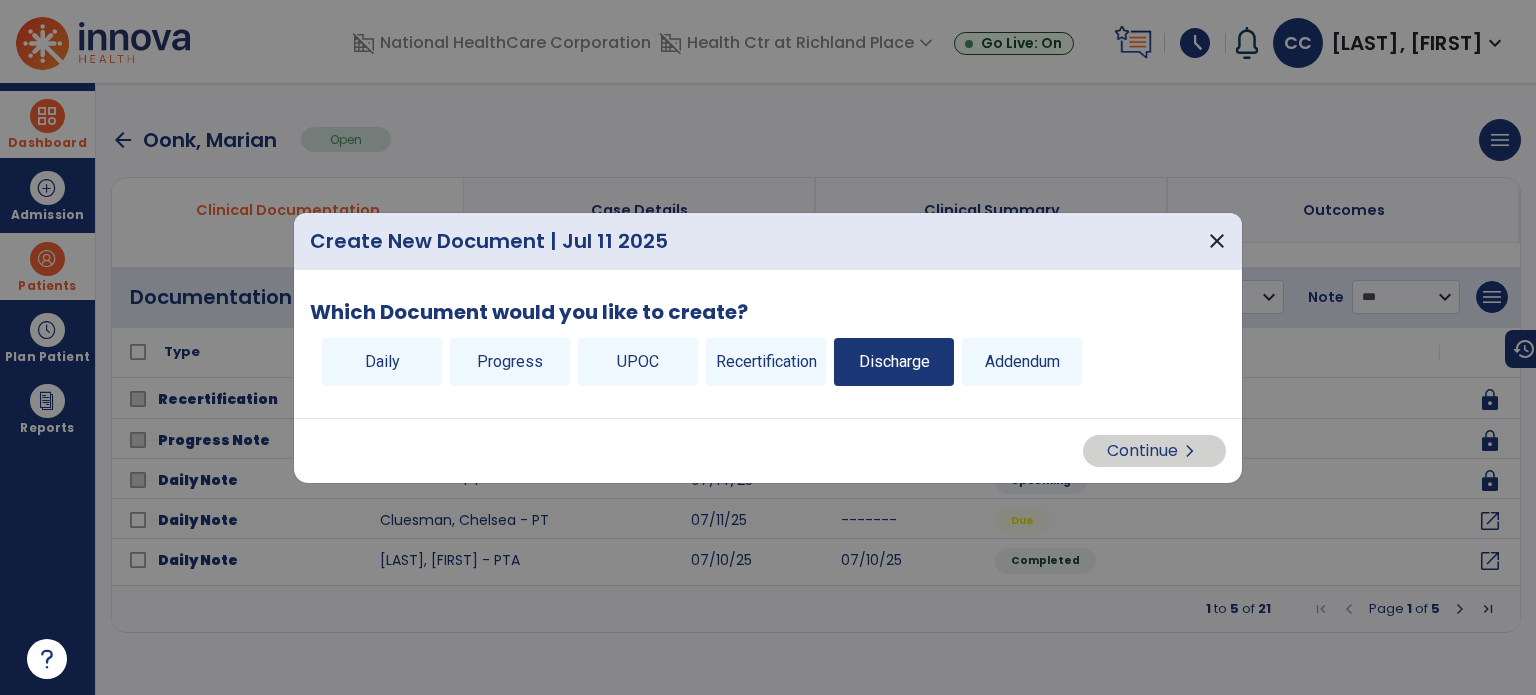 click on "Discharge" at bounding box center [894, 362] 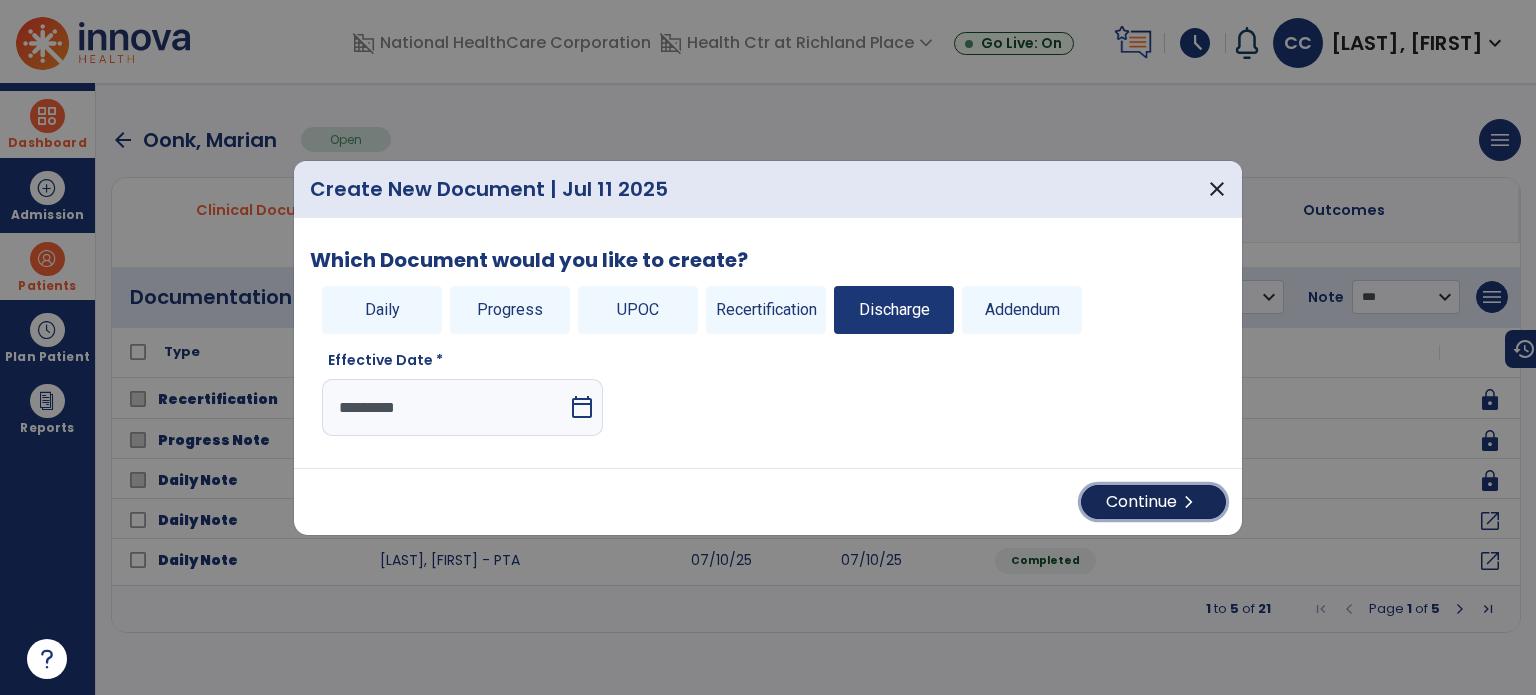 click on "Continue   chevron_right" at bounding box center [1153, 502] 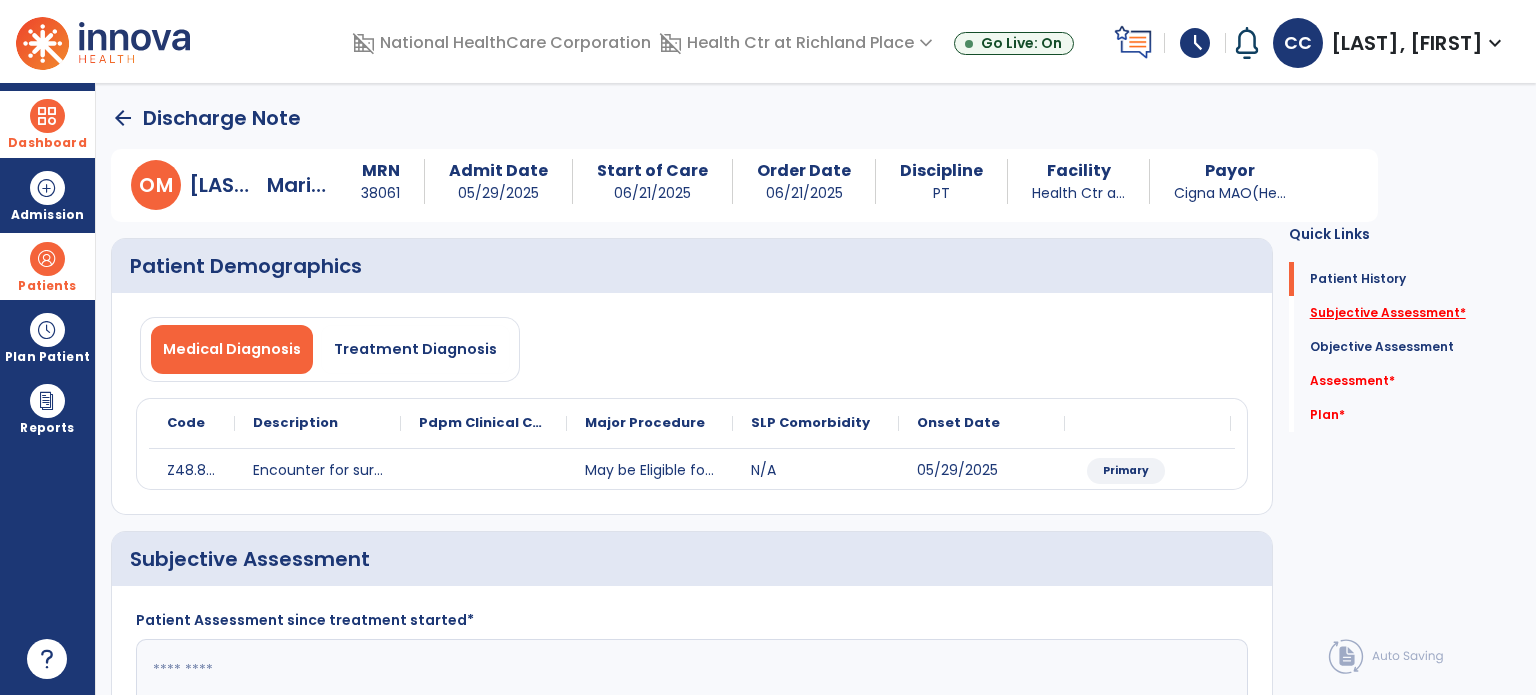 click on "Subjective Assessment   *" 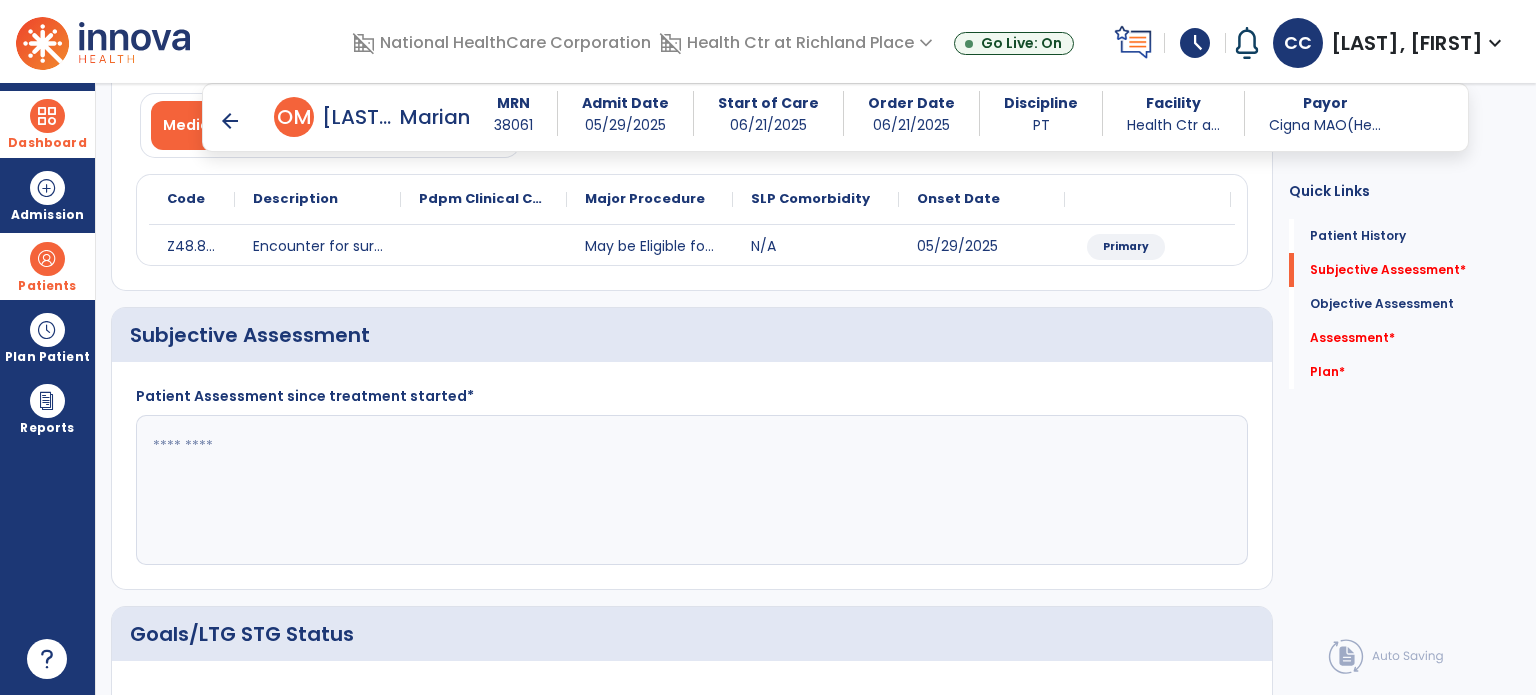 scroll, scrollTop: 282, scrollLeft: 0, axis: vertical 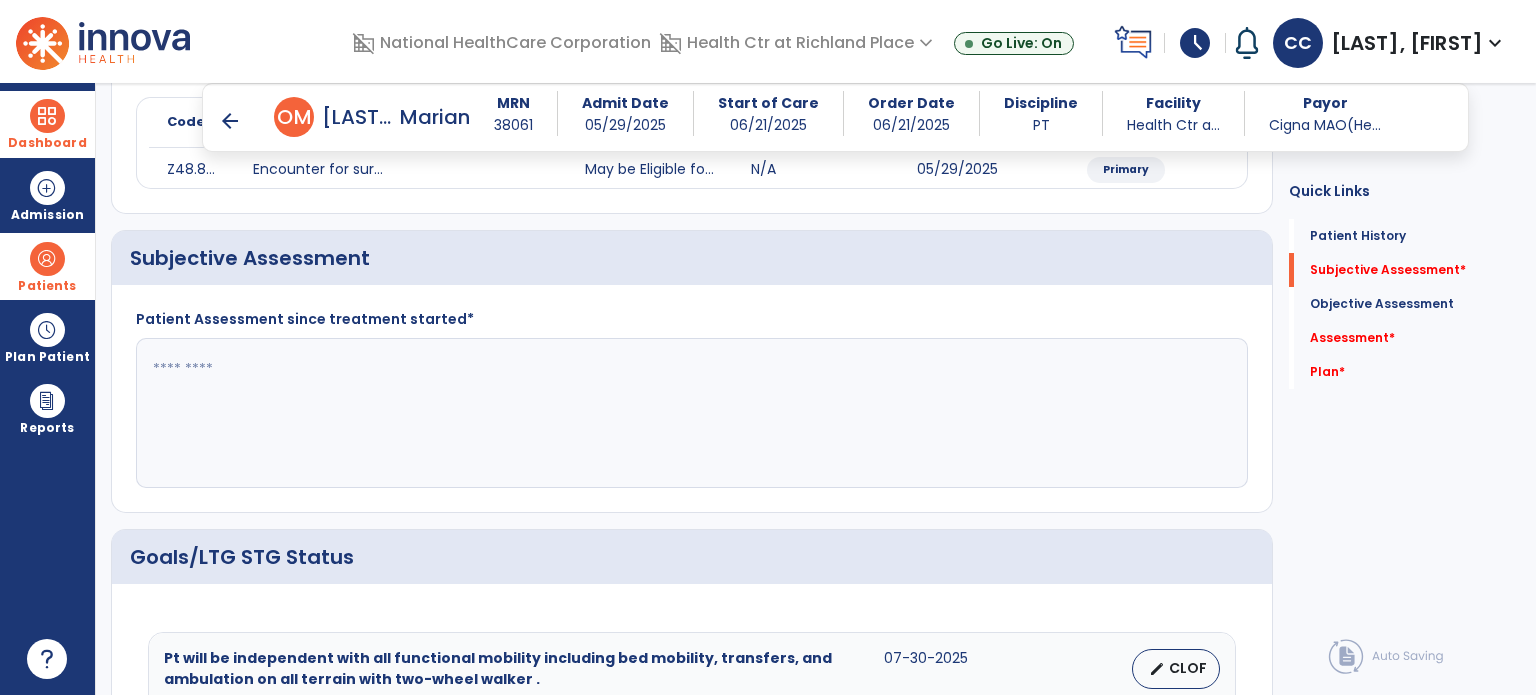 click 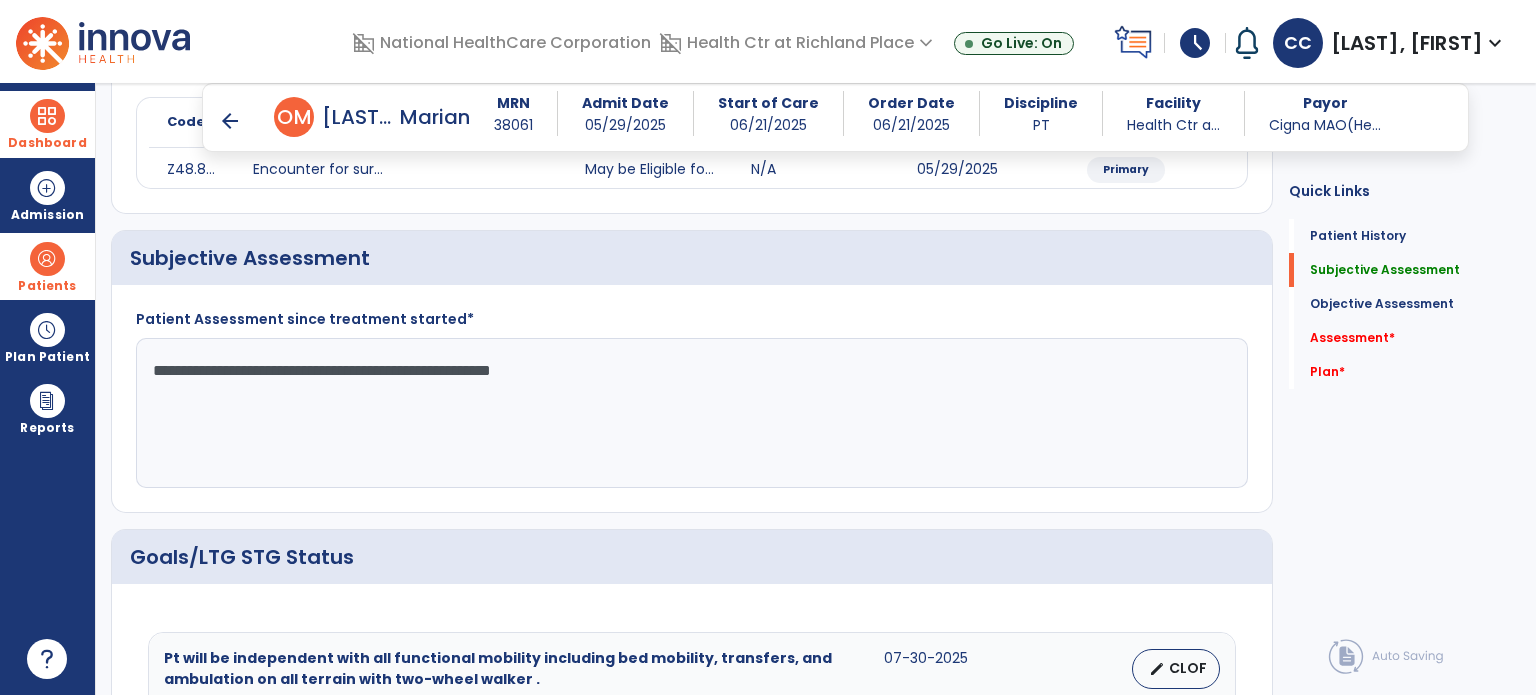 type on "**********" 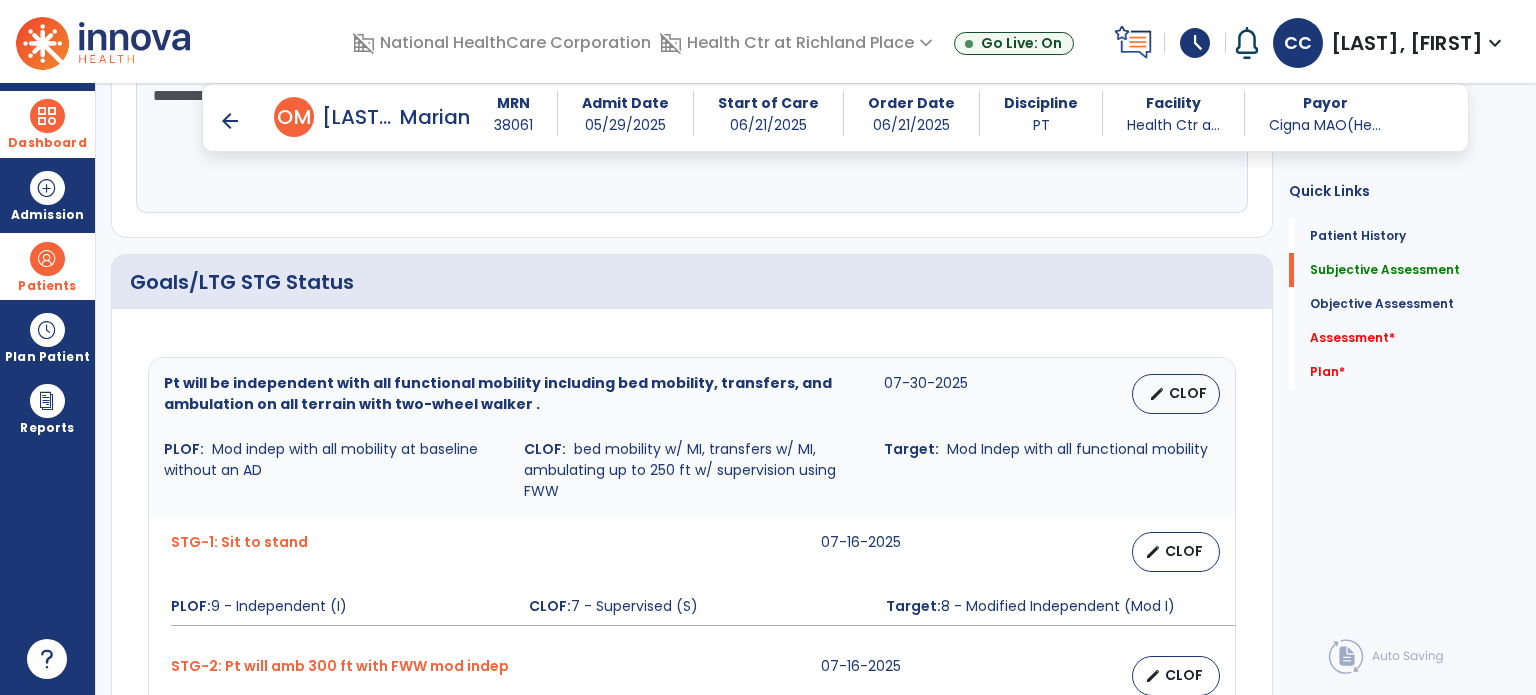 scroll, scrollTop: 562, scrollLeft: 0, axis: vertical 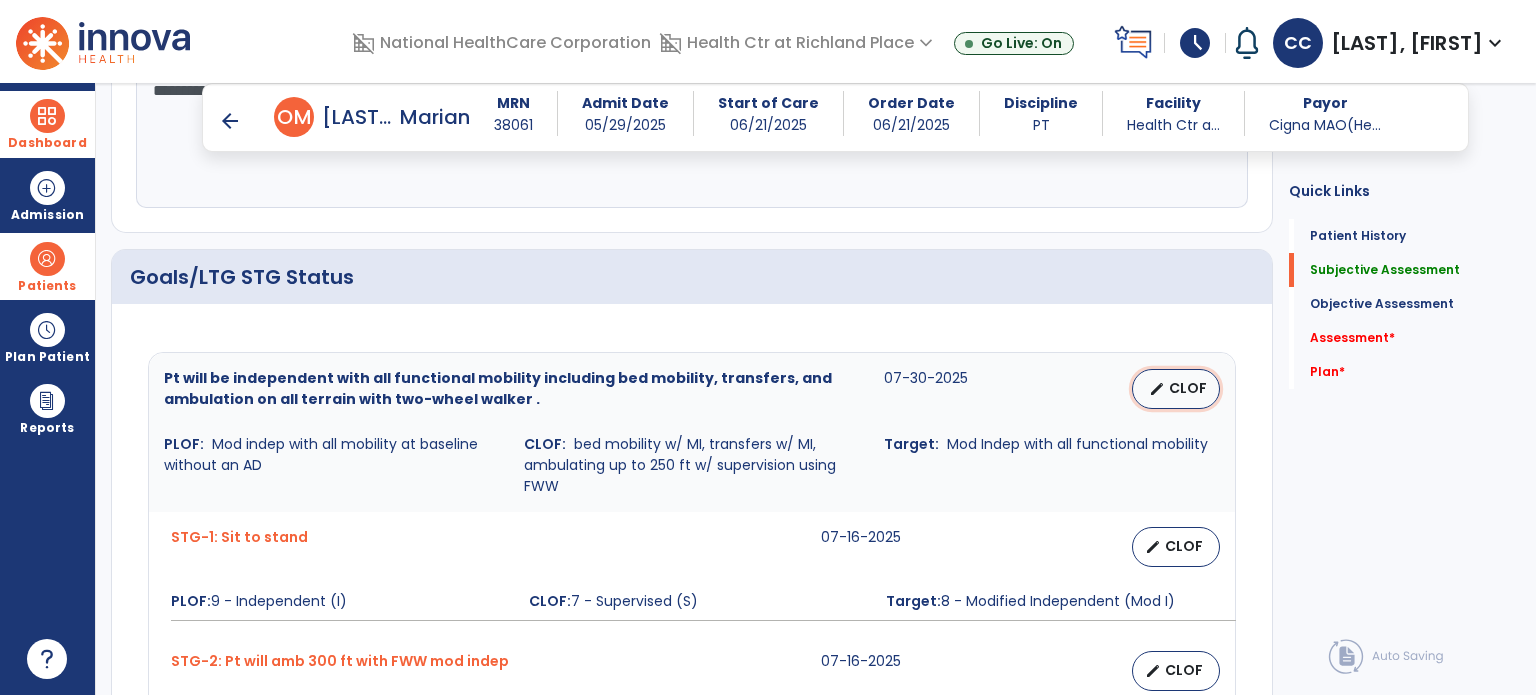 click on "CLOF" at bounding box center [1188, 388] 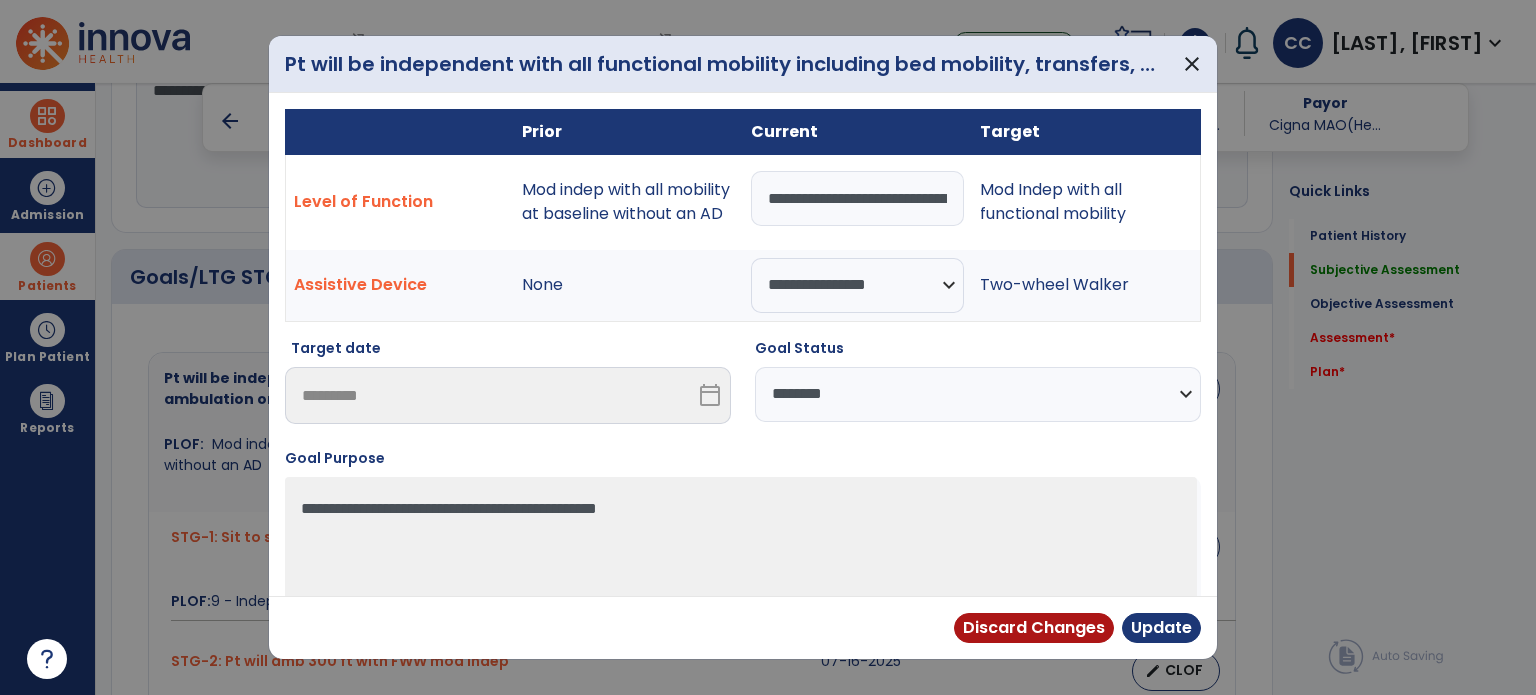 click on "**********" at bounding box center (857, 198) 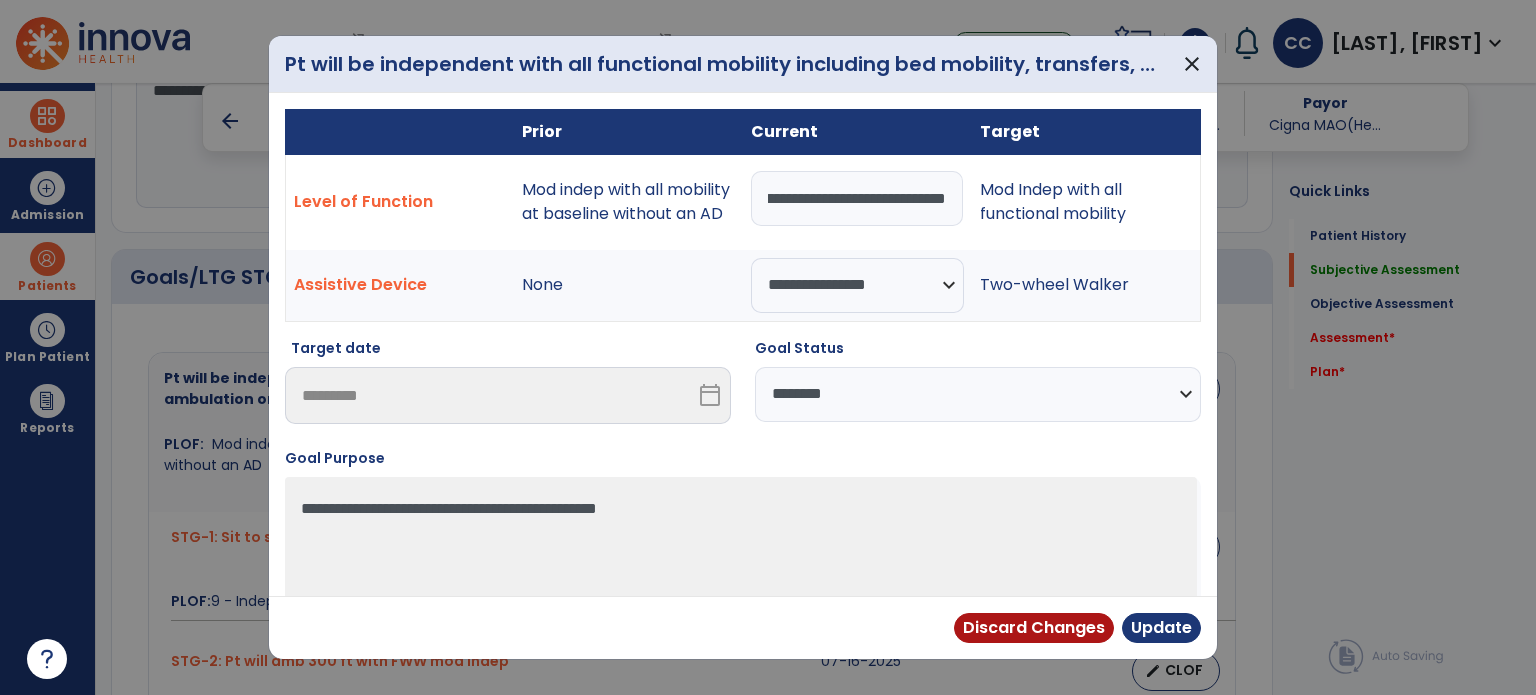 scroll, scrollTop: 0, scrollLeft: 593, axis: horizontal 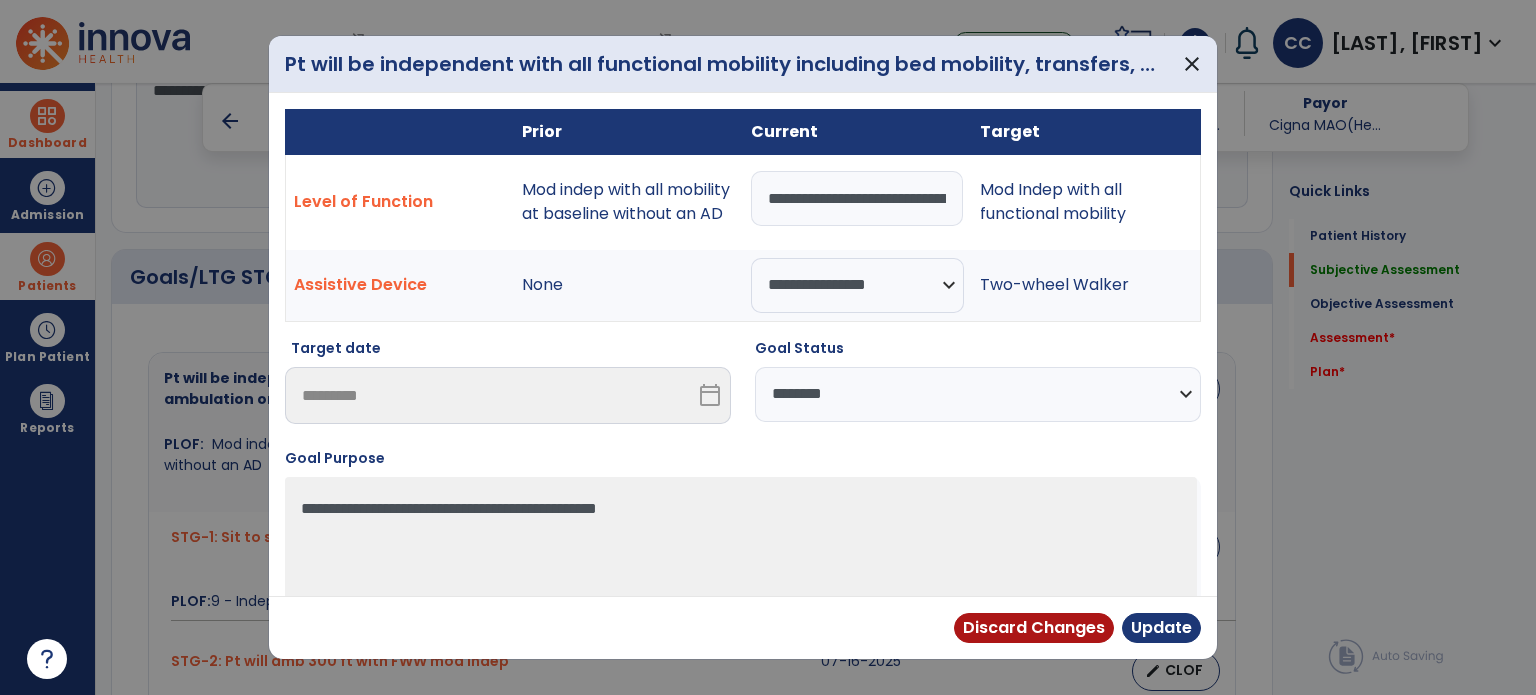 select on "**********" 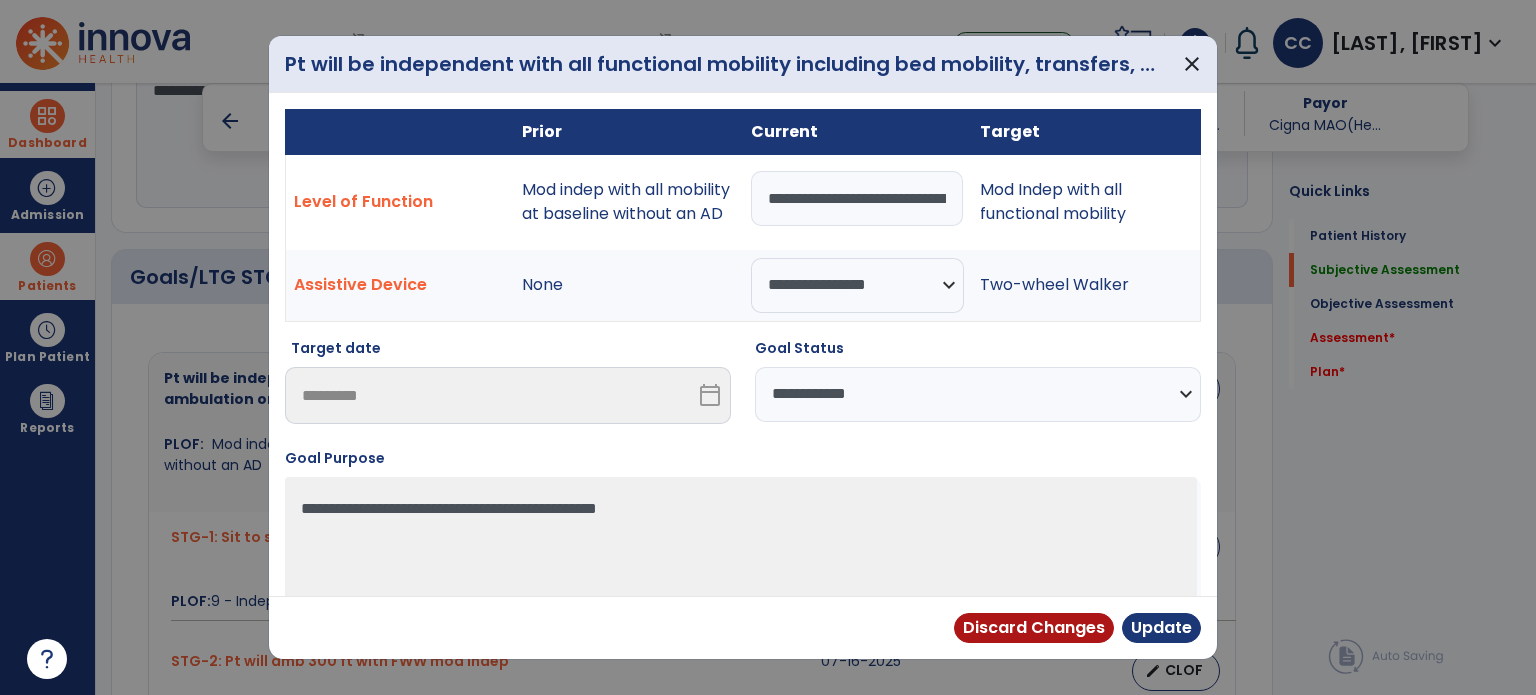 click on "**********" at bounding box center (978, 394) 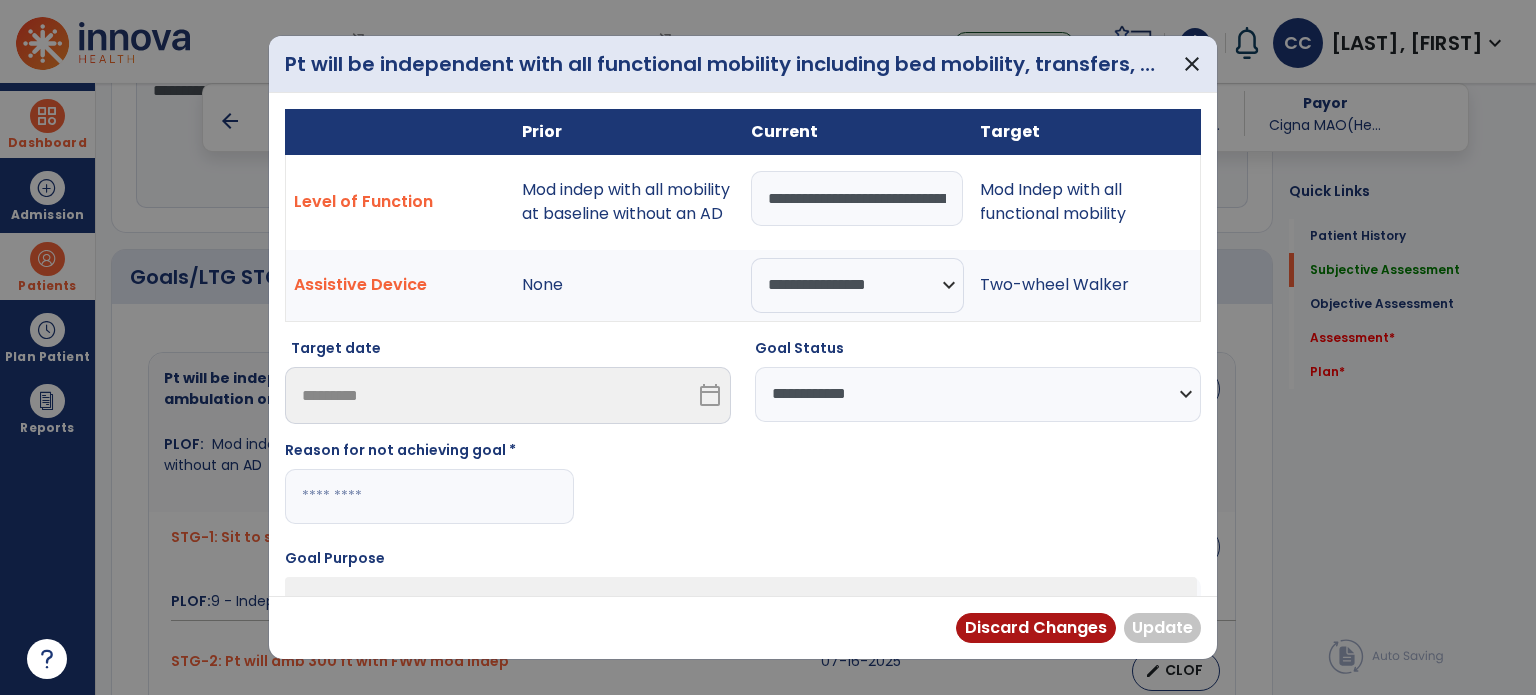 click at bounding box center (429, 496) 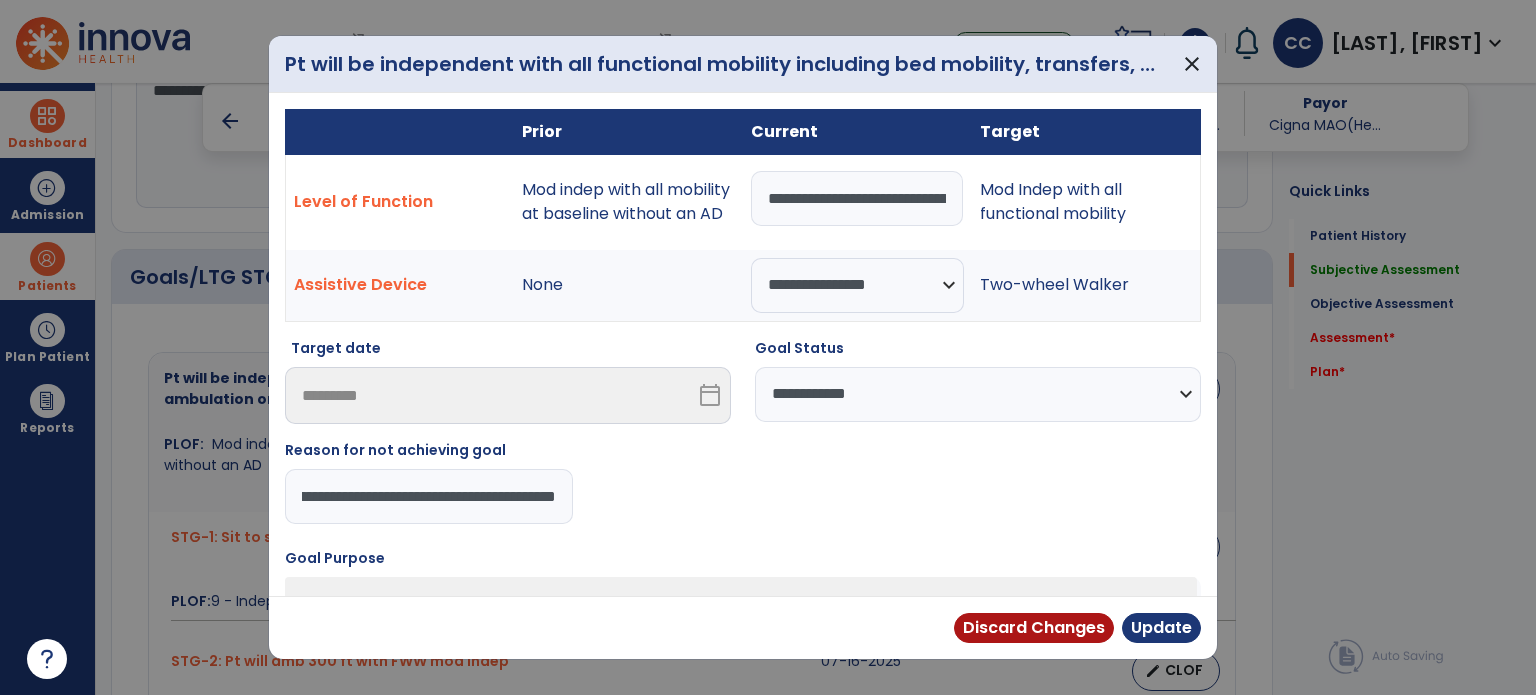scroll, scrollTop: 0, scrollLeft: 339, axis: horizontal 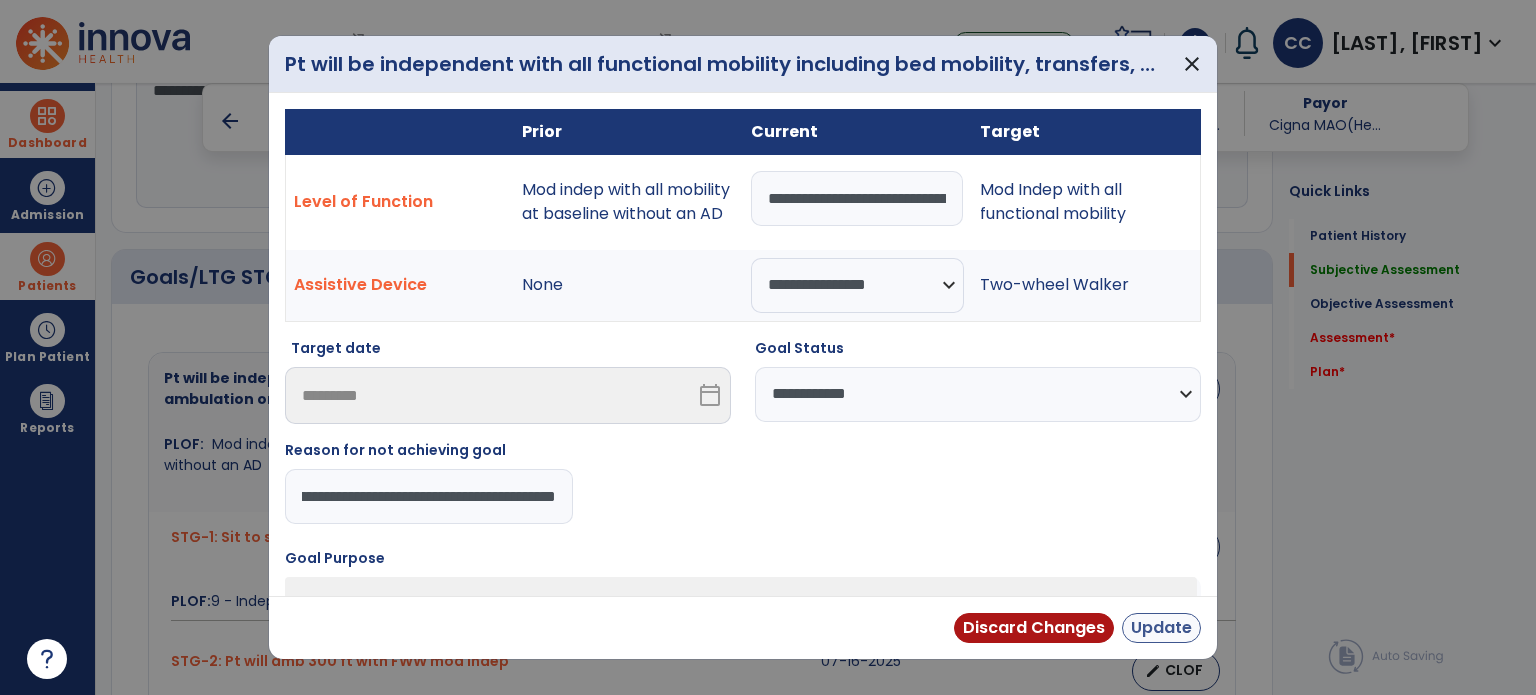 type on "**********" 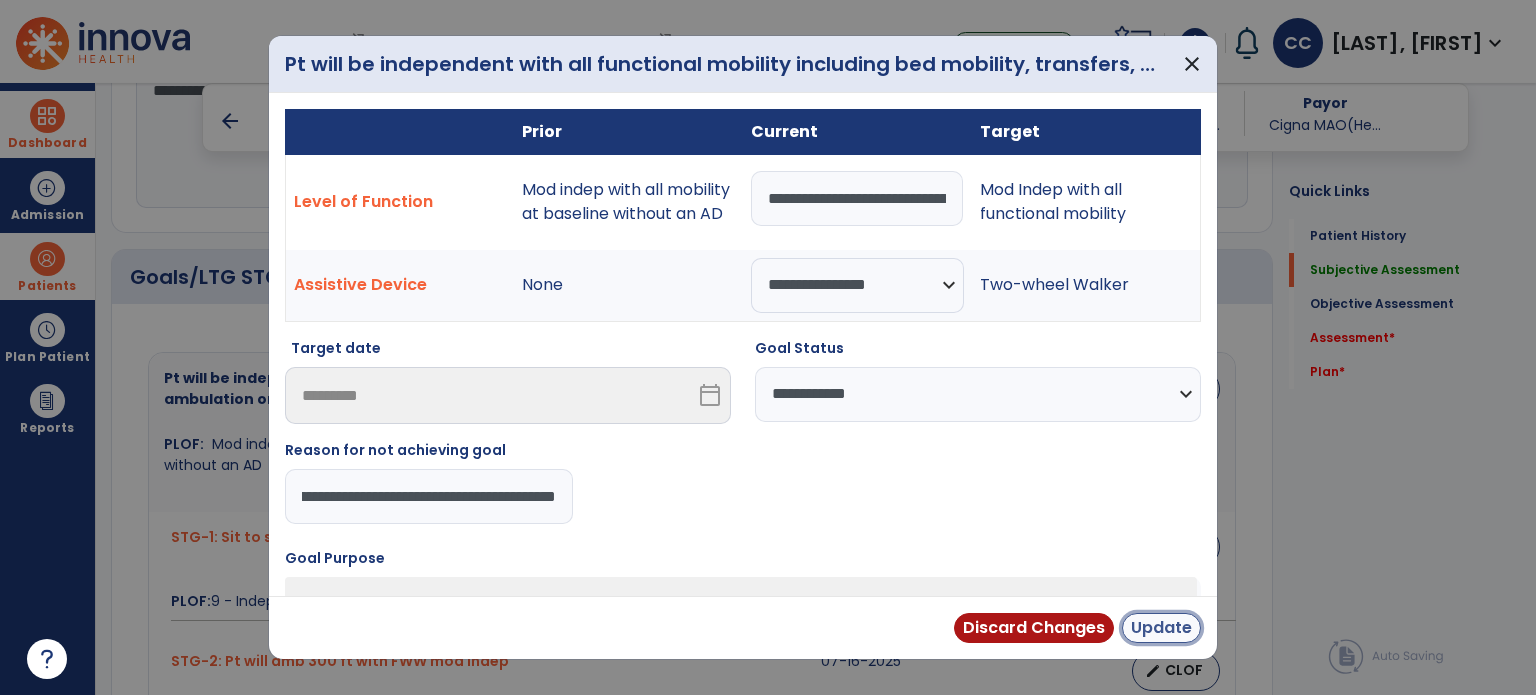 click on "Update" at bounding box center [1161, 628] 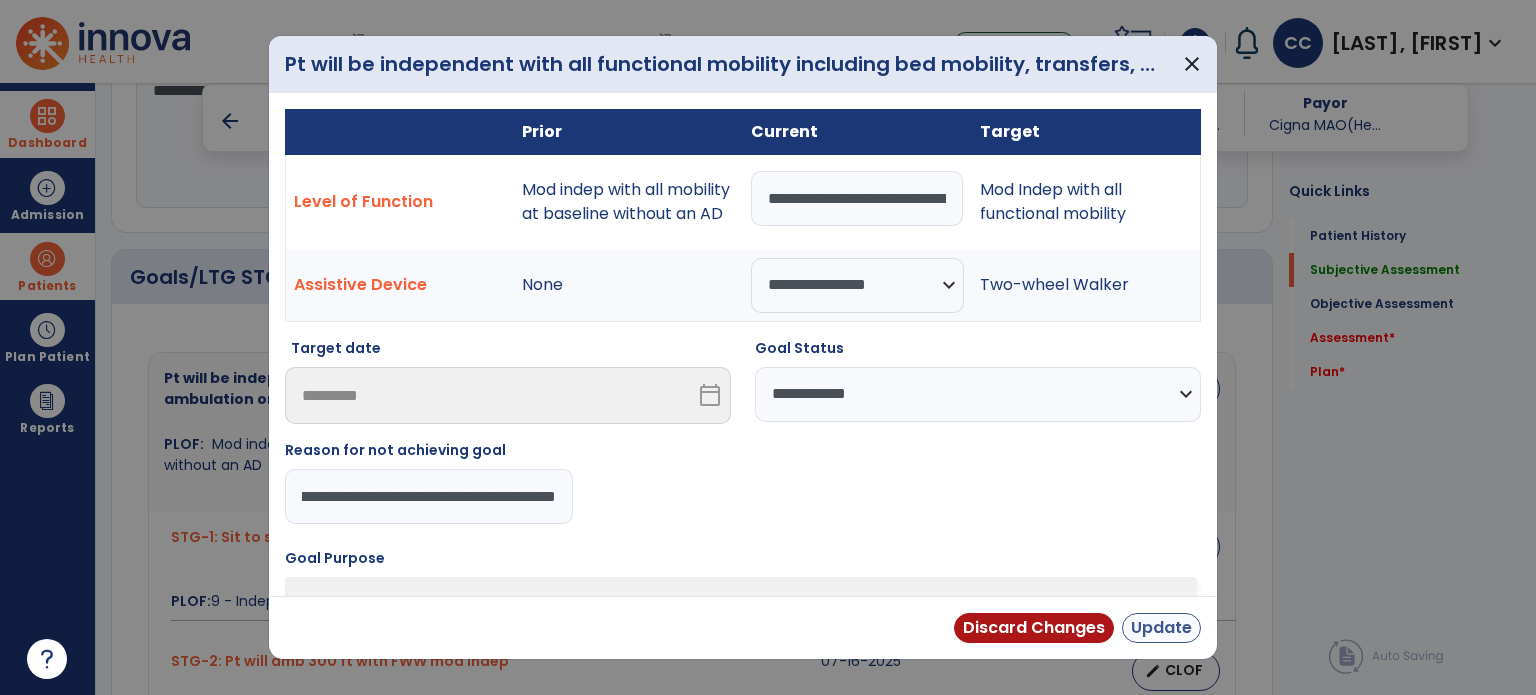scroll, scrollTop: 0, scrollLeft: 0, axis: both 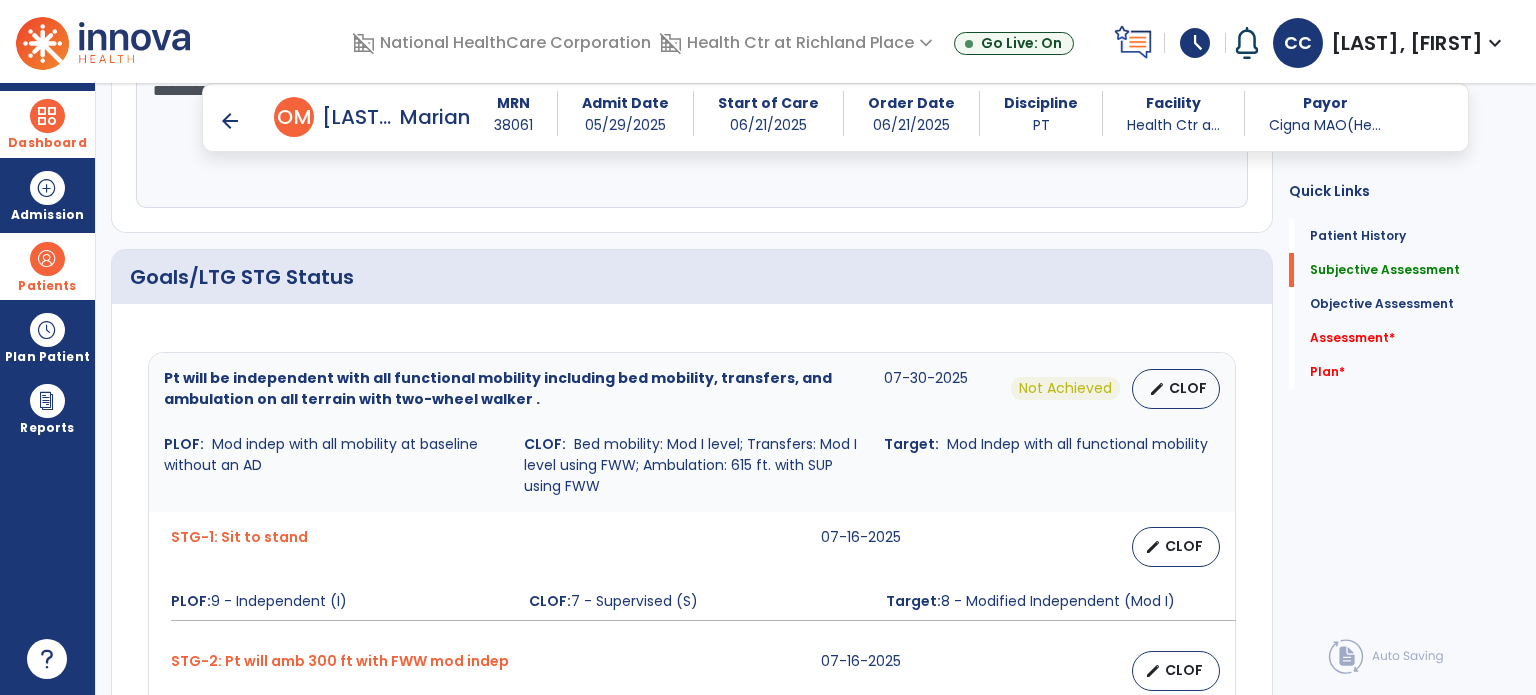 click on "Pt will be independent with all functional mobility including bed mobility, transfers, and ambulation on all terrain with two-wheel walker .   07-30-2025  Not Achieved  edit   CLOF PLOF:    Mod indep with all mobility at baseline without an AD  CLOF:    Bed mobility: Mod I level; Transfers: Mod I level using FWW; Ambulation: 615 ft. with SUP using FWW Target:    Mod Indep with all functional mobility  STG-1: Sit to stand  07-16-2025   edit   CLOF PLOF:  9 - Independent (I)  CLOF:  7 - Supervised (S)  Target:  8 - Modified Independent (Mod I)  STG-2: Pt will amb 300 ft with FWW mod indep  07-16-2025   edit   CLOF PLOF:  indep with ambulation   CLOF:  Pt amb 250 ft with SBA-SUP using FWW  Target:  Mod Indep with two-wheel walker  STG-3: Pt will increase LE strength to reduce fall risk and increase functional mobility independence as evidenced by 30 sec sit to stand score of 9x with UE use   07-05-2025  Achieved  edit   CLOF PLOF:  NA  CLOF:  11x with UE use   Target:  9x with UE use   edit  NA" 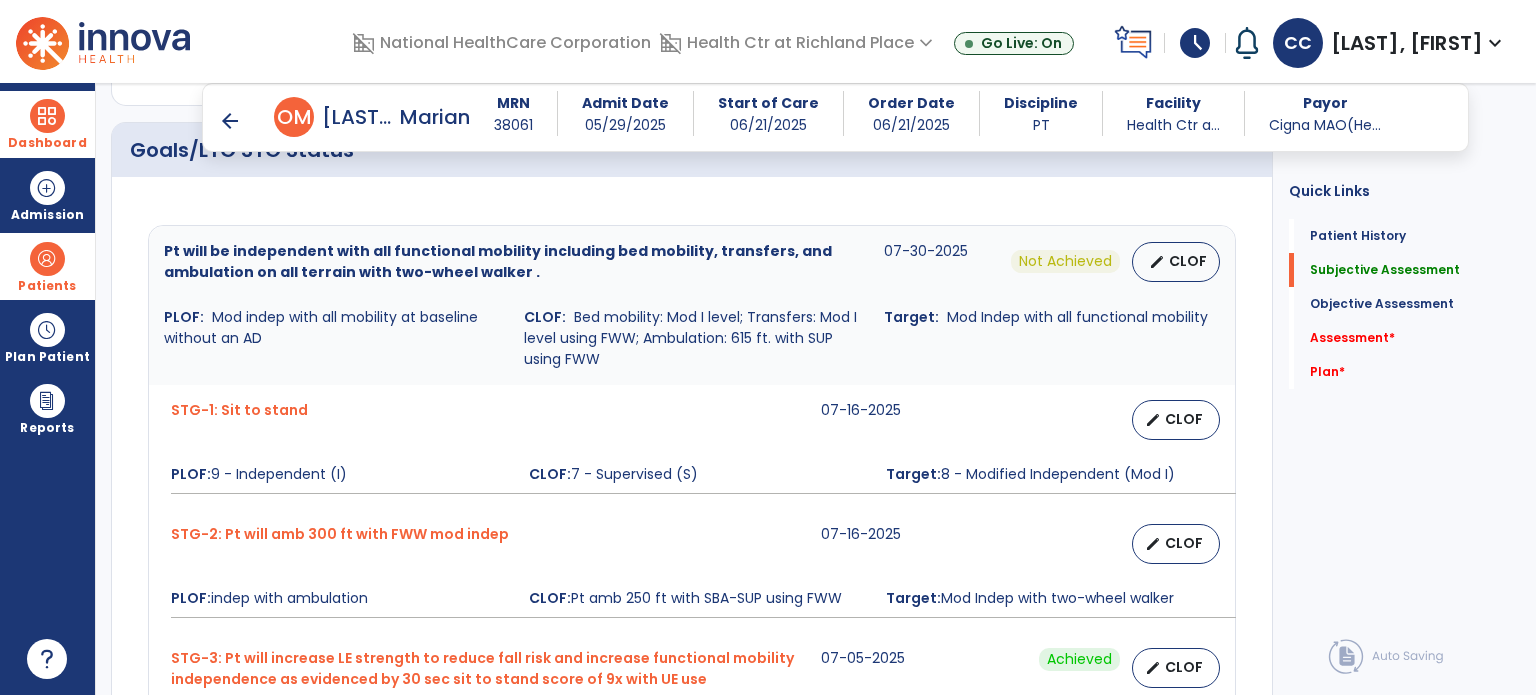 scroll, scrollTop: 722, scrollLeft: 0, axis: vertical 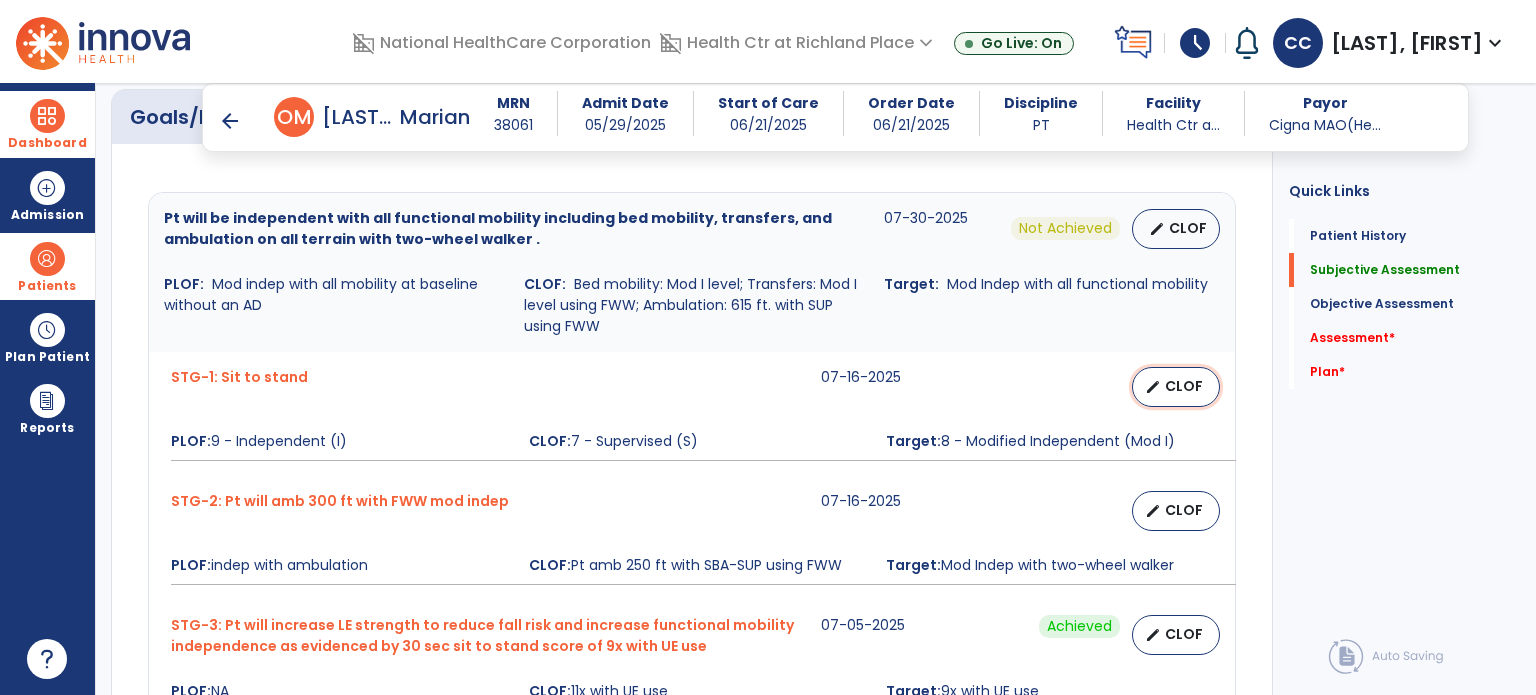 click on "edit   CLOF" at bounding box center (1176, 387) 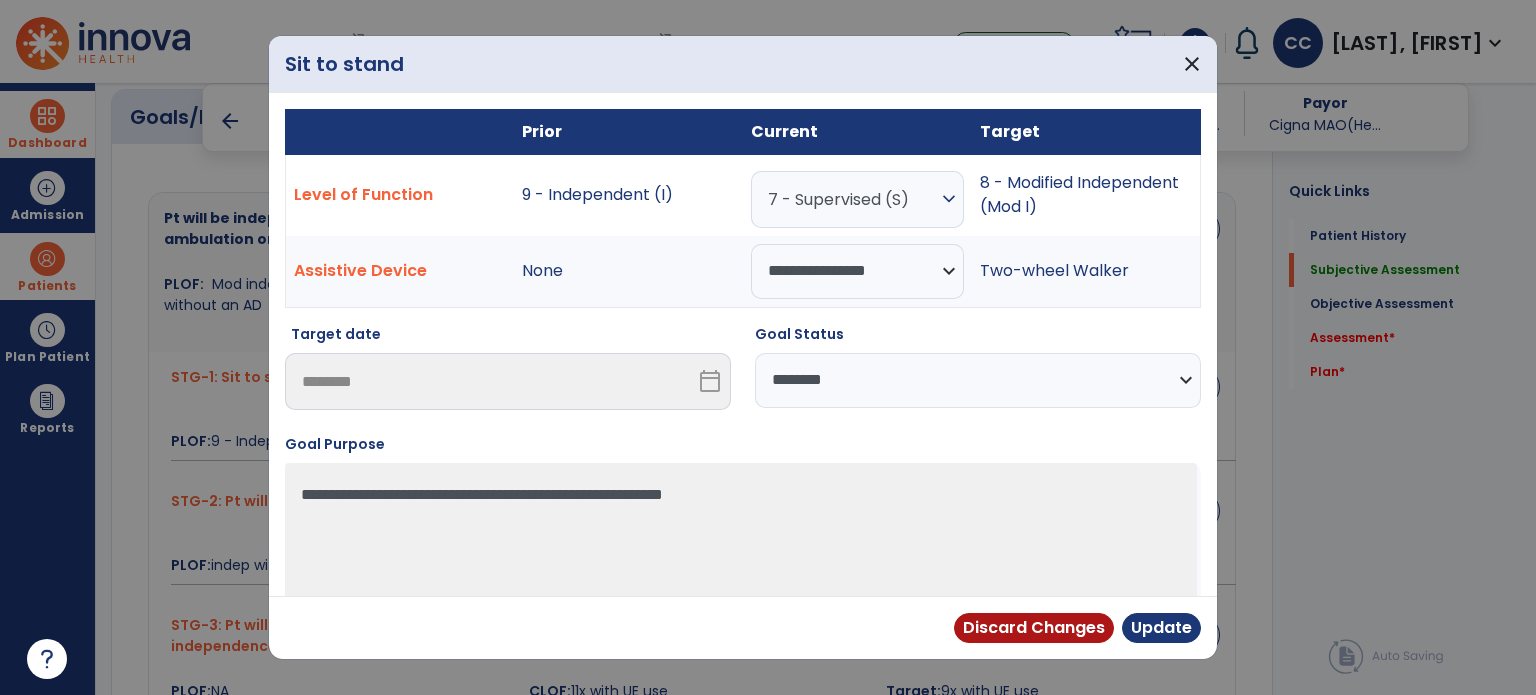 click on "7 - Supervised (S)" at bounding box center [852, 199] 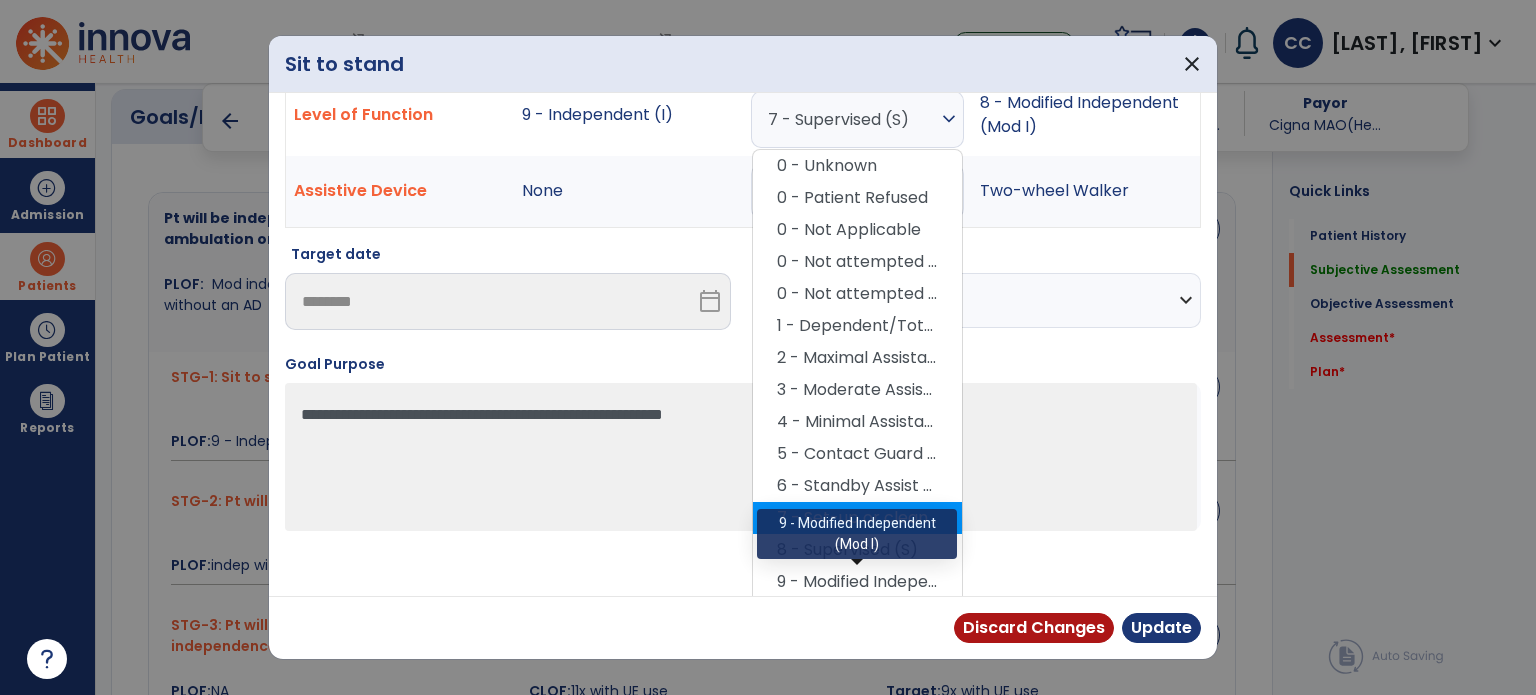 click on "9 - Modified Independent (Mod I)" at bounding box center (857, 582) 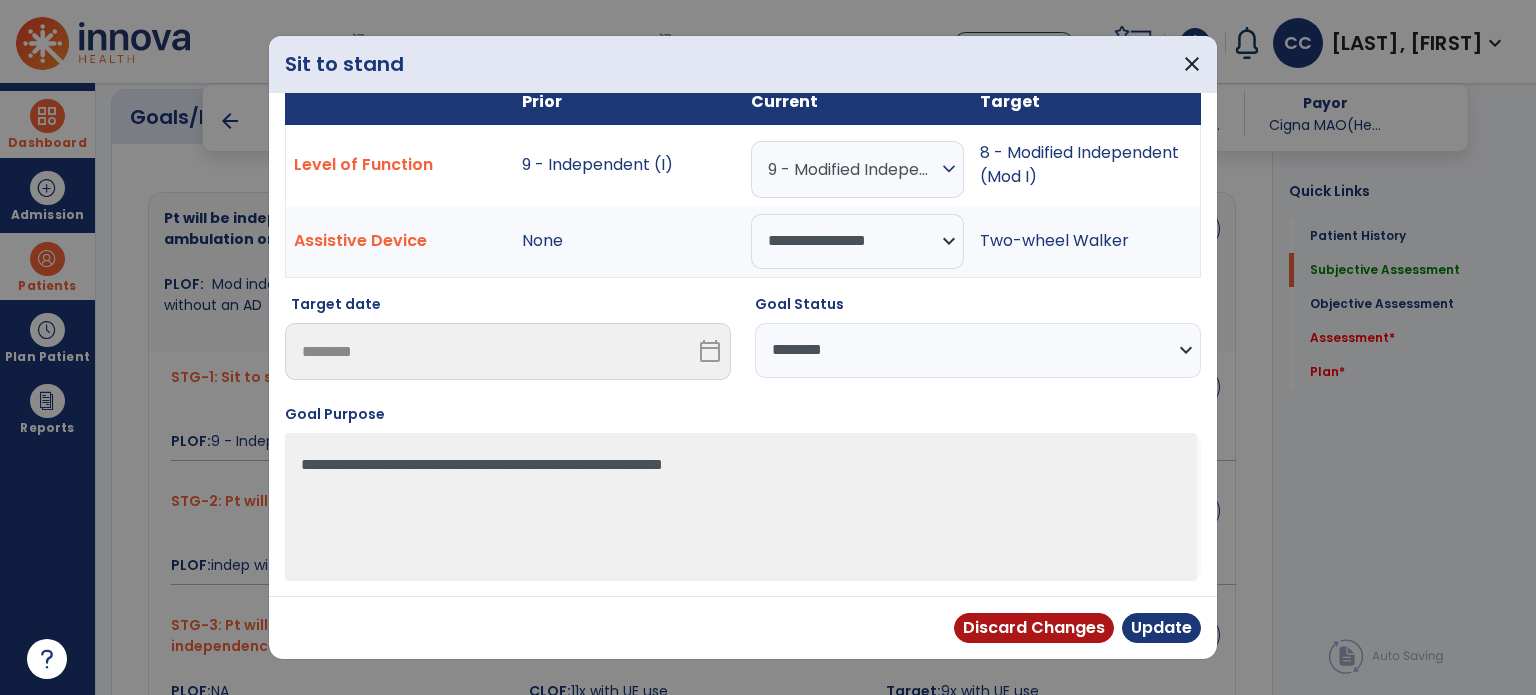 scroll, scrollTop: 28, scrollLeft: 0, axis: vertical 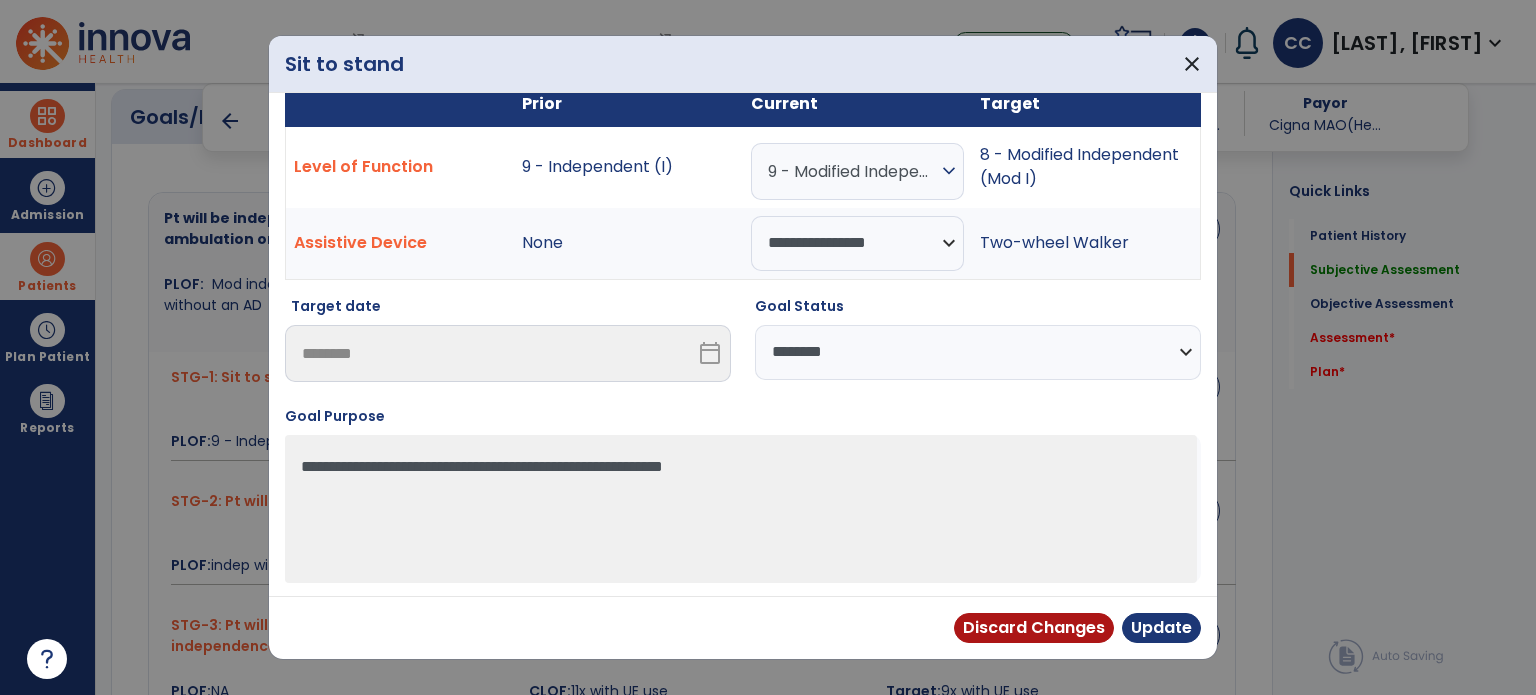 click on "**********" at bounding box center (978, 352) 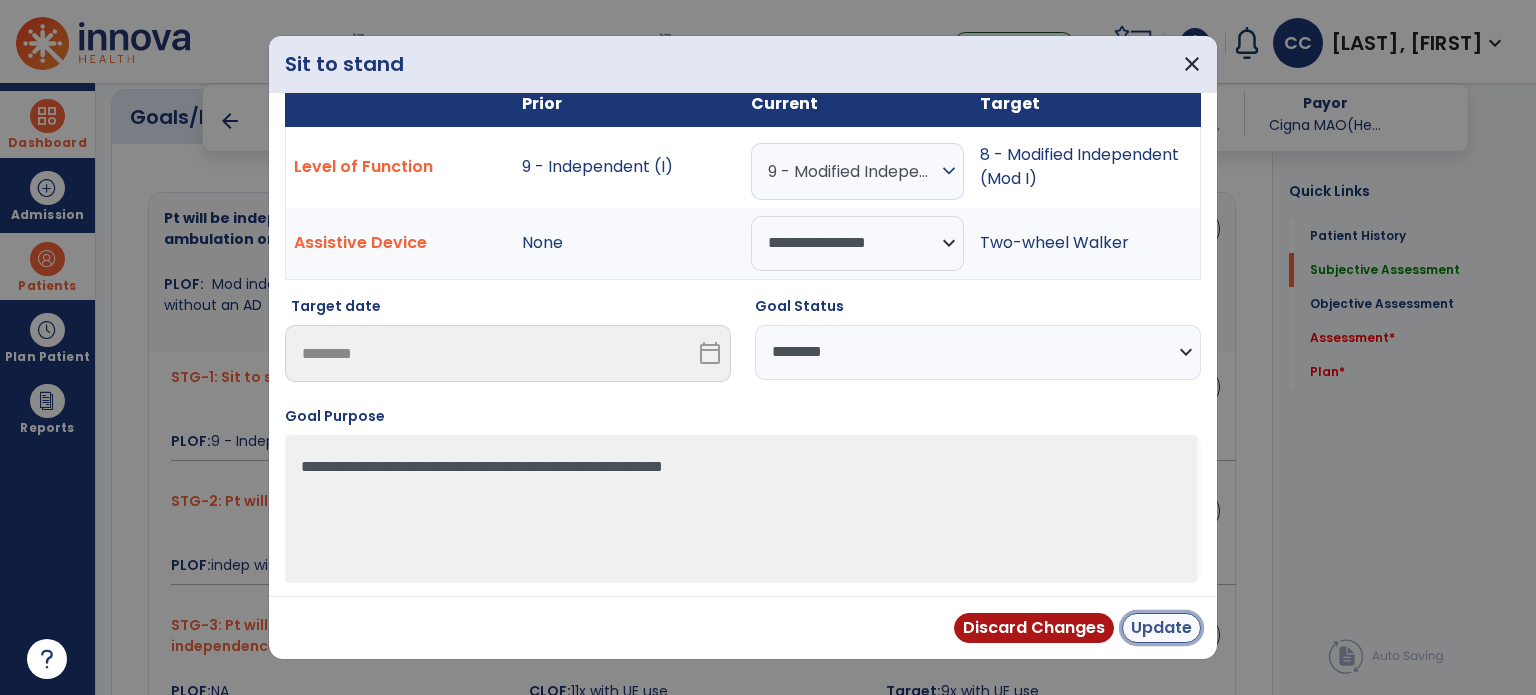 click on "Update" at bounding box center [1161, 628] 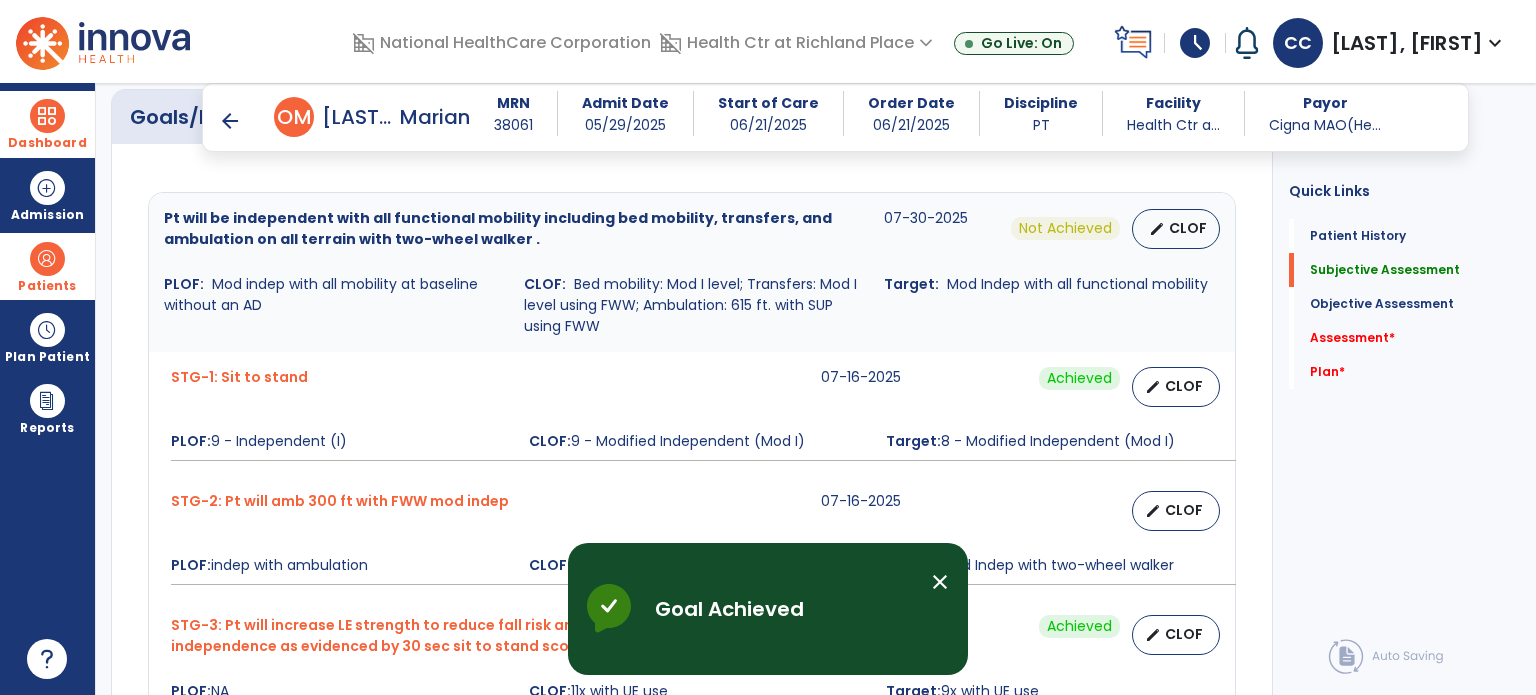 click on "Pt will be independent with all functional mobility including bed mobility, transfers, and ambulation on all terrain with two-wheel walker . [DATE] Not Achieved  edit   CLOF PLOF:    Mod indep with all mobility at baseline without an AD  CLOF:    Bed mobility: Mod I level; Transfers: Mod I level using FWW; Ambulation: [NUMBER] ft. with SUP using FWW  Target:    Mod Indep with all functional mobility  STG-1: Sit to stand  [DATE]  Achieved  edit   CLOF PLOF:  [NUMBER] - Independent (I)  CLOF:  [NUMBER] - Modified Independent (Mod I)  Target:  [NUMBER] - Modified Independent (Mod I)  STG-2: Pt will amb [NUMBER] ft with FWW mod indep  [DATE]   edit   CLOF PLOF:  indep with ambulation   CLOF:  Pt amb [NUMBER] ft with SBA-SUP using FWW  Target:  Mod Indep with two-wheel walker  STG-3: Pt will increase LE strength to reduce fall risk and increase functional mobility independence as evidenced by [NUMBER] sec sit to stand score of [NUMBER]x with UE use   [DATE]  Achieved  edit   CLOF PLOF:  NA  CLOF:  [NUMBER]x with UE use   Target:" 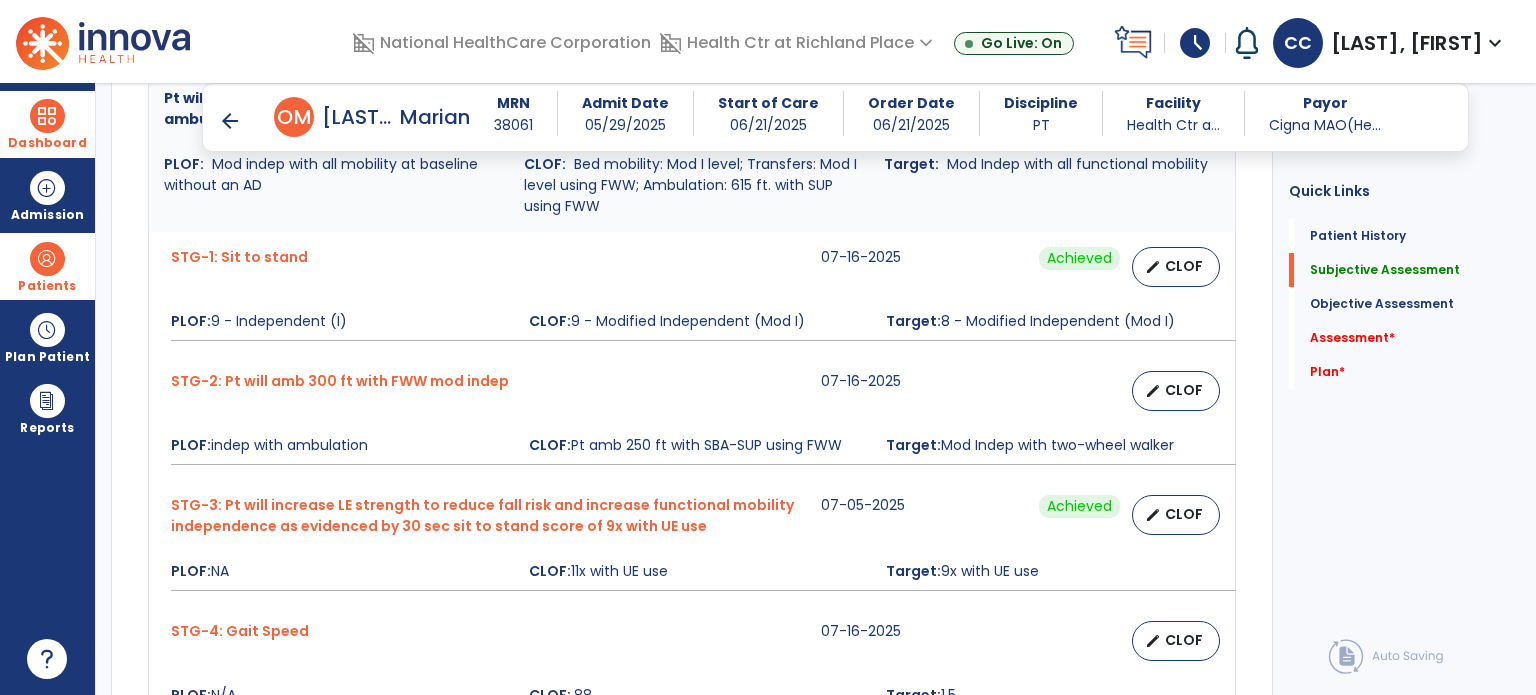 scroll, scrollTop: 882, scrollLeft: 0, axis: vertical 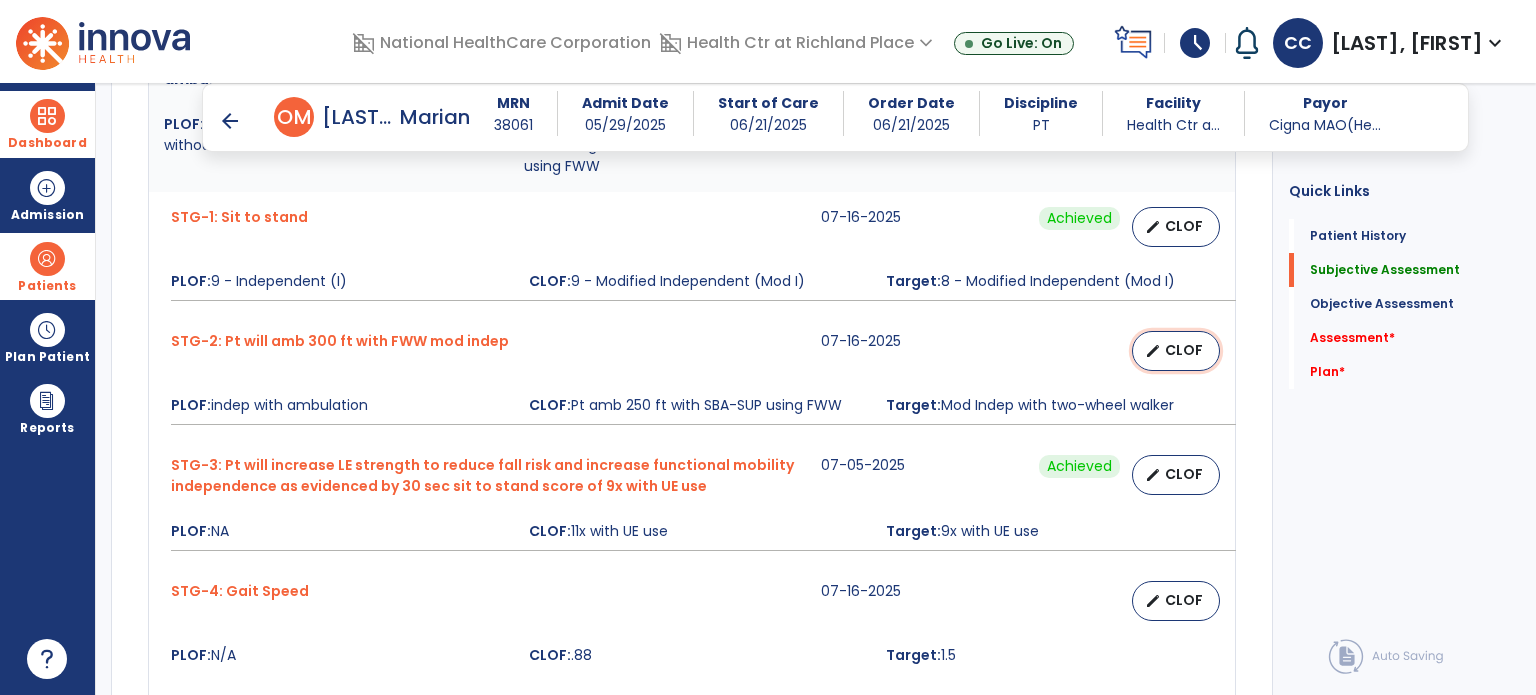 click on "CLOF" at bounding box center (1184, 350) 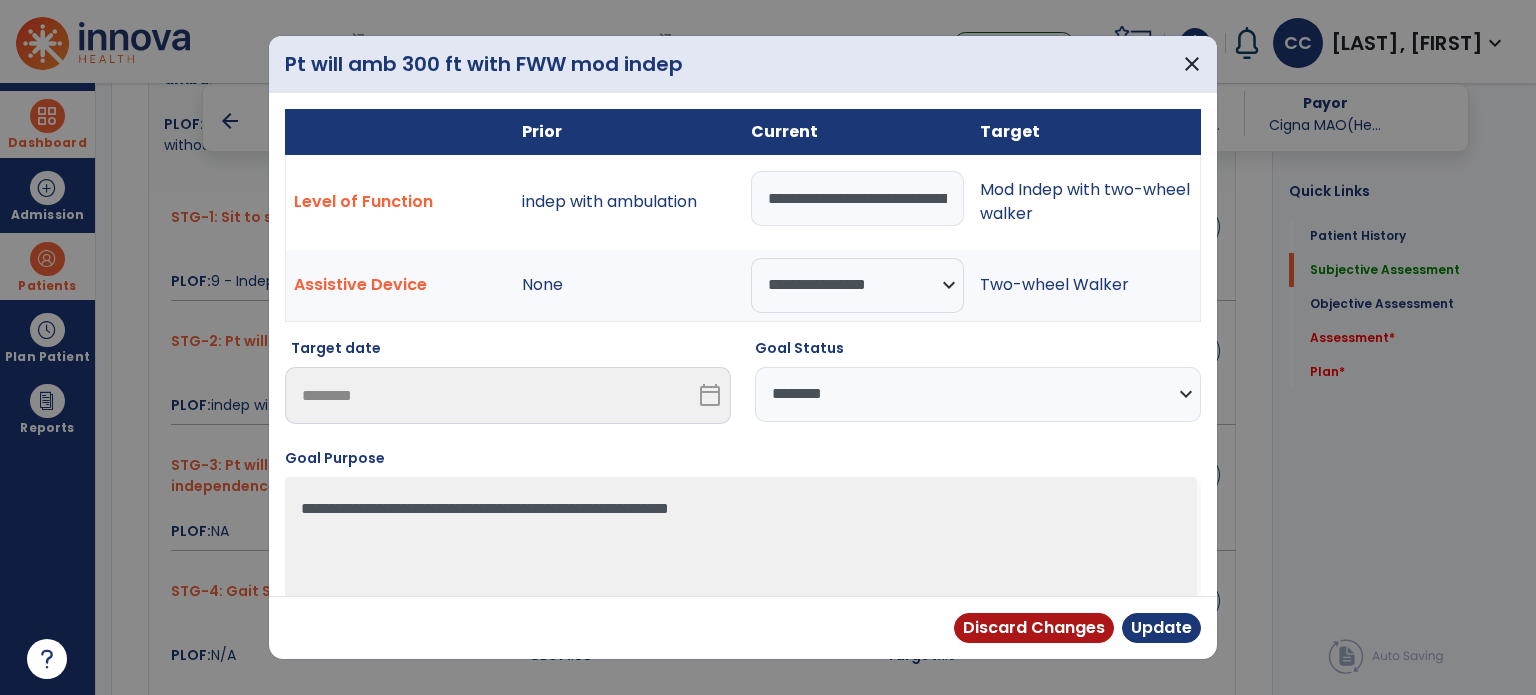 click on "**********" at bounding box center (857, 198) 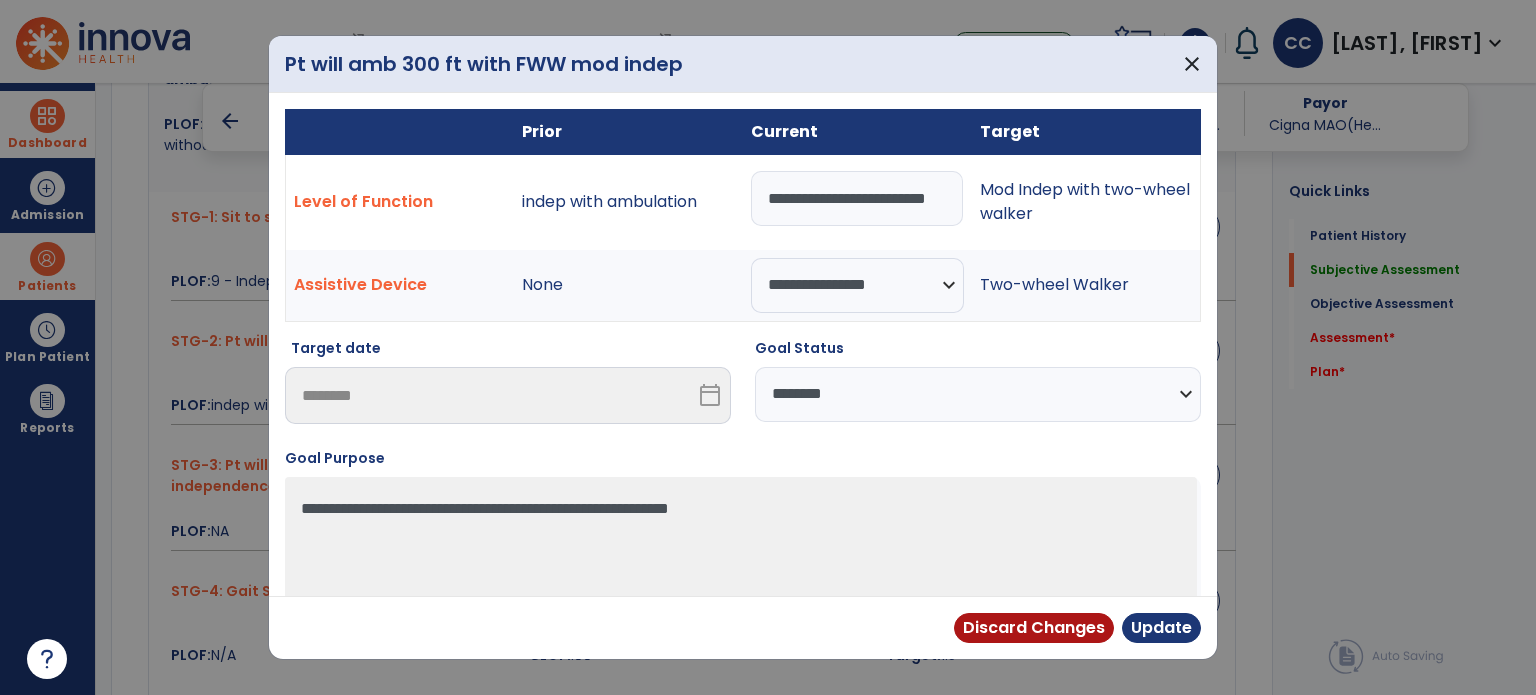scroll, scrollTop: 0, scrollLeft: 28, axis: horizontal 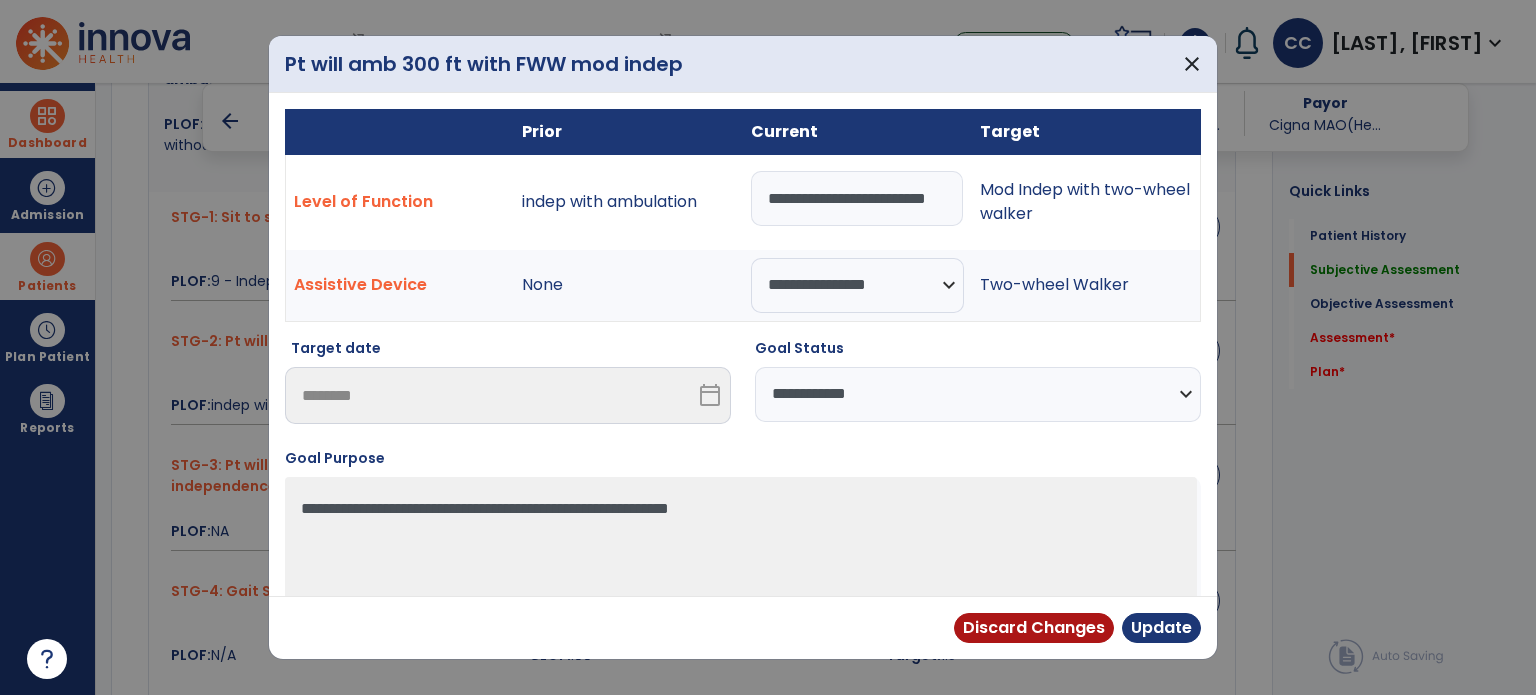 click on "**********" at bounding box center (978, 394) 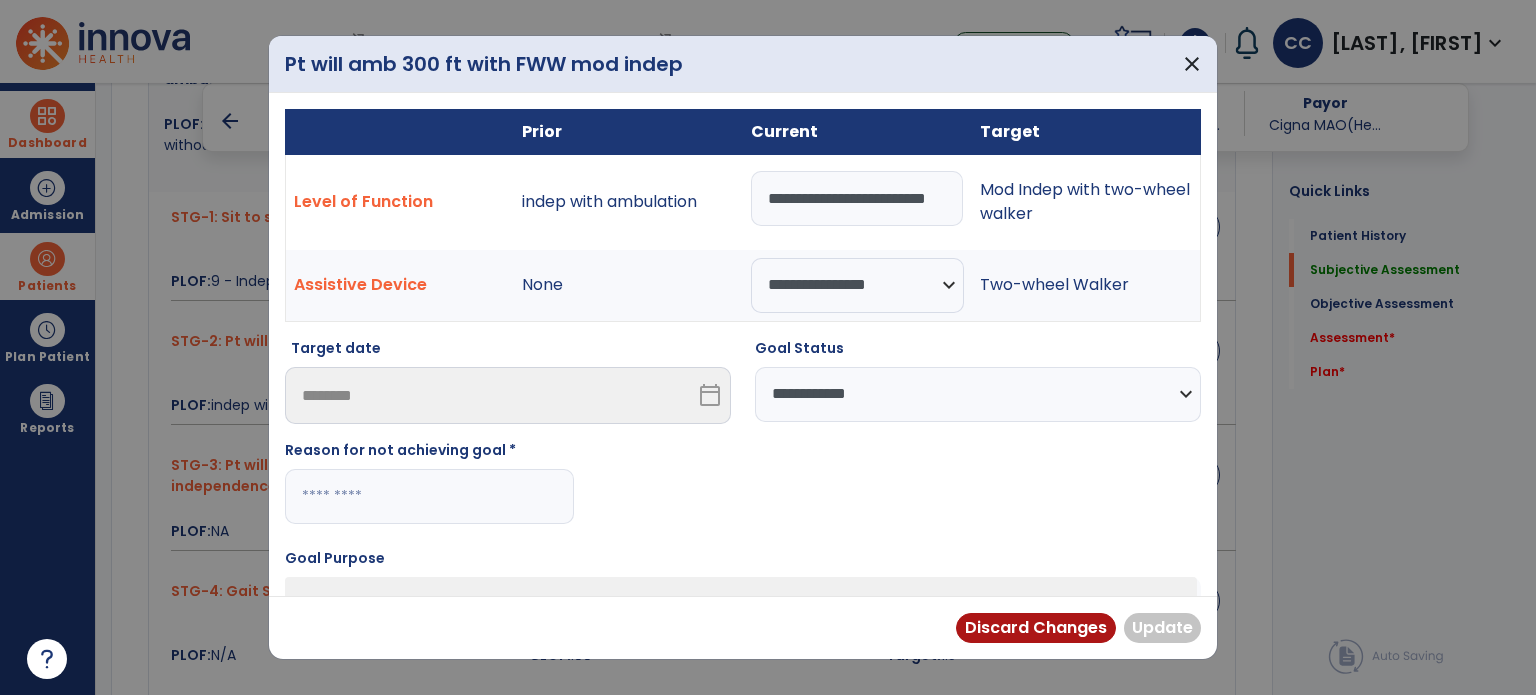 click at bounding box center [429, 496] 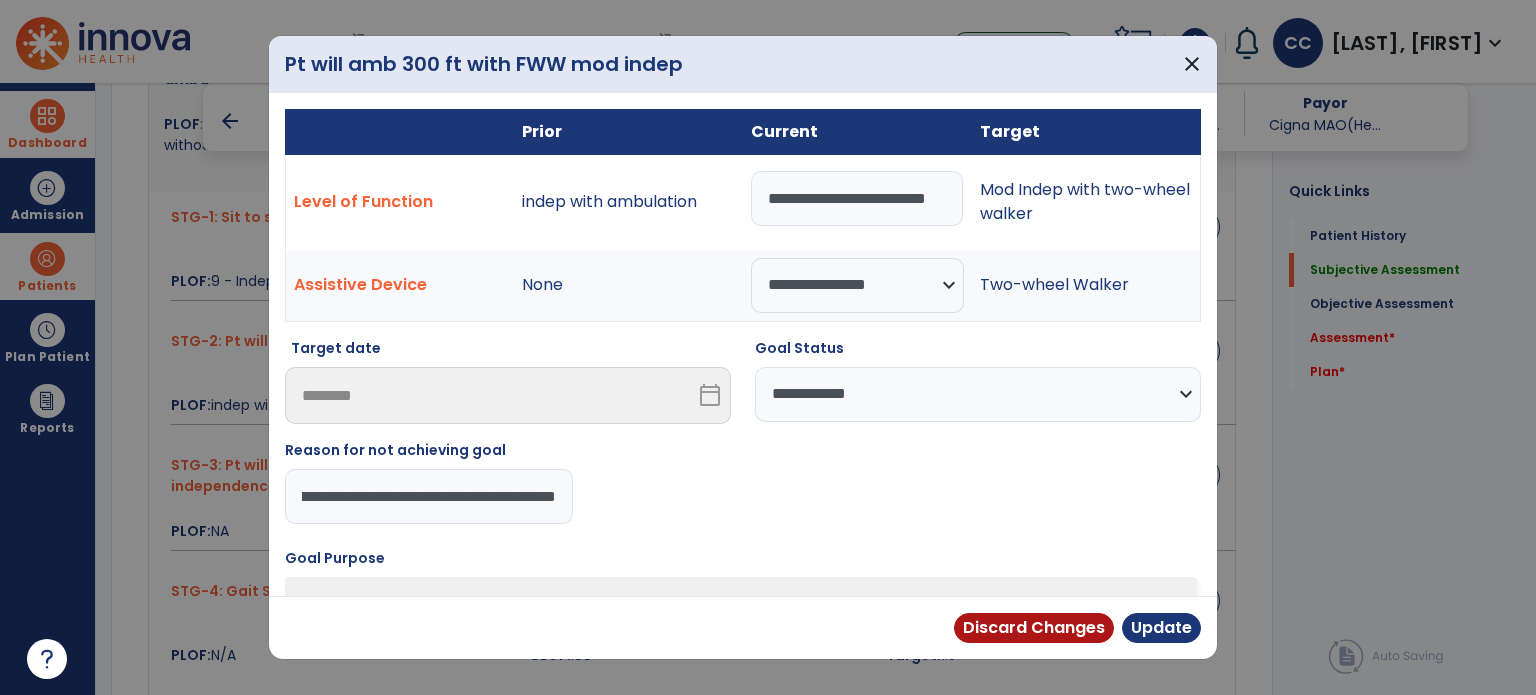 scroll, scrollTop: 0, scrollLeft: 231, axis: horizontal 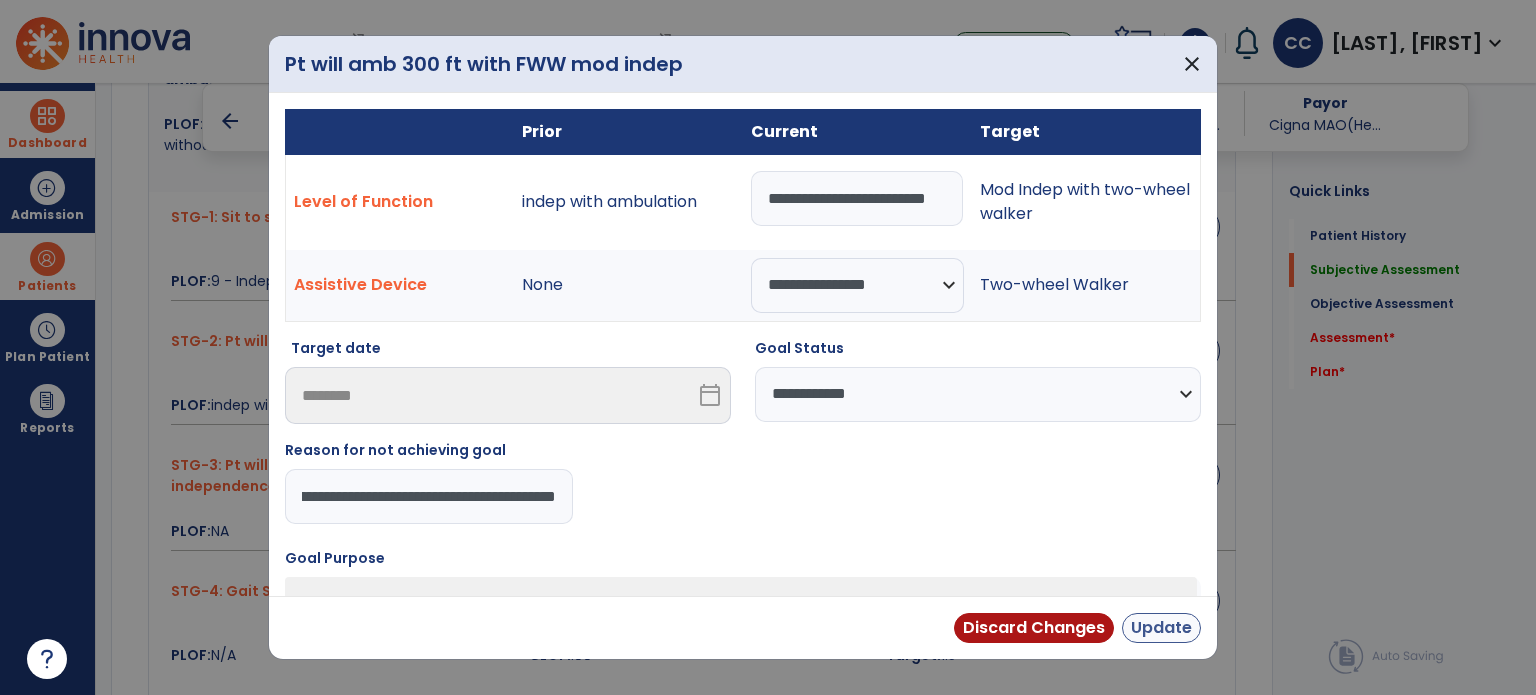 type on "**********" 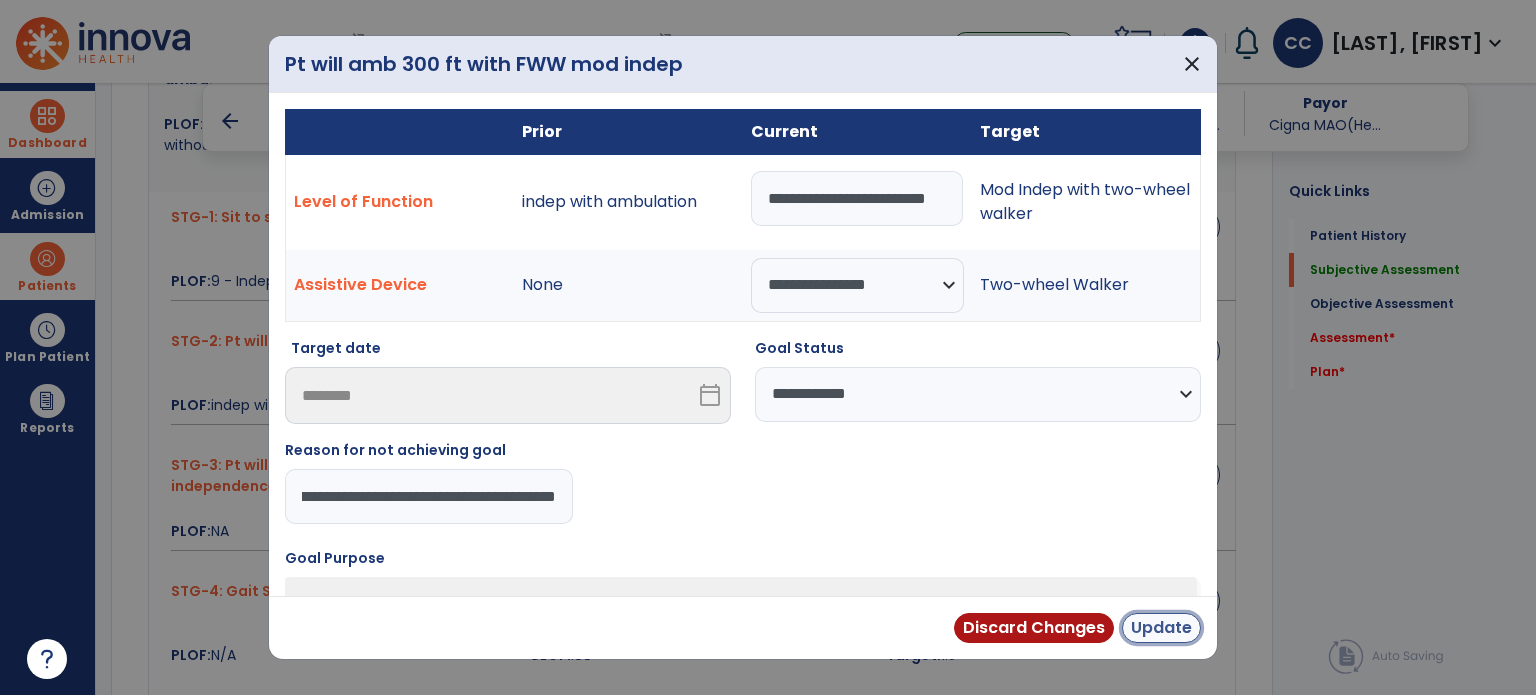 scroll, scrollTop: 0, scrollLeft: 0, axis: both 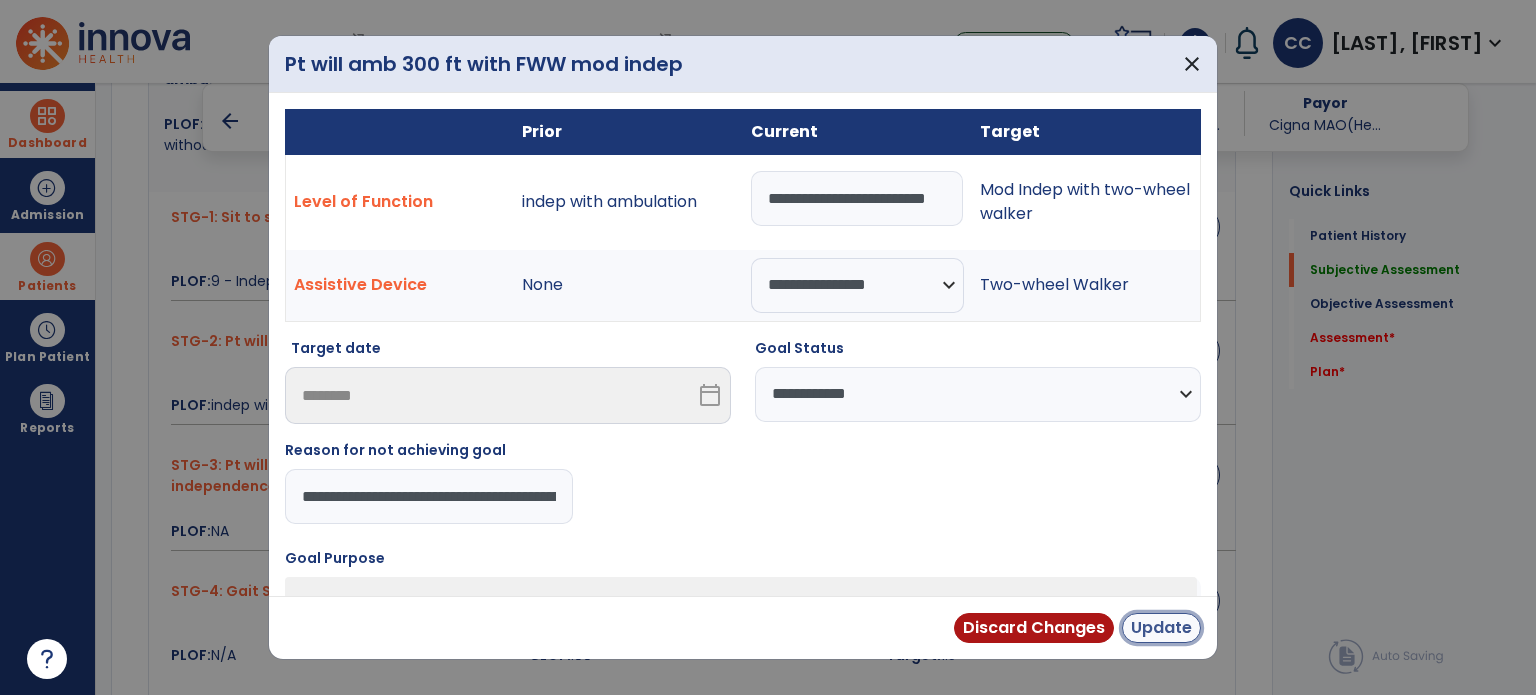 click on "Update" at bounding box center (1161, 628) 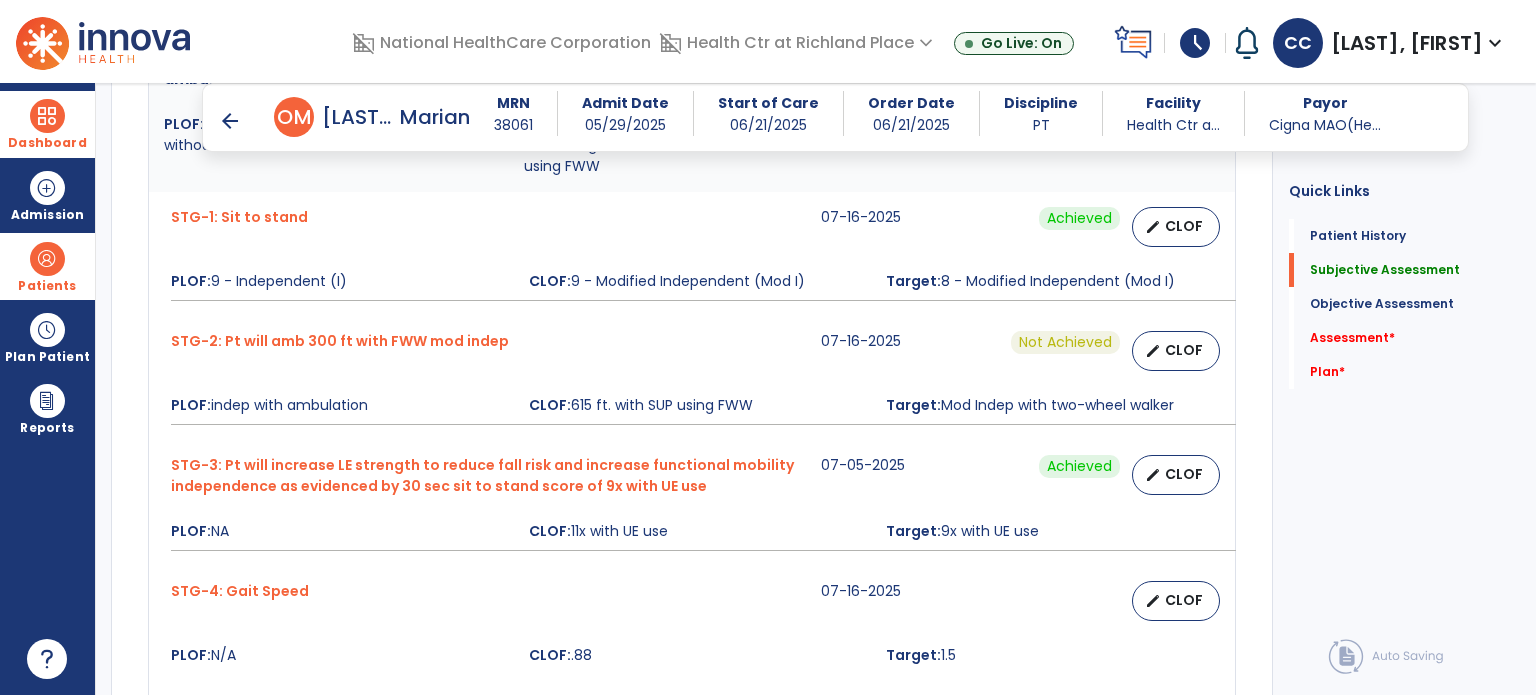 click on "Pt. will be independent with all functional mobility including bed mobility, transfers, and ambulation on all terrain with two-wheel walker . [DATE] Not Achieved edit CLOF PLOF: Mod indep with all mobility at baseline without an AD CLOF: Bed mobility: Mod I level; Transfers: Mod I level using FWW; Ambulation: 615 ft. with SUP using FWW Target: Mod Indep with all functional mobility STG-1: Sit to stand [DATE] Achieved edit CLOF PLOF: 9 - Independent (I) CLOF: 9 - Modified Independent (Mod I) Target: 8 - Modified Independent (Mod I) STG-2: Pt will amb 300 ft with FWW mod indep [DATE] Not Achieved edit CLOF PLOF: indep with ambulation CLOF: 615 ft. with SUP using FWW Target: Mod Indep with two-wheel walker STG-3: Pt will increase LE strength to reduce fall risk and increase functional mobility independence as evidenced by 30 sec sit to stand score of 9x with UE use [DATE] Achieved edit CLOF PLOF: NA CLOF: 11x with UE use Target:" 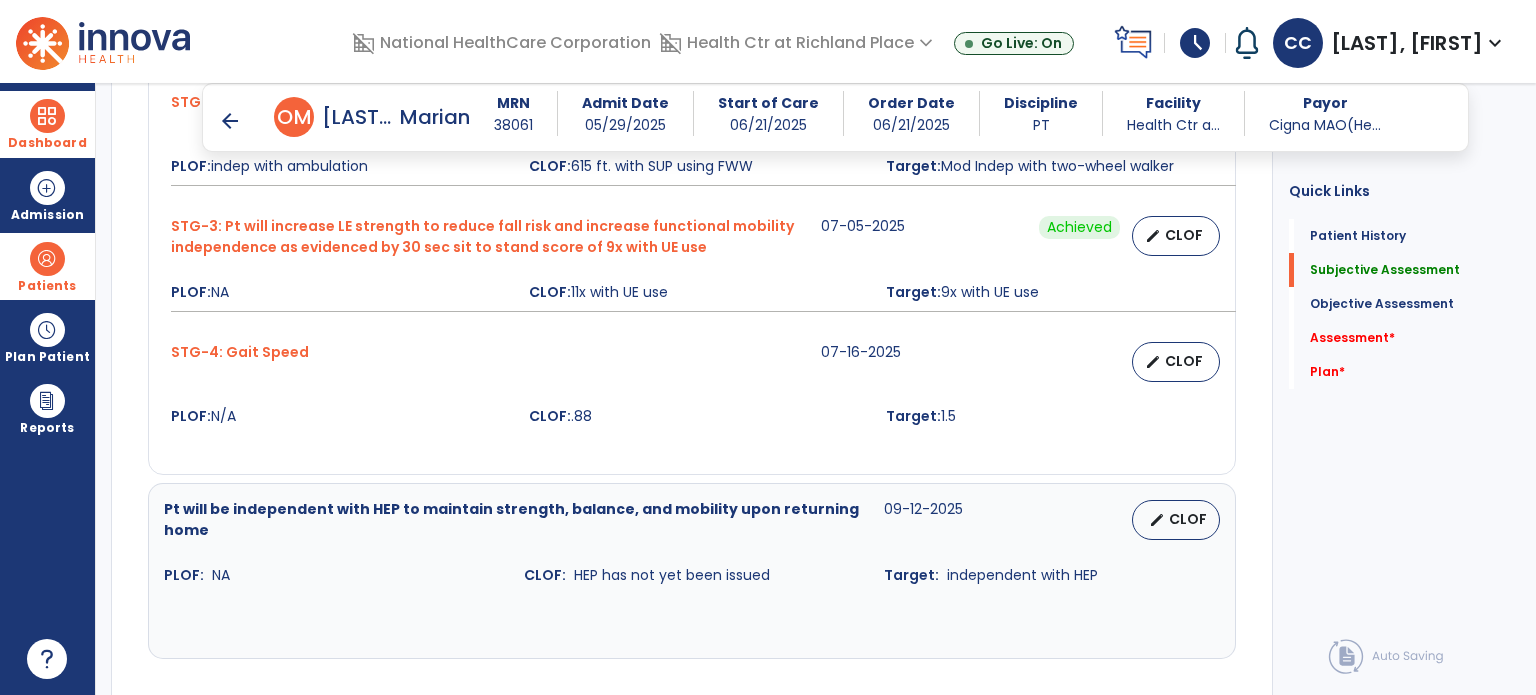 scroll, scrollTop: 1122, scrollLeft: 0, axis: vertical 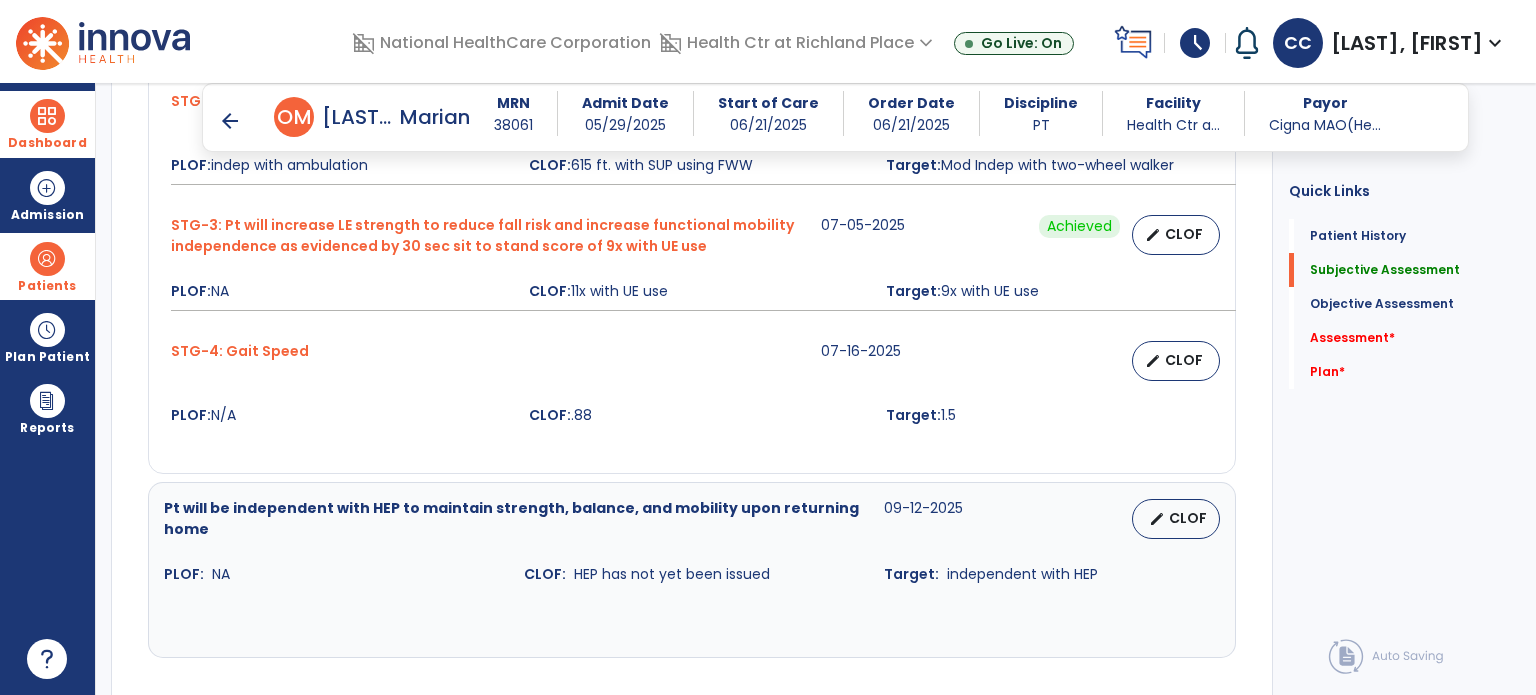 click on "STG-4:  Gait Speed  07-16-2025   edit   CLOF PLOF:  N/A  CLOF:  .88  Target:  1.5" at bounding box center (692, 383) 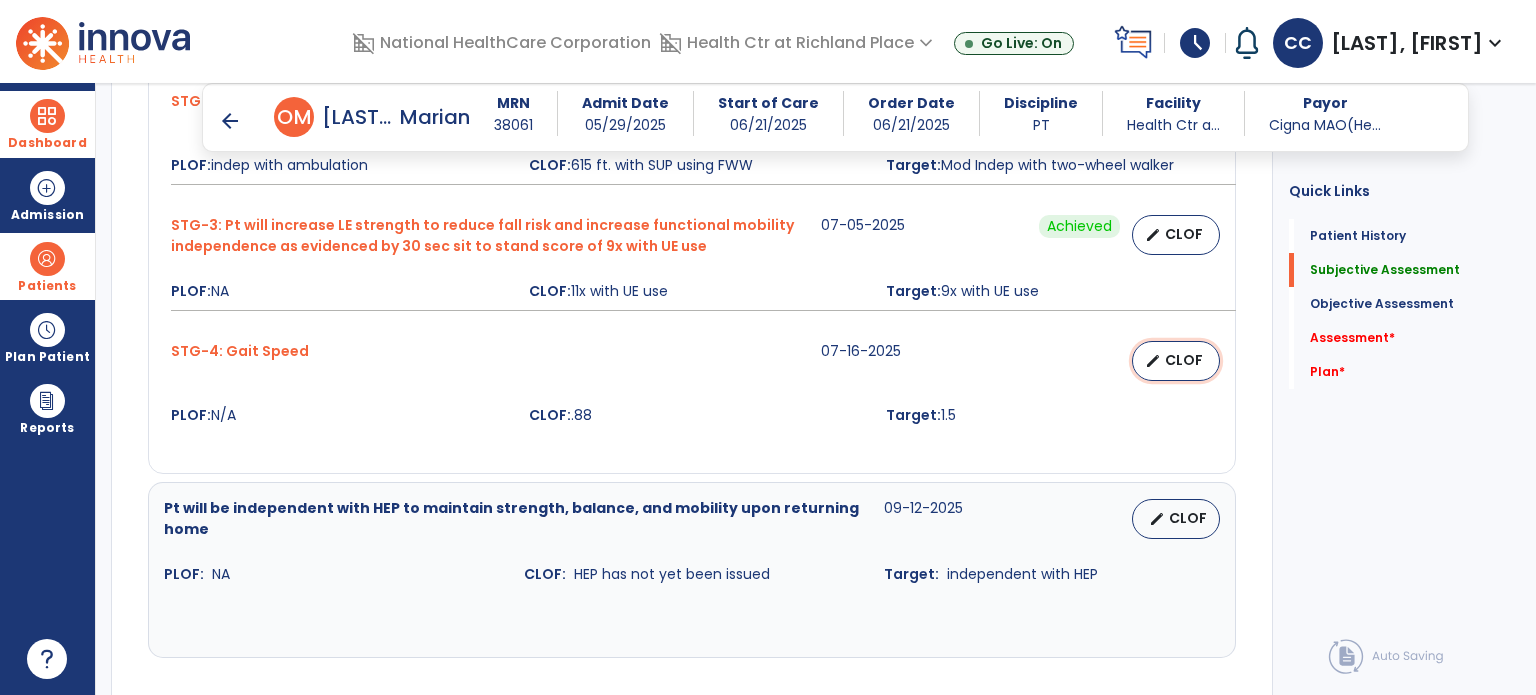 click on "CLOF" at bounding box center (1184, 360) 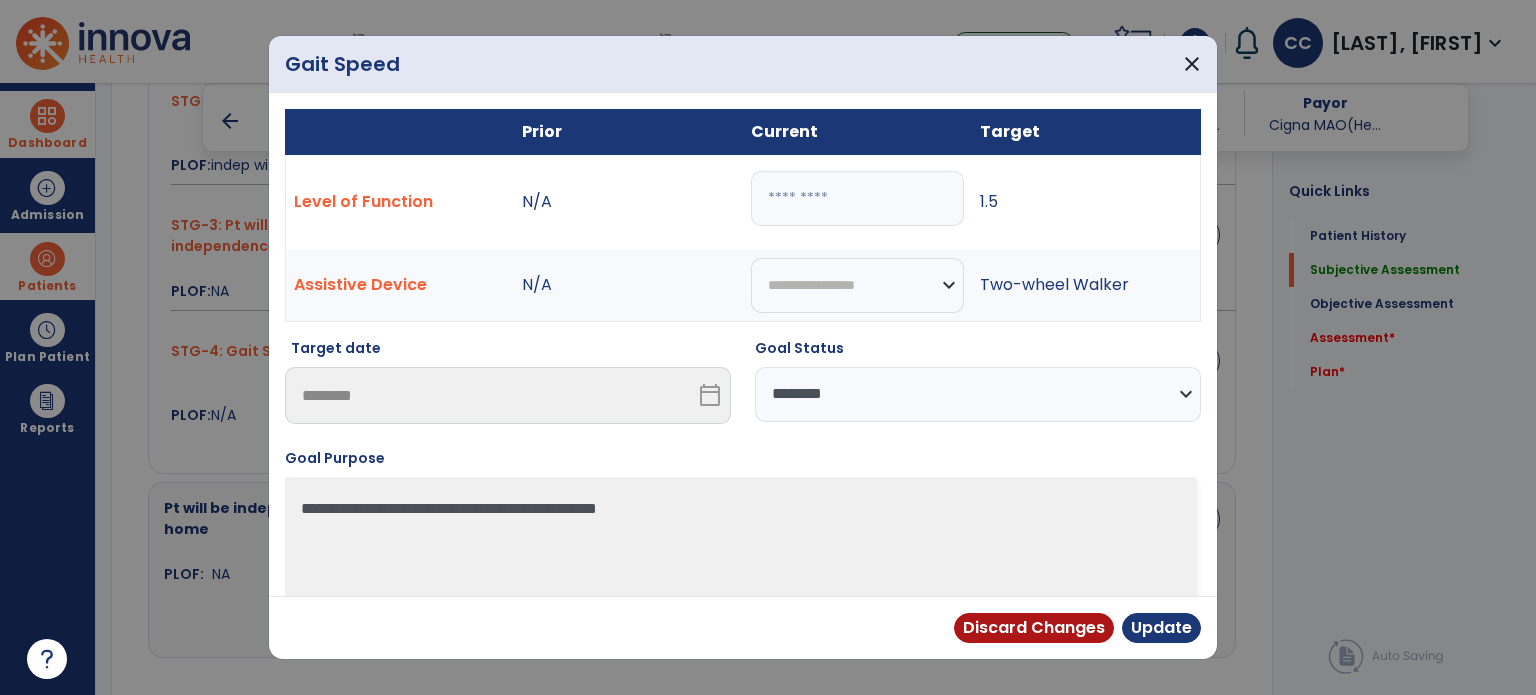 click on "***" at bounding box center [857, 198] 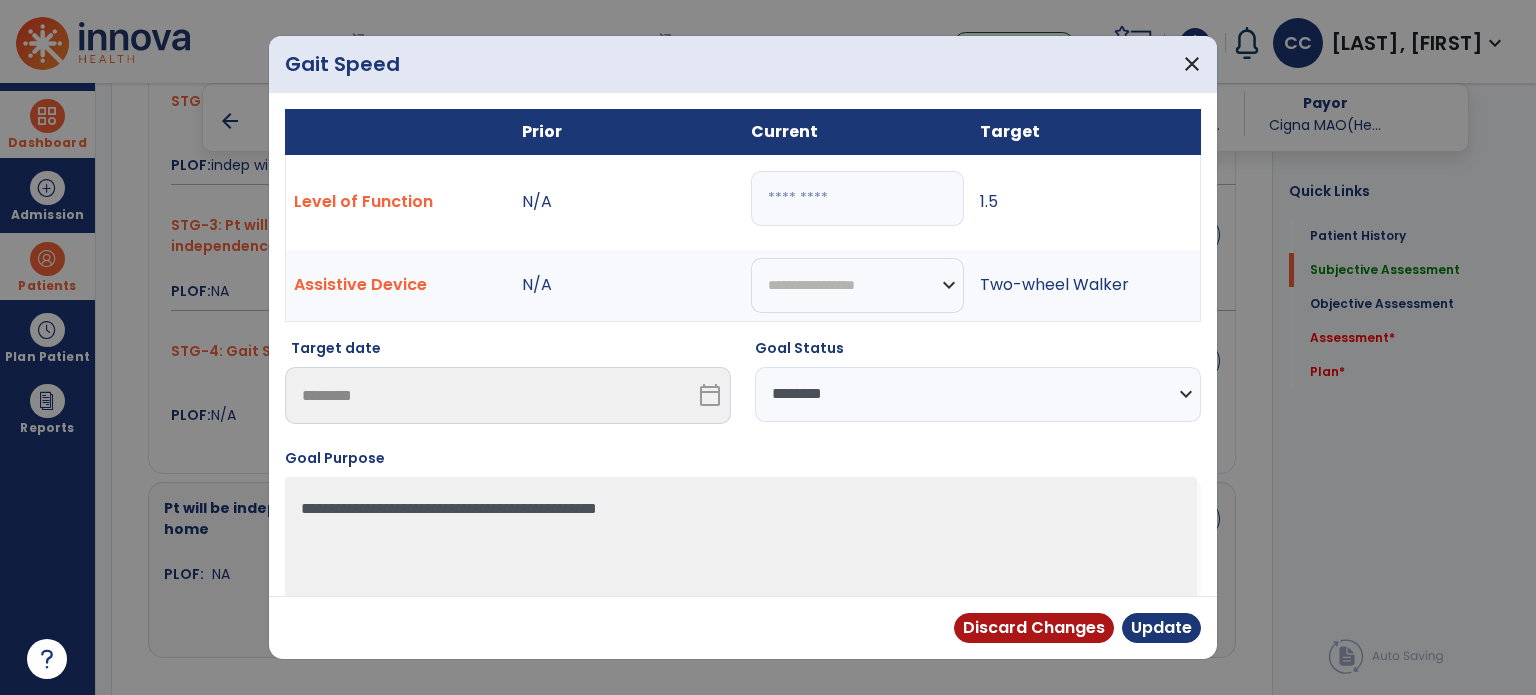 type on "***" 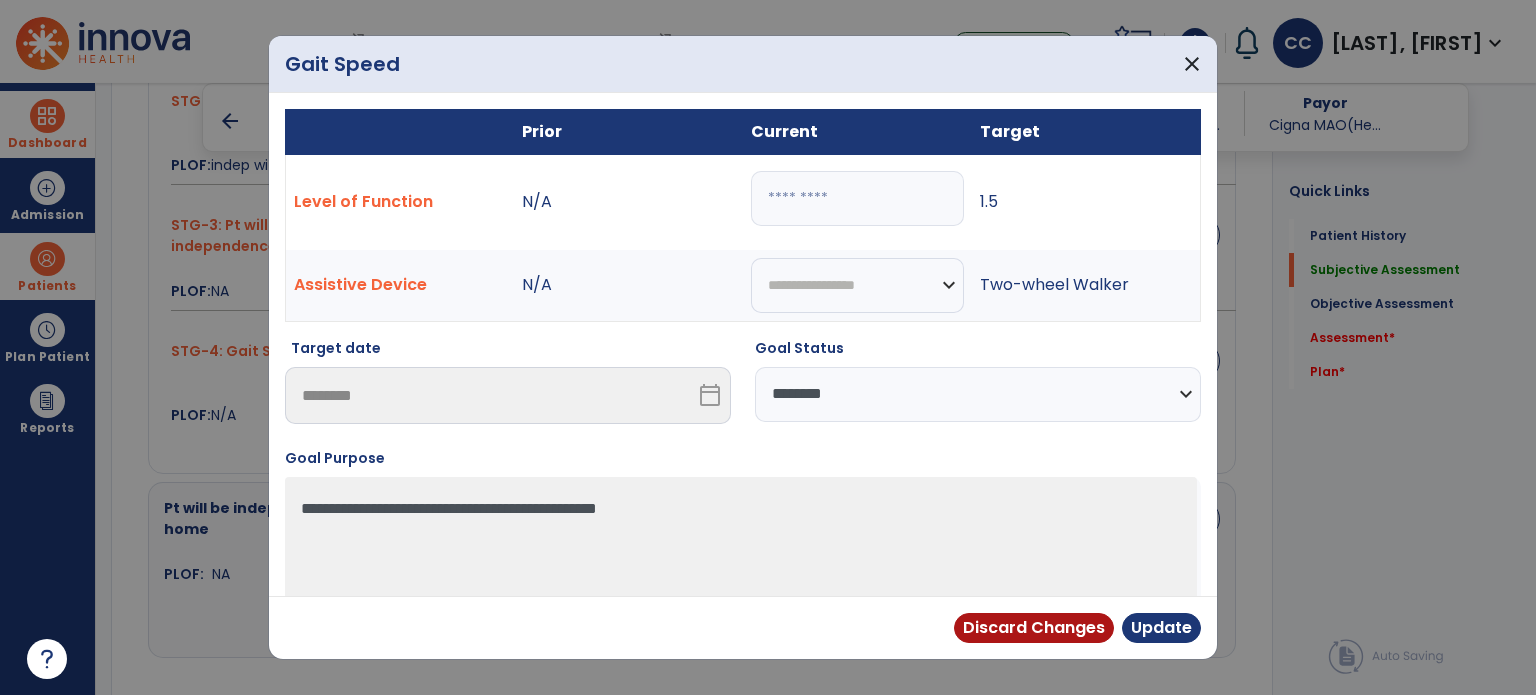click on "**********" at bounding box center (978, 394) 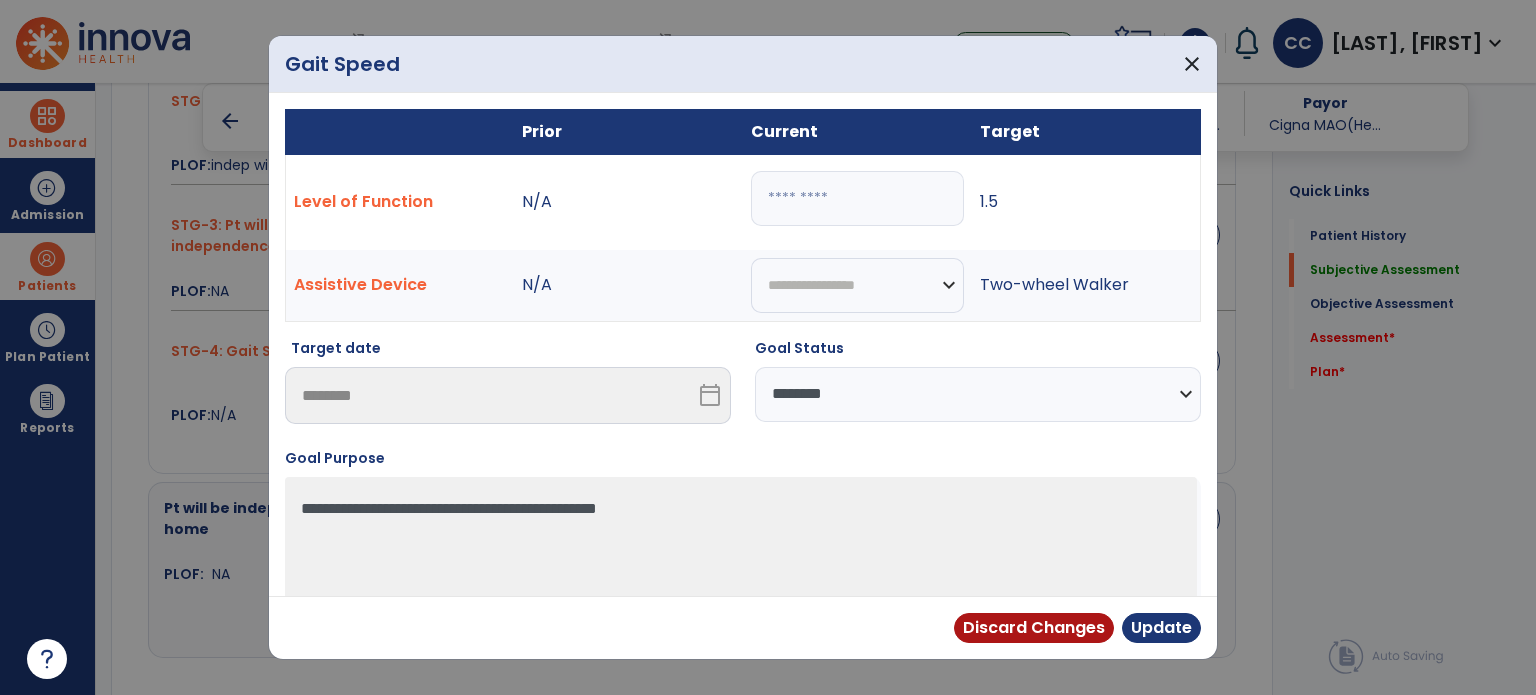 select on "********" 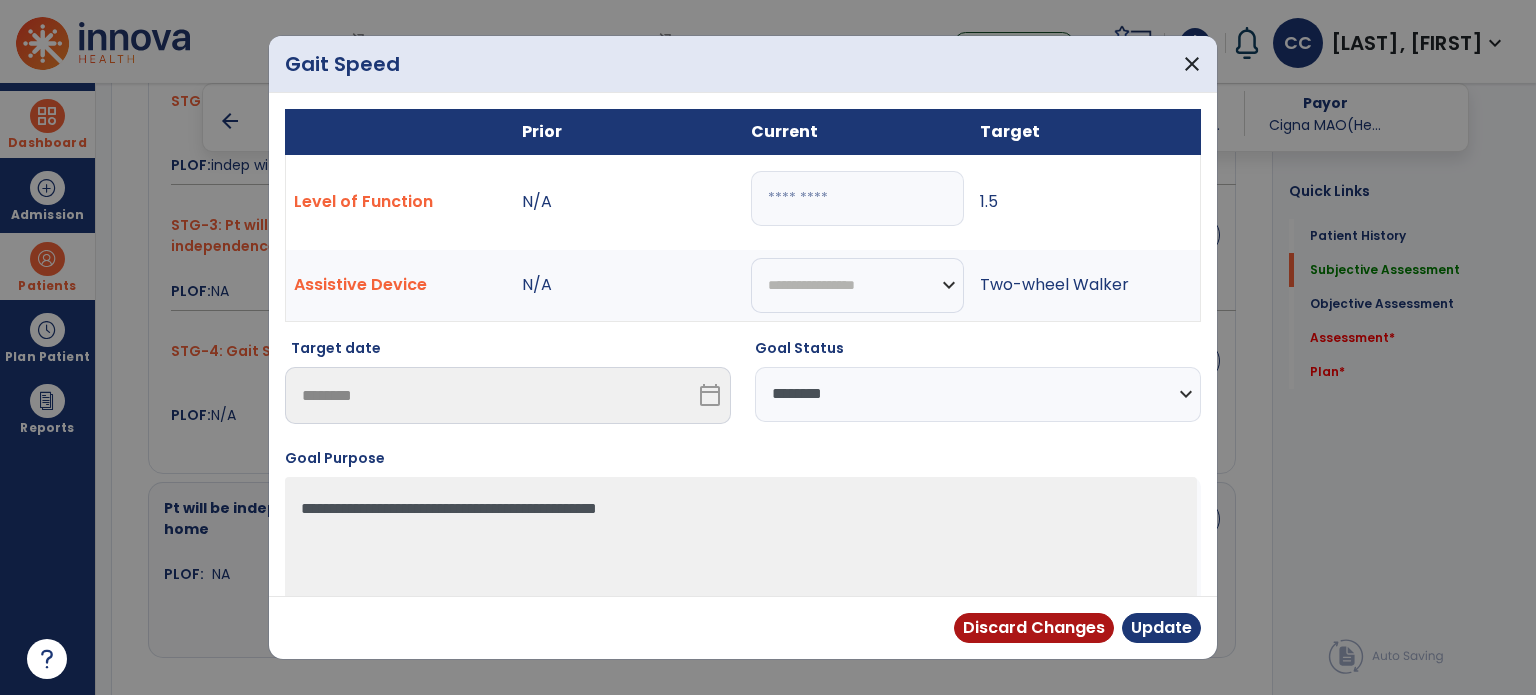 click on "**********" at bounding box center [978, 394] 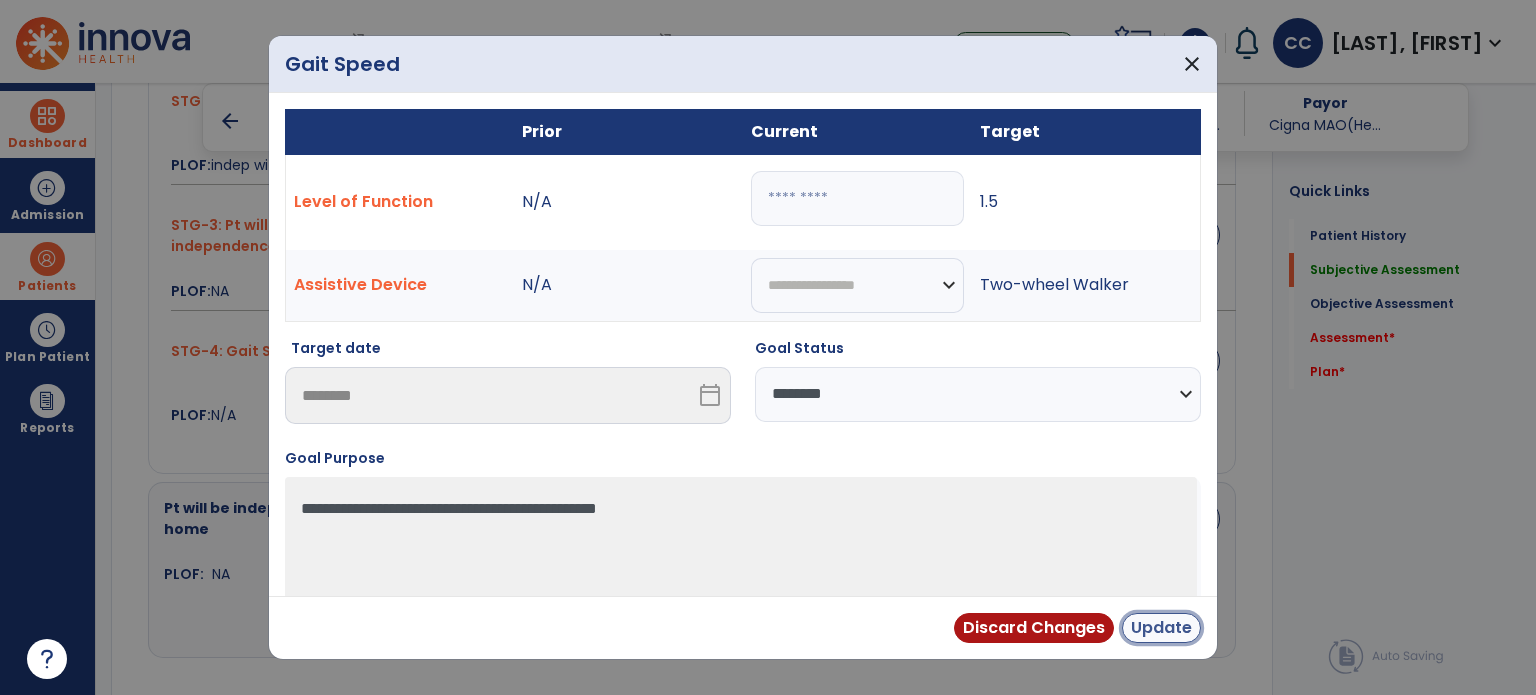 click on "Update" at bounding box center (1161, 628) 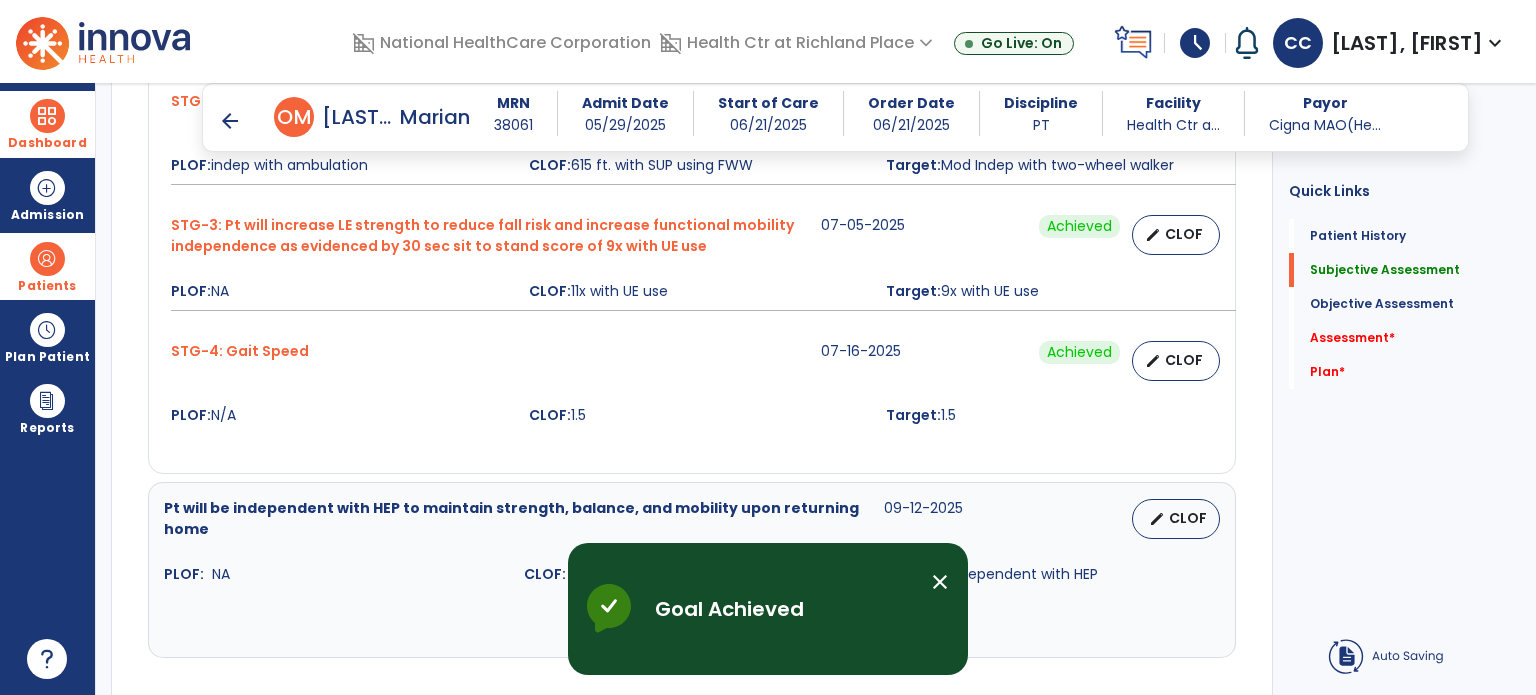 click on "Goals/LTG STG Status Pt will be independent with all functional mobility including bed mobility, transfers, and ambulation on all terrain with two-wheel walker . 07-30-2025 Not Achieved edit CLOF PLOF: Mod indep with all mobility at baseline without an AD CLOF: Bed mobility: Mod I level; Transfers: Mod I level using FWW; Ambulation: 615 ft. with SUP using FWW Target: Mod Indep with all functional mobility STG-1: Sit to stand 07-16-2025 Achieved edit CLOF PLOF: 9 - Independent (I) CLOF: 9 - Modified Independent (Mod I) Target: 8 - Modified Independent (Mod I) STG-2: Pt will amb 300 ft with FWW mod indep 07-16-2025 Not Achieved edit CLOF PLOF: indep with ambulation CLOF: 615 ft. with SUP using FWW Target: Mod Indep with two-wheel walker STG-3: Pt will increase LE strength to reduce fall risk and increase functional mobility independence as evidenced by 30 sec sit to stand score of 9x with UE use 07-05-2025 Achieved edit CLOF PLOF: NA CLOF: Target:" 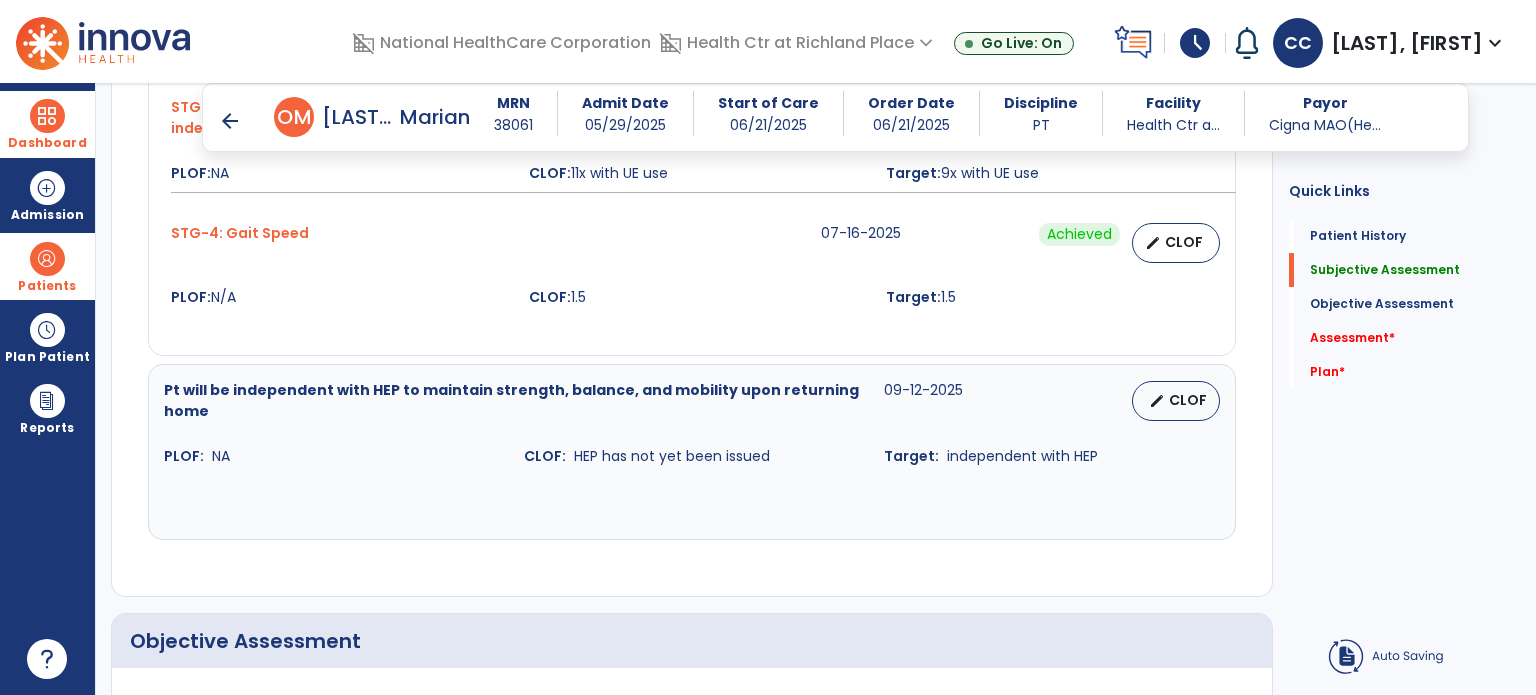 scroll, scrollTop: 1282, scrollLeft: 0, axis: vertical 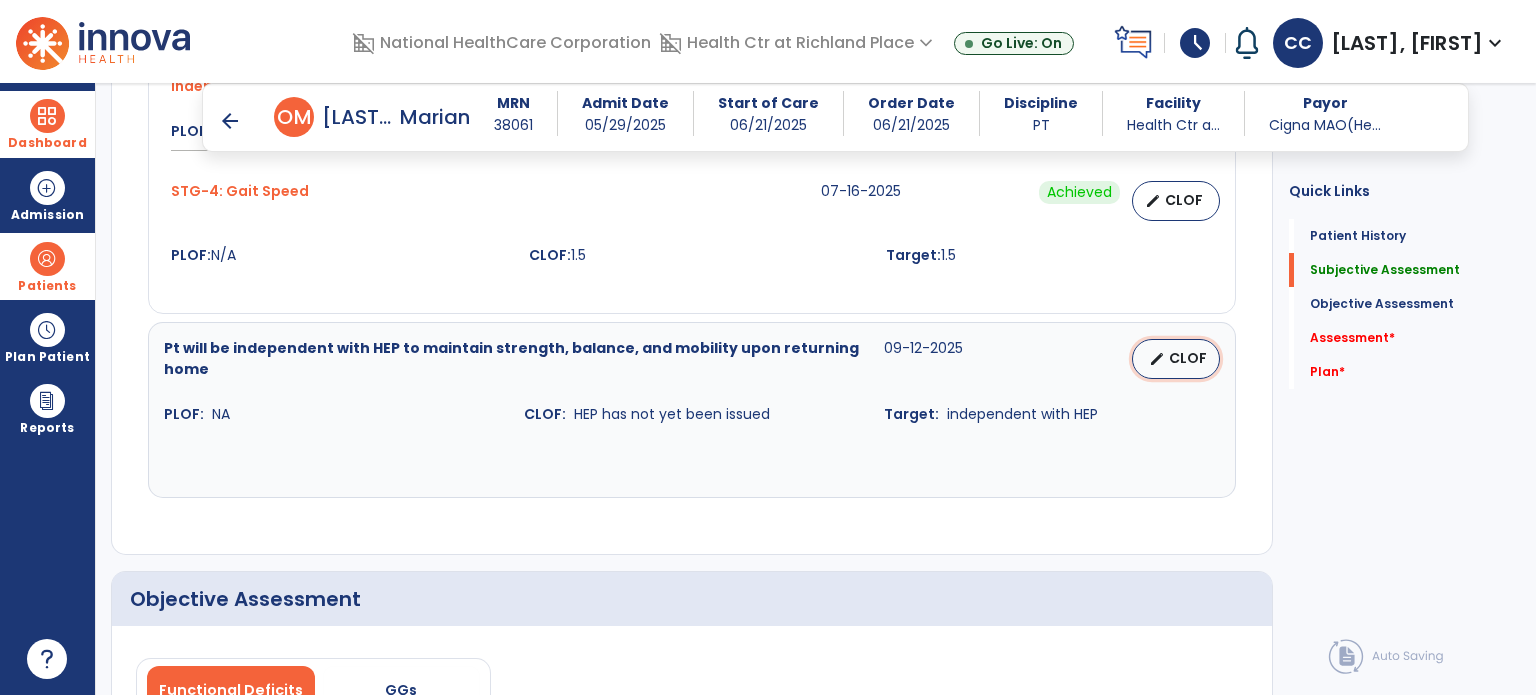 click on "edit" at bounding box center [1157, 359] 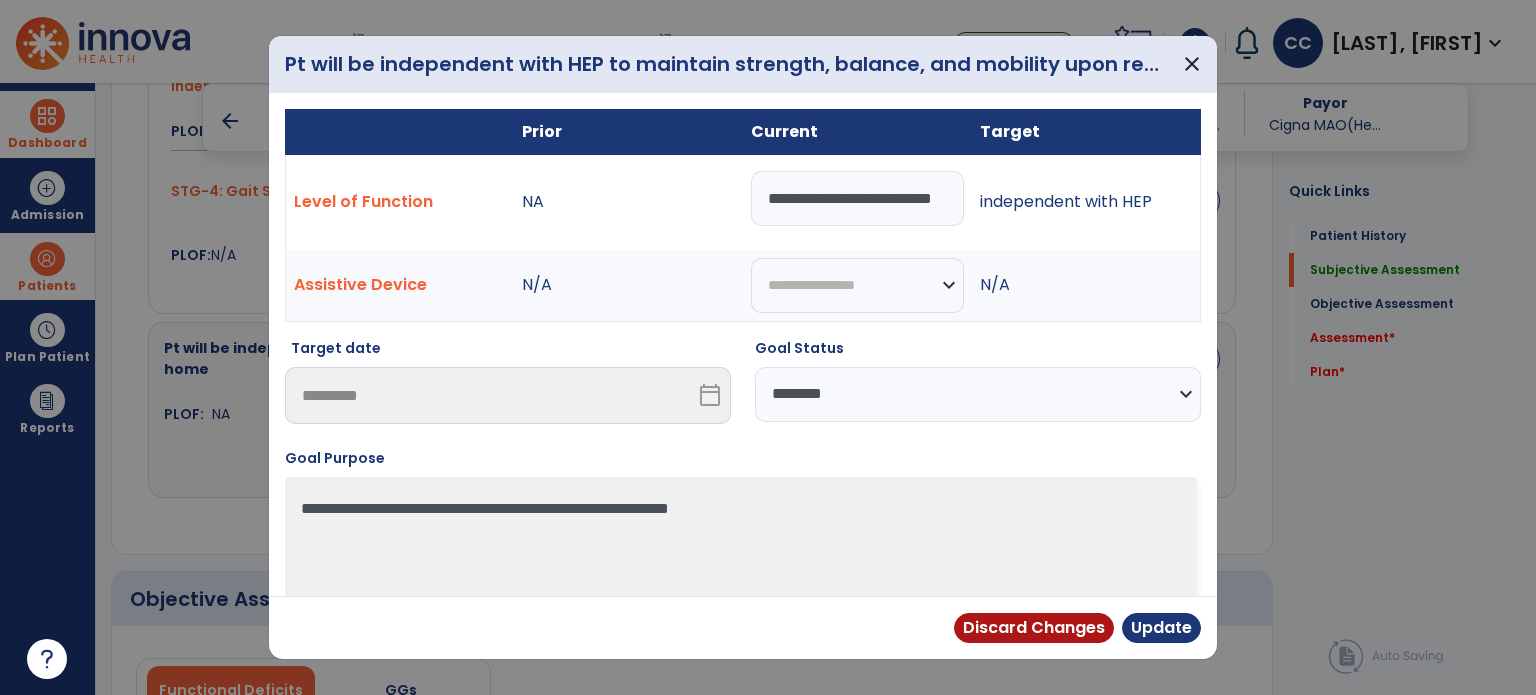 click on "**********" at bounding box center [857, 198] 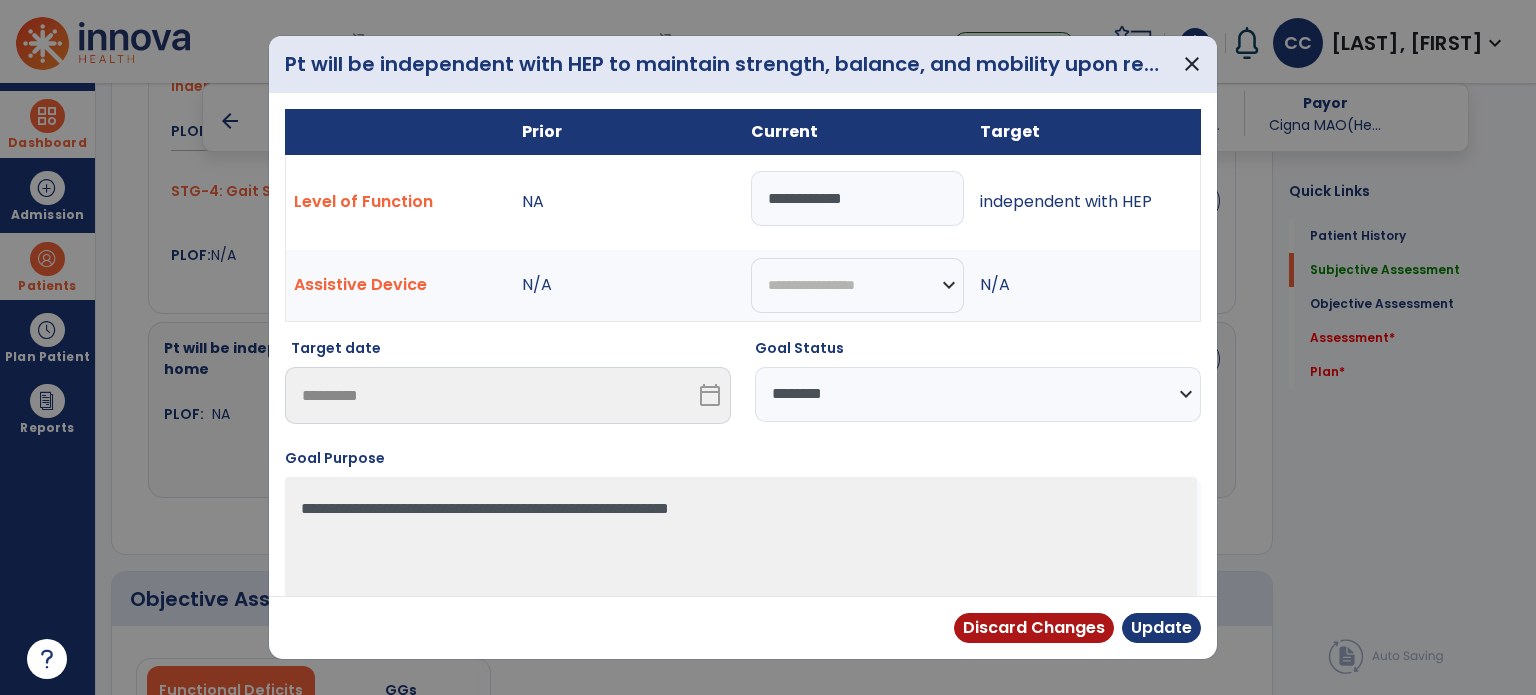 type on "**********" 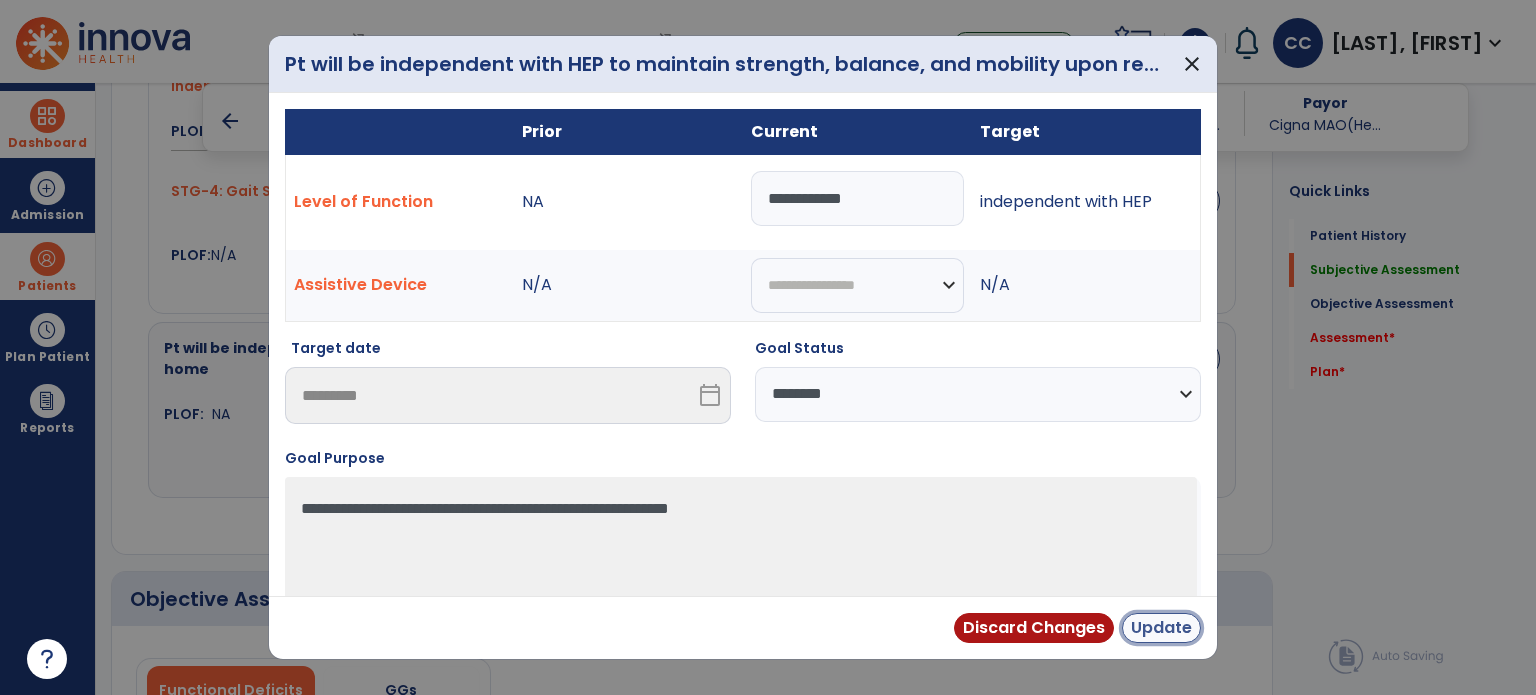 click on "Update" at bounding box center [1161, 628] 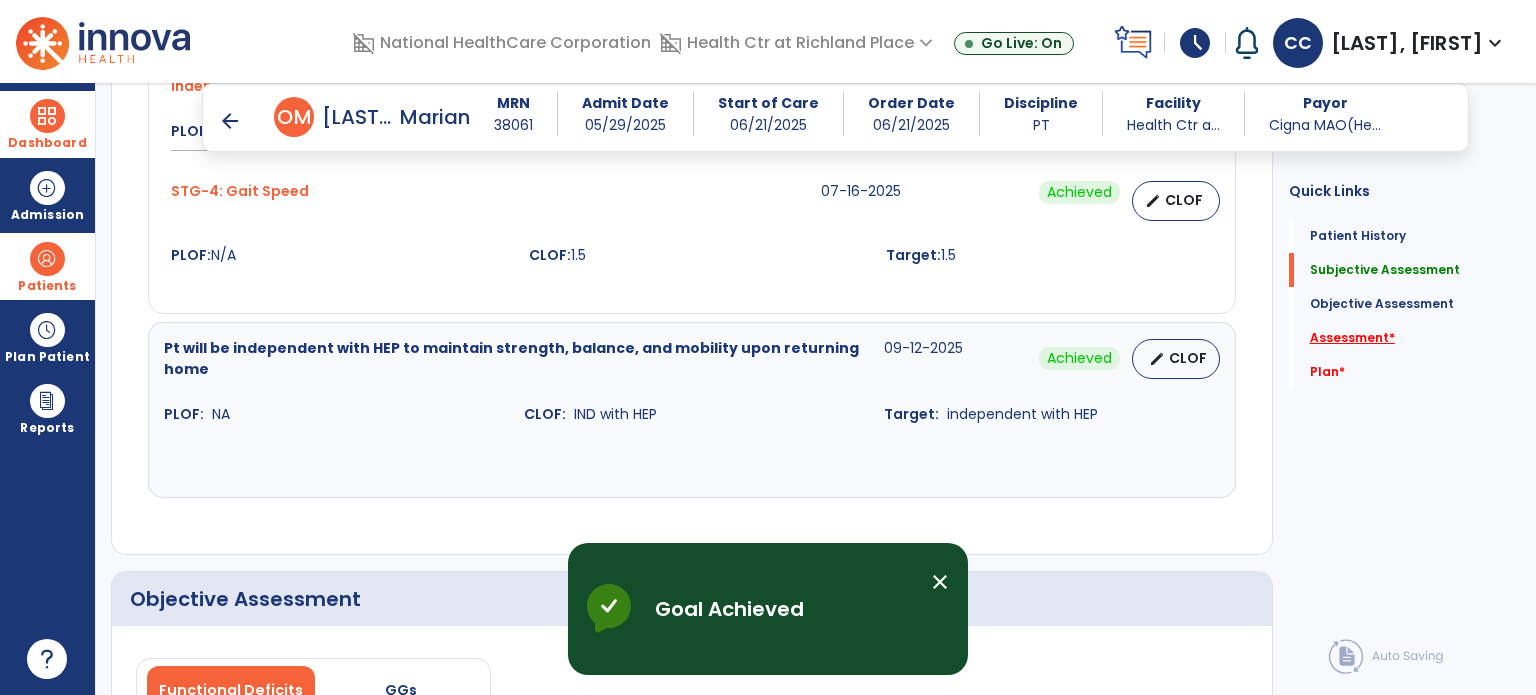 click on "Assessment   *" 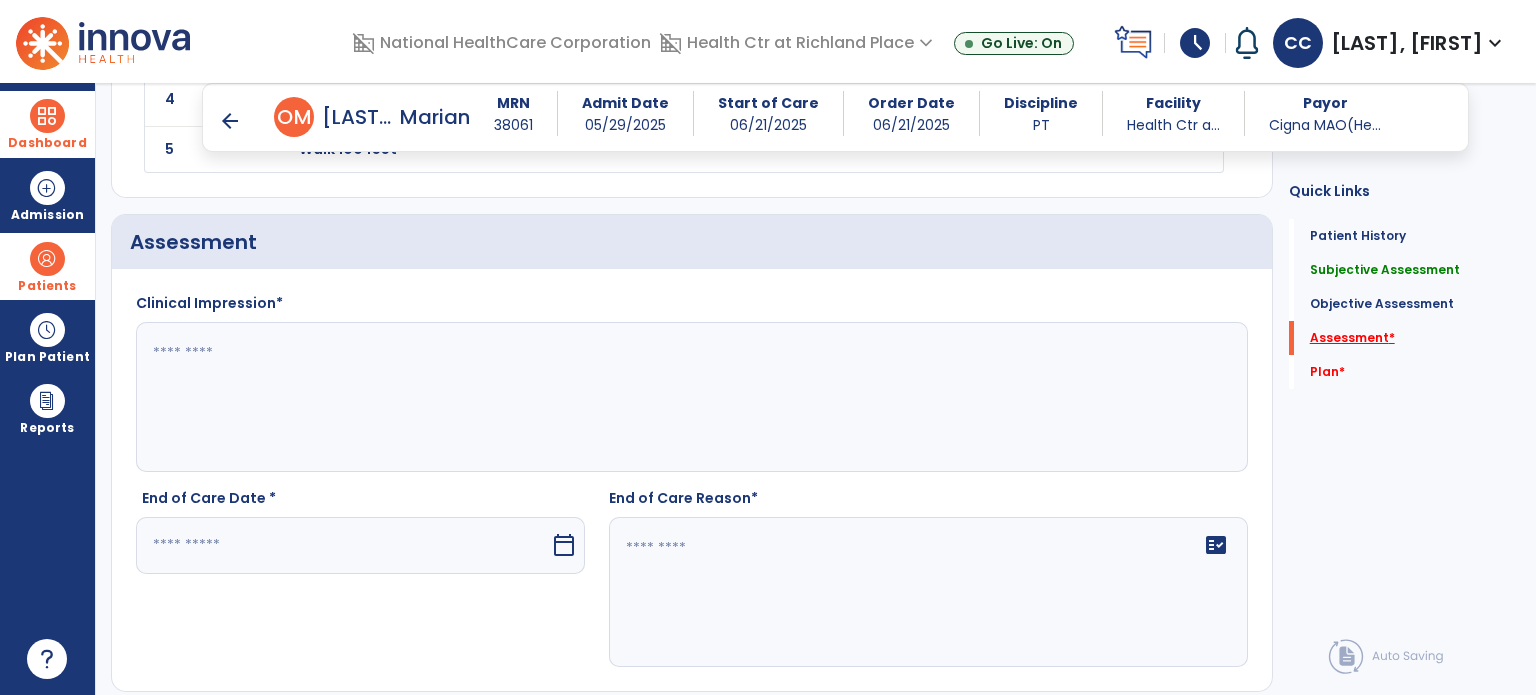 scroll, scrollTop: 2153, scrollLeft: 0, axis: vertical 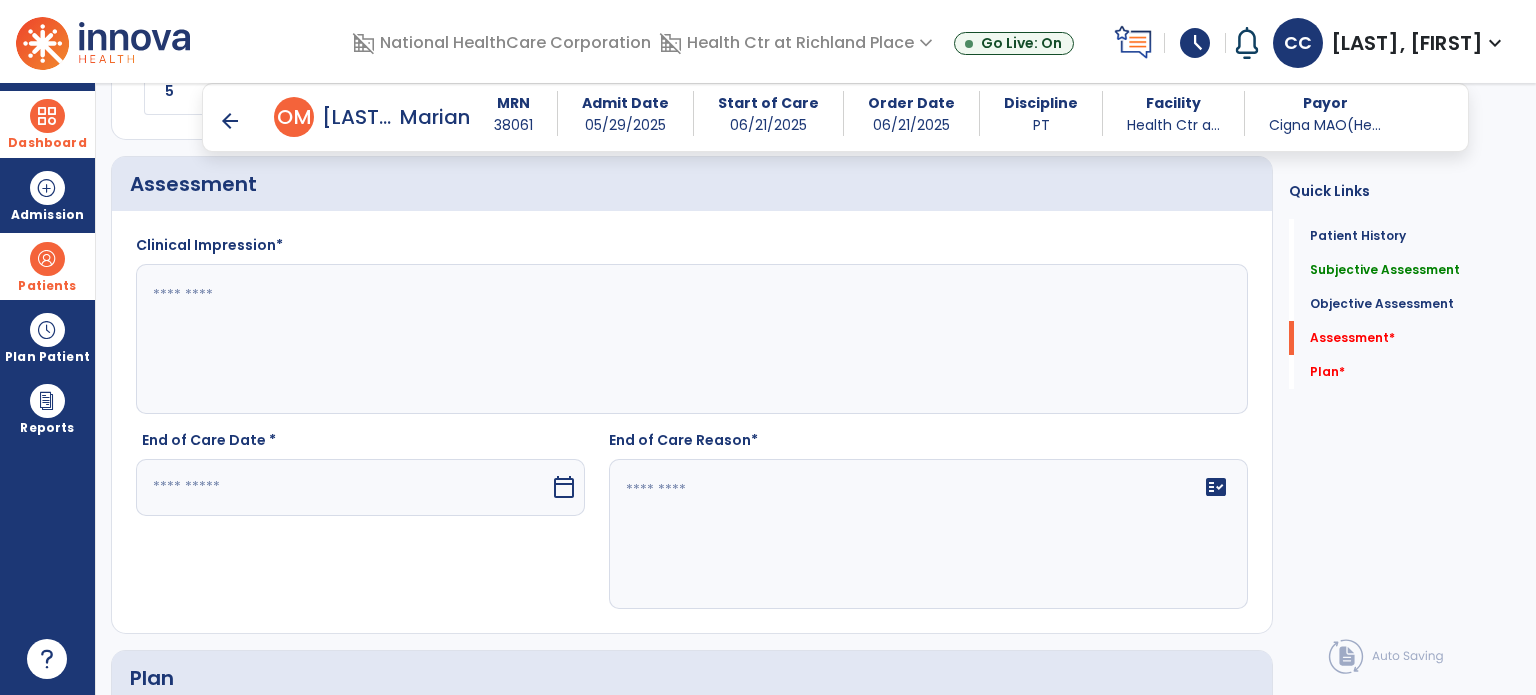 click 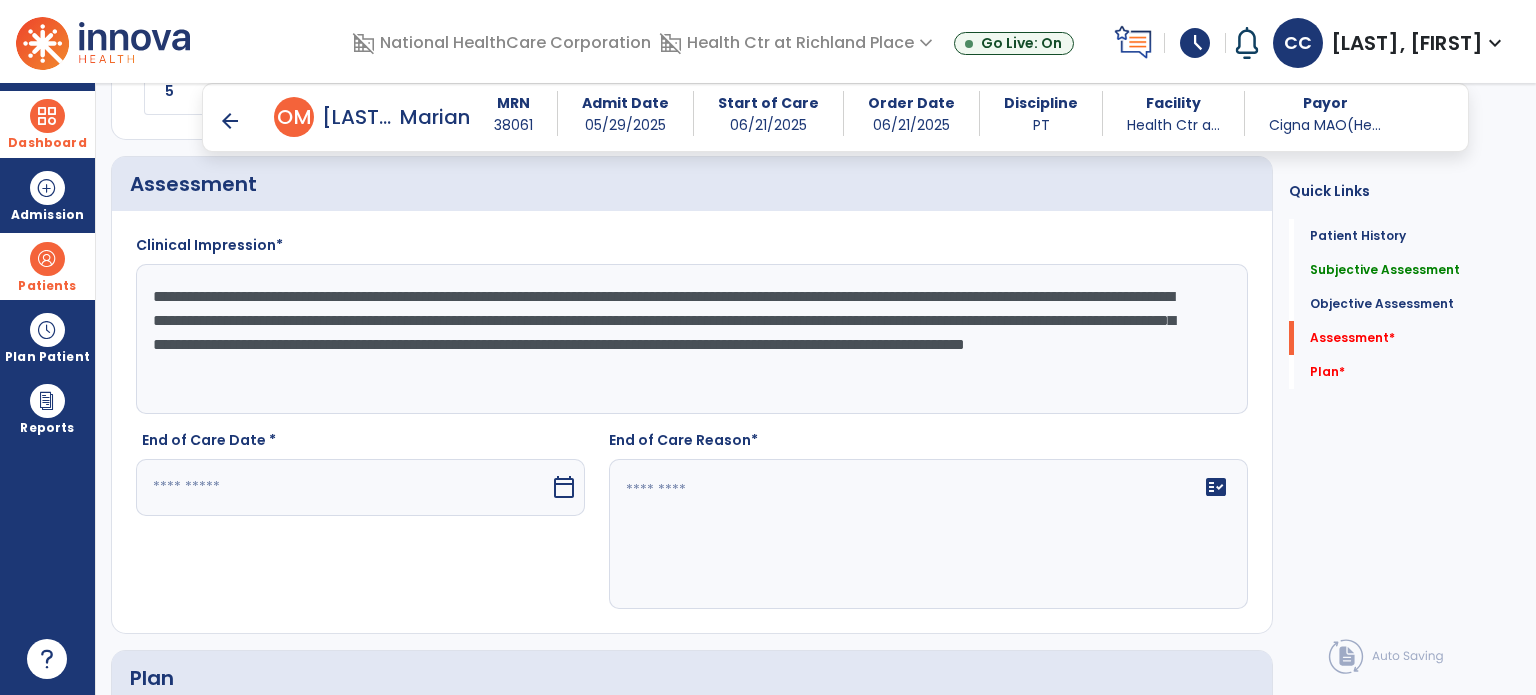 type on "**********" 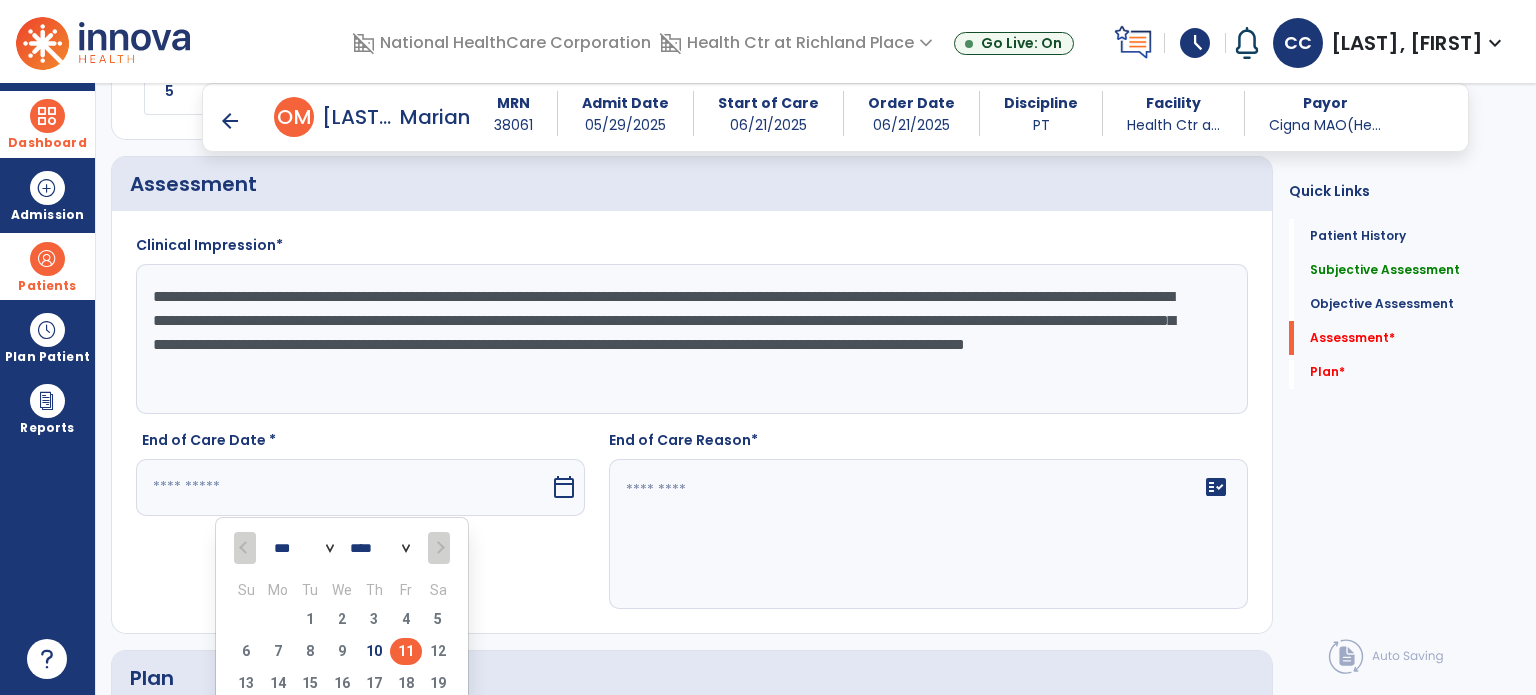 click on "11" at bounding box center (406, 651) 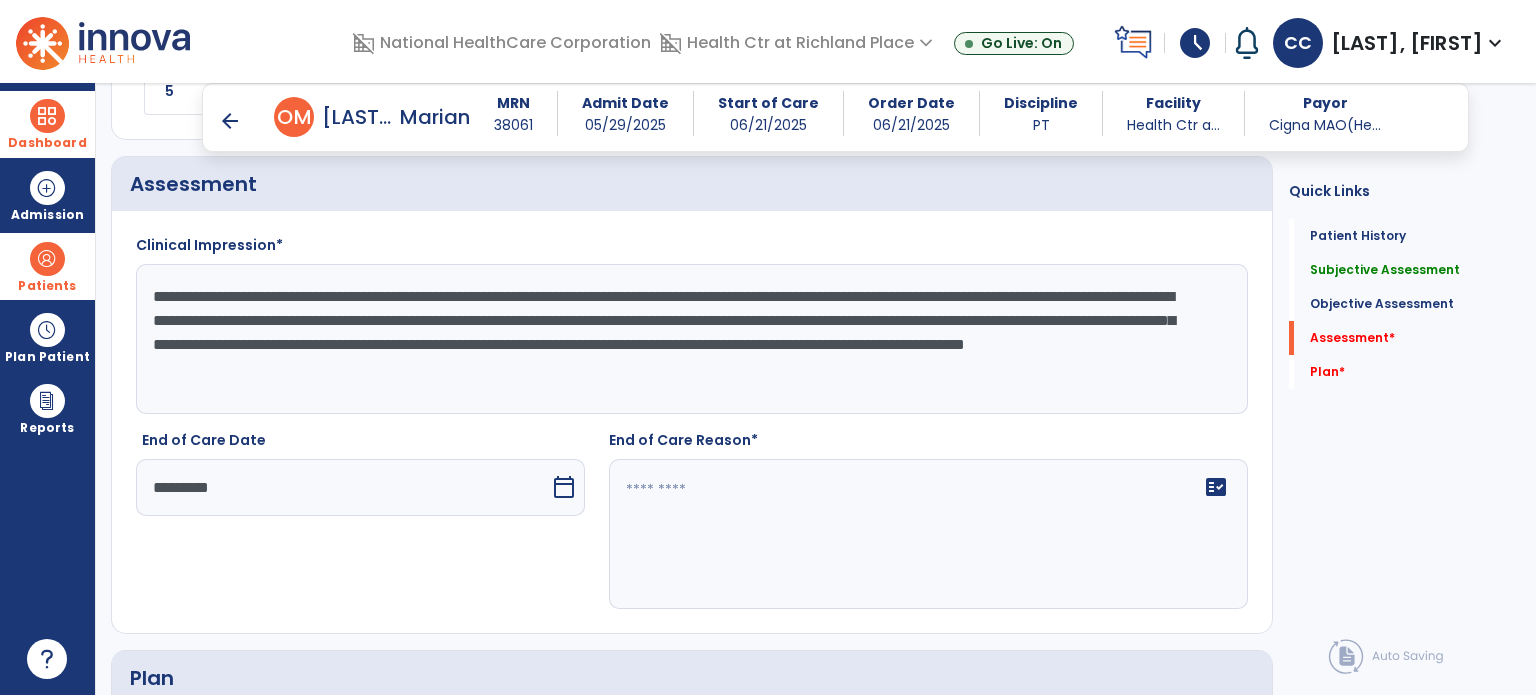 click on "fact_check" 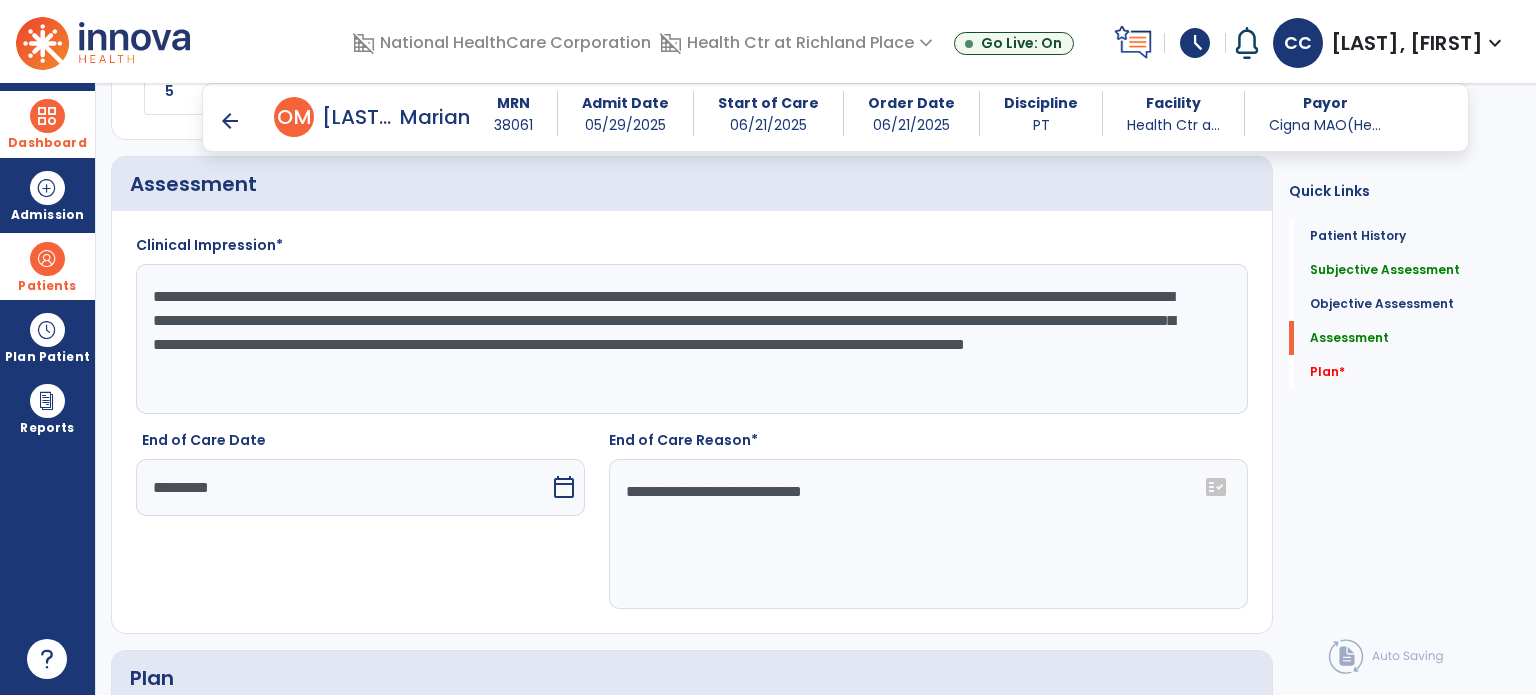 type on "**********" 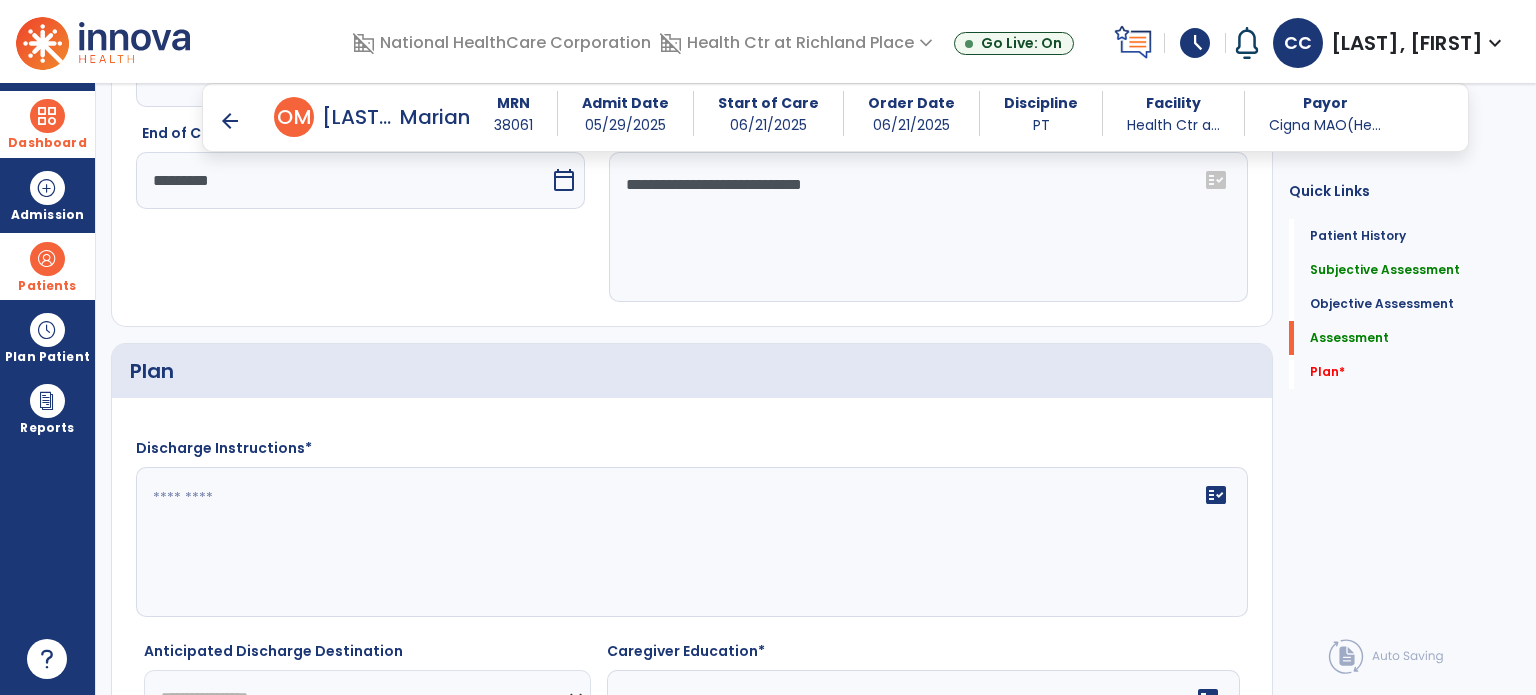 scroll, scrollTop: 2473, scrollLeft: 0, axis: vertical 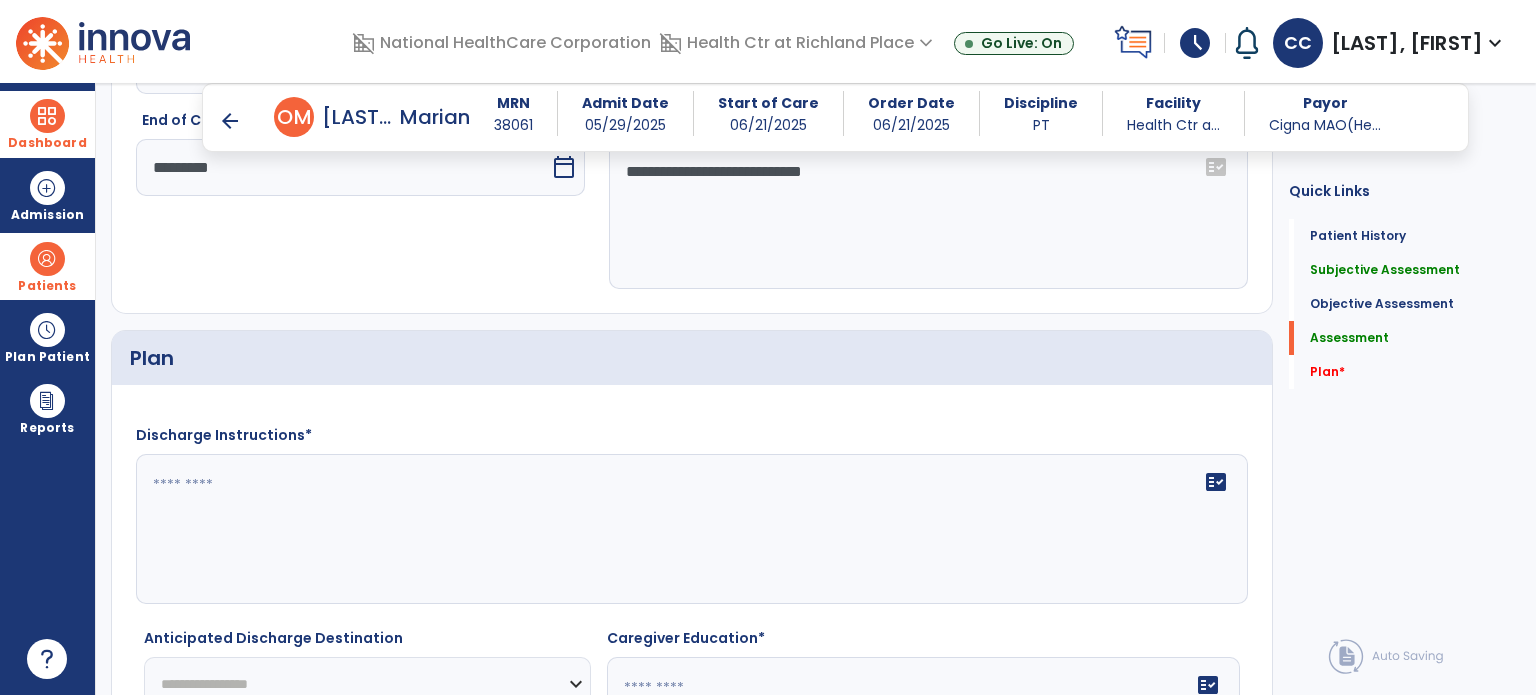 click on "fact_check" 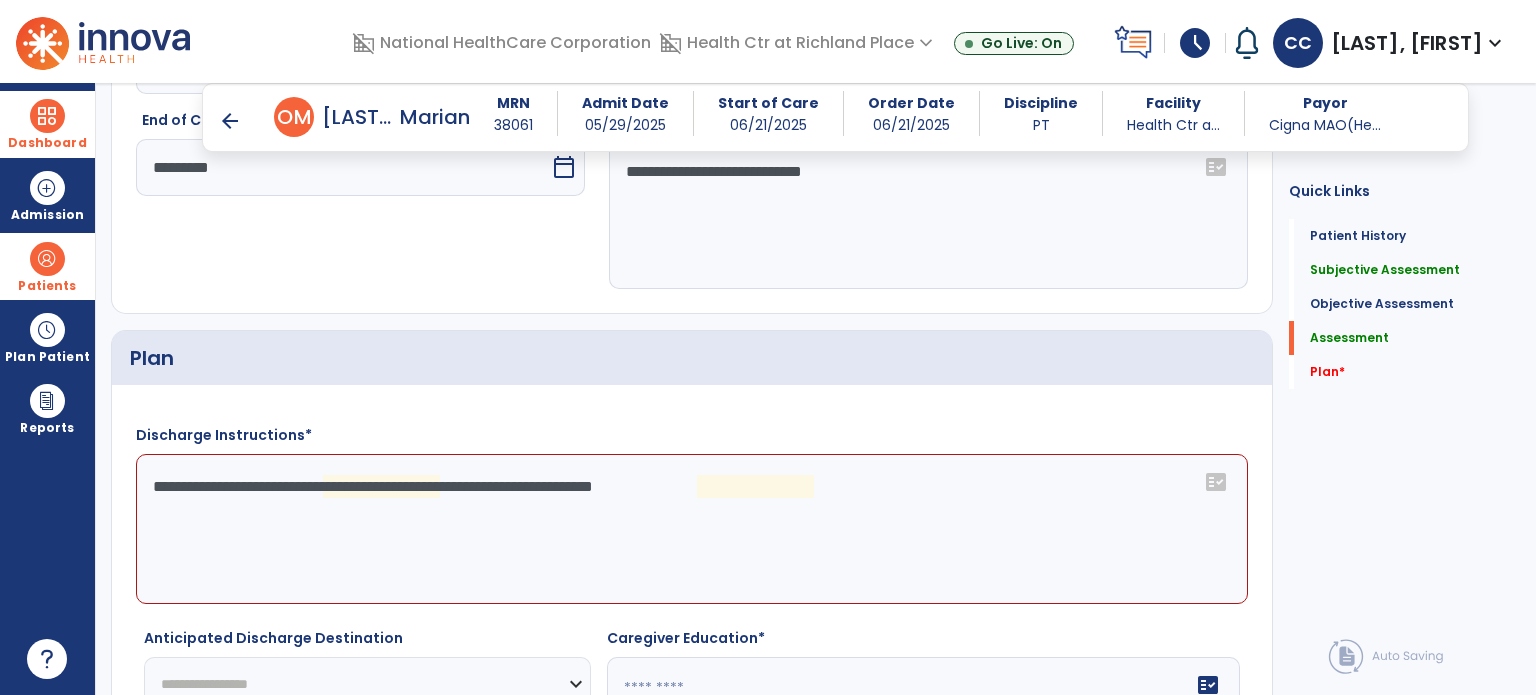 click on "**********" 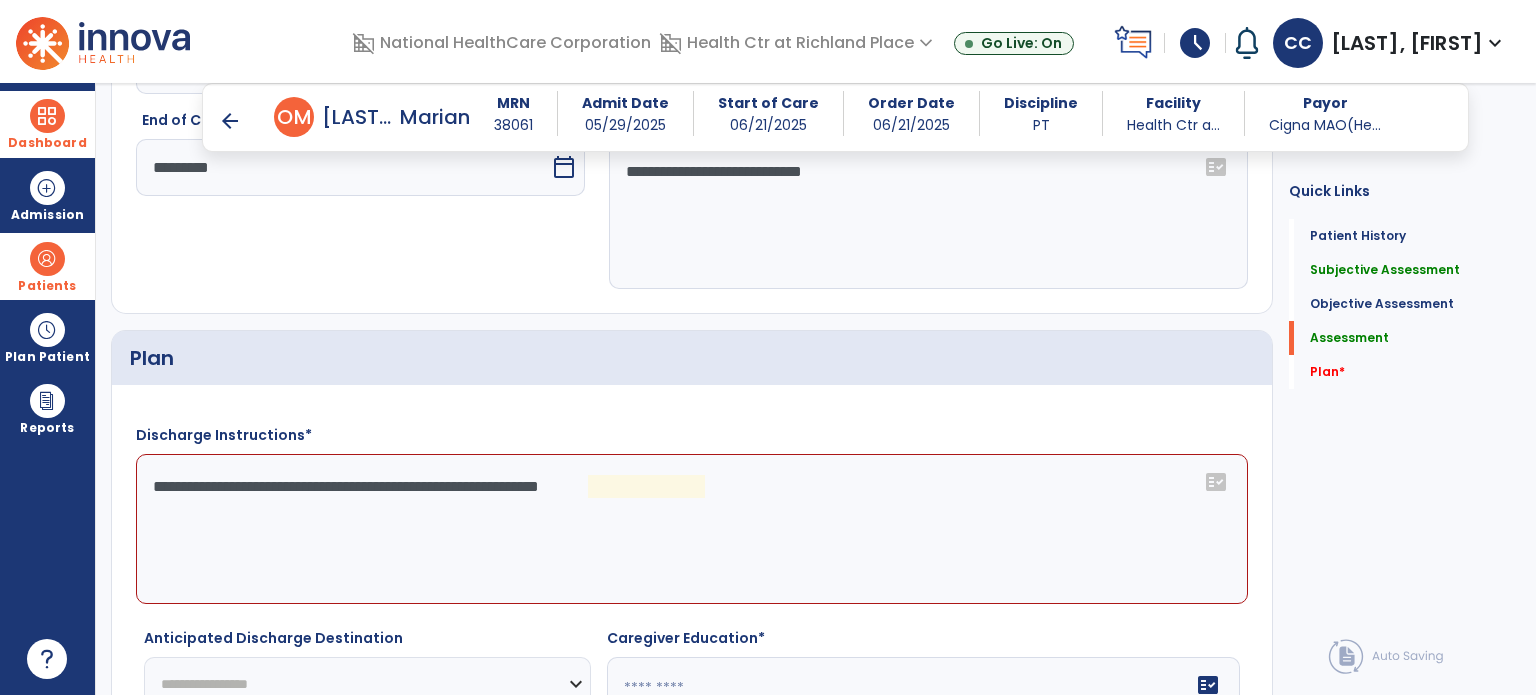 click on "**********" 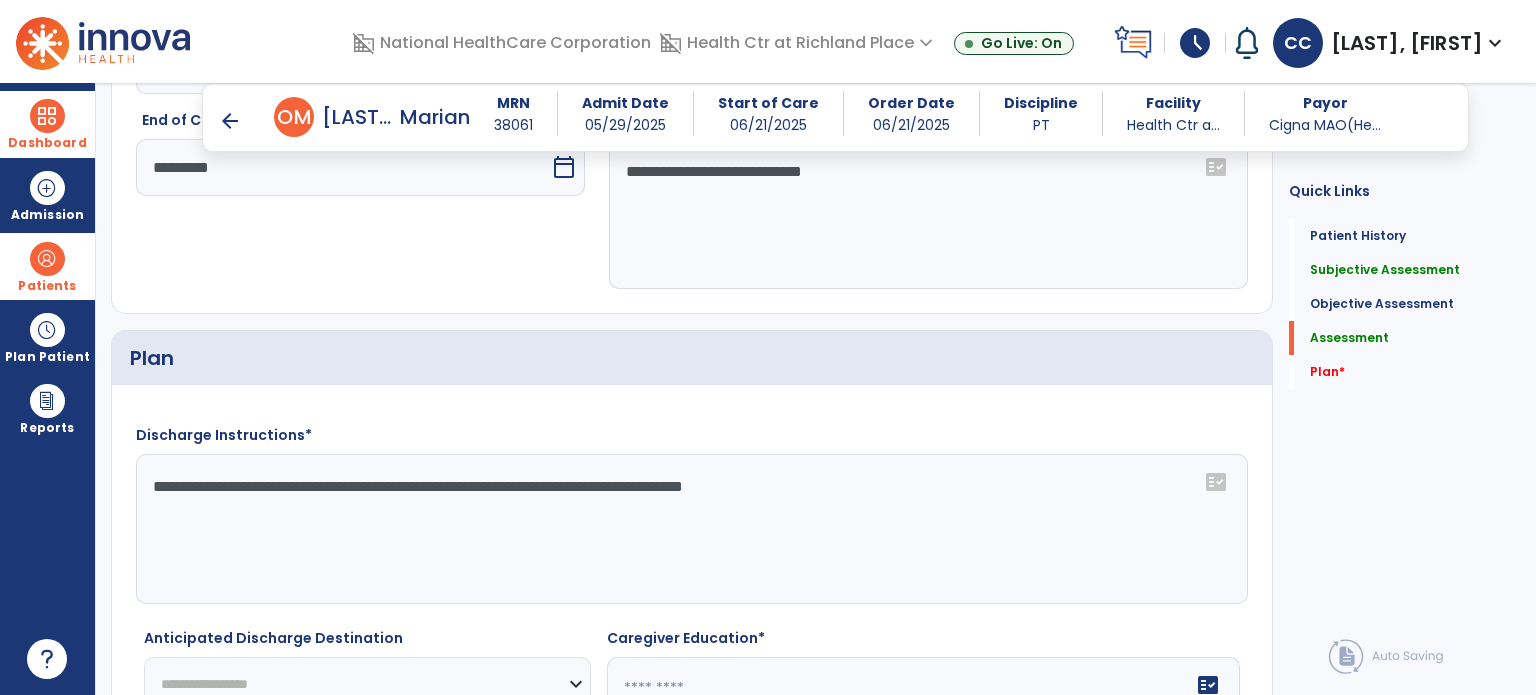 click on "**********" 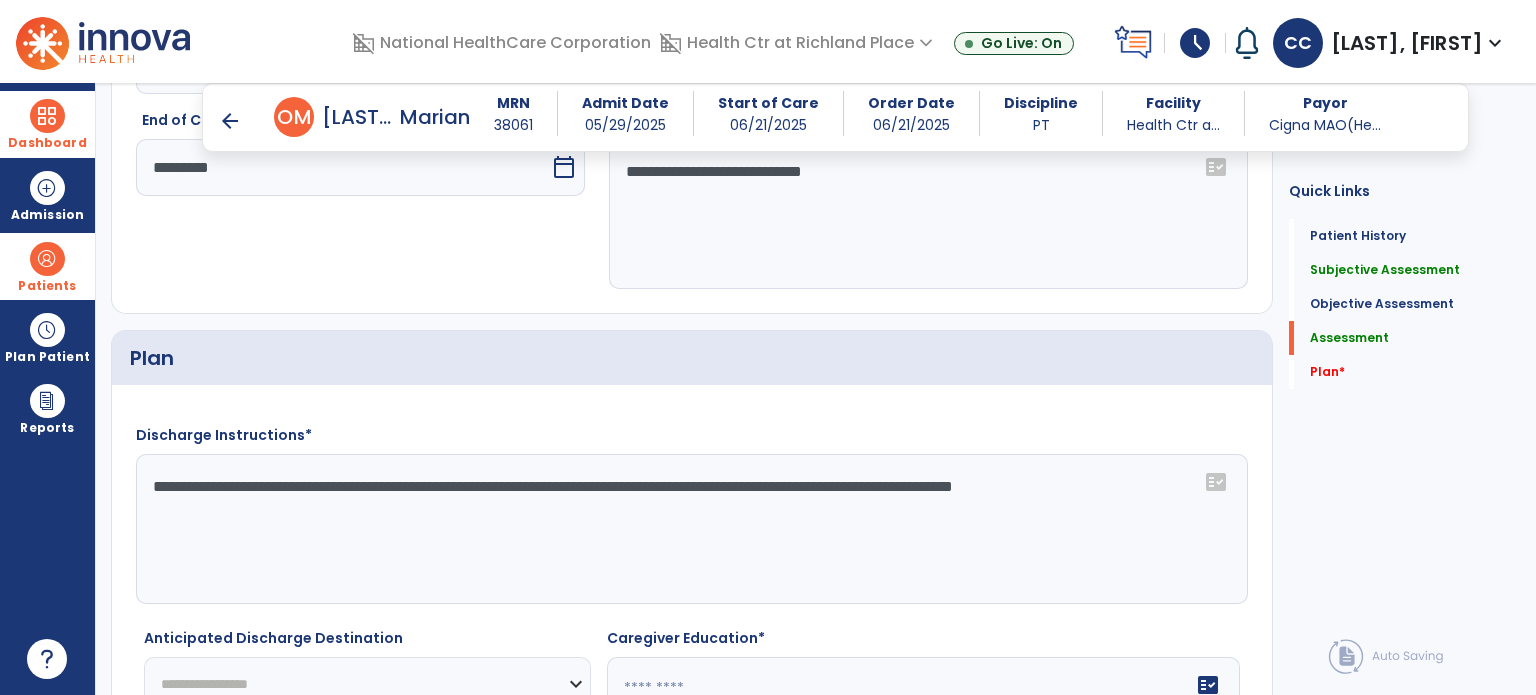 click on "**********" 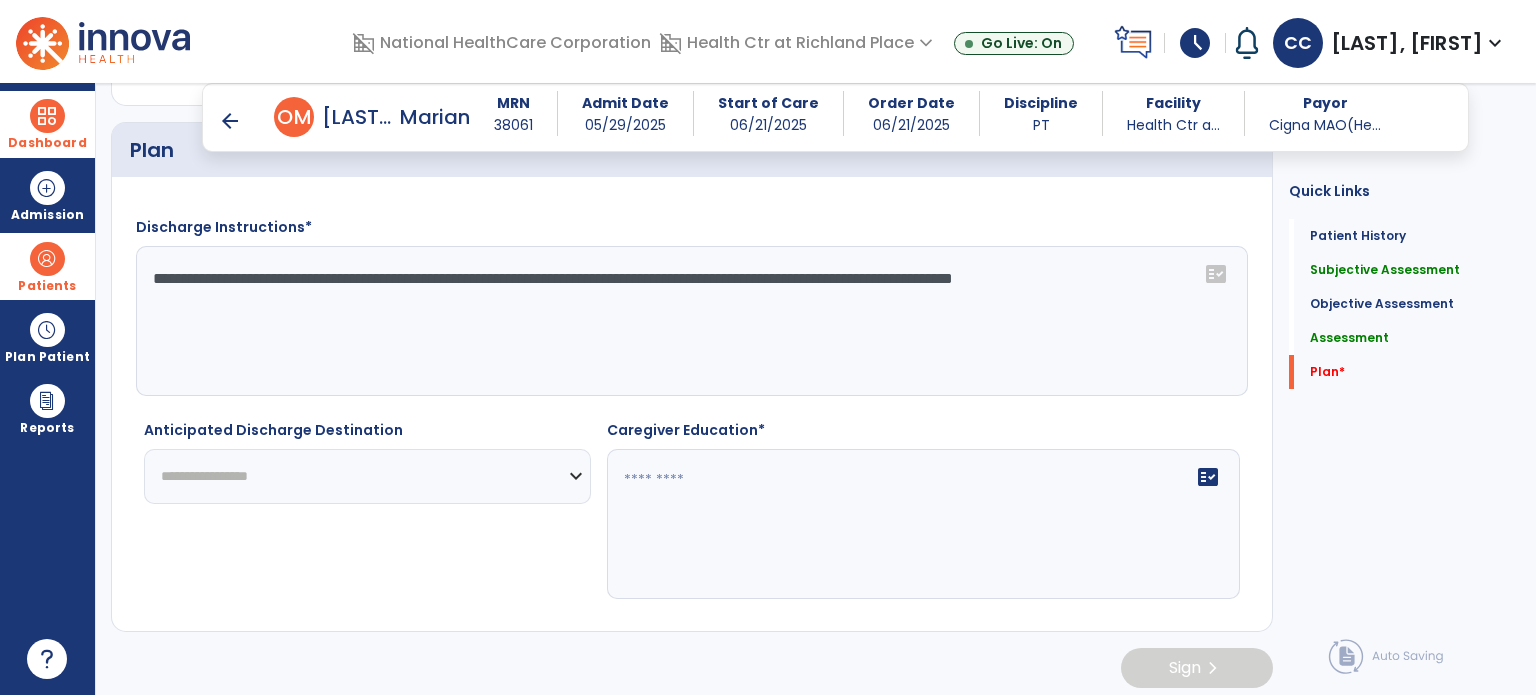 type on "**********" 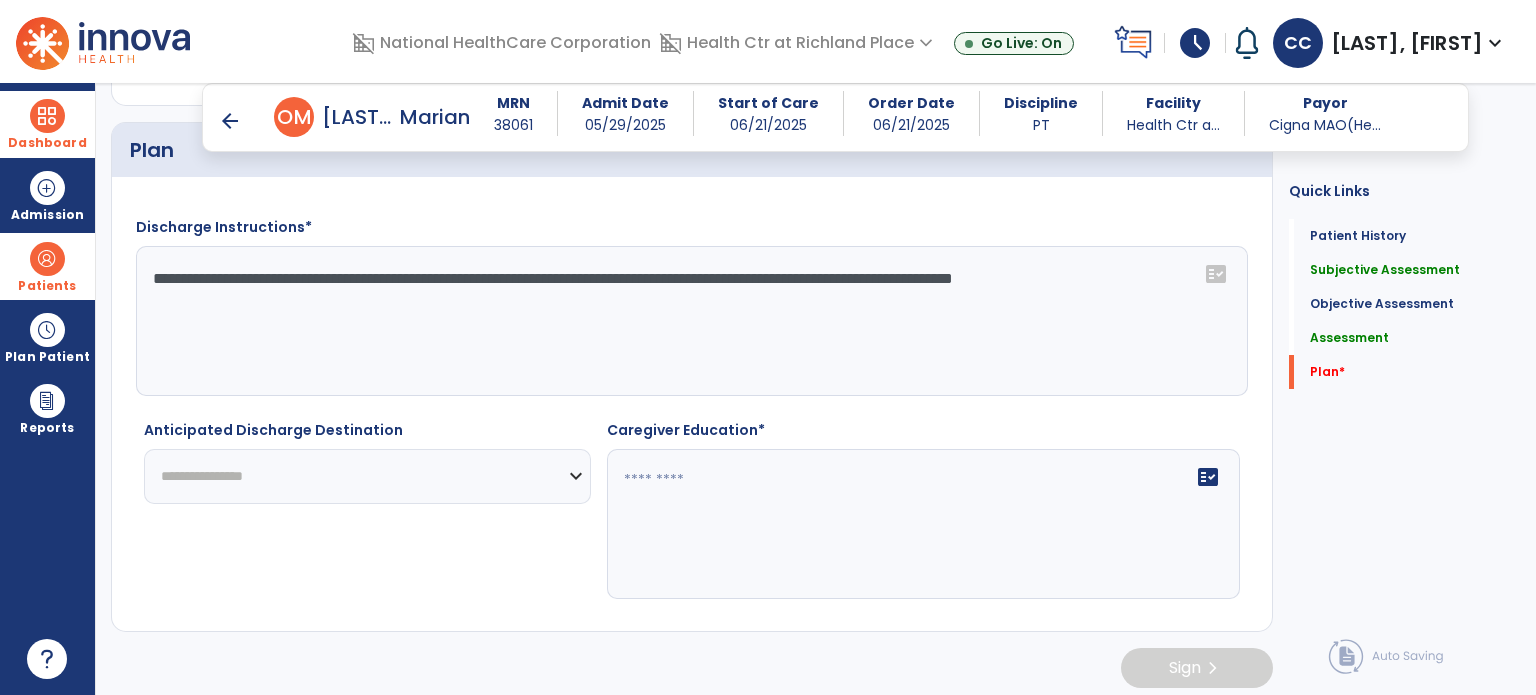 click on "**********" 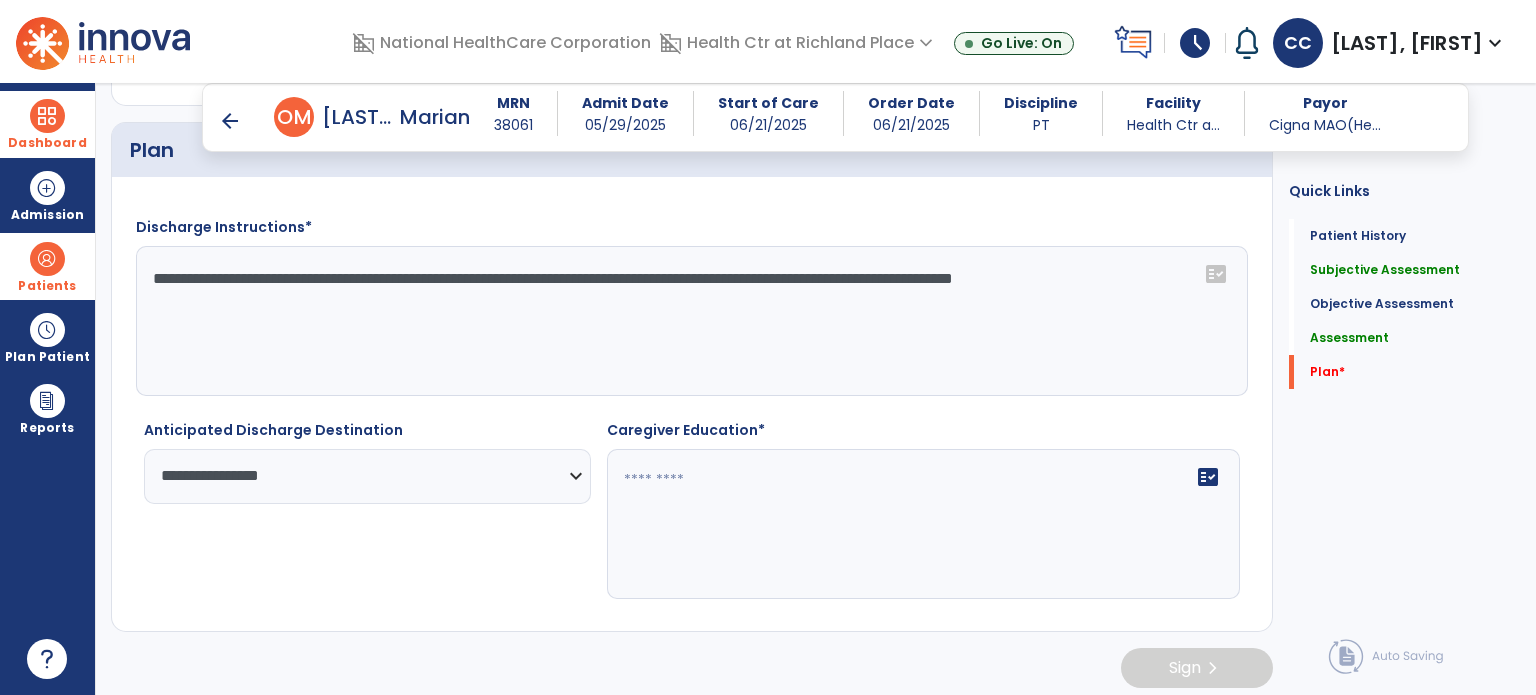 click on "fact_check" 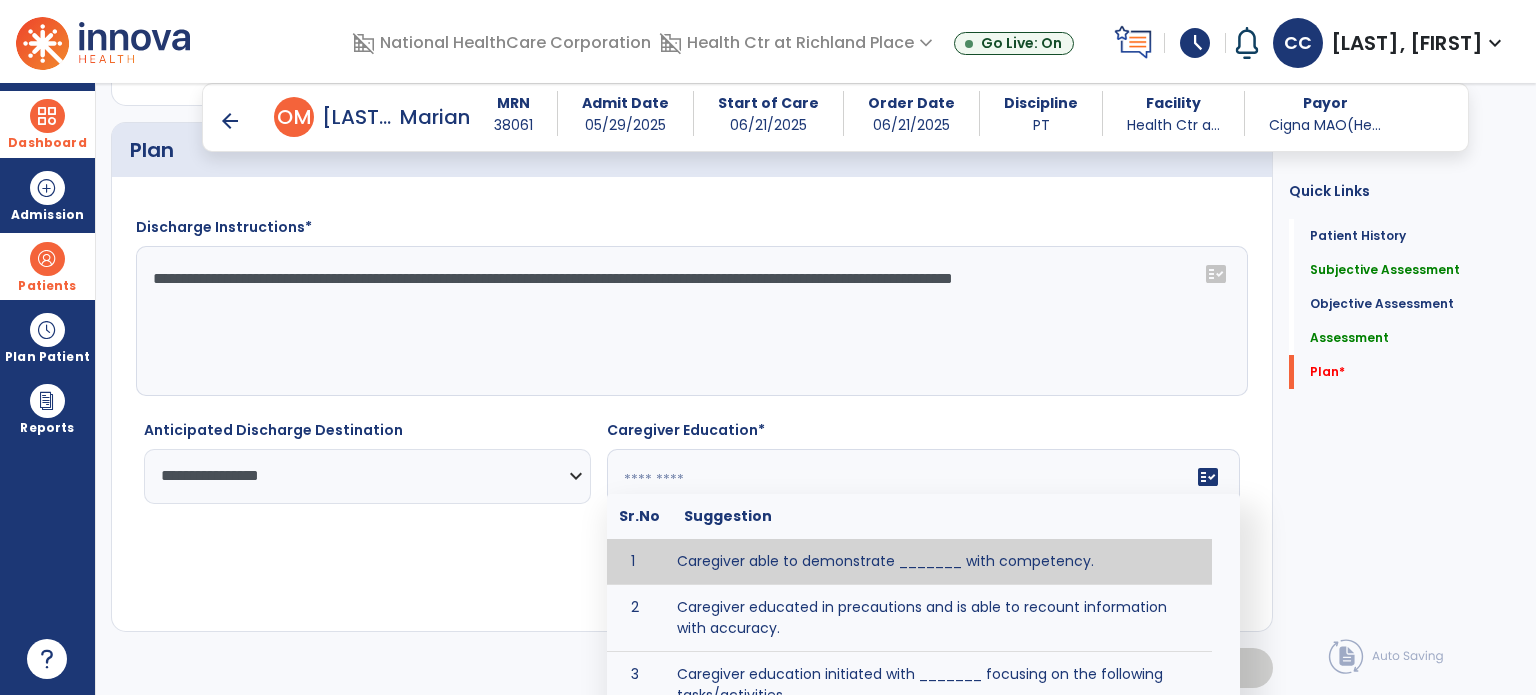 click 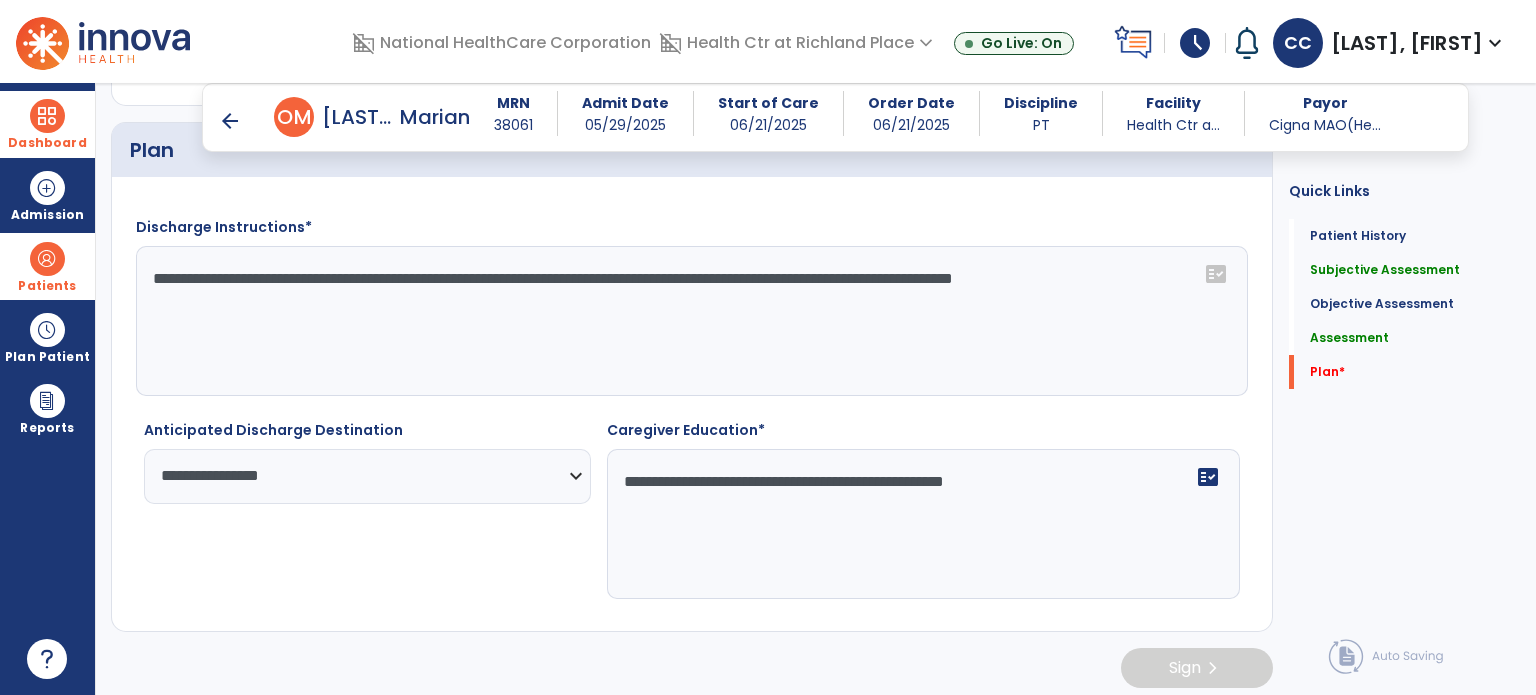 type on "**********" 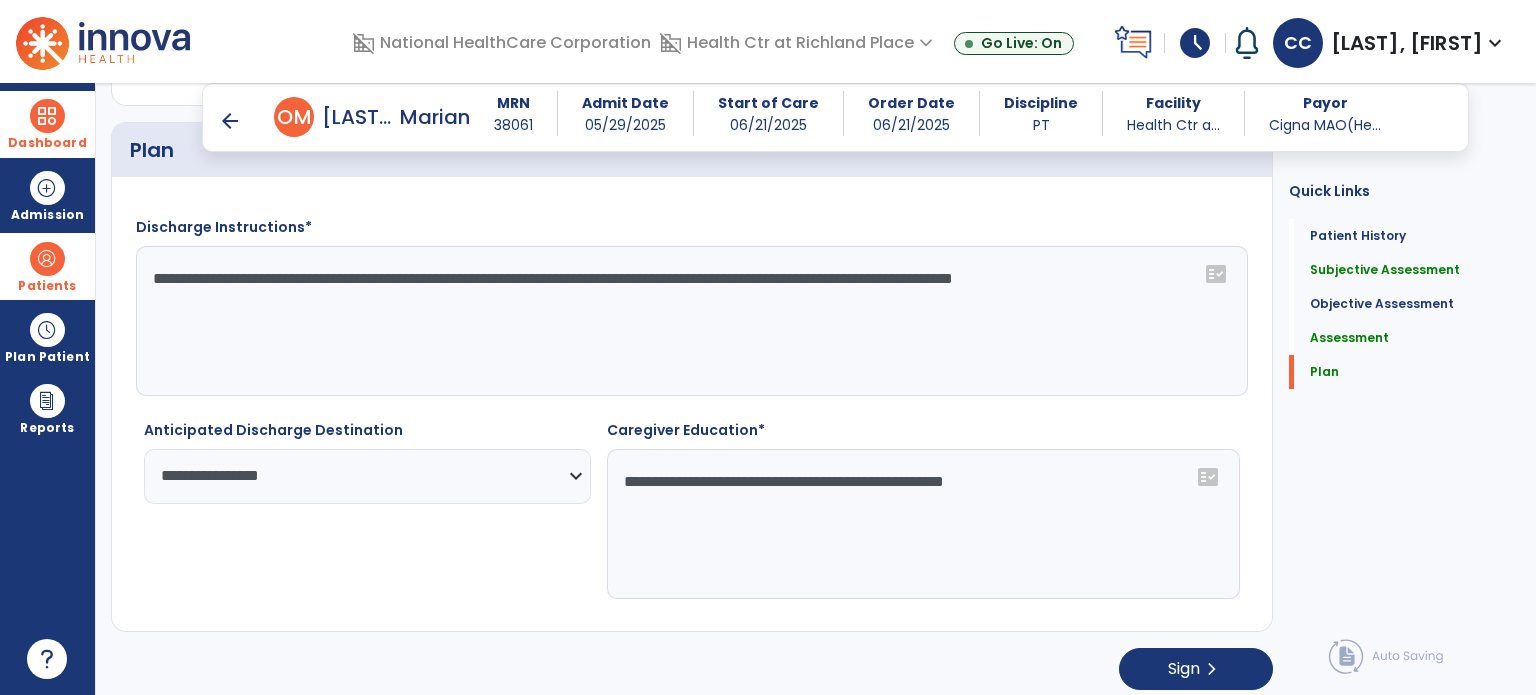 click on "**********" 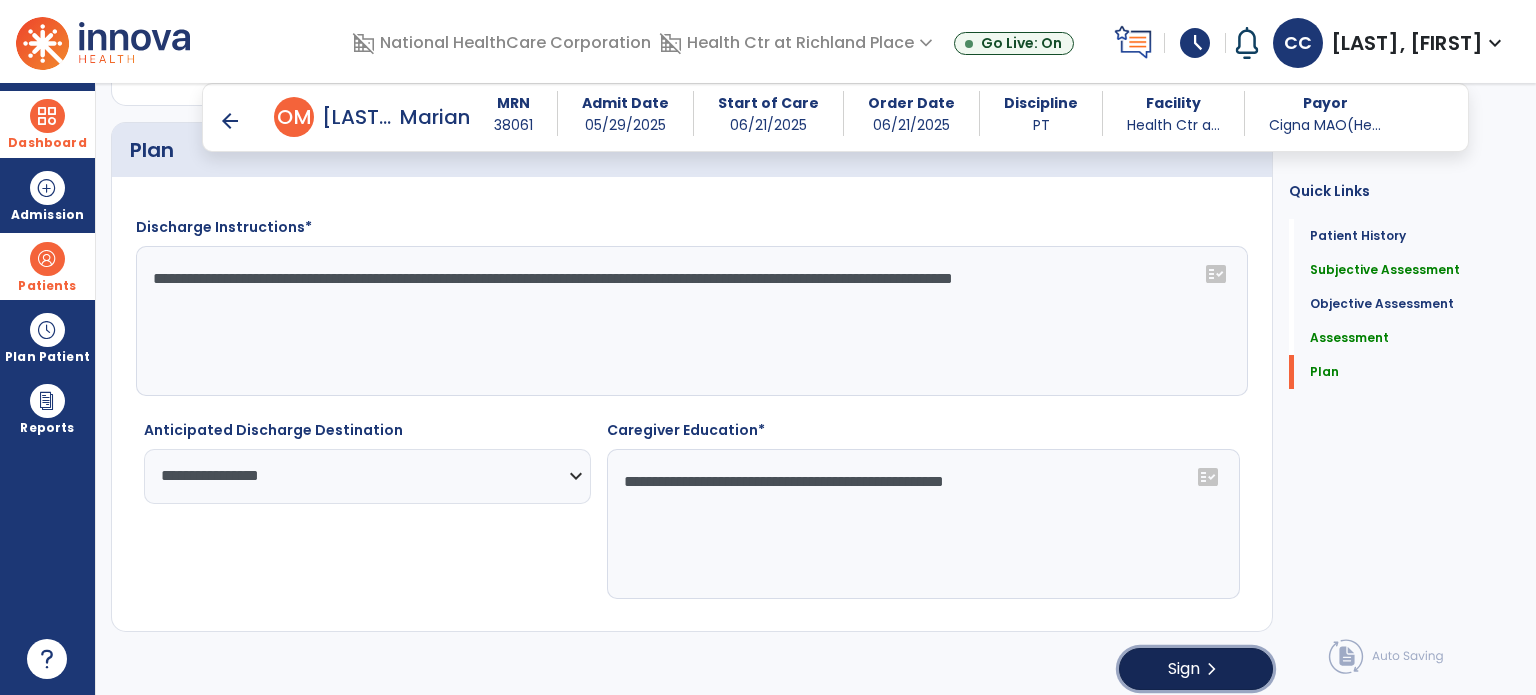 click on "Sign" 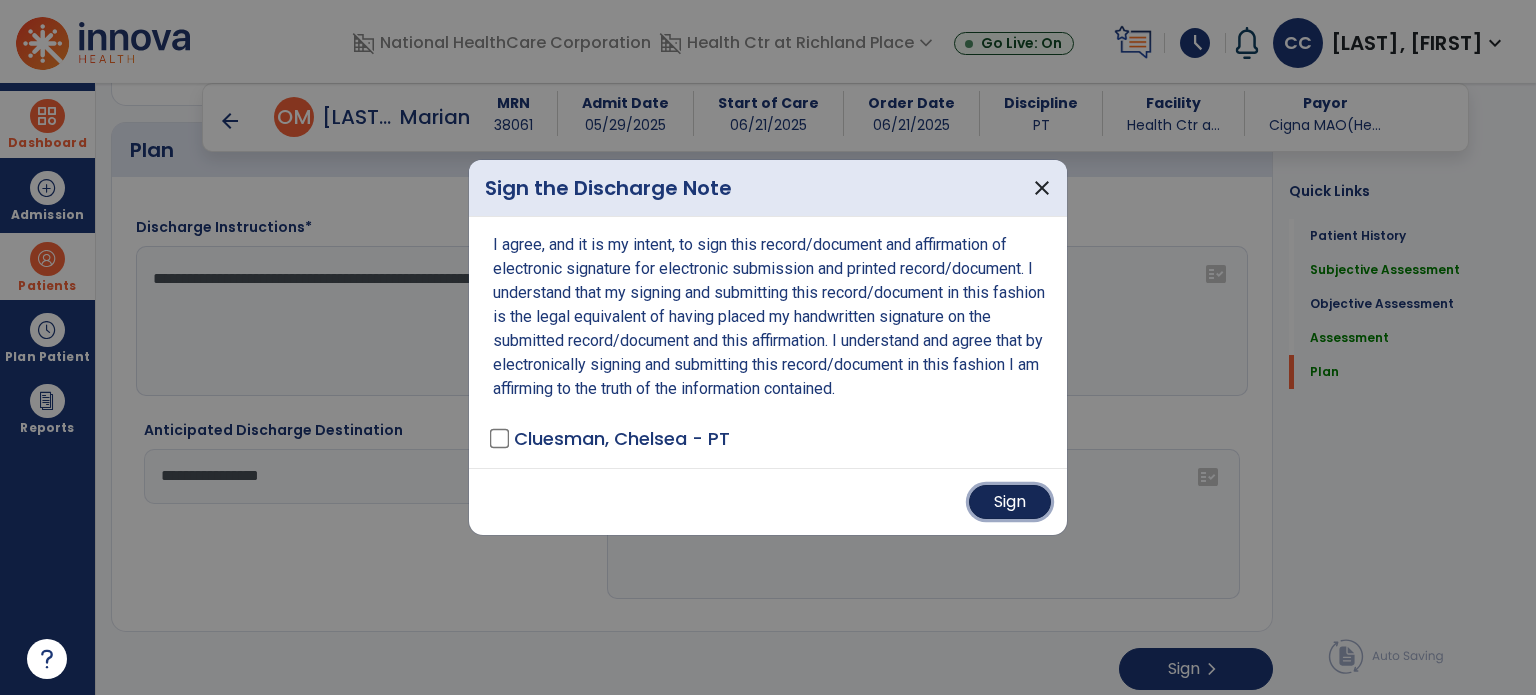click on "Sign" at bounding box center (1010, 502) 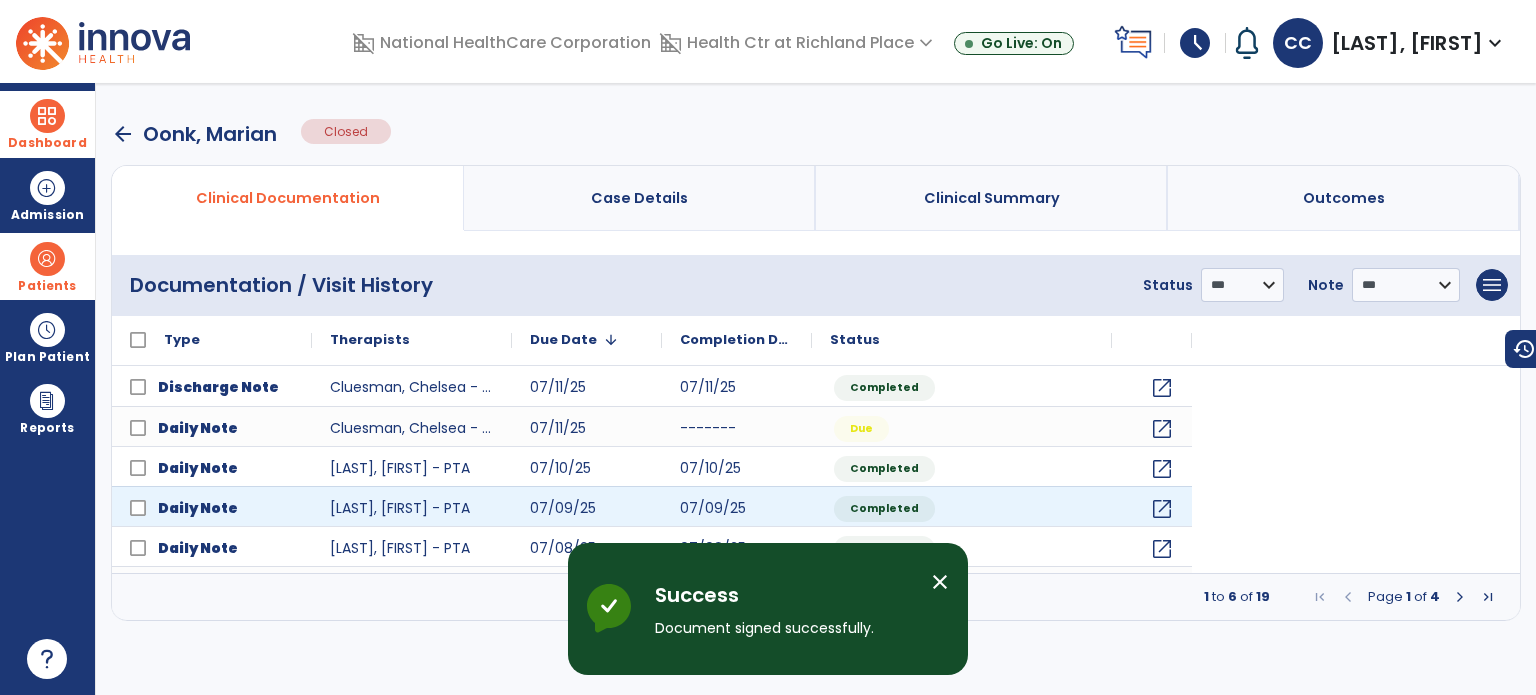 scroll, scrollTop: 0, scrollLeft: 0, axis: both 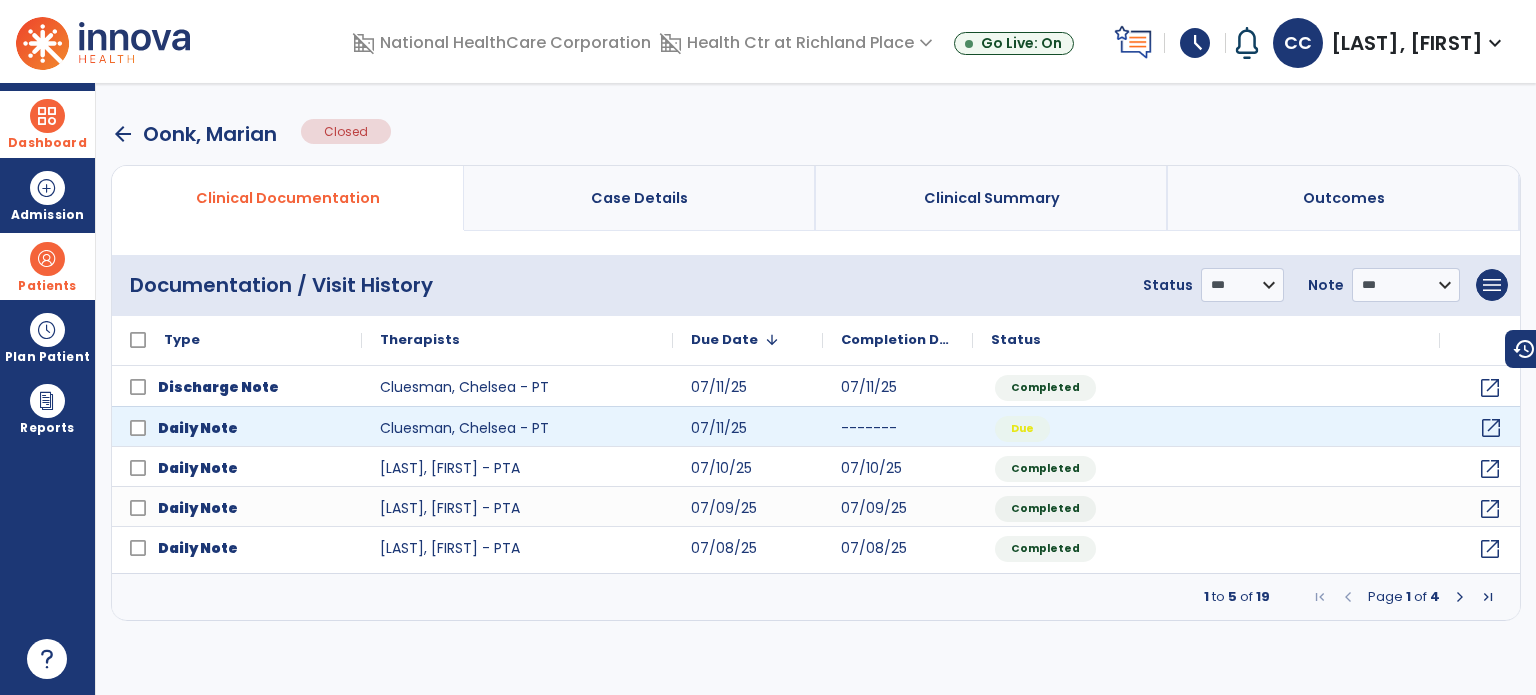 click on "open_in_new" 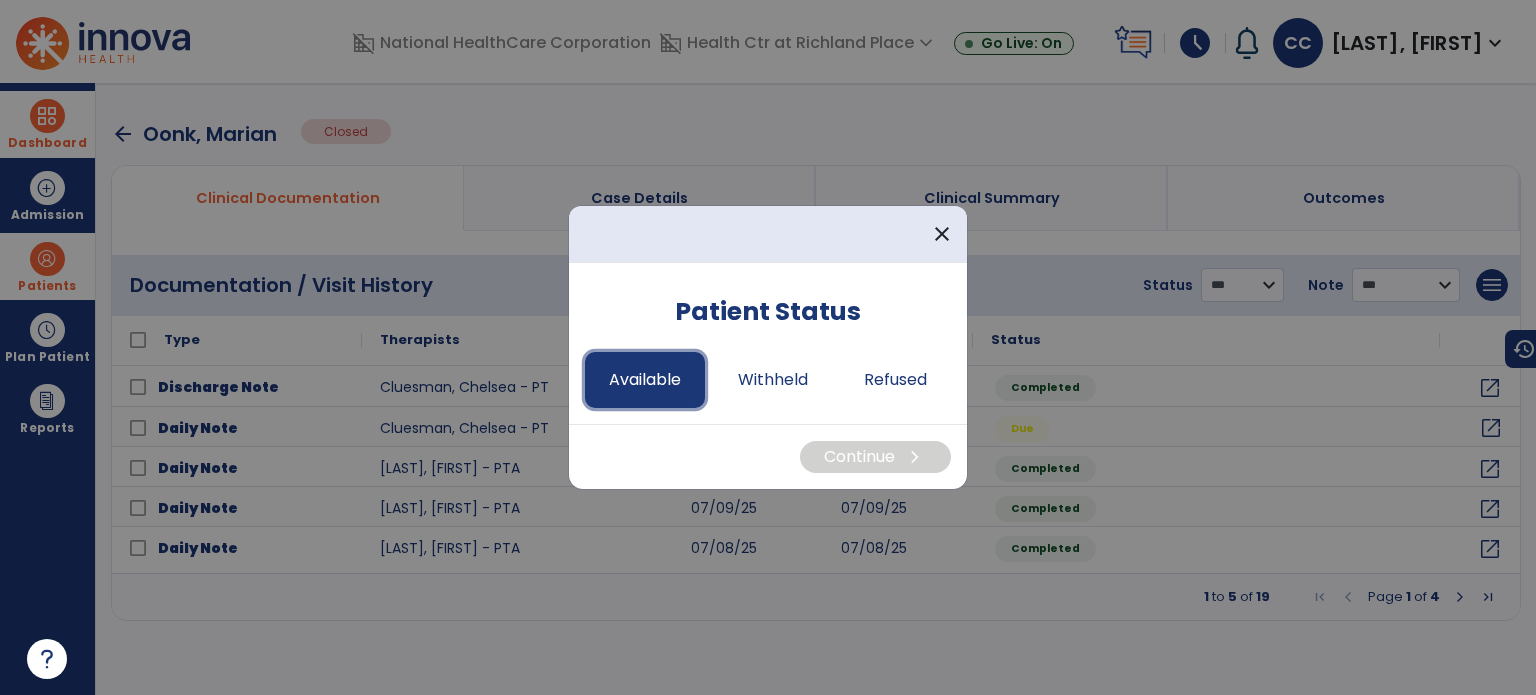 click on "Available" at bounding box center [645, 380] 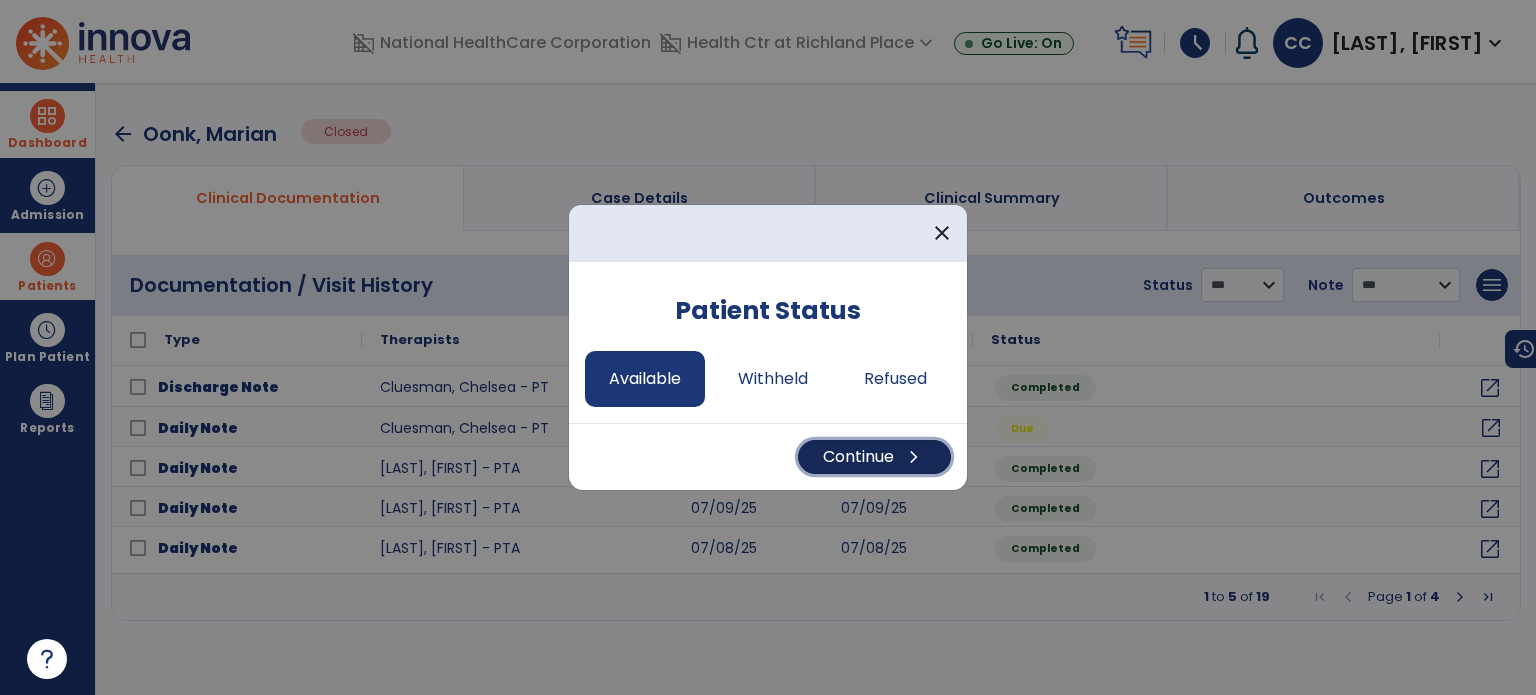 click on "chevron_right" at bounding box center (914, 457) 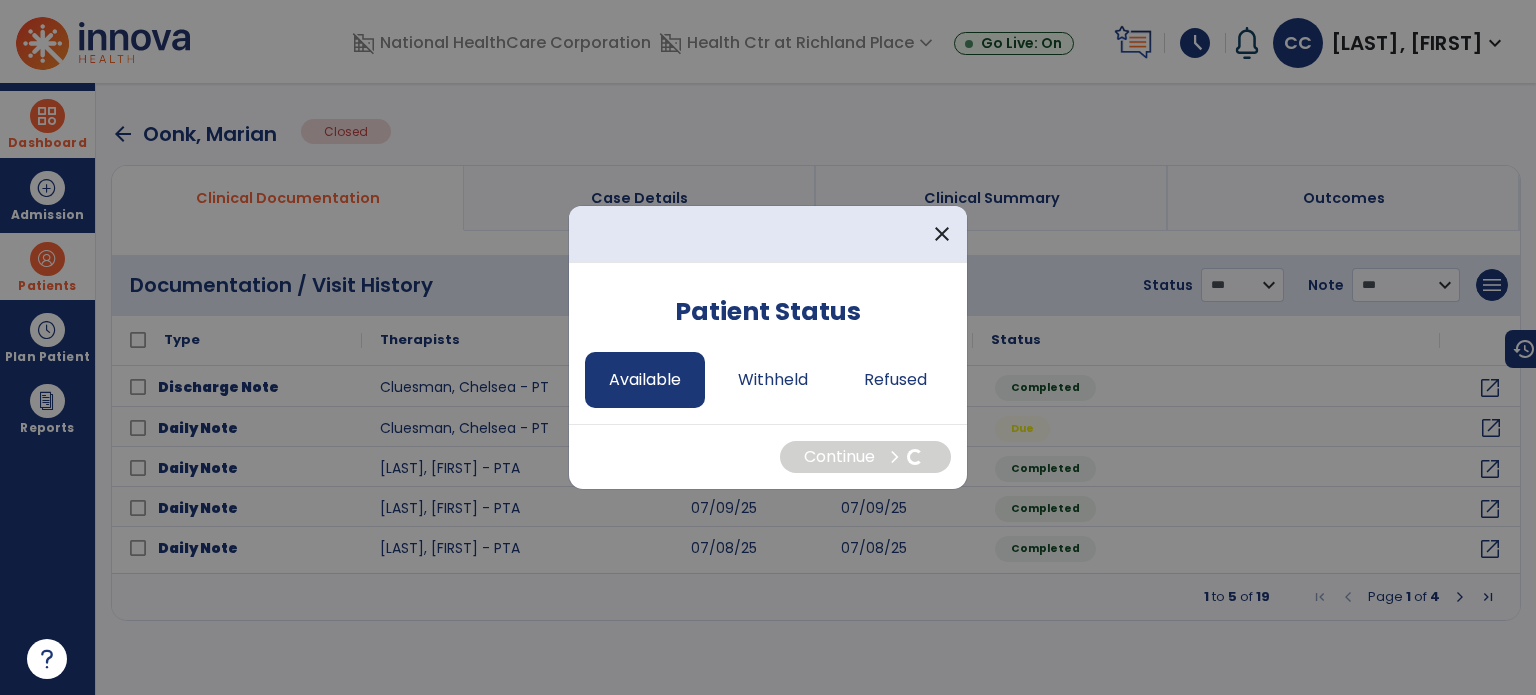select on "*" 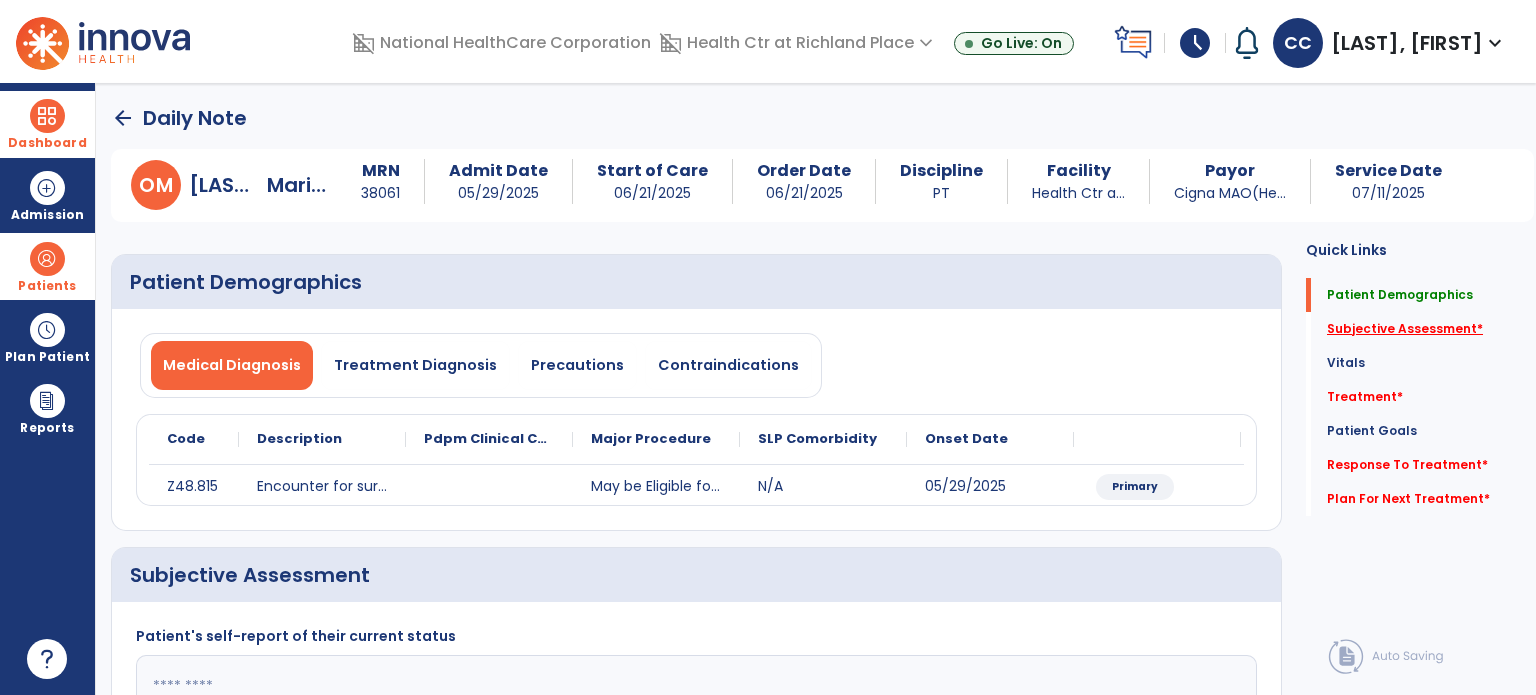 click on "Subjective Assessment   *" 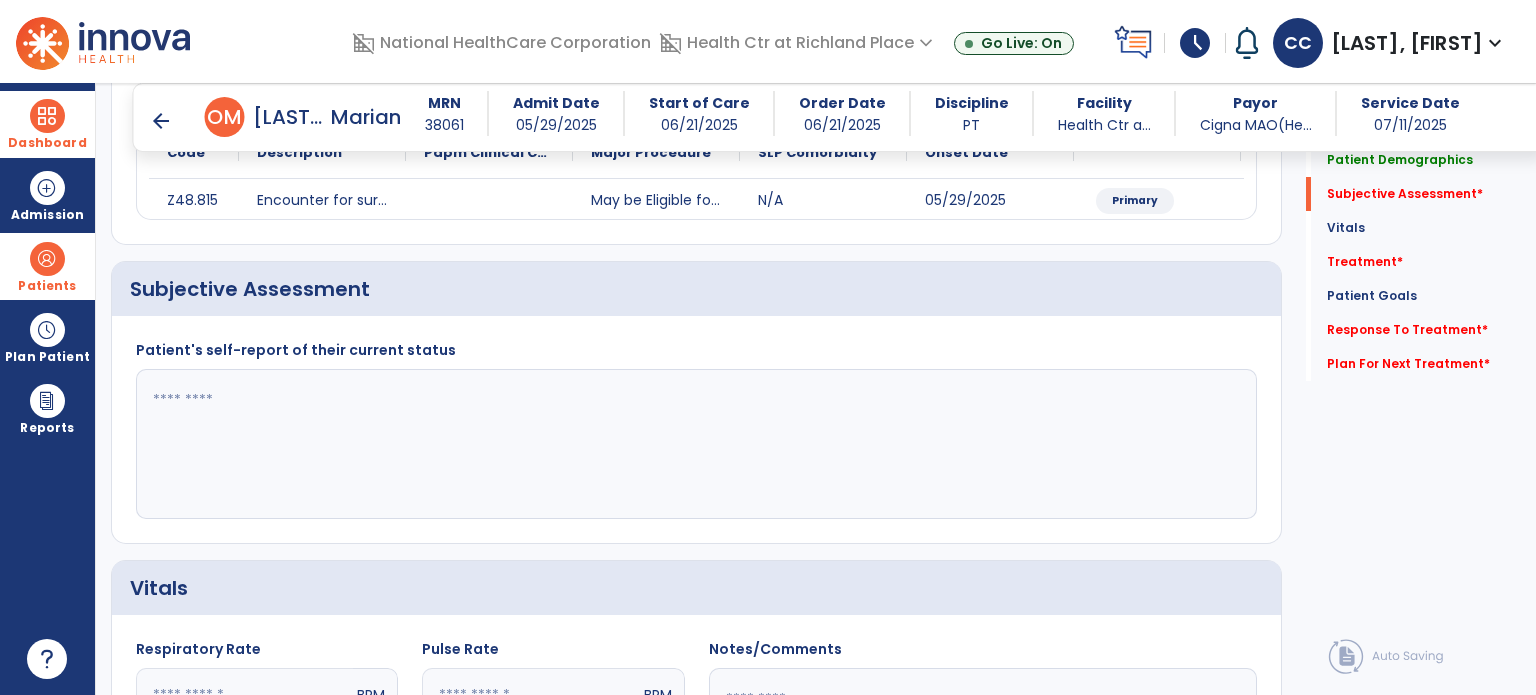 scroll, scrollTop: 298, scrollLeft: 0, axis: vertical 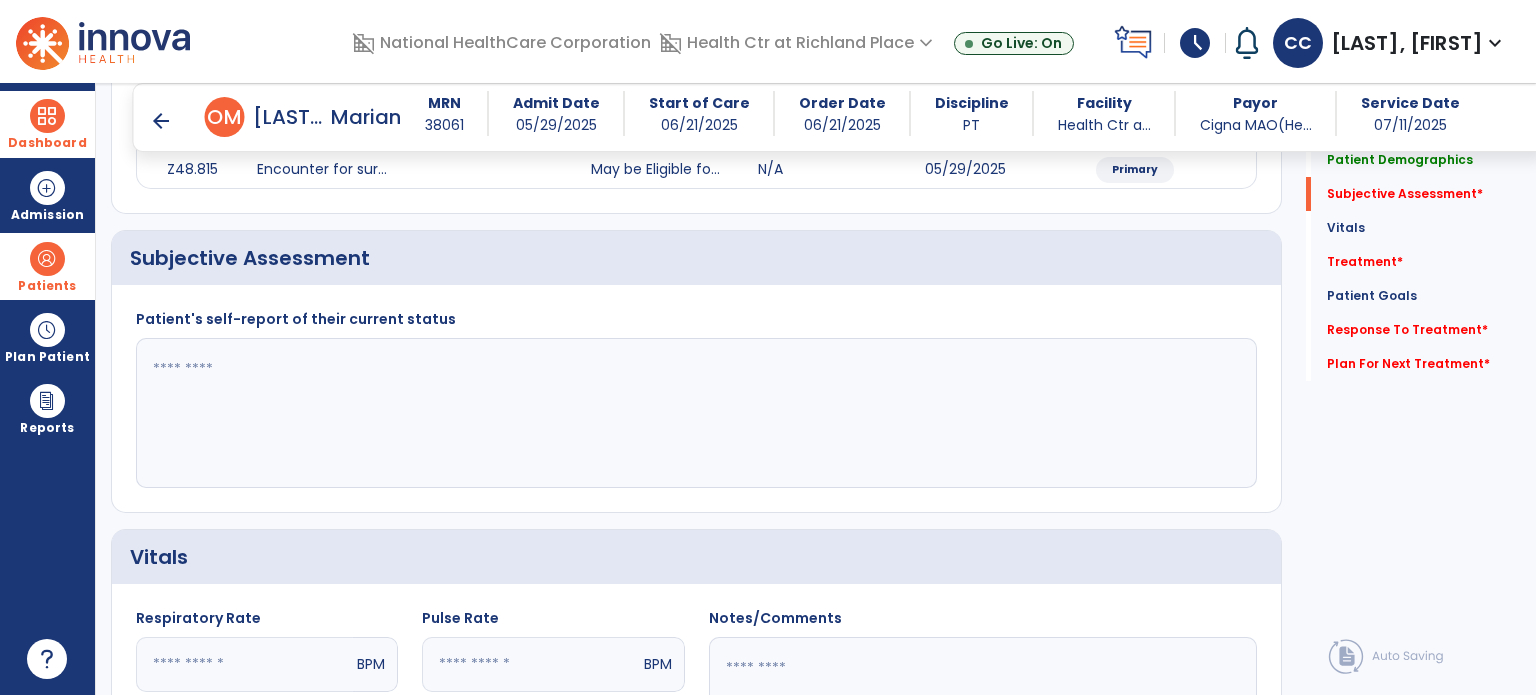 click 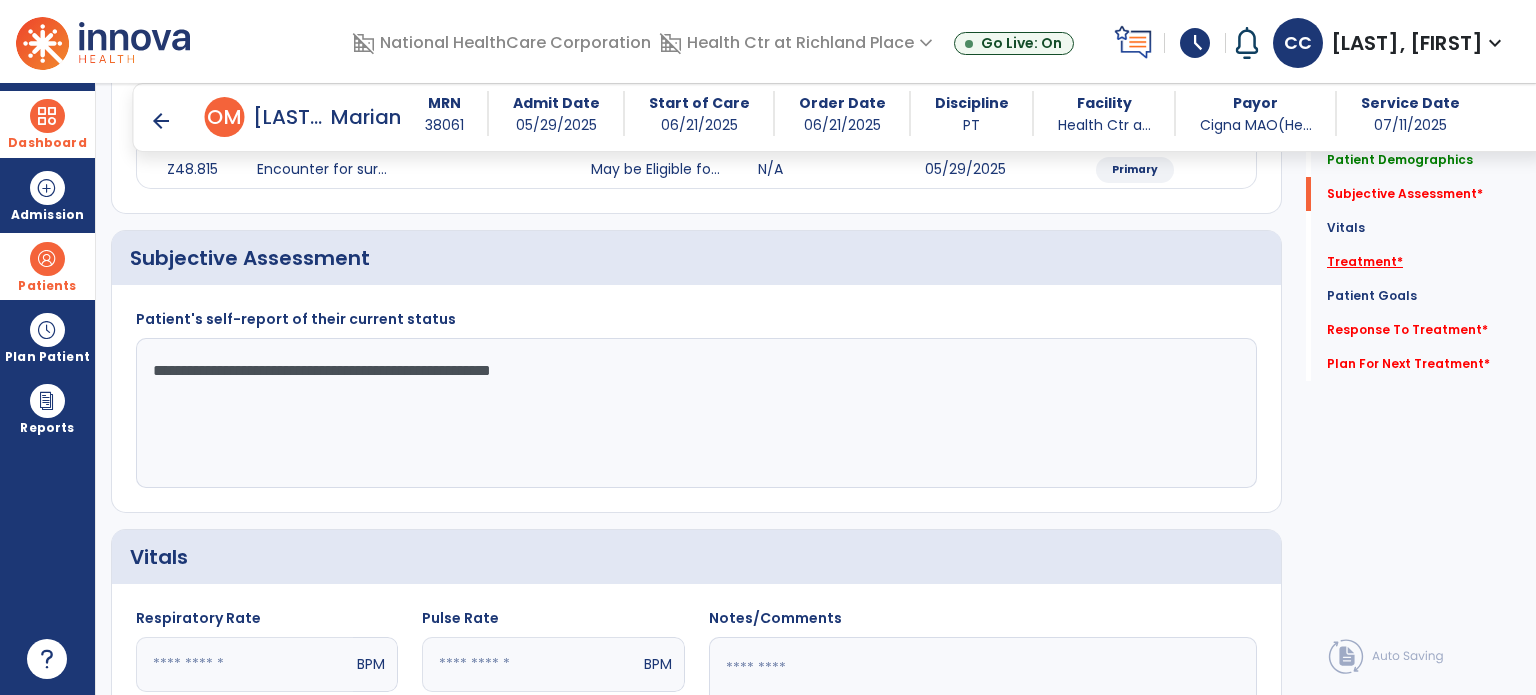 type on "**********" 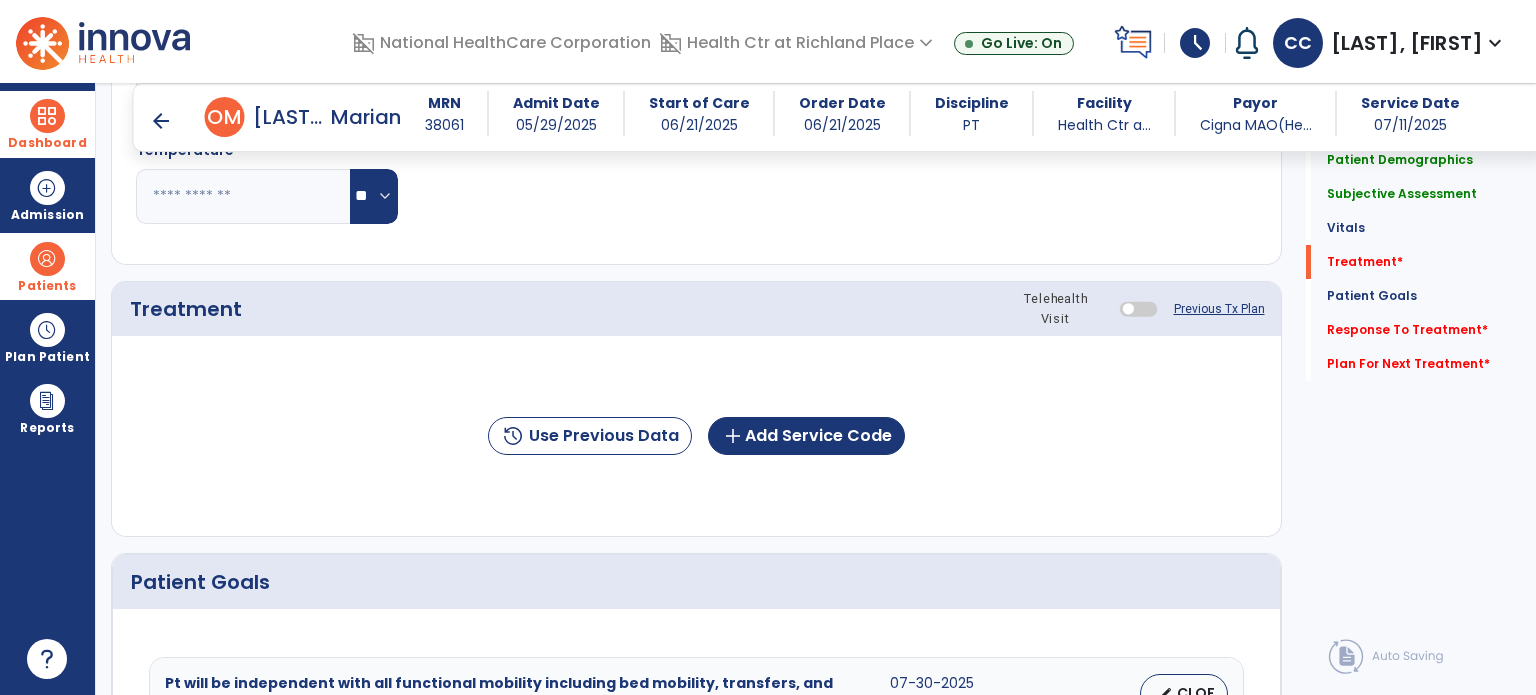 scroll, scrollTop: 987, scrollLeft: 0, axis: vertical 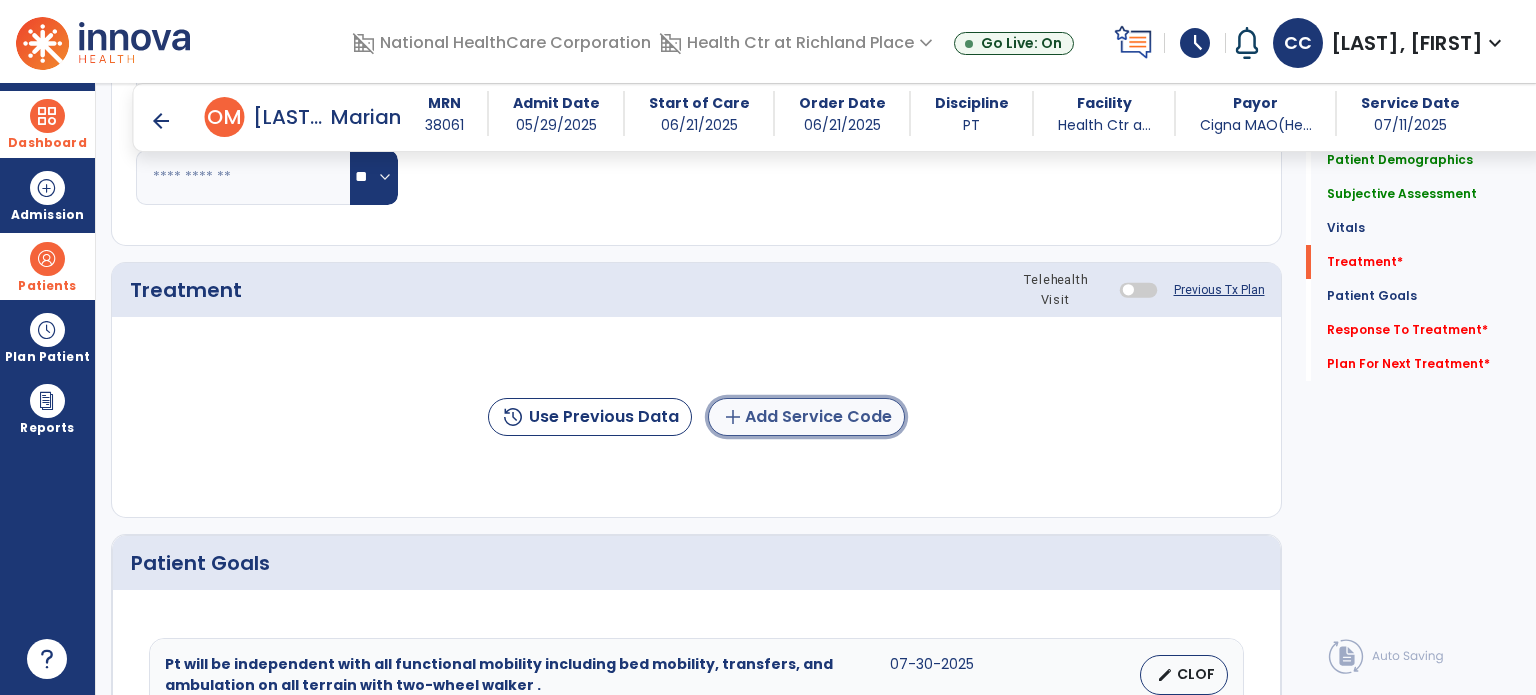 click on "add  Add Service Code" 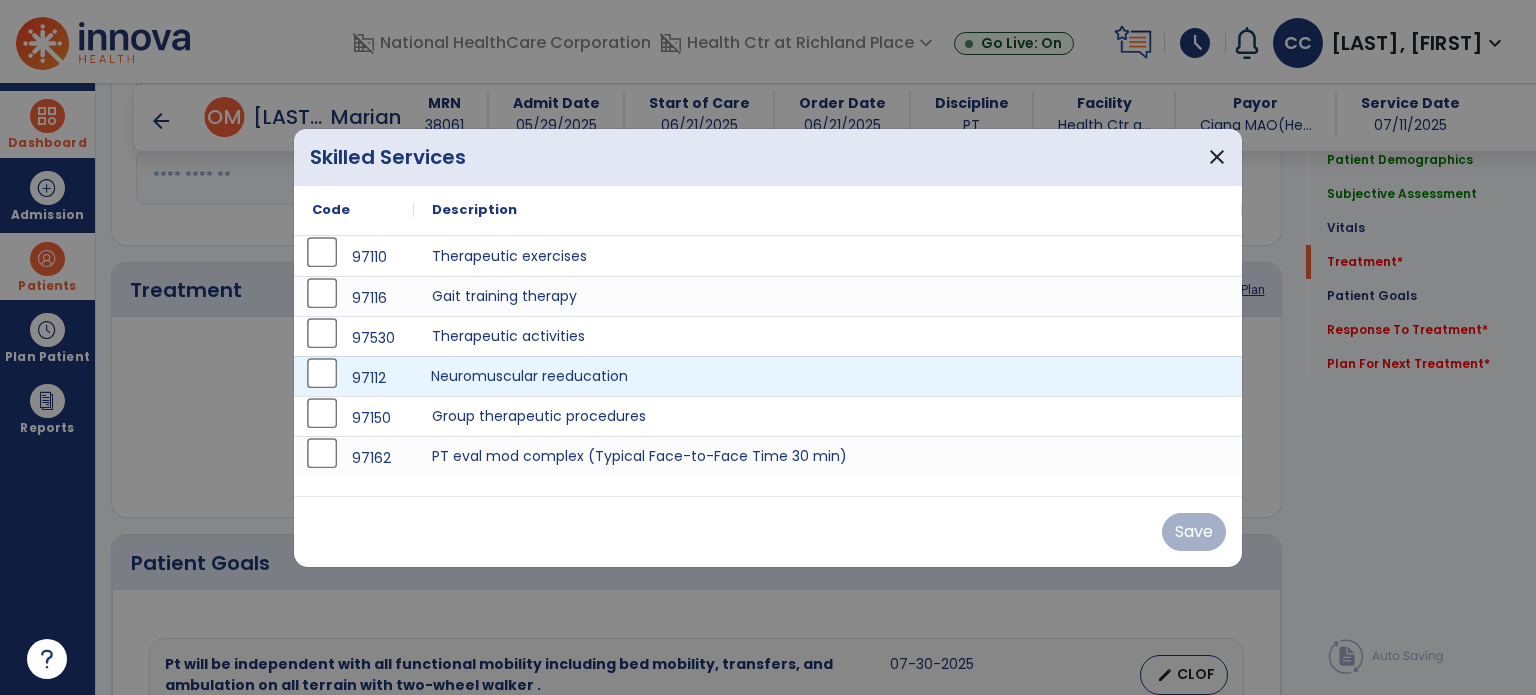 click on "Neuromuscular reeducation" at bounding box center [828, 376] 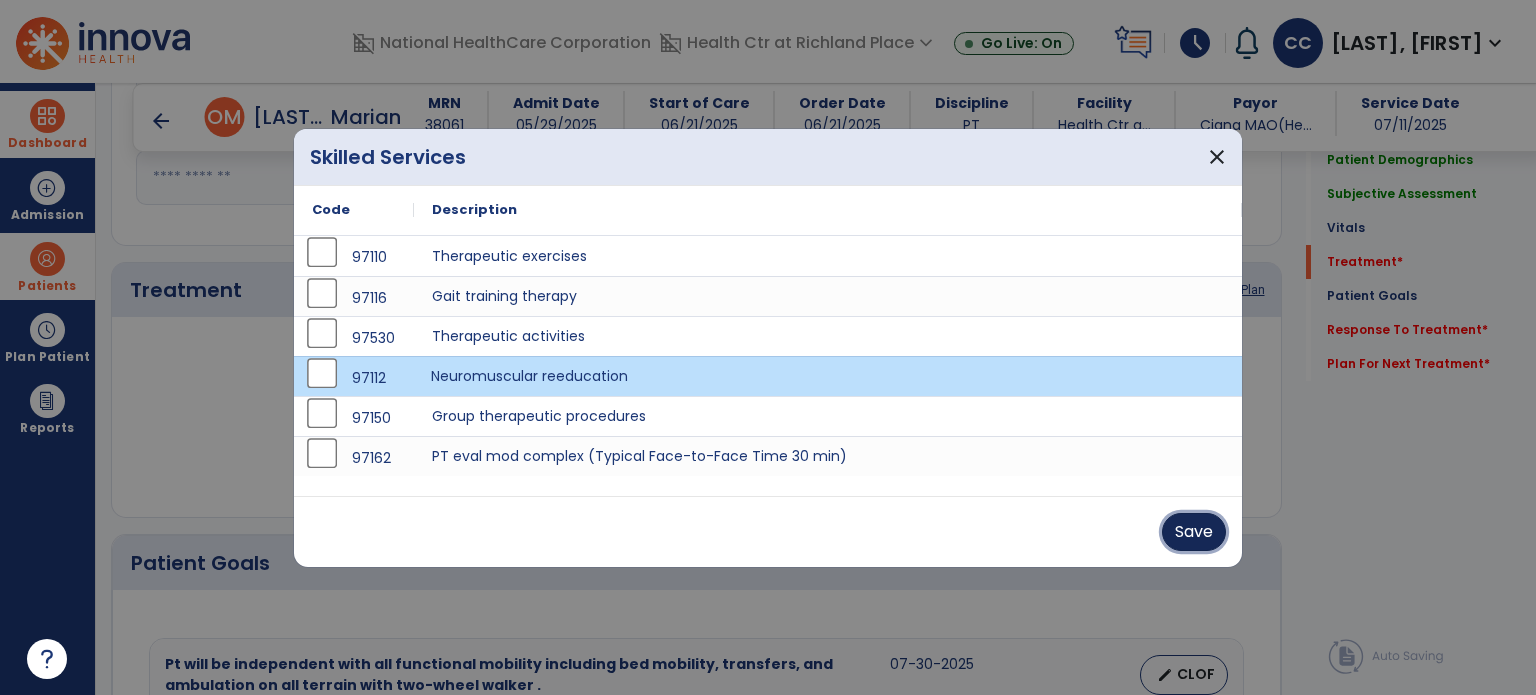 click on "Save" at bounding box center (1194, 532) 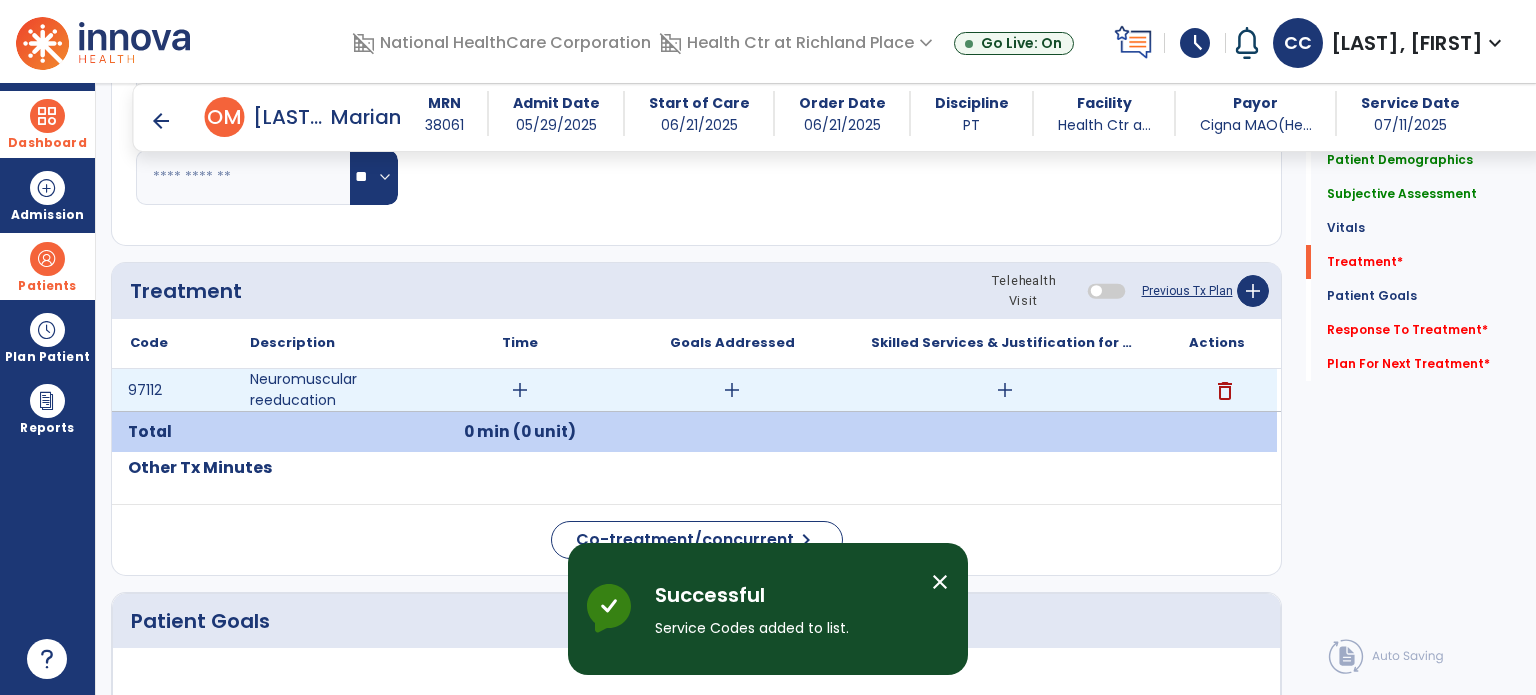 click on "add" at bounding box center [520, 390] 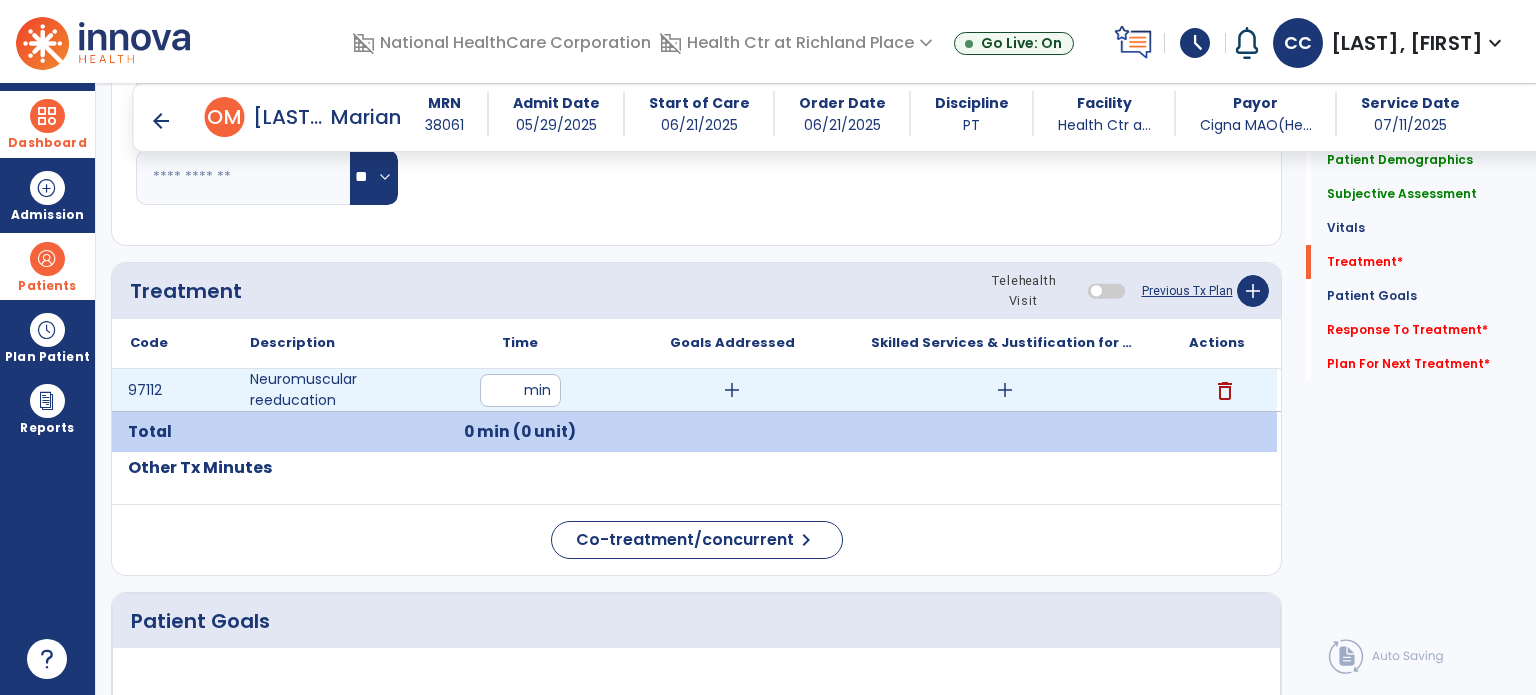 type on "**" 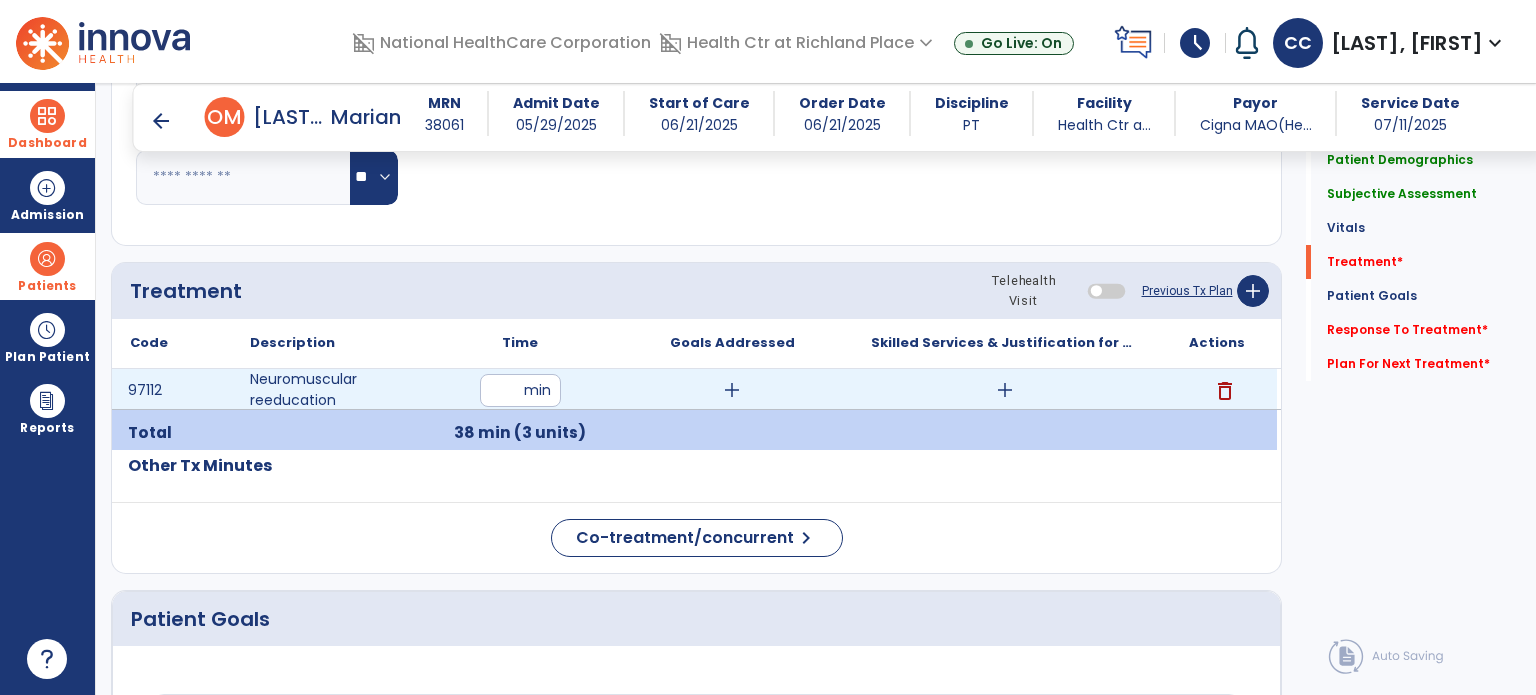 click on "add" at bounding box center (1005, 390) 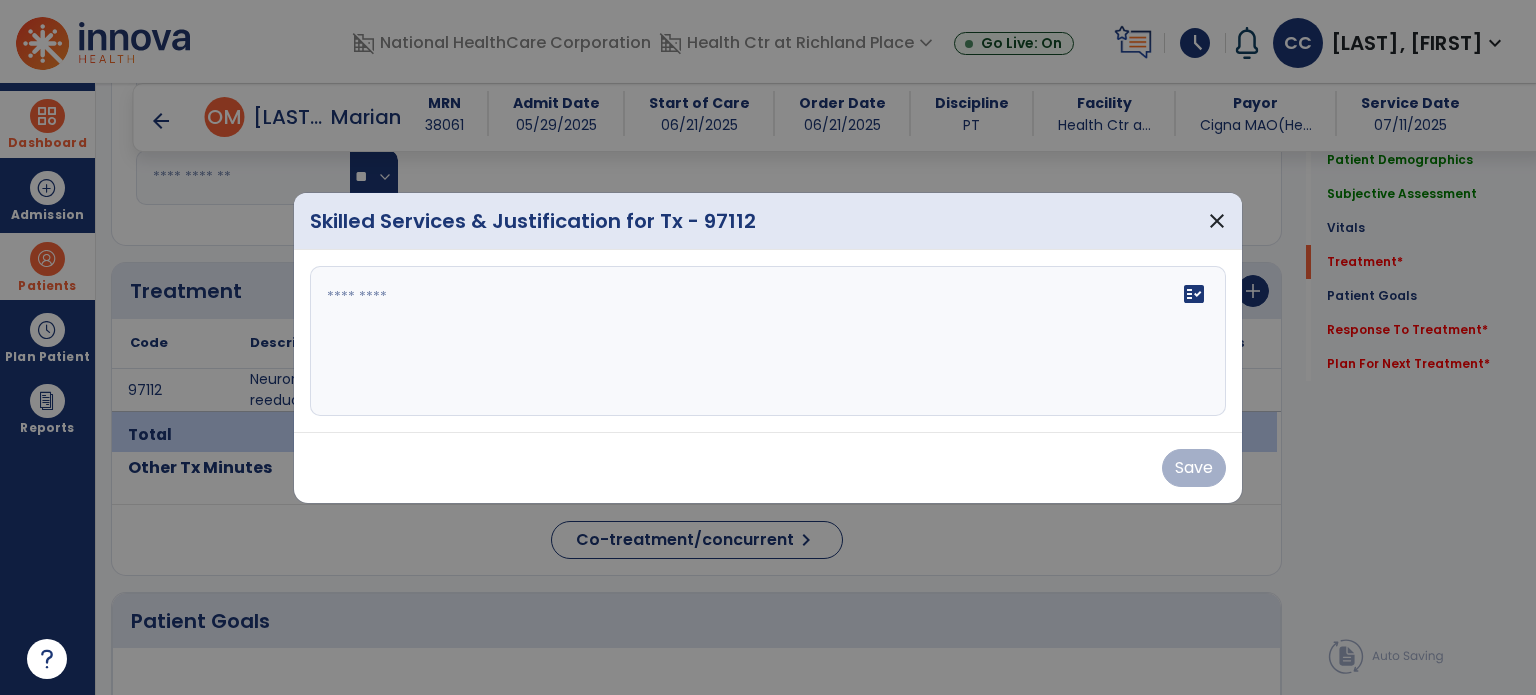 click on "fact_check" at bounding box center [768, 341] 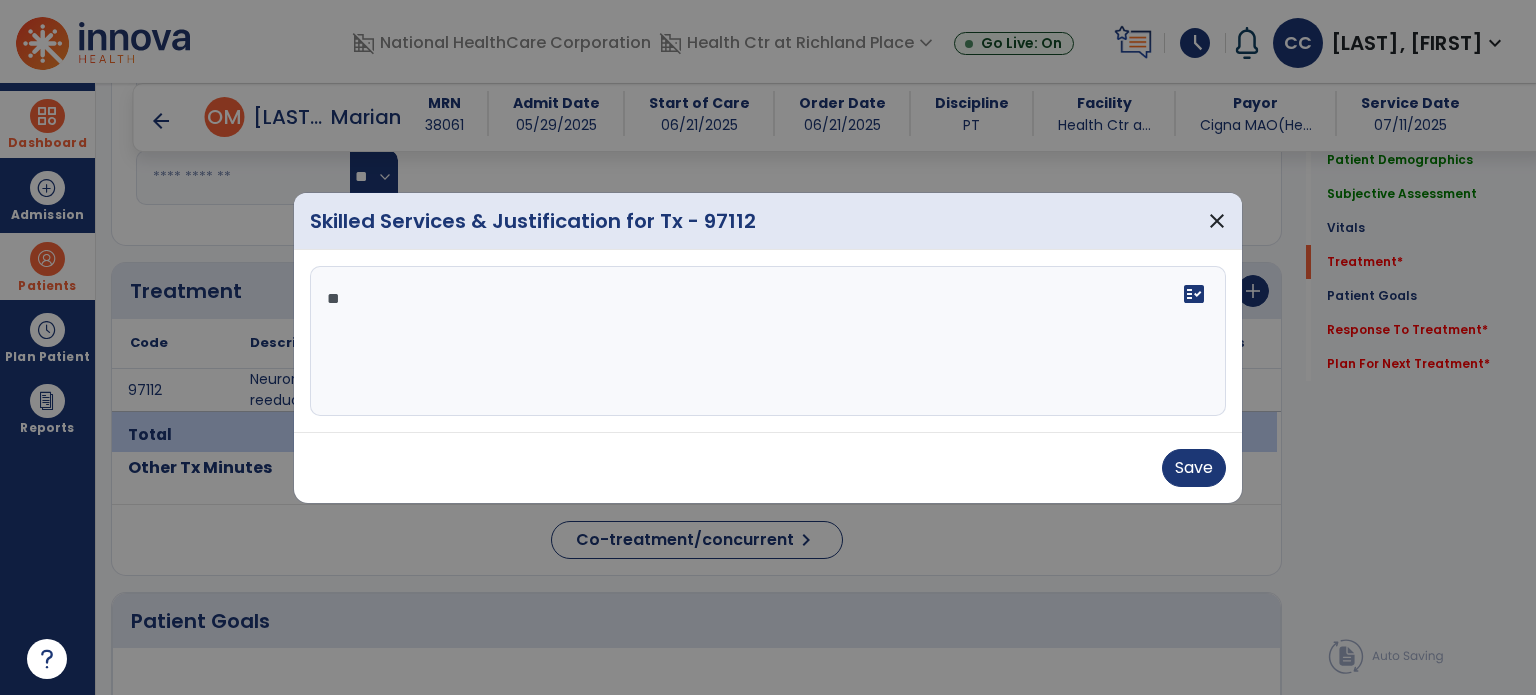 type on "*" 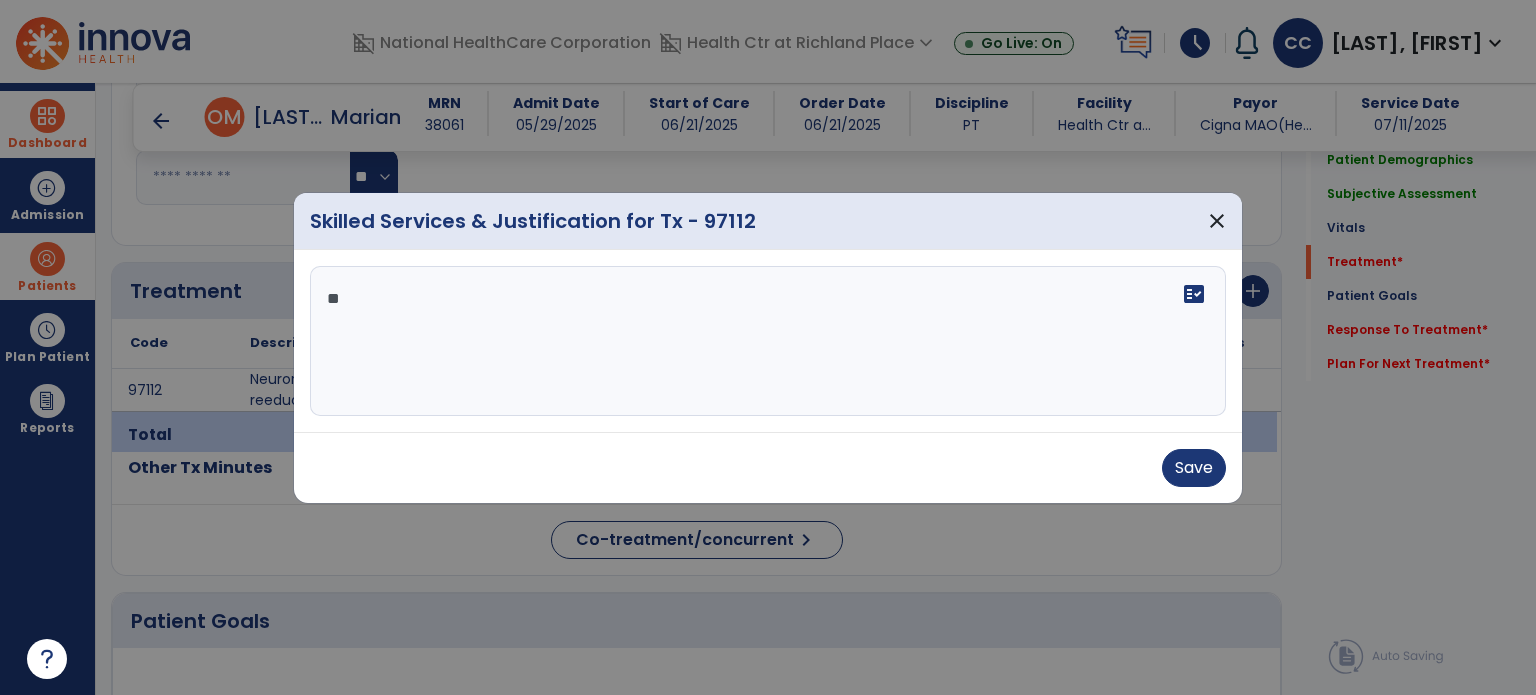 type on "*" 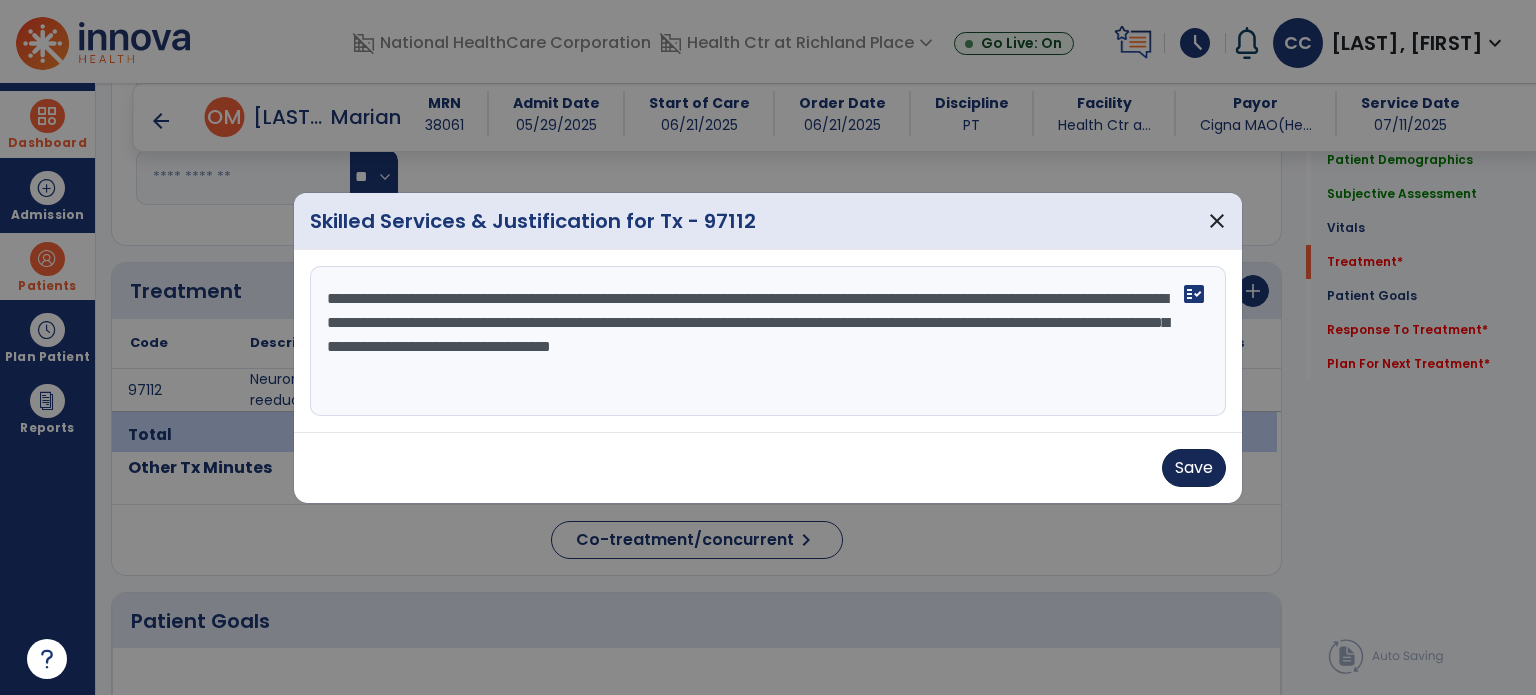 type on "**********" 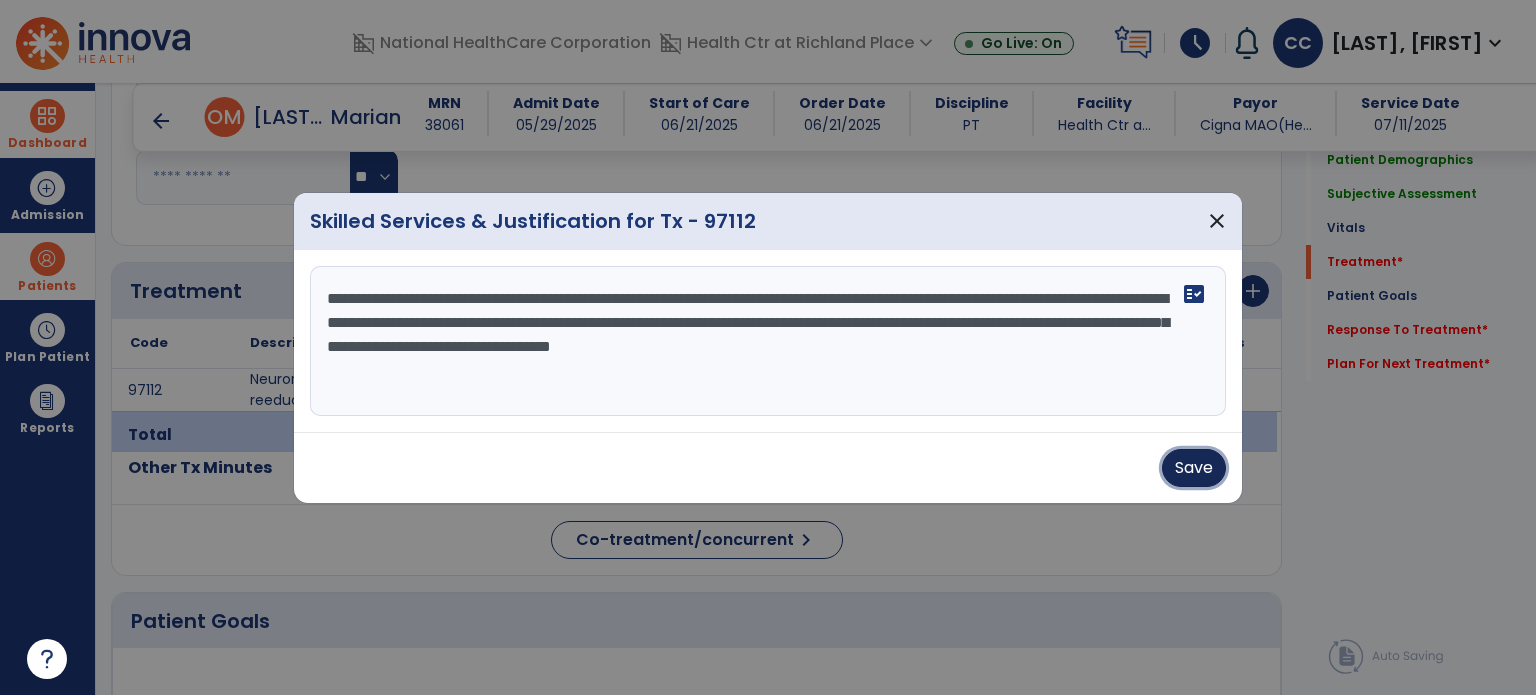click on "Save" at bounding box center (1194, 468) 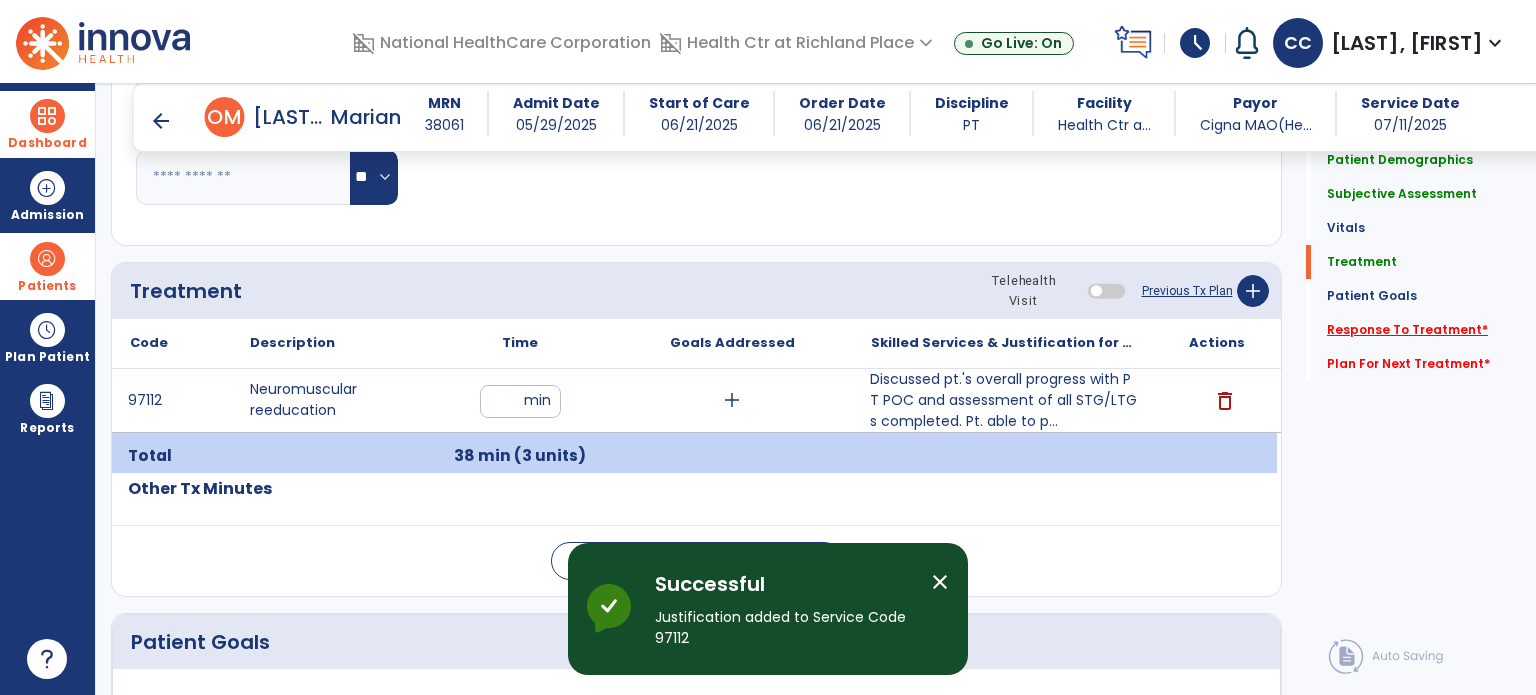 click on "Response To Treatment   *" 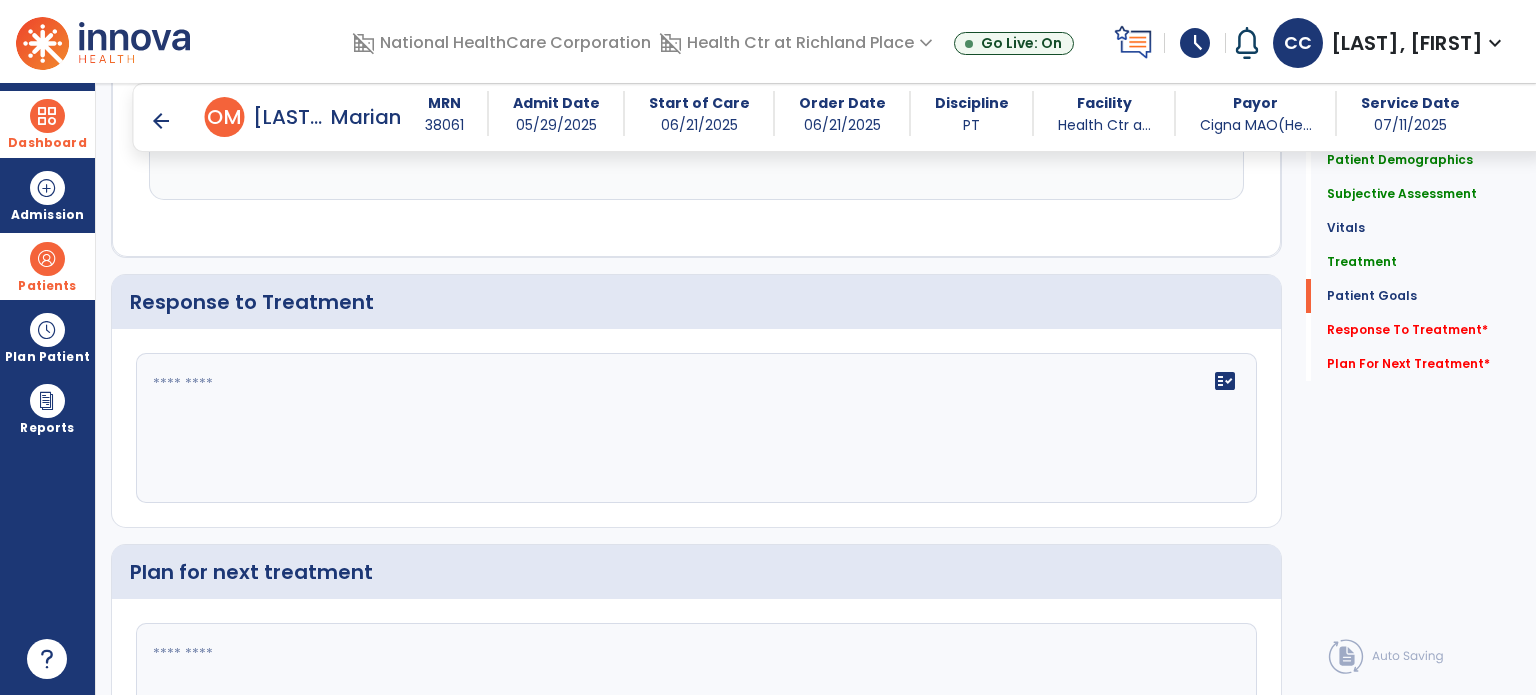 scroll, scrollTop: 2375, scrollLeft: 0, axis: vertical 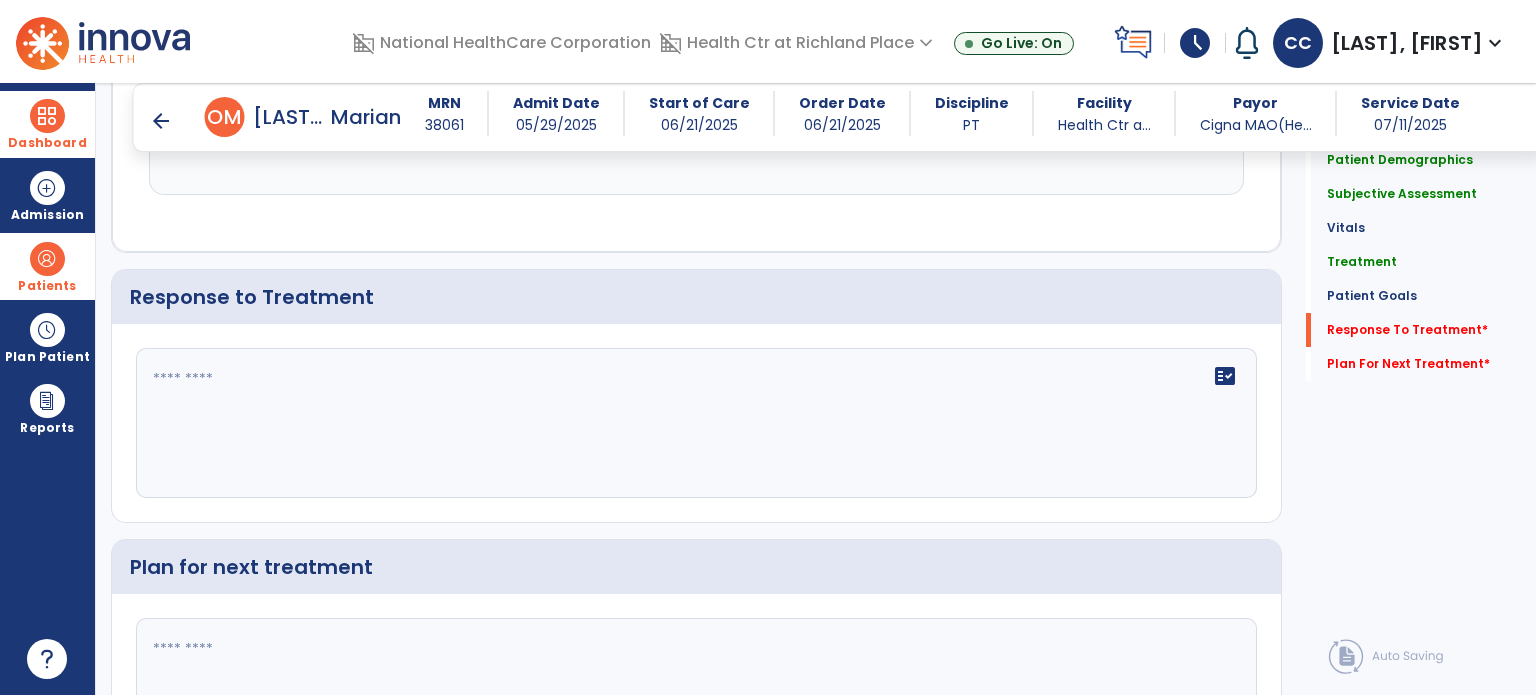 click on "fact_check" 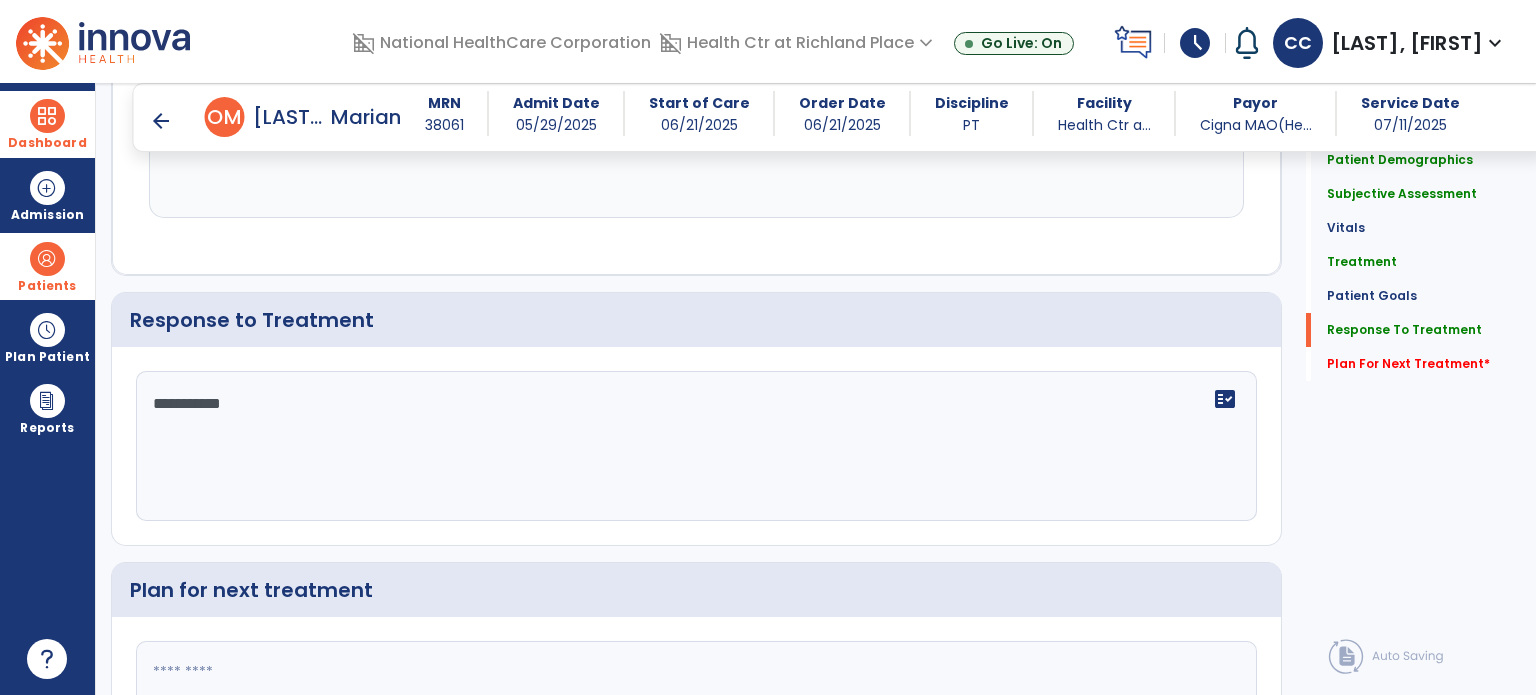 scroll, scrollTop: 2375, scrollLeft: 0, axis: vertical 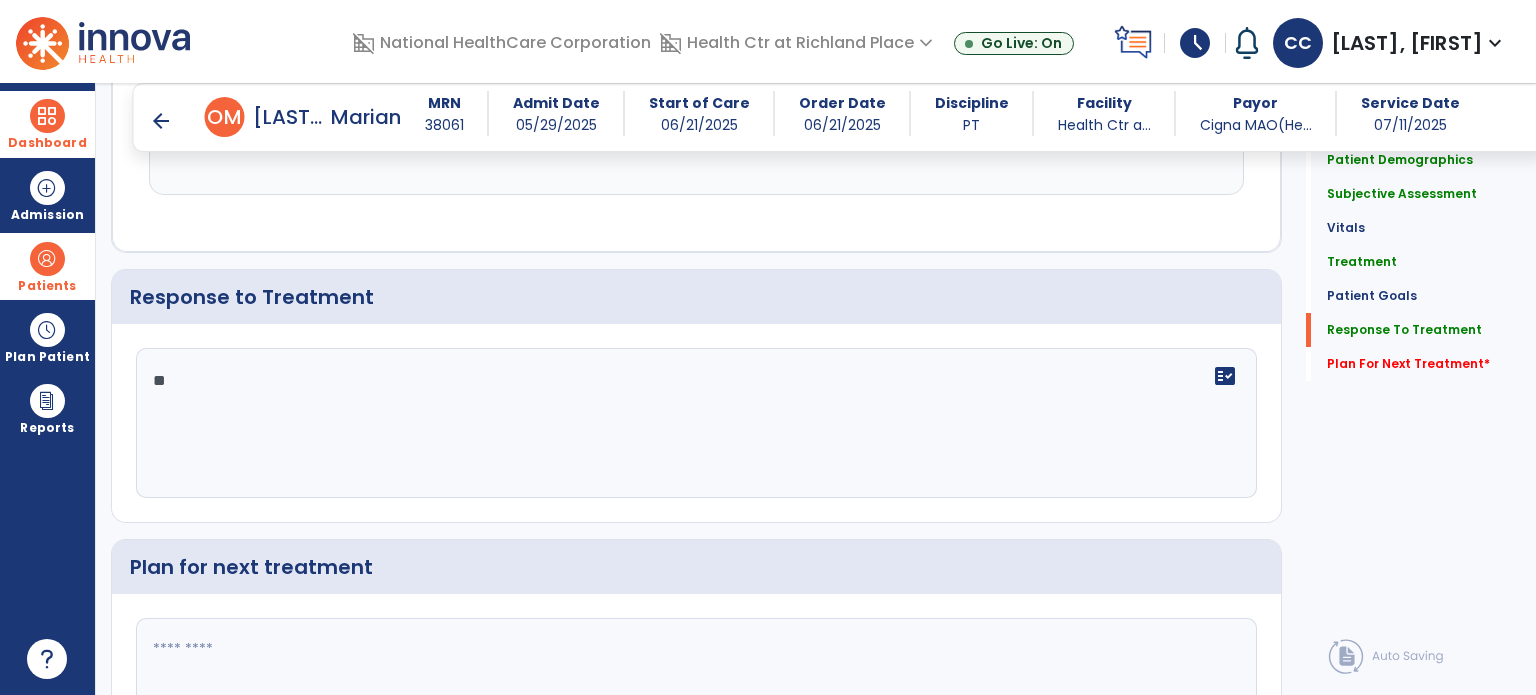 type on "*" 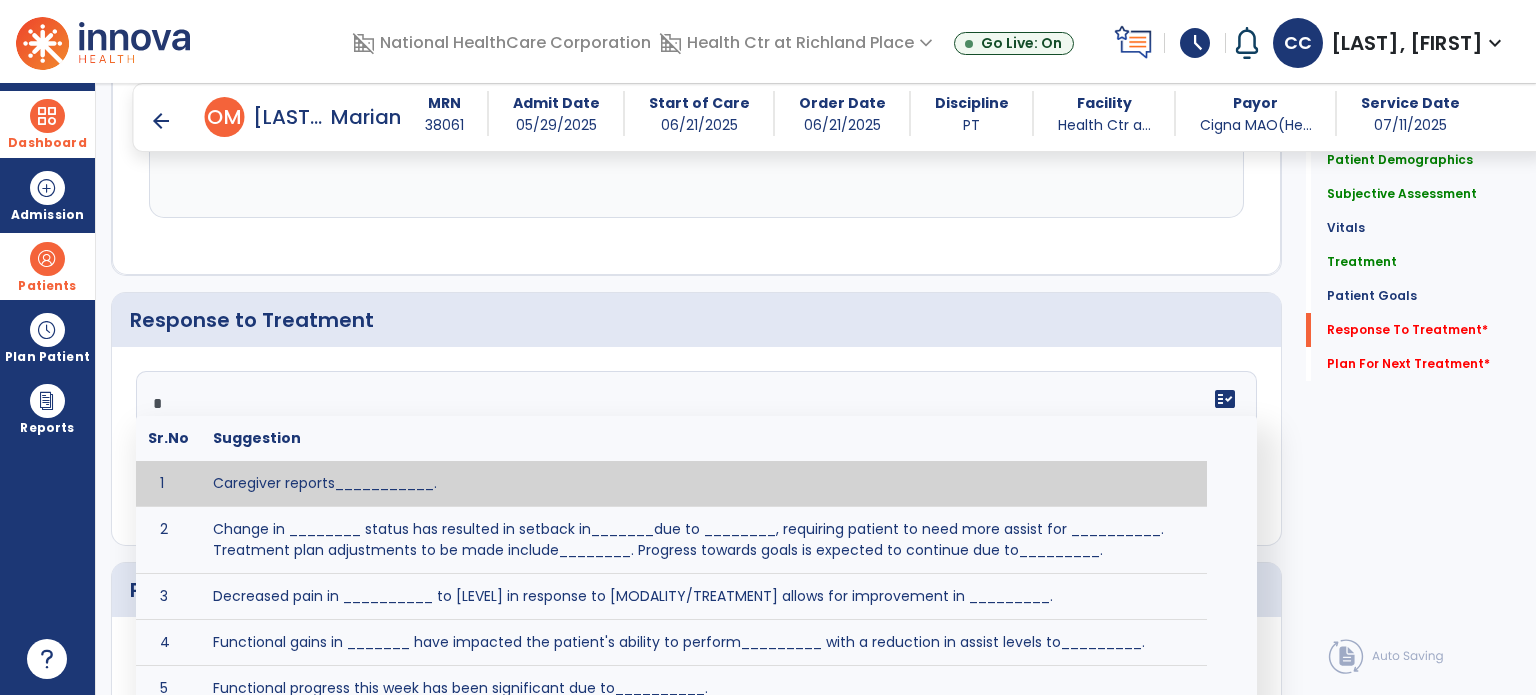 scroll, scrollTop: 2375, scrollLeft: 0, axis: vertical 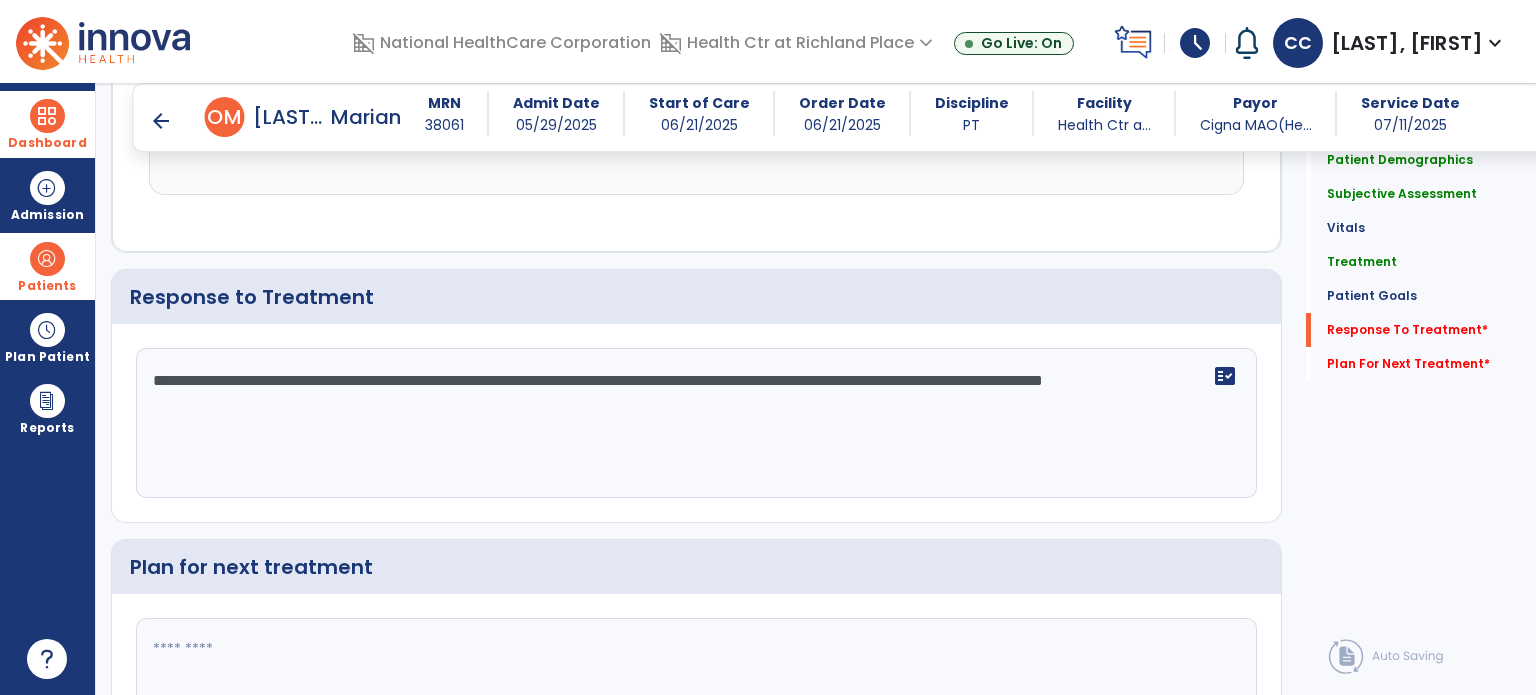 type on "**********" 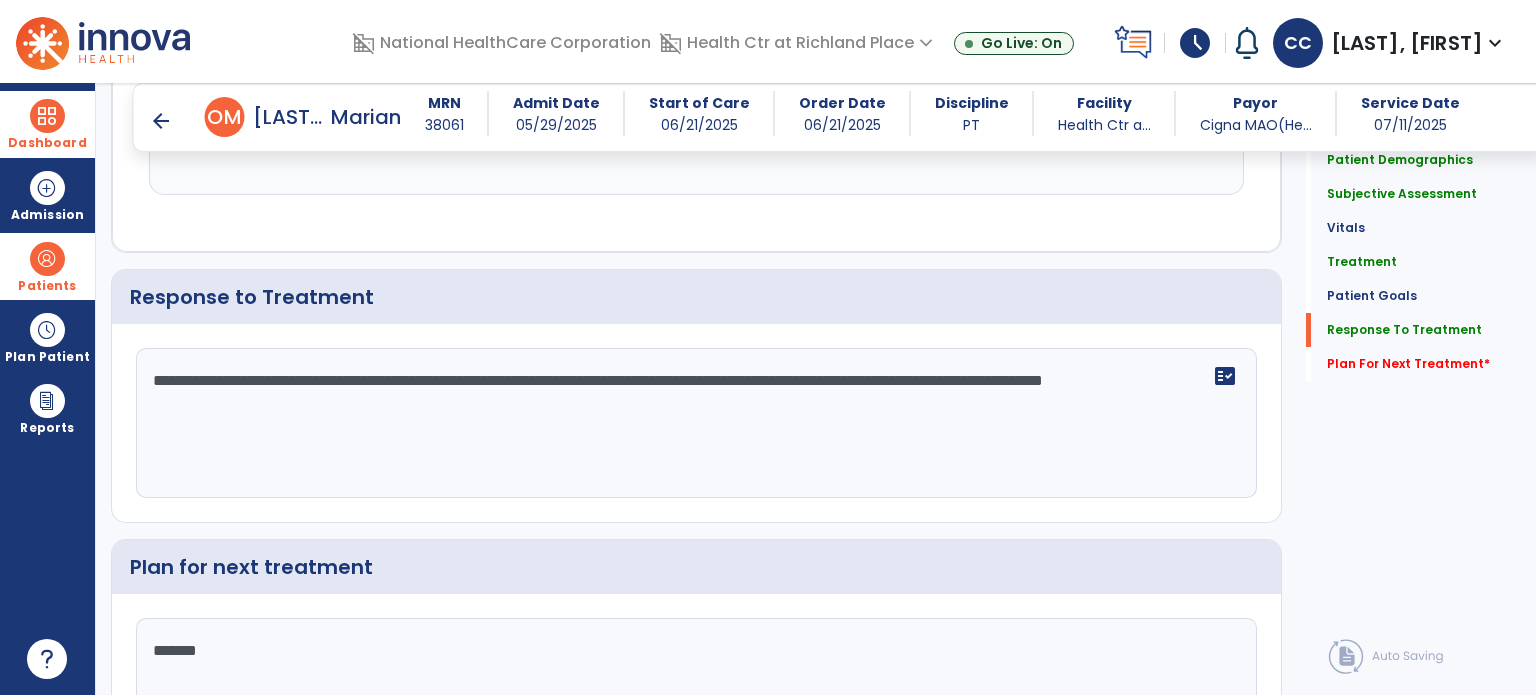 scroll, scrollTop: 2375, scrollLeft: 0, axis: vertical 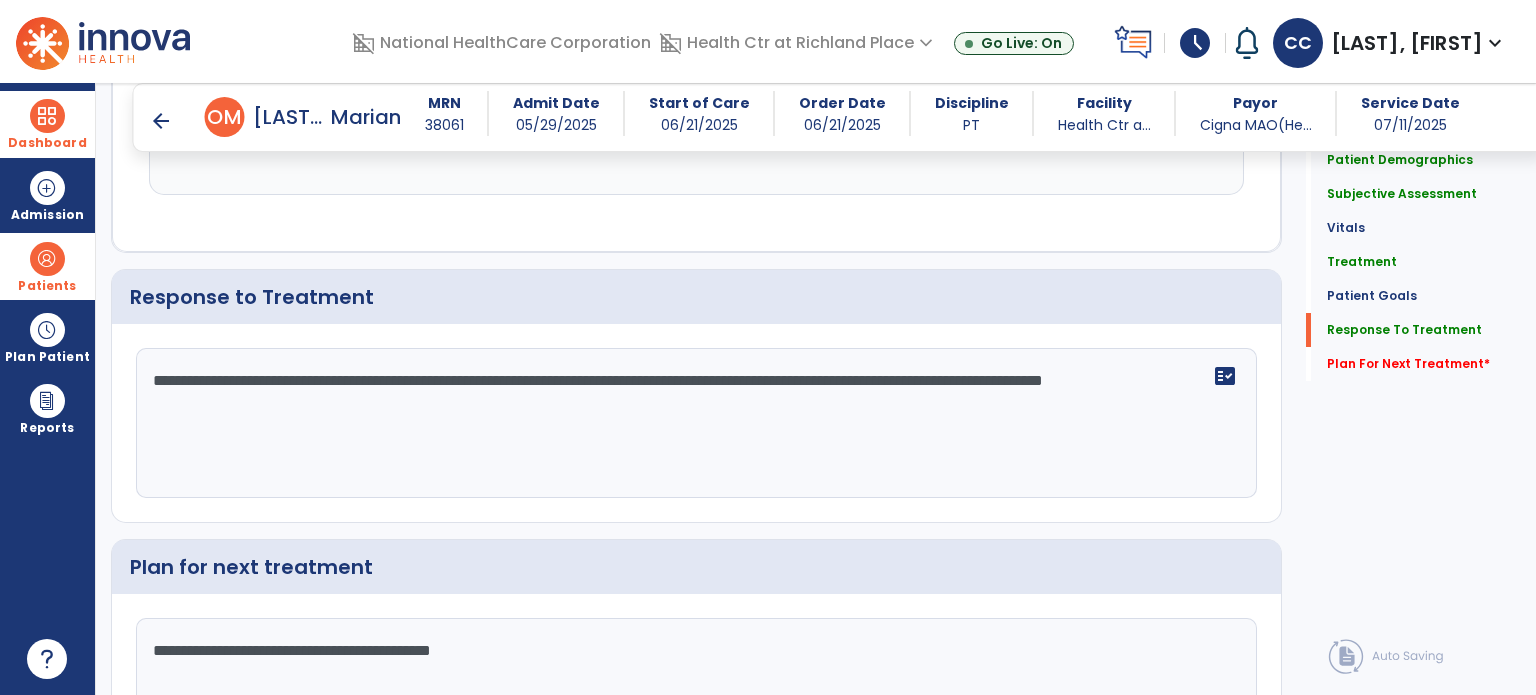 type on "**********" 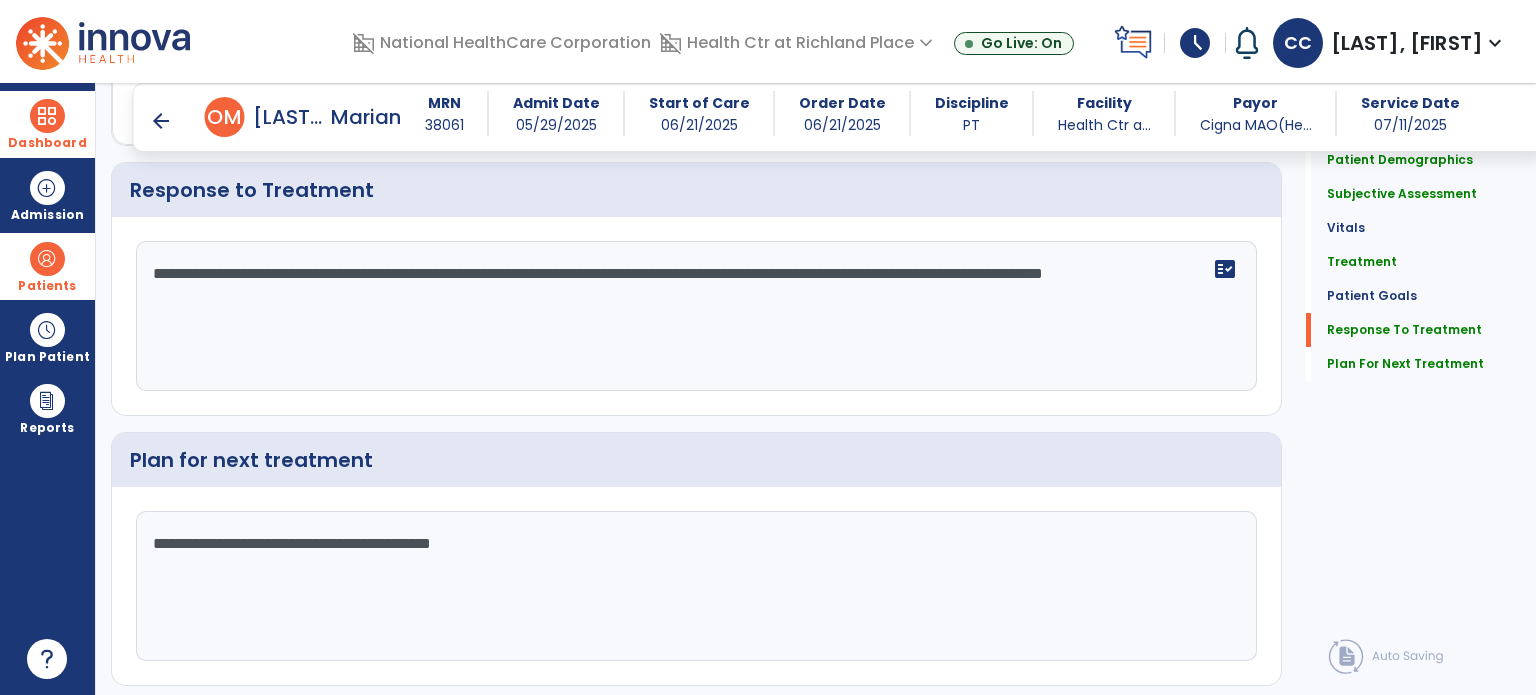 scroll, scrollTop: 2530, scrollLeft: 0, axis: vertical 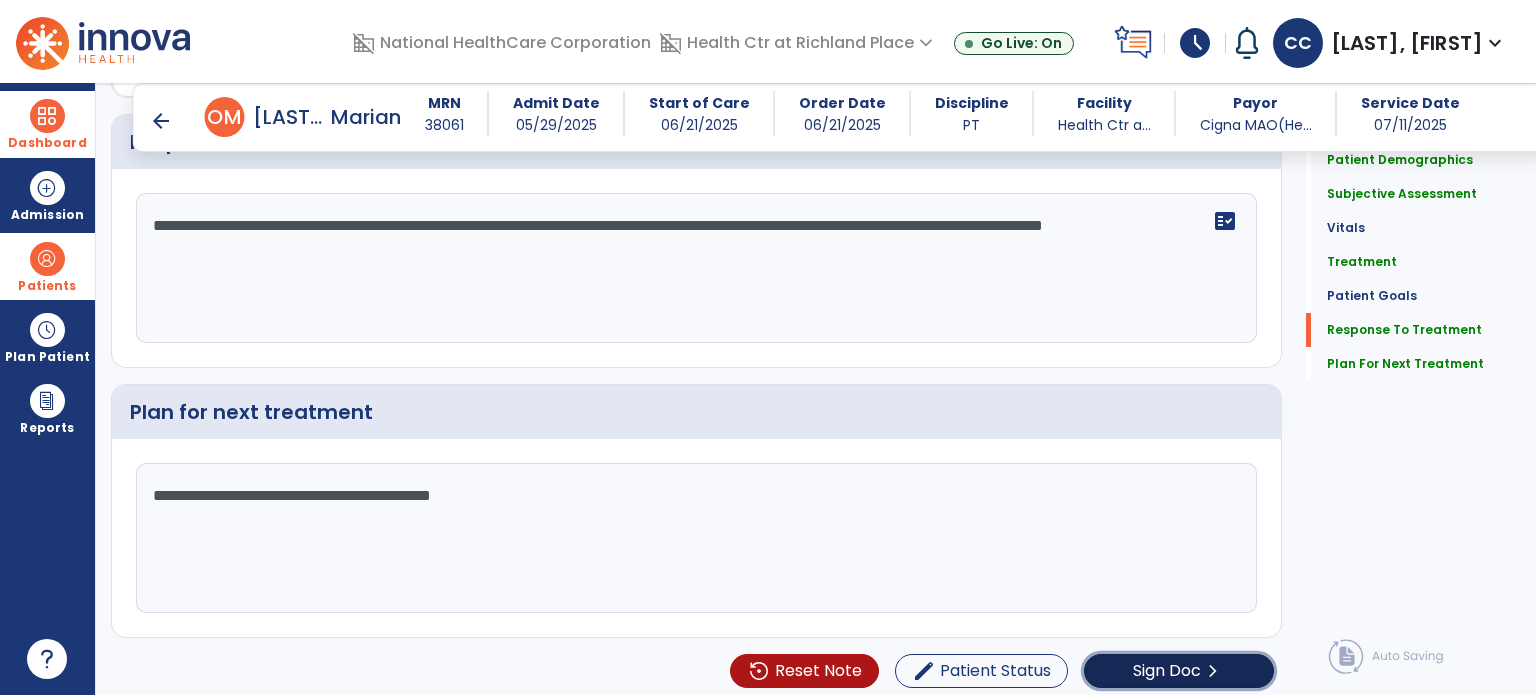 click on "Sign Doc" 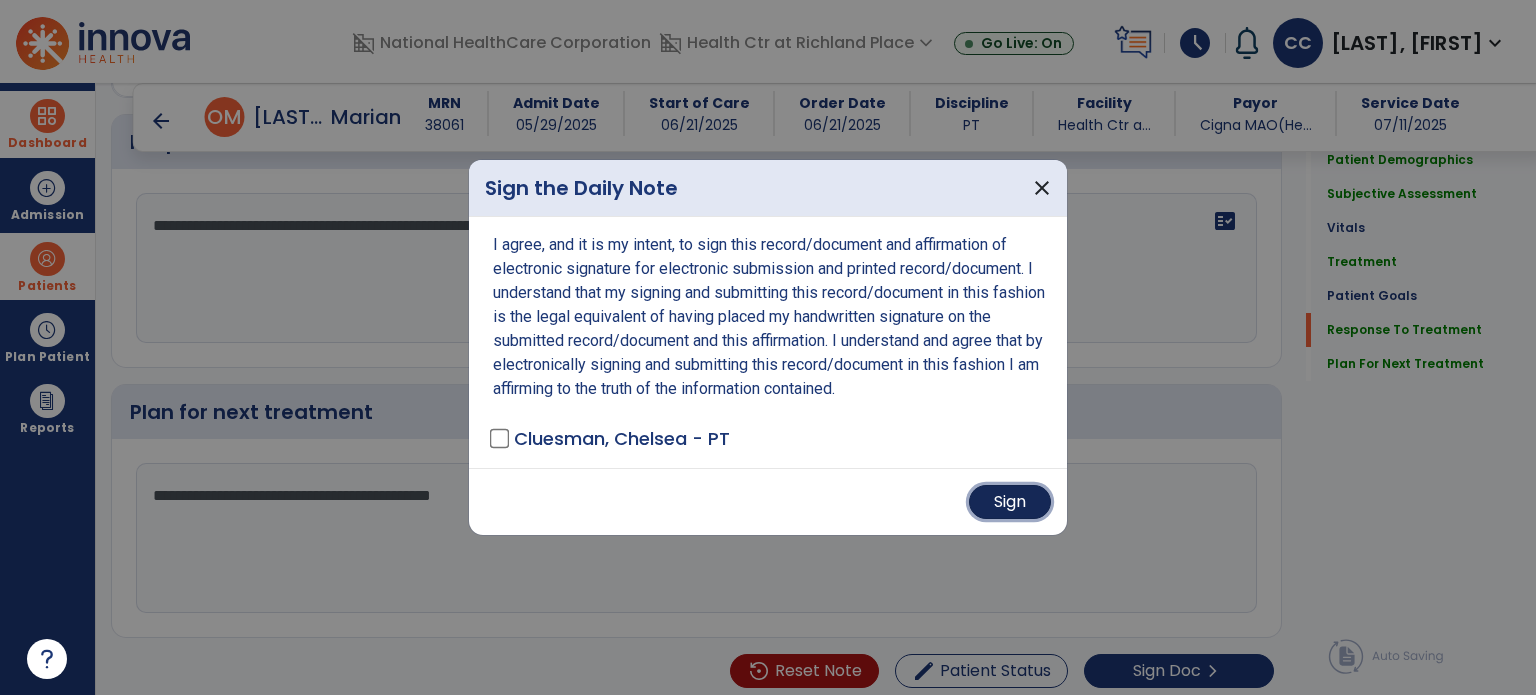 click on "Sign" at bounding box center [1010, 502] 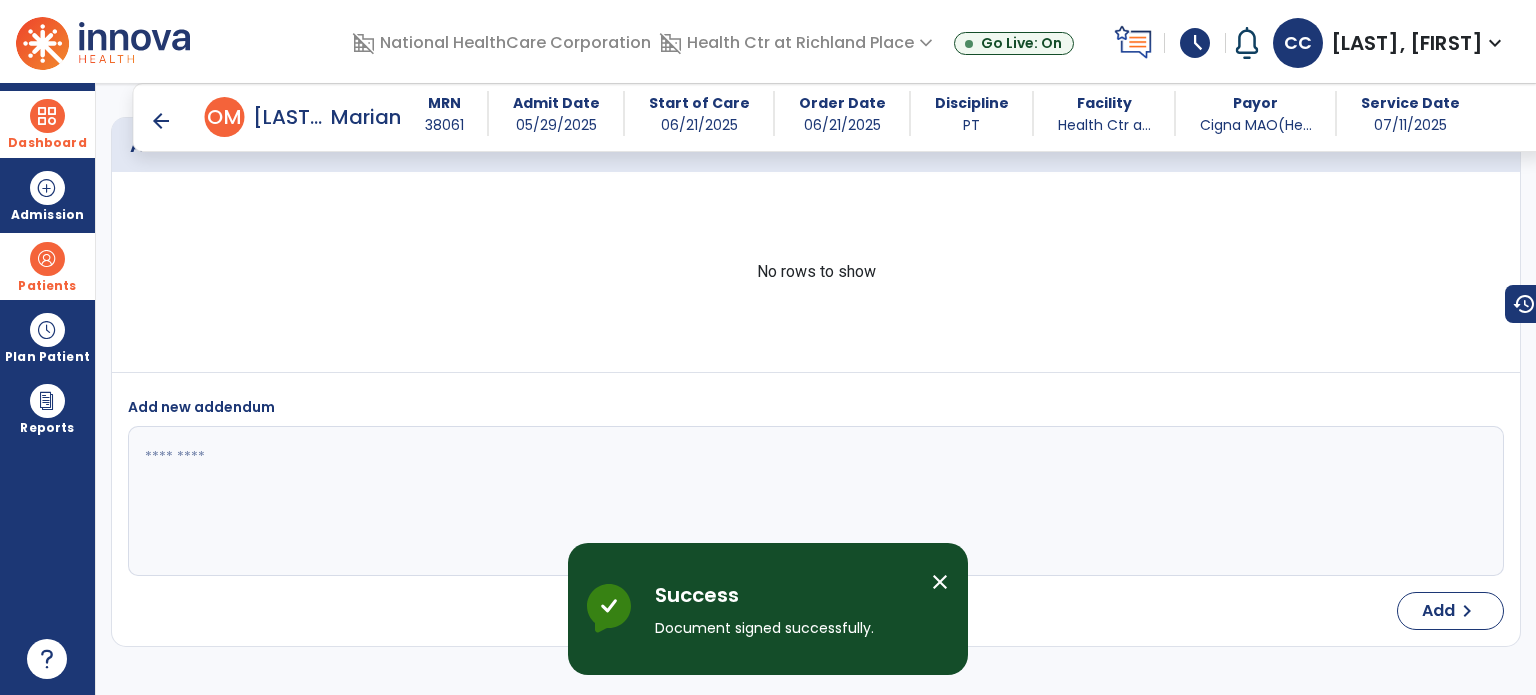 scroll, scrollTop: 3604, scrollLeft: 0, axis: vertical 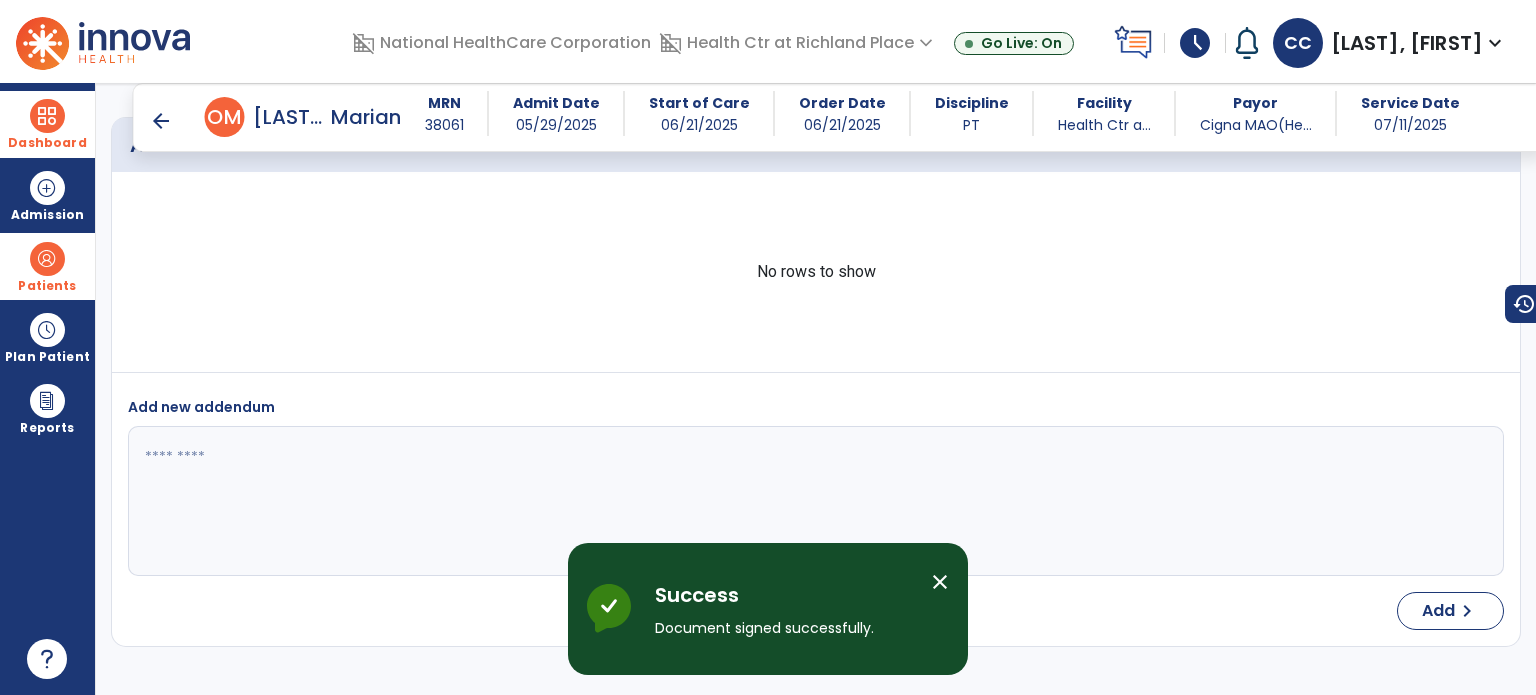 click on "arrow_back" at bounding box center (161, 121) 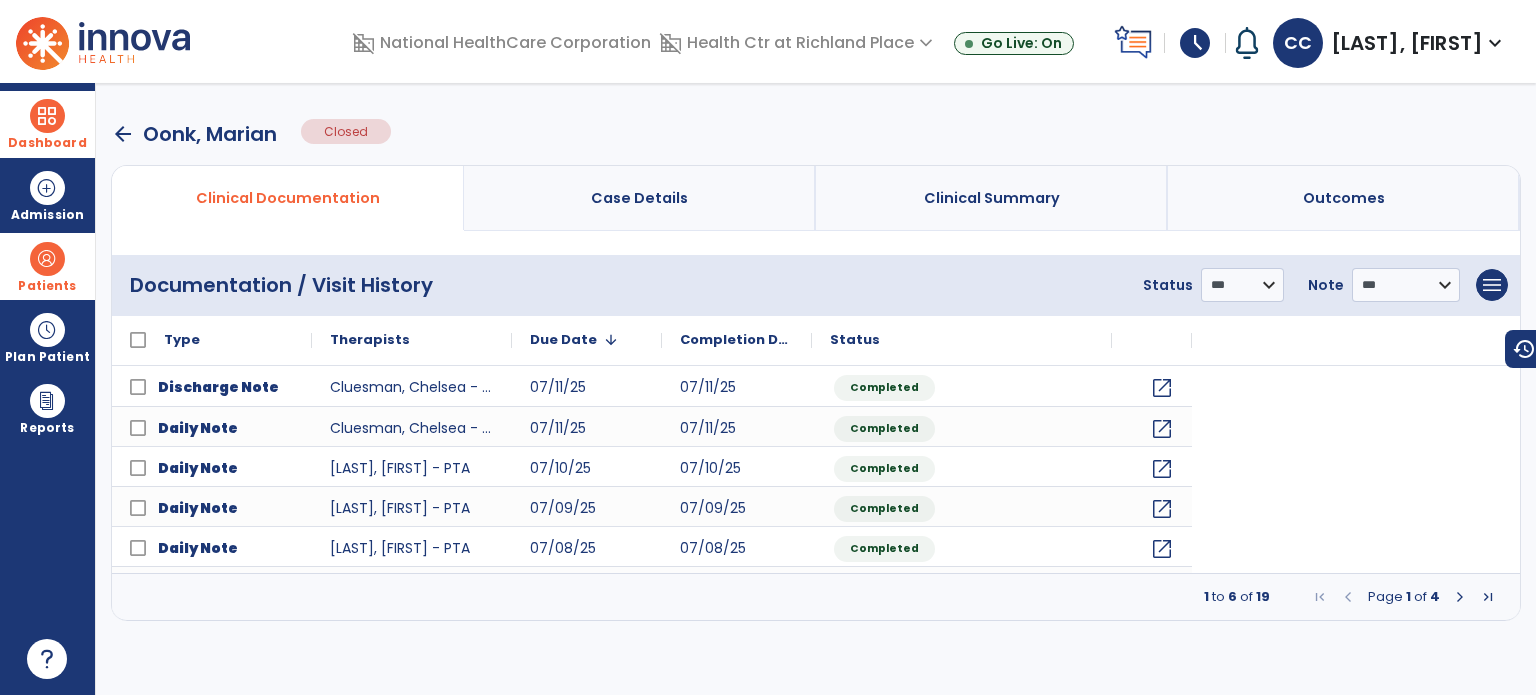 scroll, scrollTop: 0, scrollLeft: 0, axis: both 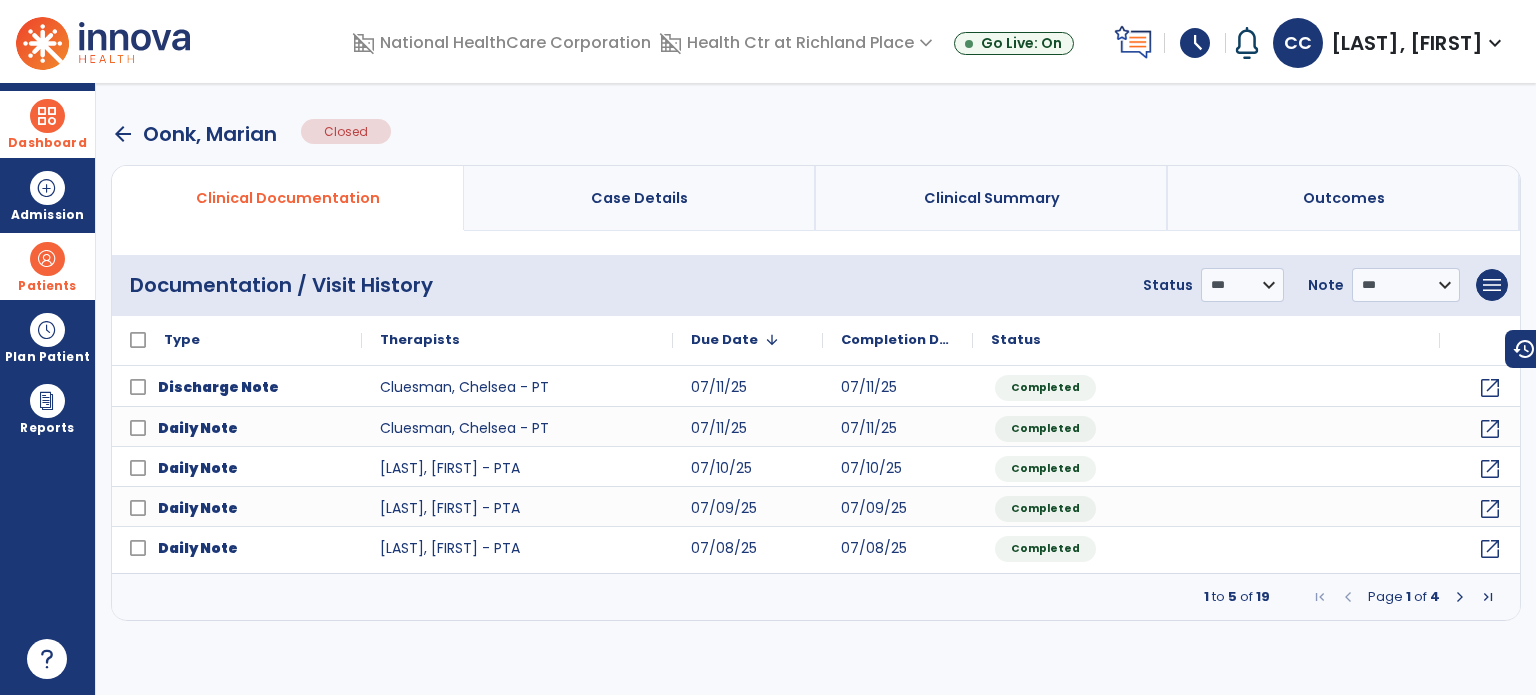 click on "arrow_back" at bounding box center [123, 134] 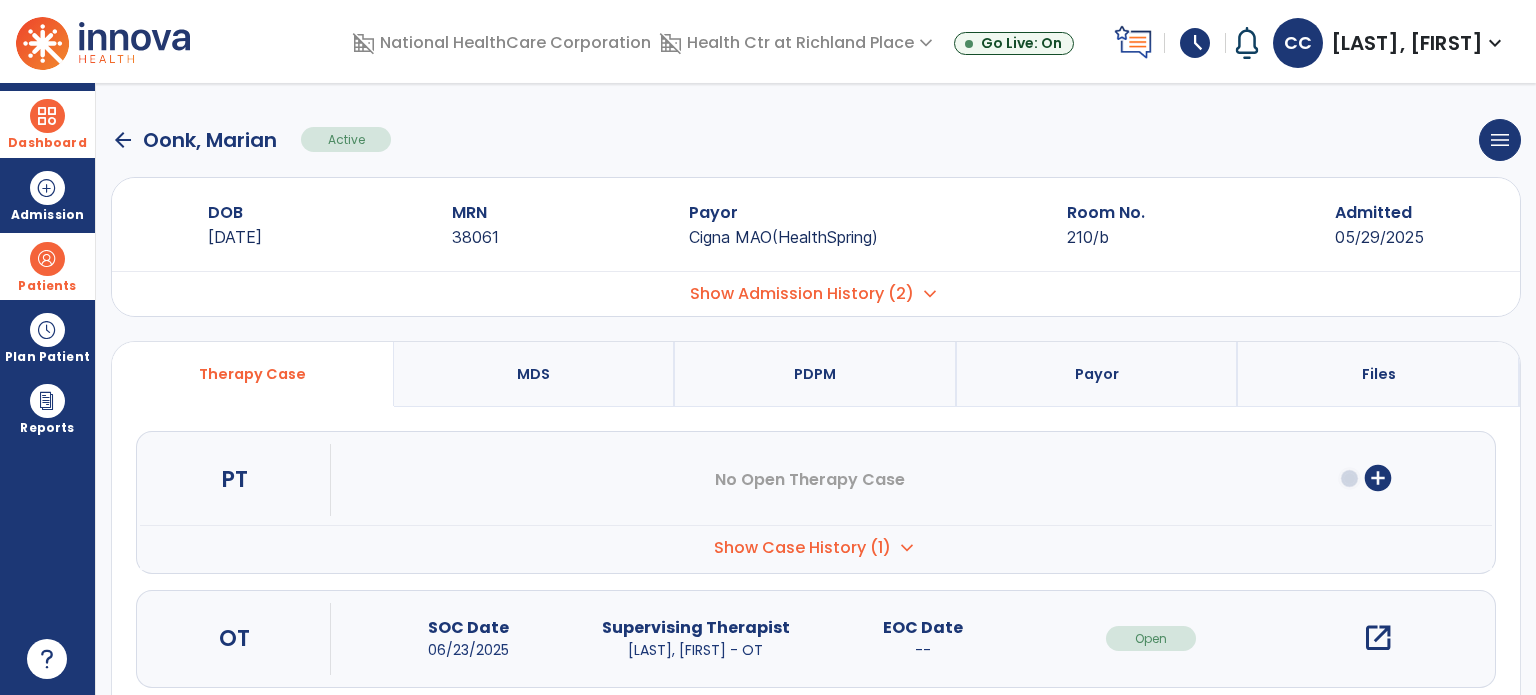 click at bounding box center (47, 116) 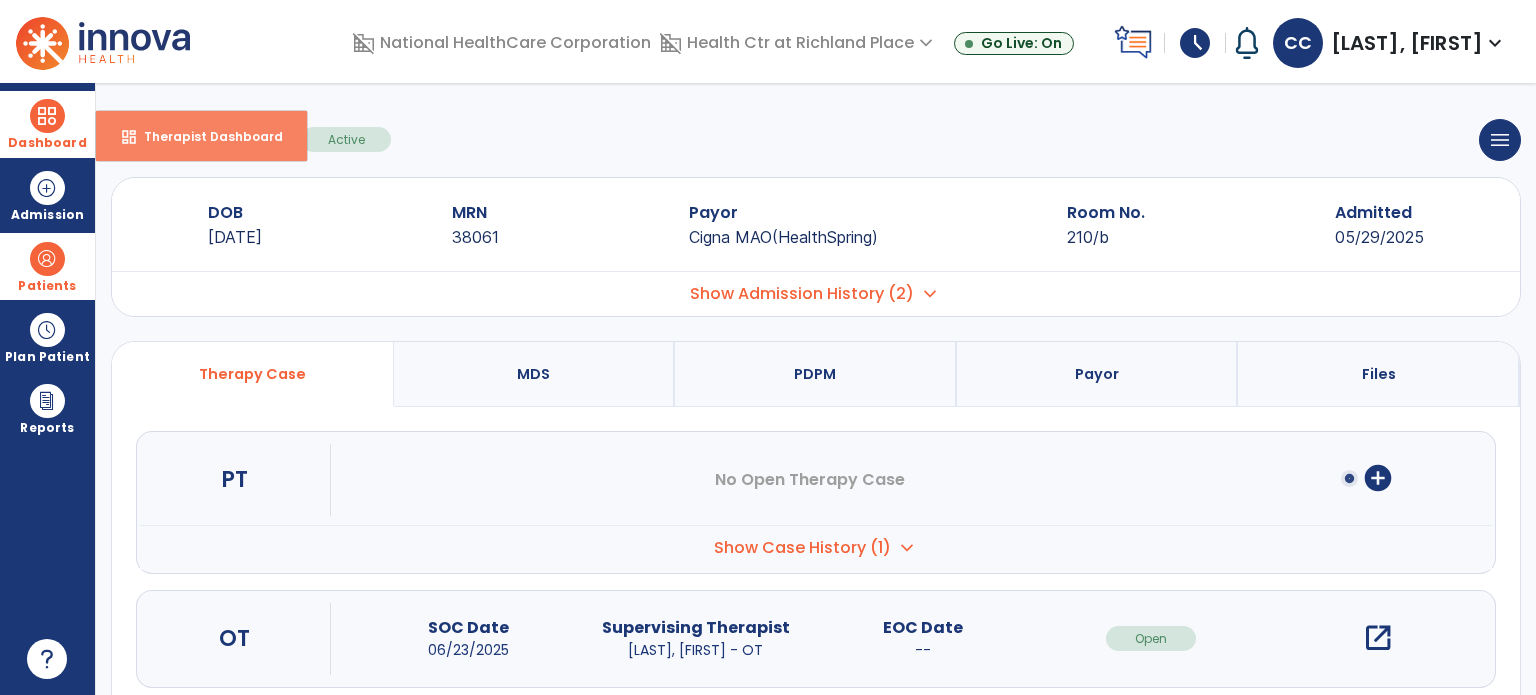 click on "dashboard  Therapist Dashboard" at bounding box center [201, 136] 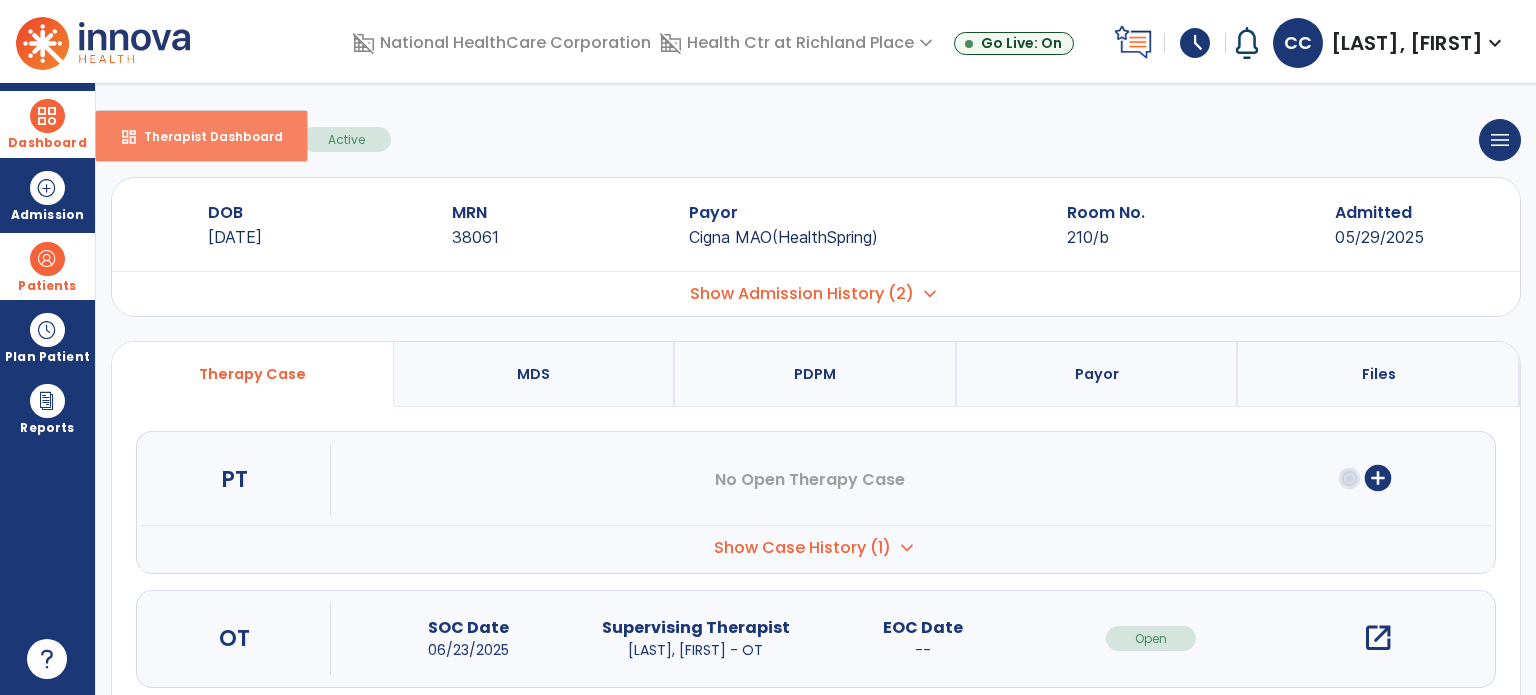 select on "****" 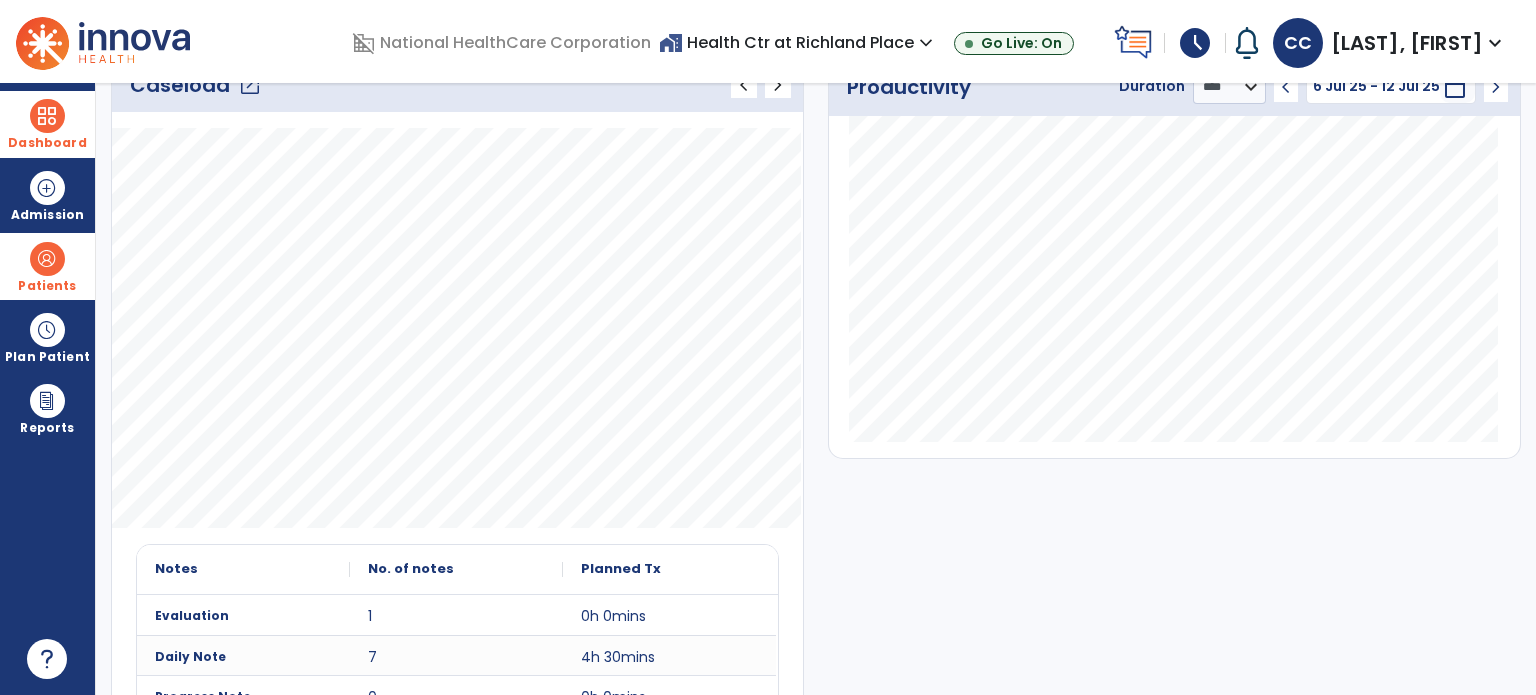 scroll, scrollTop: 0, scrollLeft: 0, axis: both 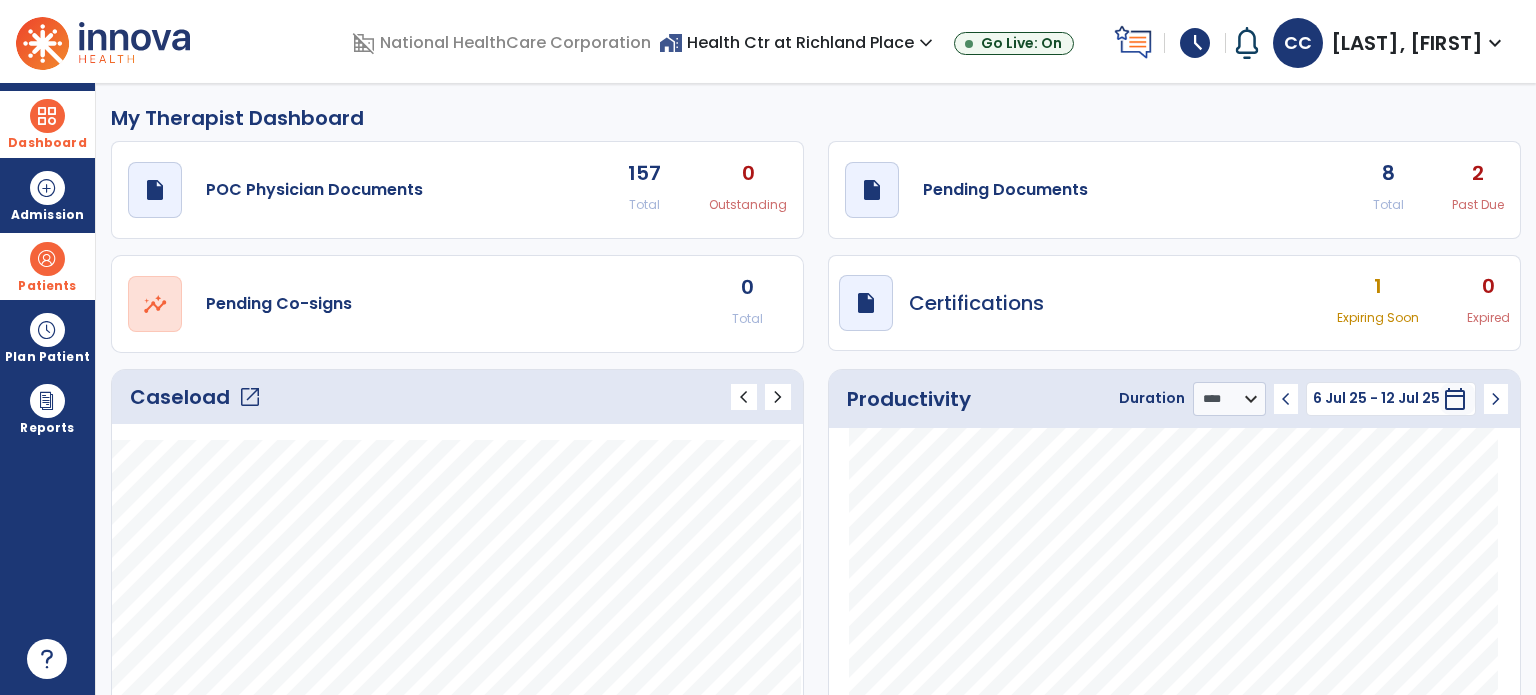 click on "schedule" at bounding box center [1195, 43] 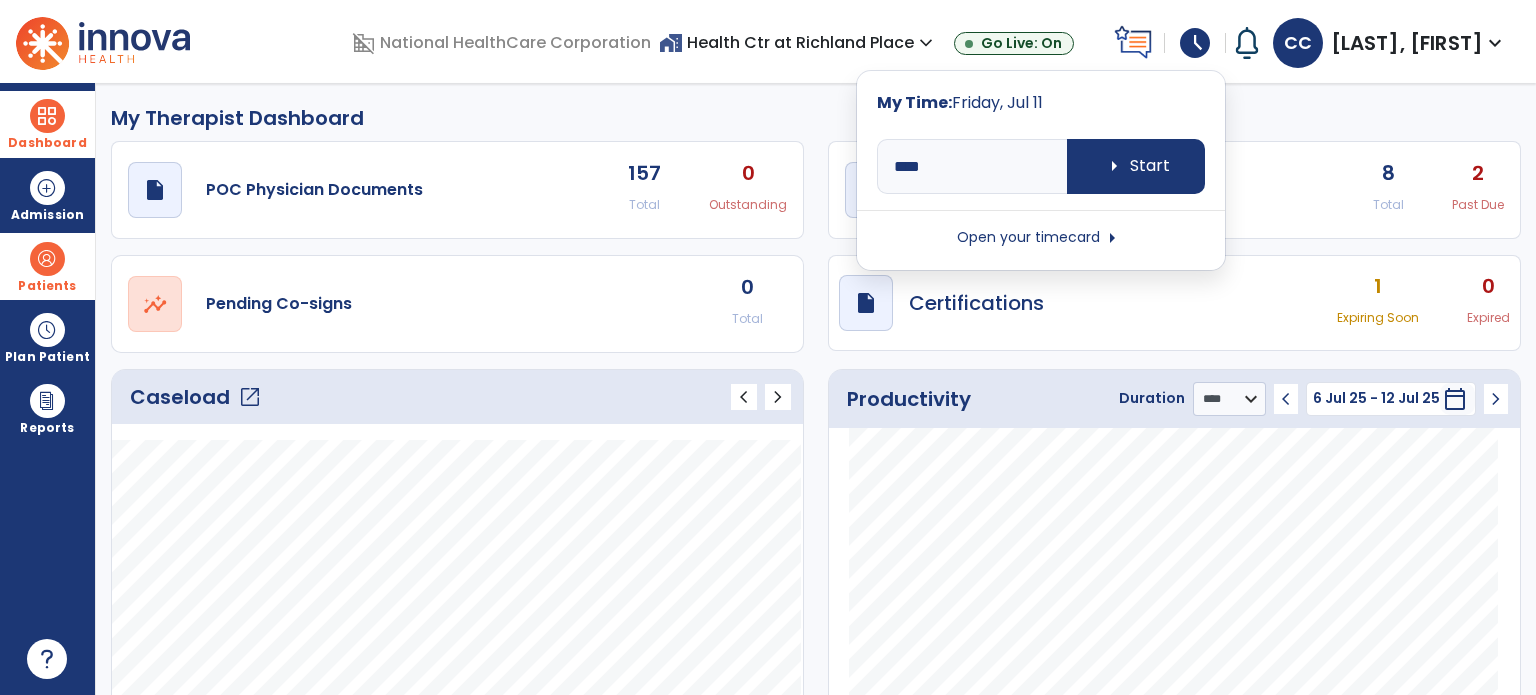 click on "Open your timecard  arrow_right" at bounding box center (1041, 238) 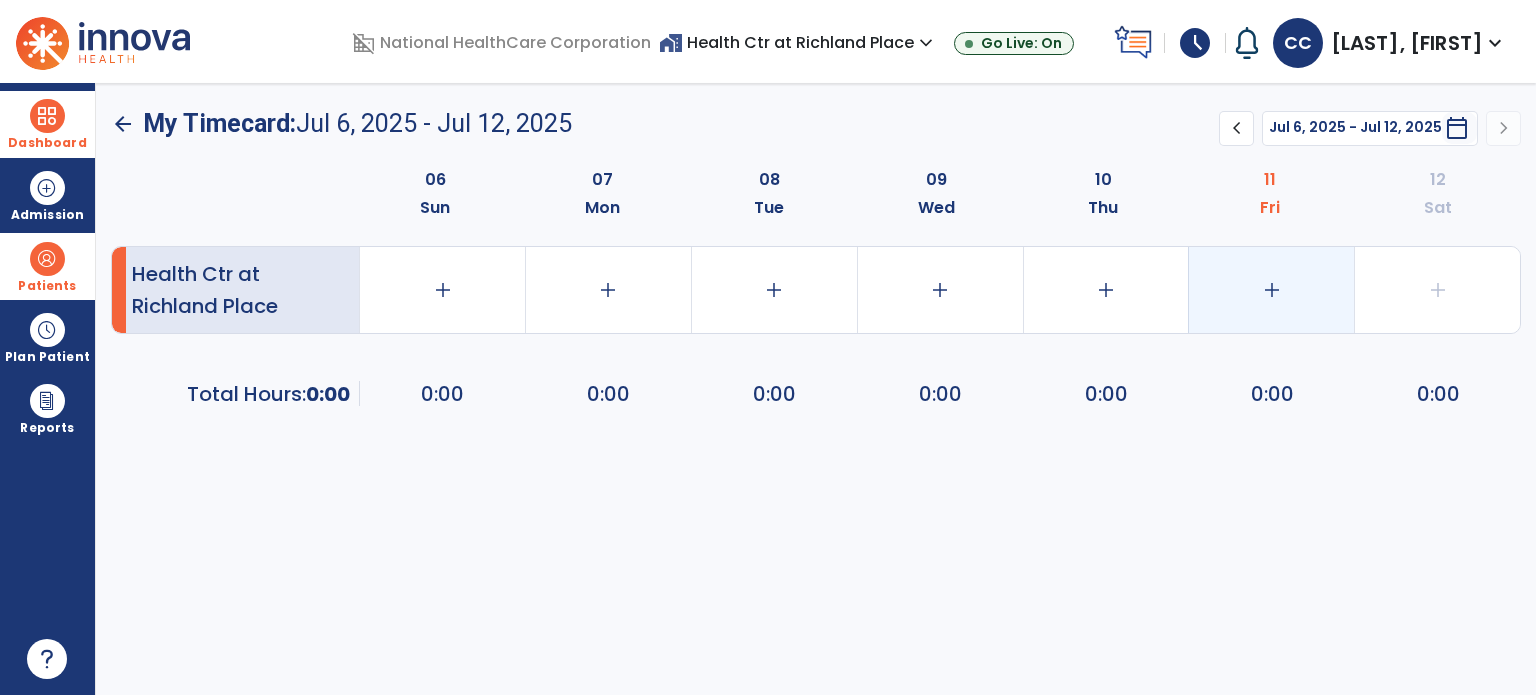 click on "add" 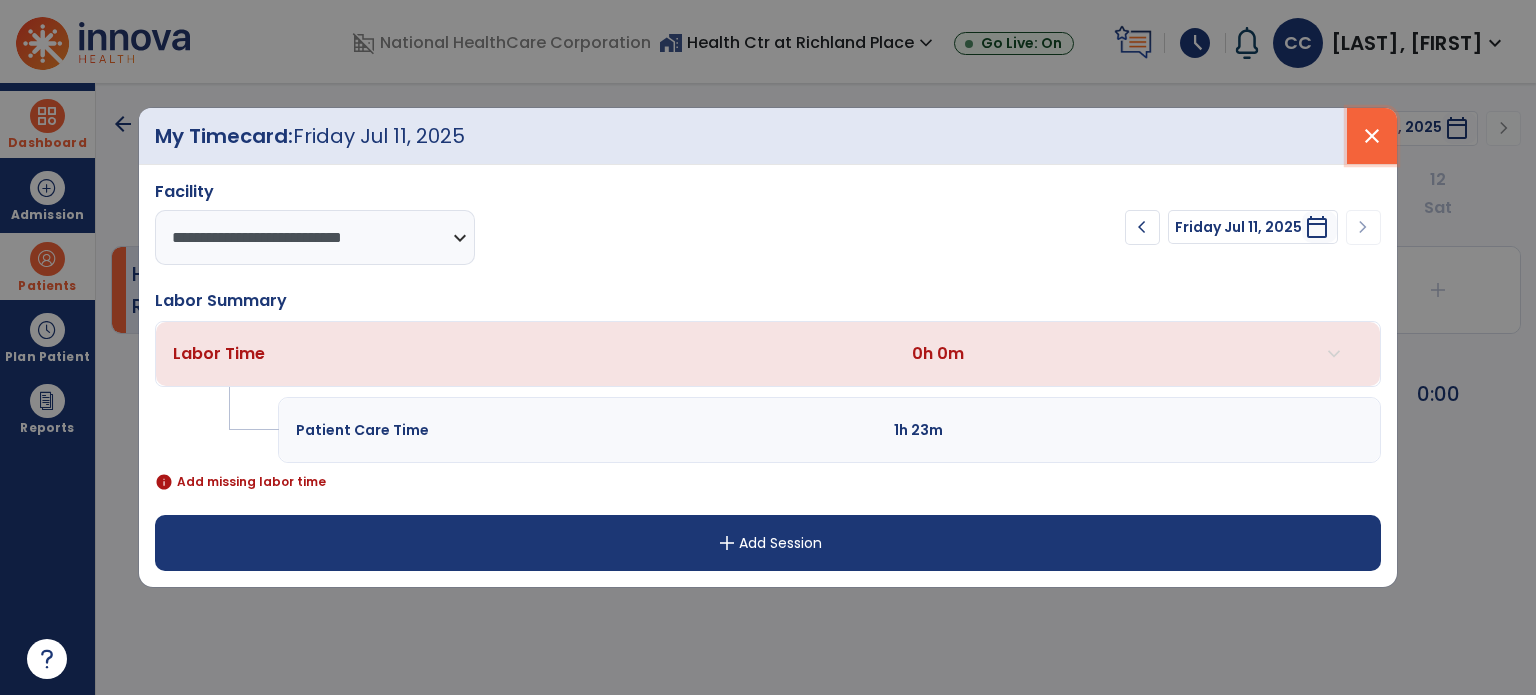 click on "close" at bounding box center [1372, 136] 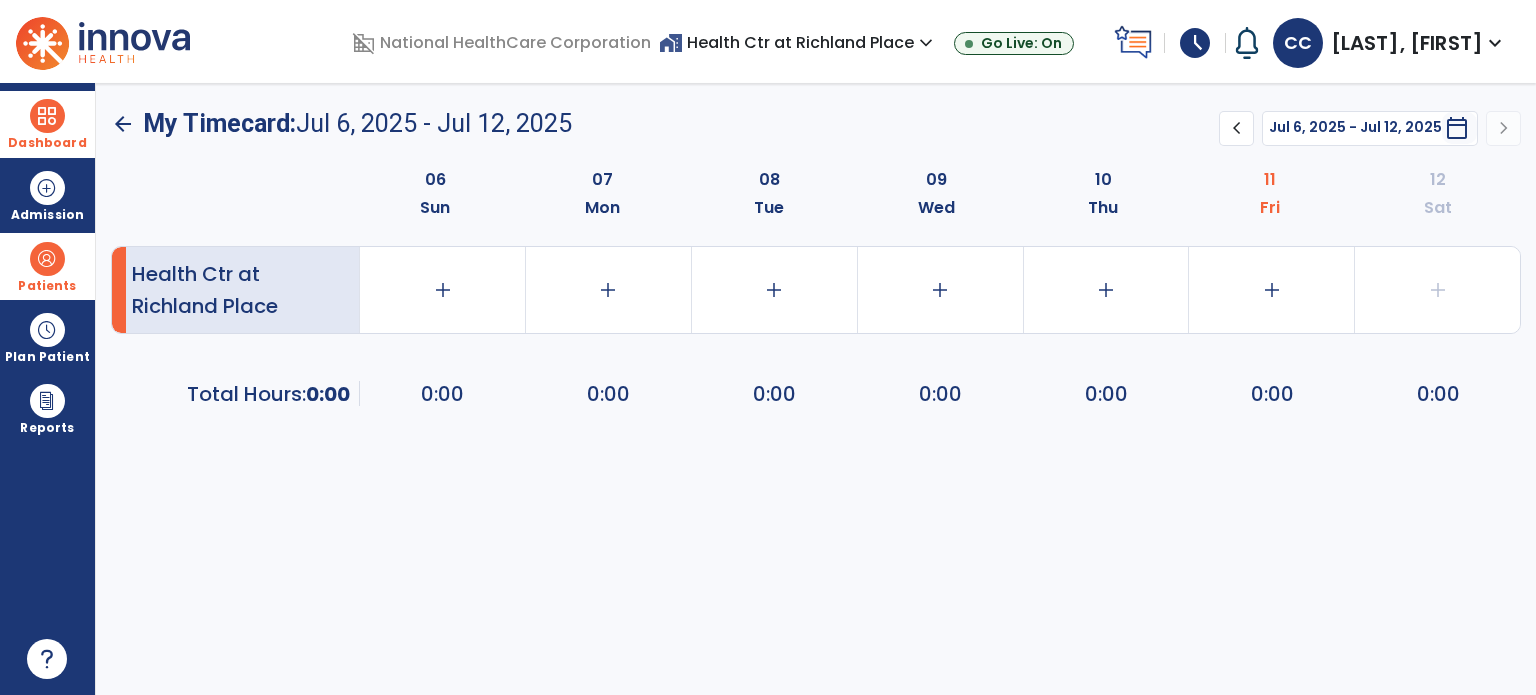 click on "arrow_back" 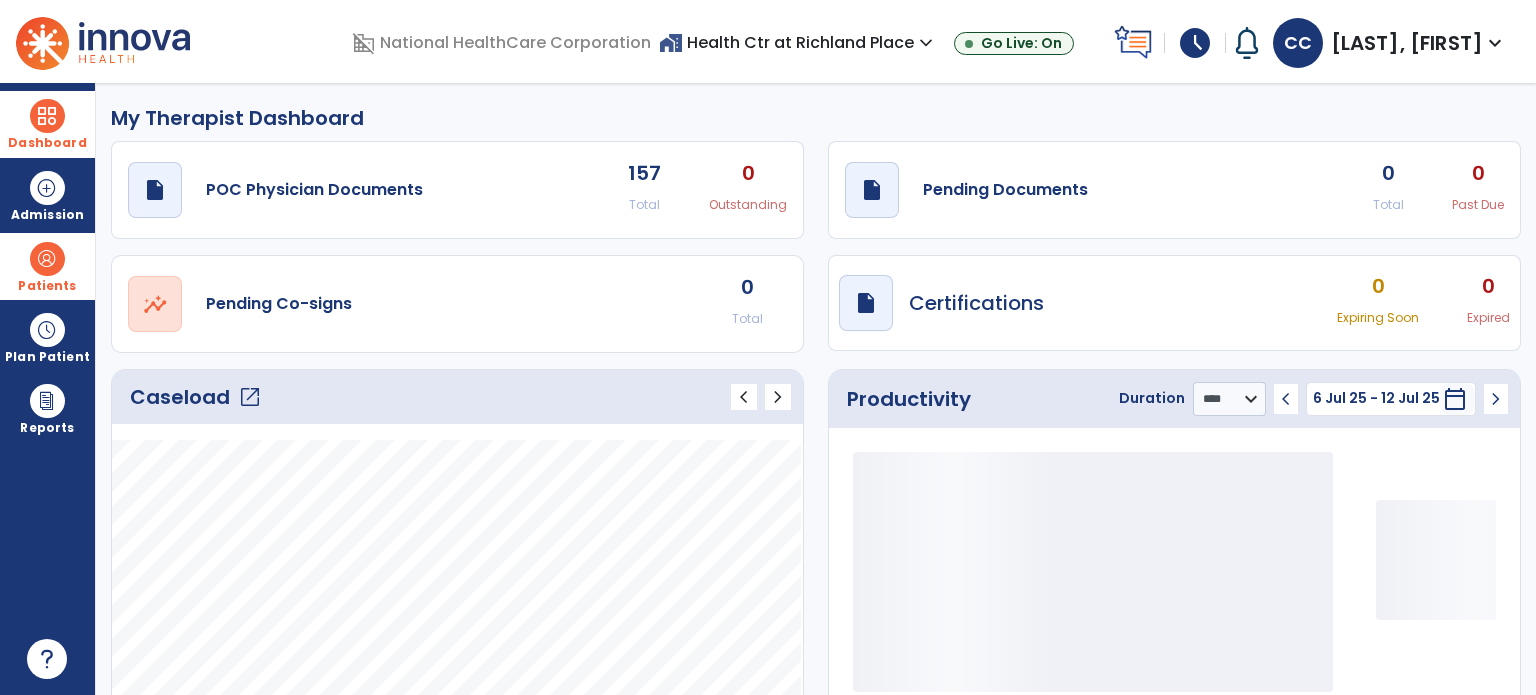 click at bounding box center [47, 116] 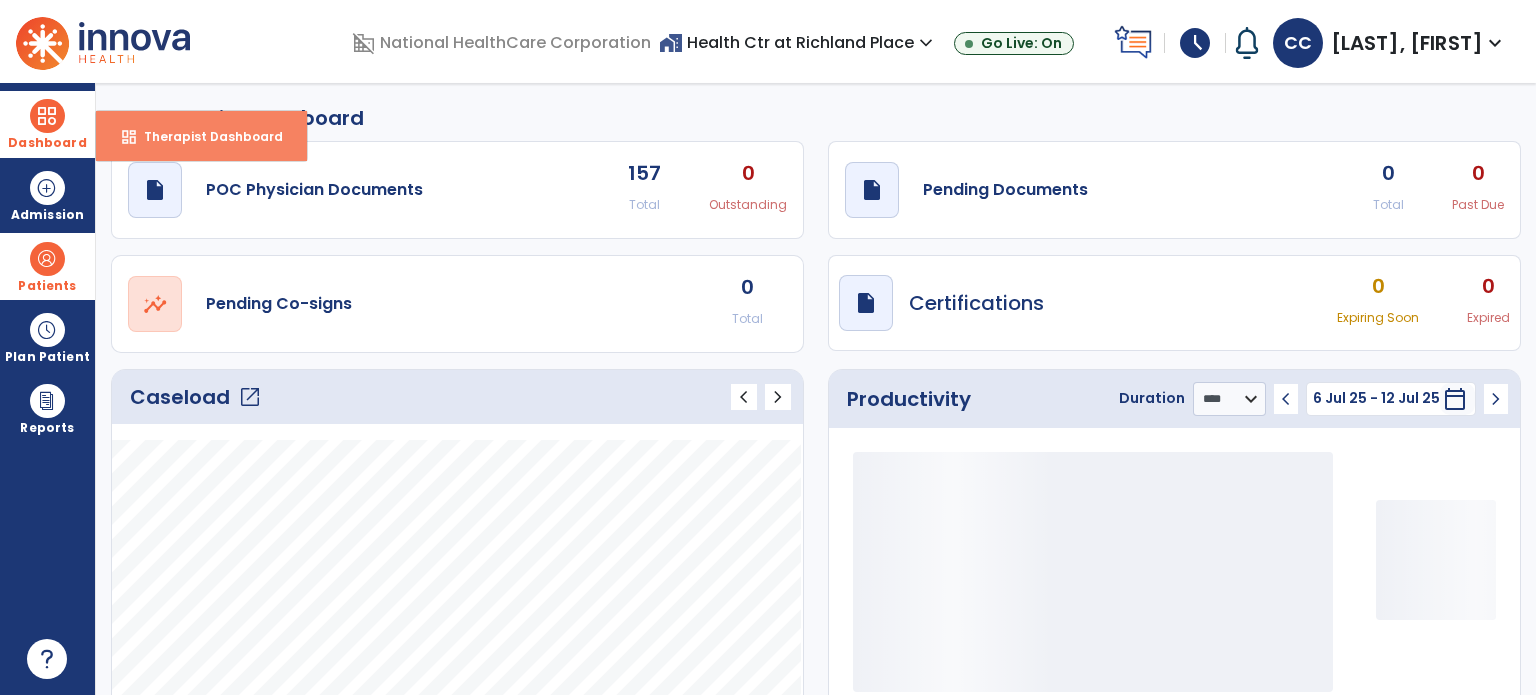 click on "dashboard  Therapist Dashboard" at bounding box center (201, 136) 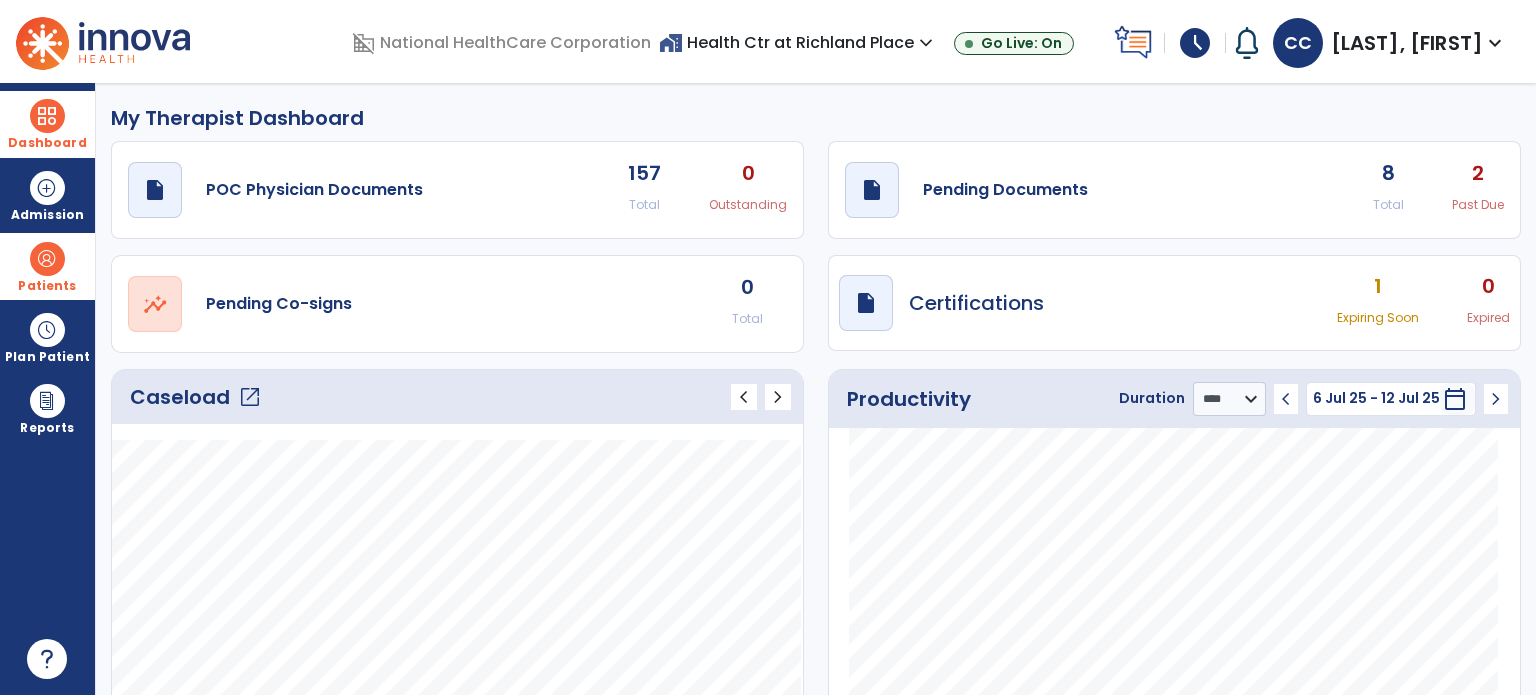 click on "Patients" at bounding box center (47, 286) 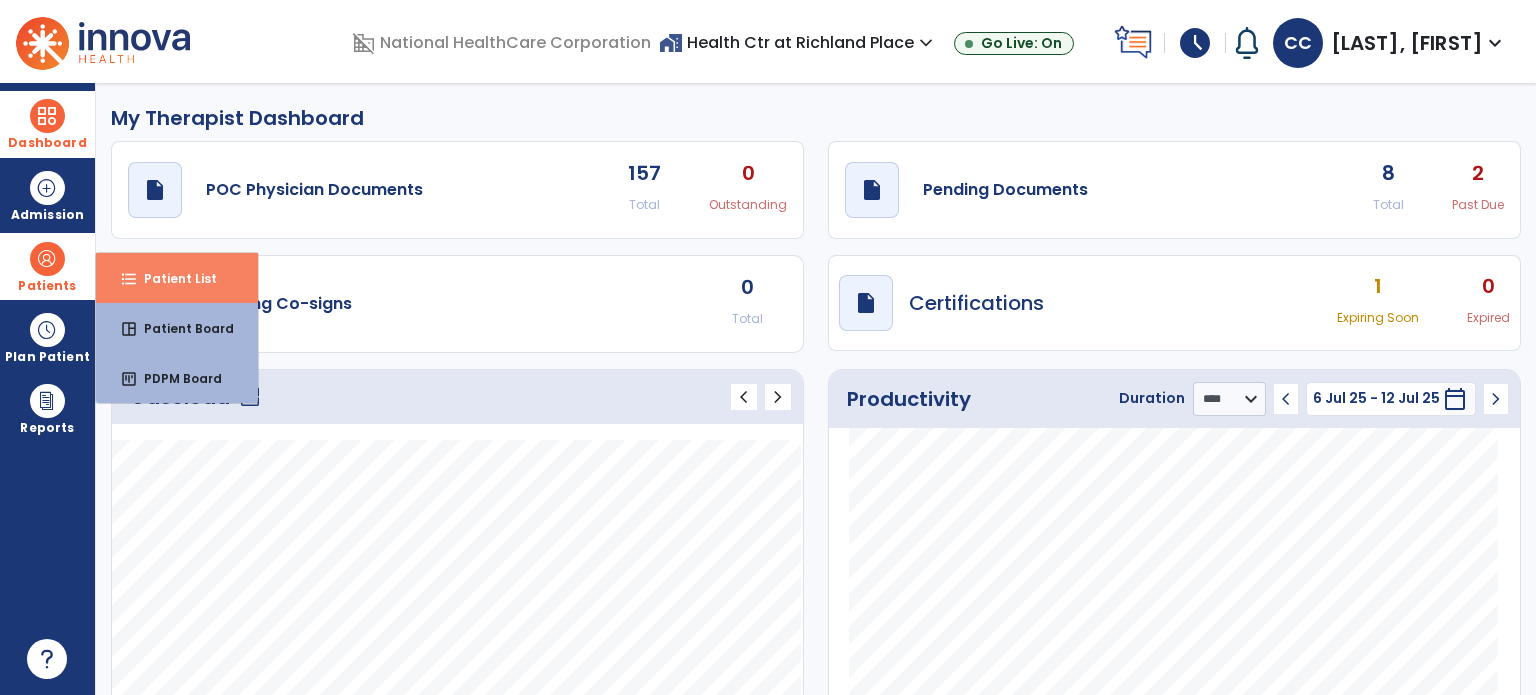 click on "Patient List" at bounding box center (172, 278) 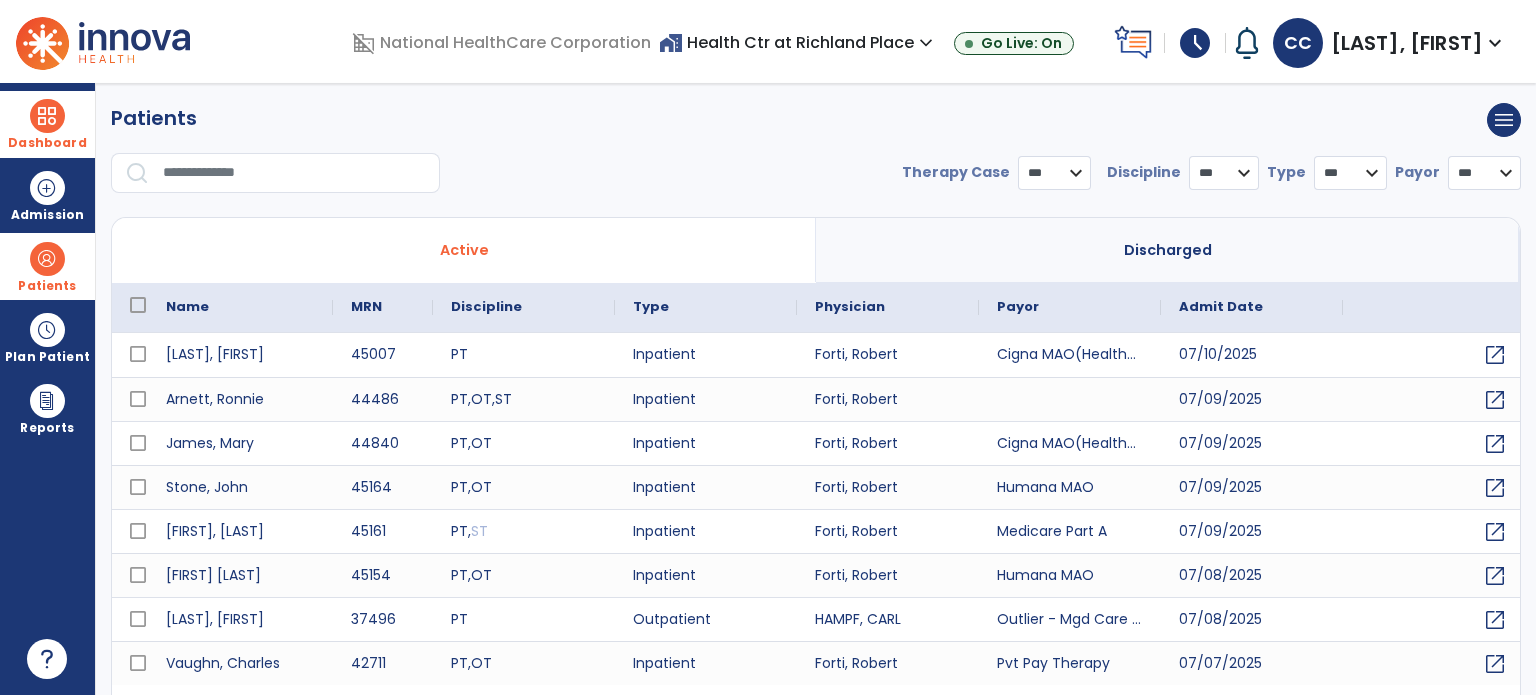 select on "***" 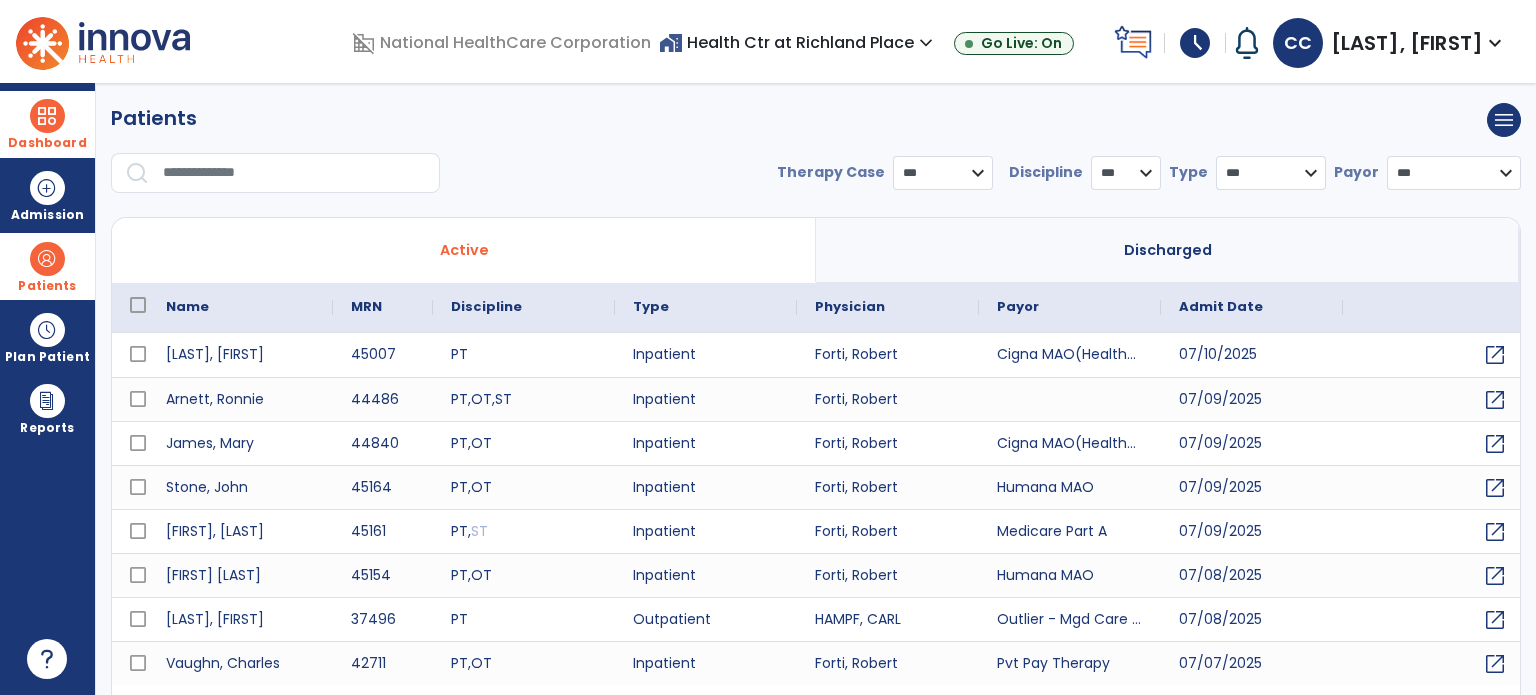 click on "Discharged" at bounding box center [1168, 250] 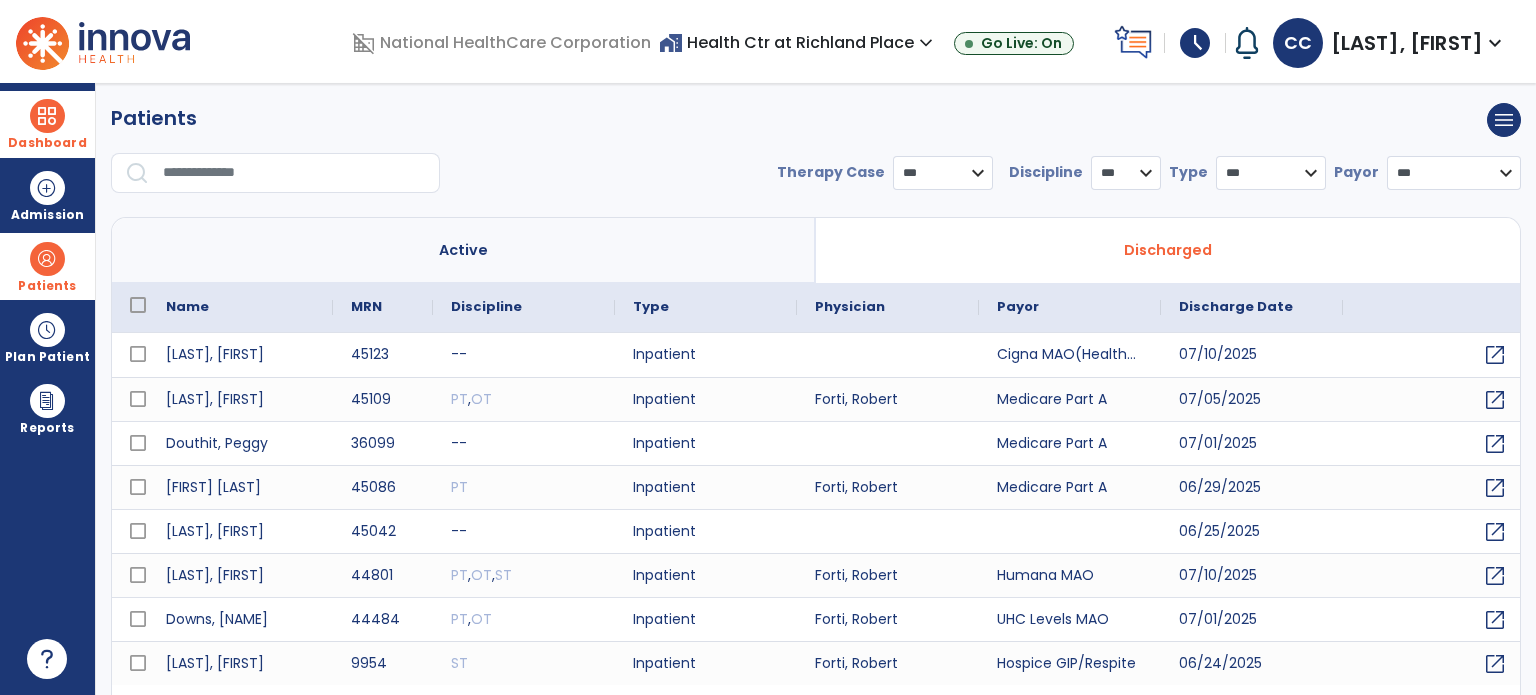 click at bounding box center (47, 116) 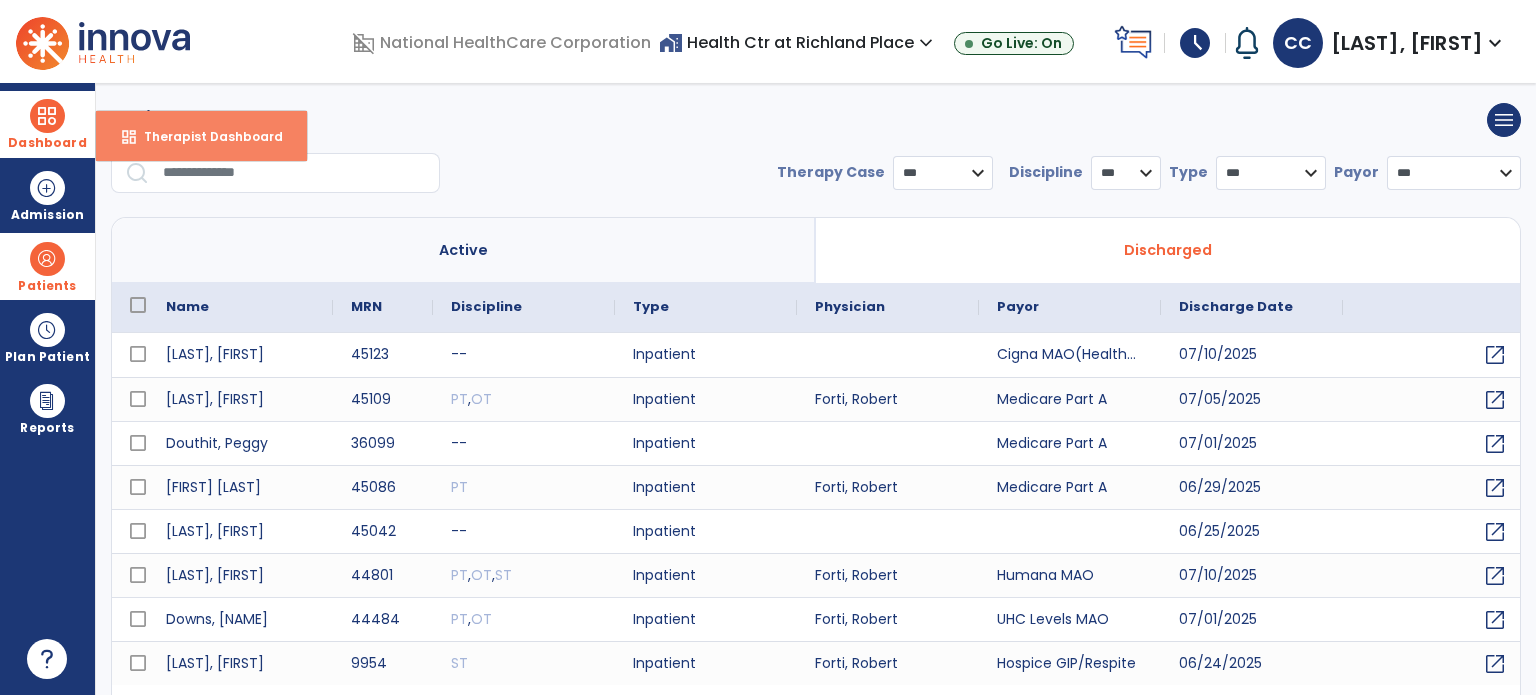click on "Therapist Dashboard" at bounding box center [205, 136] 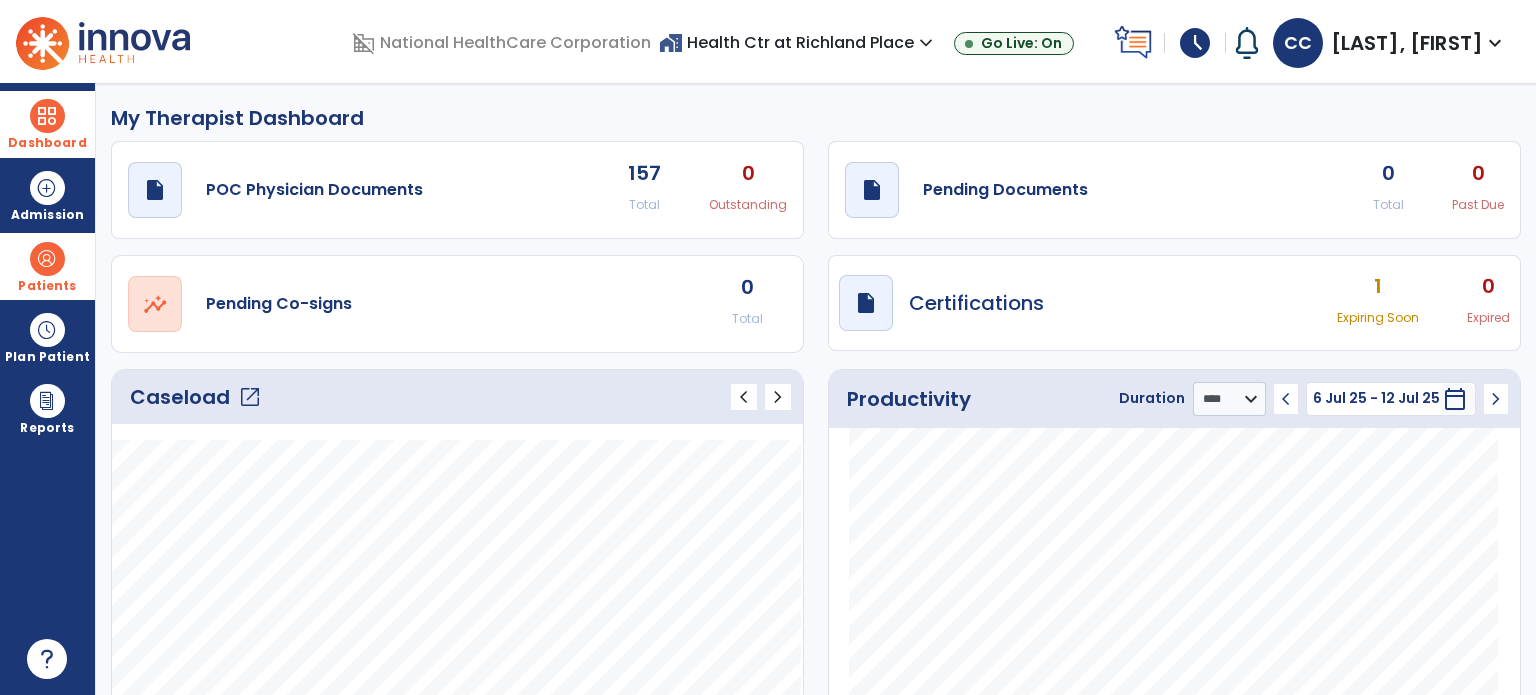 click on "Patients" at bounding box center (47, 266) 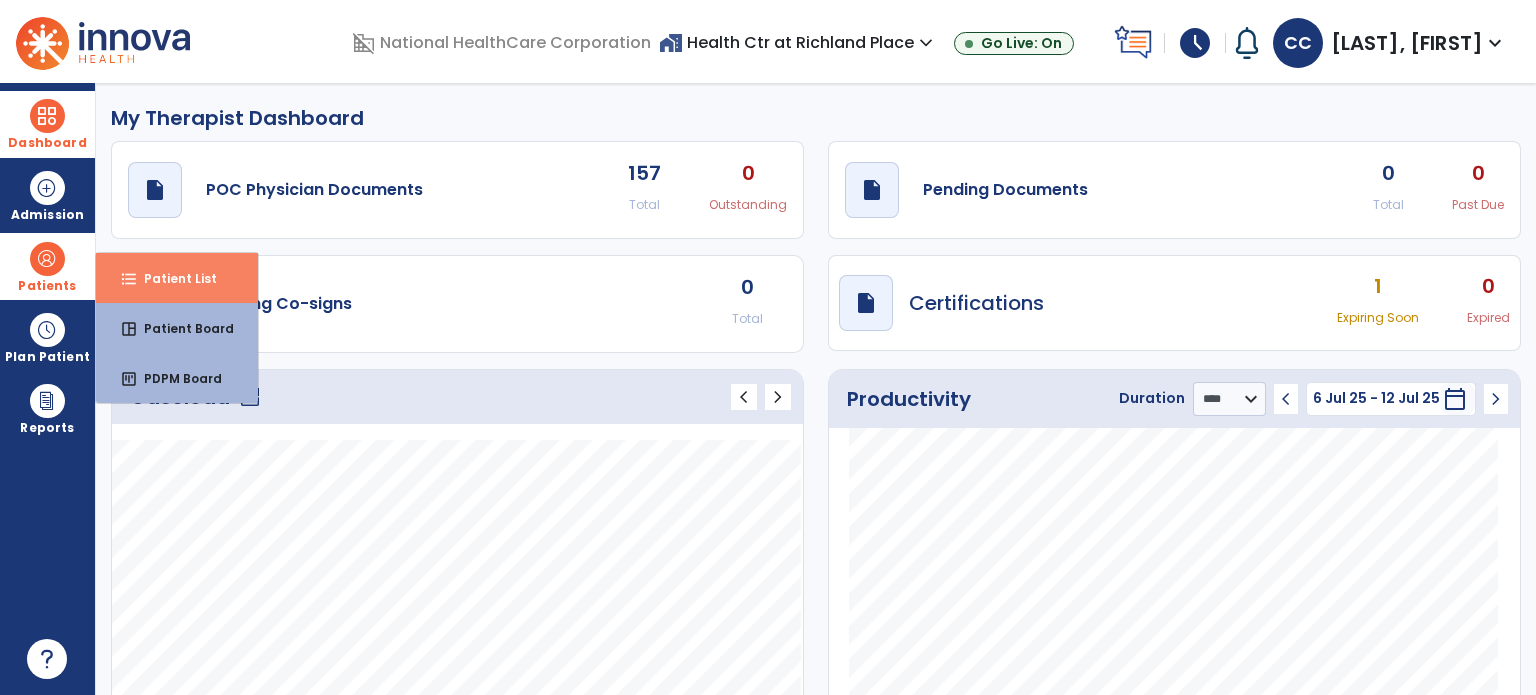 click on "format_list_bulleted  Patient List" at bounding box center [177, 278] 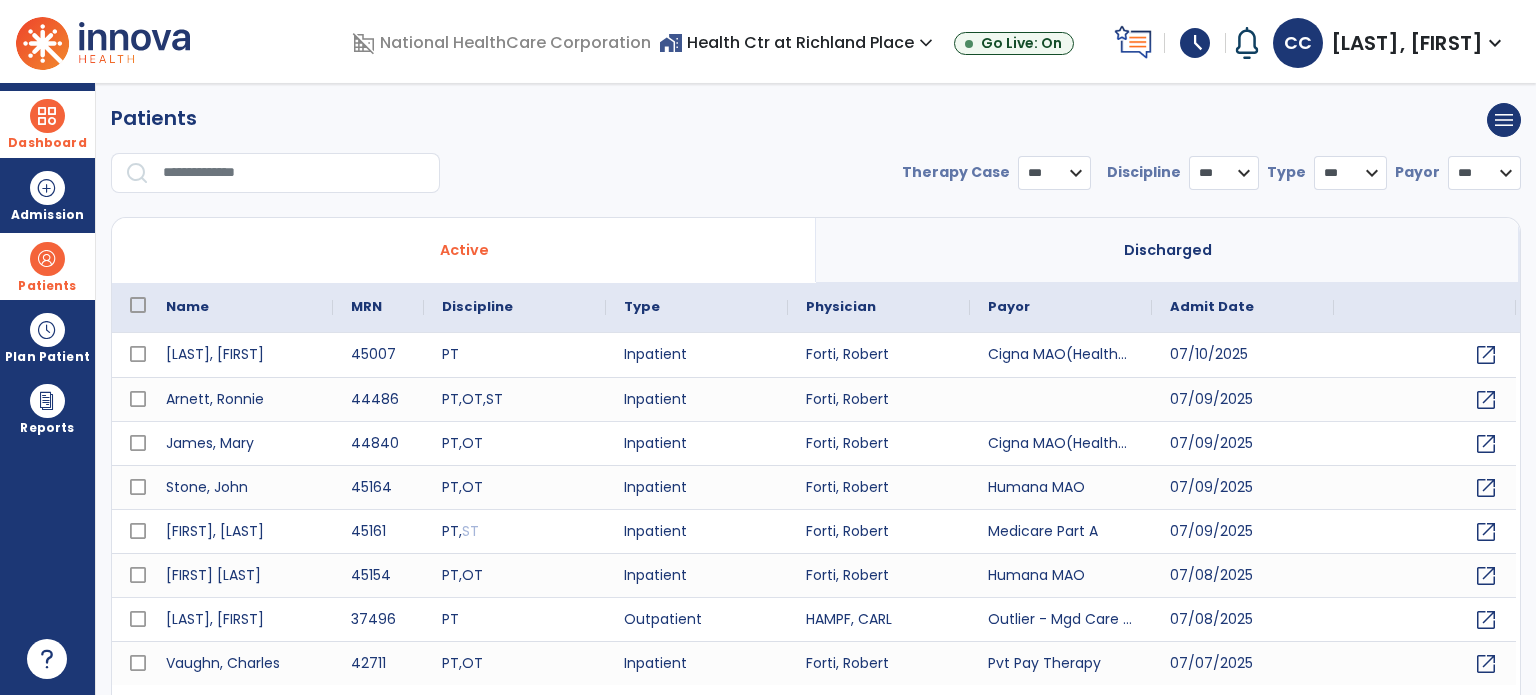 select on "***" 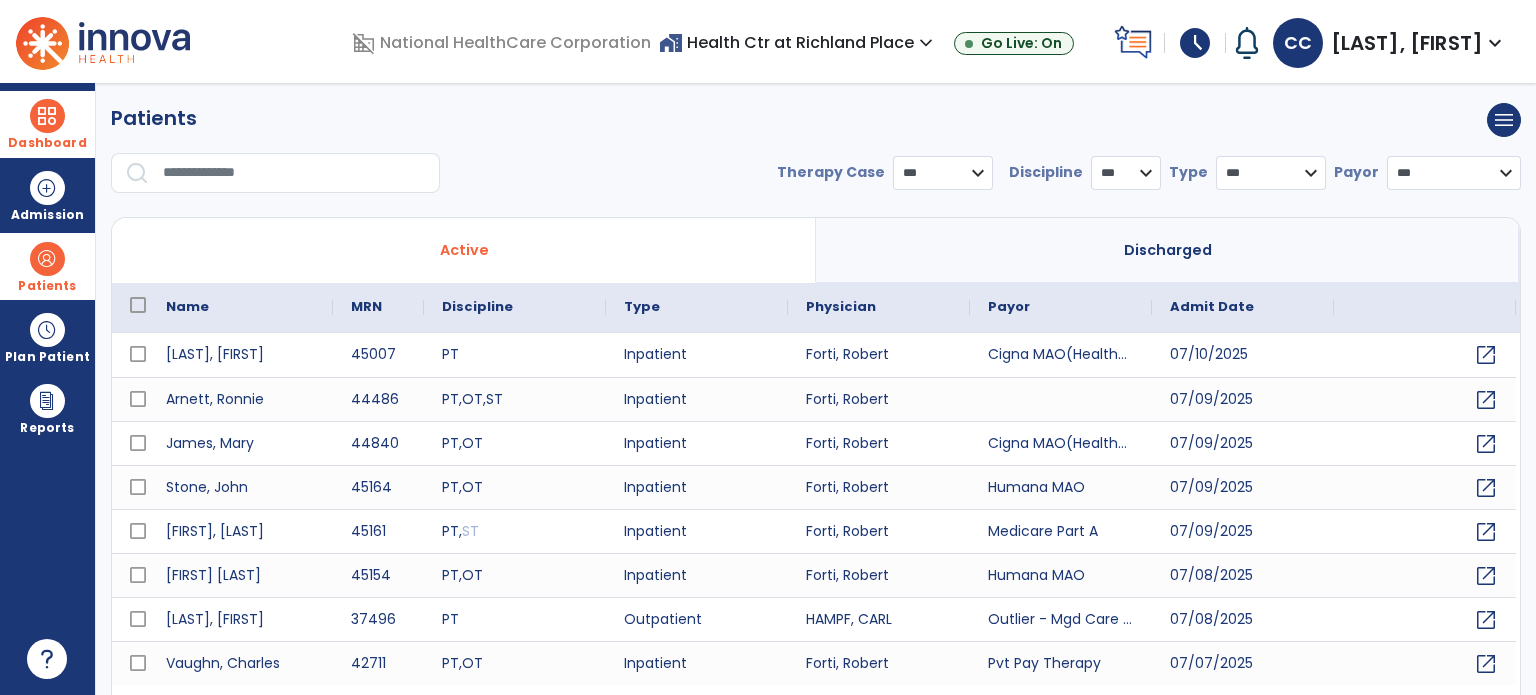 click at bounding box center [281, 181] 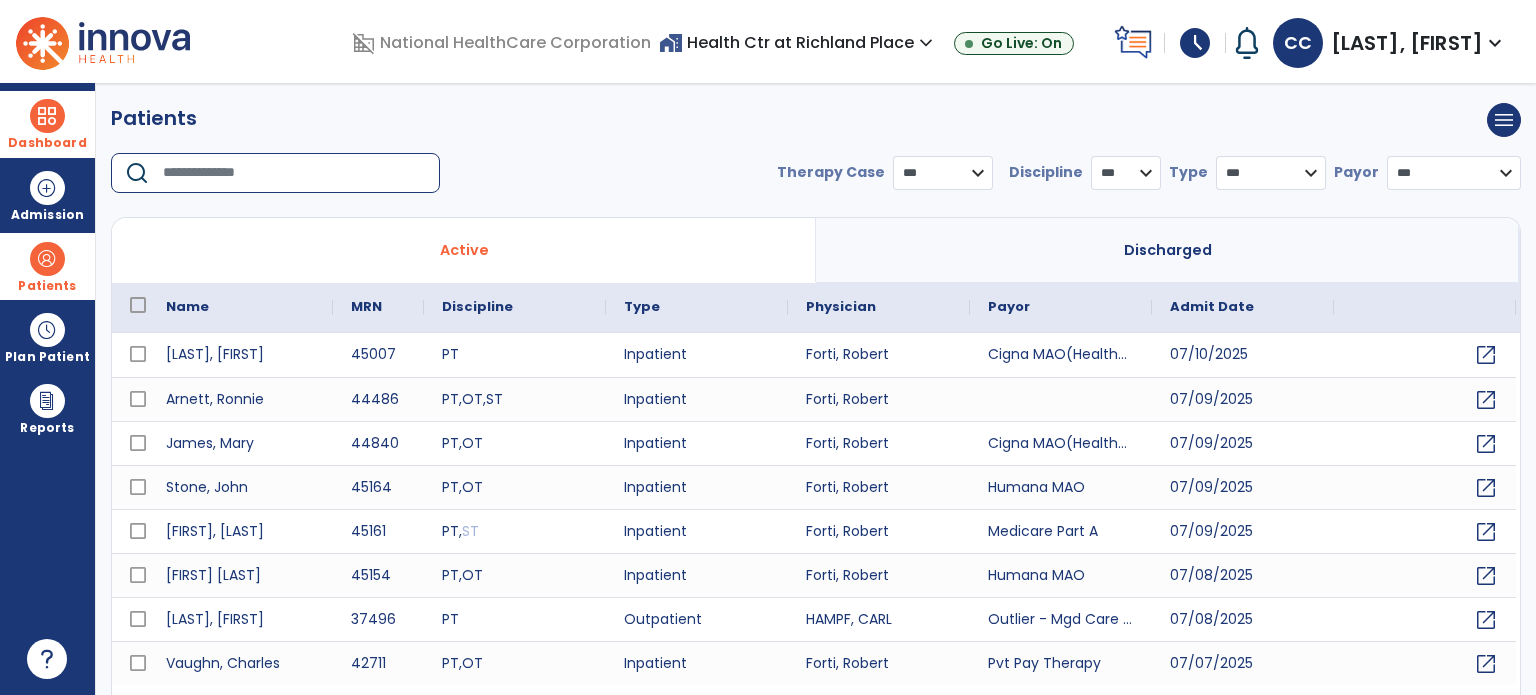 click at bounding box center (294, 173) 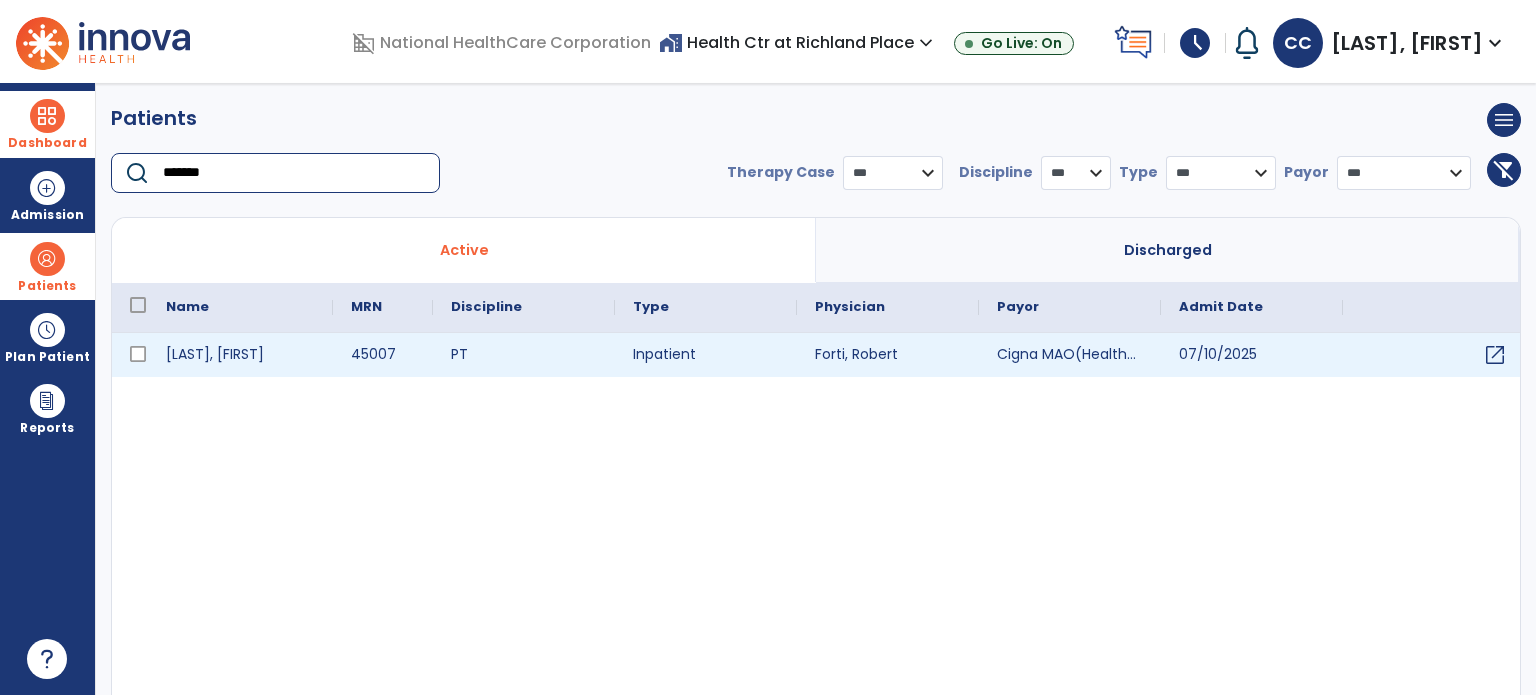 type on "*******" 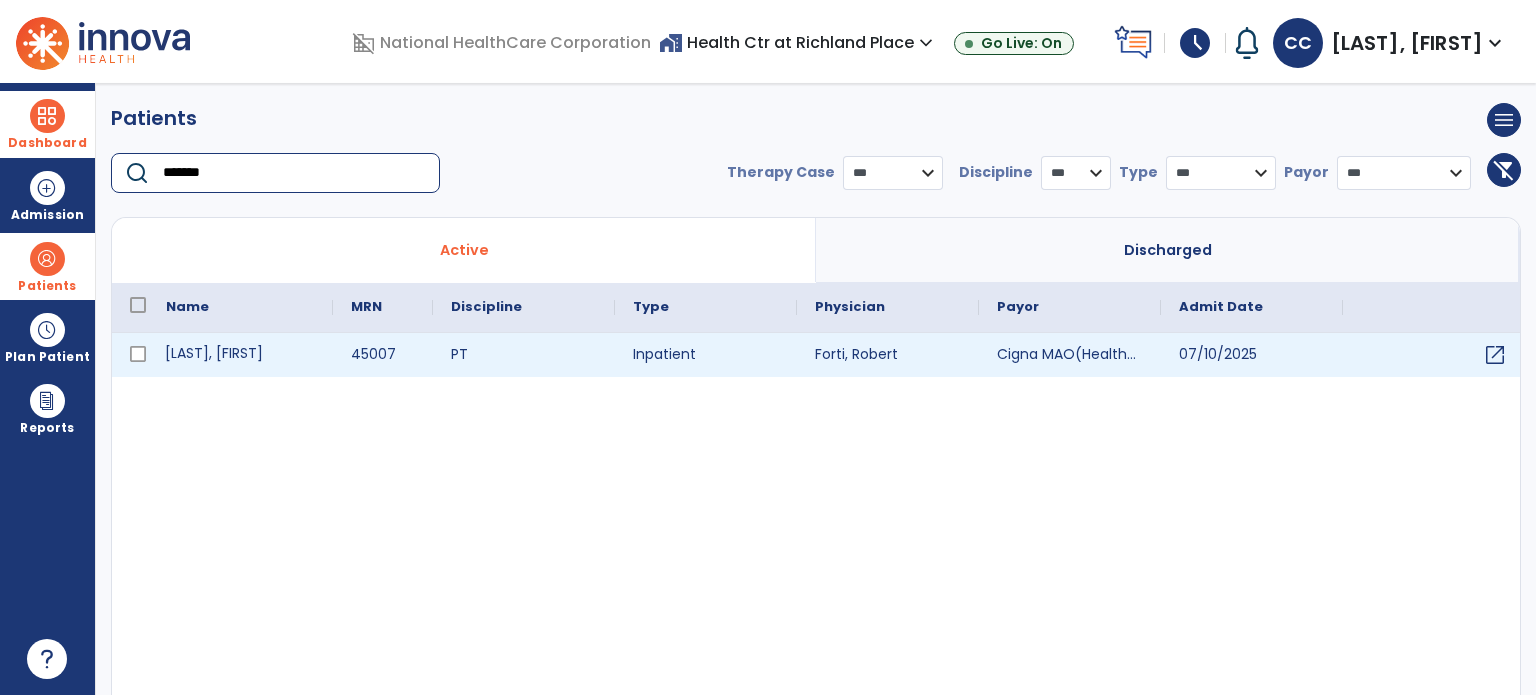 click on "[LAST], [FIRST]" at bounding box center [240, 355] 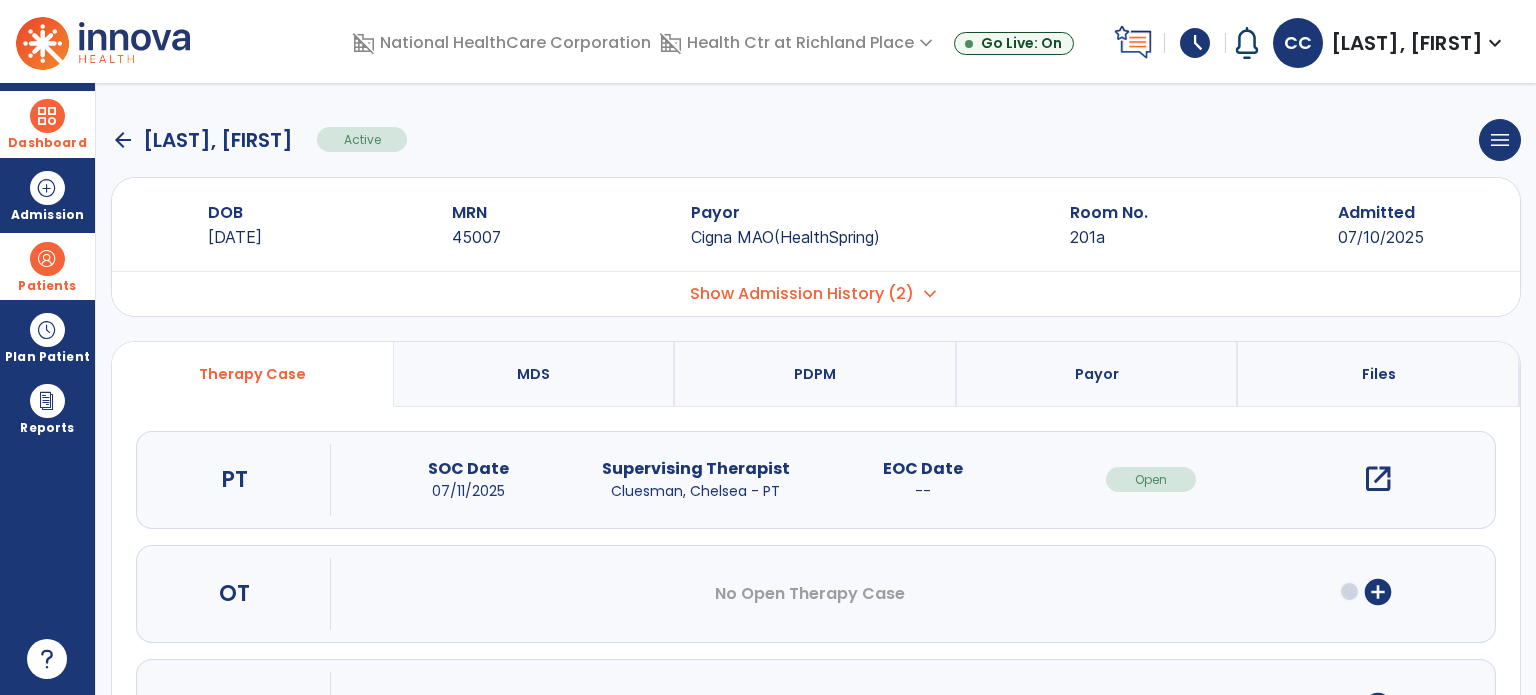 click on "open_in_new" at bounding box center [1378, 479] 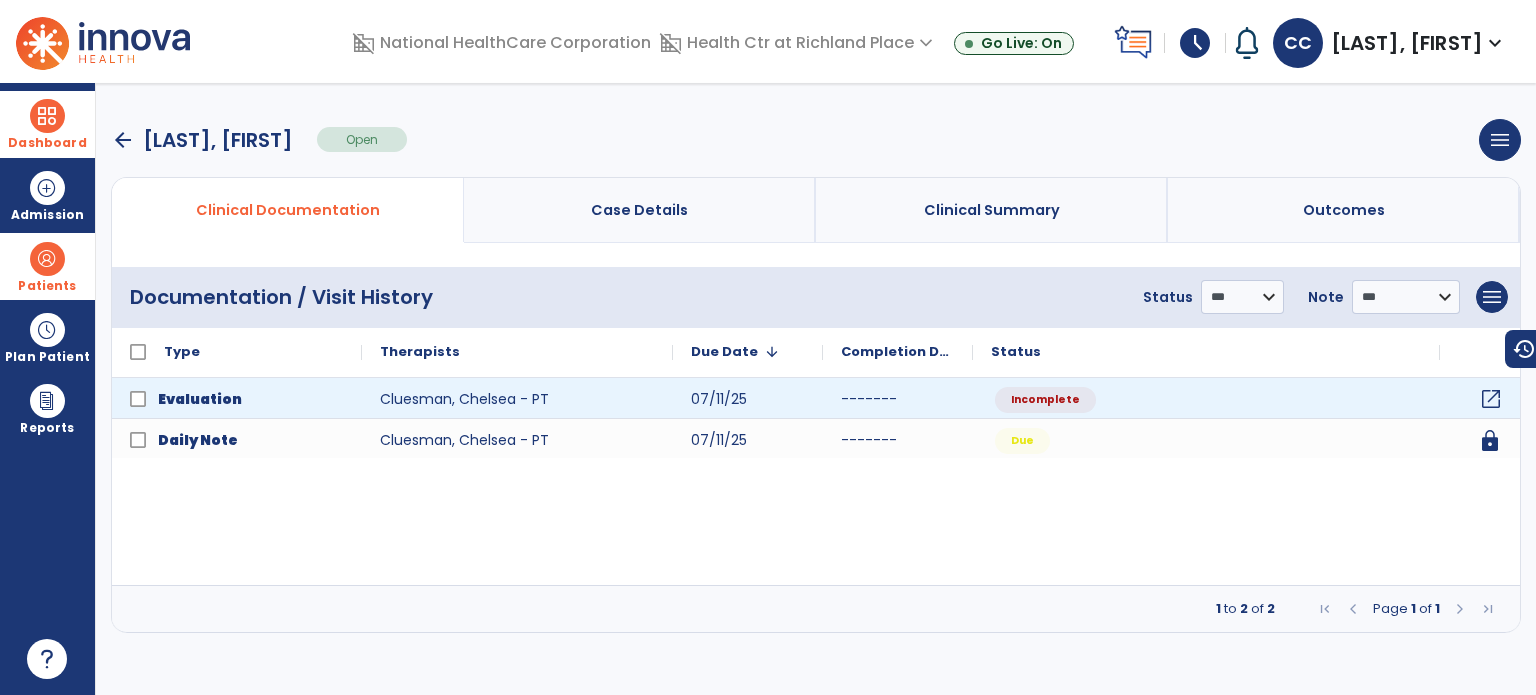 click on "open_in_new" 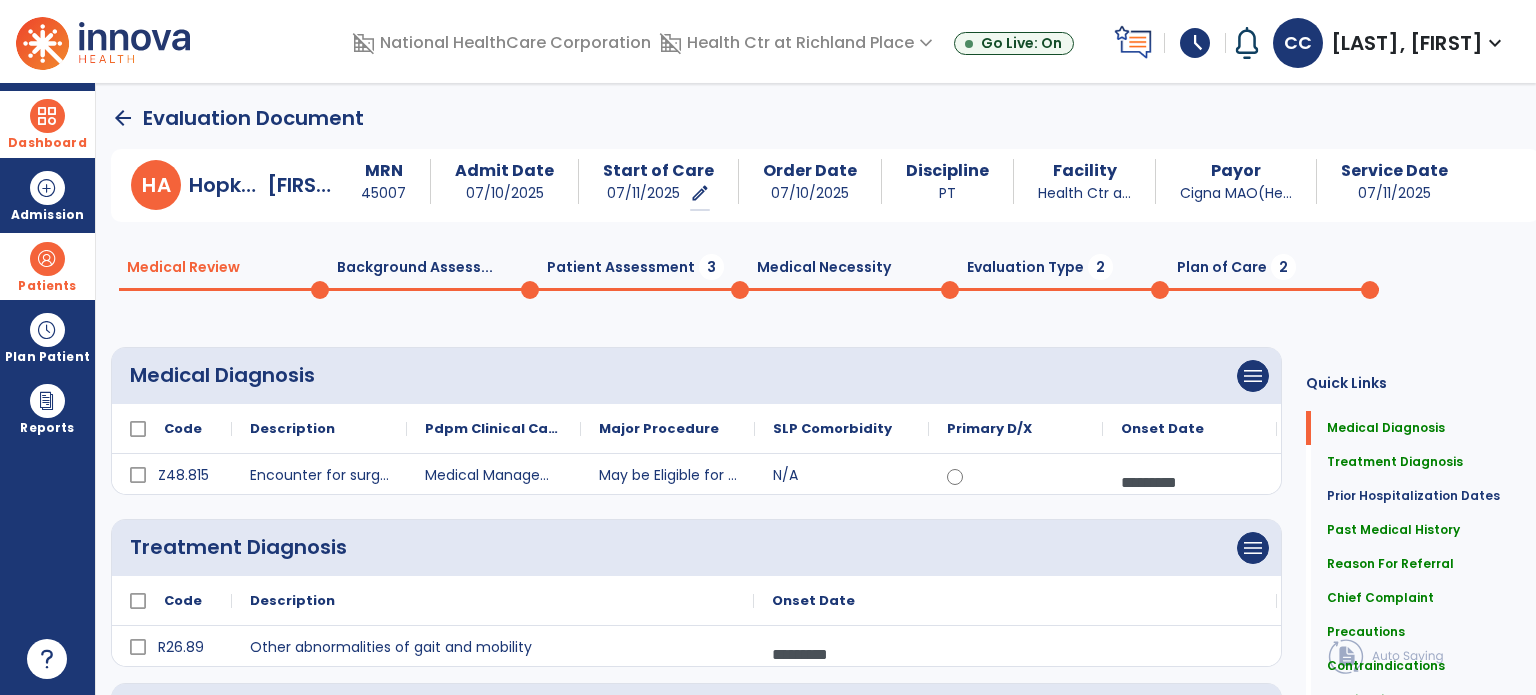 click on "Patient Assessment  3" 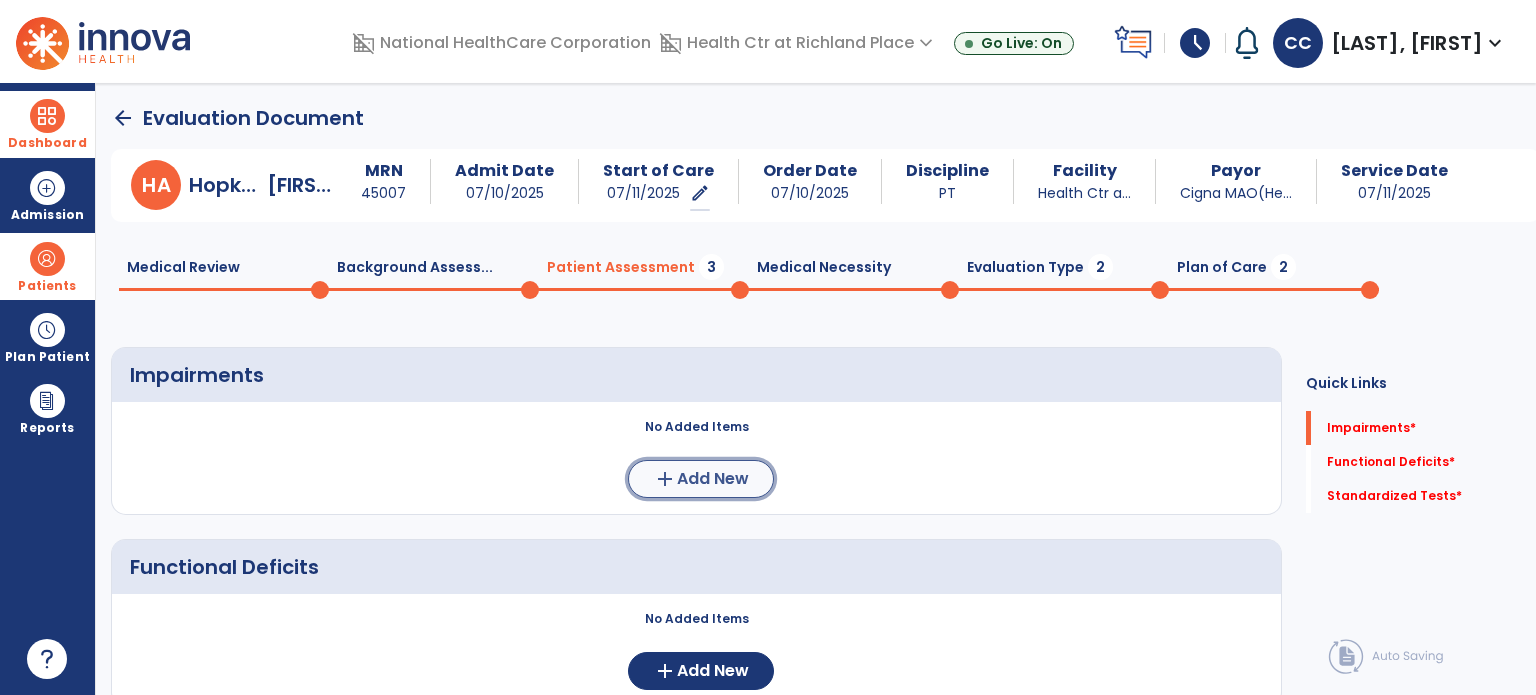 click on "add" 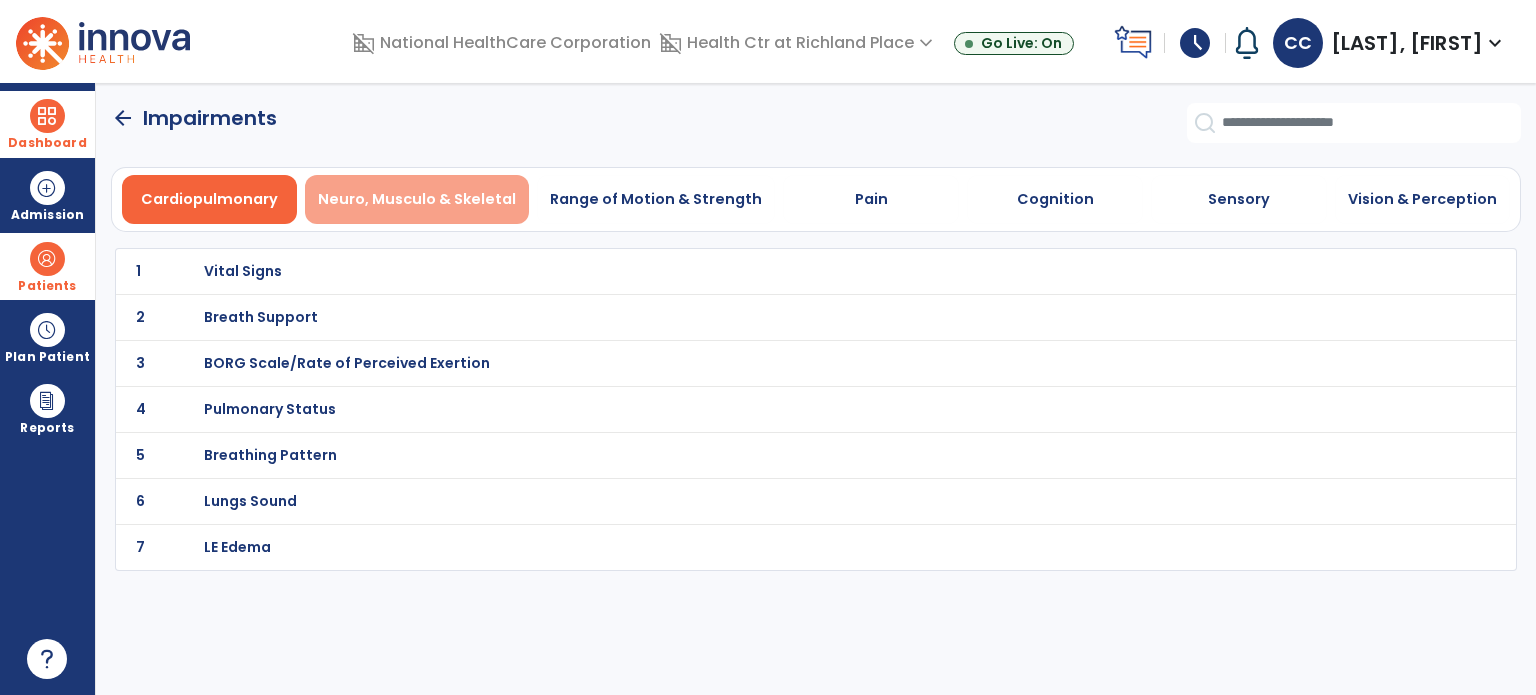 click on "Neuro, Musculo & Skeletal" at bounding box center [417, 199] 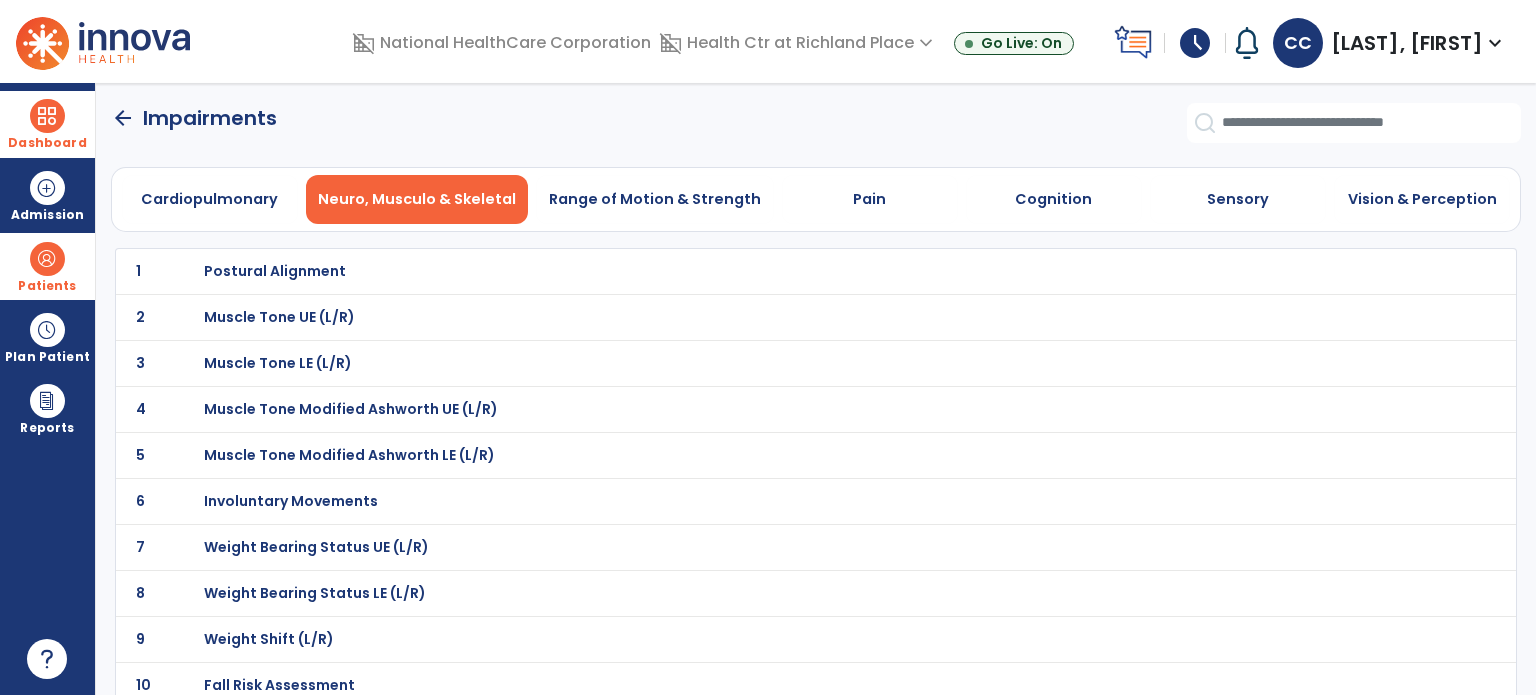 click on "Fall Risk Assessment" at bounding box center [275, 271] 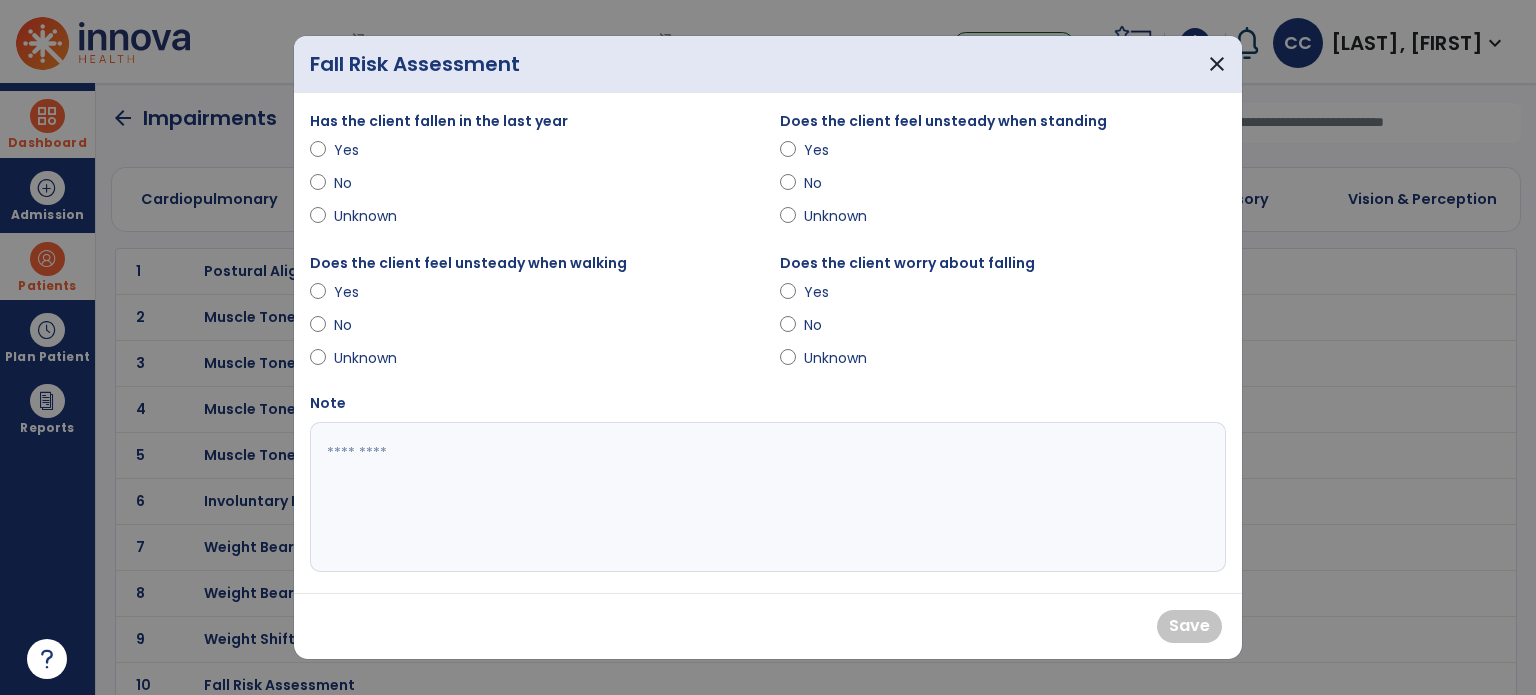click on "Yes" at bounding box center [369, 150] 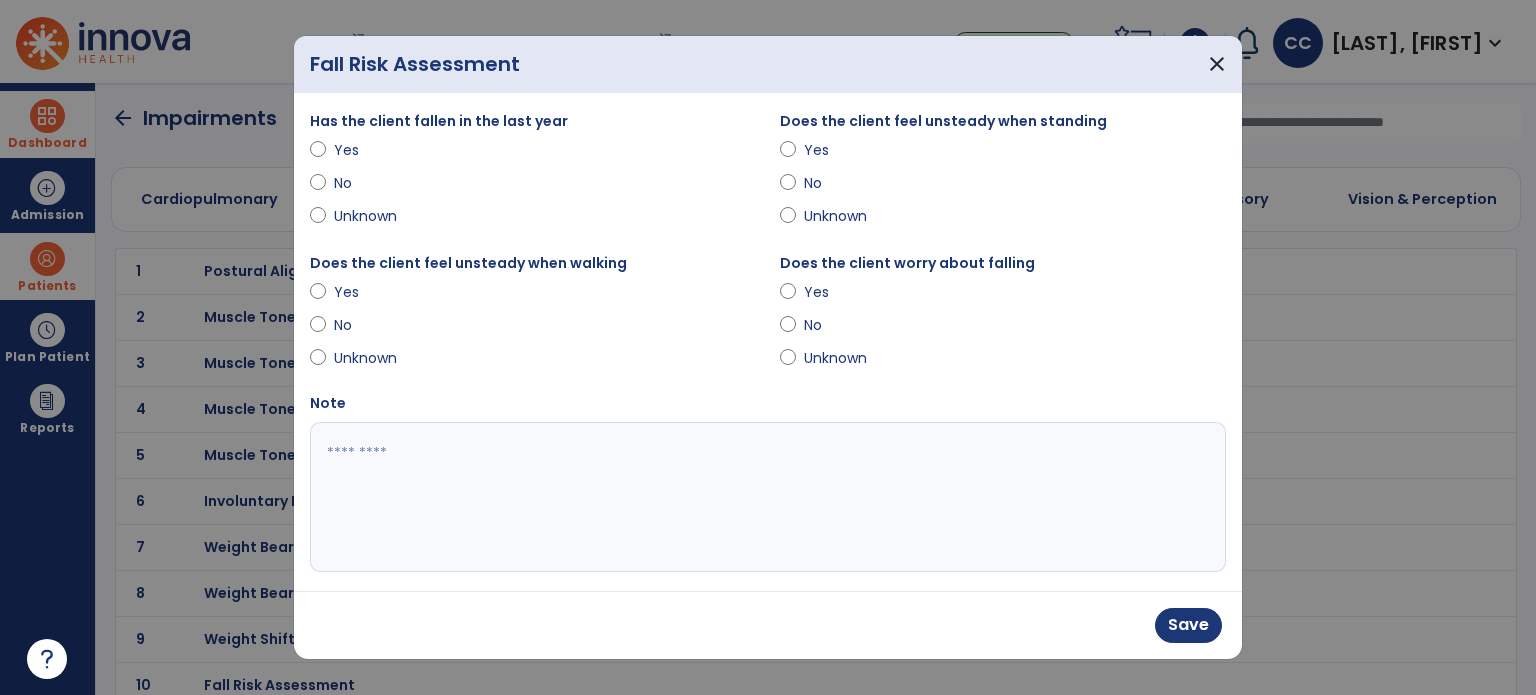 click on "Yes" at bounding box center [839, 150] 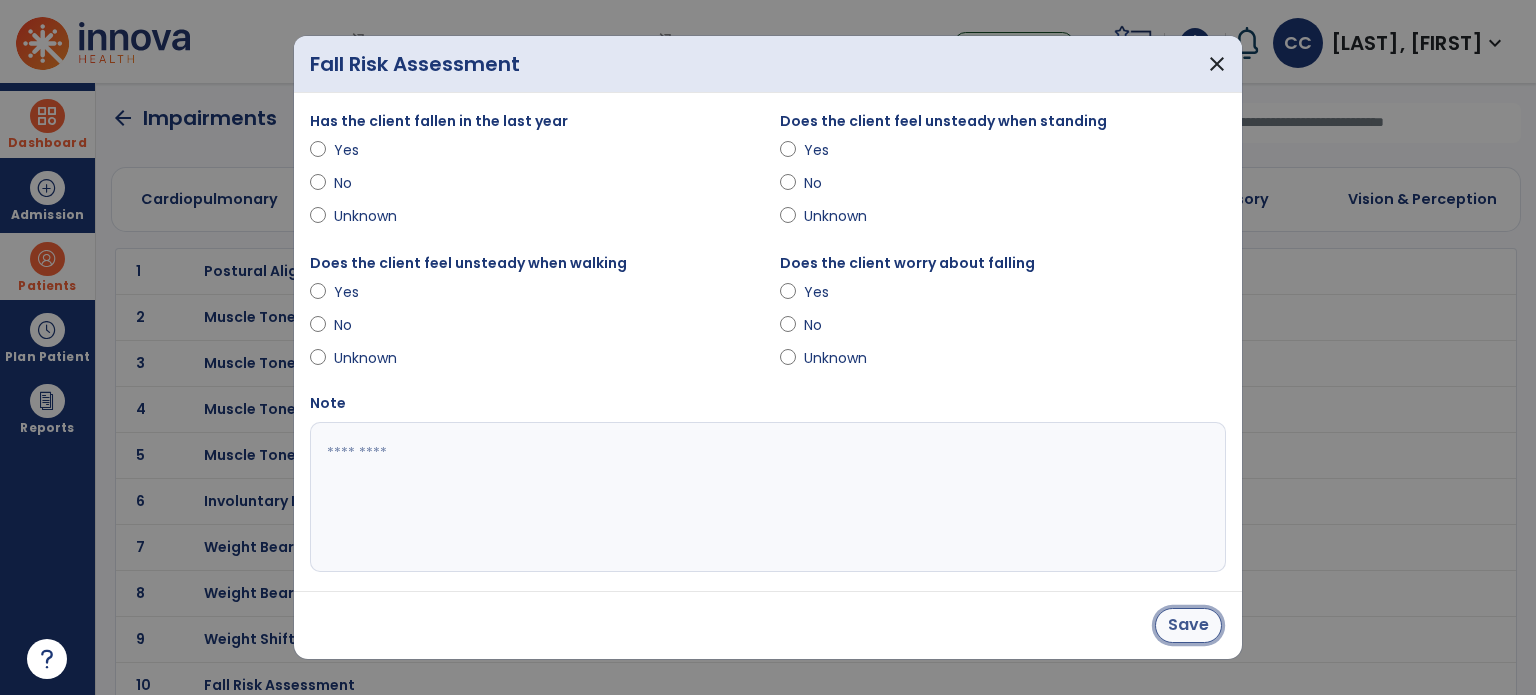 click on "Save" at bounding box center (1188, 625) 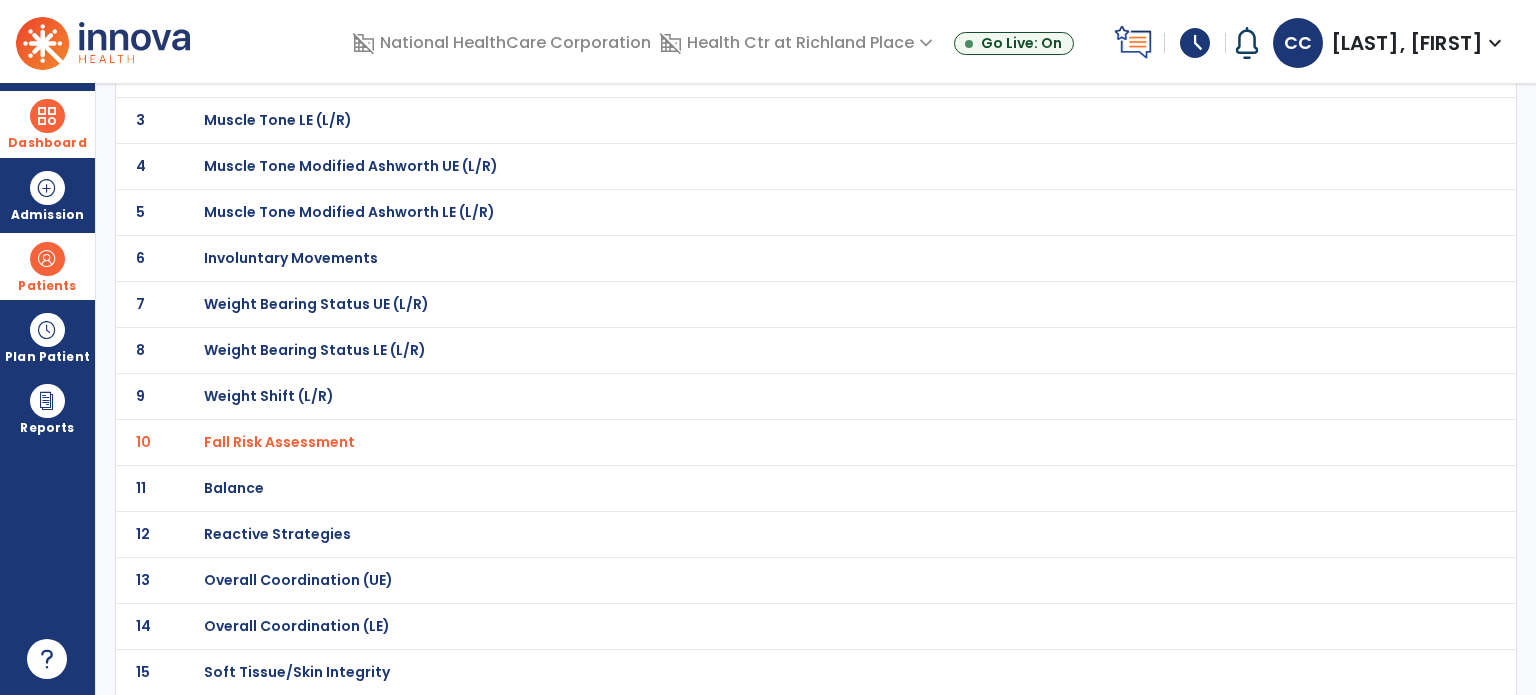 scroll, scrollTop: 245, scrollLeft: 0, axis: vertical 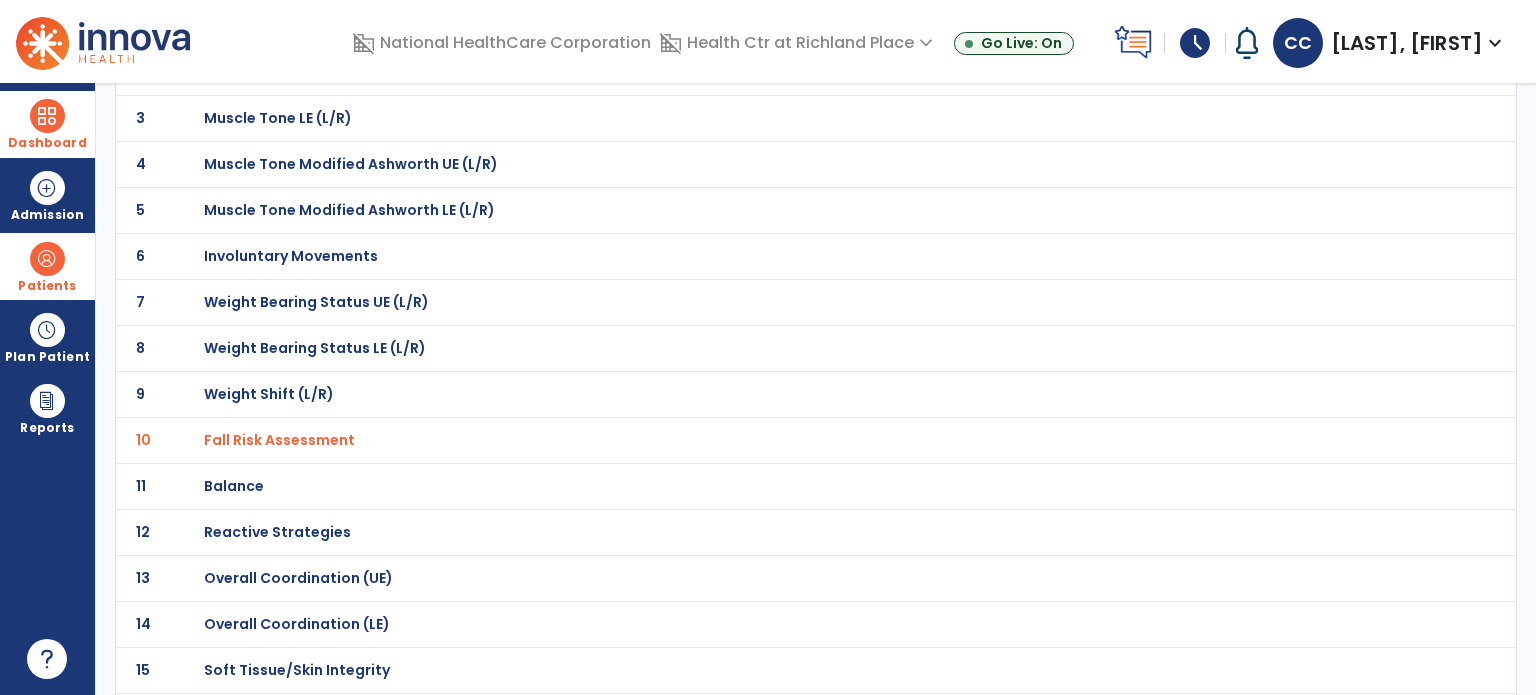 click on "Balance" at bounding box center [275, 26] 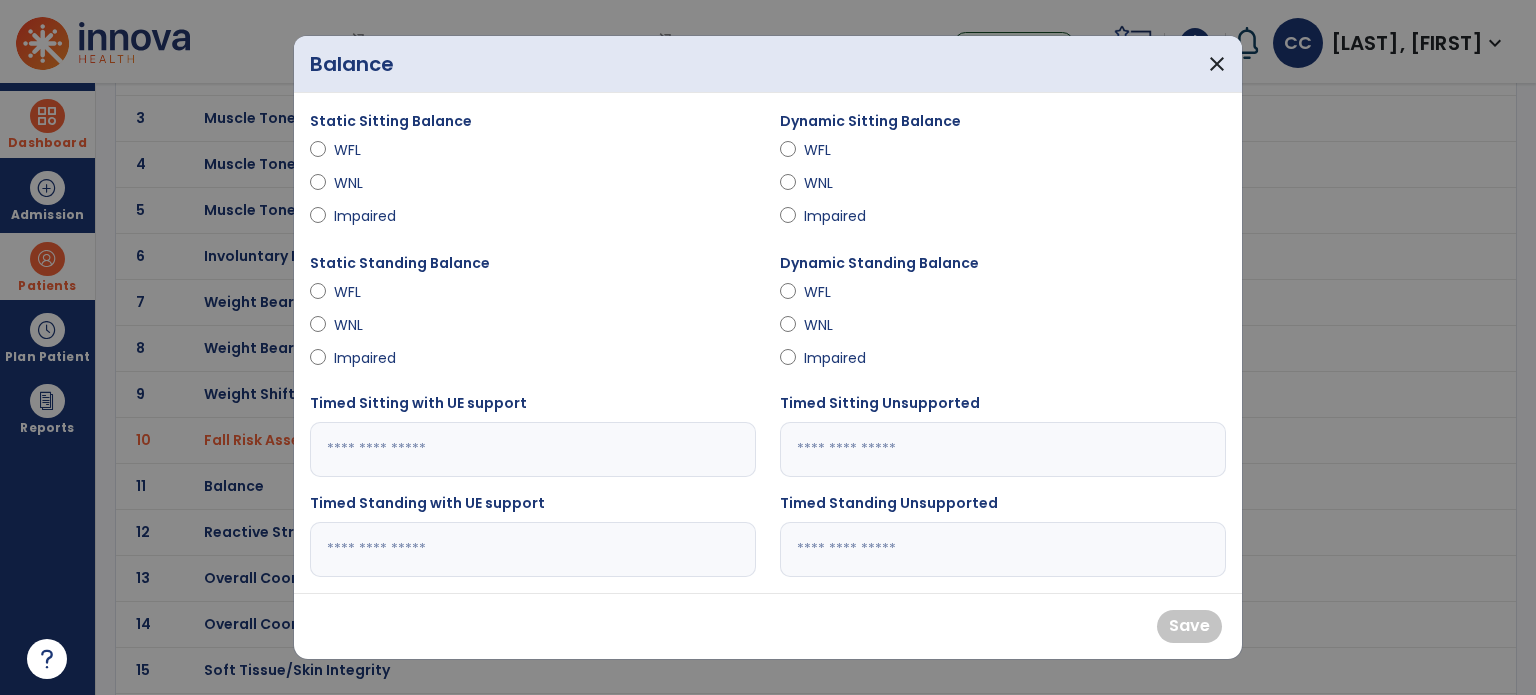 click on "Impaired" at bounding box center [369, 216] 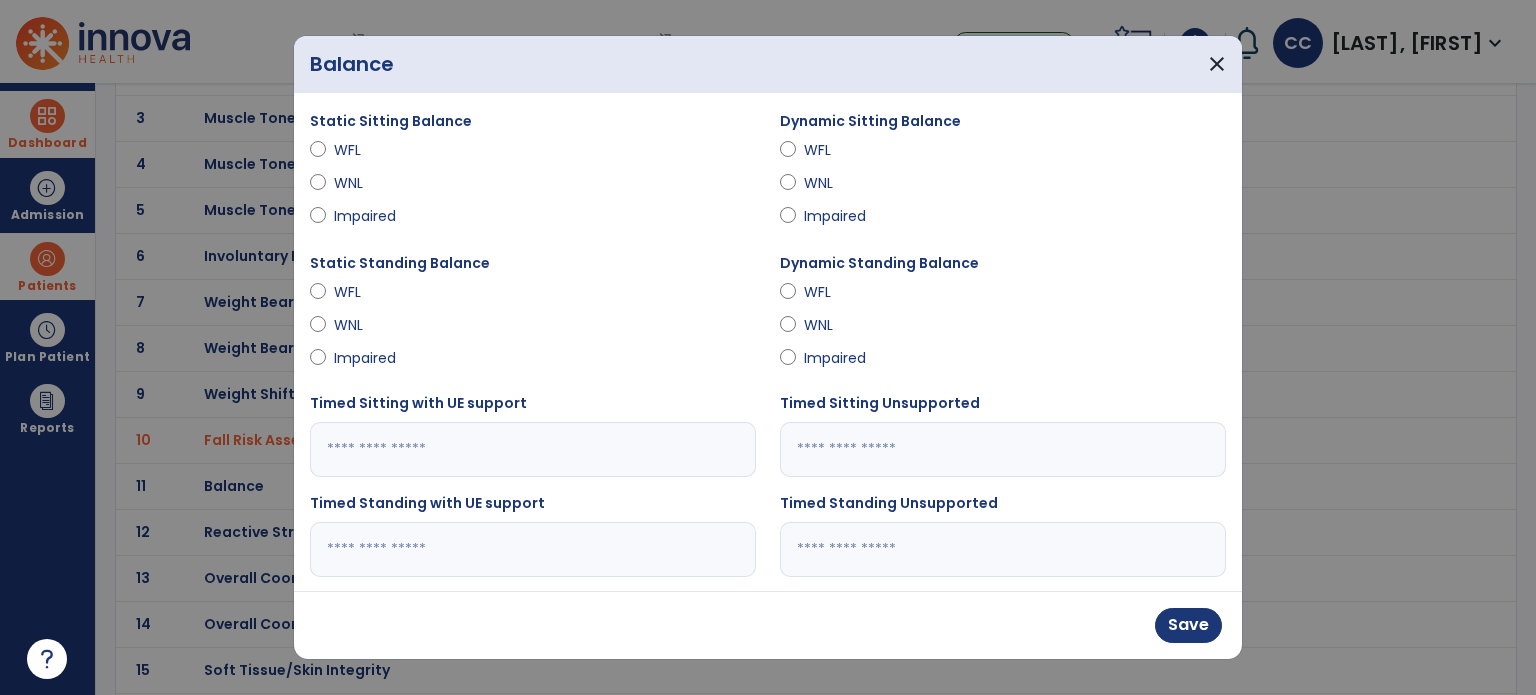 click on "Impaired" at bounding box center (839, 216) 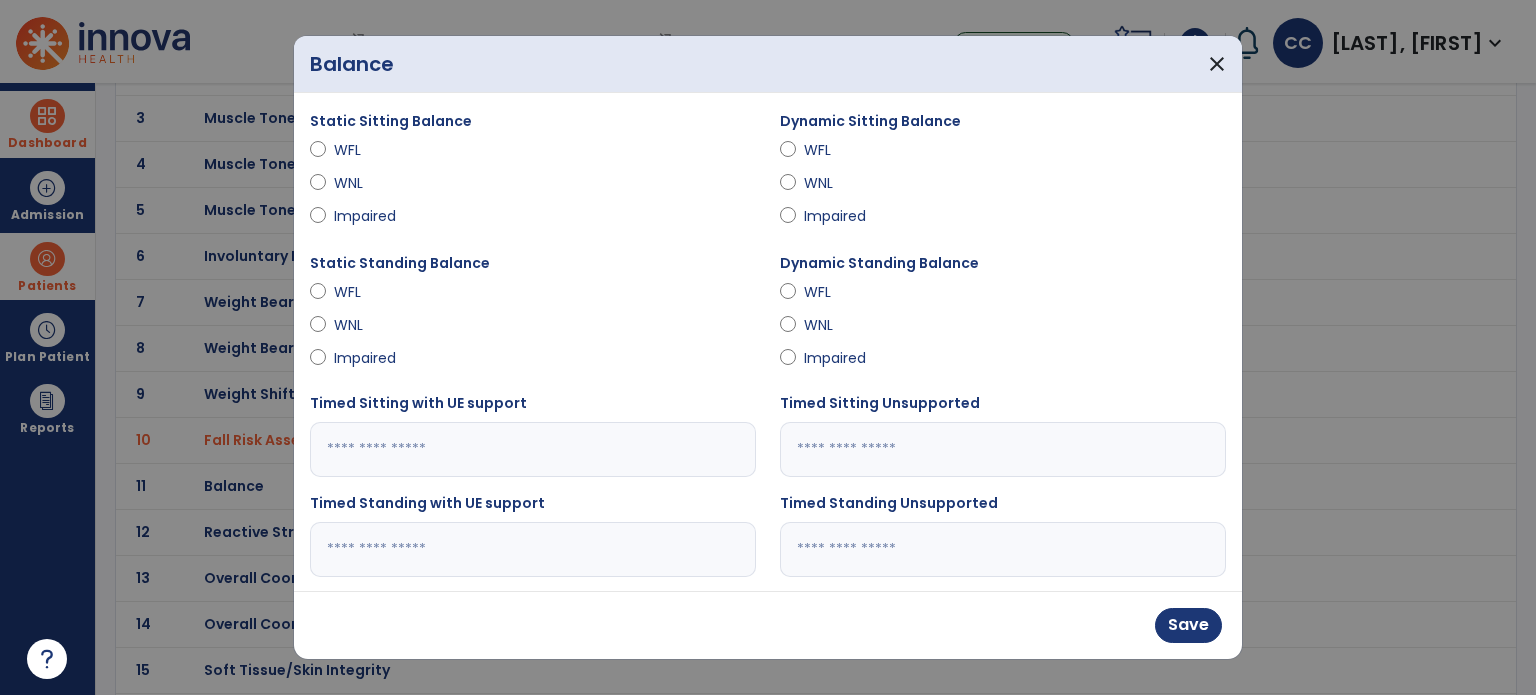 click on "Impaired" at bounding box center [369, 358] 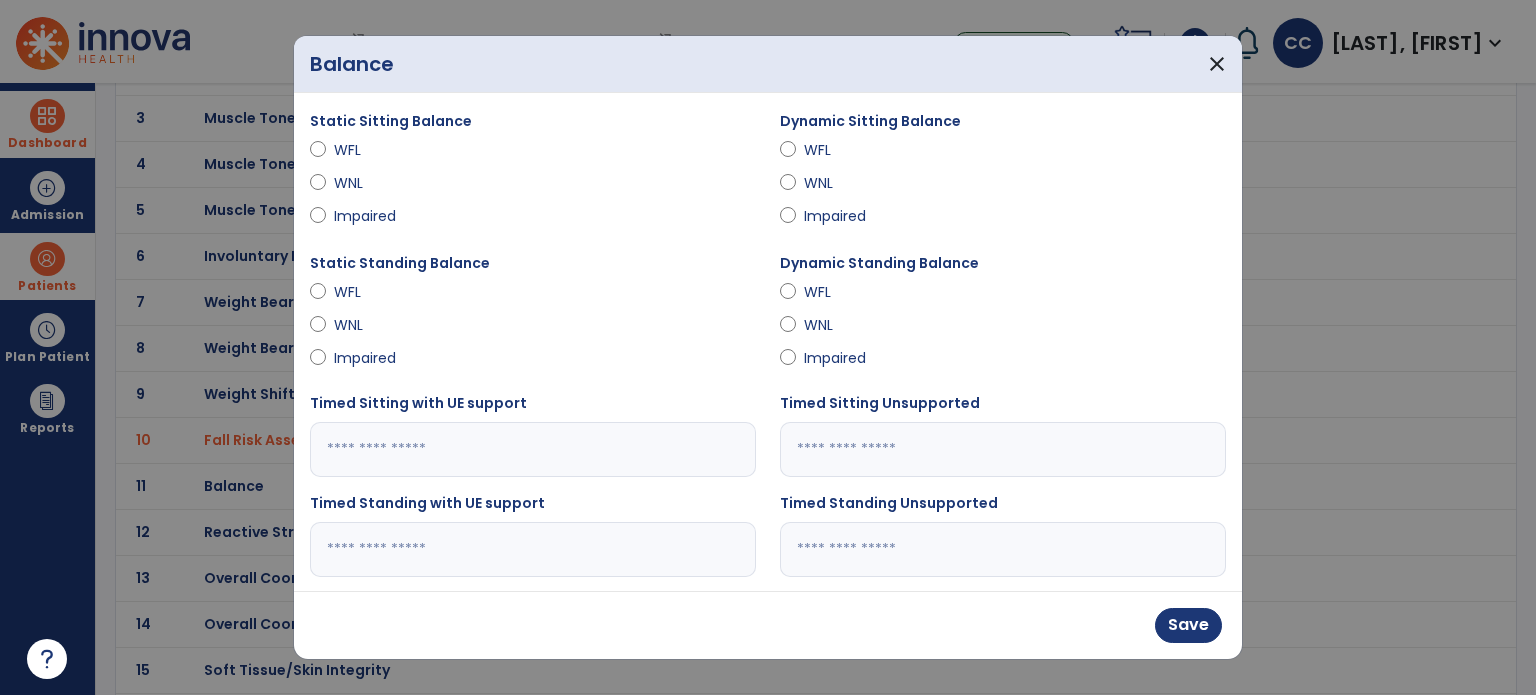 click on "Impaired" at bounding box center (839, 358) 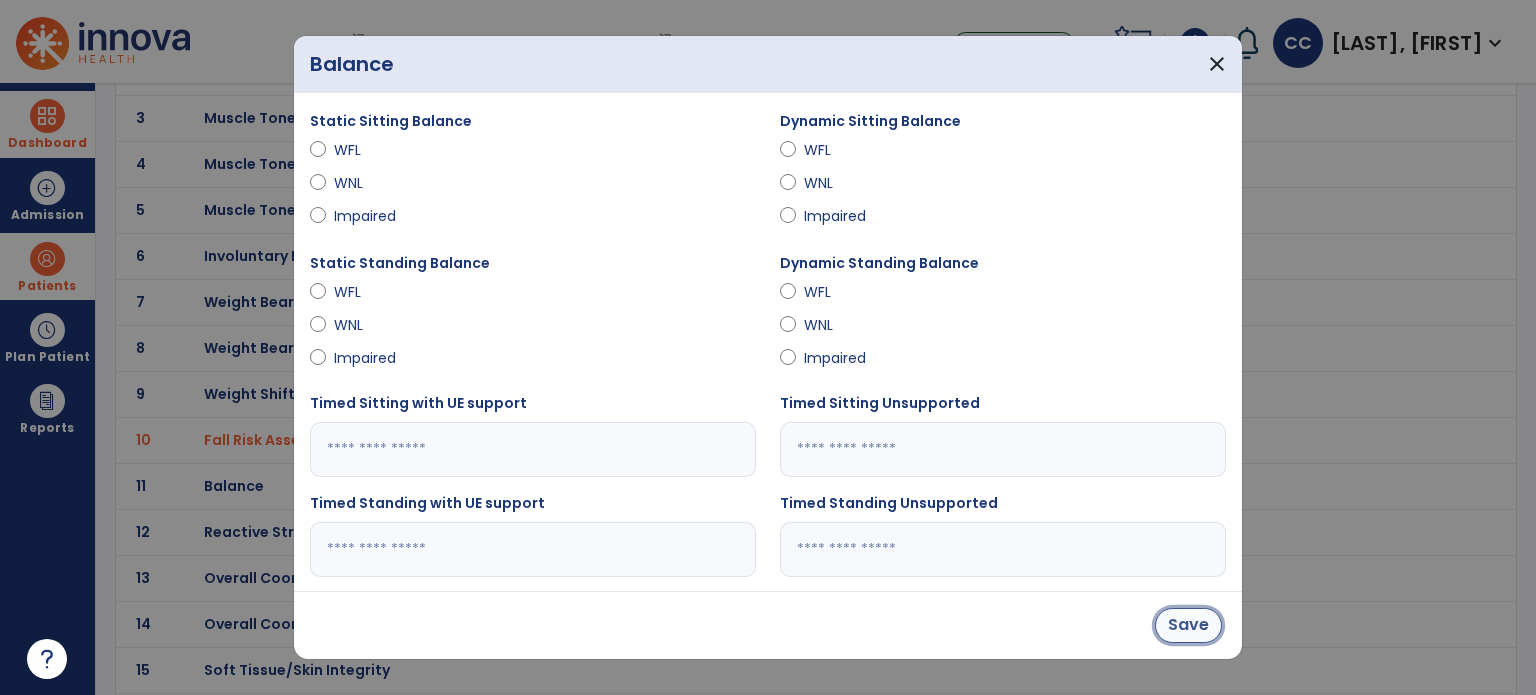 click on "Save" at bounding box center (1188, 625) 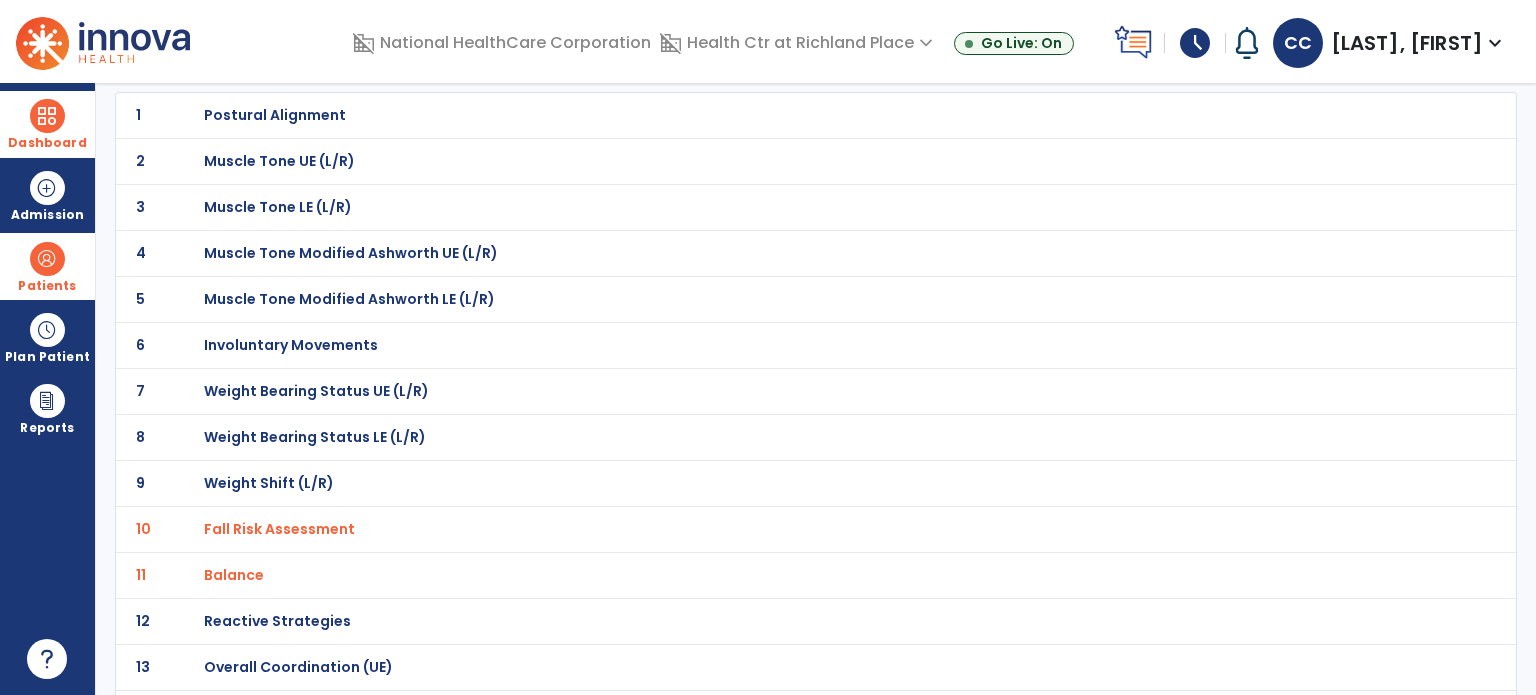 scroll, scrollTop: 0, scrollLeft: 0, axis: both 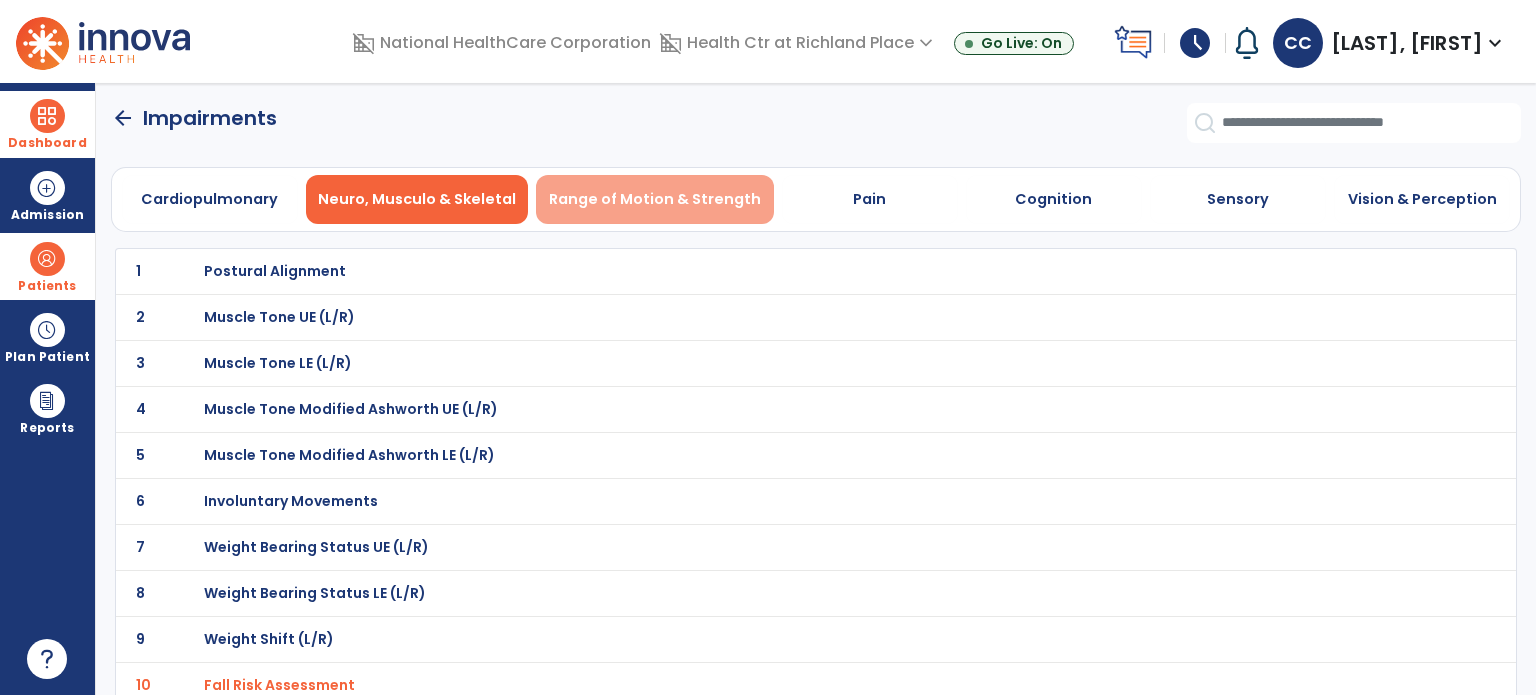 click on "Range of Motion & Strength" at bounding box center [655, 199] 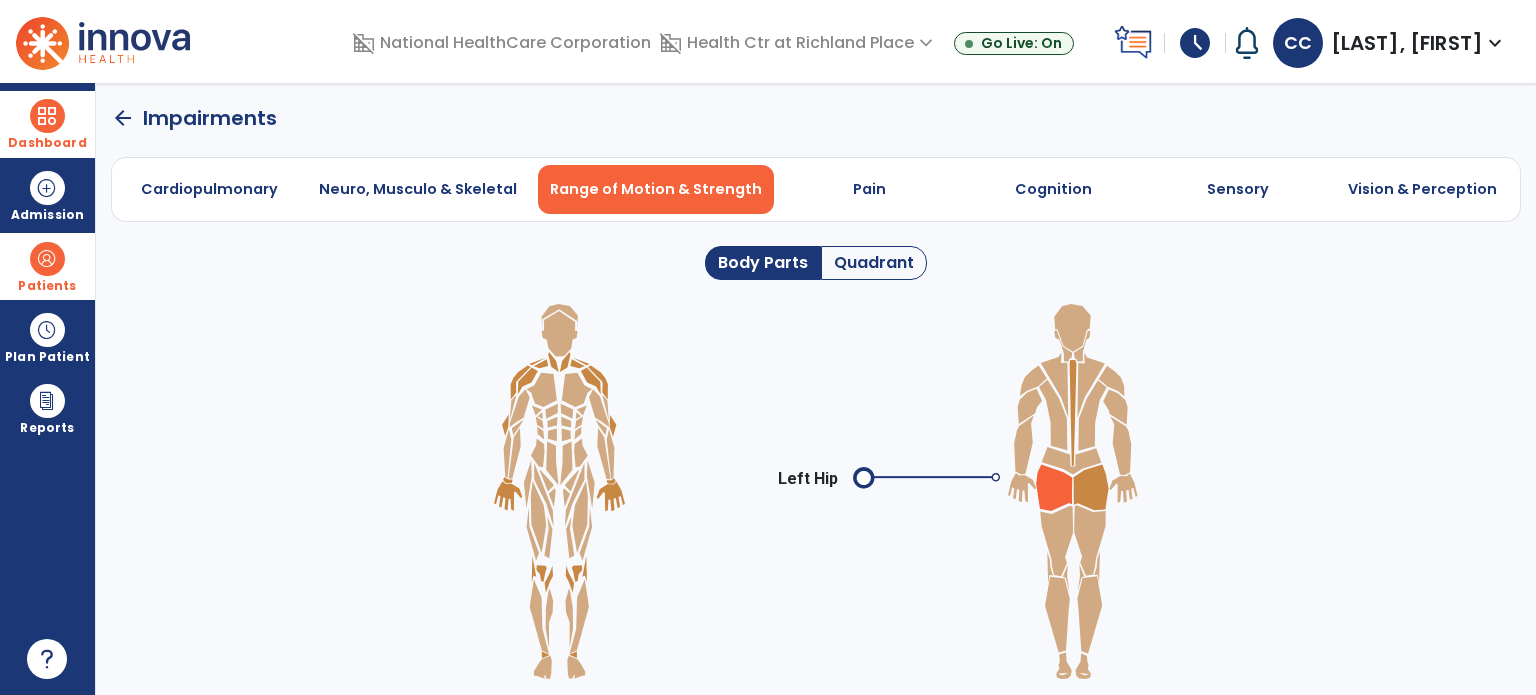 click 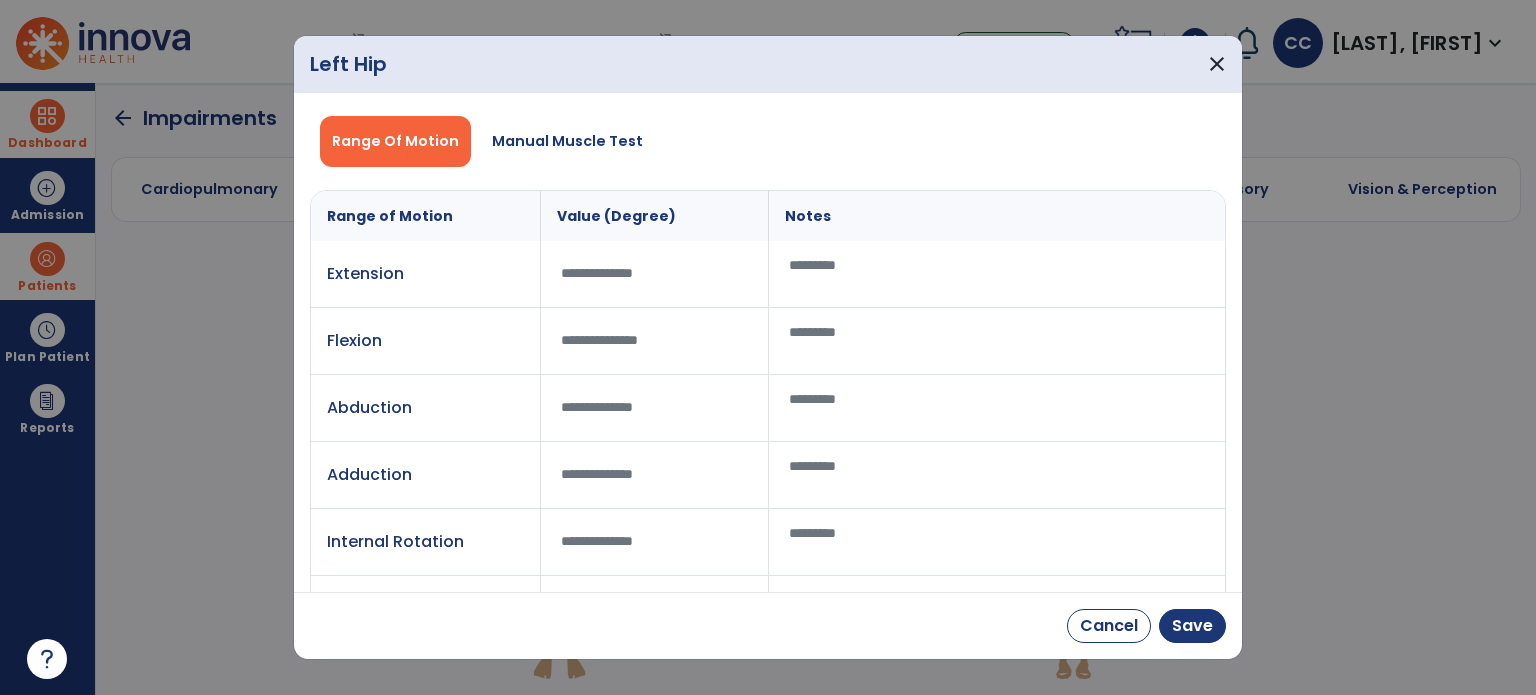 click on "Range Of Motion   Manual Muscle Test" at bounding box center (768, 141) 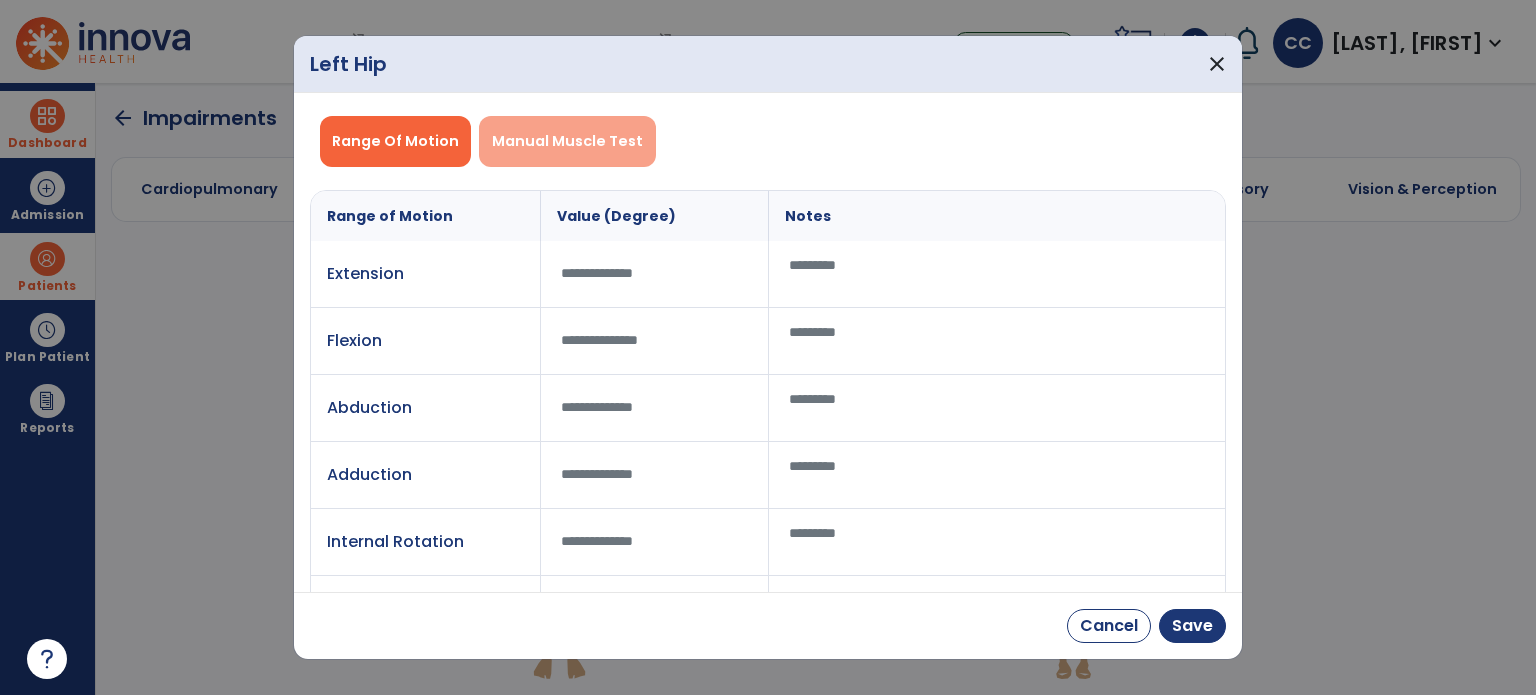 click on "Manual Muscle Test" at bounding box center [567, 141] 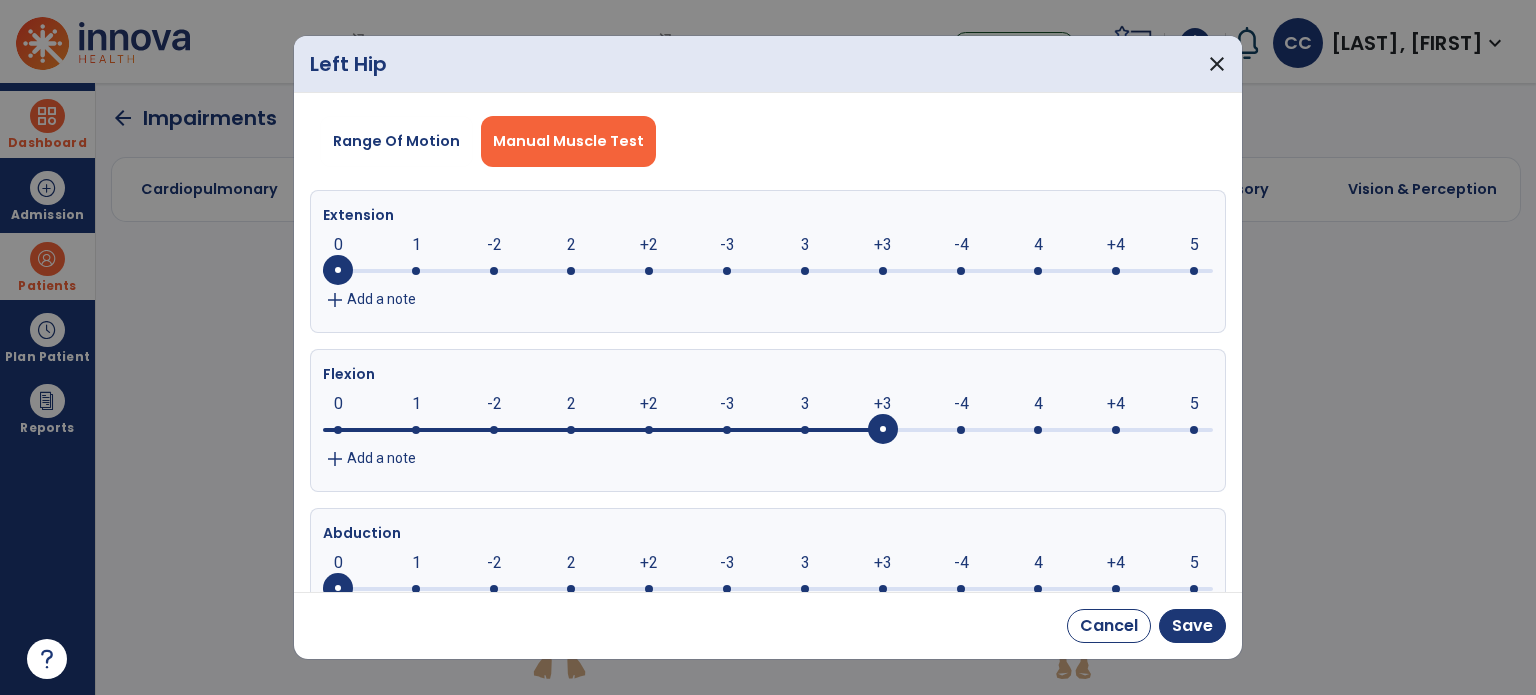 drag, startPoint x: 328, startPoint y: 425, endPoint x: 853, endPoint y: 459, distance: 526.0998 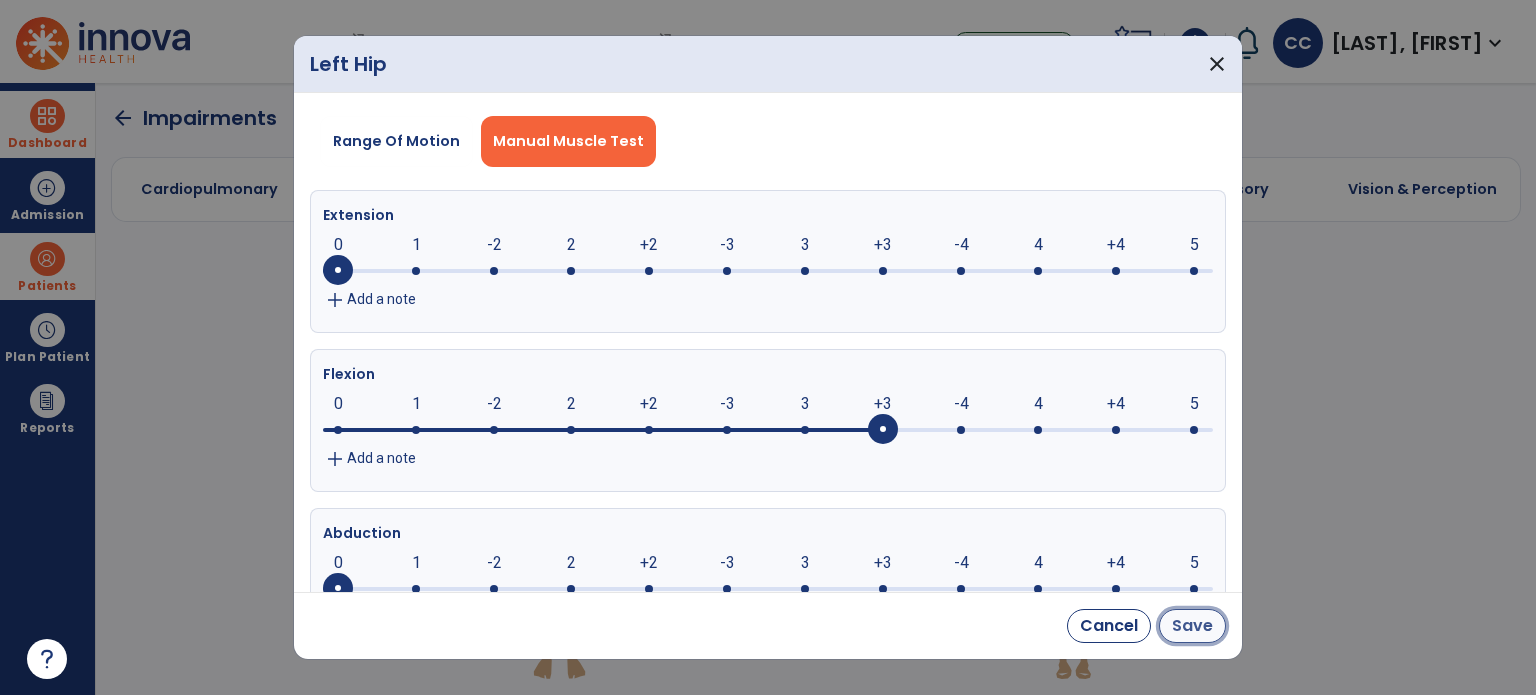 click on "Save" at bounding box center [1192, 626] 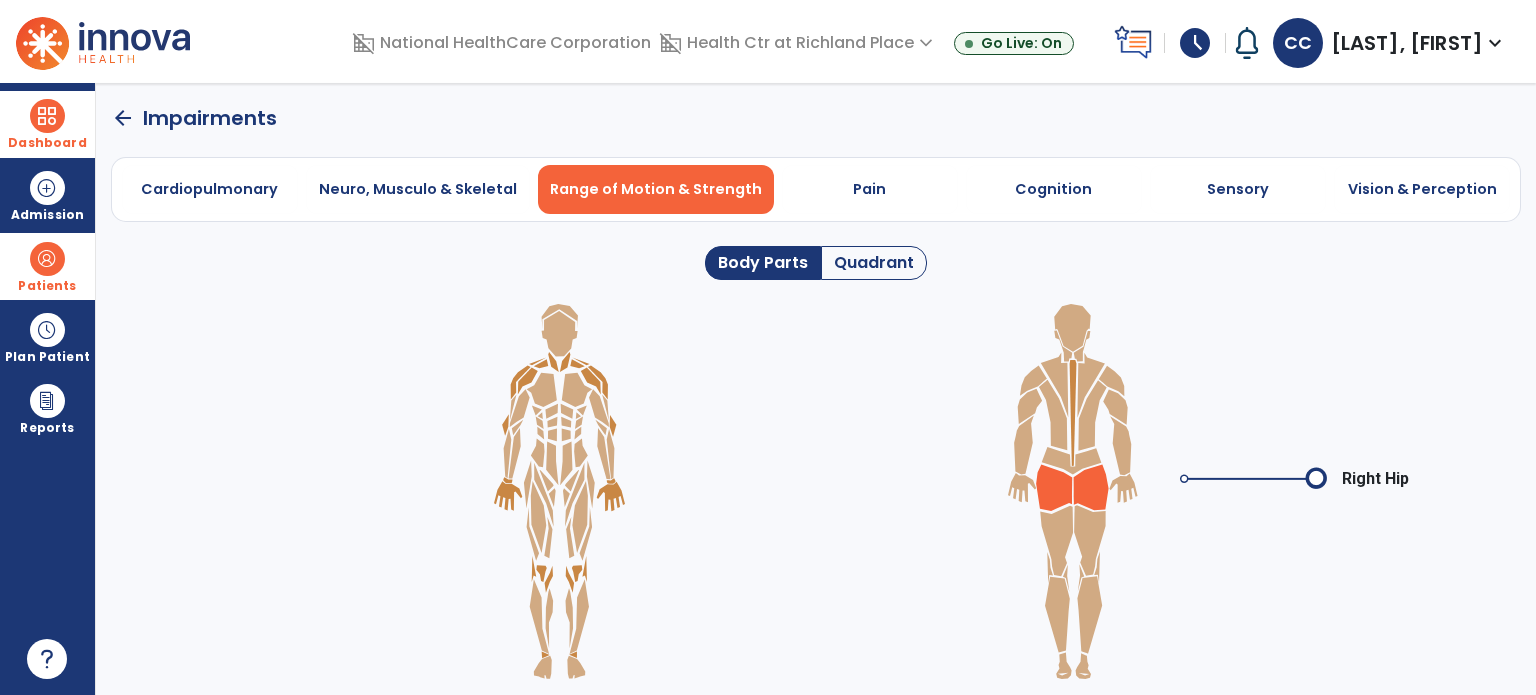 click 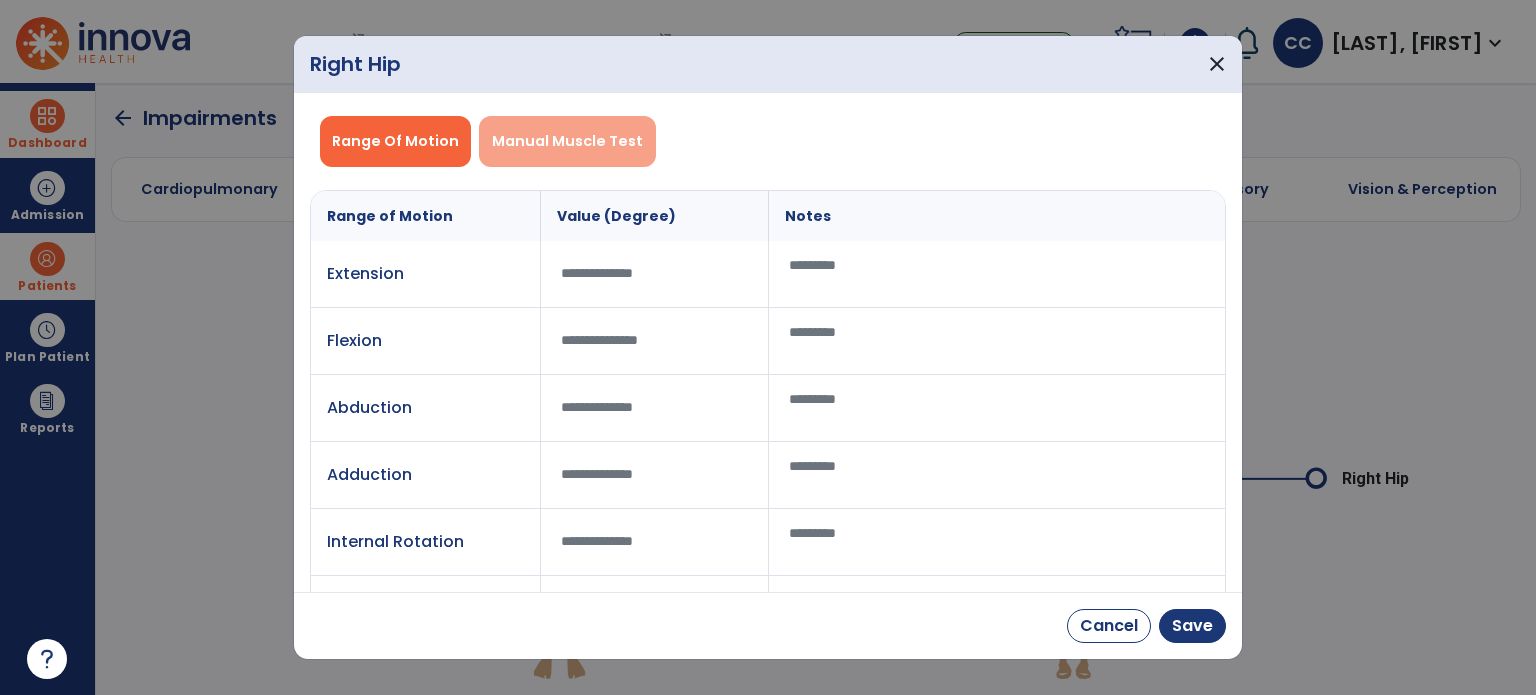 click on "Manual Muscle Test" at bounding box center (567, 141) 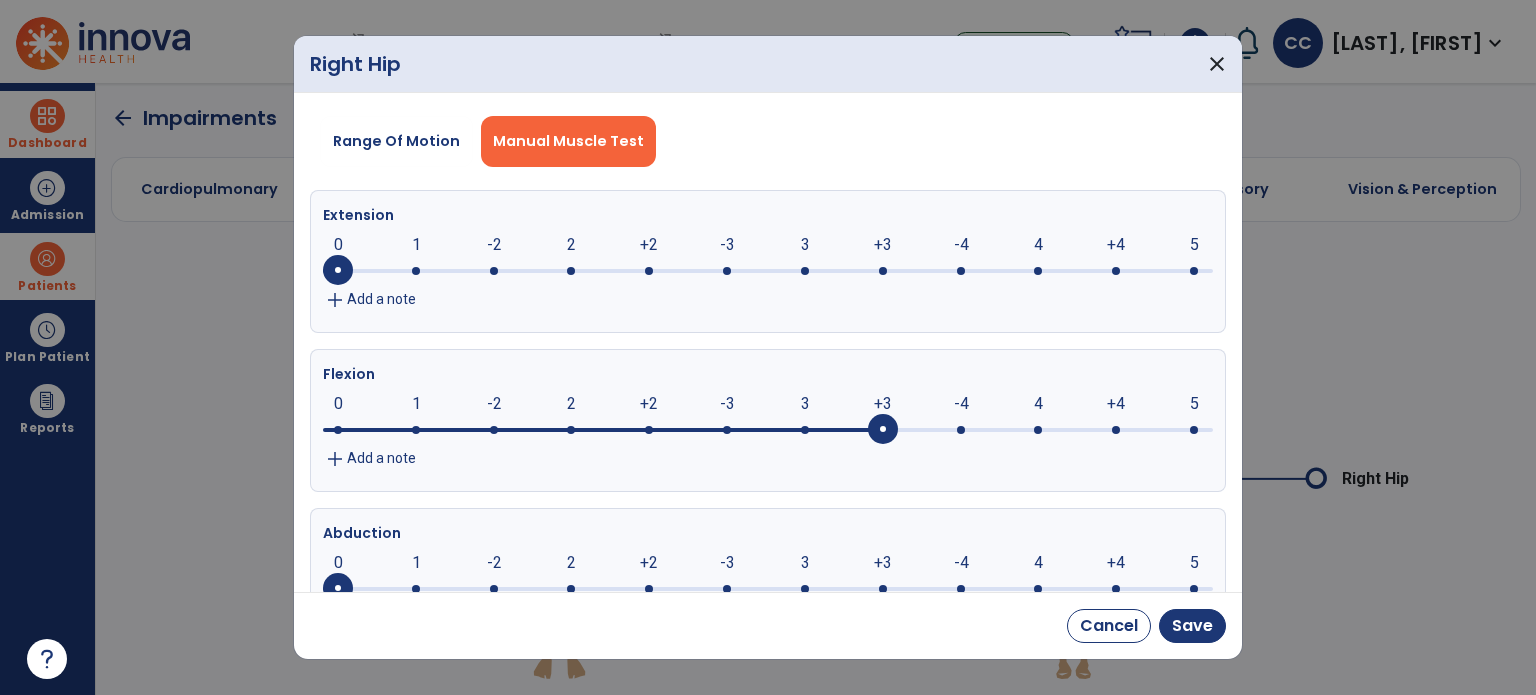 drag, startPoint x: 337, startPoint y: 423, endPoint x: 877, endPoint y: 463, distance: 541.47943 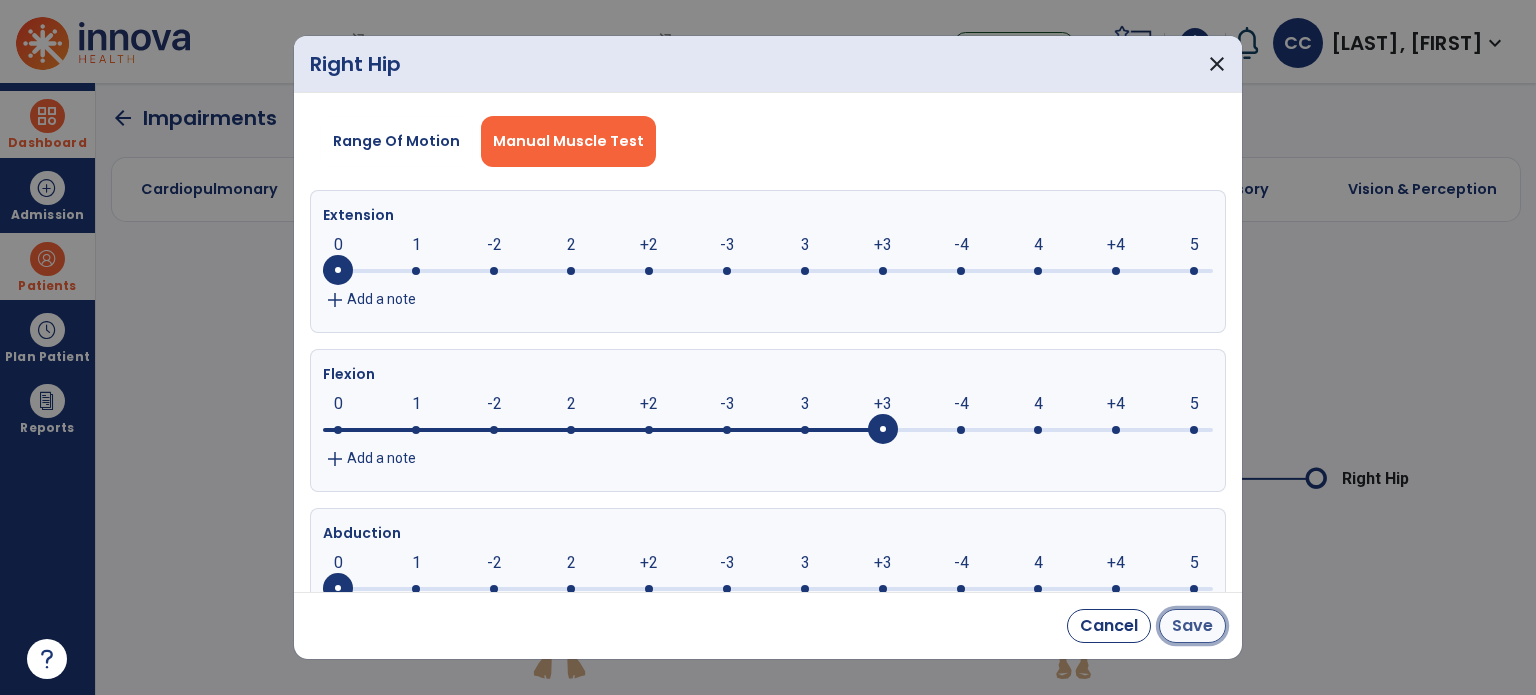 click on "Save" at bounding box center (1192, 626) 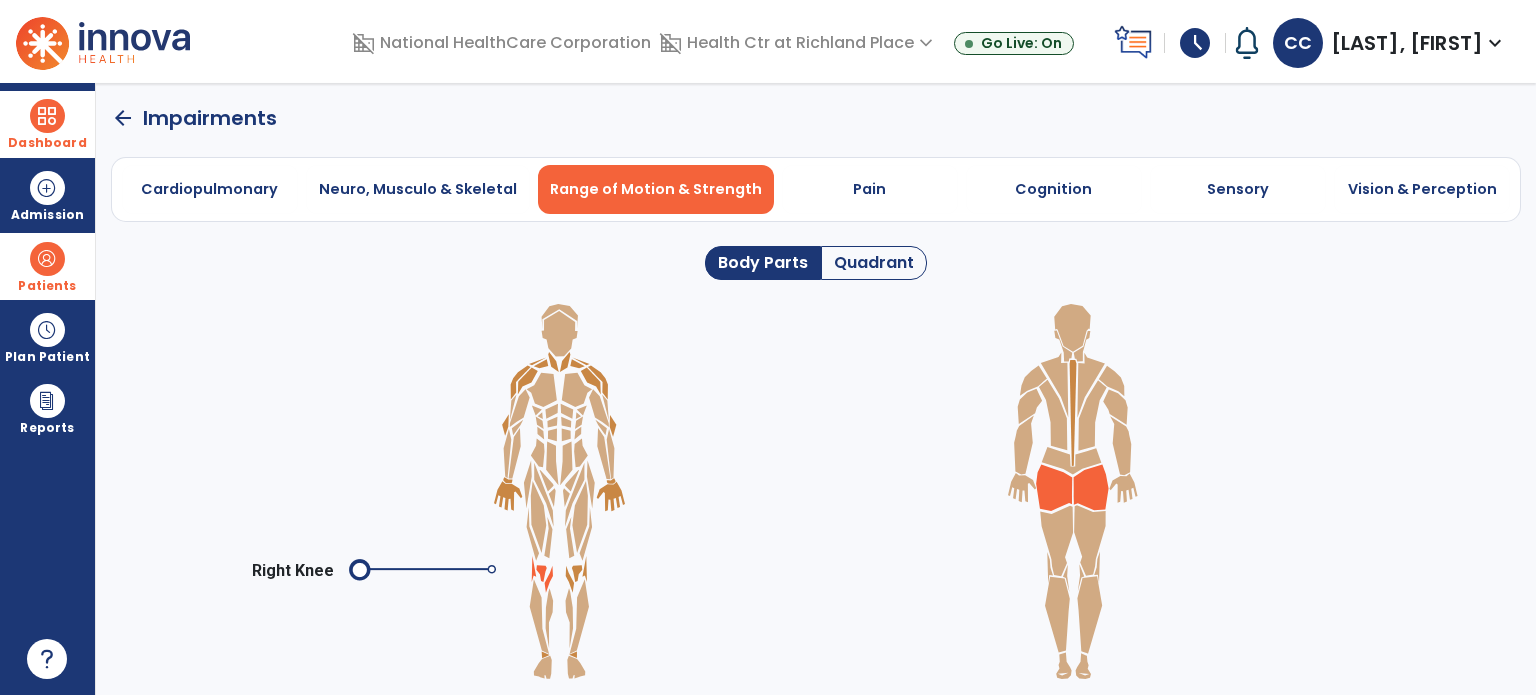 click 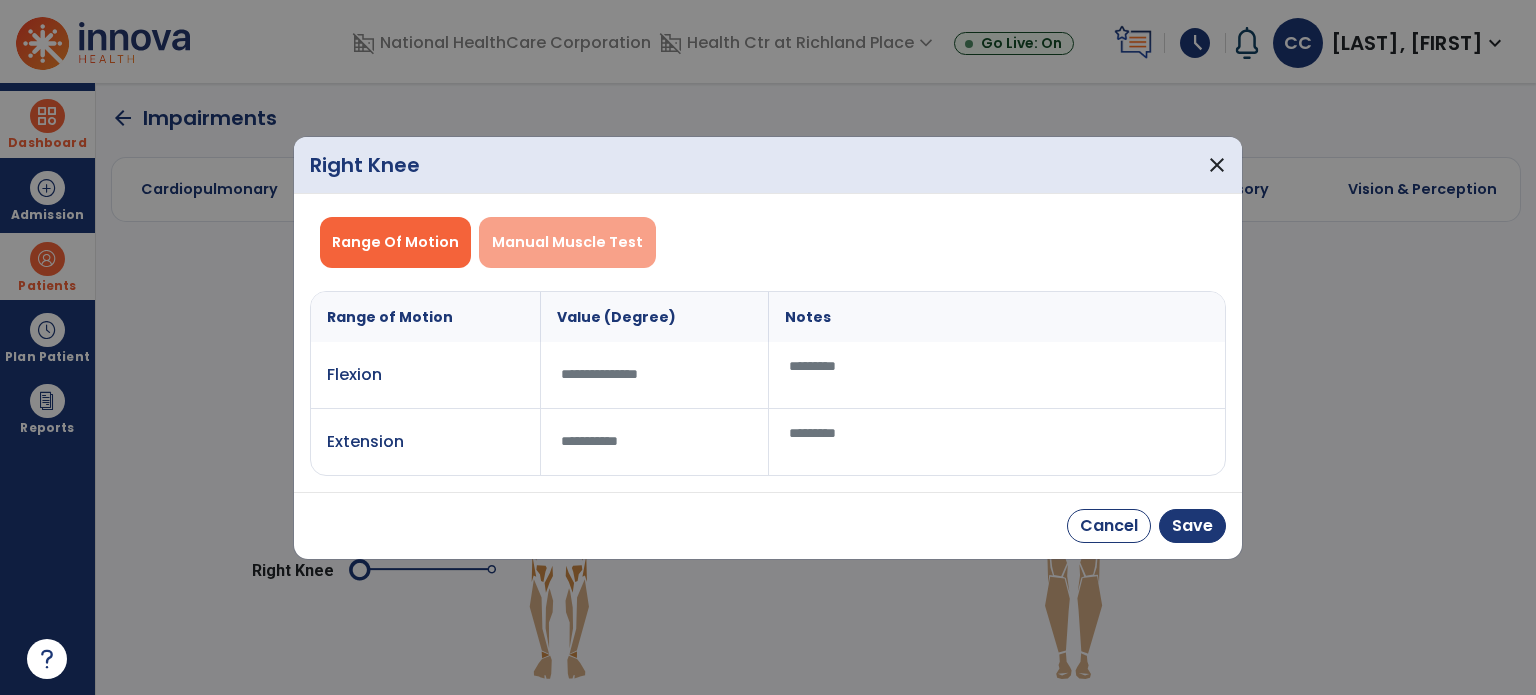 click on "Manual Muscle Test" at bounding box center [567, 242] 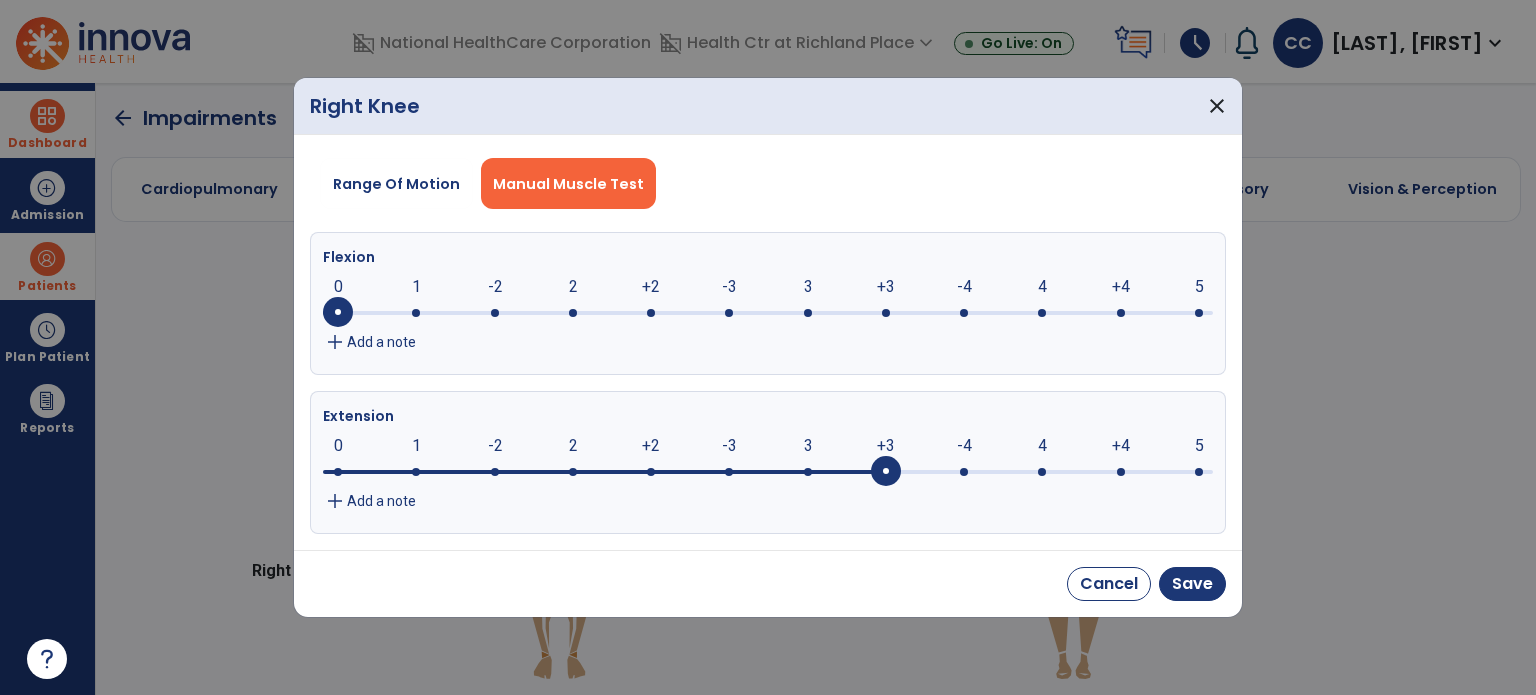 drag, startPoint x: 332, startPoint y: 471, endPoint x: 892, endPoint y: 456, distance: 560.20087 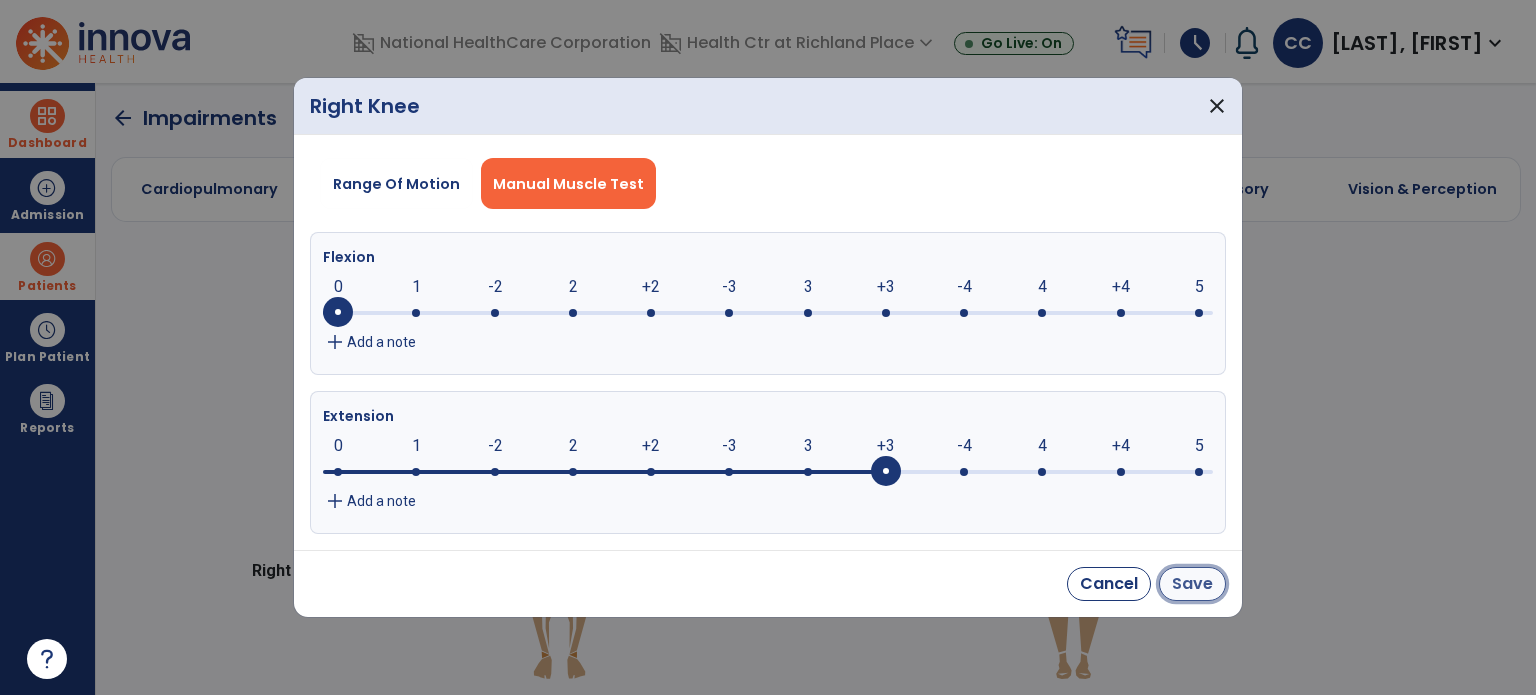 click on "Save" at bounding box center [1192, 584] 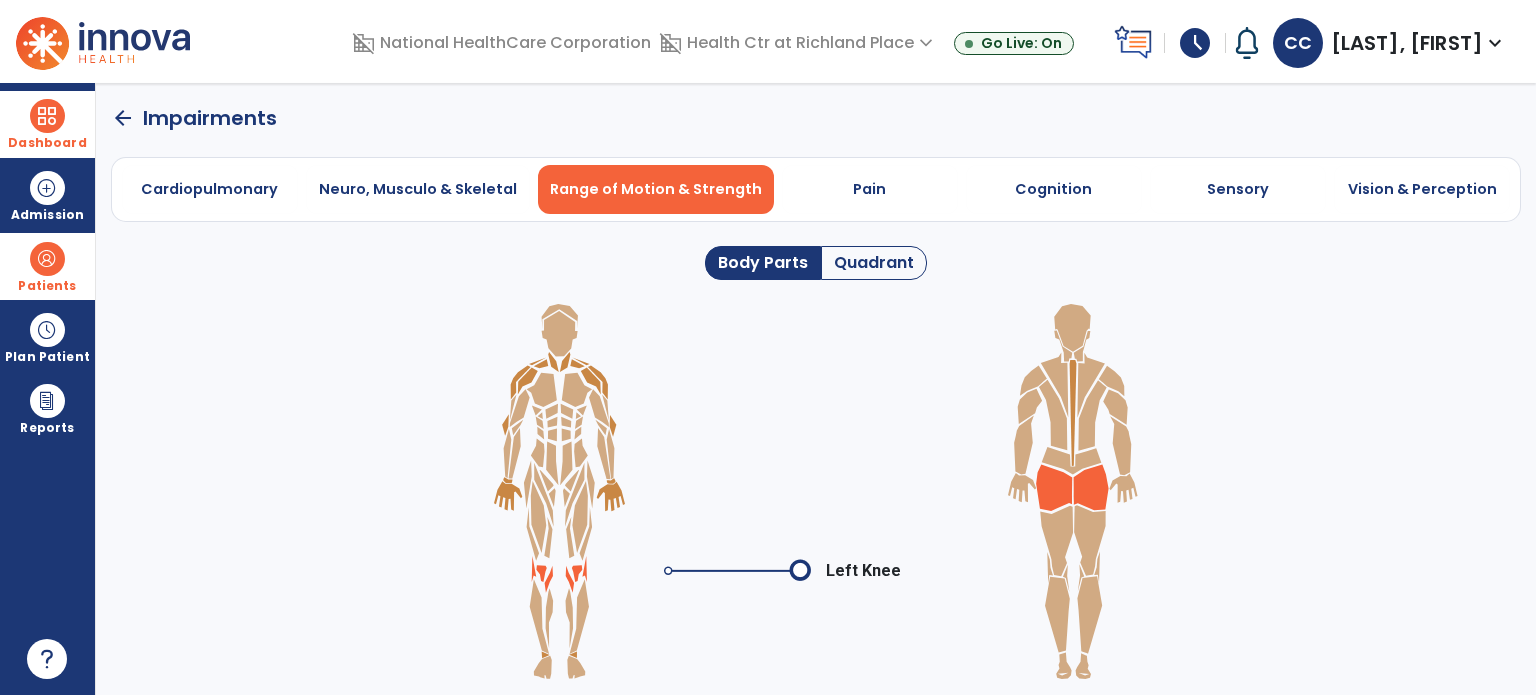 click 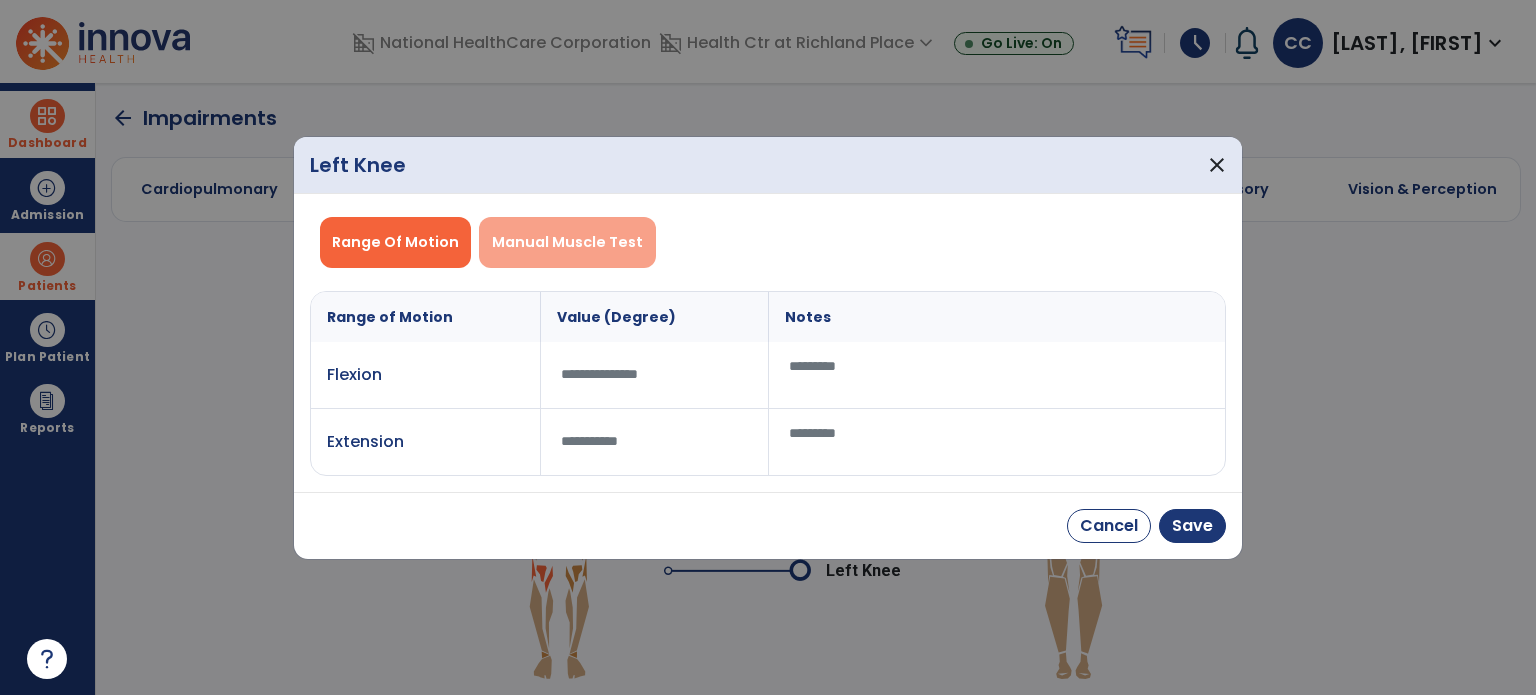 click on "Manual Muscle Test" at bounding box center [567, 242] 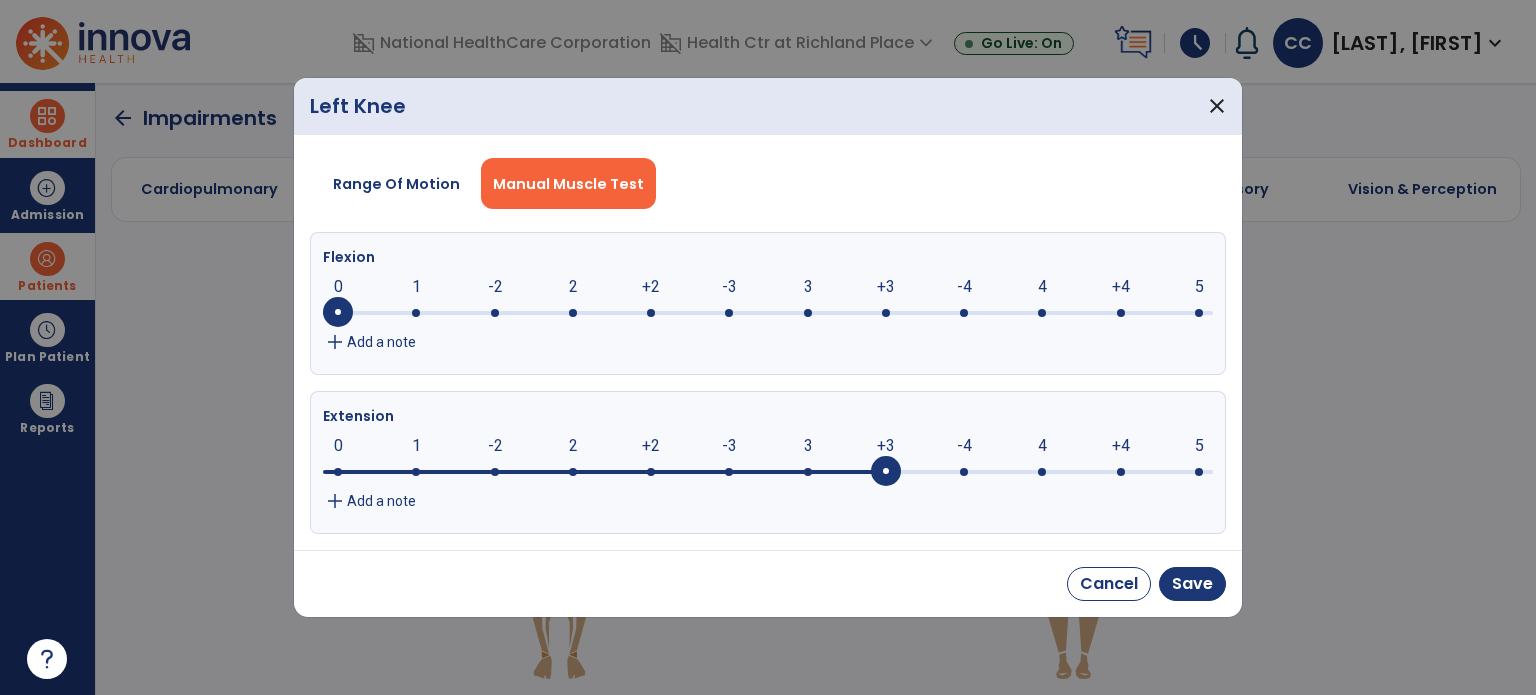 drag, startPoint x: 333, startPoint y: 469, endPoint x: 902, endPoint y: 502, distance: 569.9561 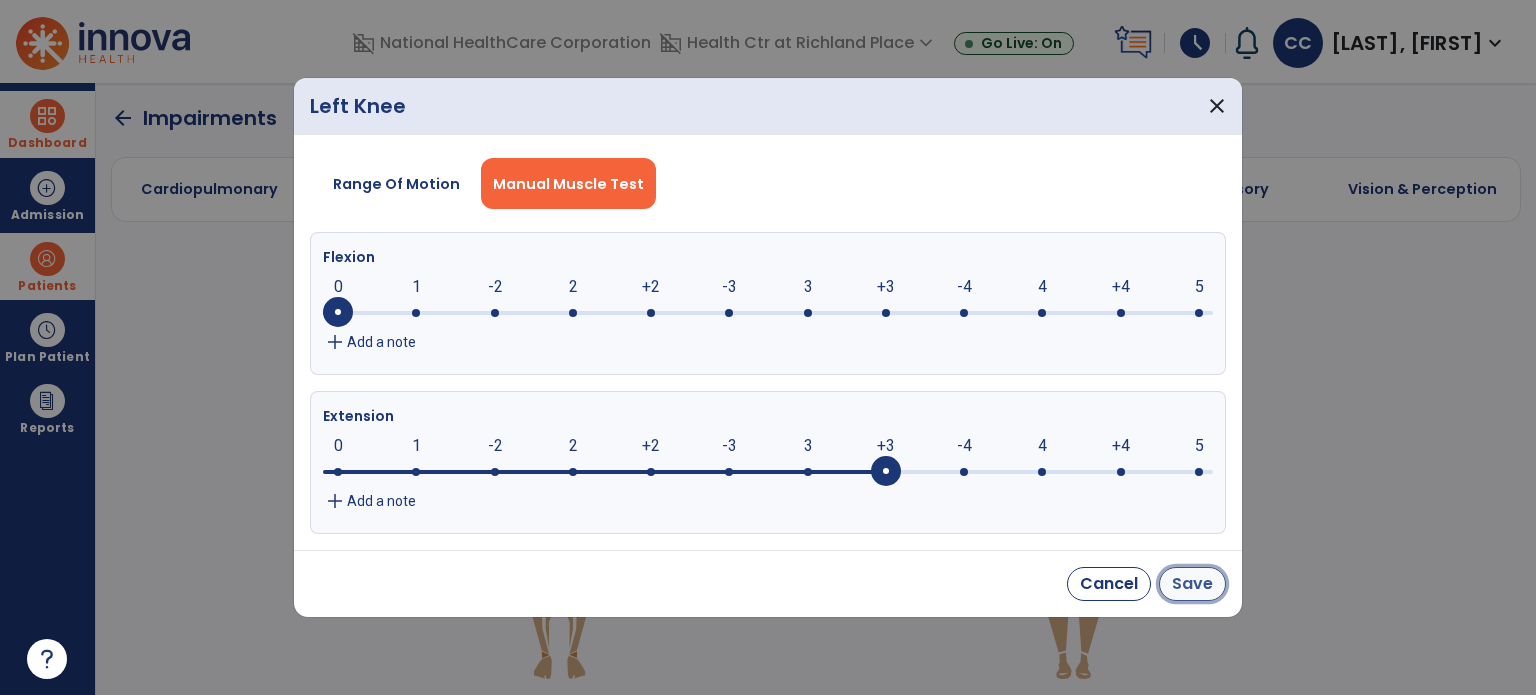 click on "Save" at bounding box center [1192, 584] 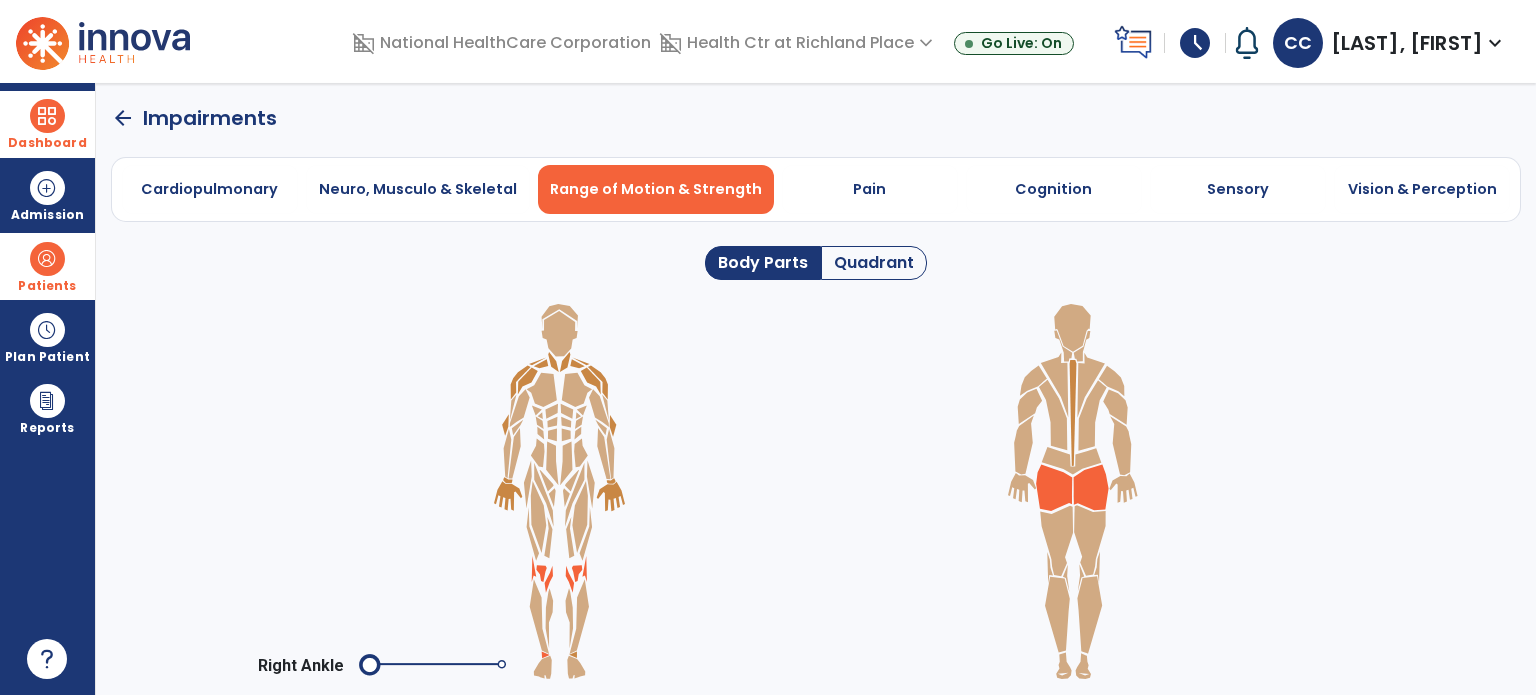 click 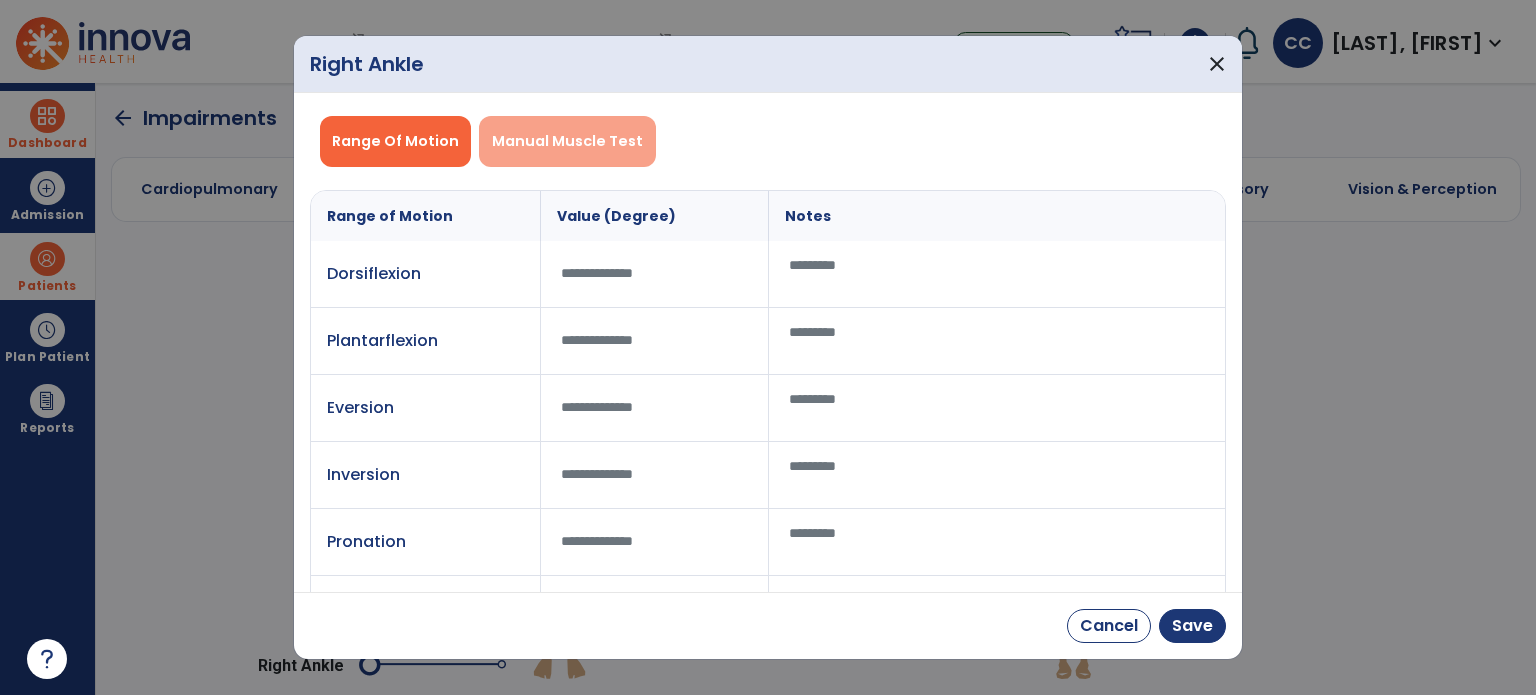 click on "Manual Muscle Test" at bounding box center (567, 141) 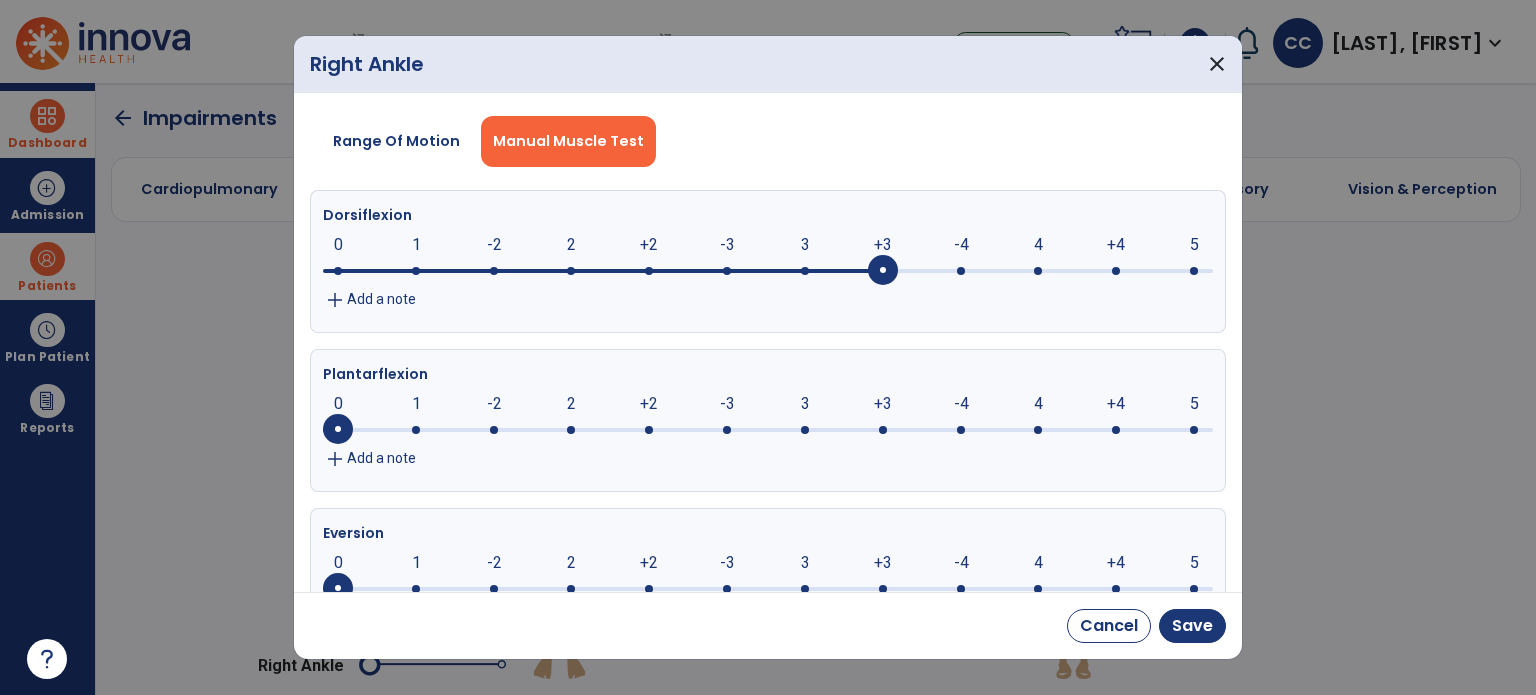 drag, startPoint x: 337, startPoint y: 264, endPoint x: 888, endPoint y: 279, distance: 551.20416 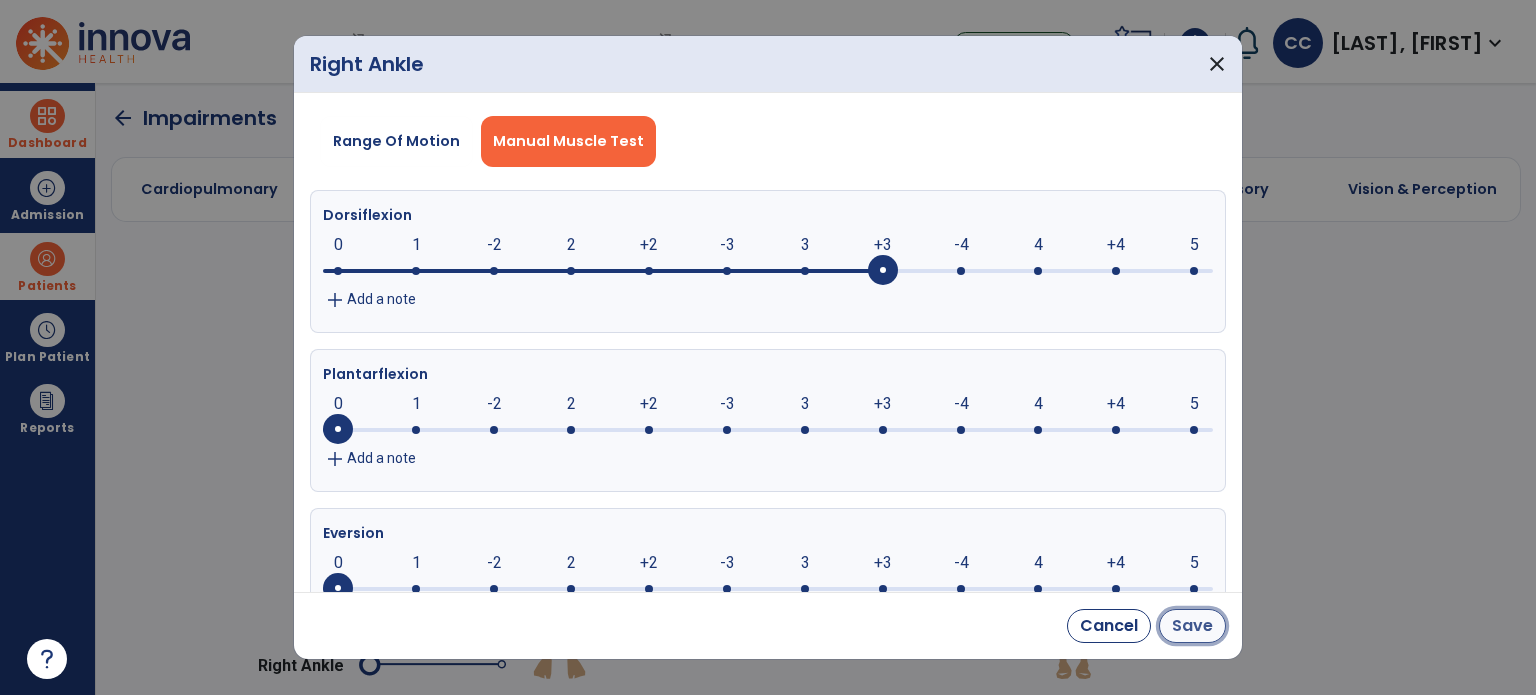 click on "Save" at bounding box center [1192, 626] 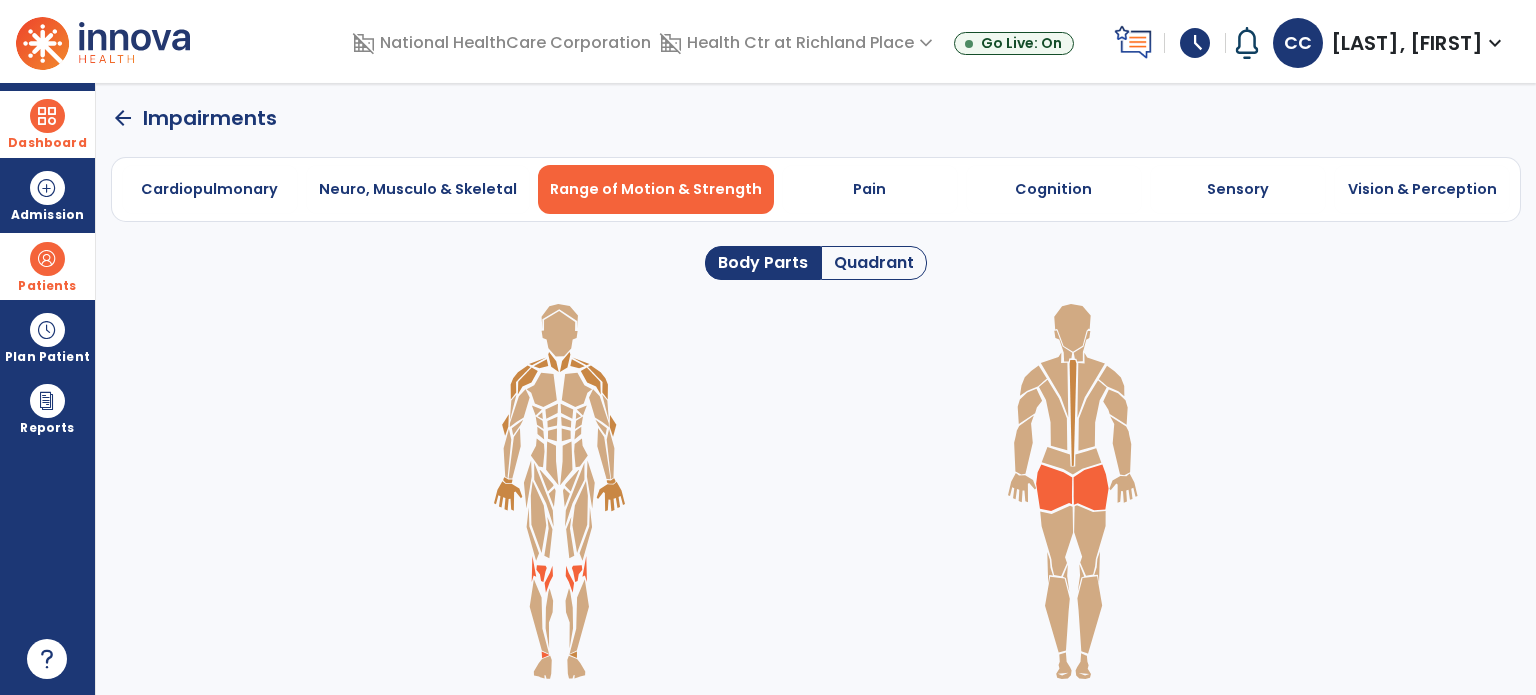 click 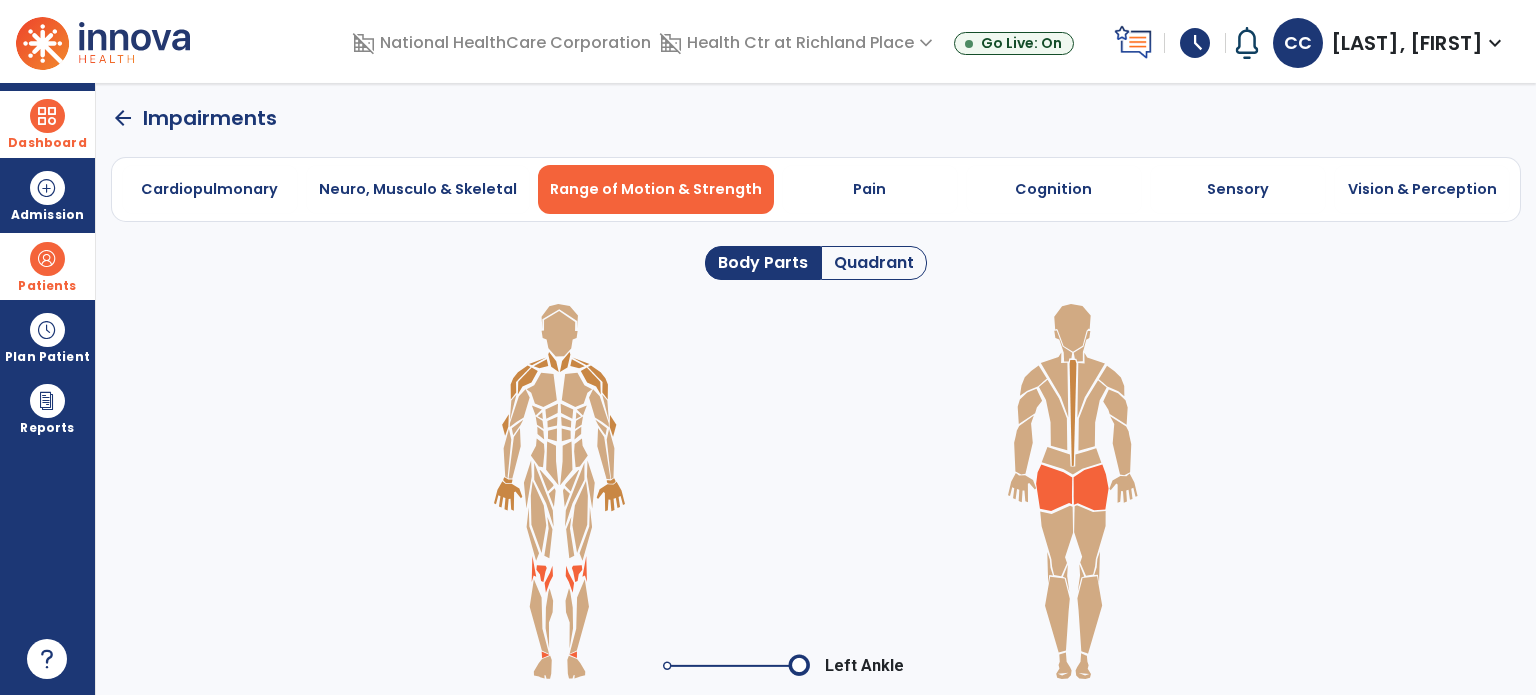 click 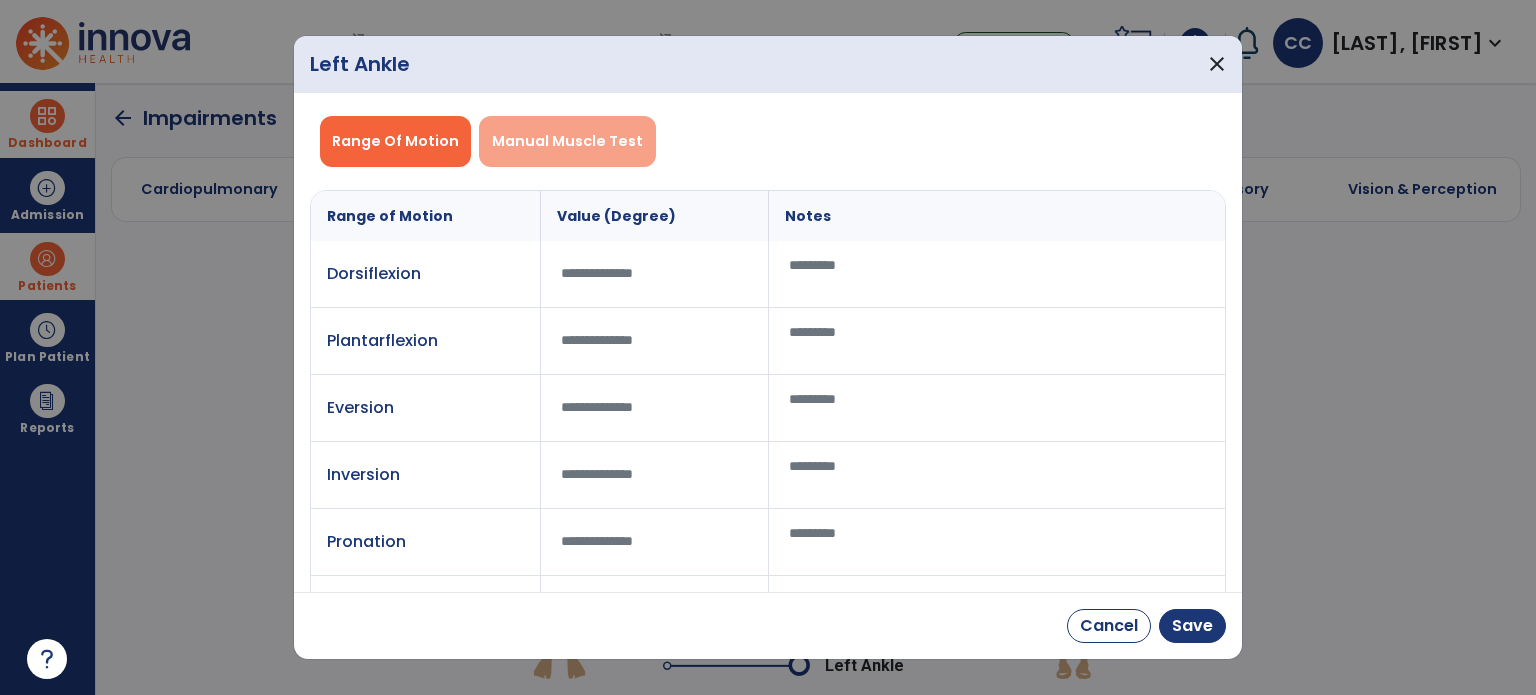 click on "Manual Muscle Test" at bounding box center [567, 141] 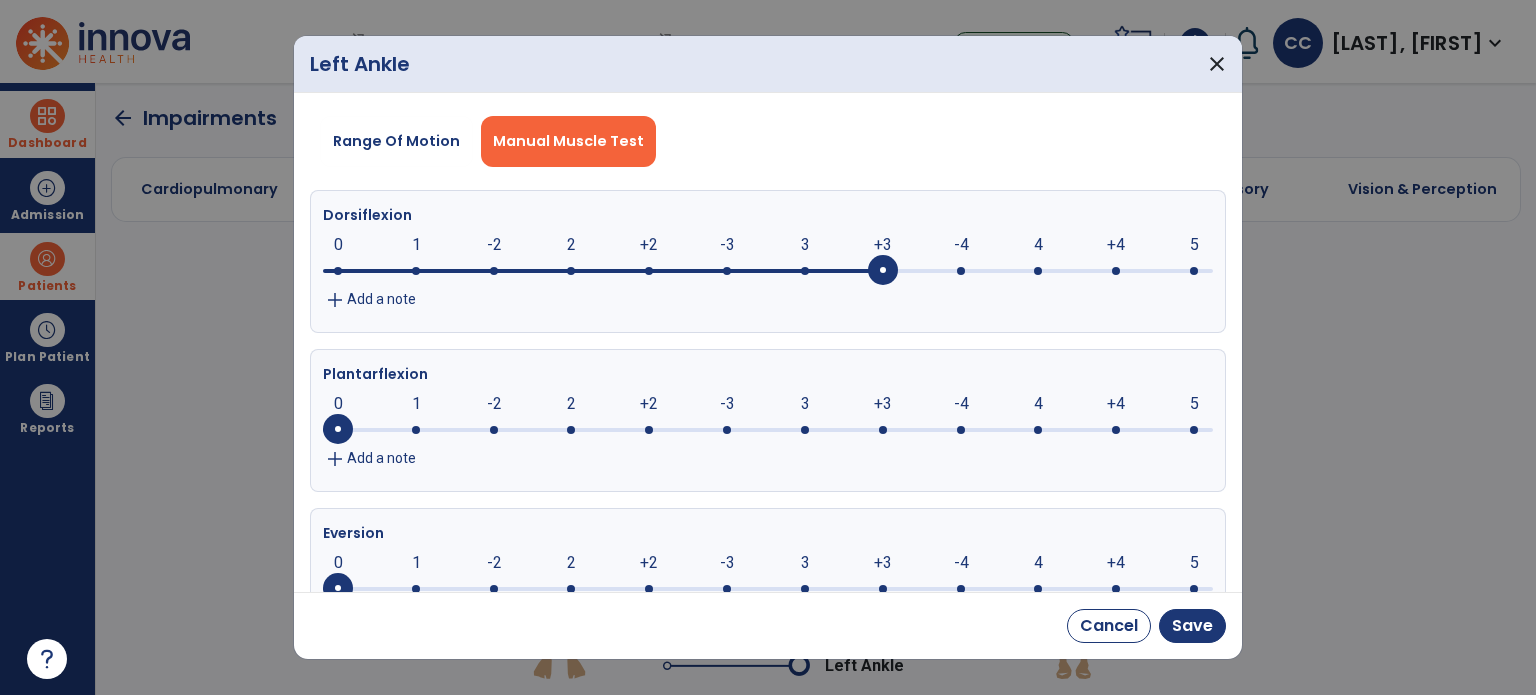 drag, startPoint x: 339, startPoint y: 267, endPoint x: 898, endPoint y: 303, distance: 560.158 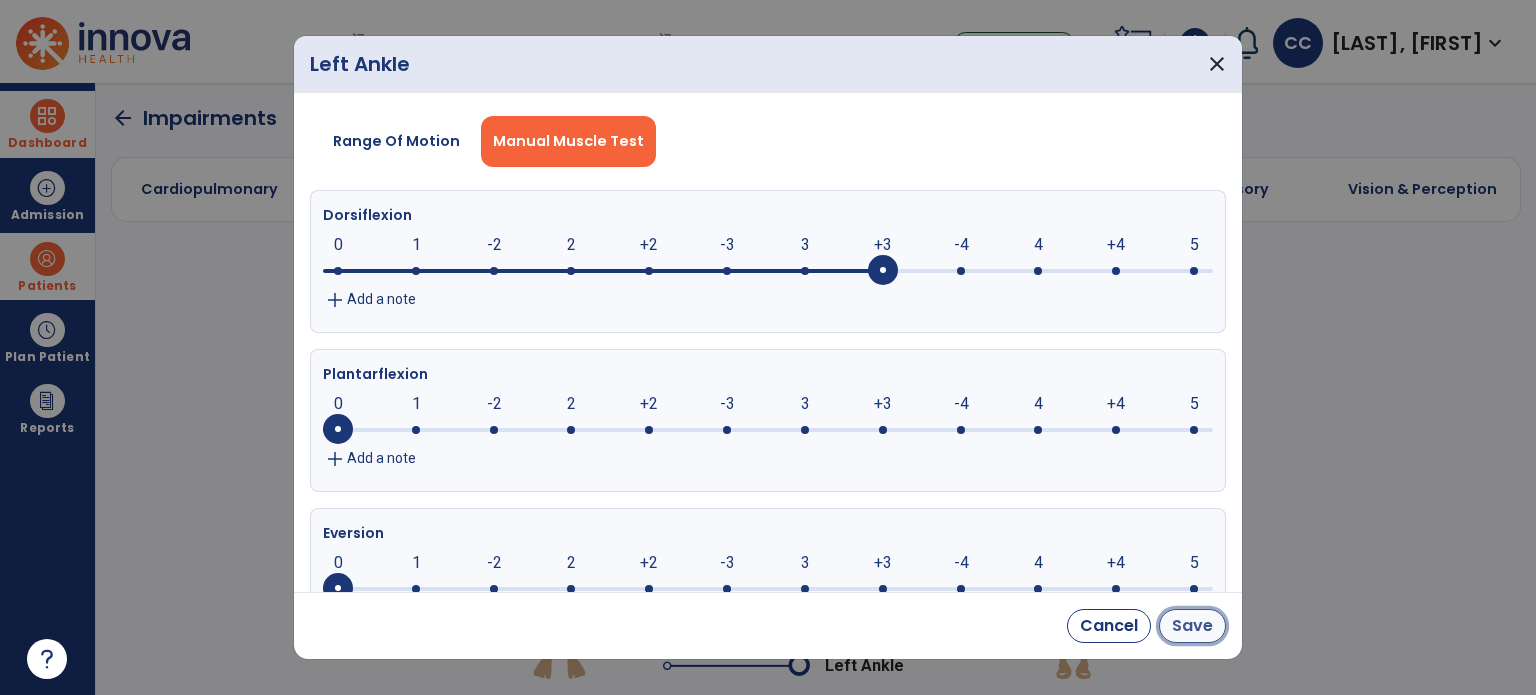 click on "Save" at bounding box center (1192, 626) 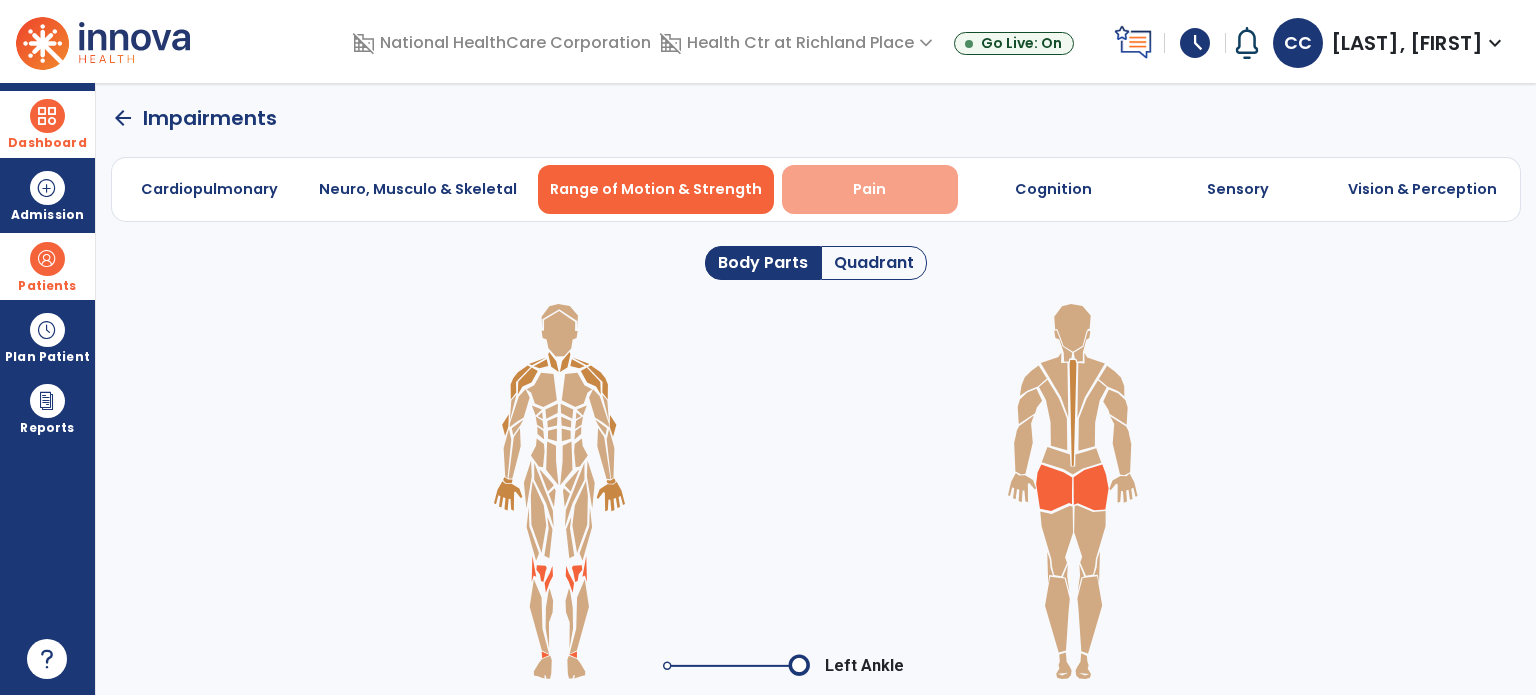 click on "Pain" at bounding box center [870, 189] 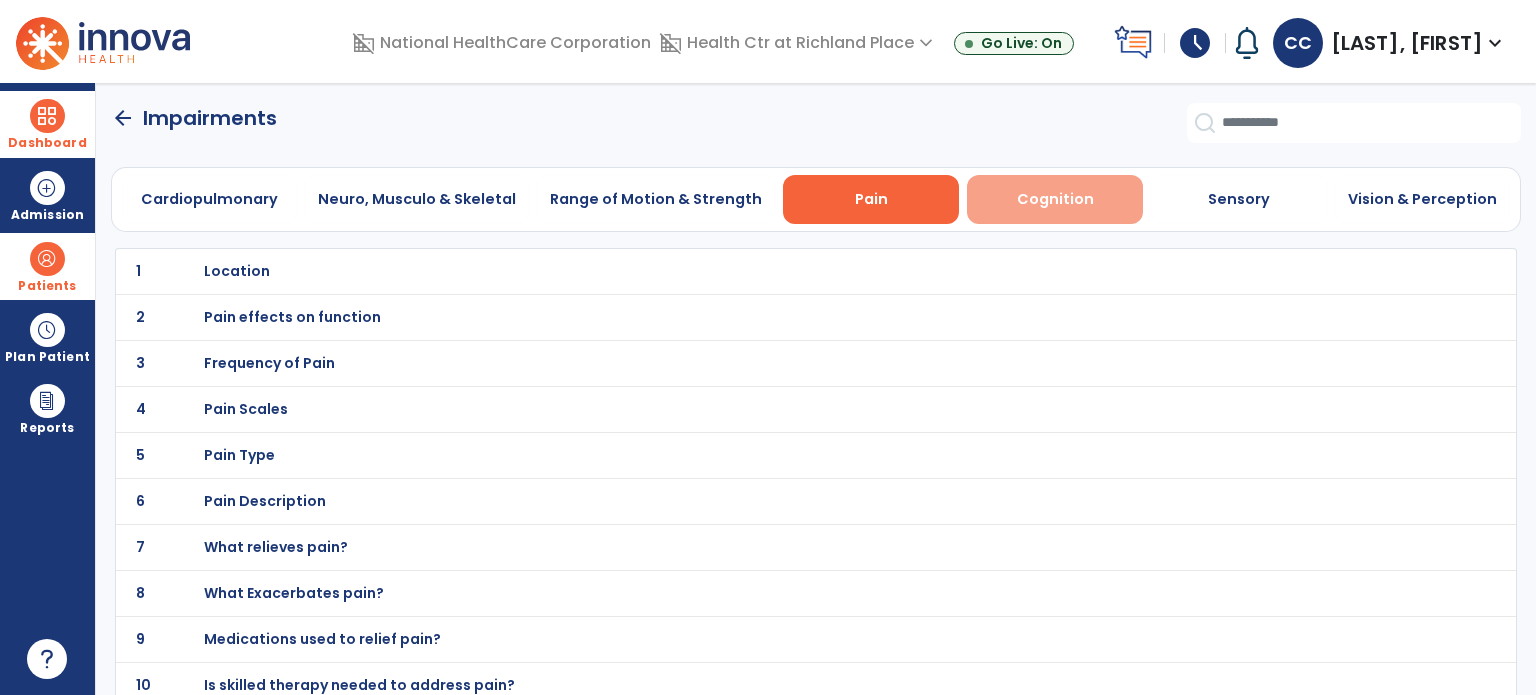 click on "Cognition" at bounding box center (1055, 199) 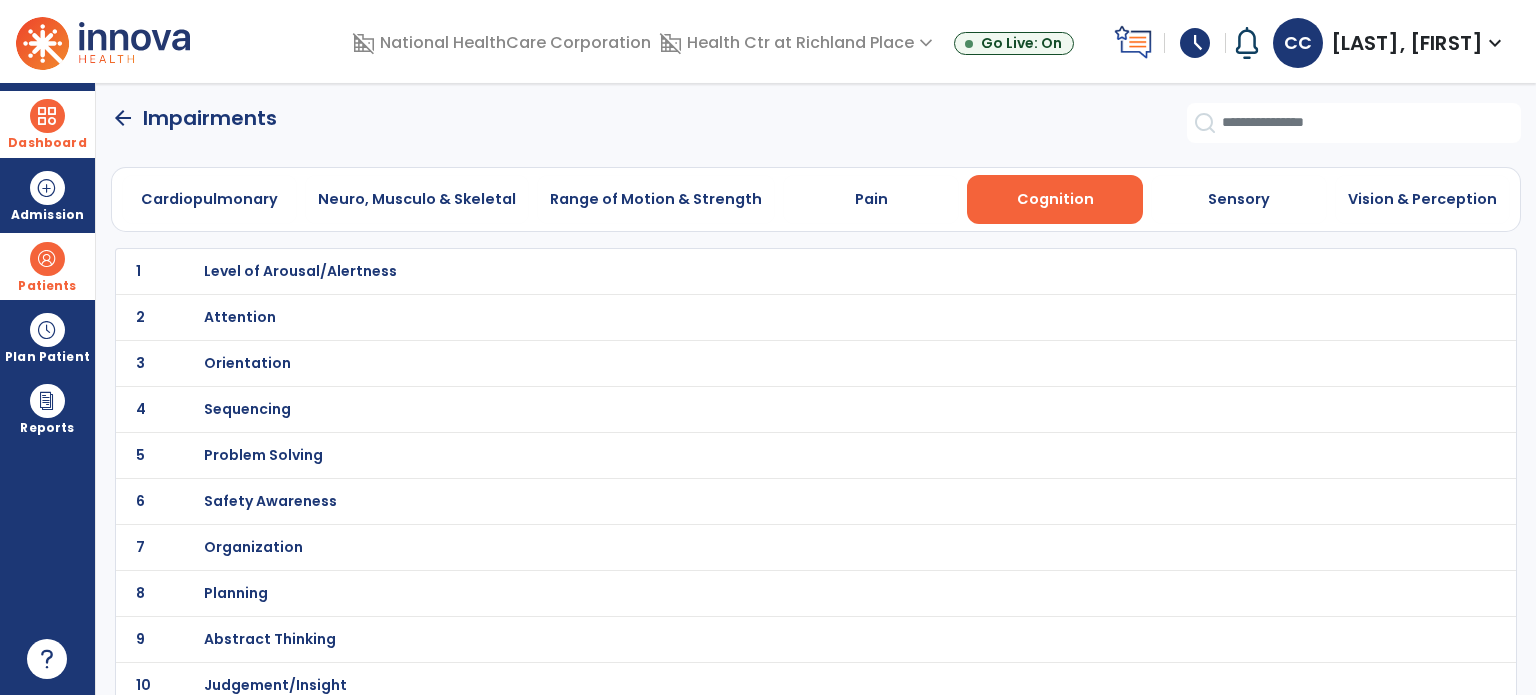 click on "Orientation" at bounding box center (300, 271) 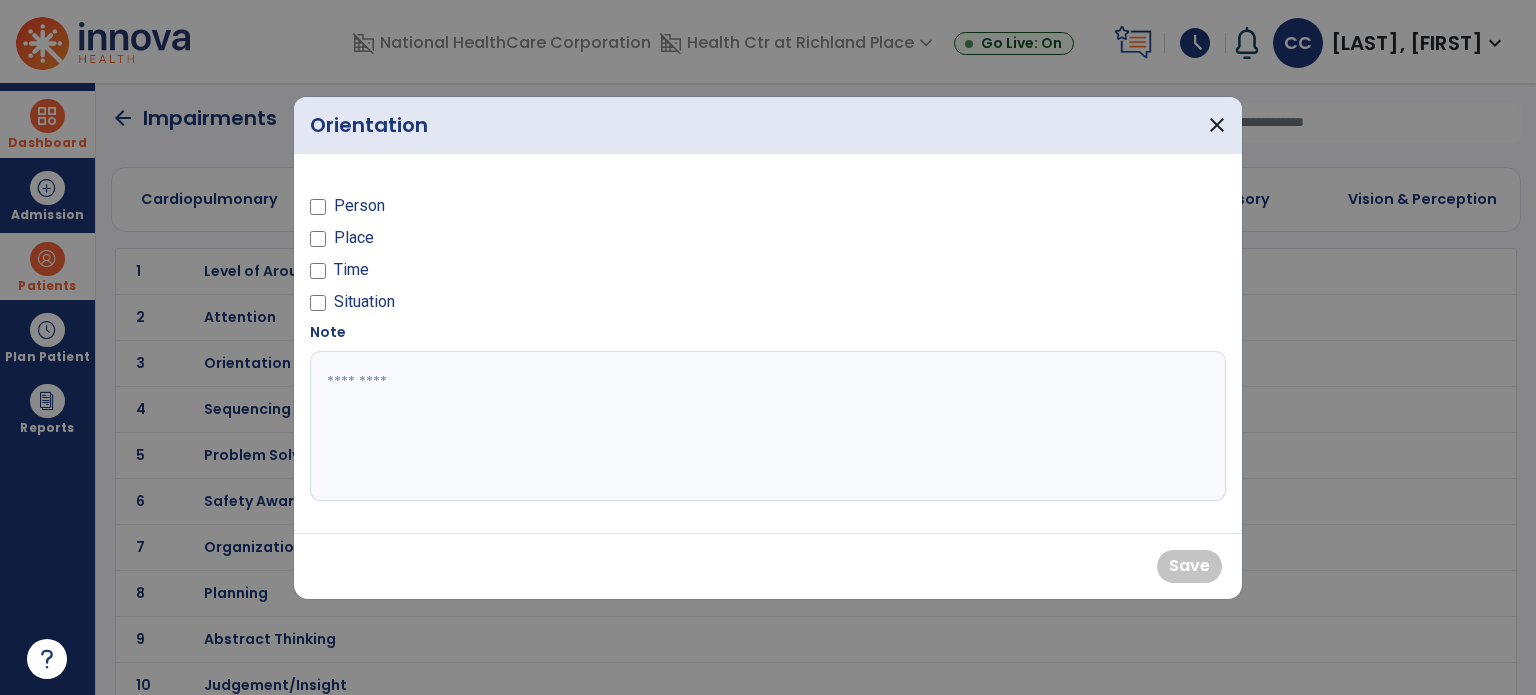 click on "Person" at bounding box center [359, 206] 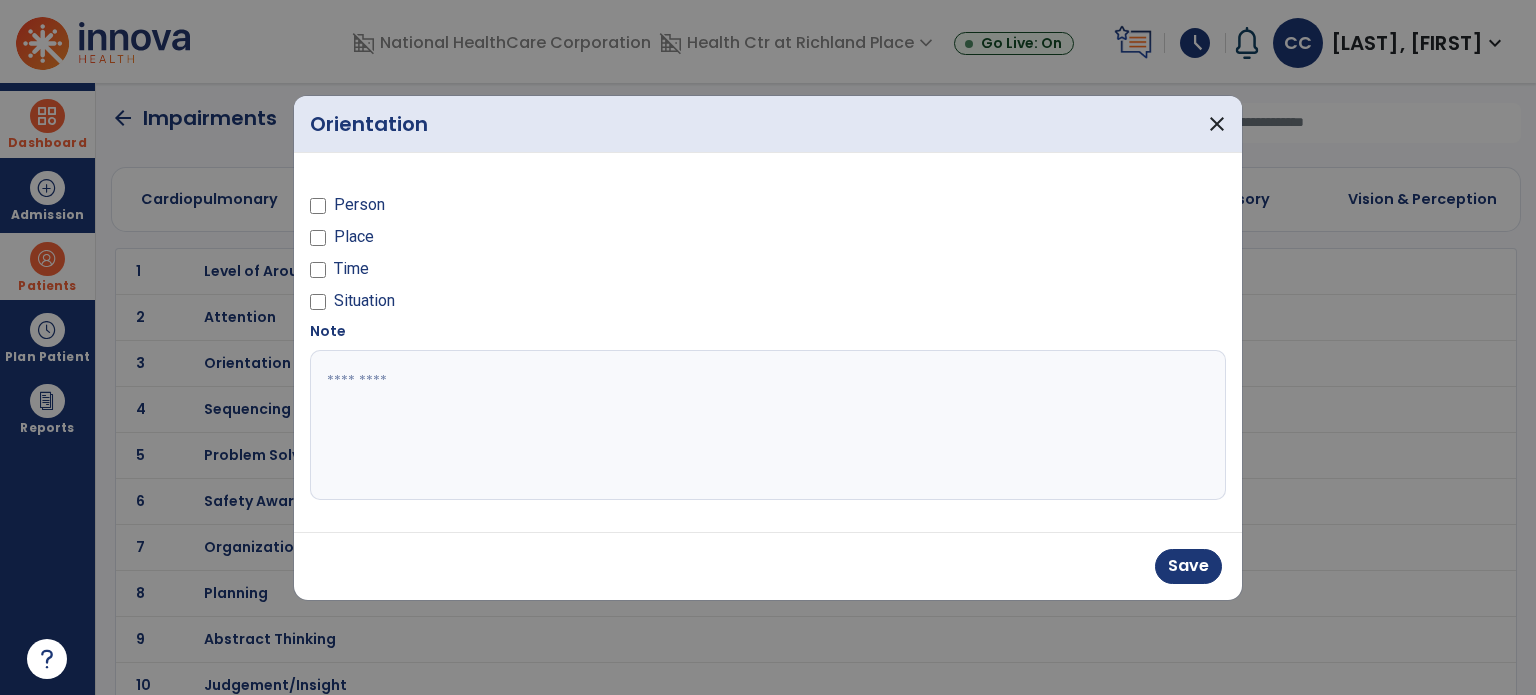 click on "Time" at bounding box center [351, 269] 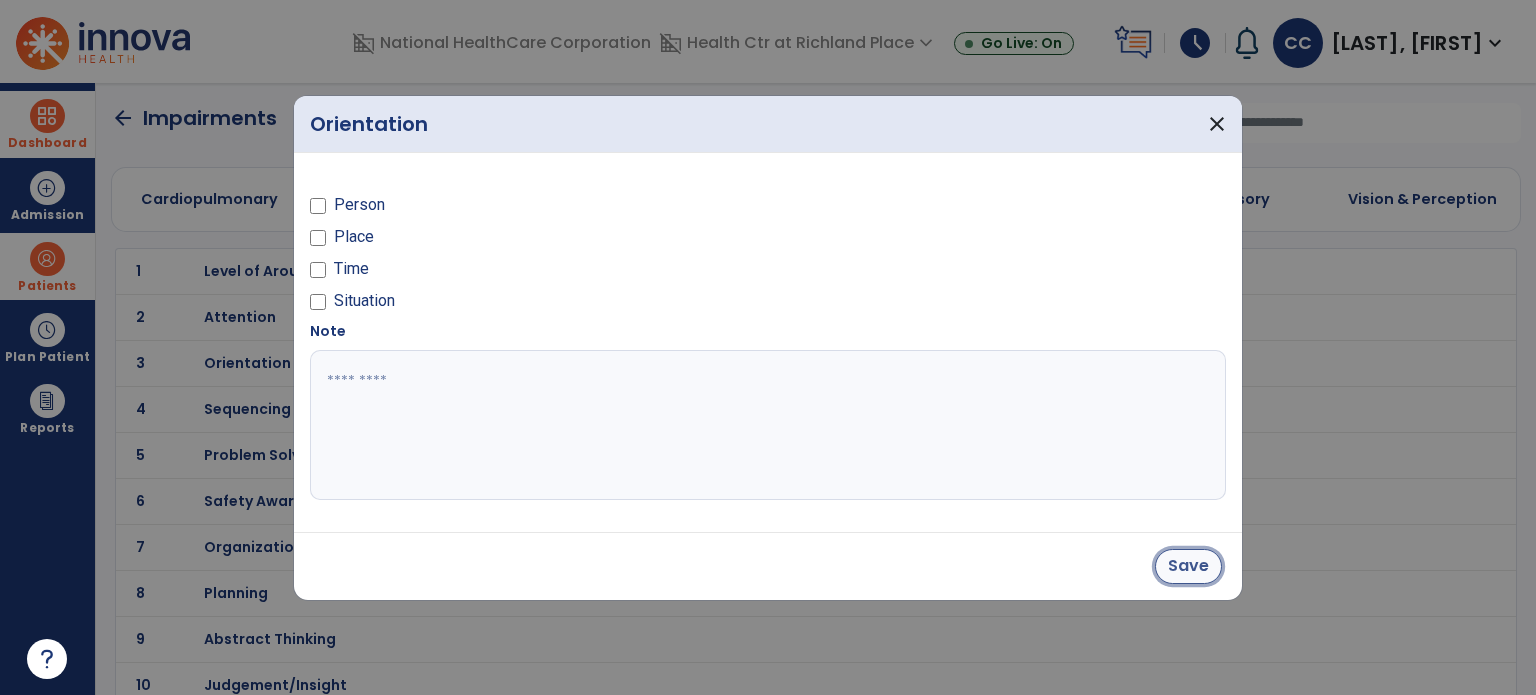 click on "Save" at bounding box center [1188, 566] 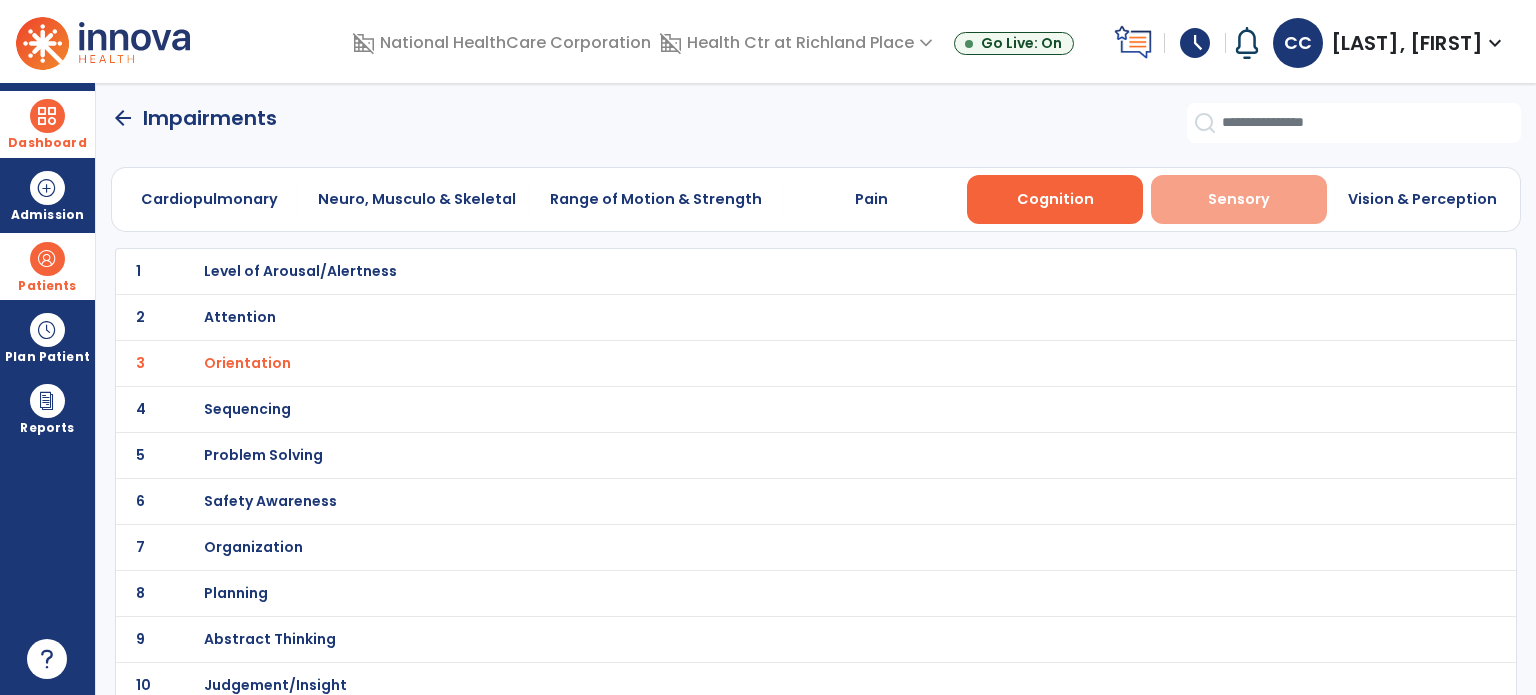 click on "Sensory" at bounding box center [1239, 199] 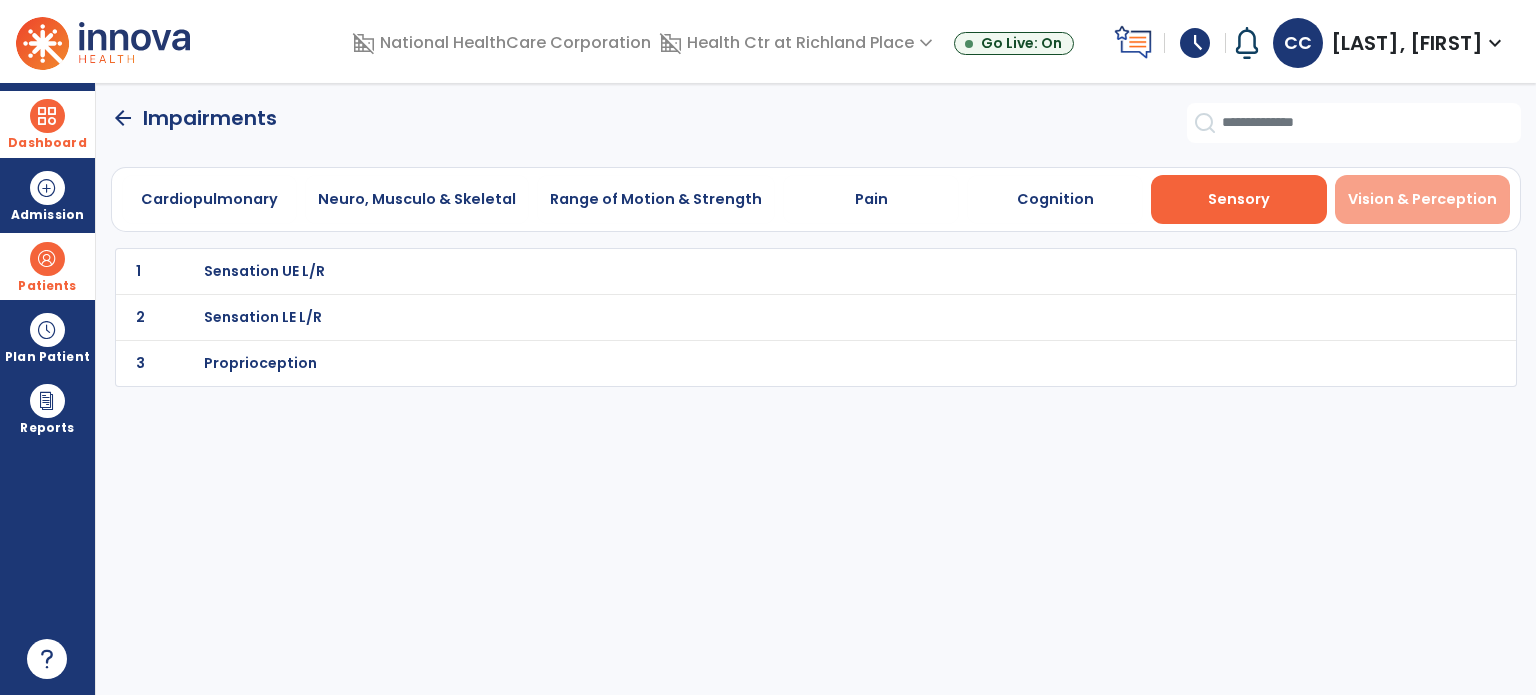 click on "Vision & Perception" at bounding box center [1422, 199] 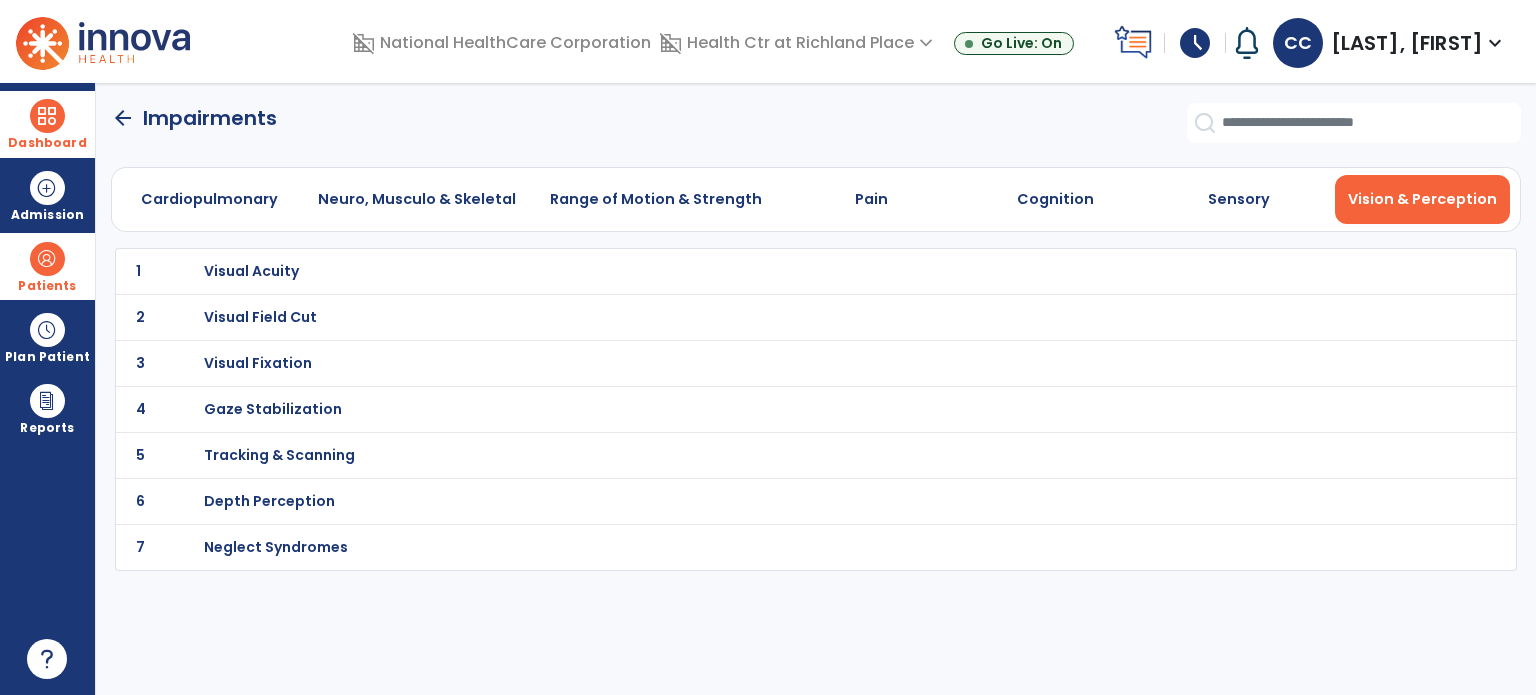 click on "arrow_back" 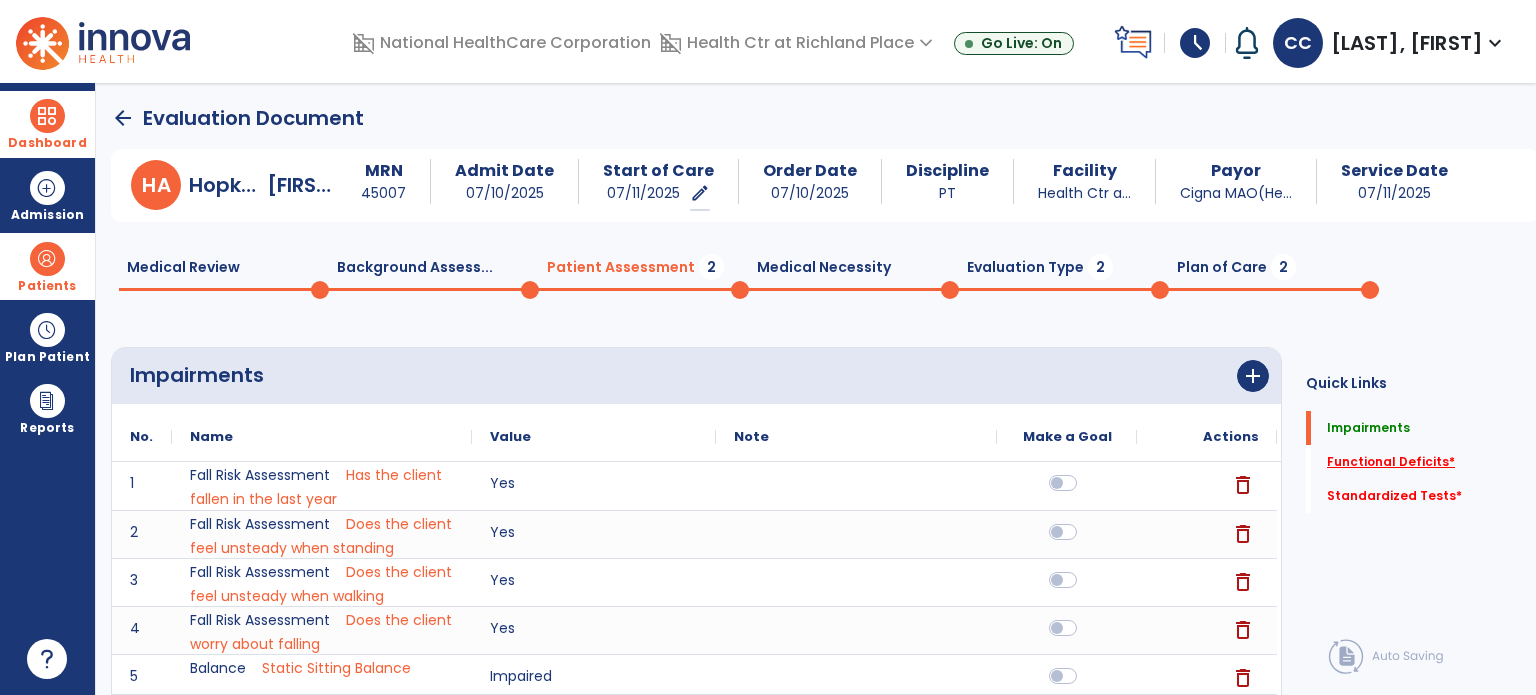 click on "Functional Deficits   *" 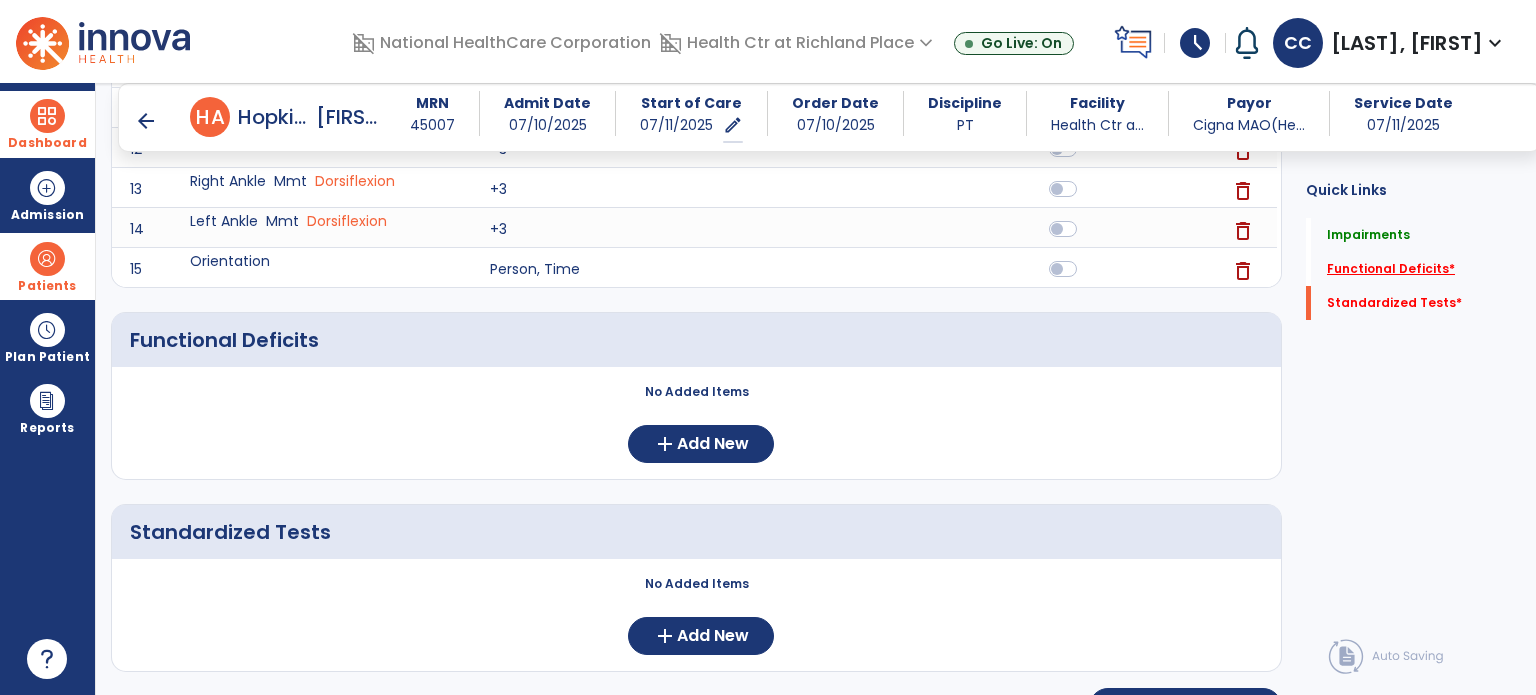 scroll, scrollTop: 813, scrollLeft: 0, axis: vertical 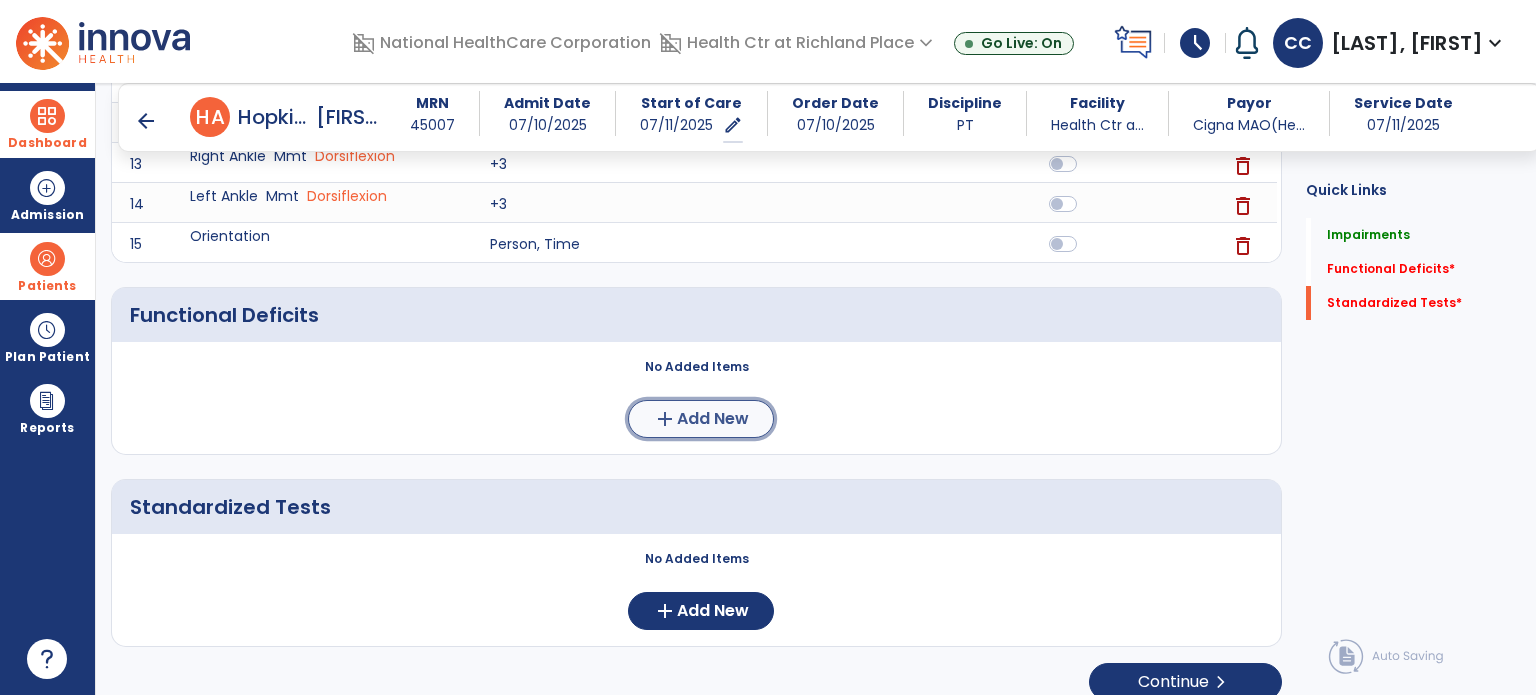 click on "Add New" 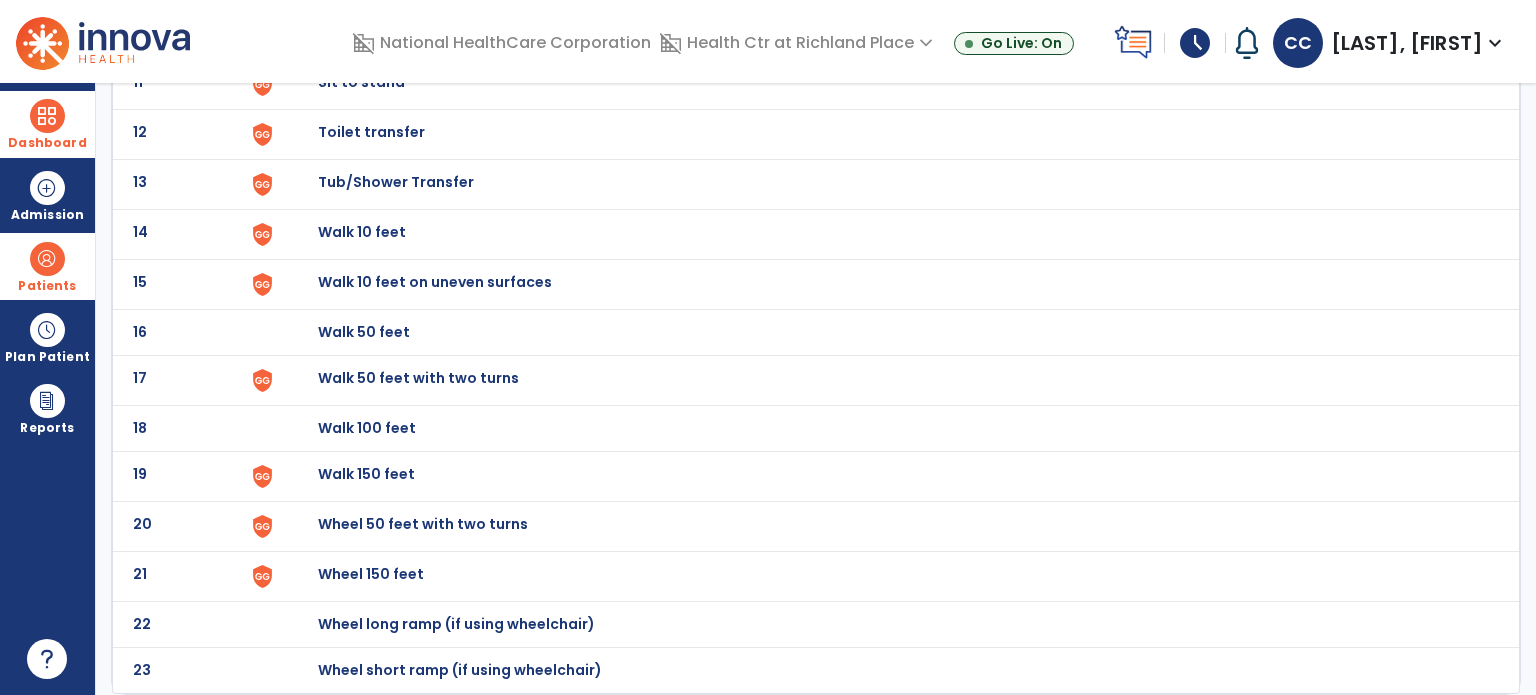 scroll, scrollTop: 0, scrollLeft: 0, axis: both 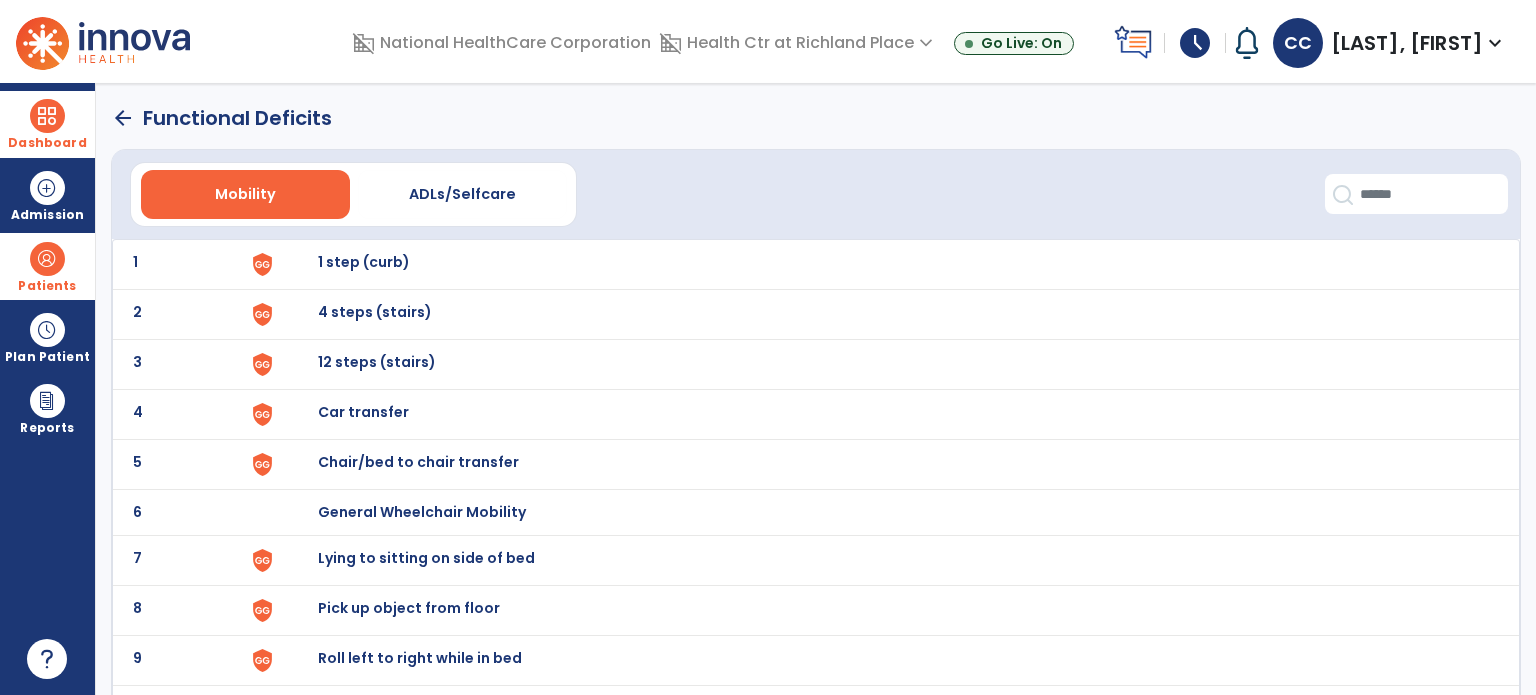 click on "Lying to sitting on side of bed" at bounding box center [364, 262] 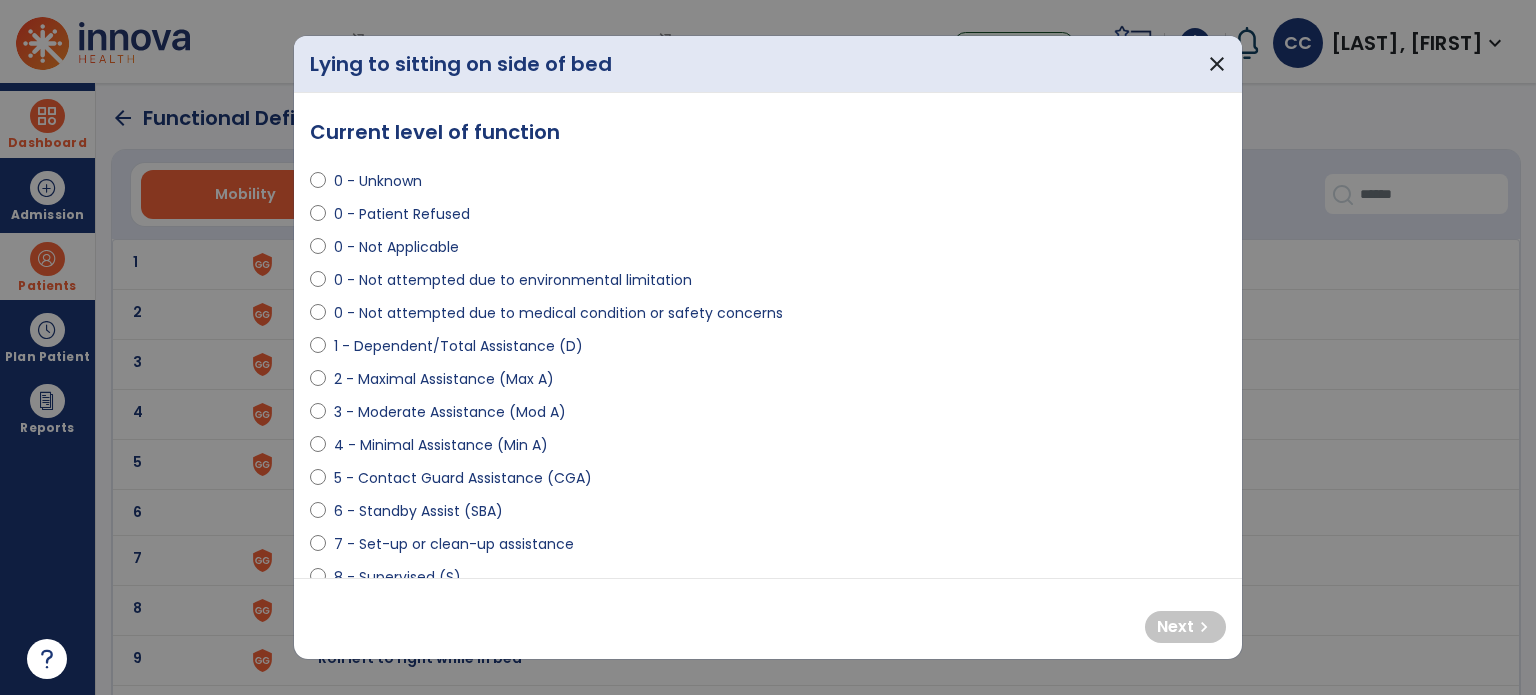 click on "3 - Moderate Assistance (Mod A)" at bounding box center [450, 412] 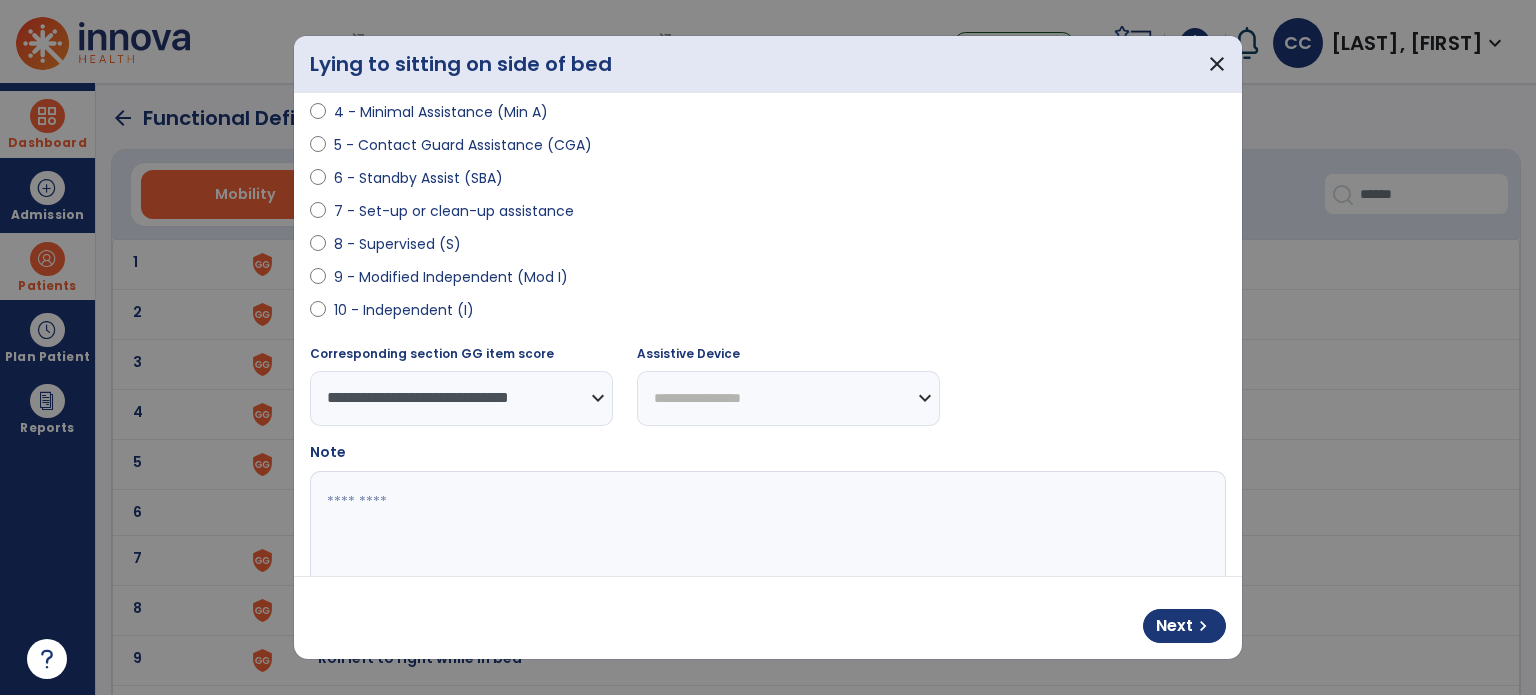 scroll, scrollTop: 364, scrollLeft: 0, axis: vertical 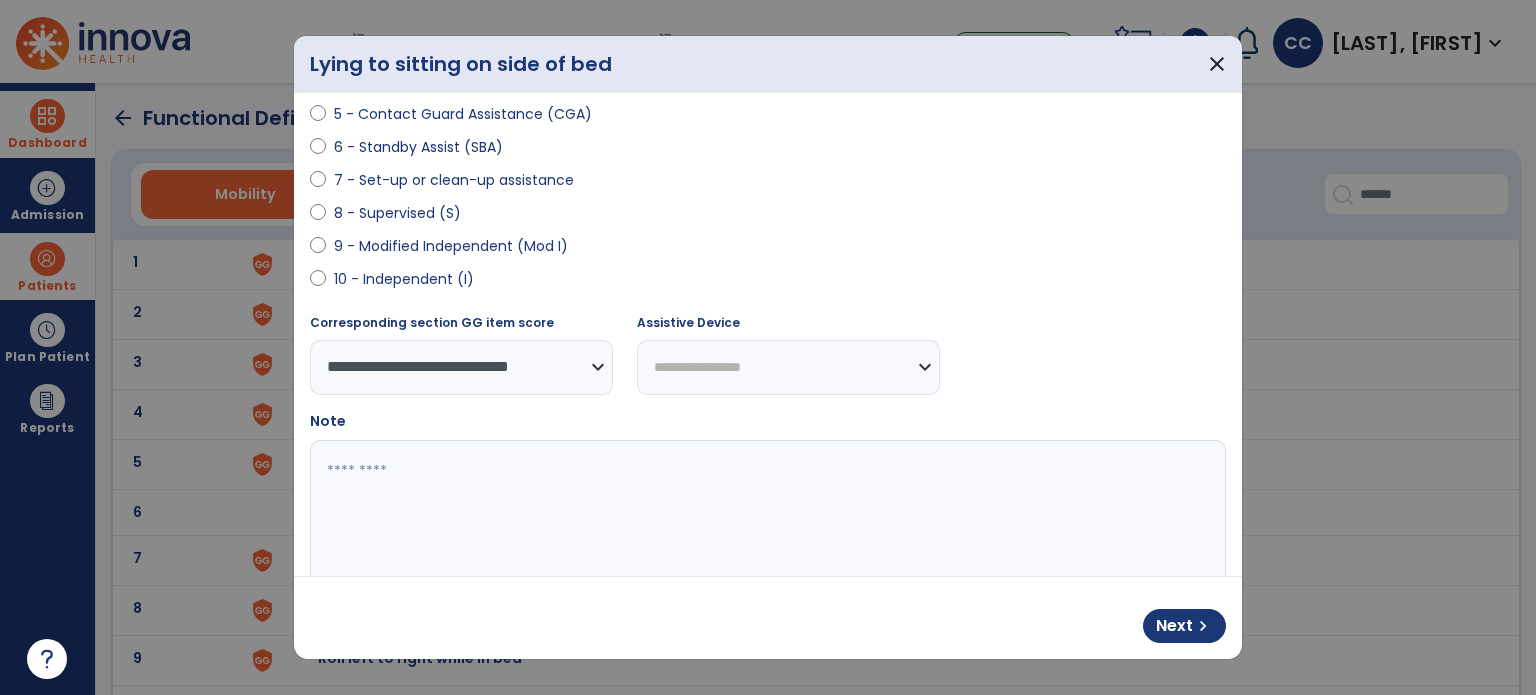 click on "**********" at bounding box center (788, 367) 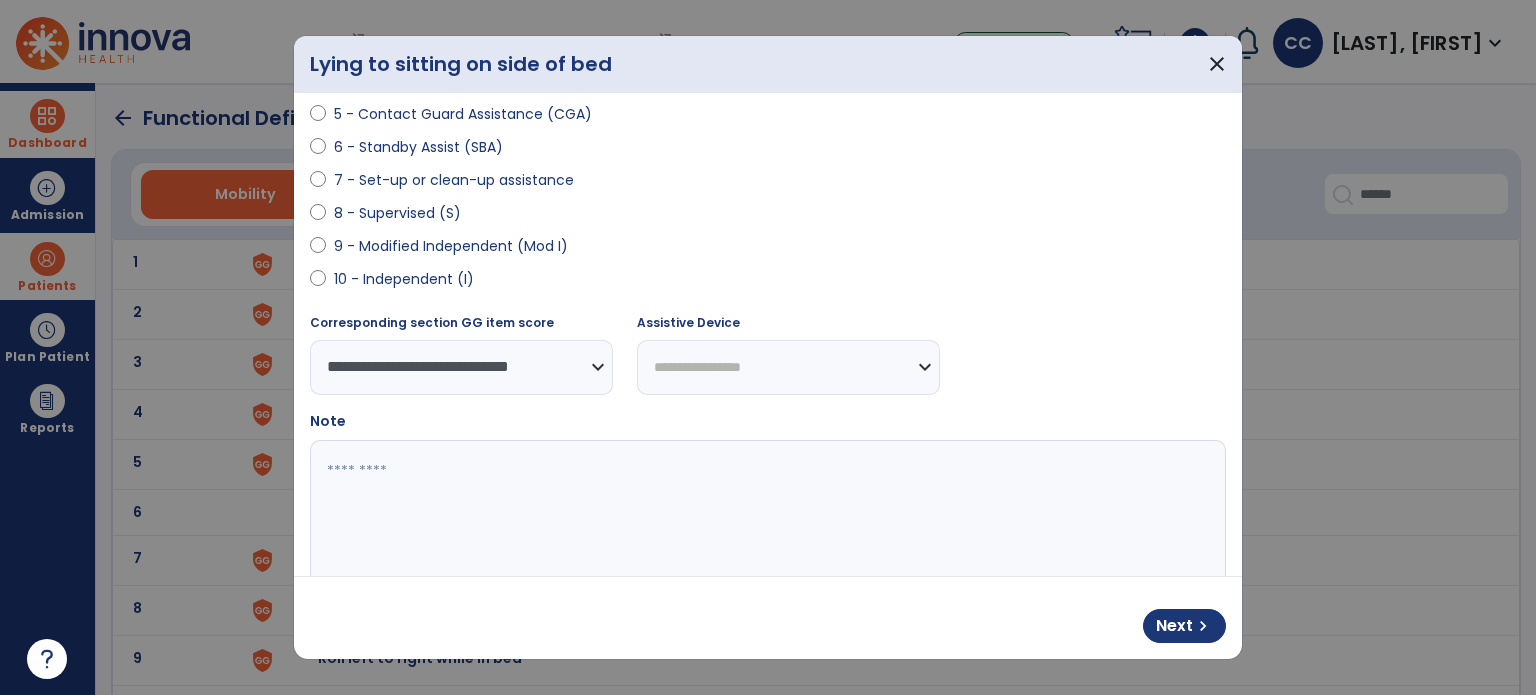 select on "*********" 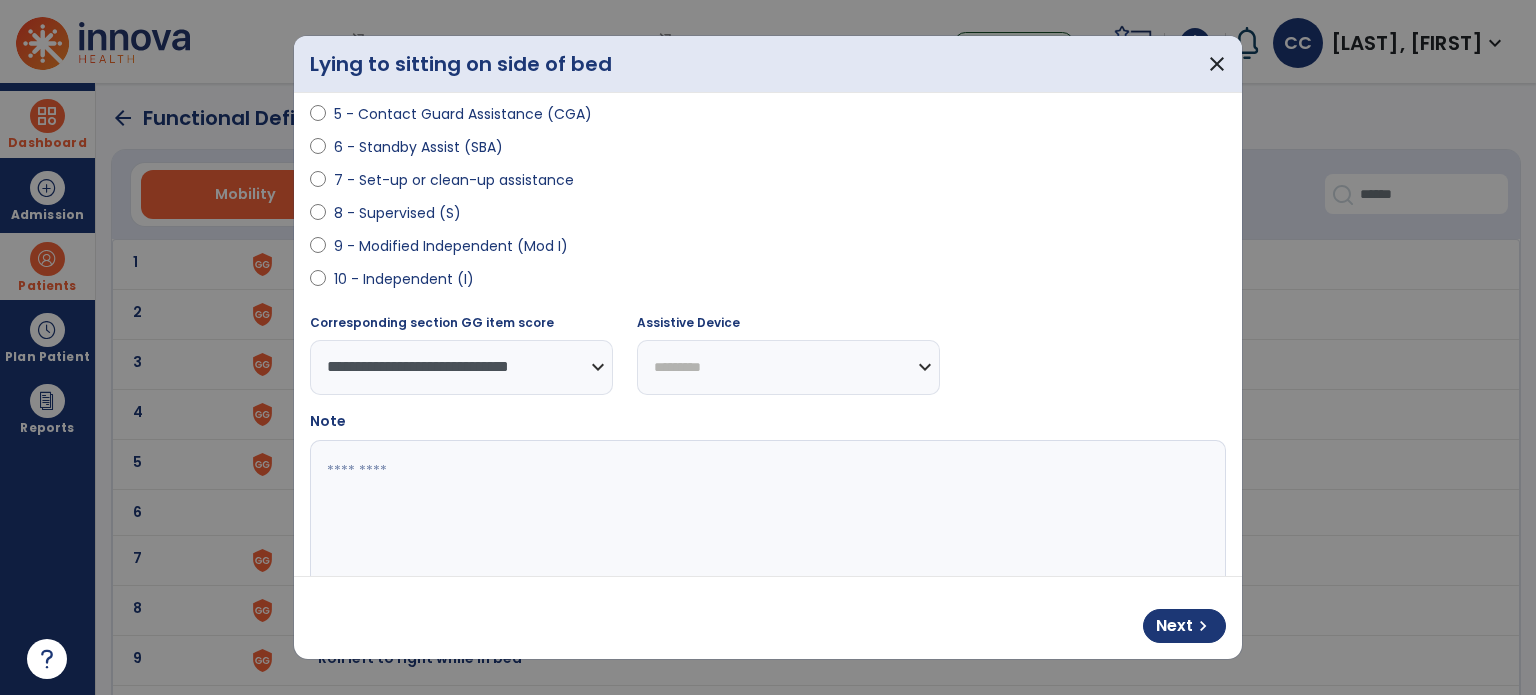 click on "**********" at bounding box center [788, 367] 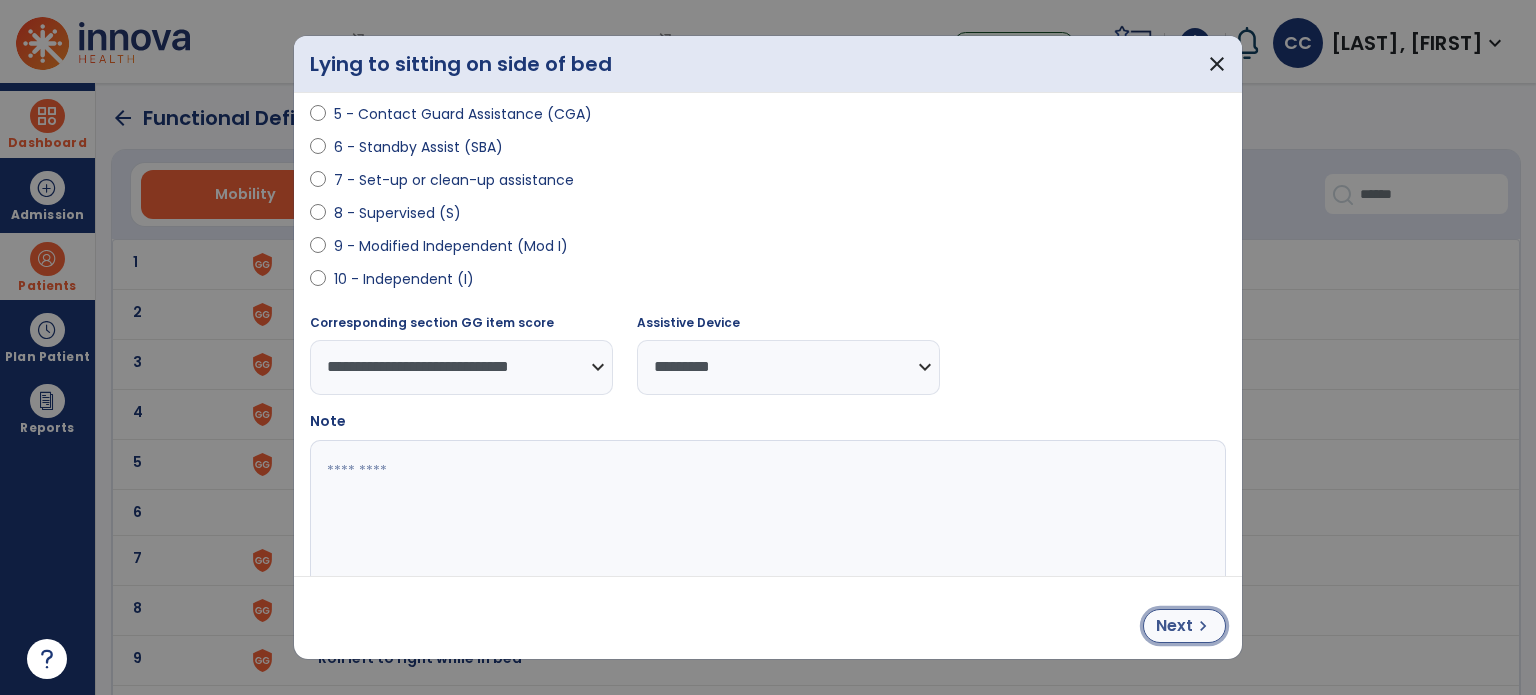 click on "chevron_right" at bounding box center (1203, 626) 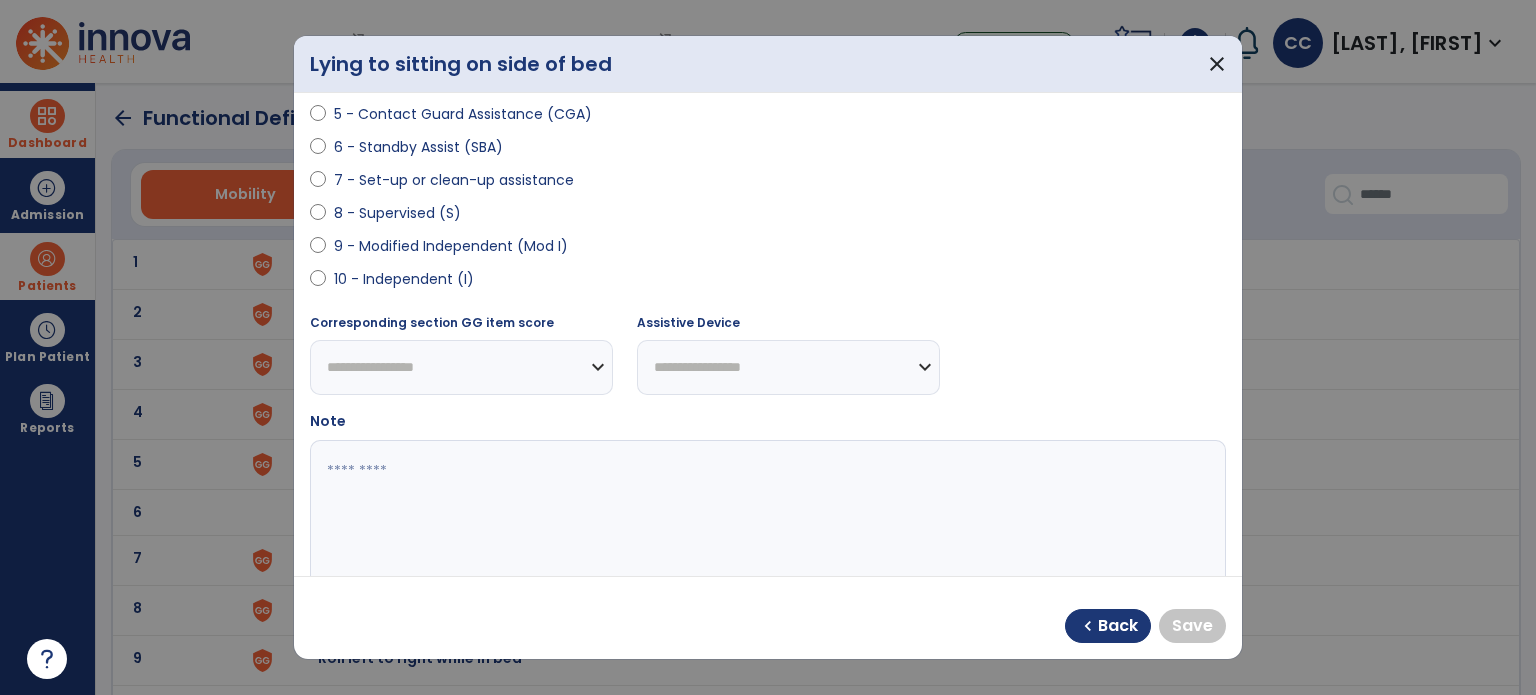 click on "9 - Modified Independent (Mod I)" at bounding box center [451, 246] 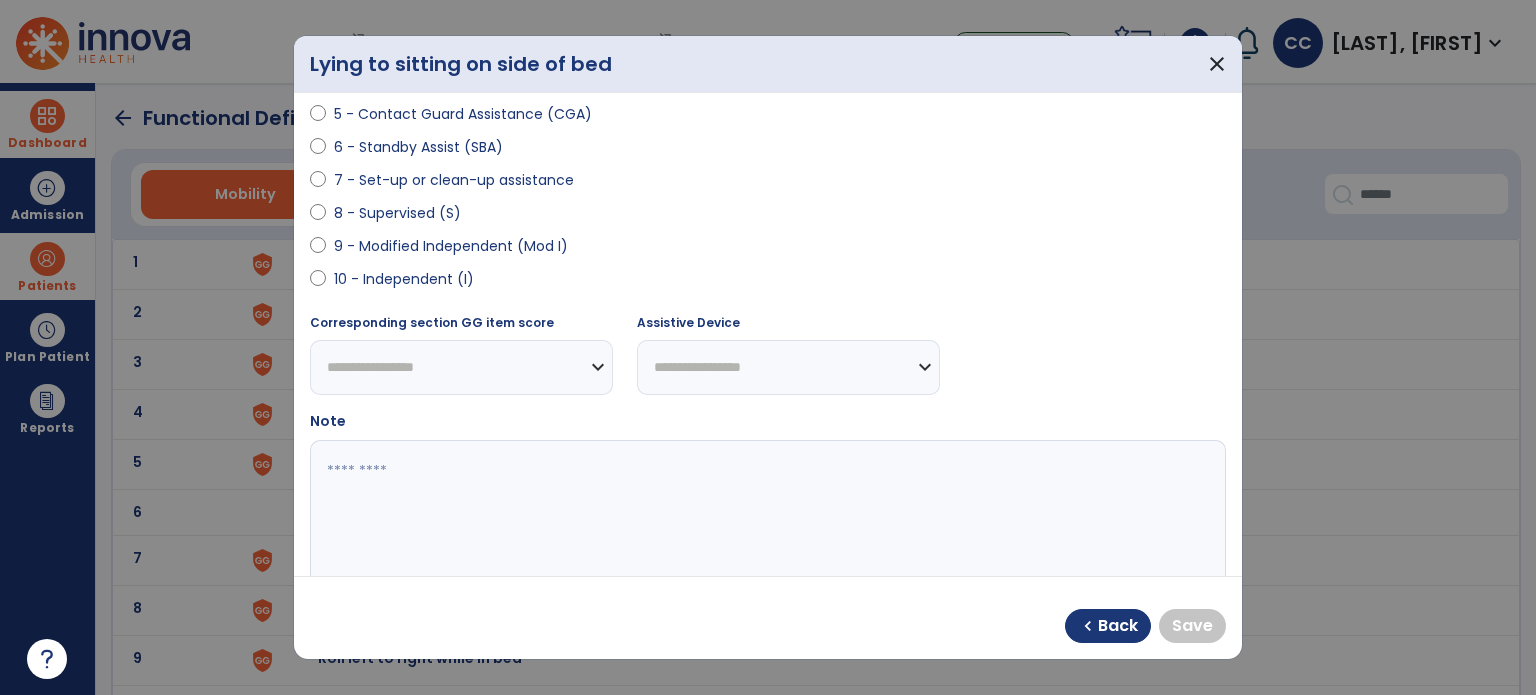 select on "**********" 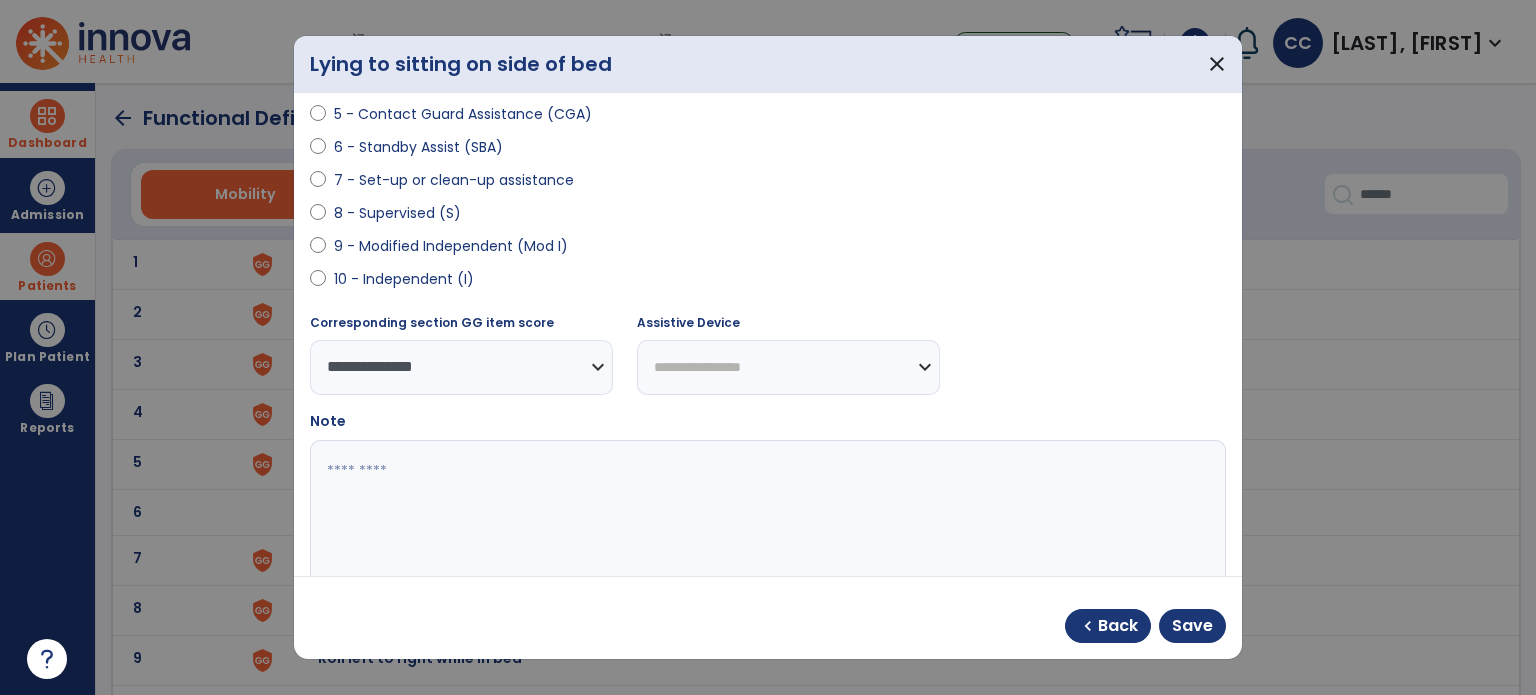 click on "**********" at bounding box center [788, 367] 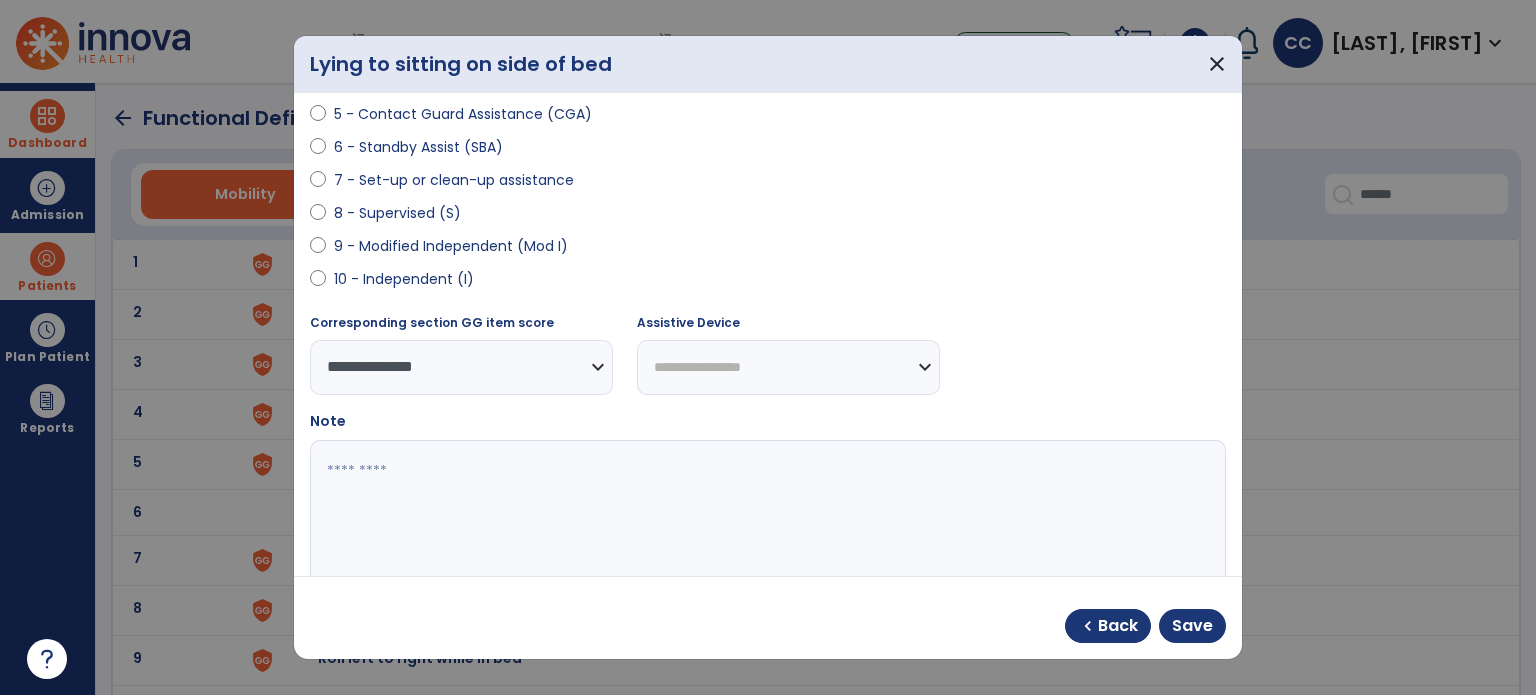 select on "*********" 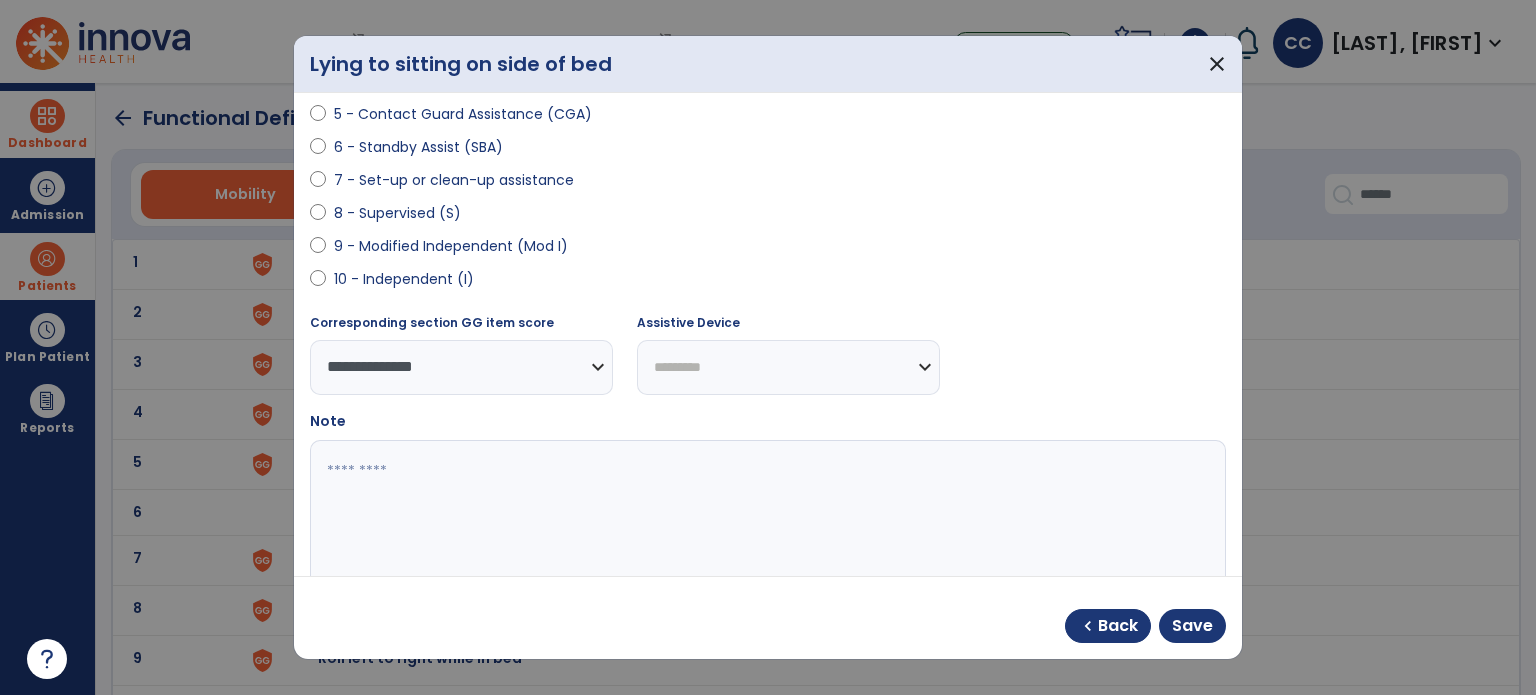 click on "**********" at bounding box center (788, 367) 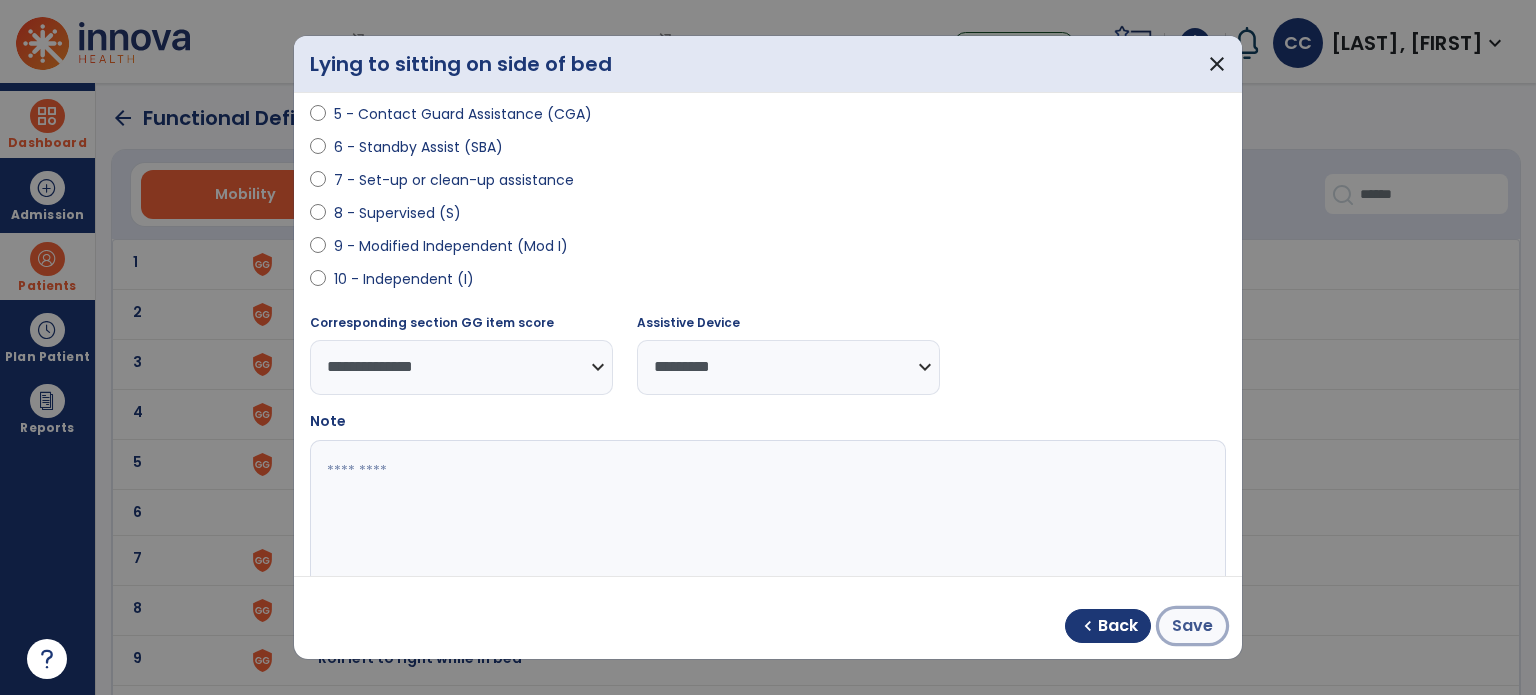 click on "Save" at bounding box center (1192, 626) 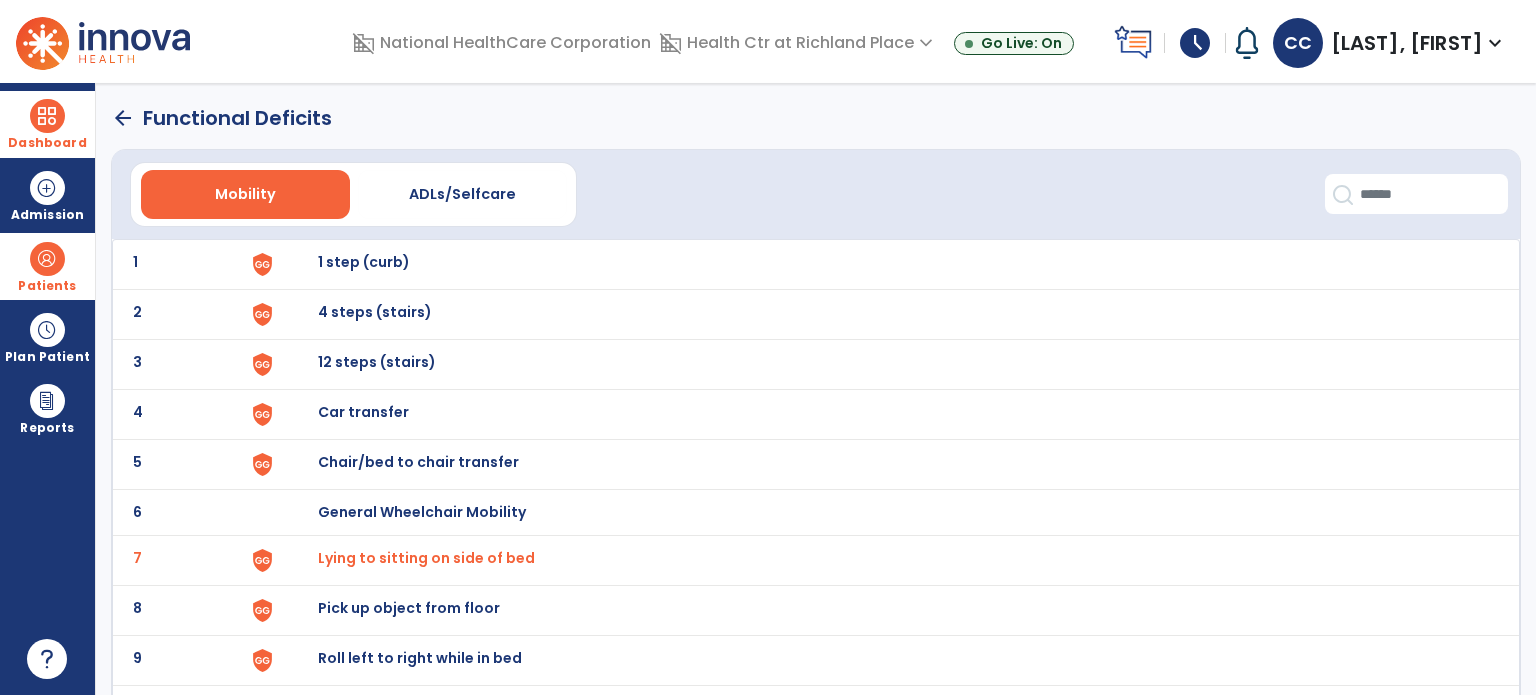 click on "Chair/bed to chair transfer" at bounding box center [364, 262] 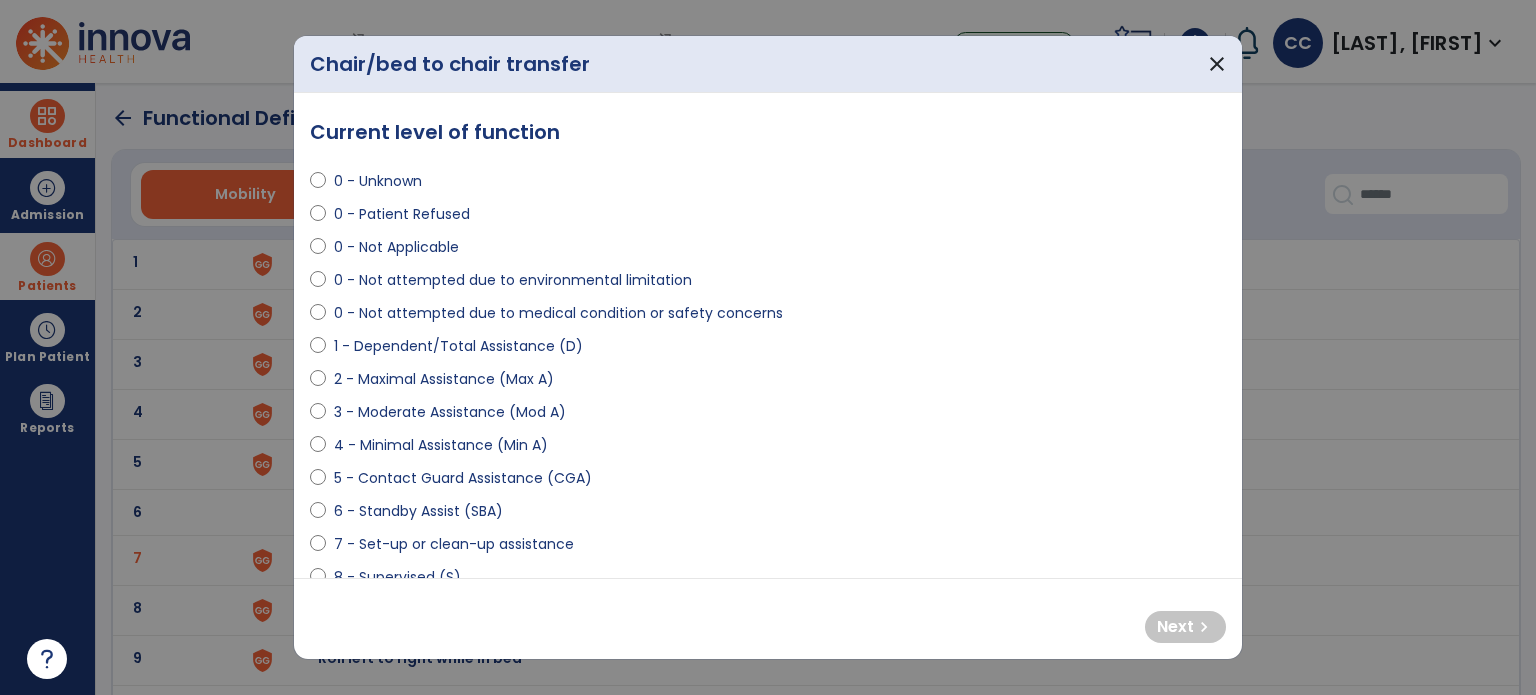 click on "2 - Maximal Assistance (Max A)" at bounding box center (444, 379) 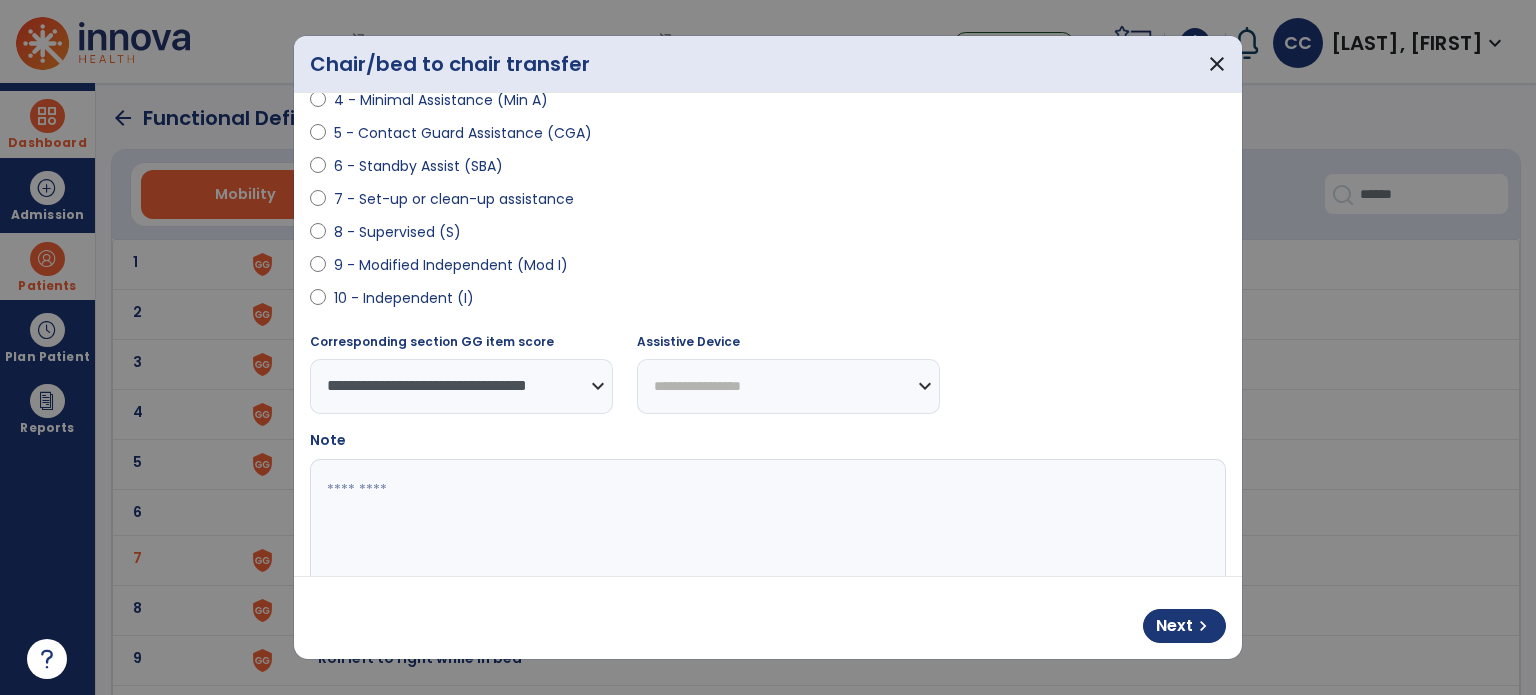 scroll, scrollTop: 346, scrollLeft: 0, axis: vertical 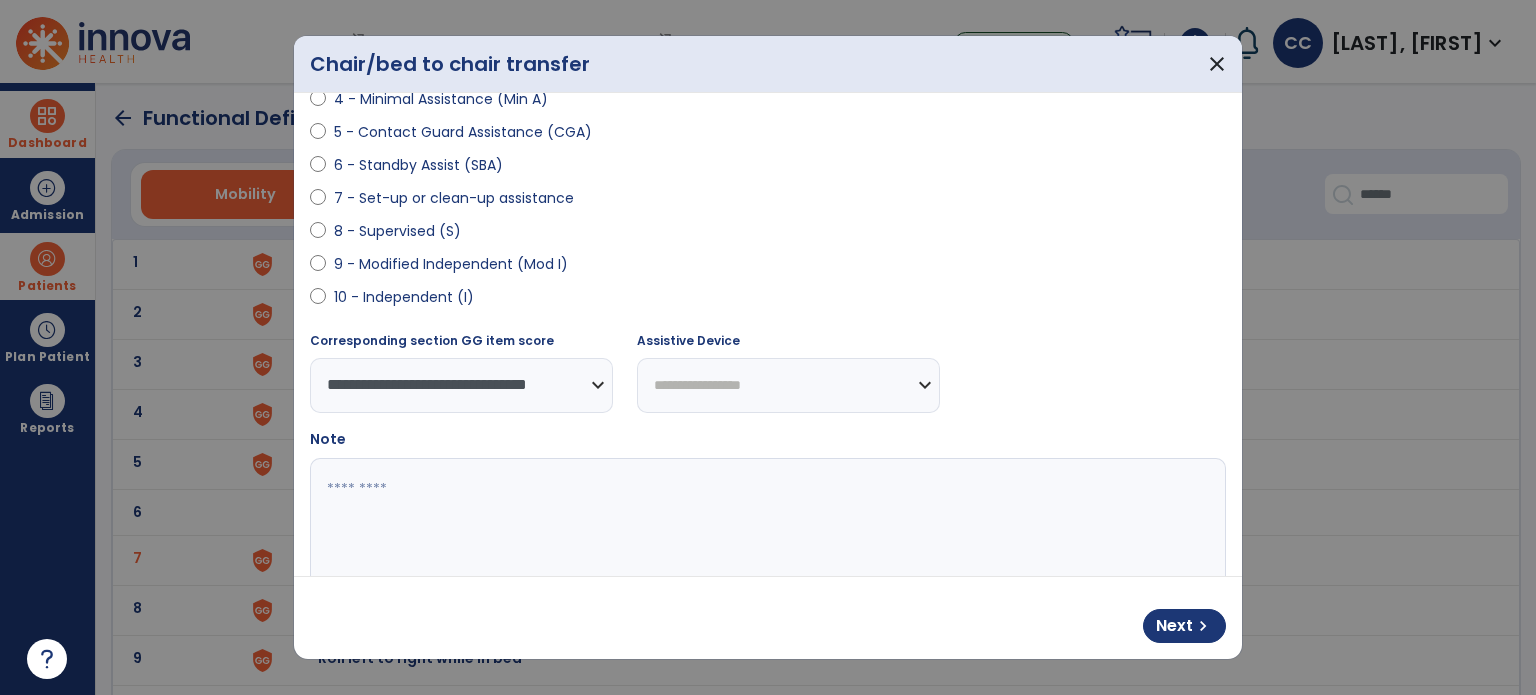 click on "**********" at bounding box center [788, 385] 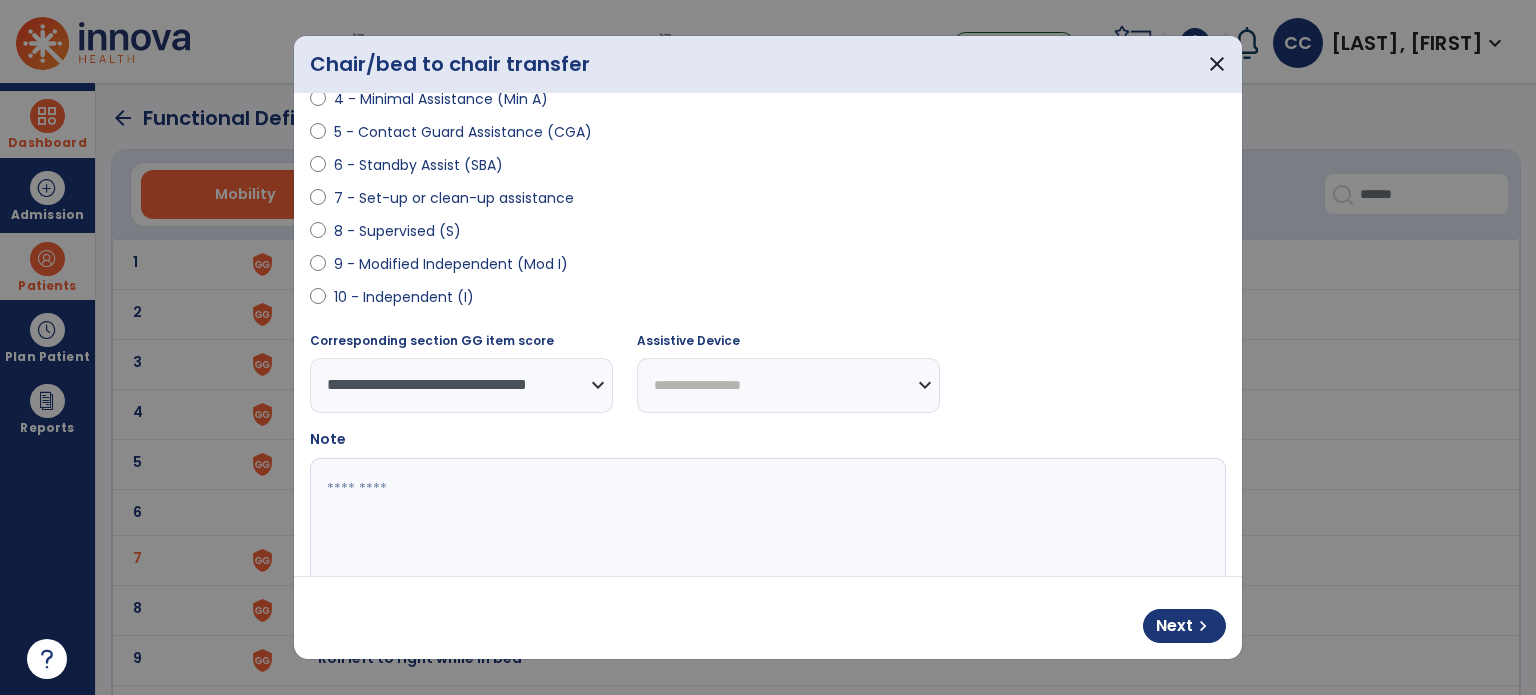 select on "**********" 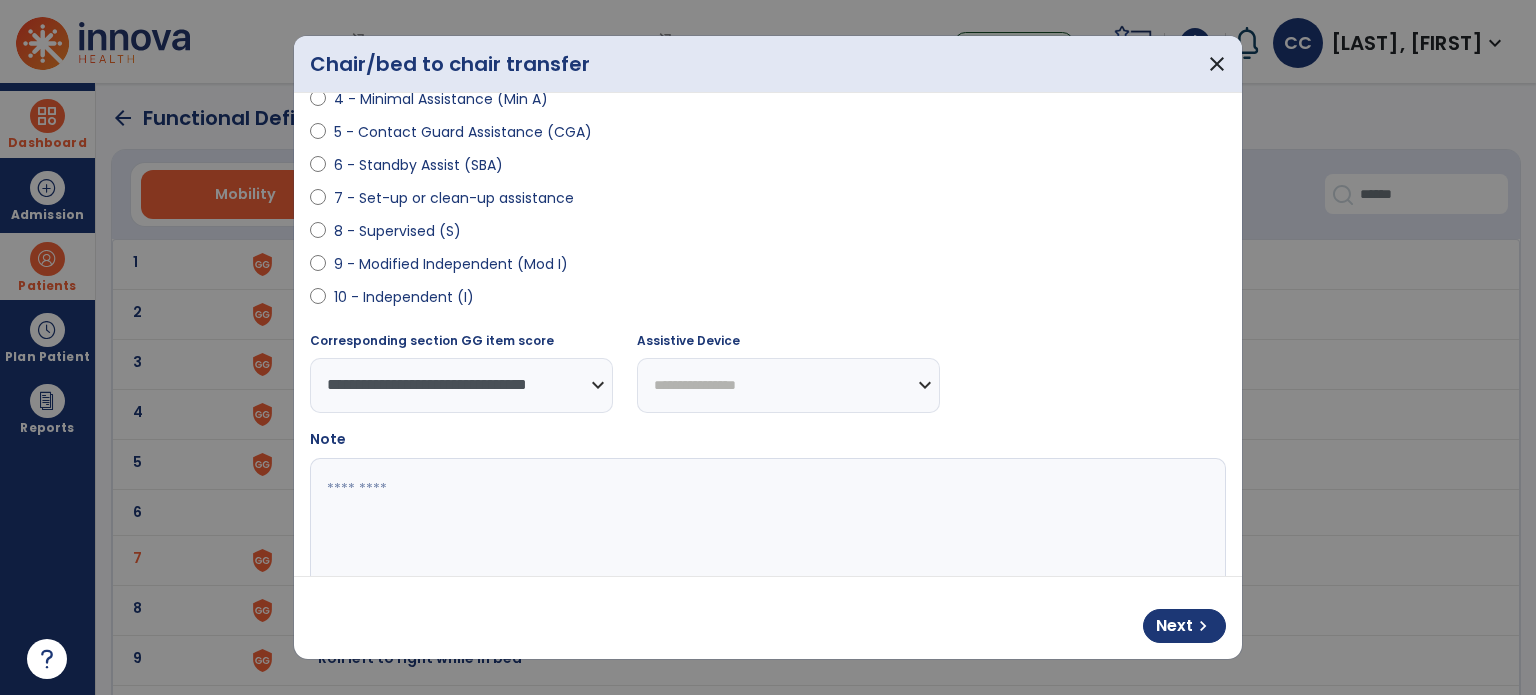 click on "**********" at bounding box center [788, 385] 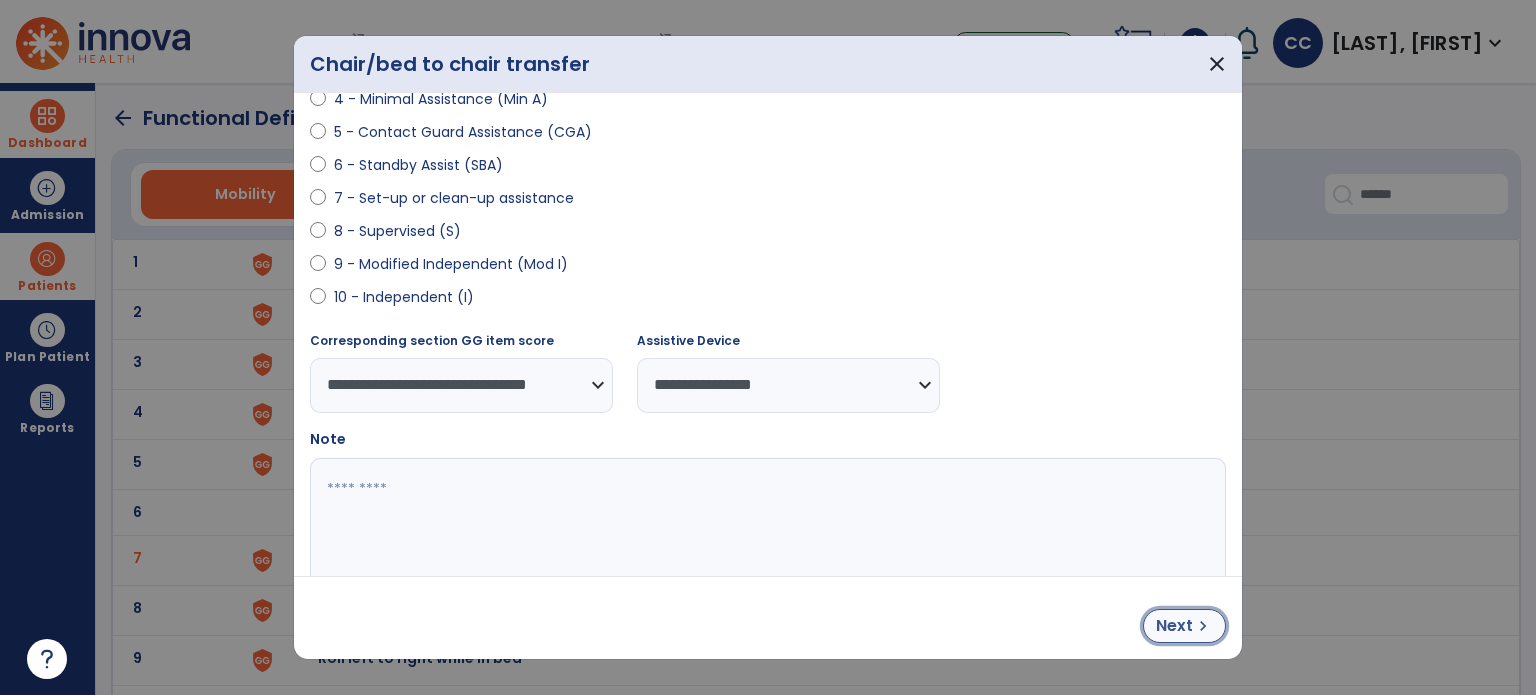 click on "Next" at bounding box center [1174, 626] 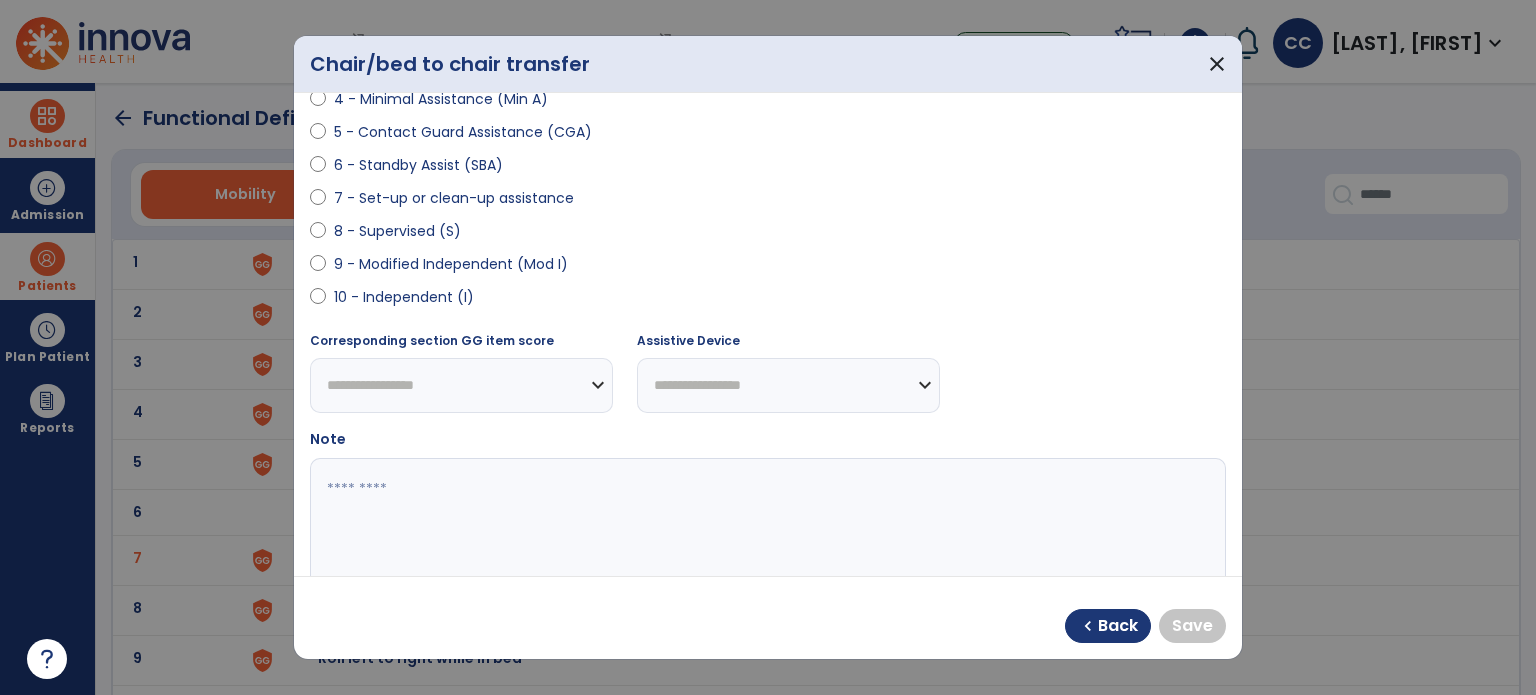 click on "9 - Modified Independent (Mod I)" at bounding box center (451, 264) 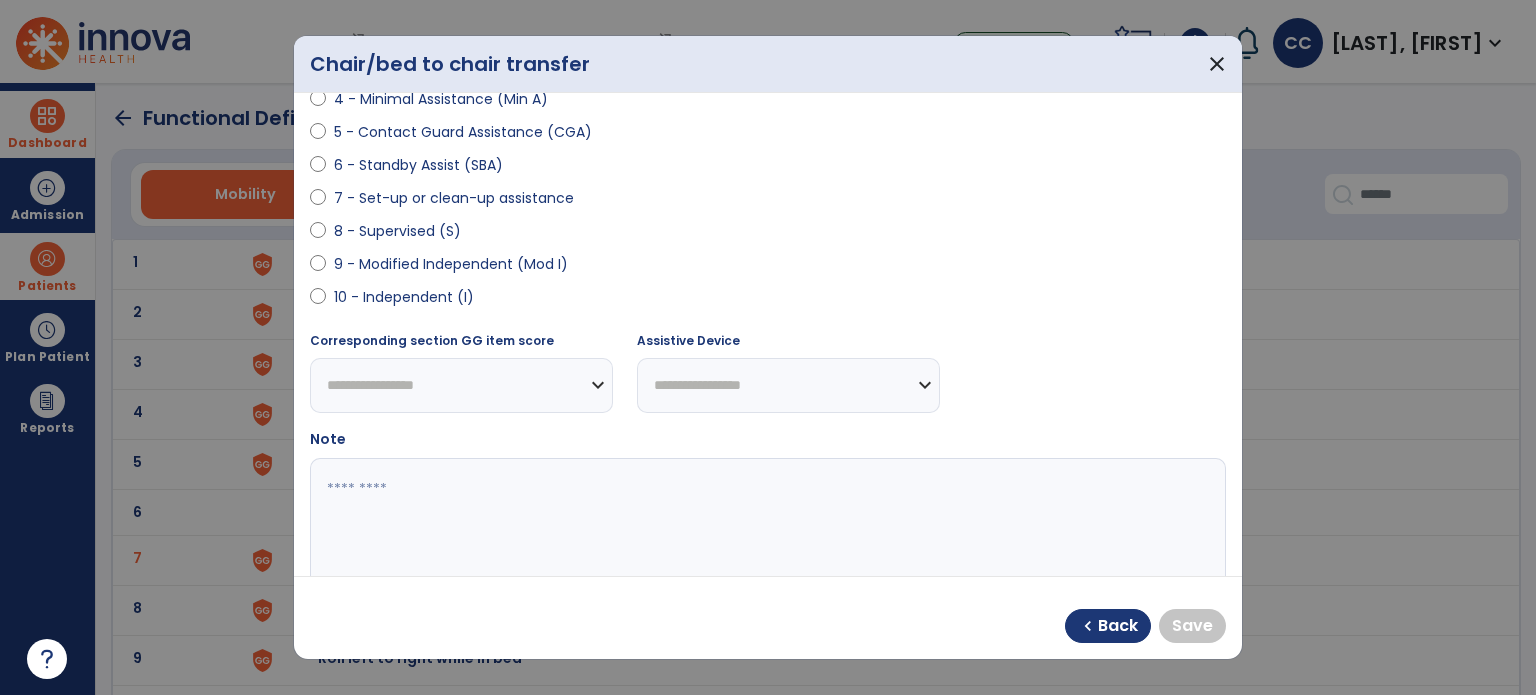 select on "**********" 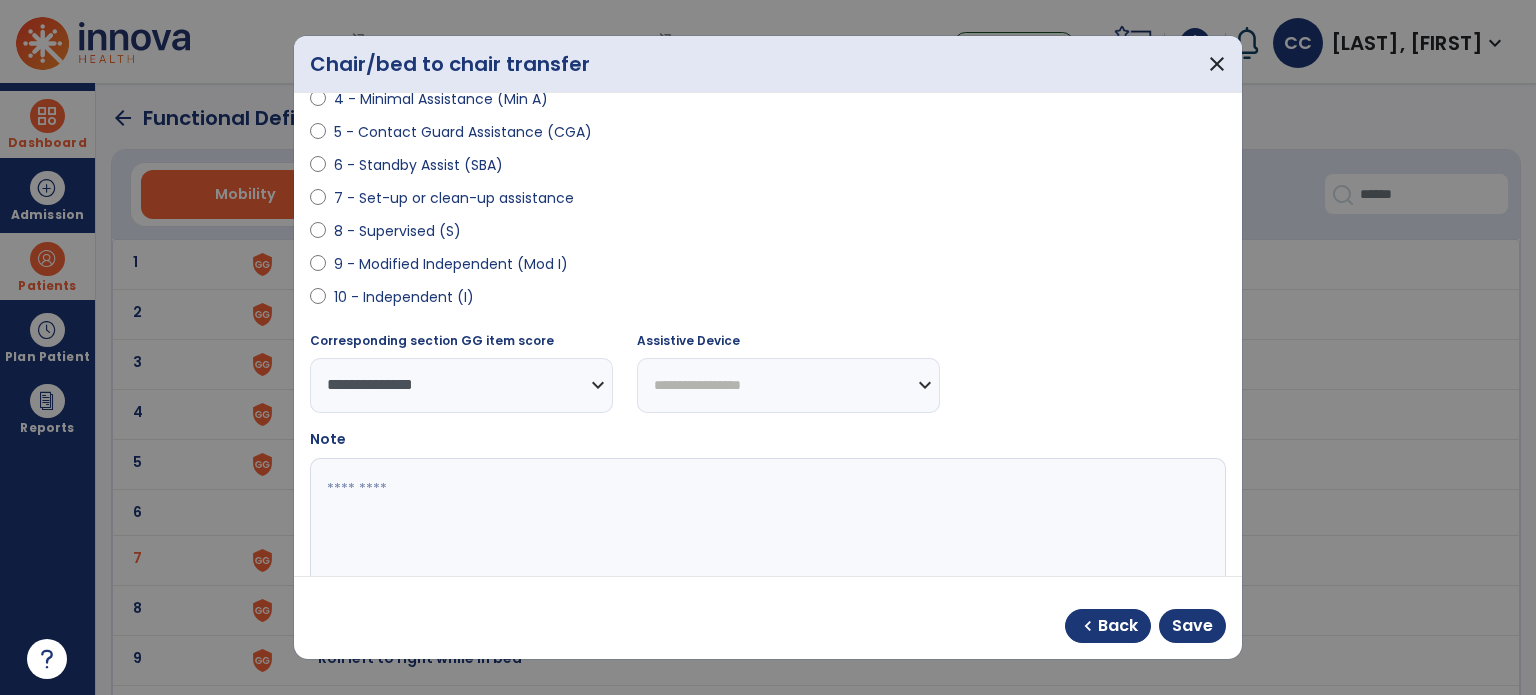 click on "10 - Independent (I)" at bounding box center [404, 297] 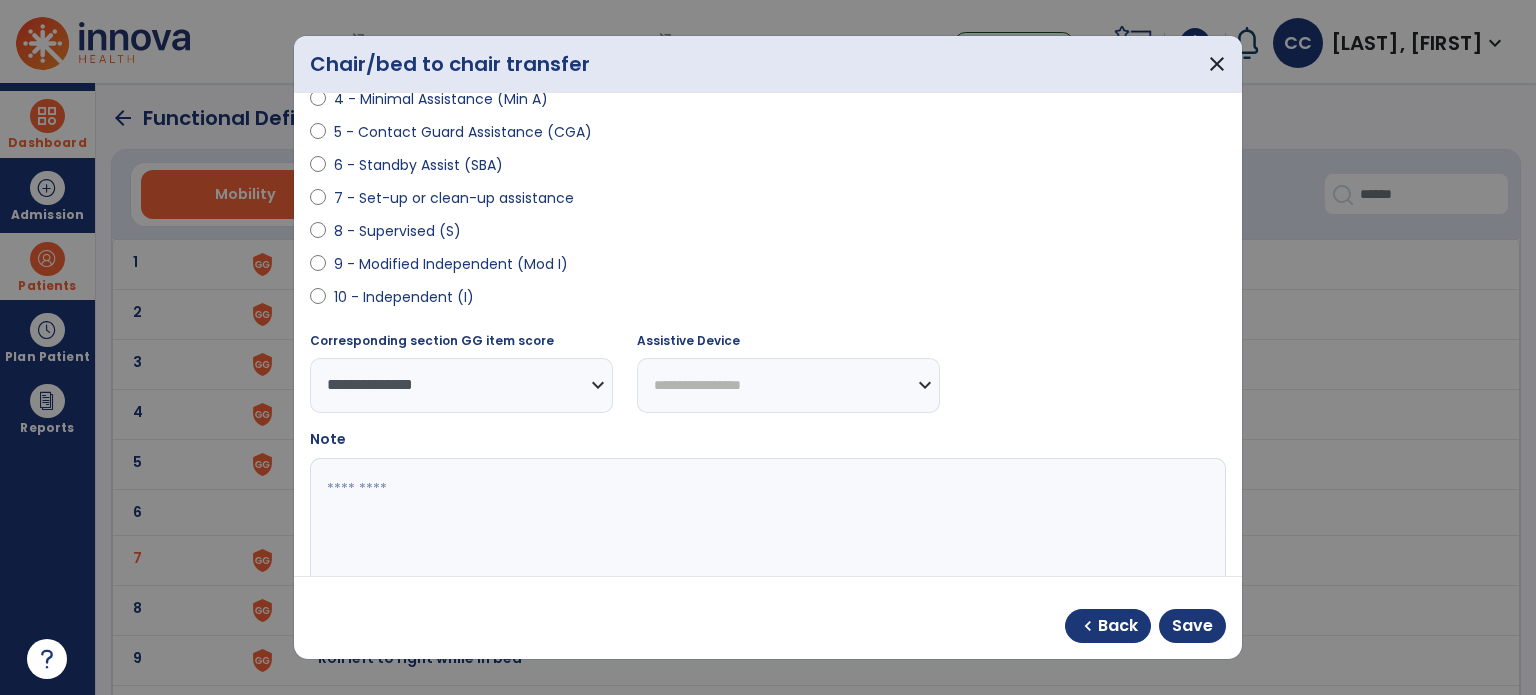 click on "**********" at bounding box center [788, 385] 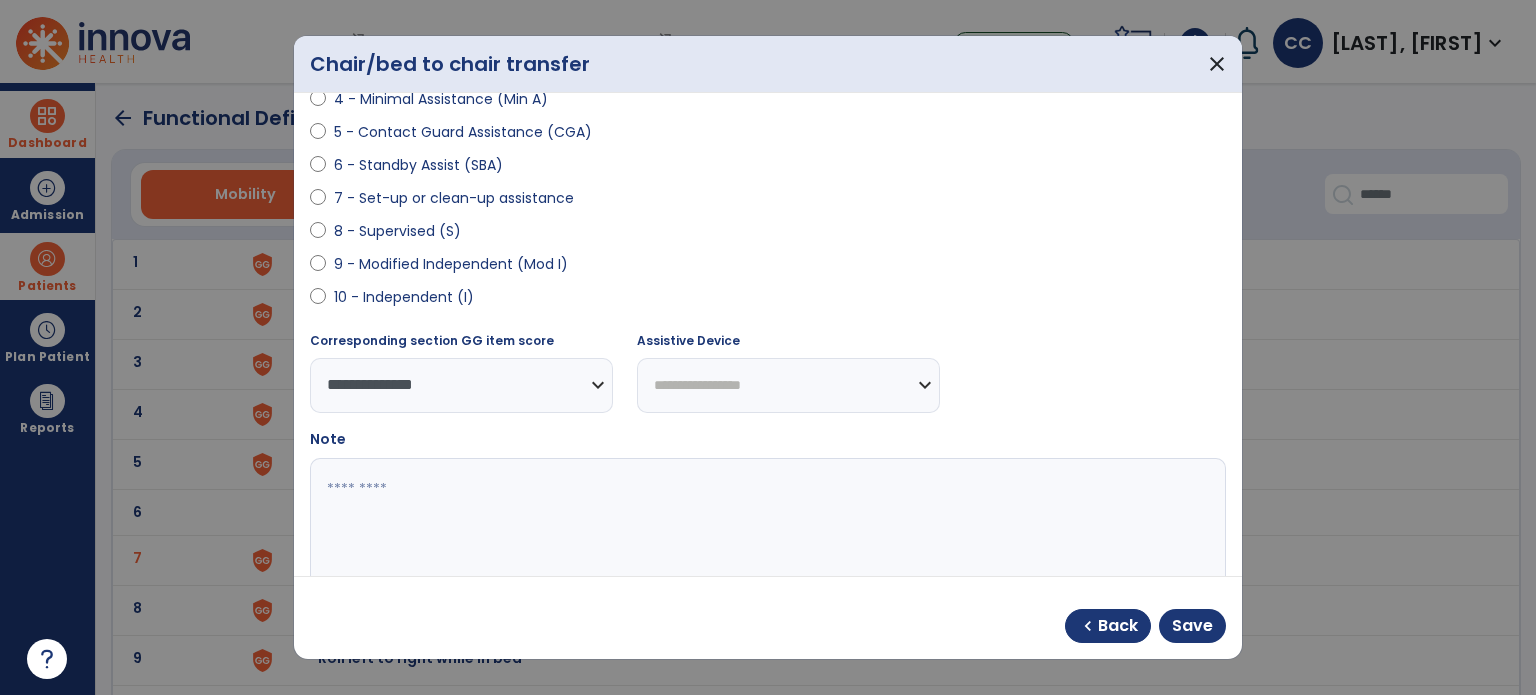 select on "****" 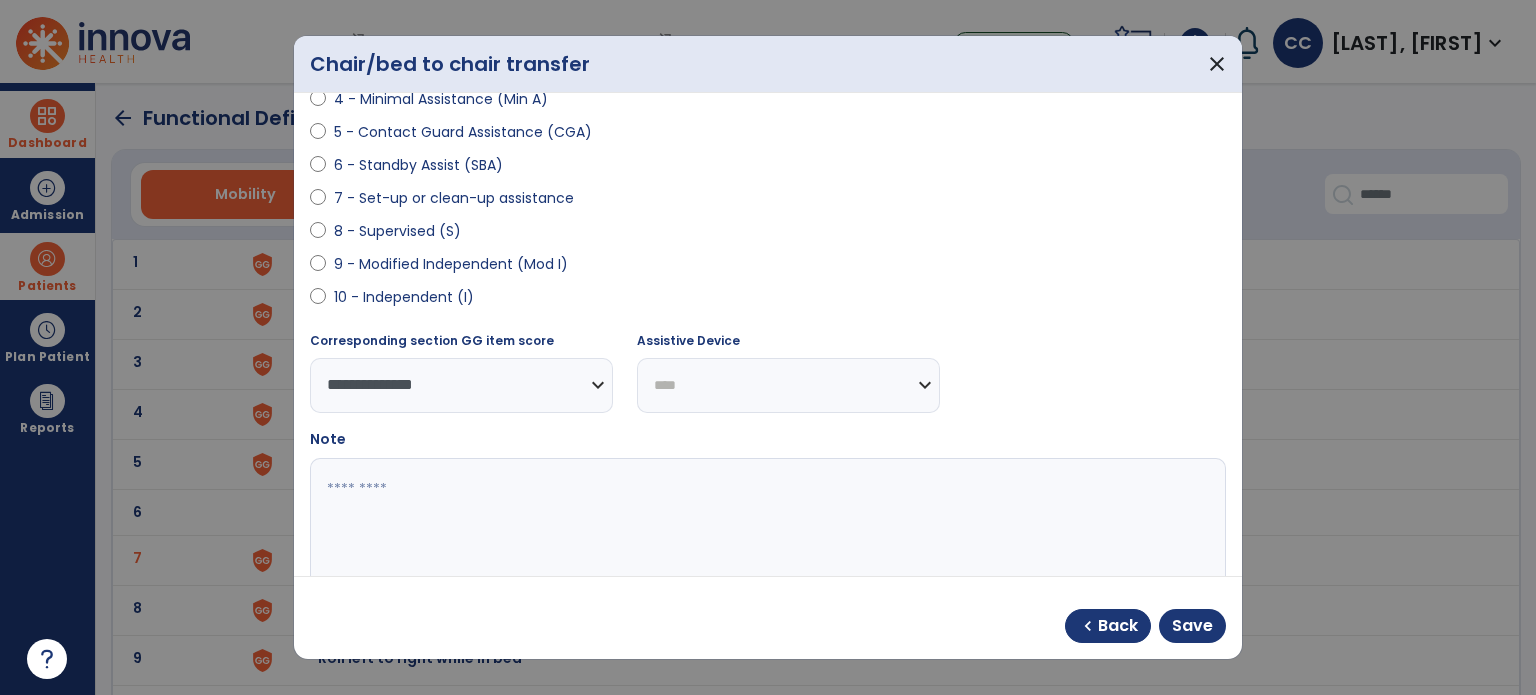 click on "**********" at bounding box center [788, 385] 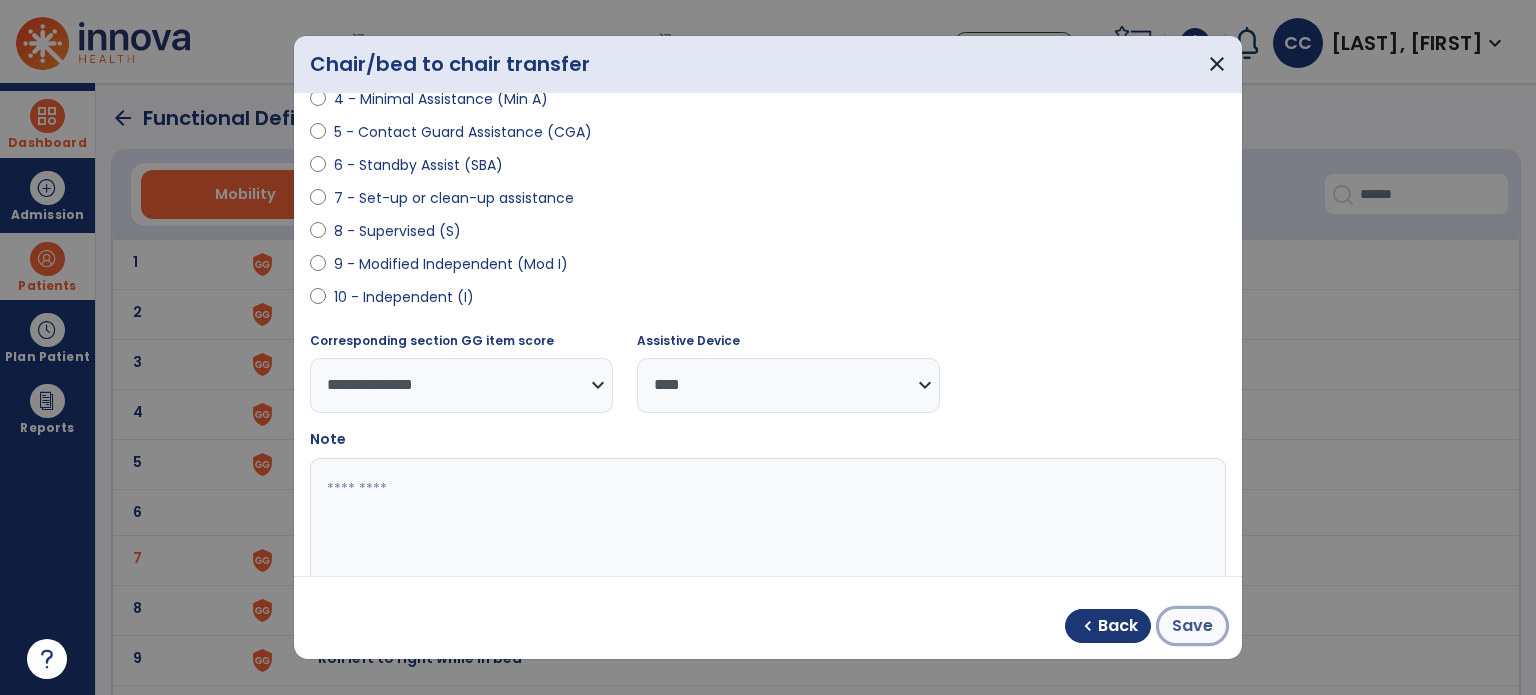 click on "Save" at bounding box center (1192, 626) 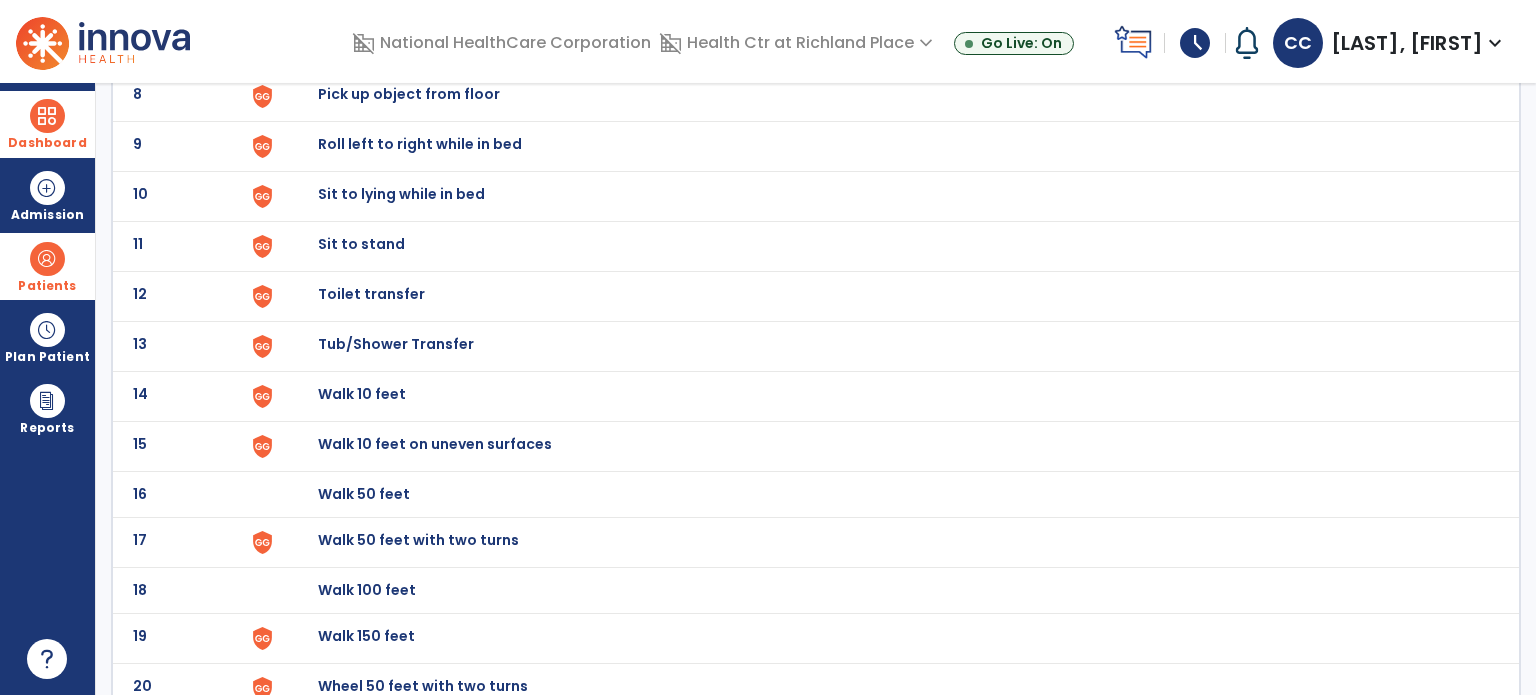 scroll, scrollTop: 0, scrollLeft: 0, axis: both 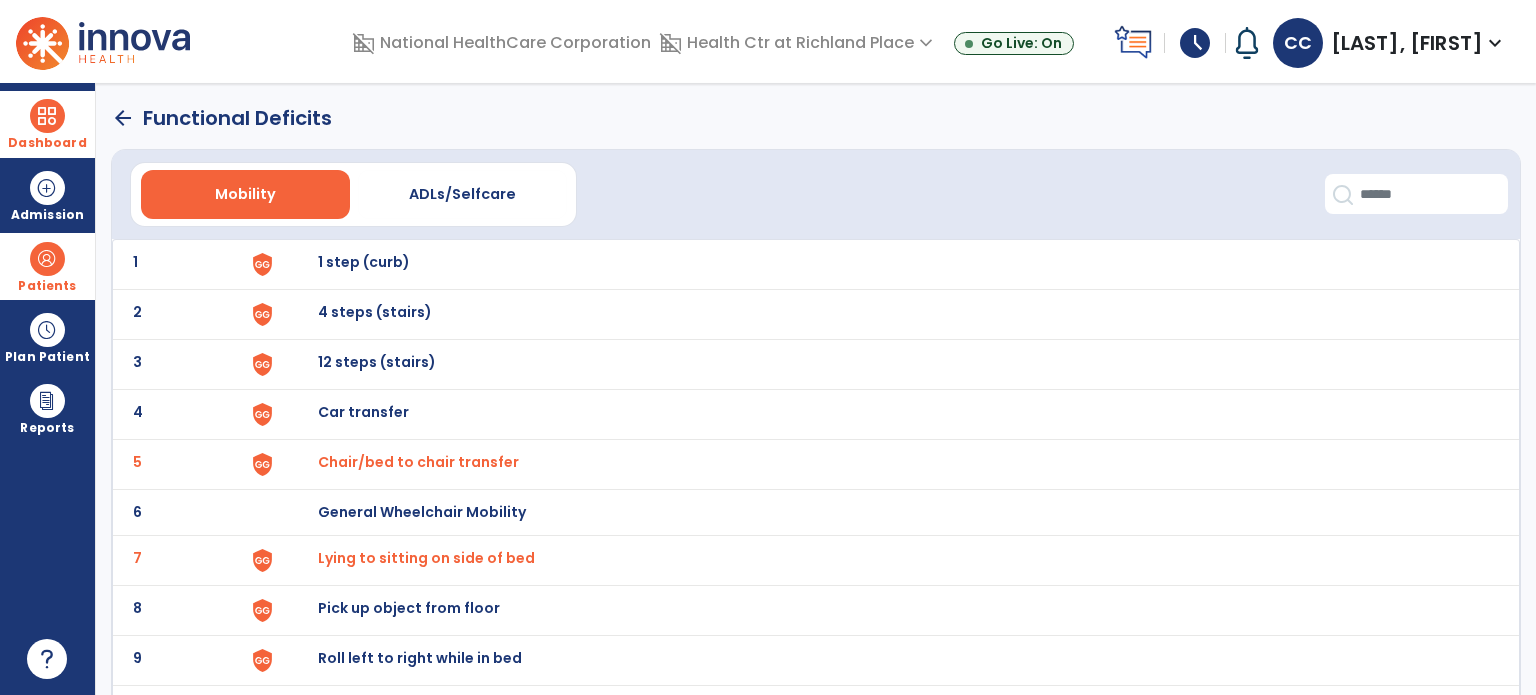 click on "4 steps (stairs)" at bounding box center [364, 262] 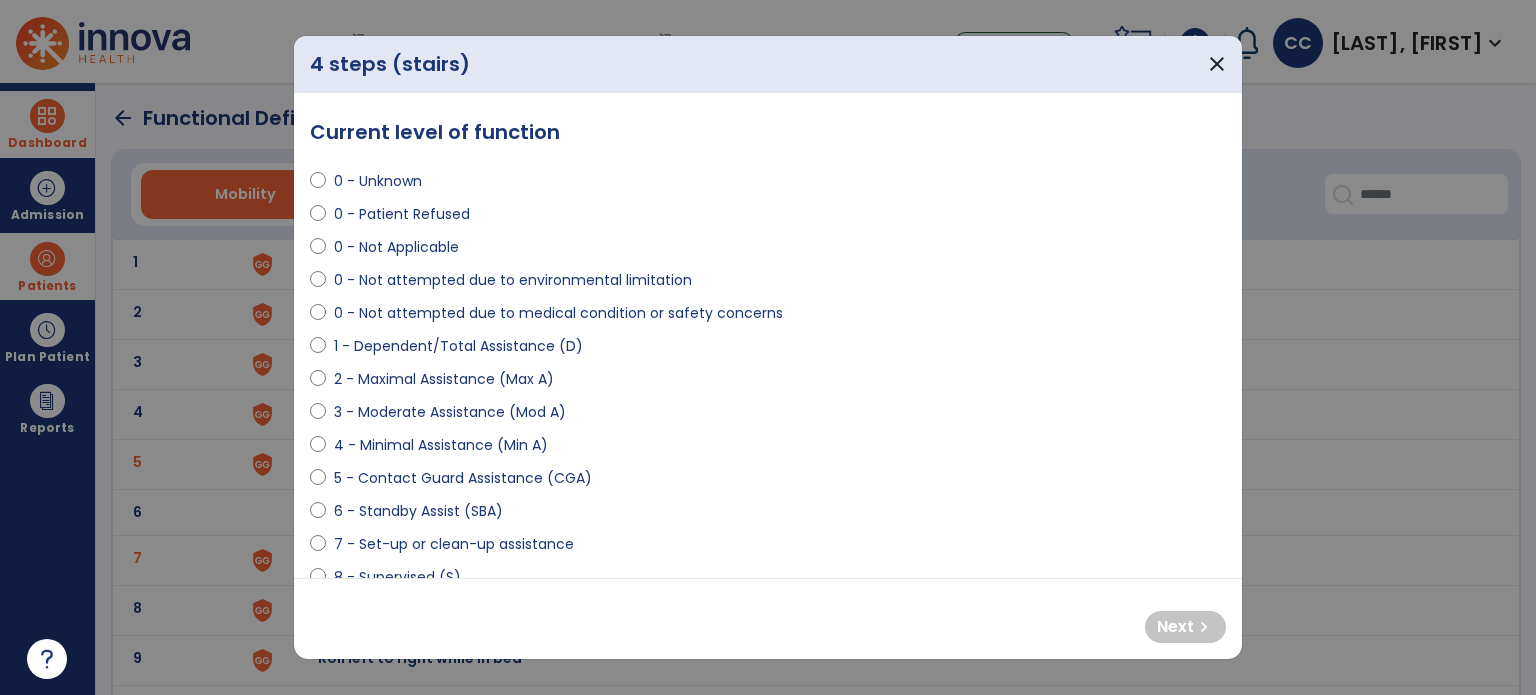 click on "0 - Not attempted due to medical condition or safety concerns" at bounding box center (558, 313) 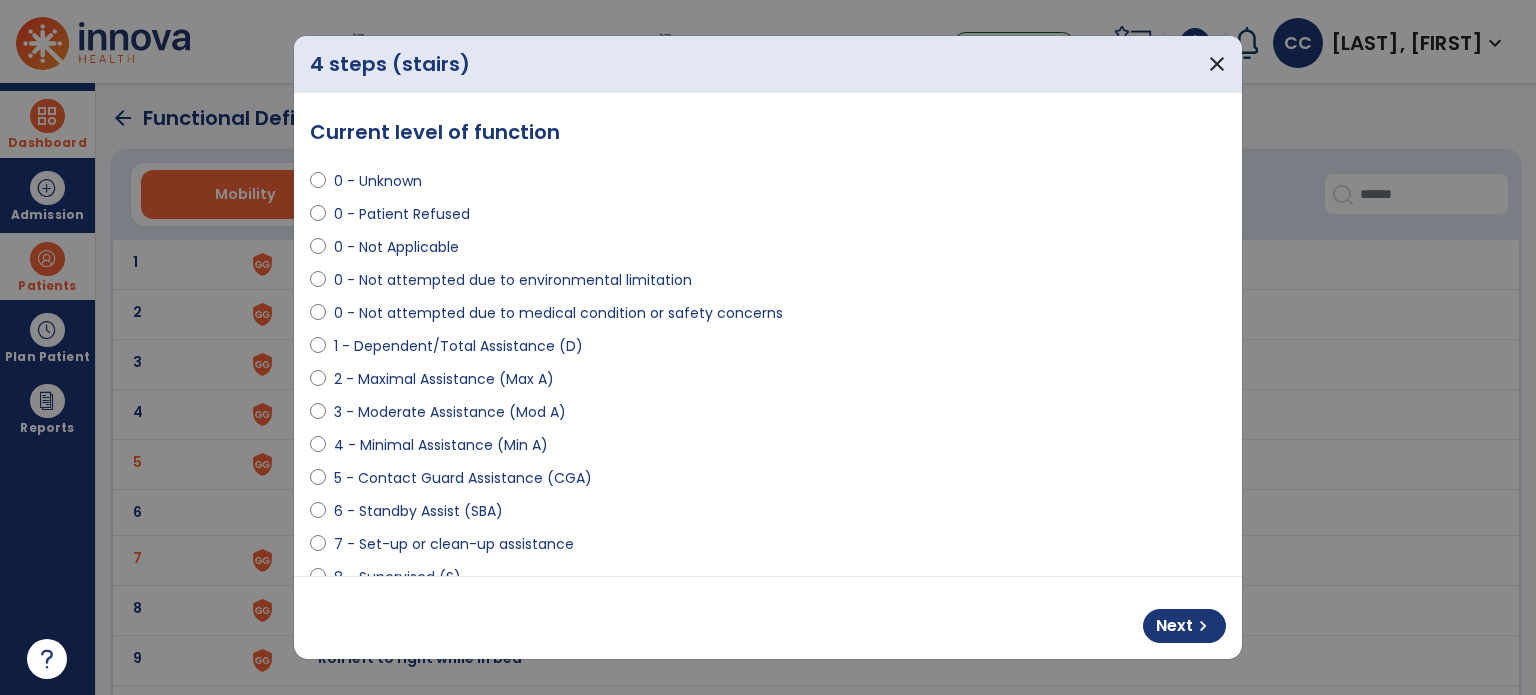 click on "0 - Not attempted due to medical condition or safety concerns" at bounding box center (558, 313) 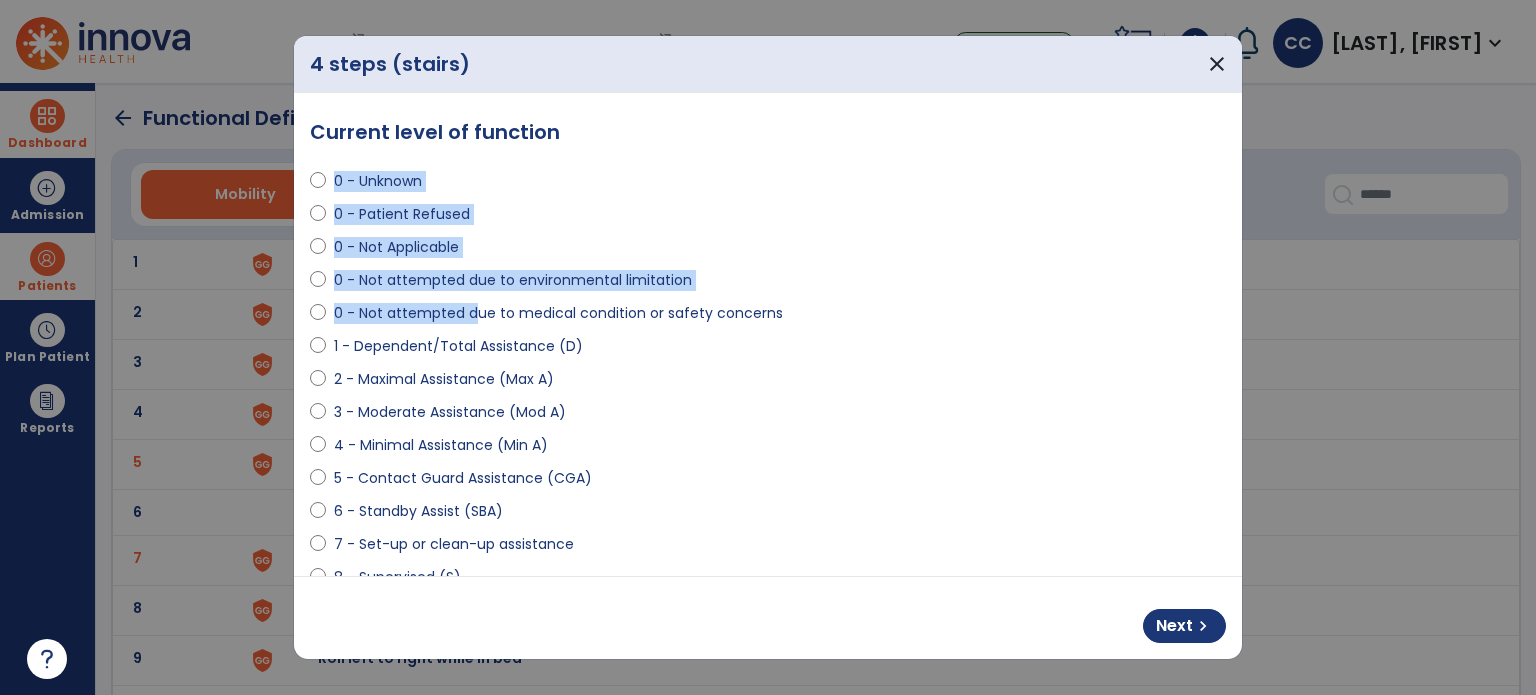 drag, startPoint x: 476, startPoint y: 311, endPoint x: 1088, endPoint y: 132, distance: 637.6402 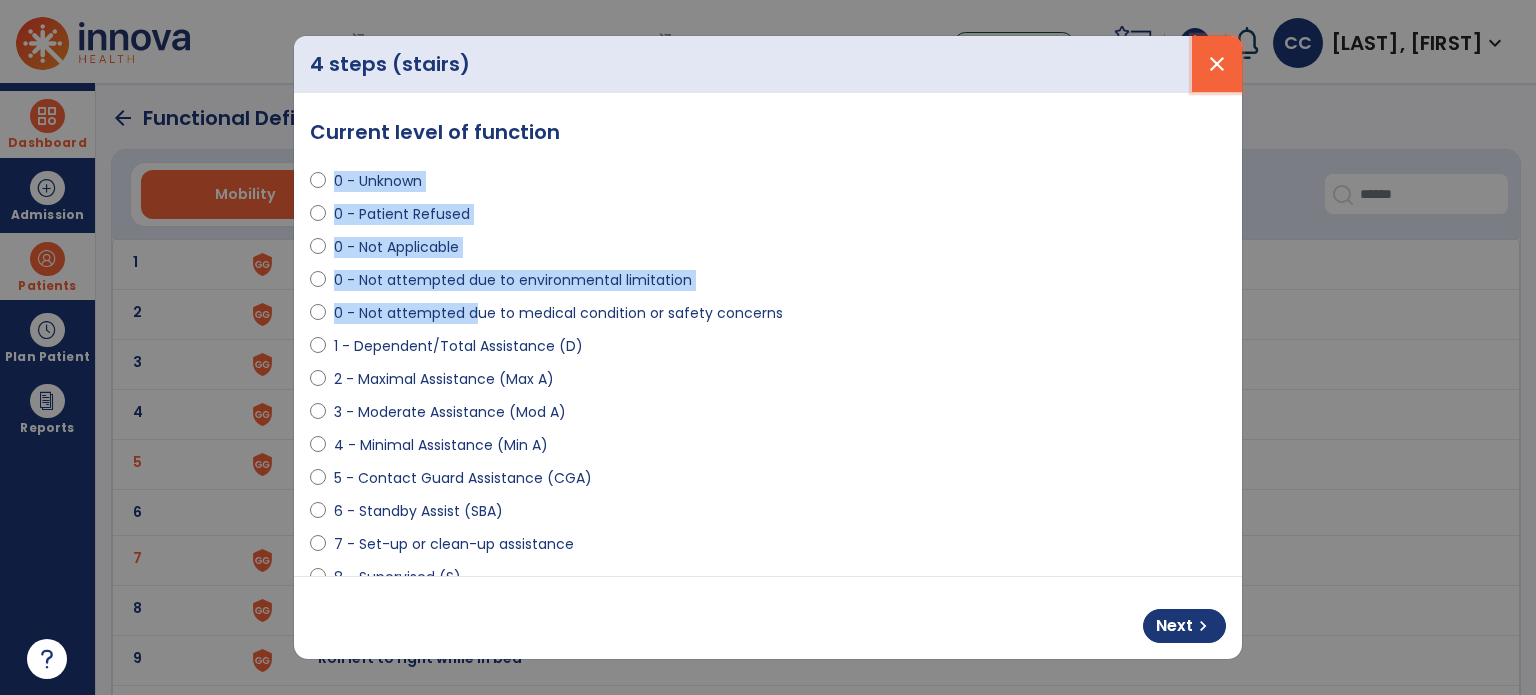 click on "close" at bounding box center (1217, 64) 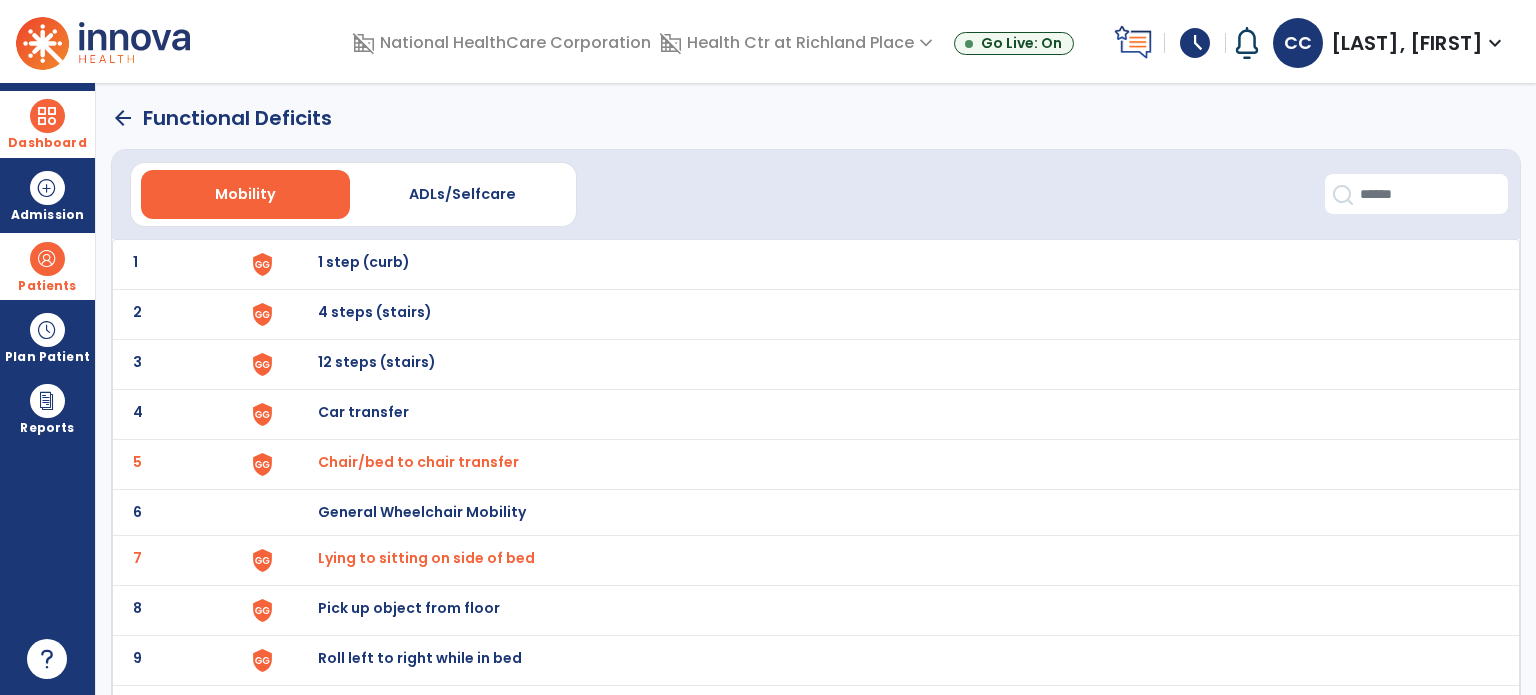 click on "arrow_back" 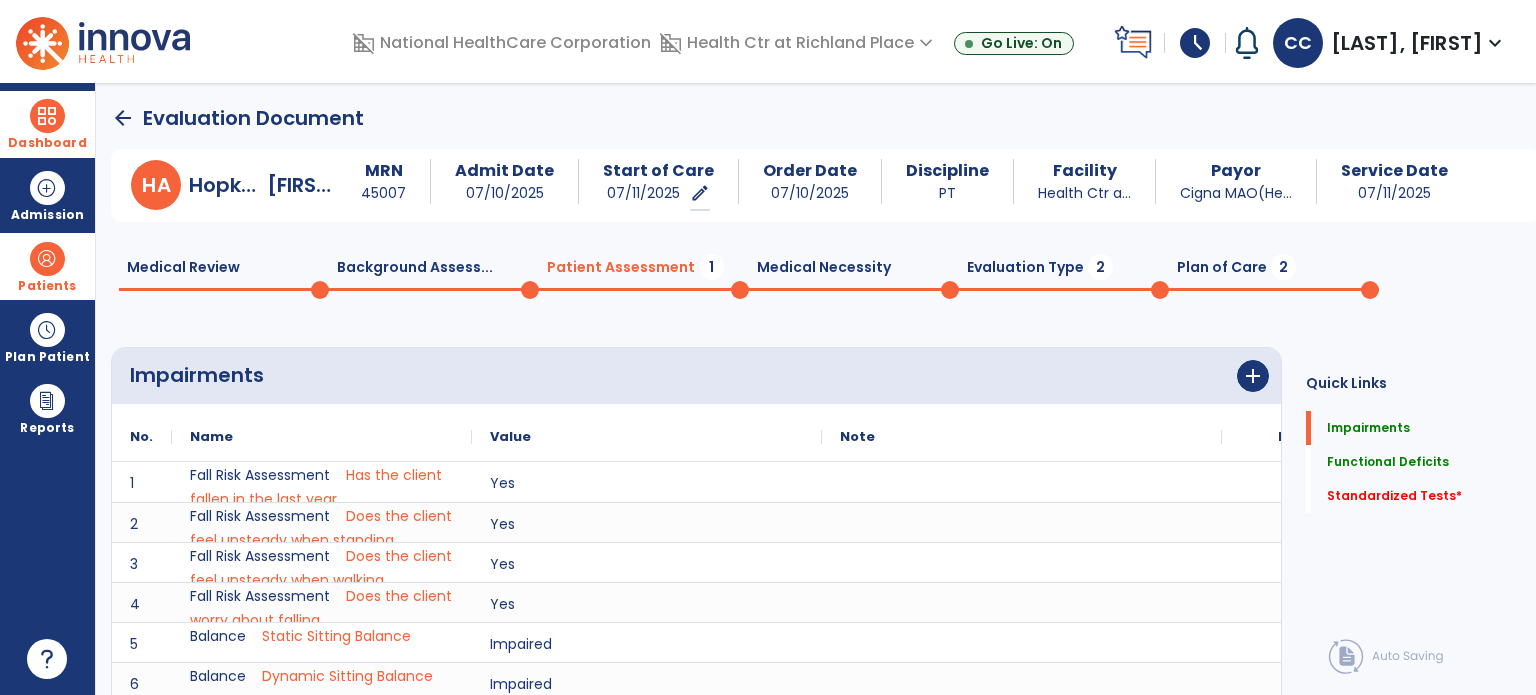 scroll, scrollTop: 20, scrollLeft: 0, axis: vertical 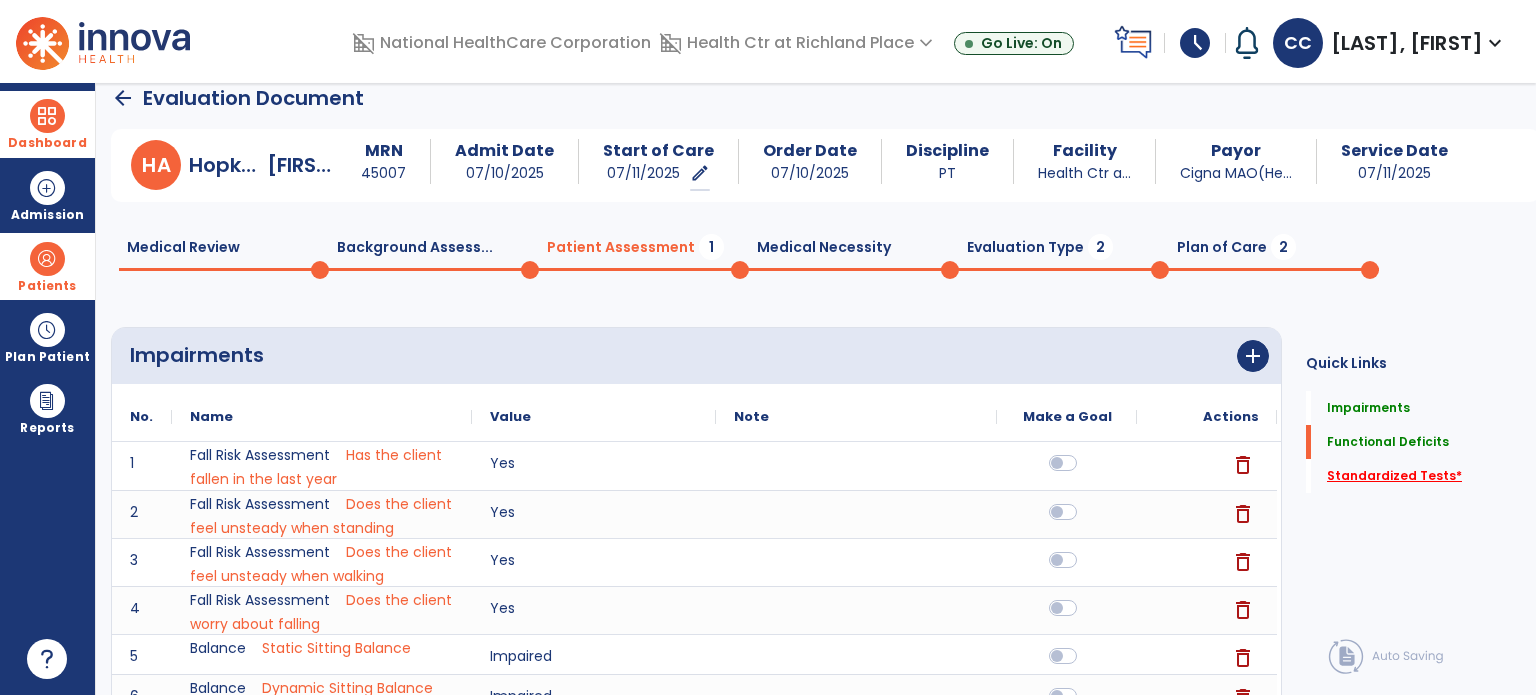 click on "Standardized Tests   *" 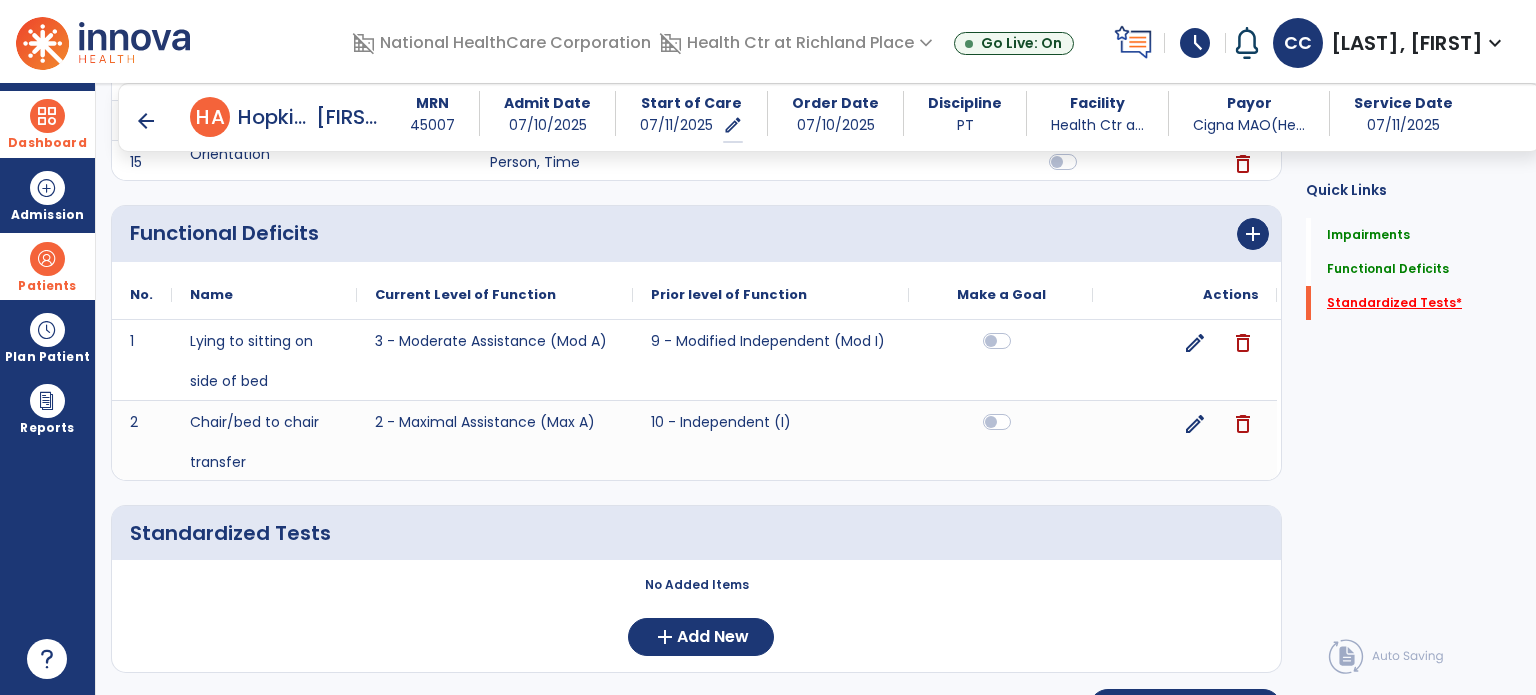 scroll, scrollTop: 940, scrollLeft: 0, axis: vertical 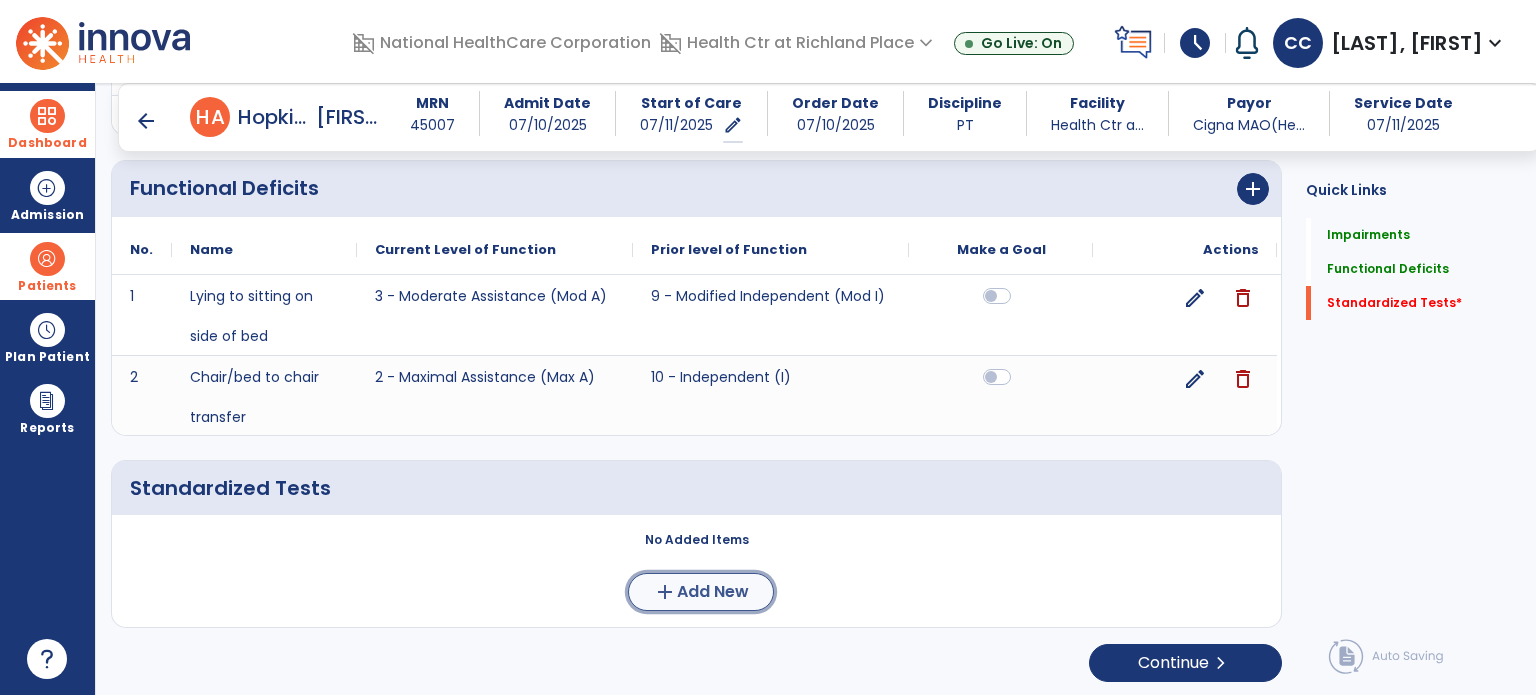 click on "add  Add New" 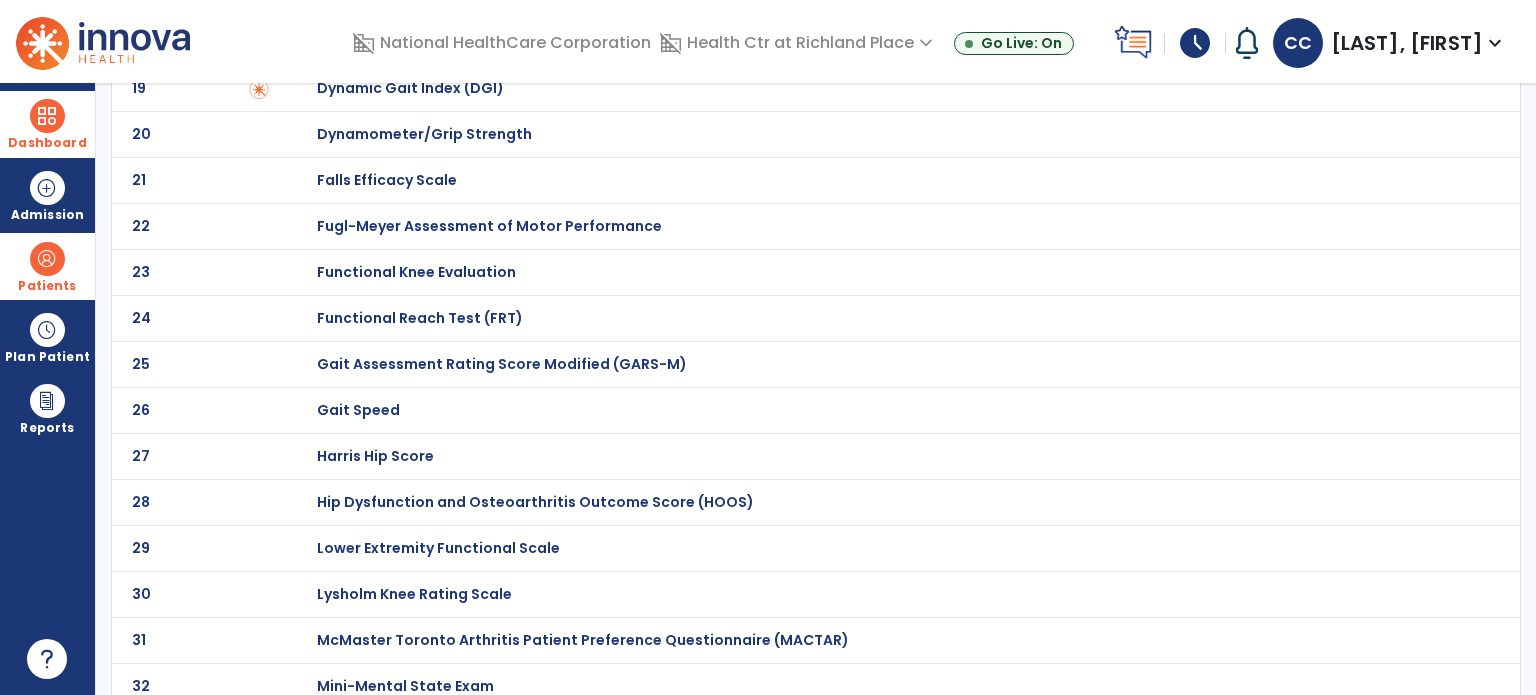 scroll, scrollTop: 0, scrollLeft: 0, axis: both 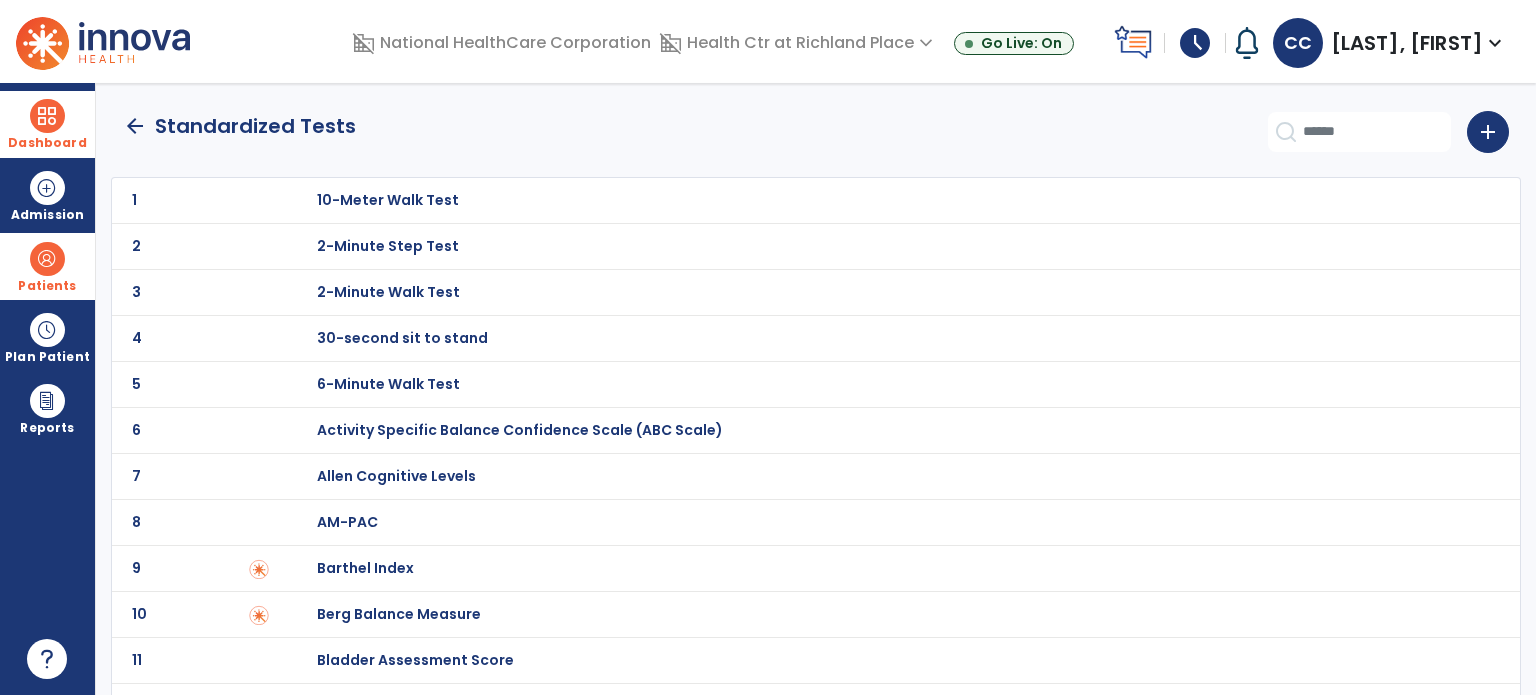 click on "30-second sit to stand" at bounding box center (388, 200) 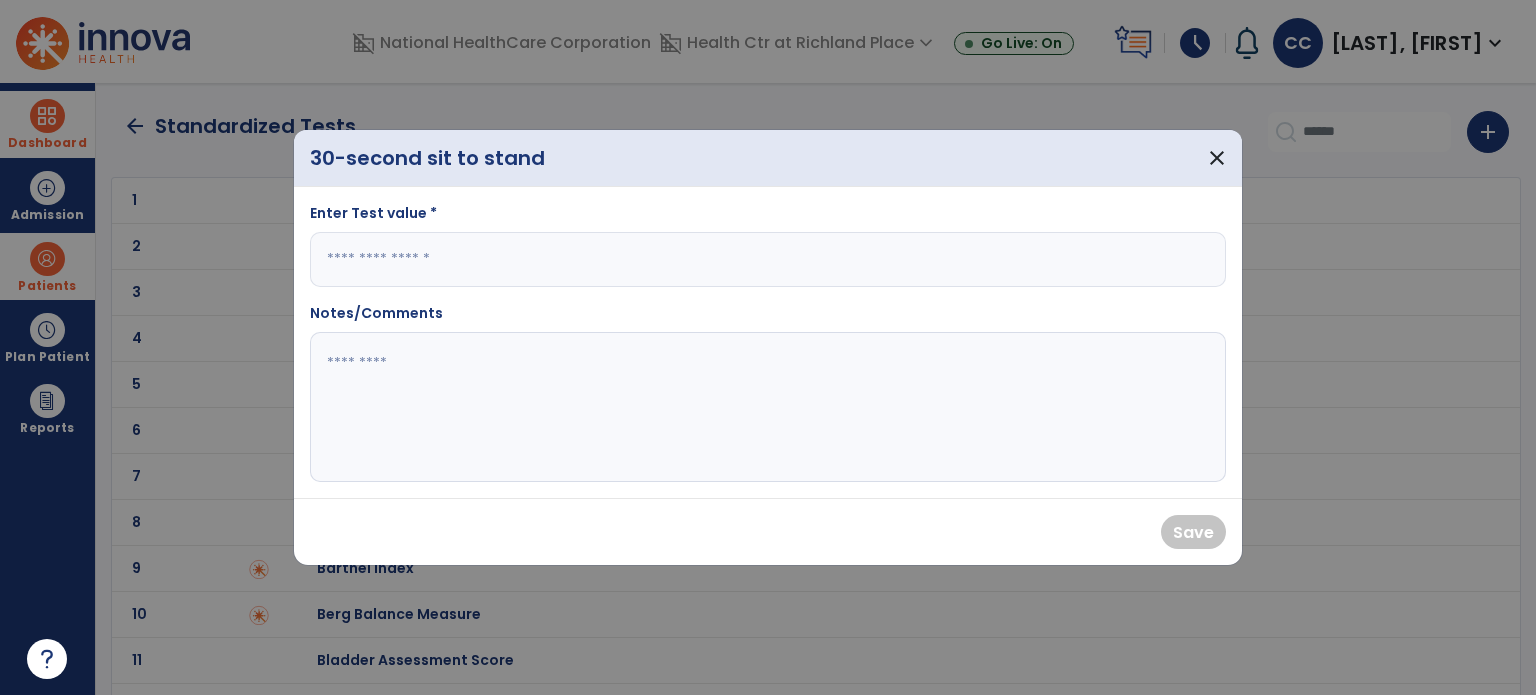 click on "Enter Test value *" at bounding box center (768, 217) 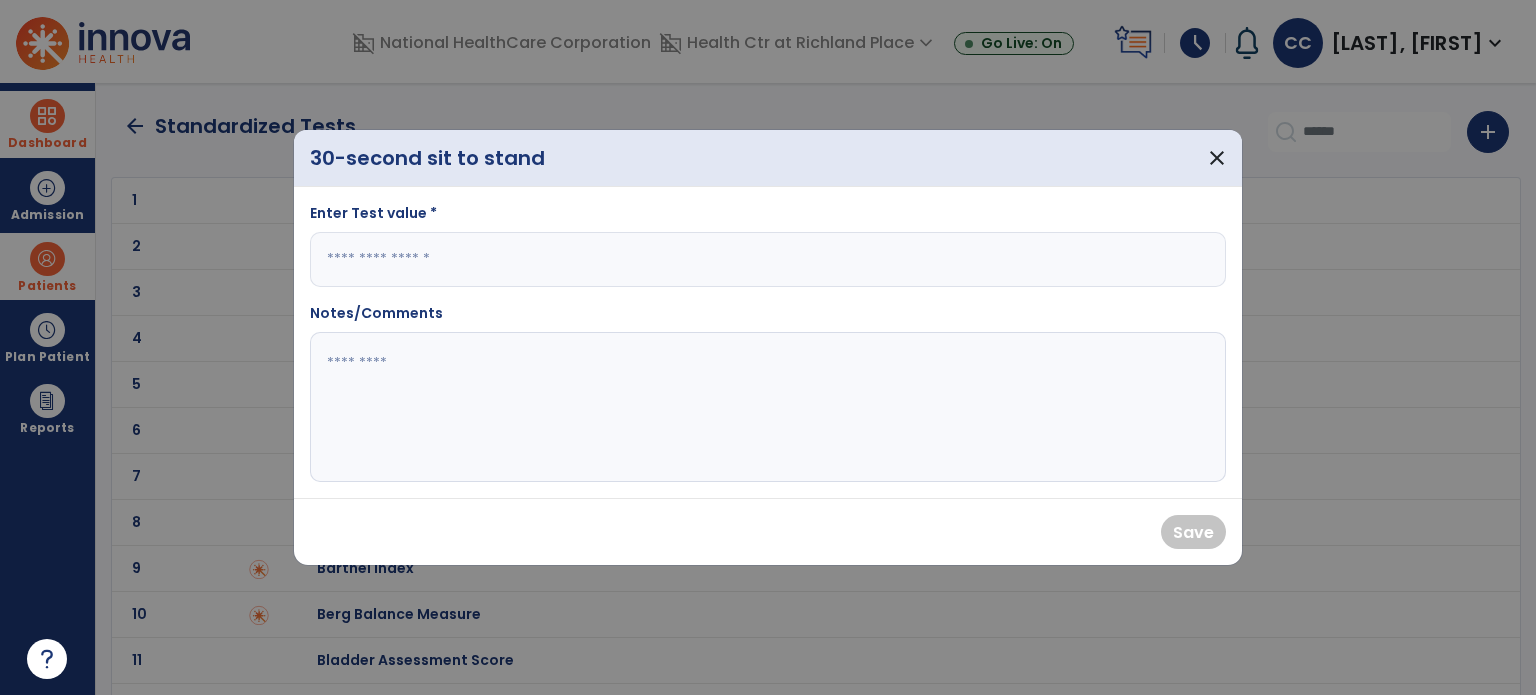 click at bounding box center (768, 259) 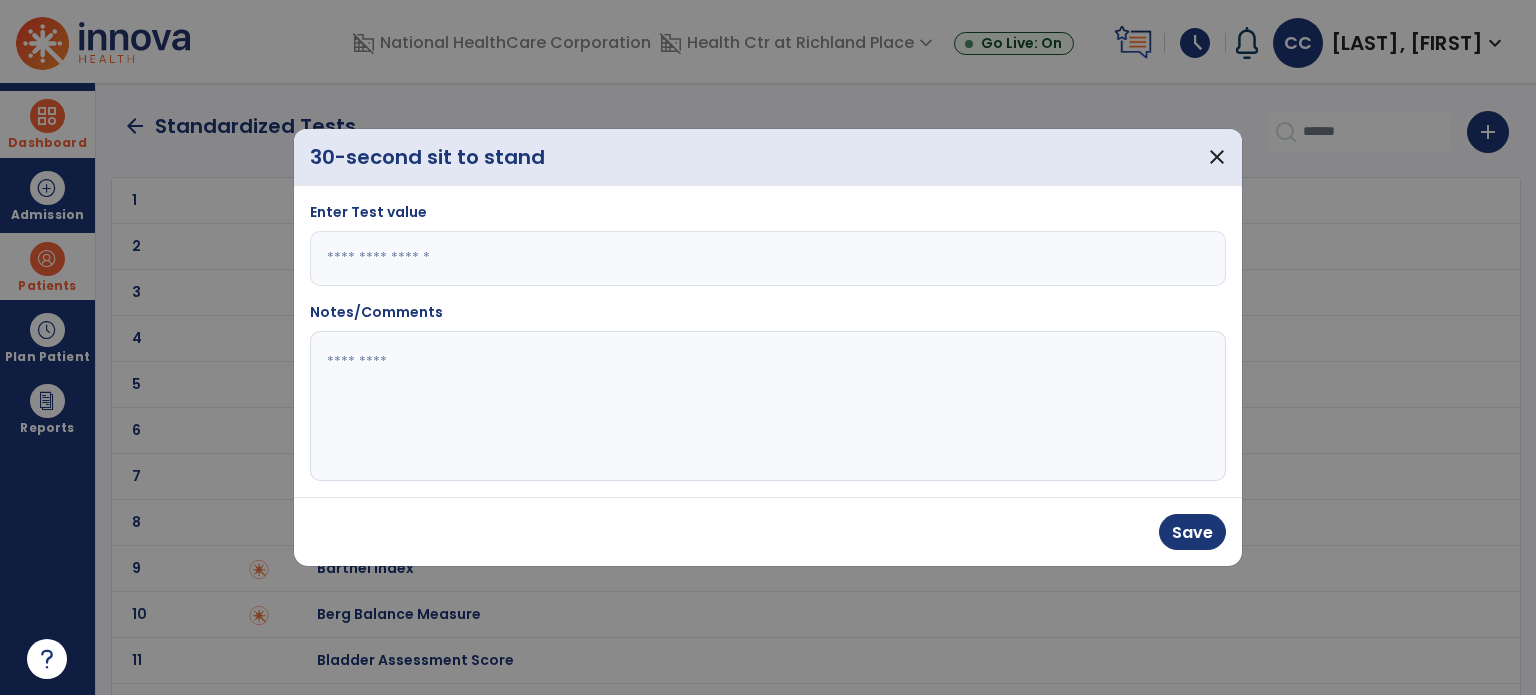 type on "*" 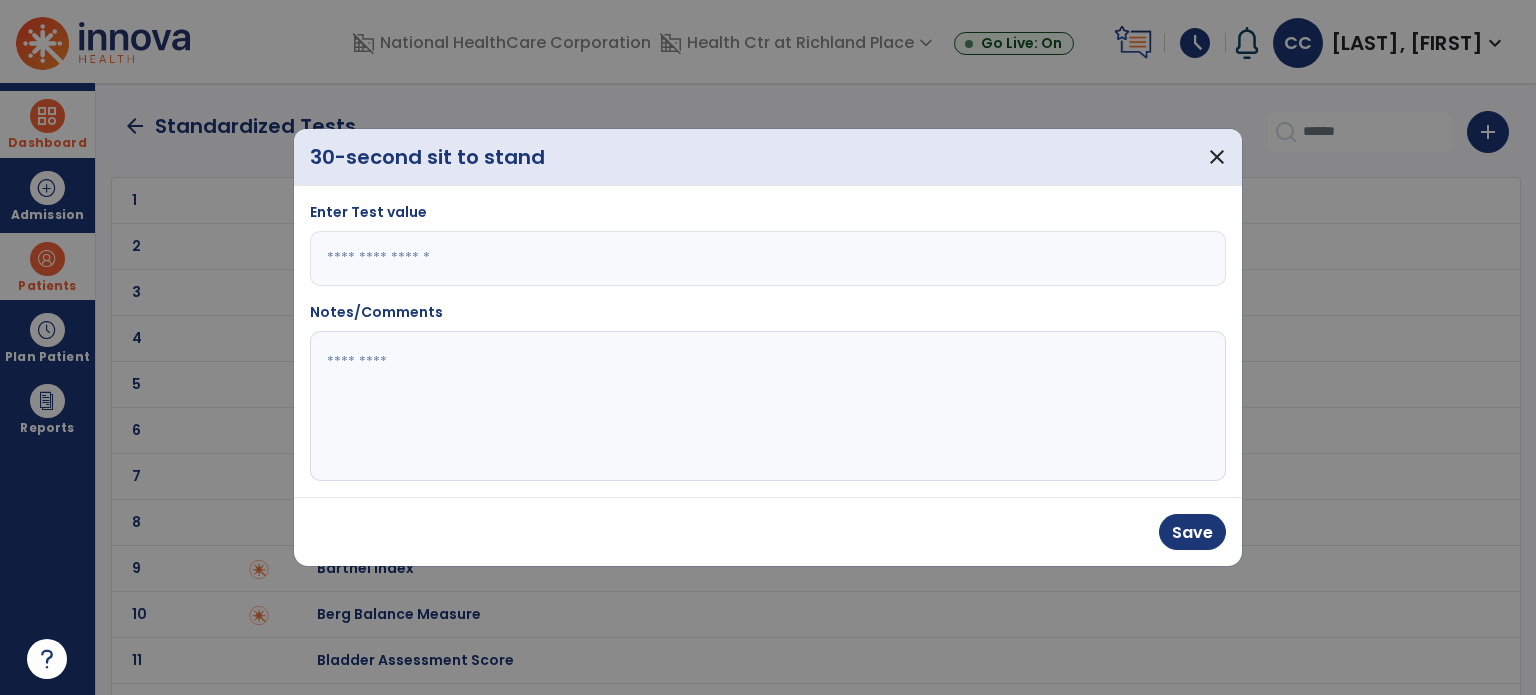 click 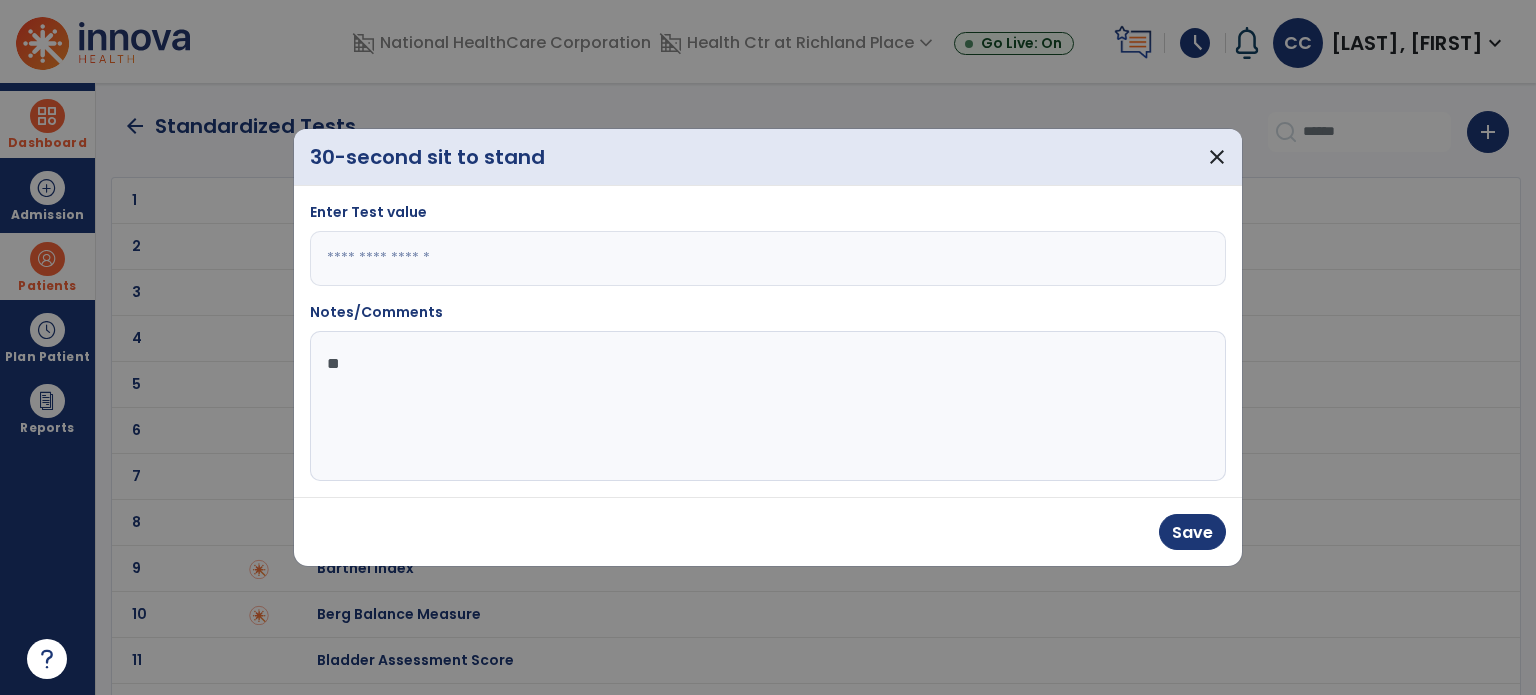 type on "*" 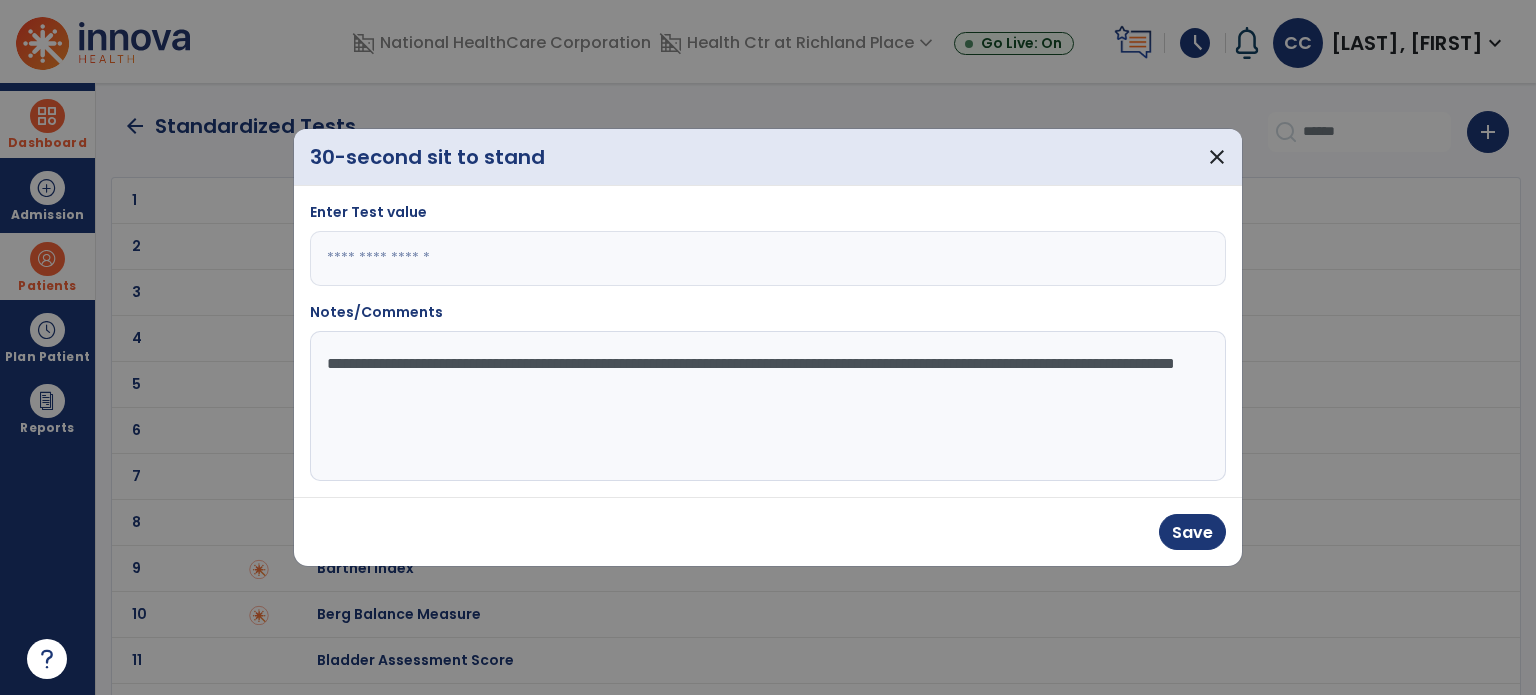 type on "**********" 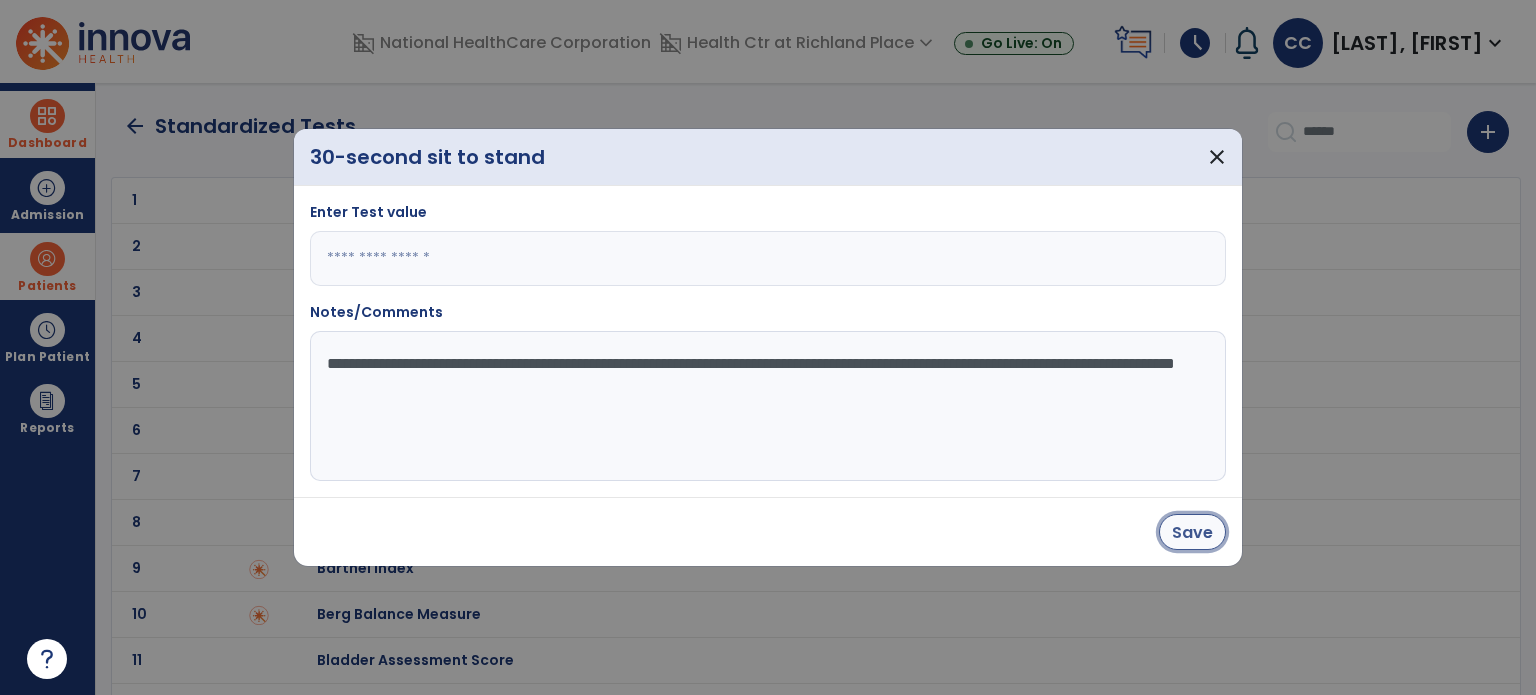 click on "Save" at bounding box center [1192, 532] 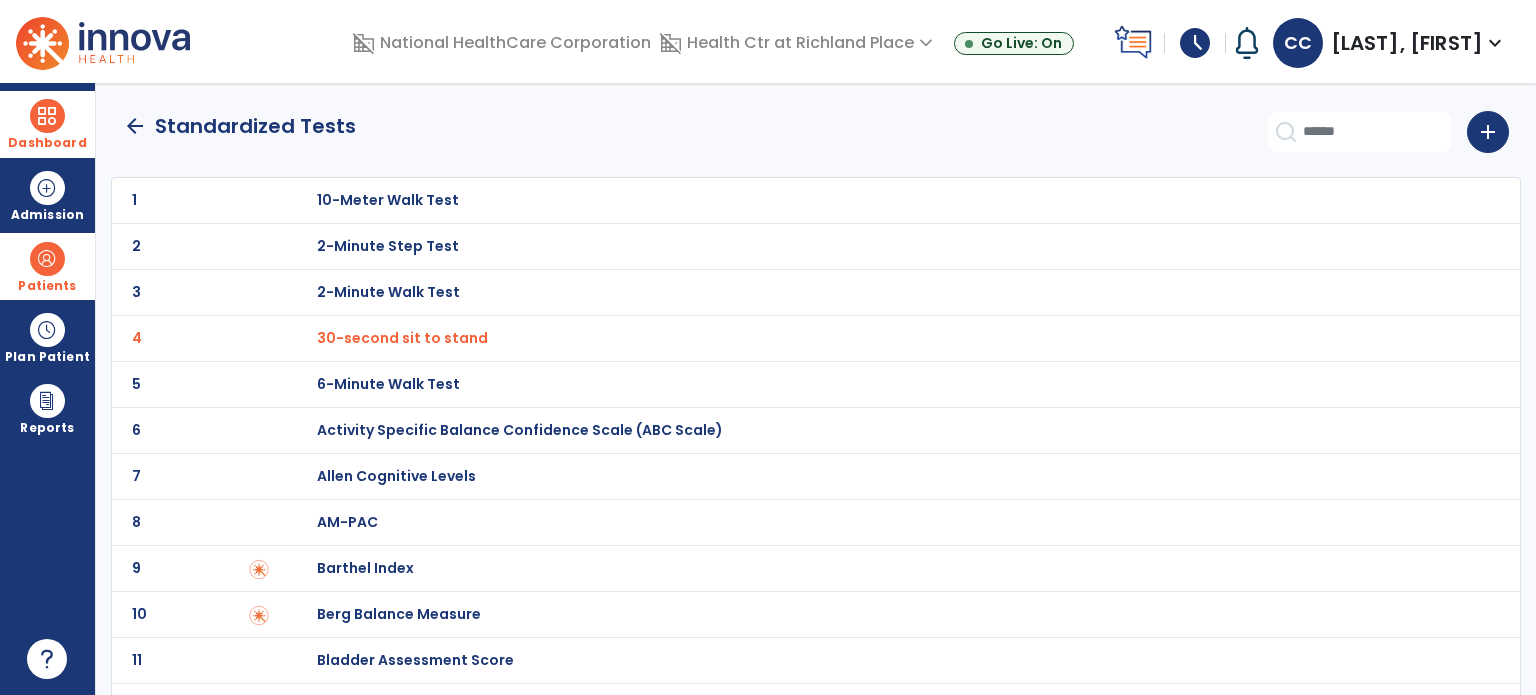 click on "arrow_back" 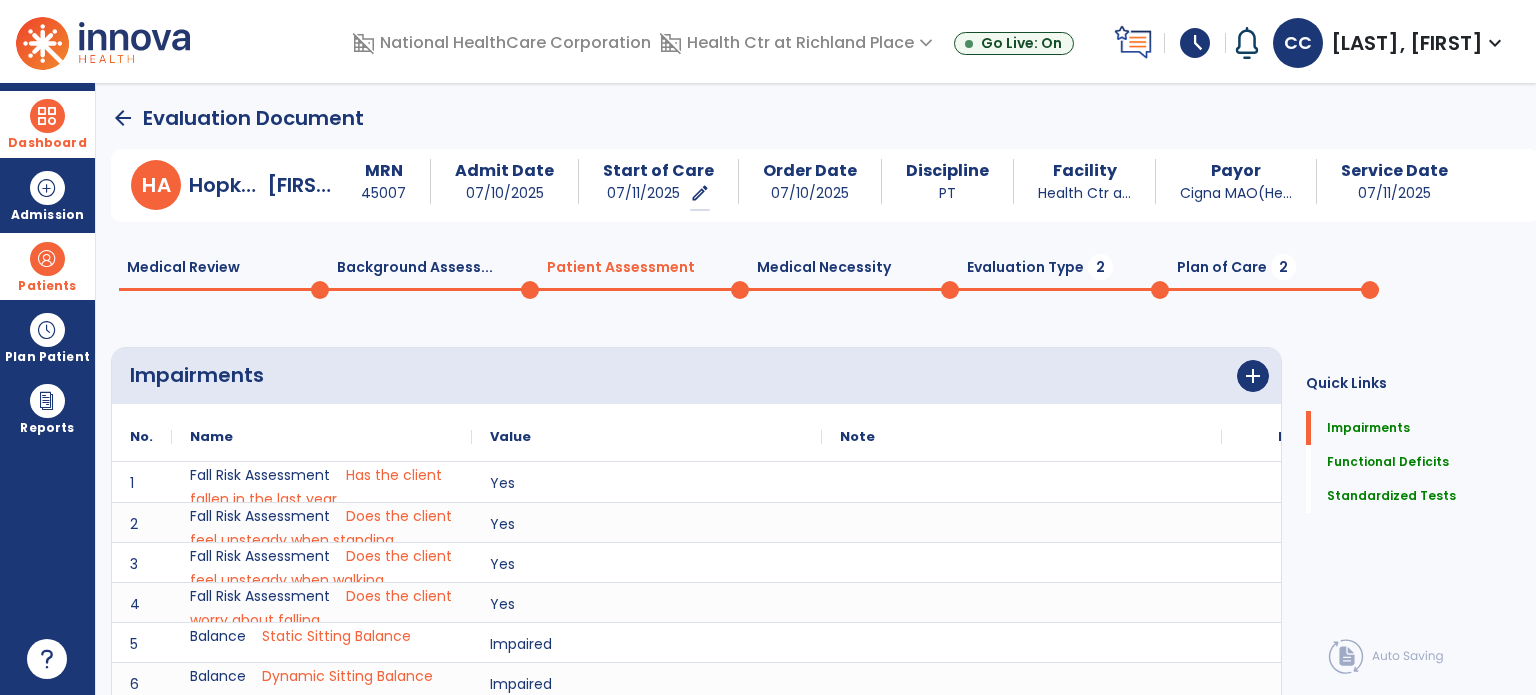 scroll, scrollTop: 20, scrollLeft: 0, axis: vertical 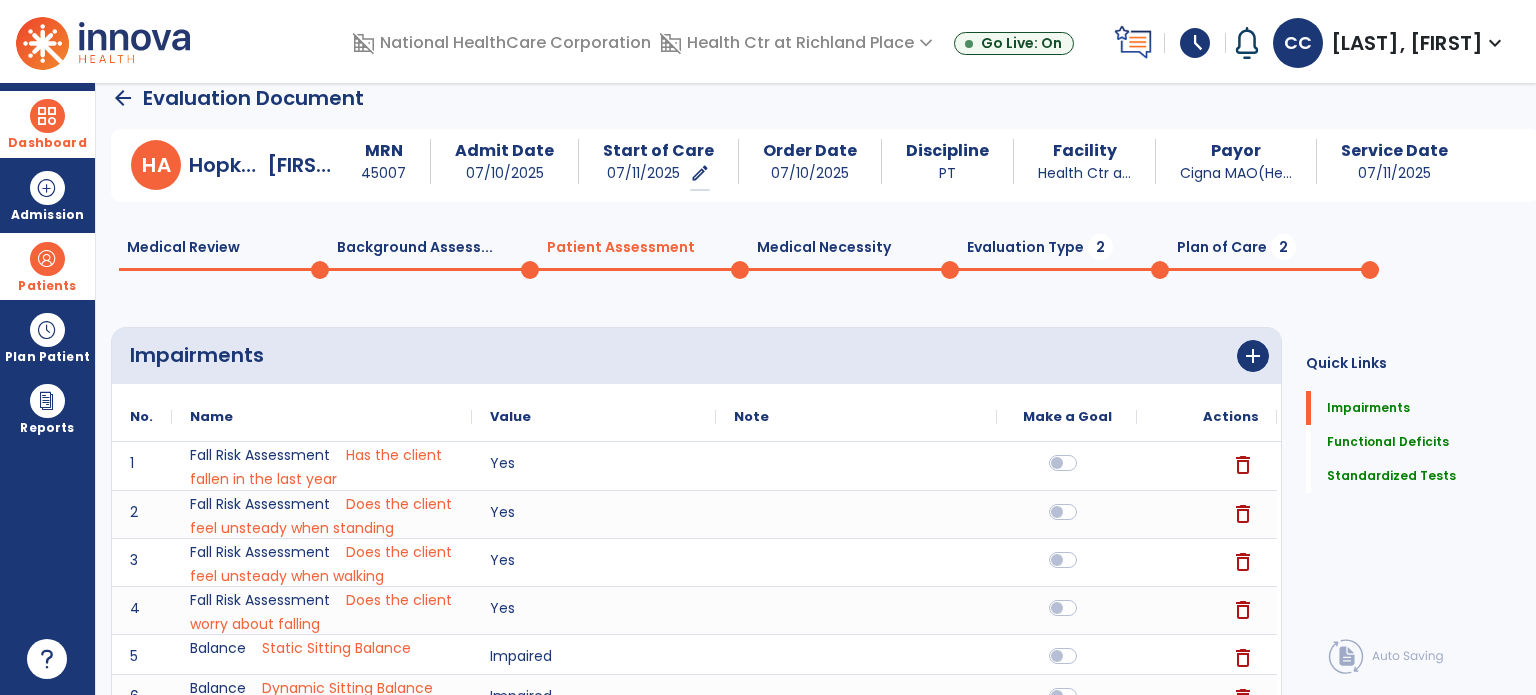 click on "Evaluation Type  2" 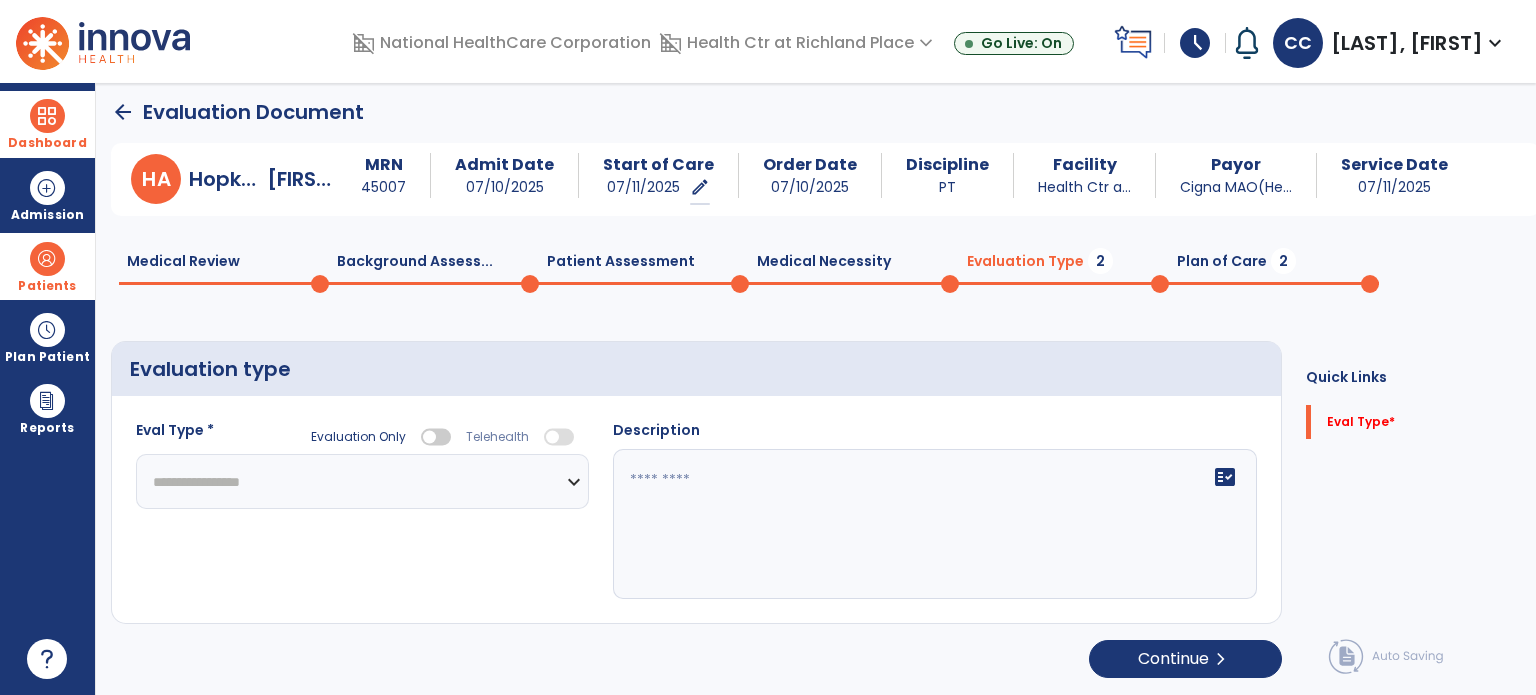 scroll, scrollTop: 4, scrollLeft: 0, axis: vertical 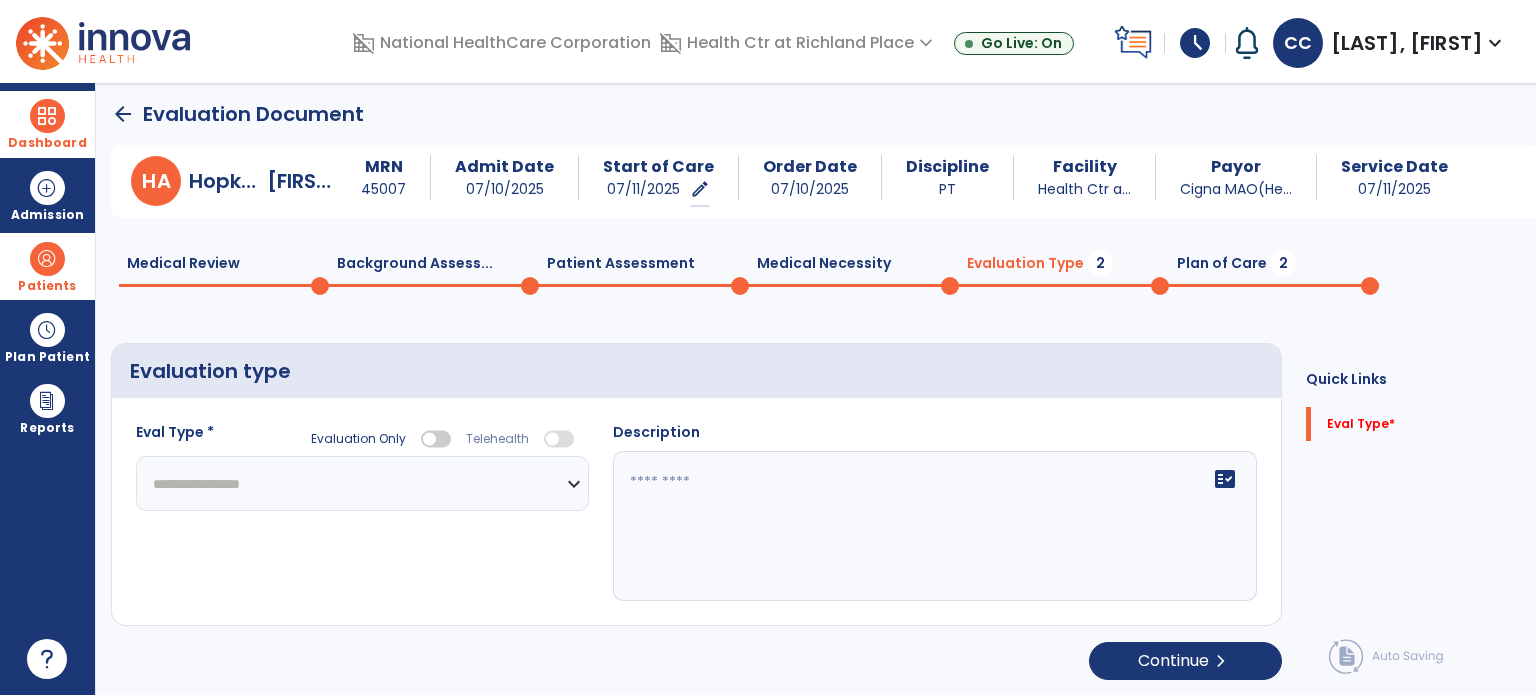 click on "**********" 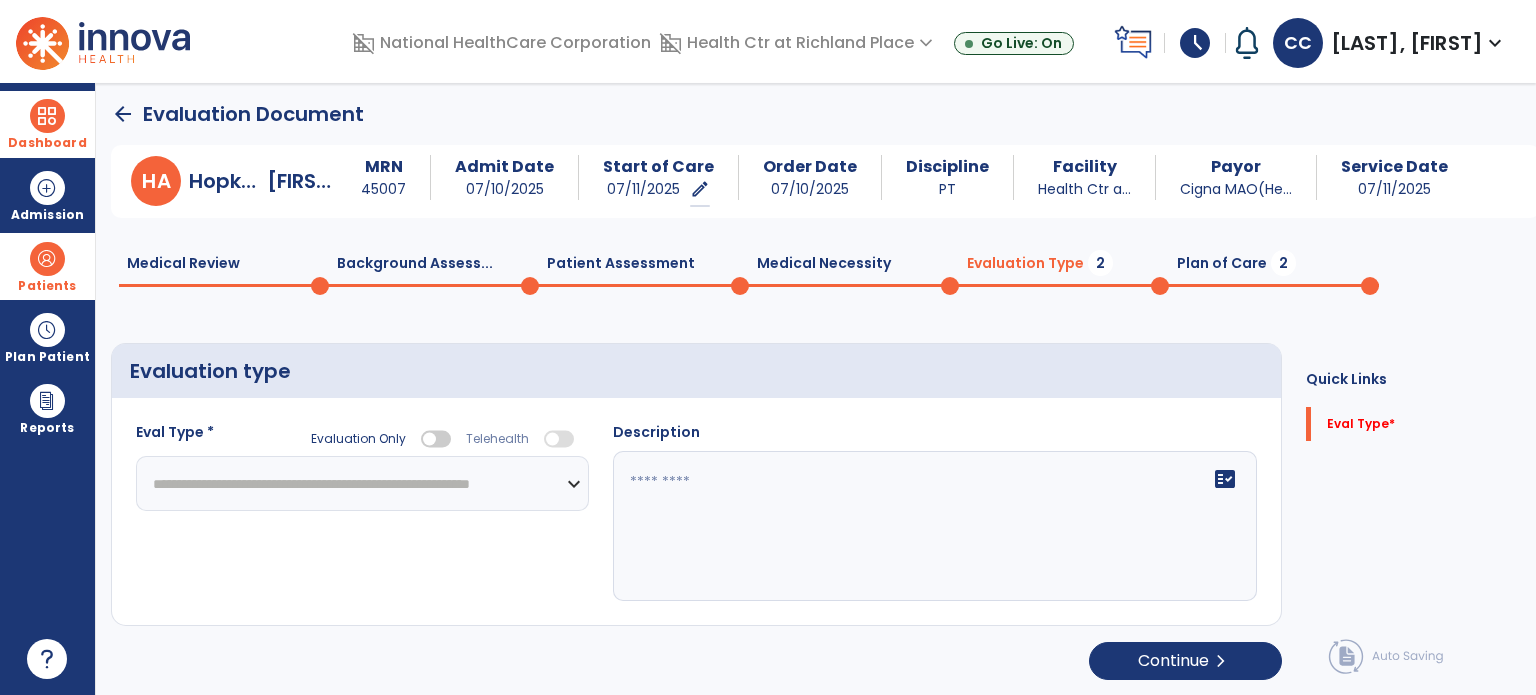 click on "**********" 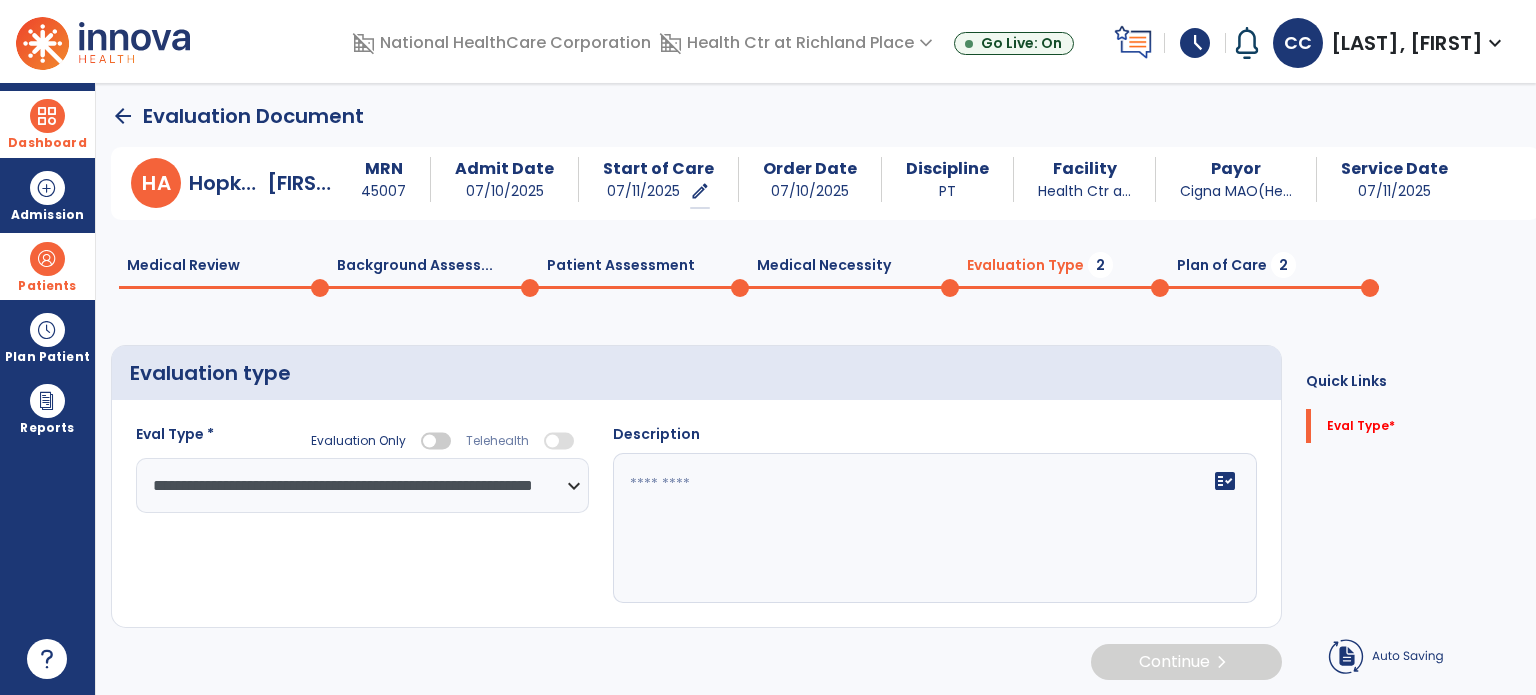 click on "fact_check" 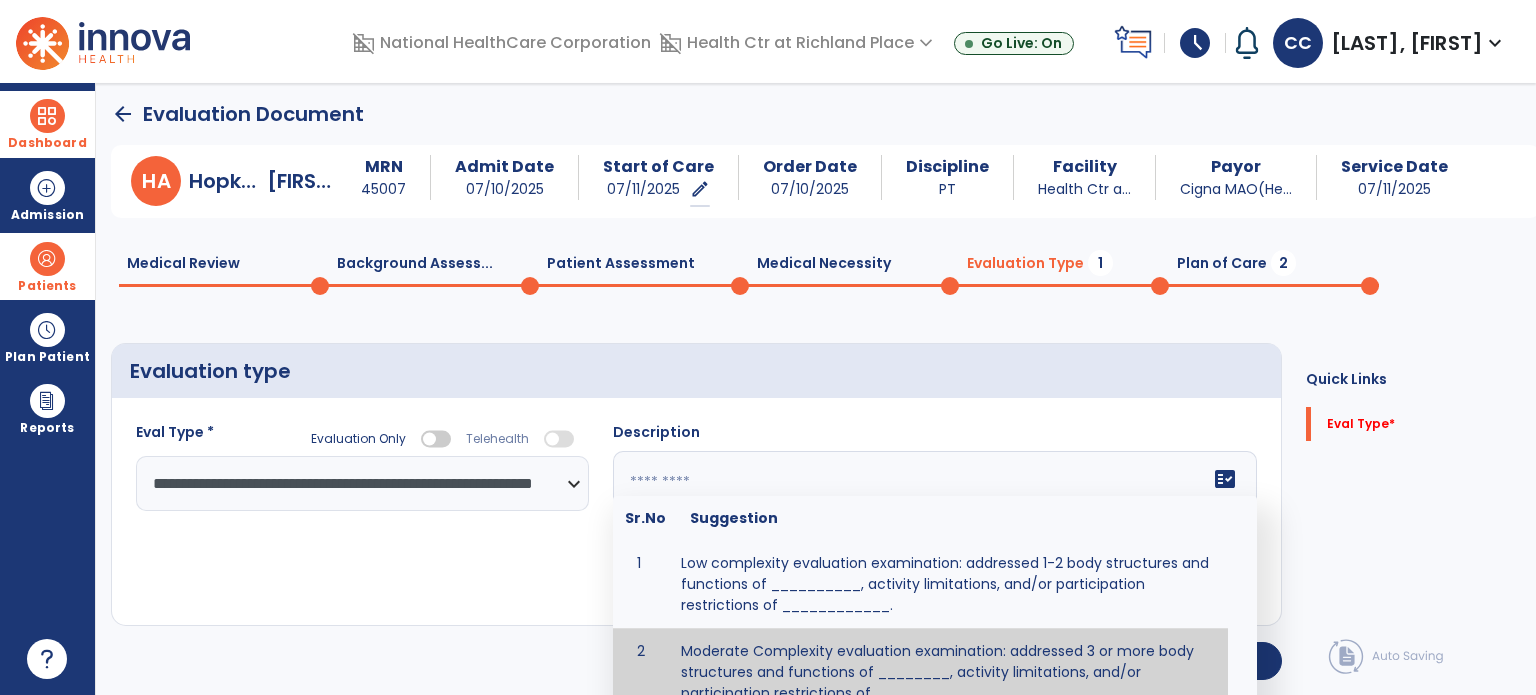 scroll, scrollTop: 25, scrollLeft: 0, axis: vertical 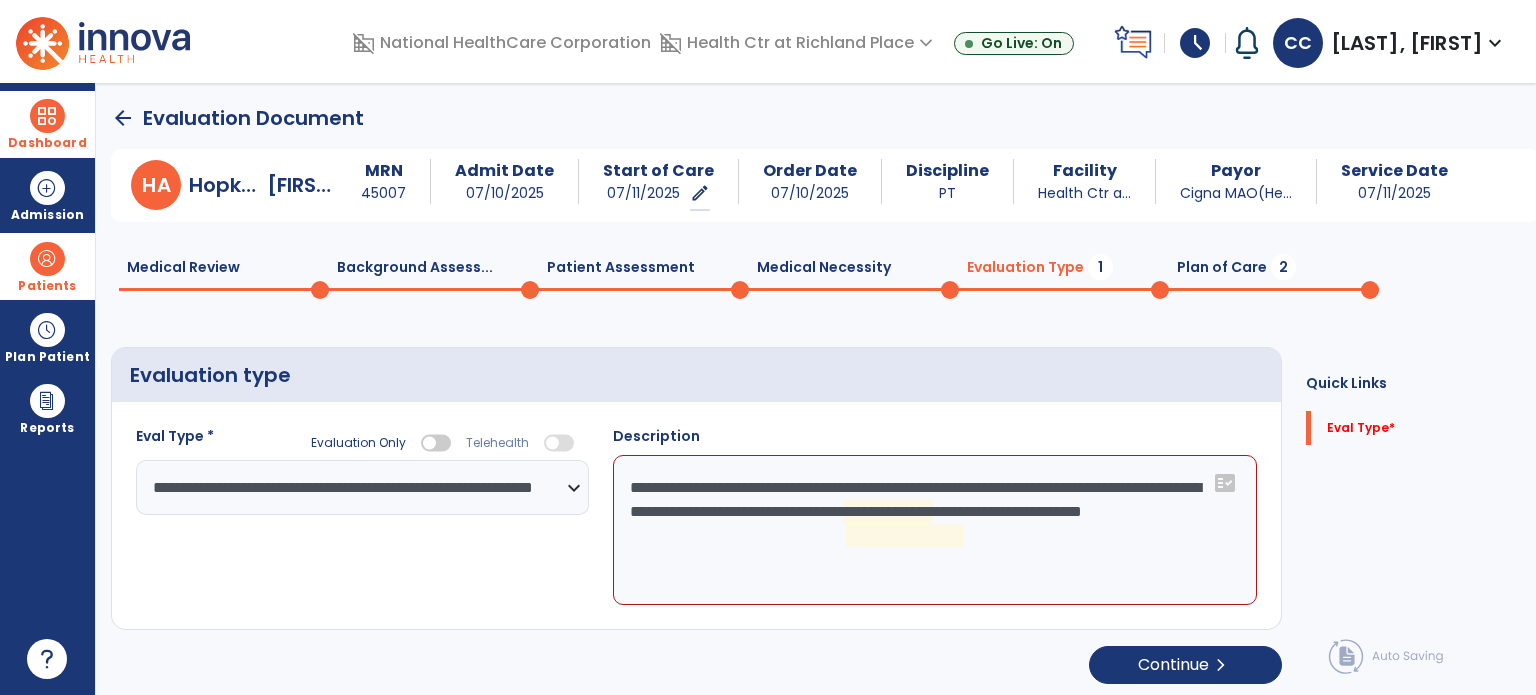 click on "**********" 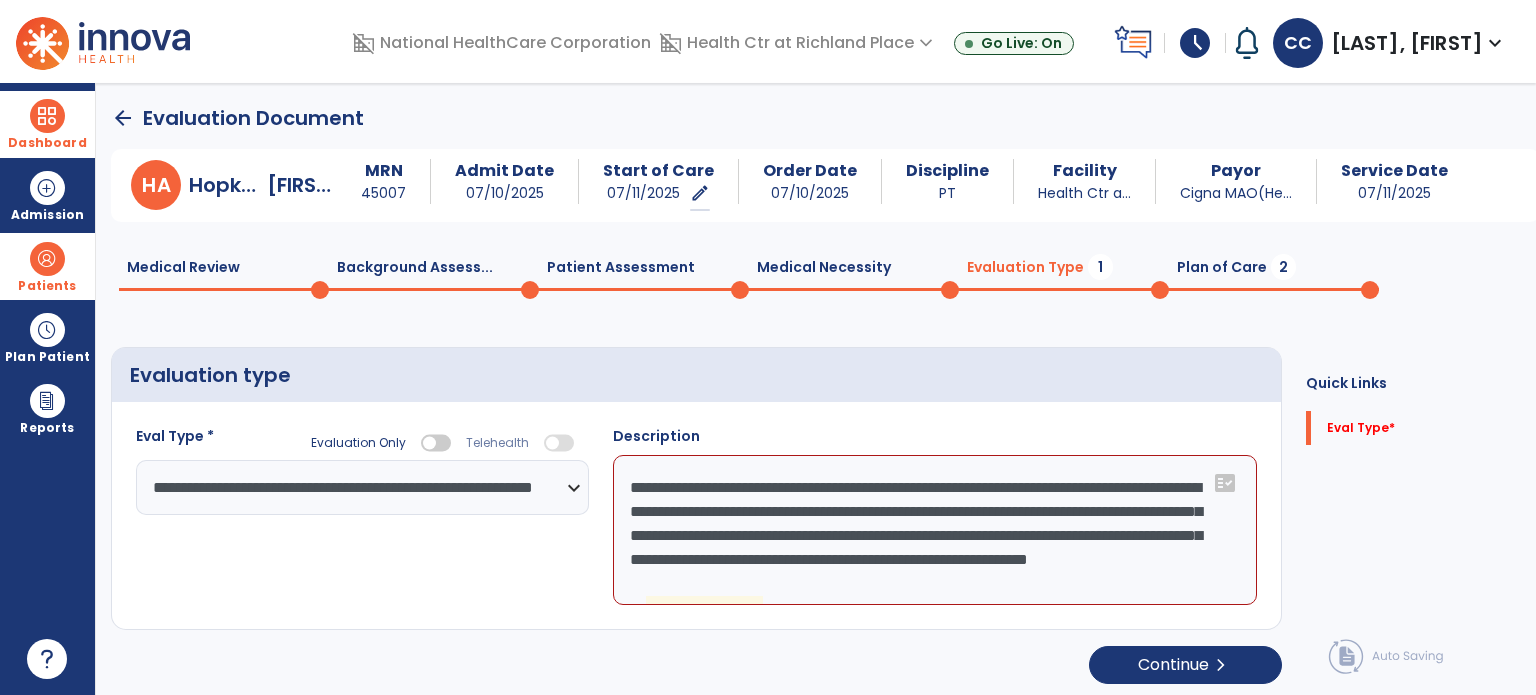 scroll, scrollTop: 15, scrollLeft: 0, axis: vertical 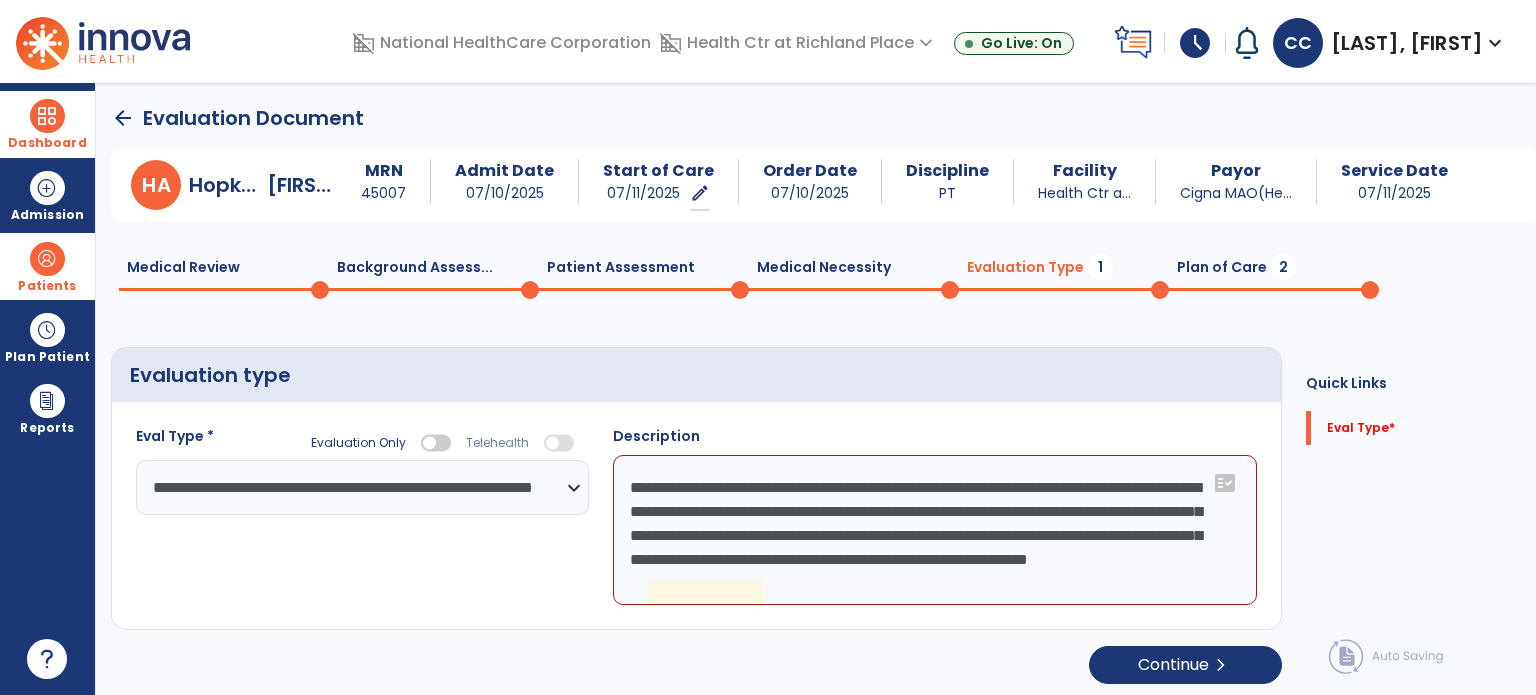 click on "**********" 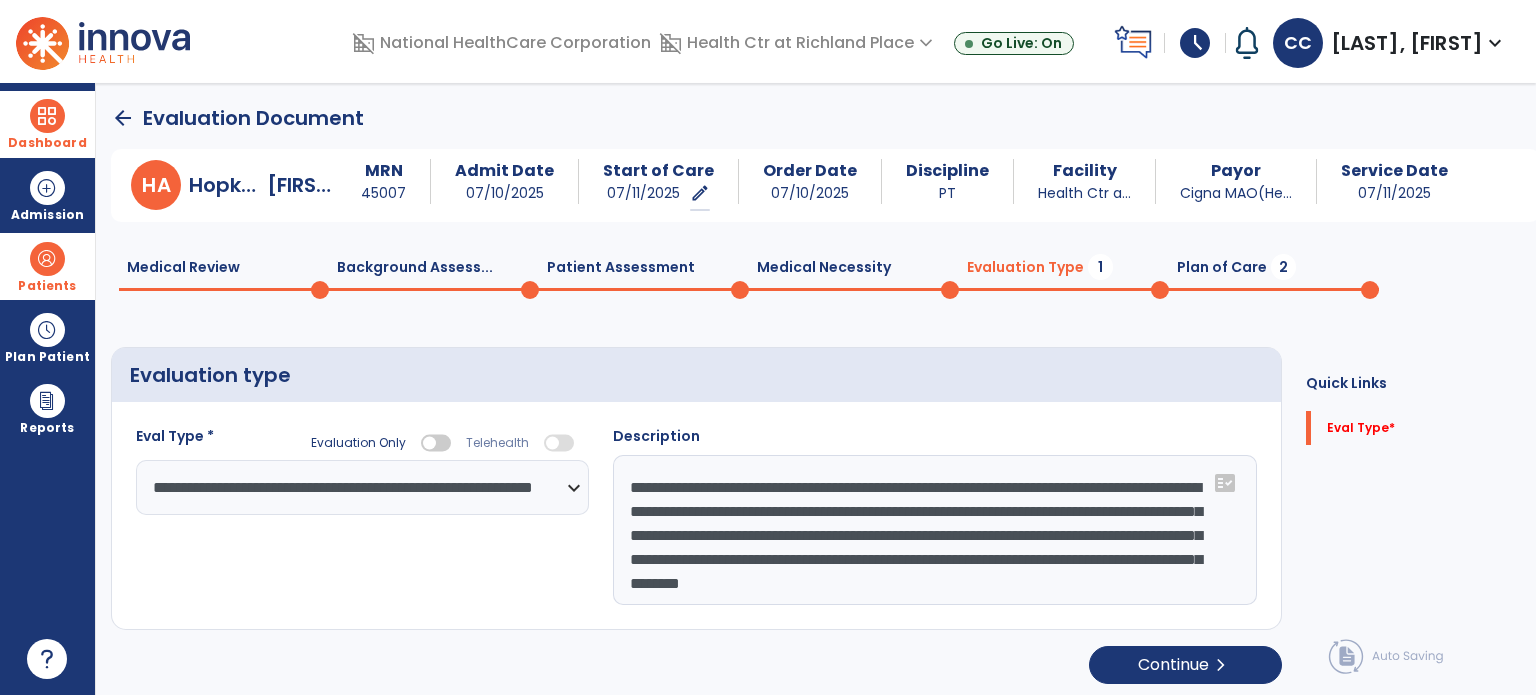 scroll, scrollTop: 39, scrollLeft: 0, axis: vertical 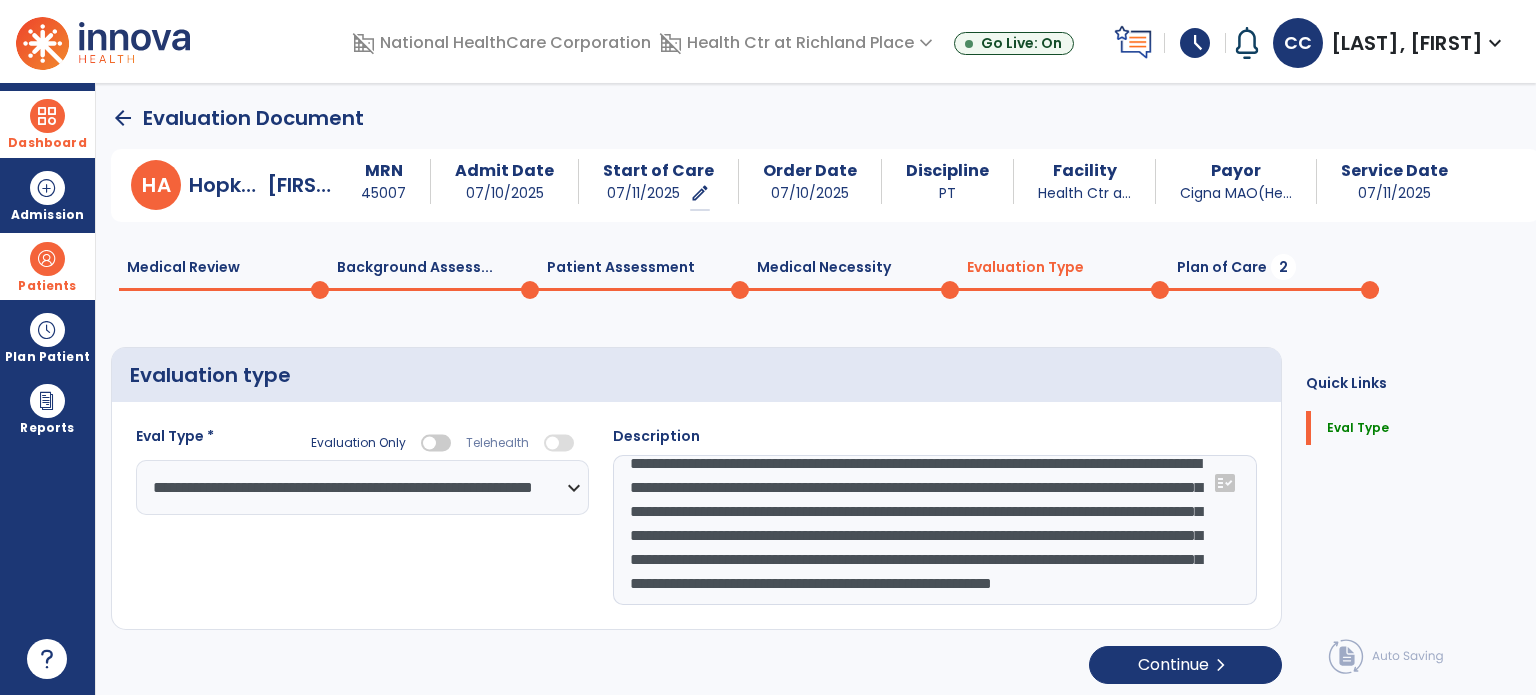 type on "**********" 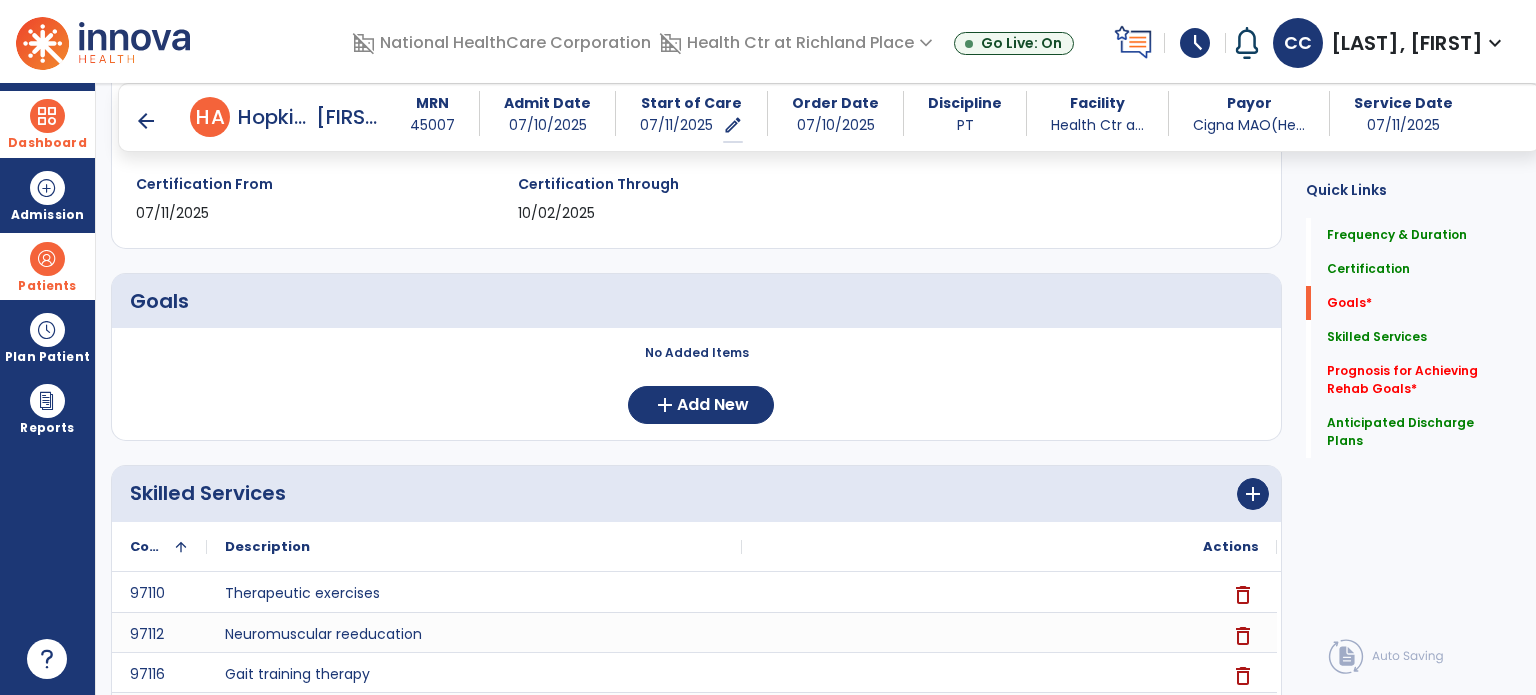 scroll, scrollTop: 340, scrollLeft: 0, axis: vertical 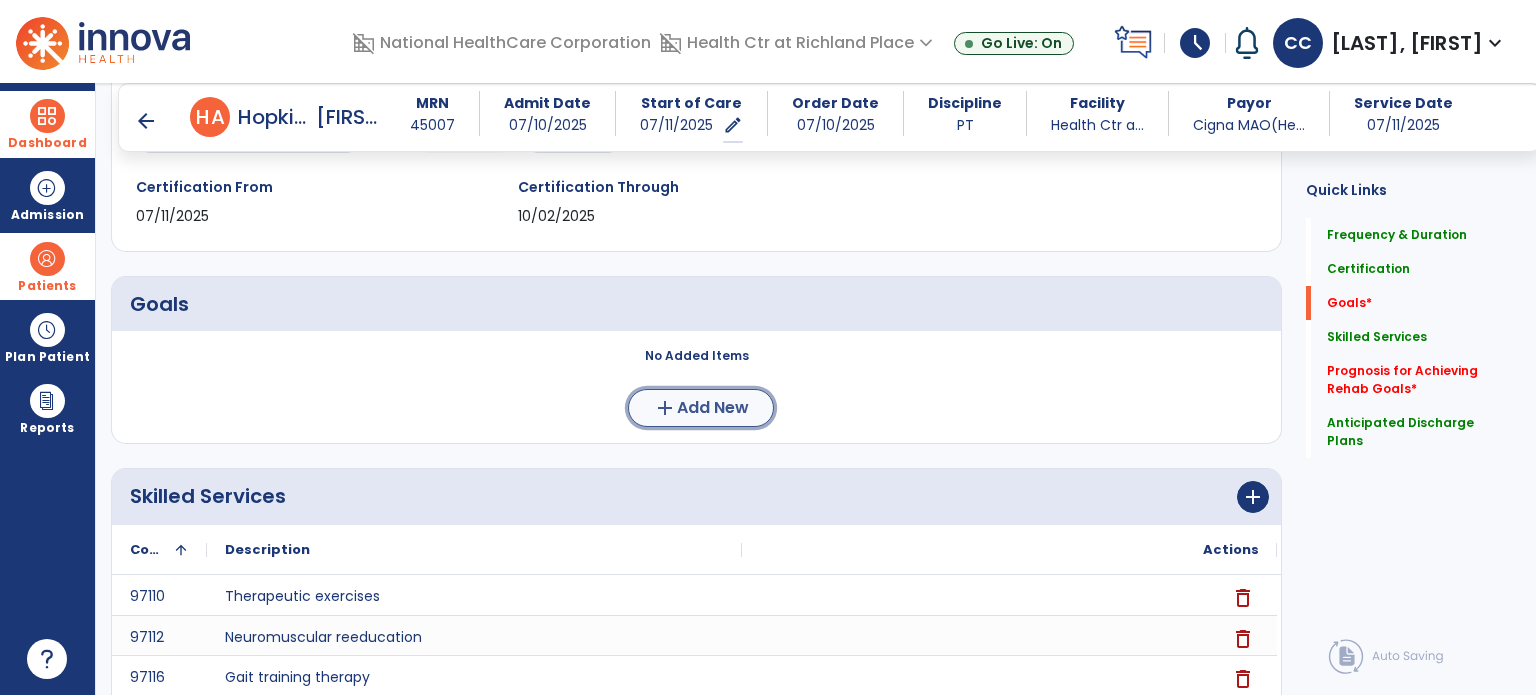 click on "Add New" at bounding box center [713, 408] 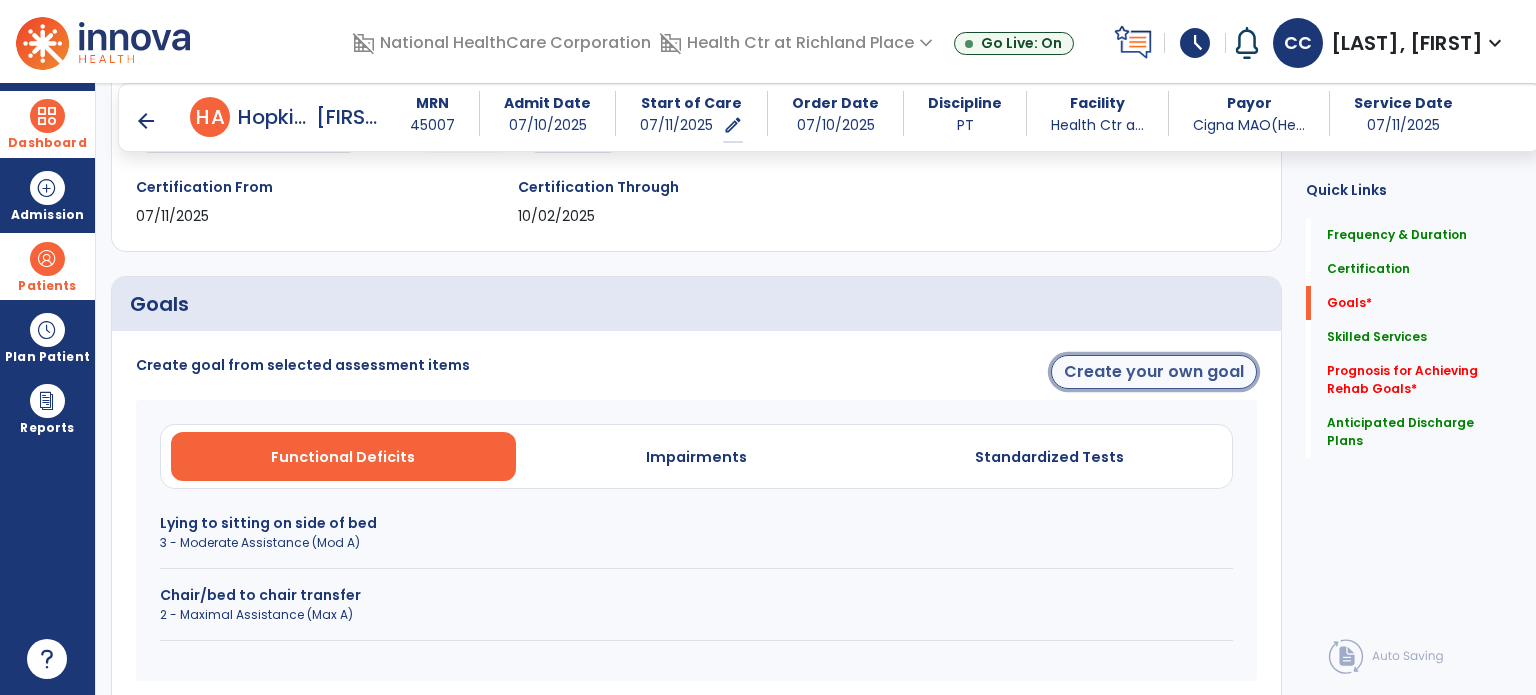 click on "Create your own goal" at bounding box center (1154, 372) 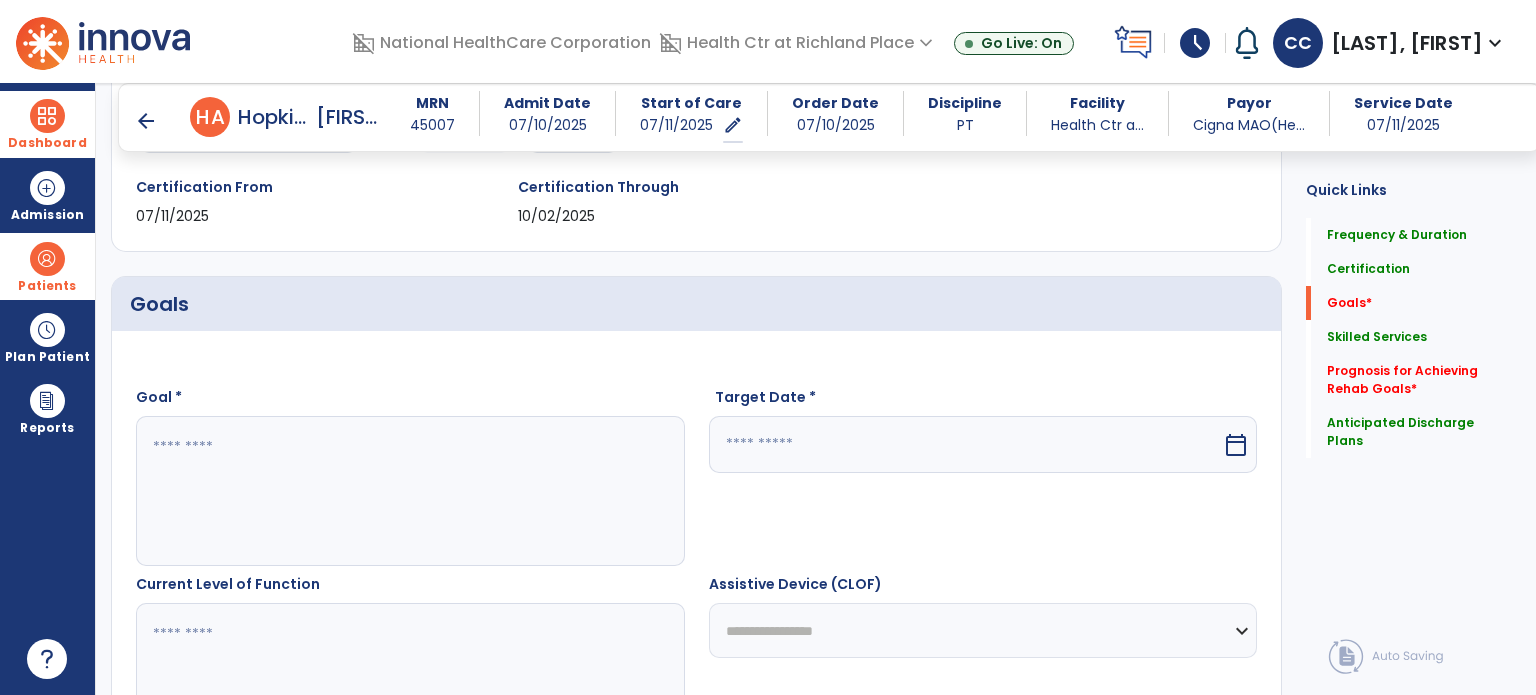 click at bounding box center (409, 491) 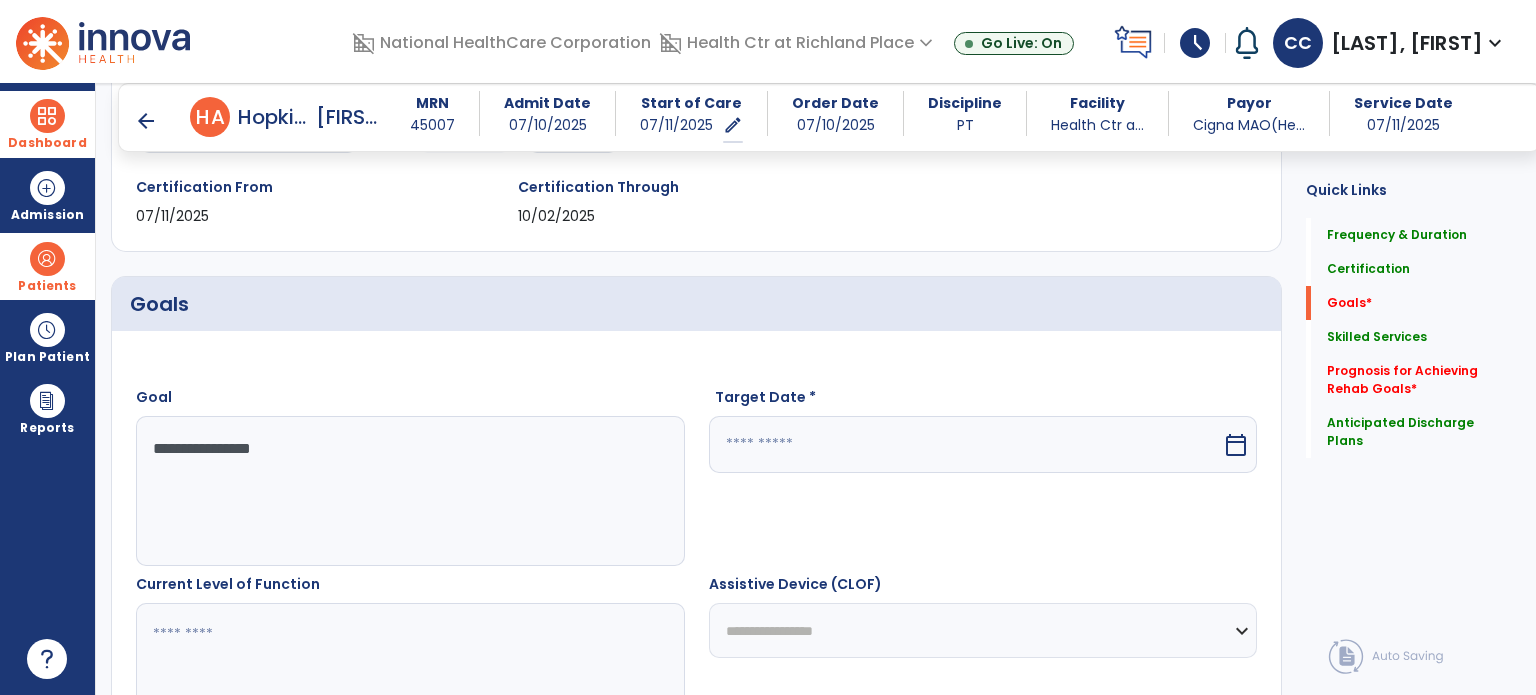 type on "**********" 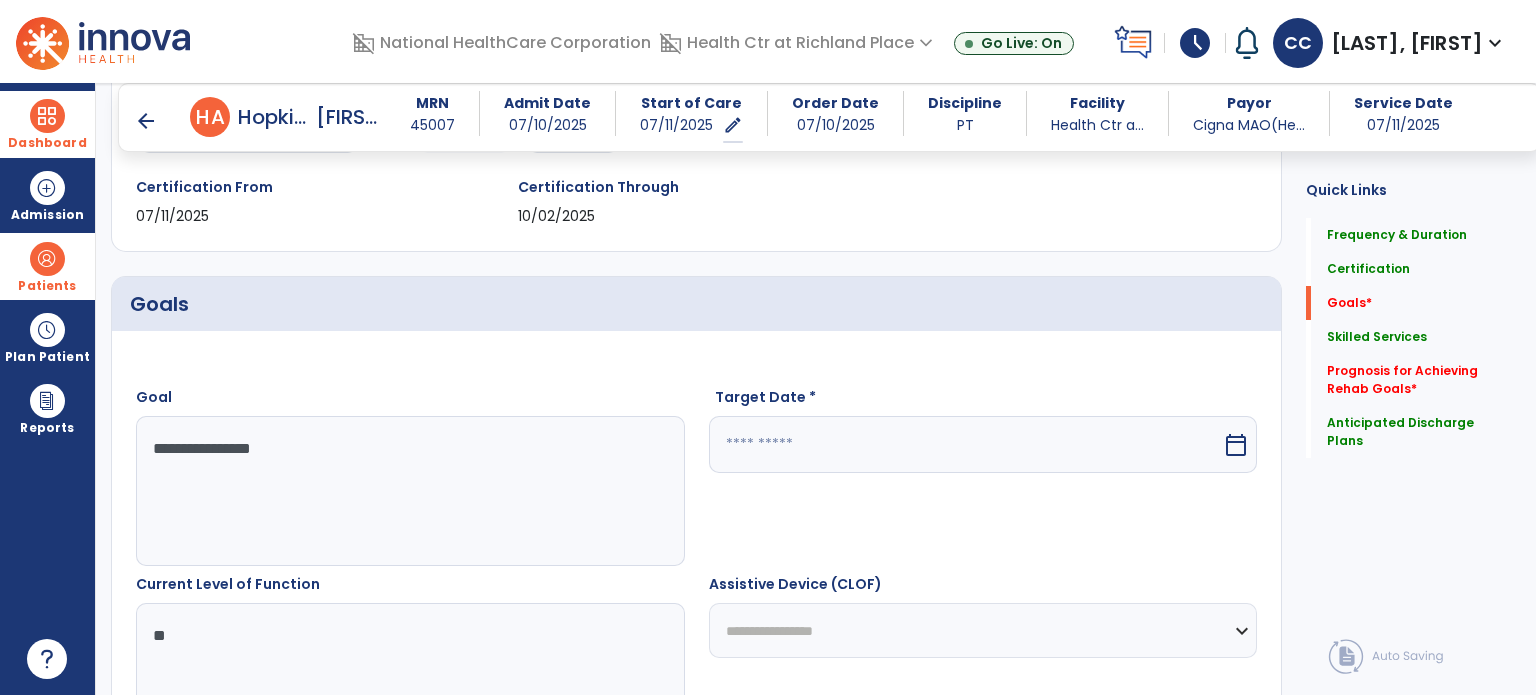 type on "*" 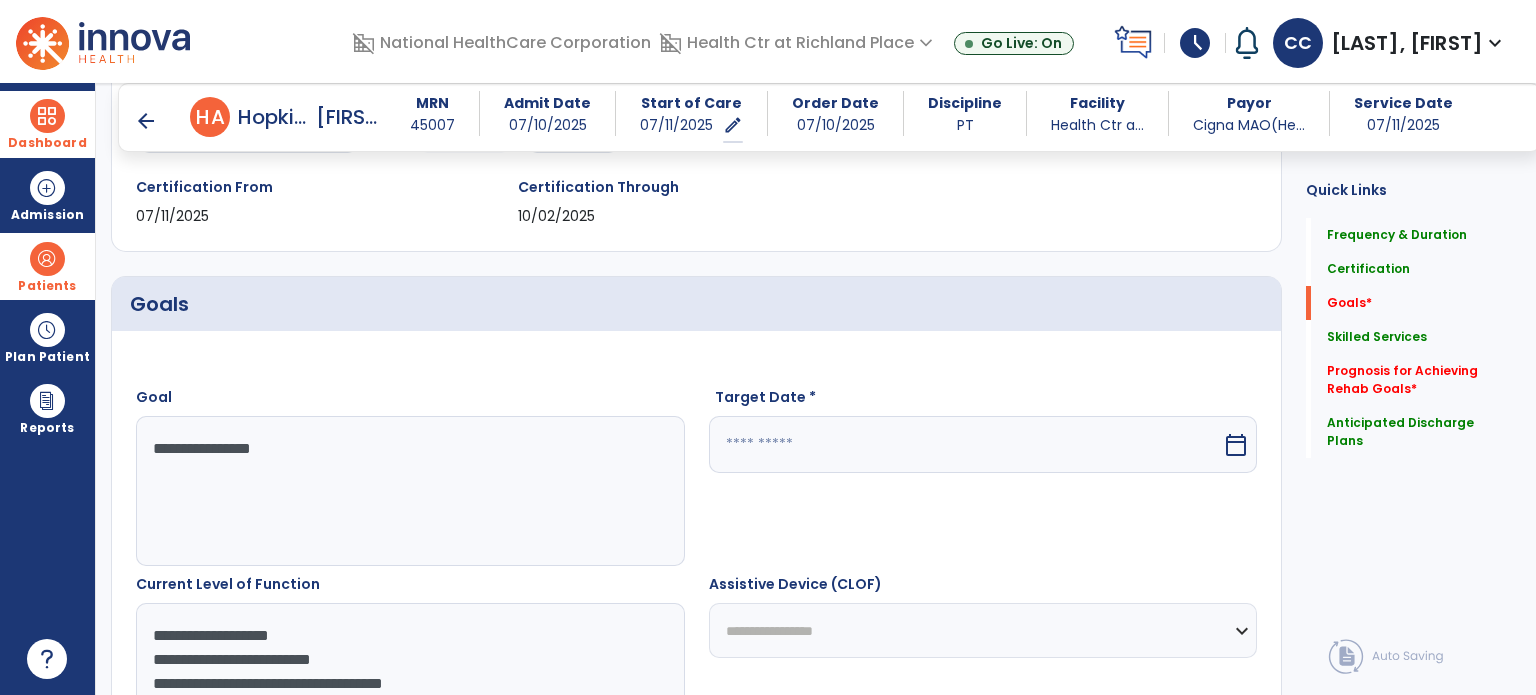 type on "**********" 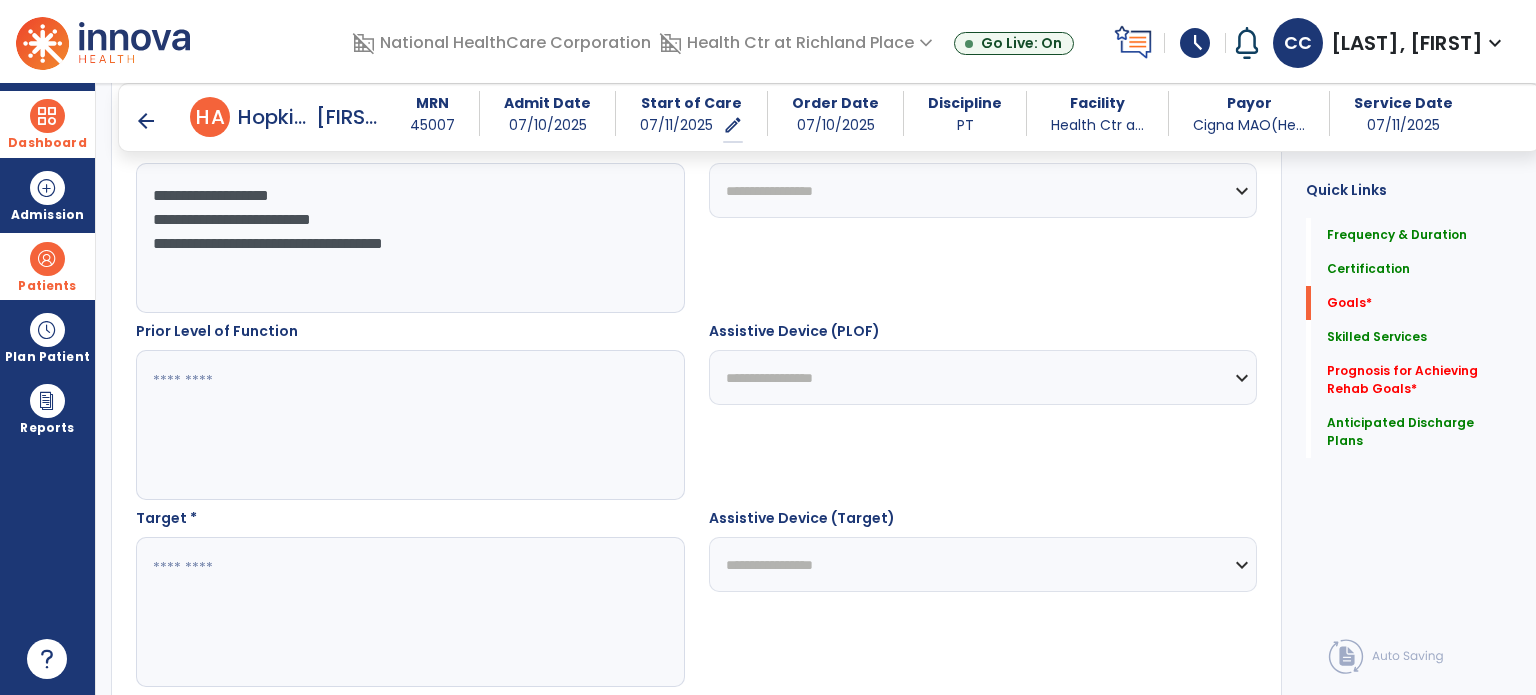 scroll, scrollTop: 780, scrollLeft: 0, axis: vertical 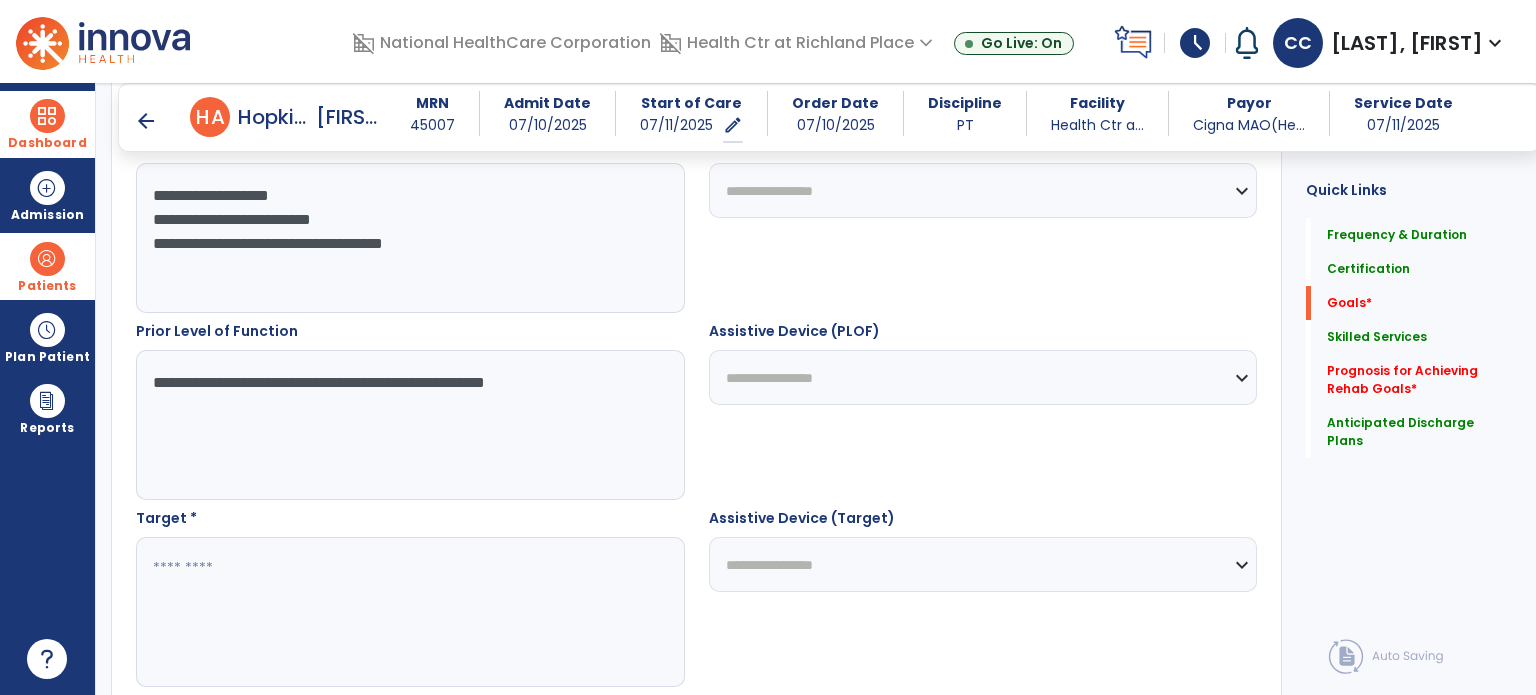 type on "**********" 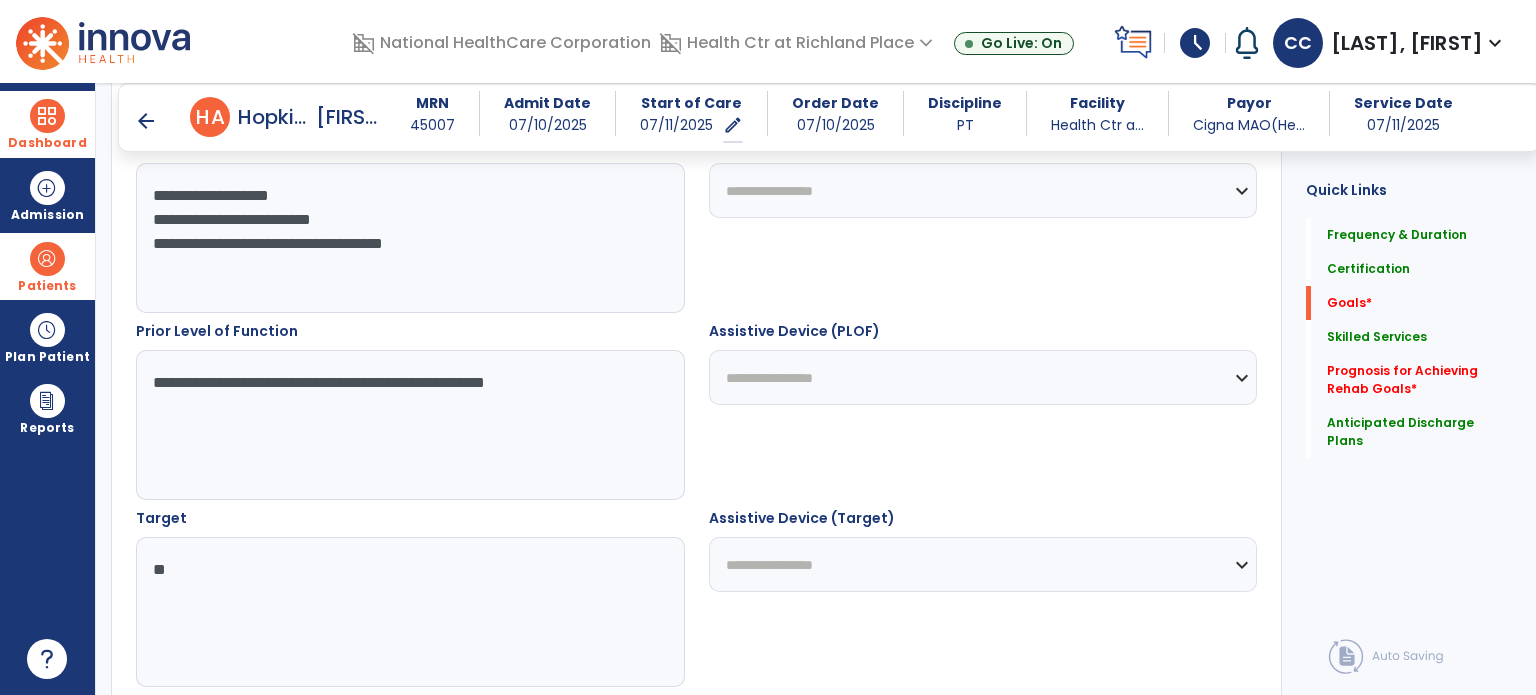 type on "*" 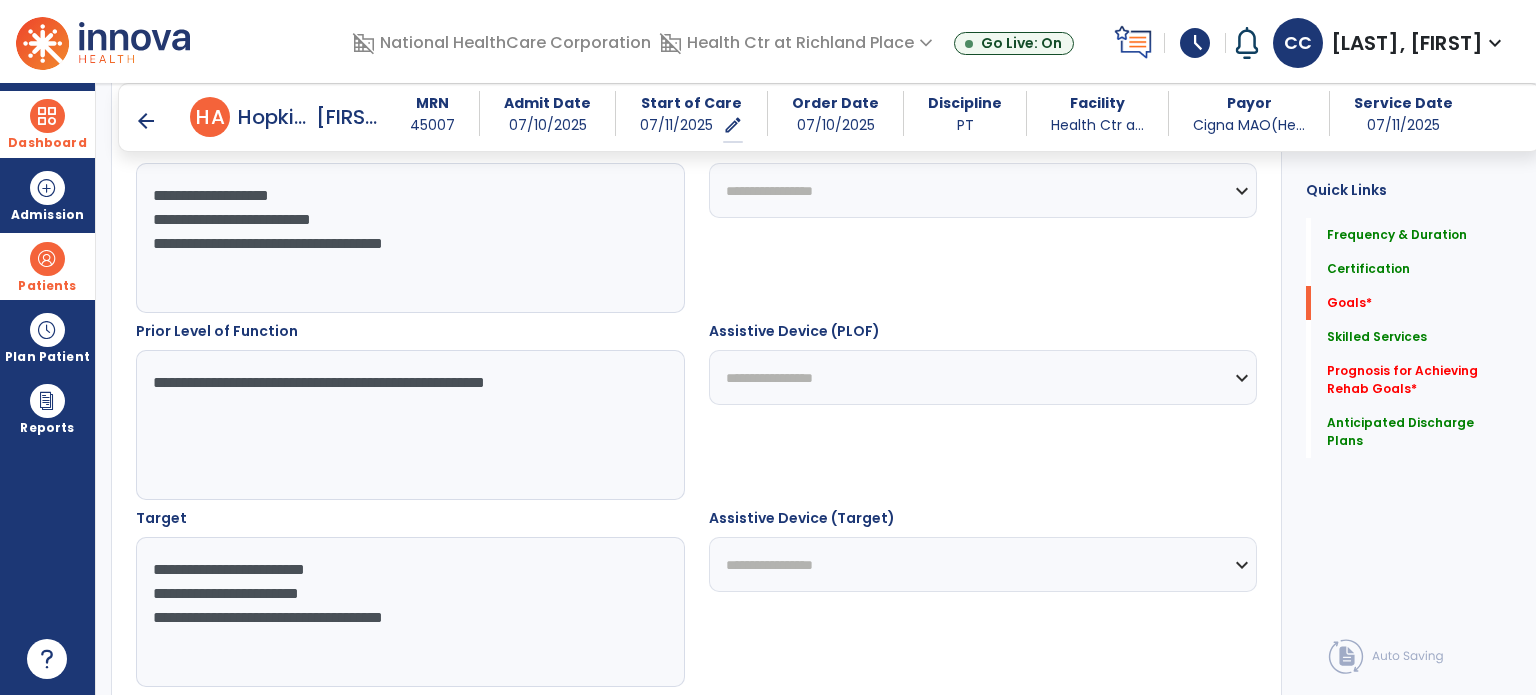 type on "**********" 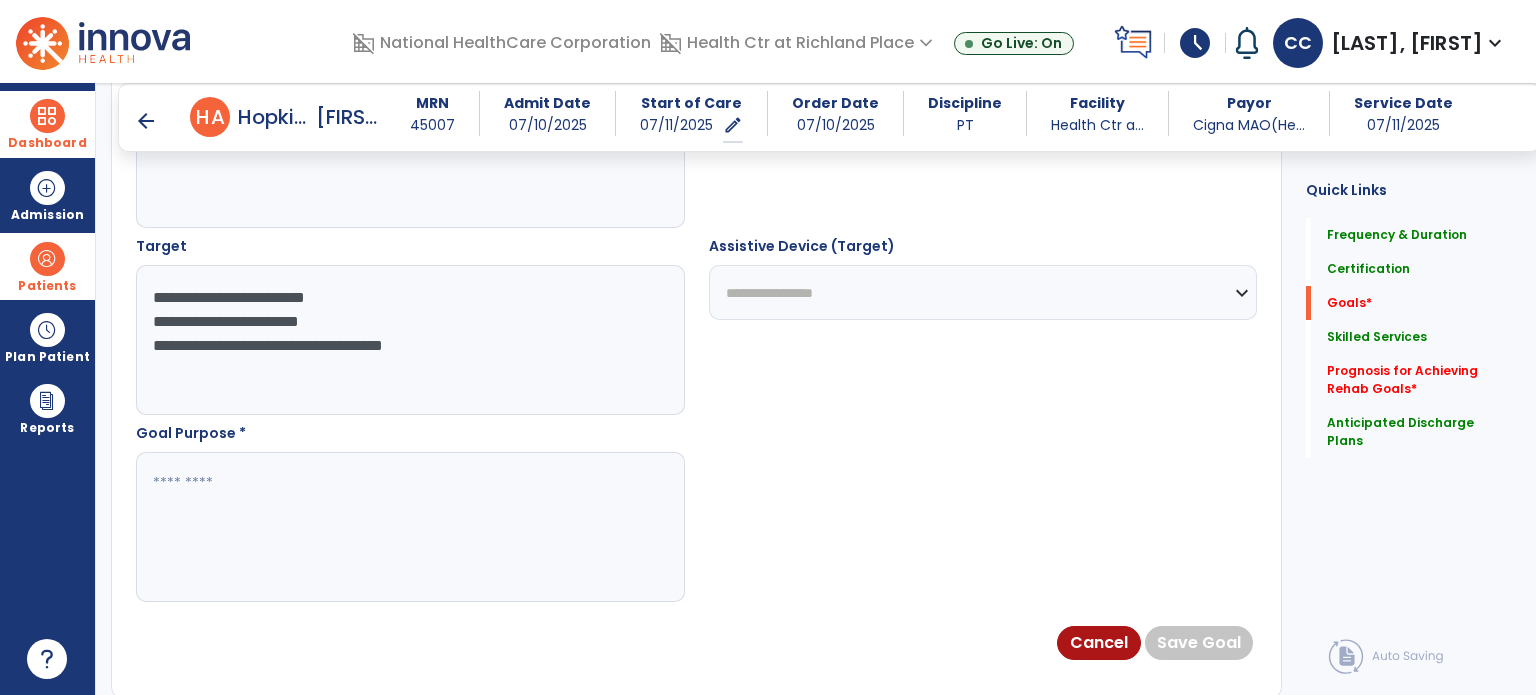 scroll, scrollTop: 1060, scrollLeft: 0, axis: vertical 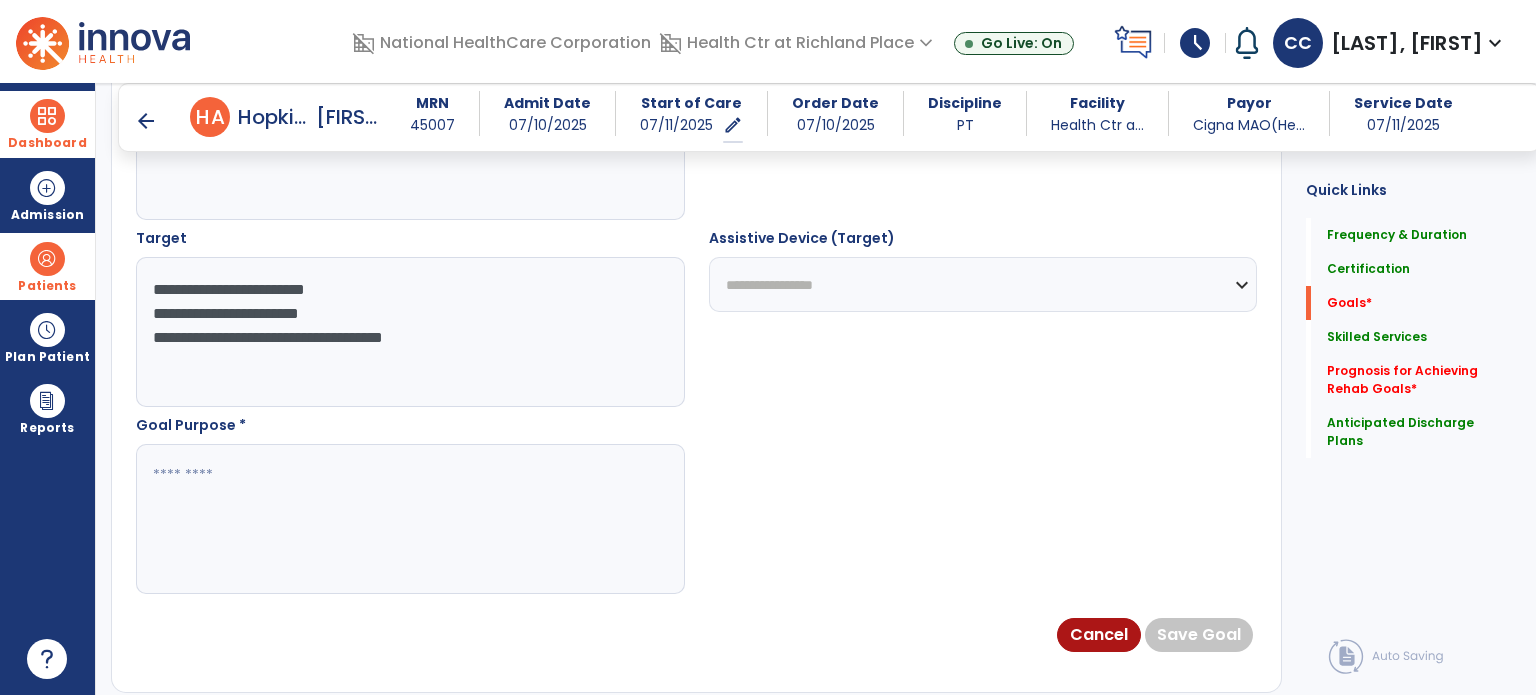 click at bounding box center (409, 519) 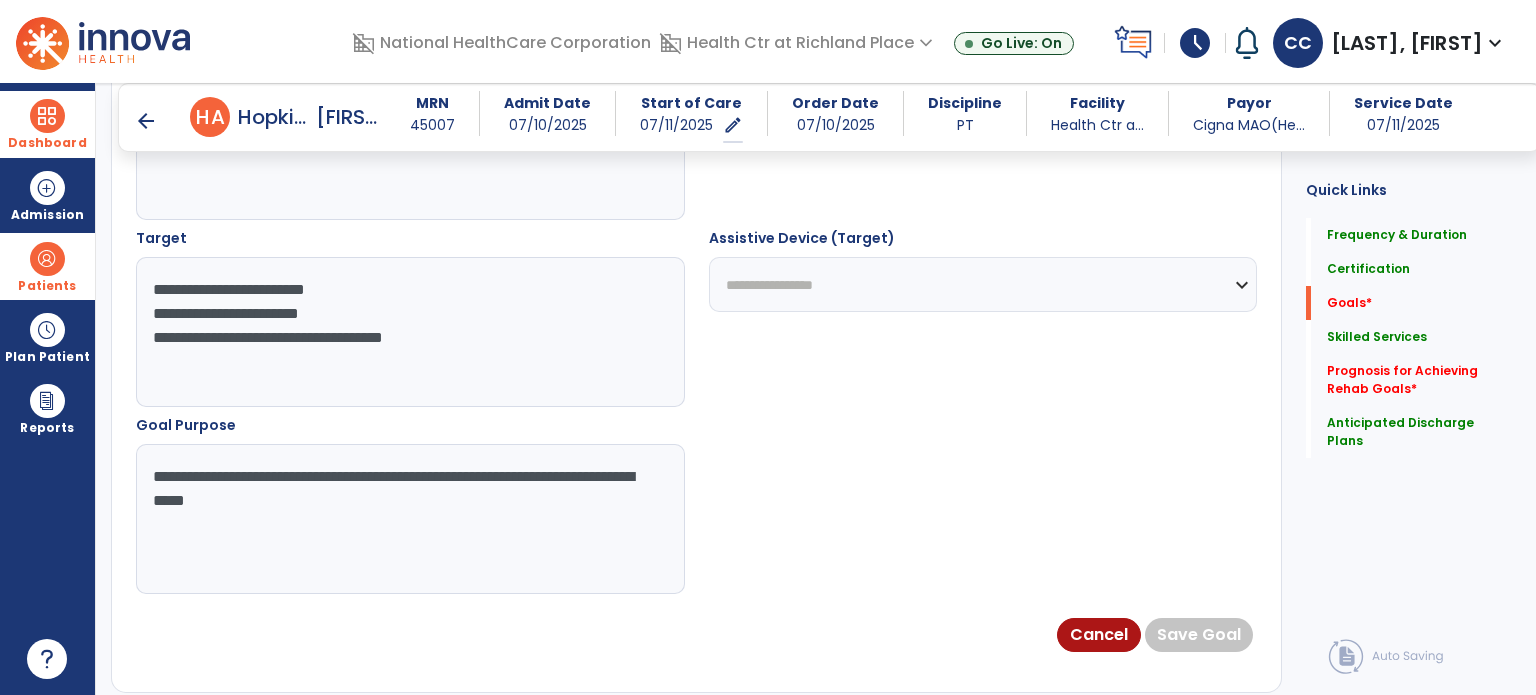 type on "**********" 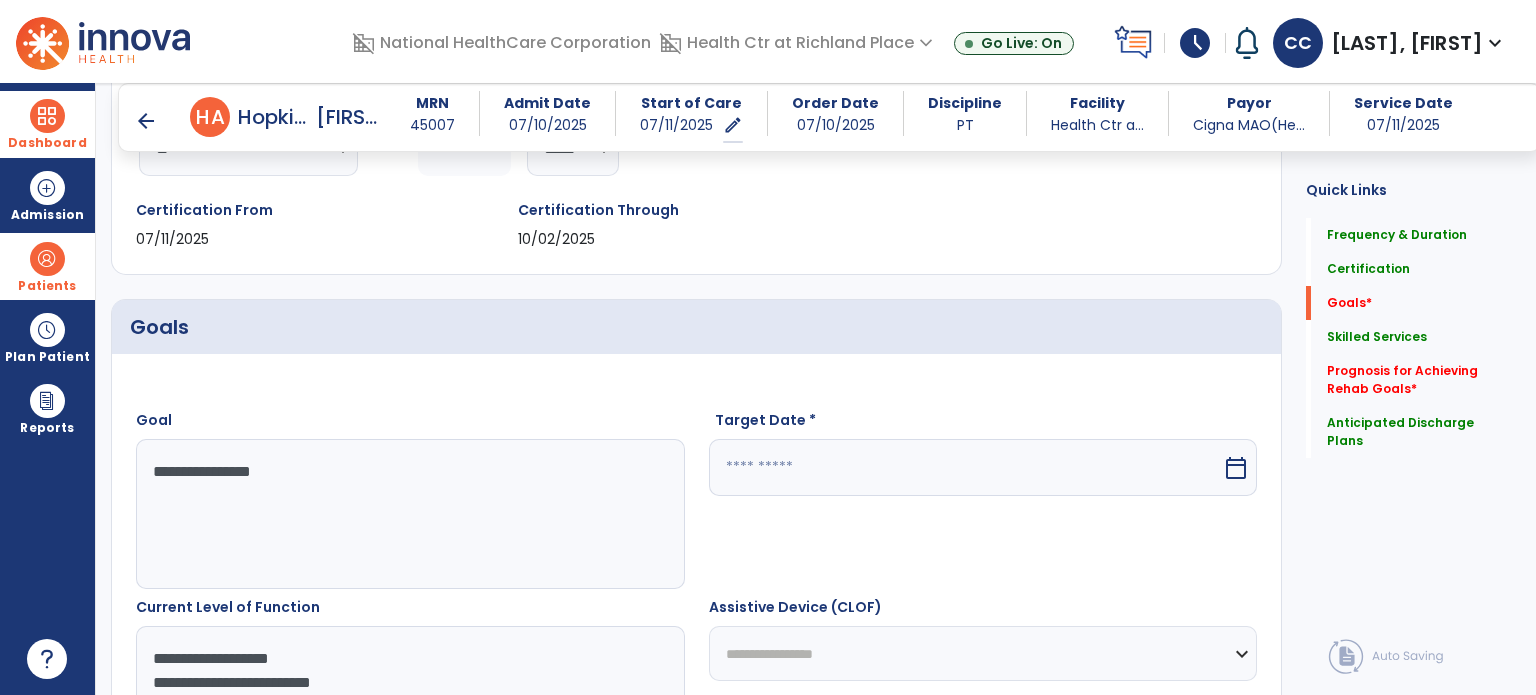 scroll, scrollTop: 300, scrollLeft: 0, axis: vertical 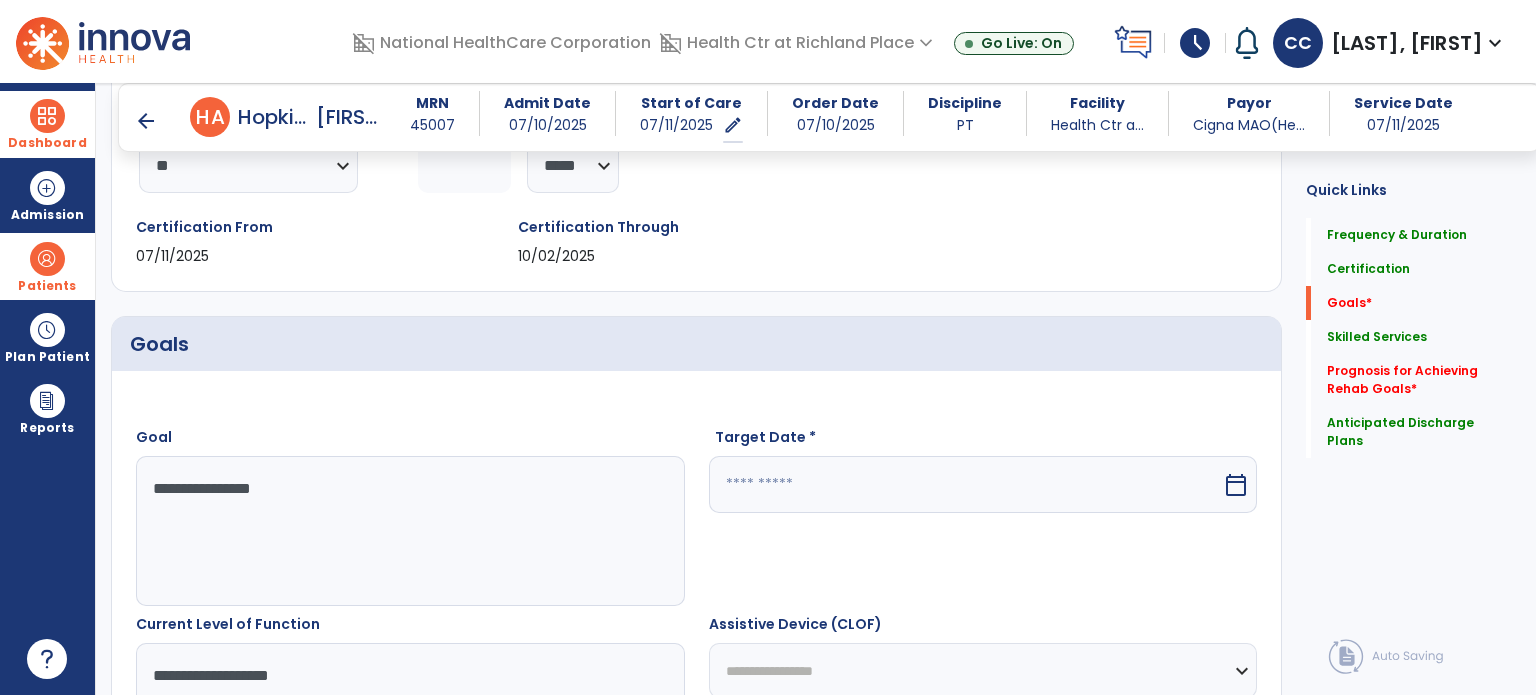click on "calendar_today" at bounding box center [1236, 485] 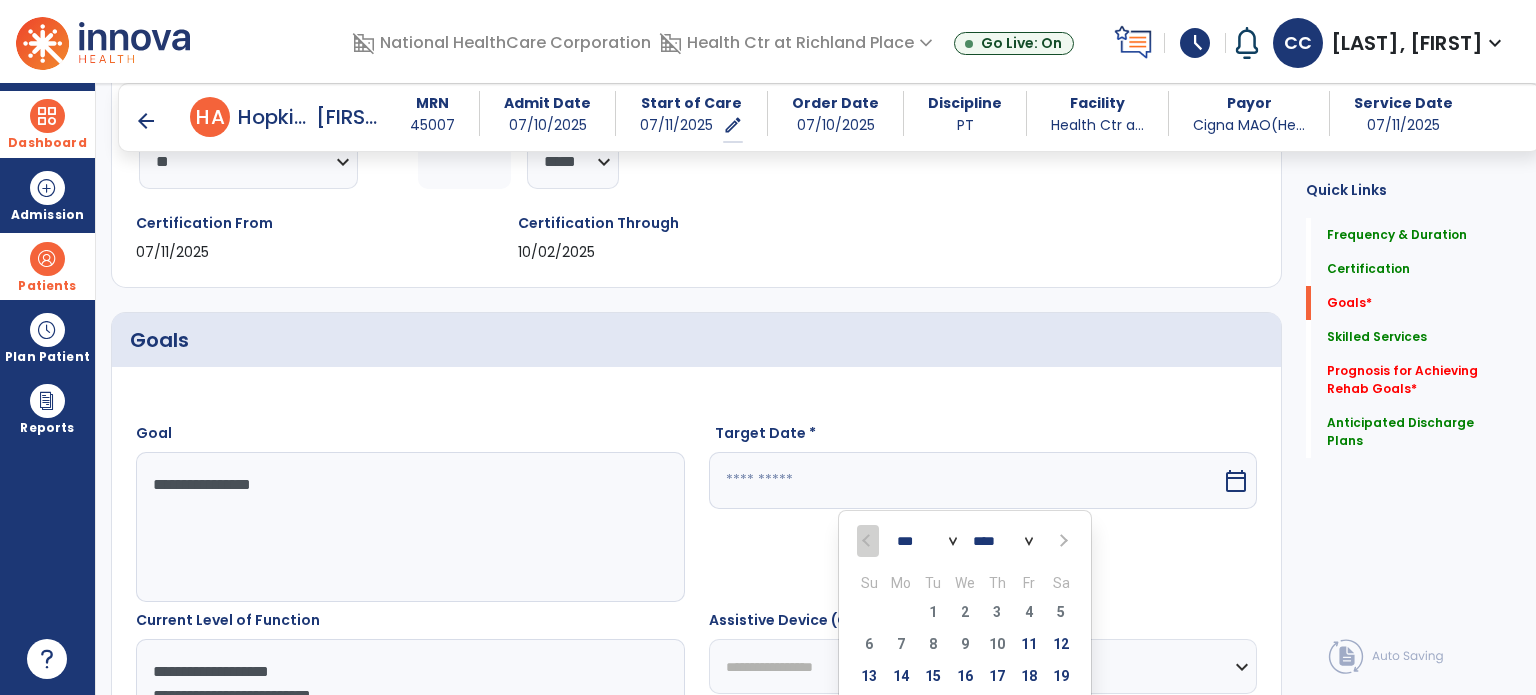 scroll, scrollTop: 336, scrollLeft: 0, axis: vertical 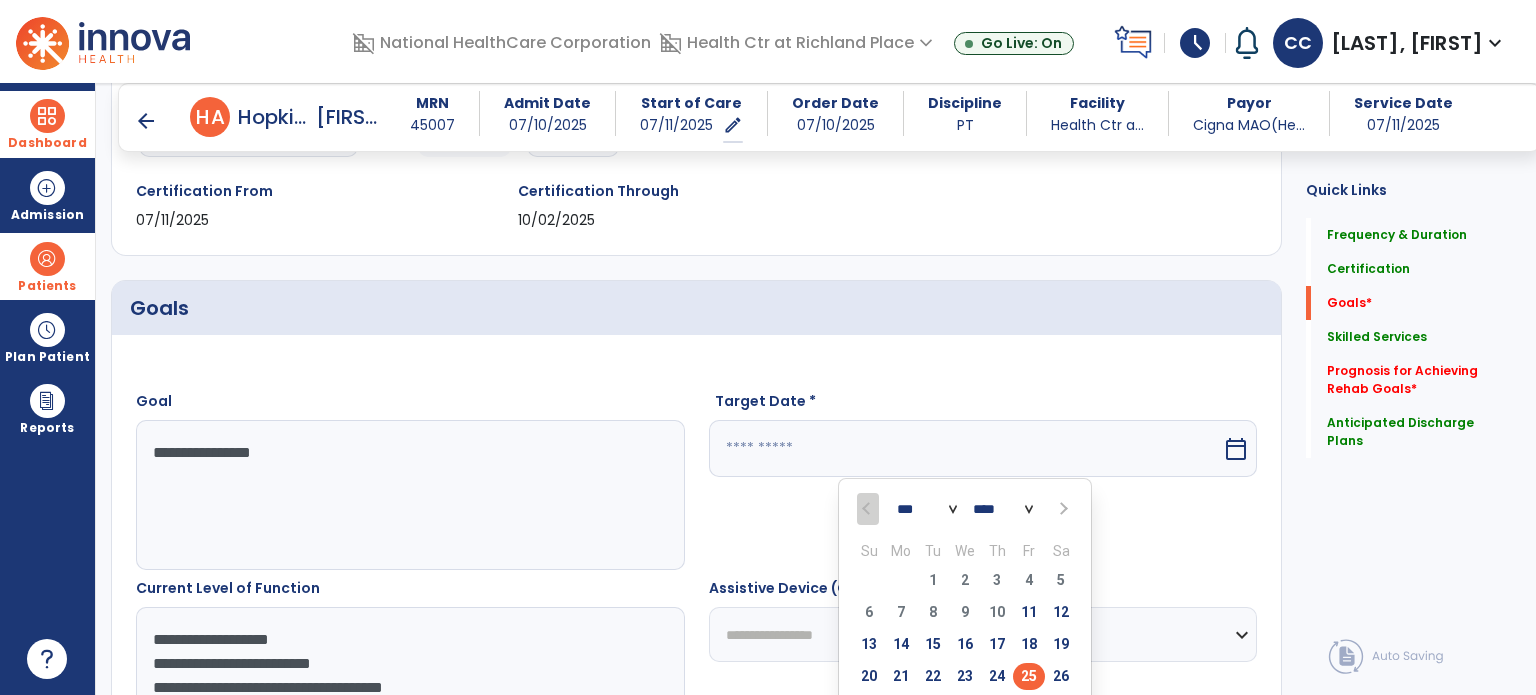 select on "*" 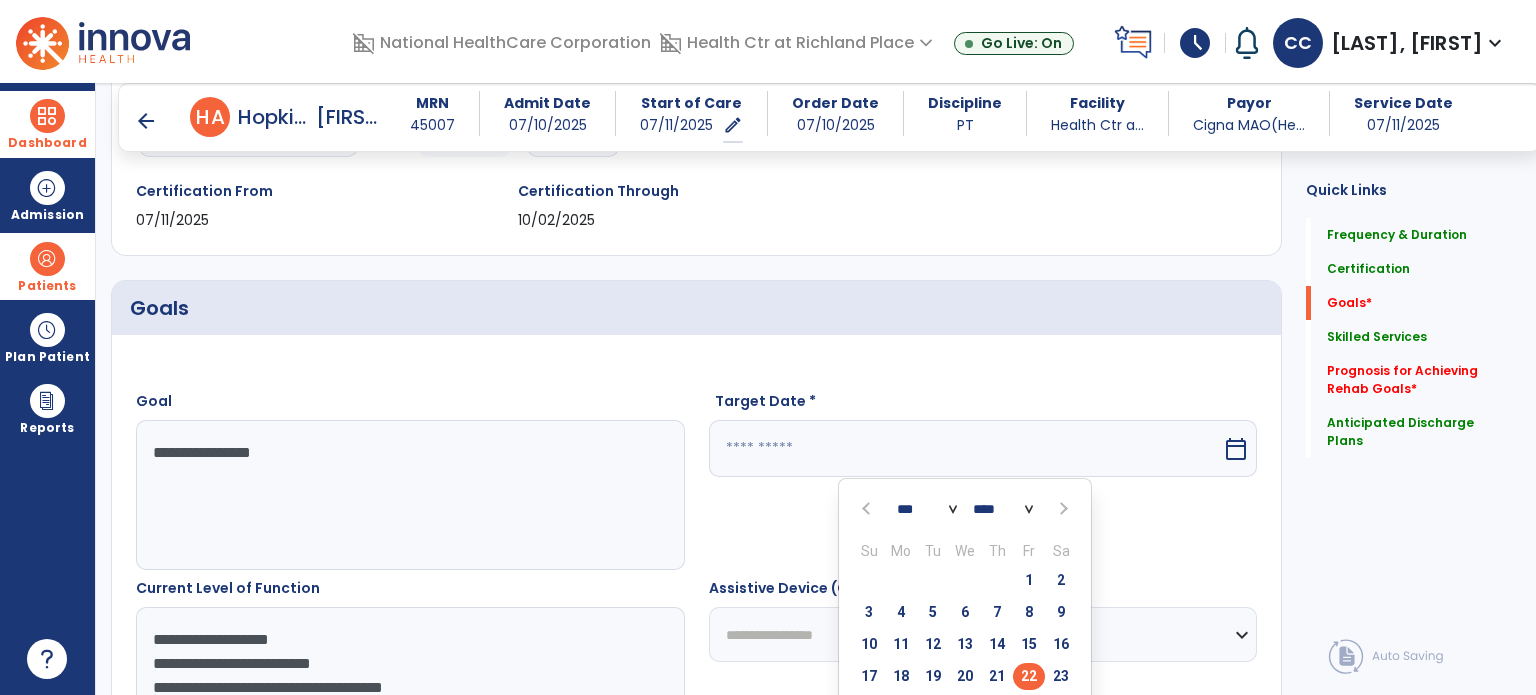 click on "22" at bounding box center [1029, 676] 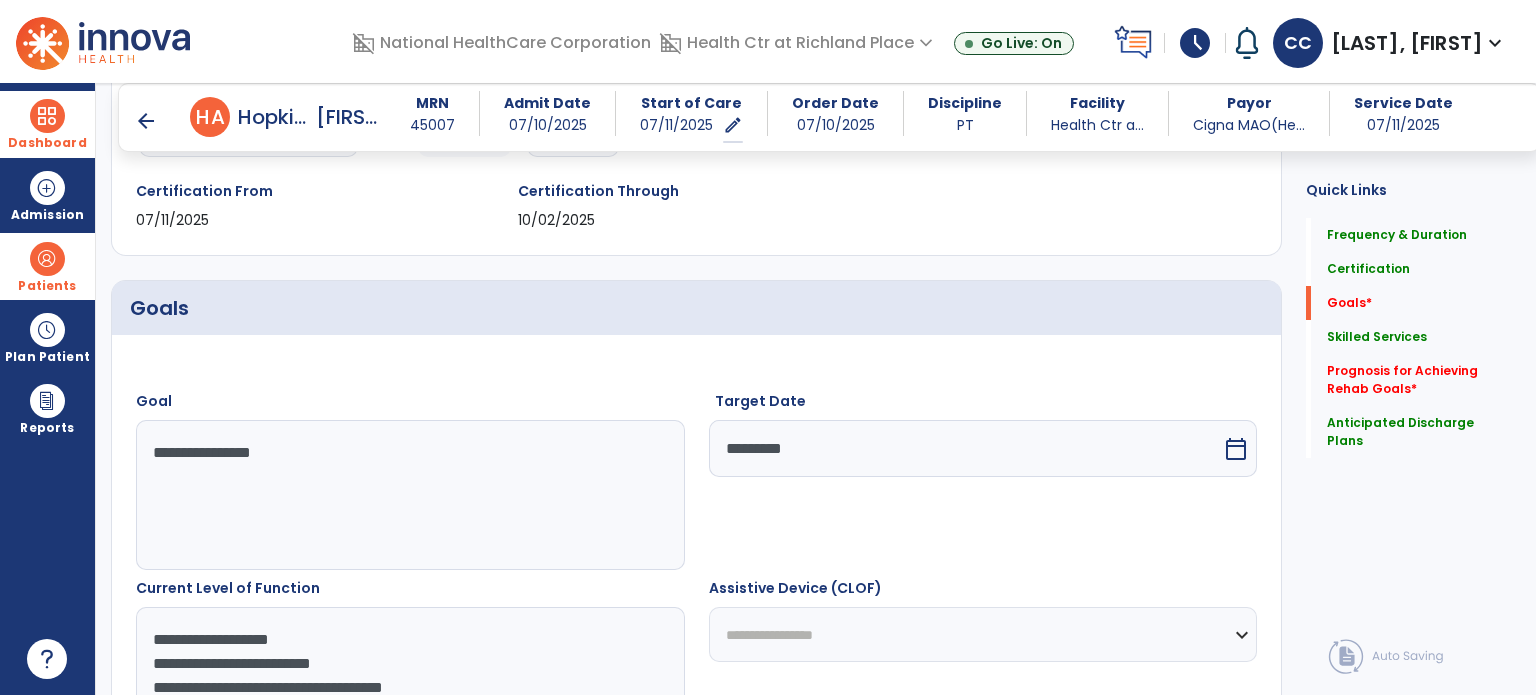 click on "**********" at bounding box center [983, 634] 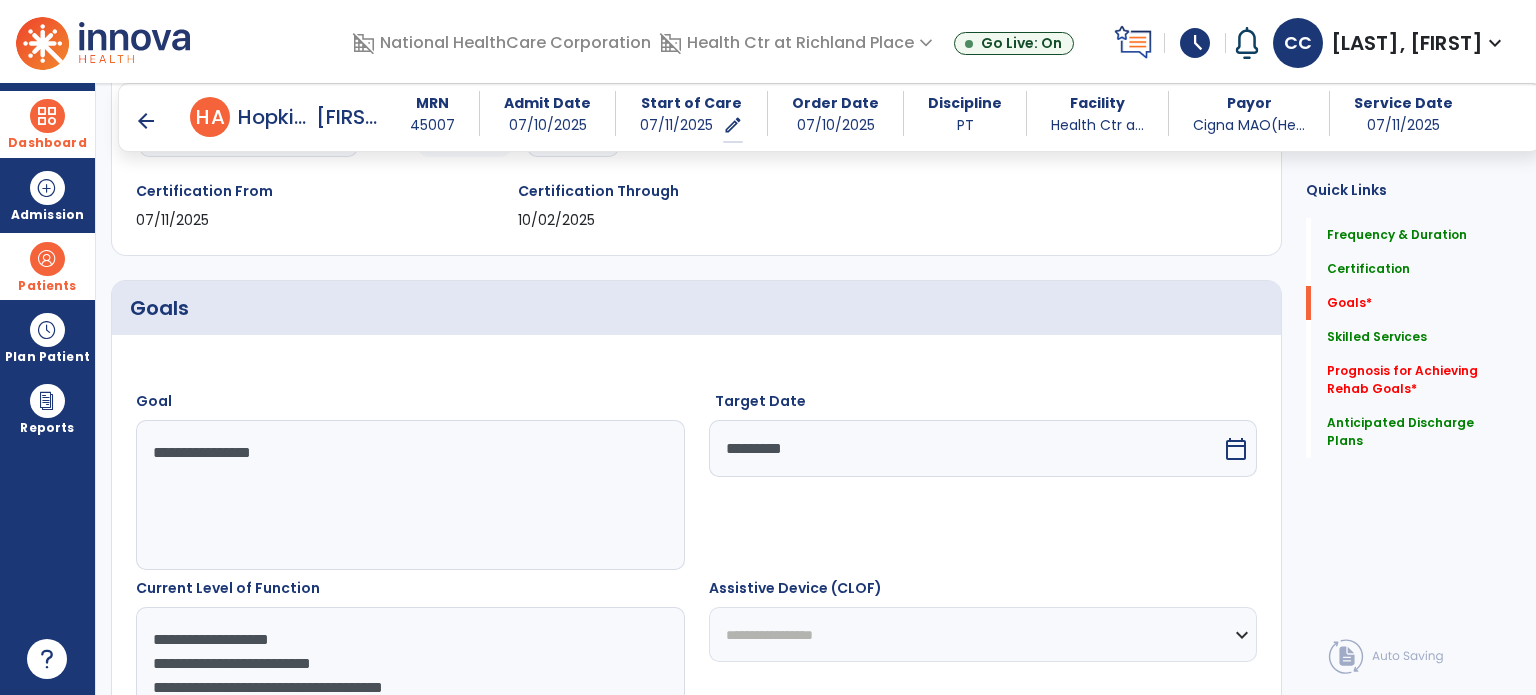 select on "**********" 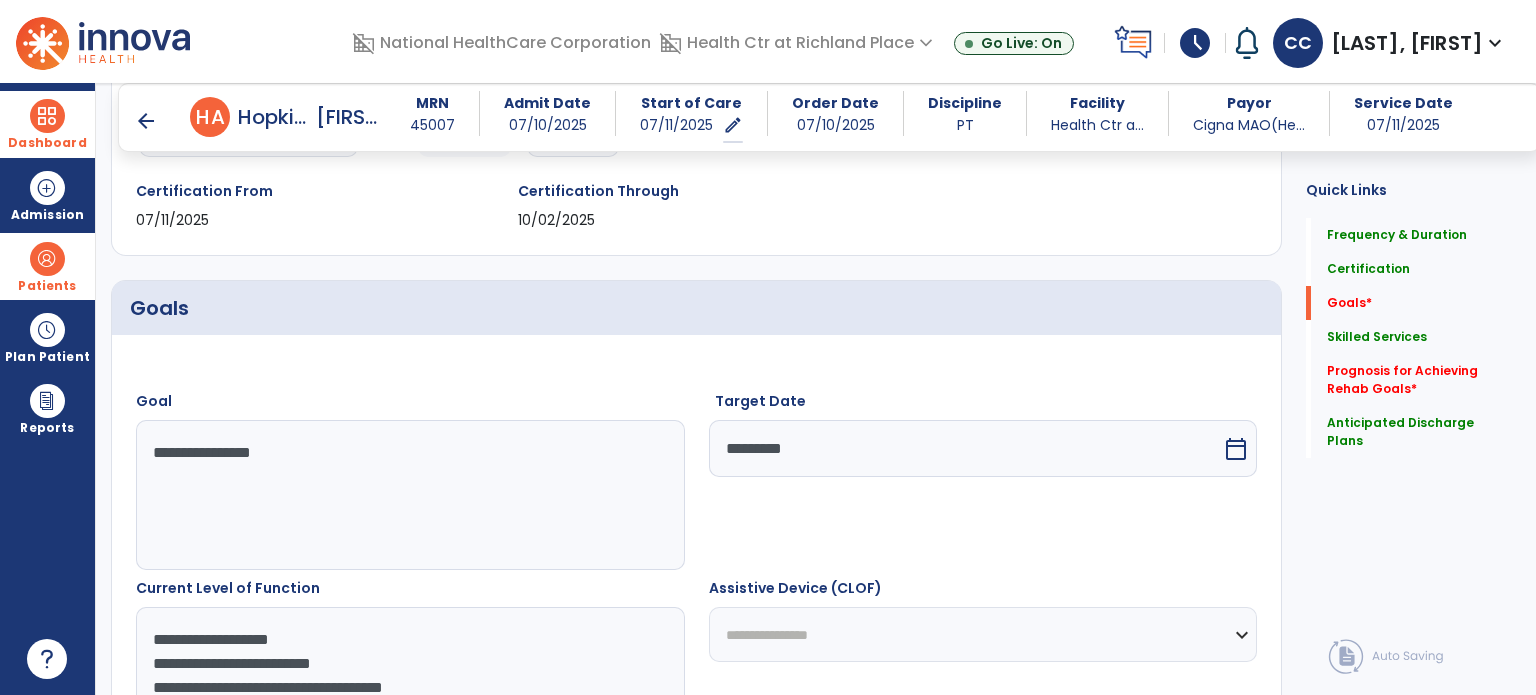 click on "**********" at bounding box center [983, 634] 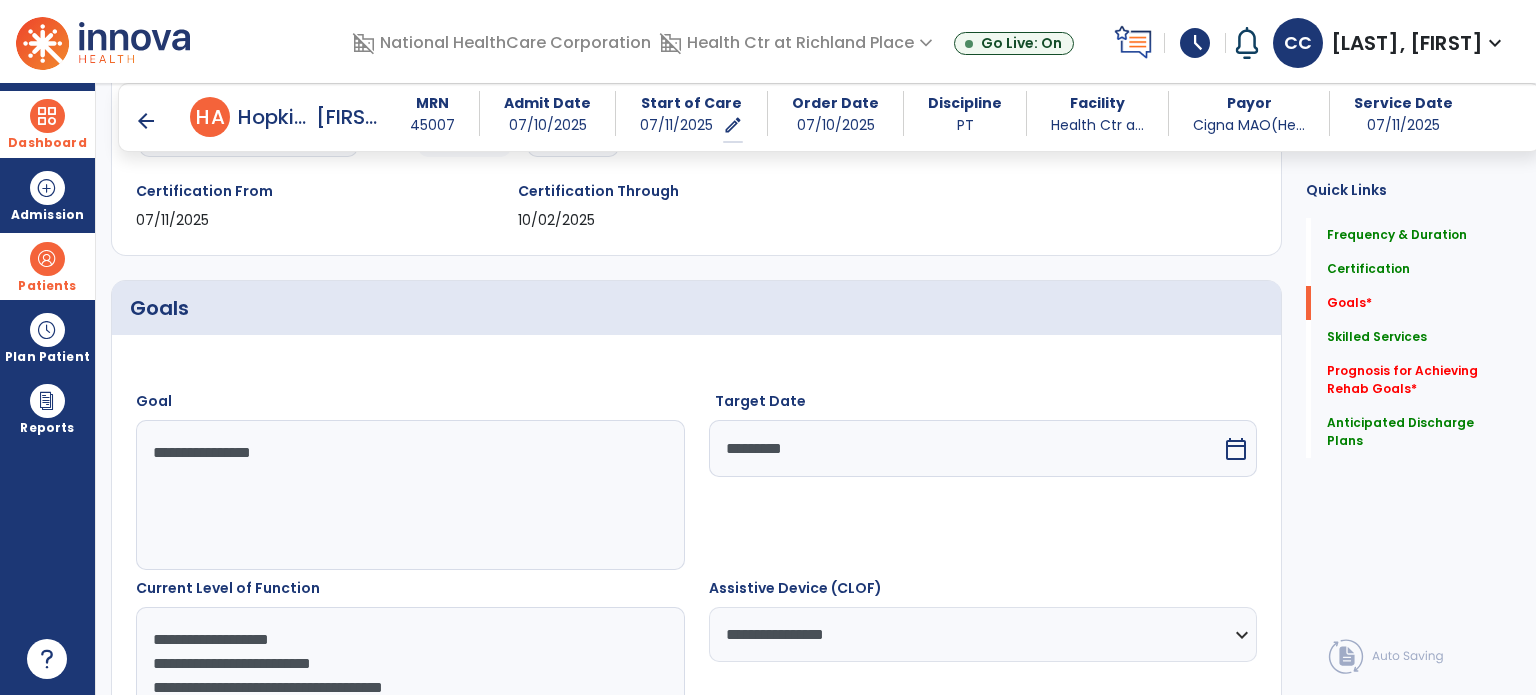 click on "Target Date  *********  calendar_today" at bounding box center [983, 480] 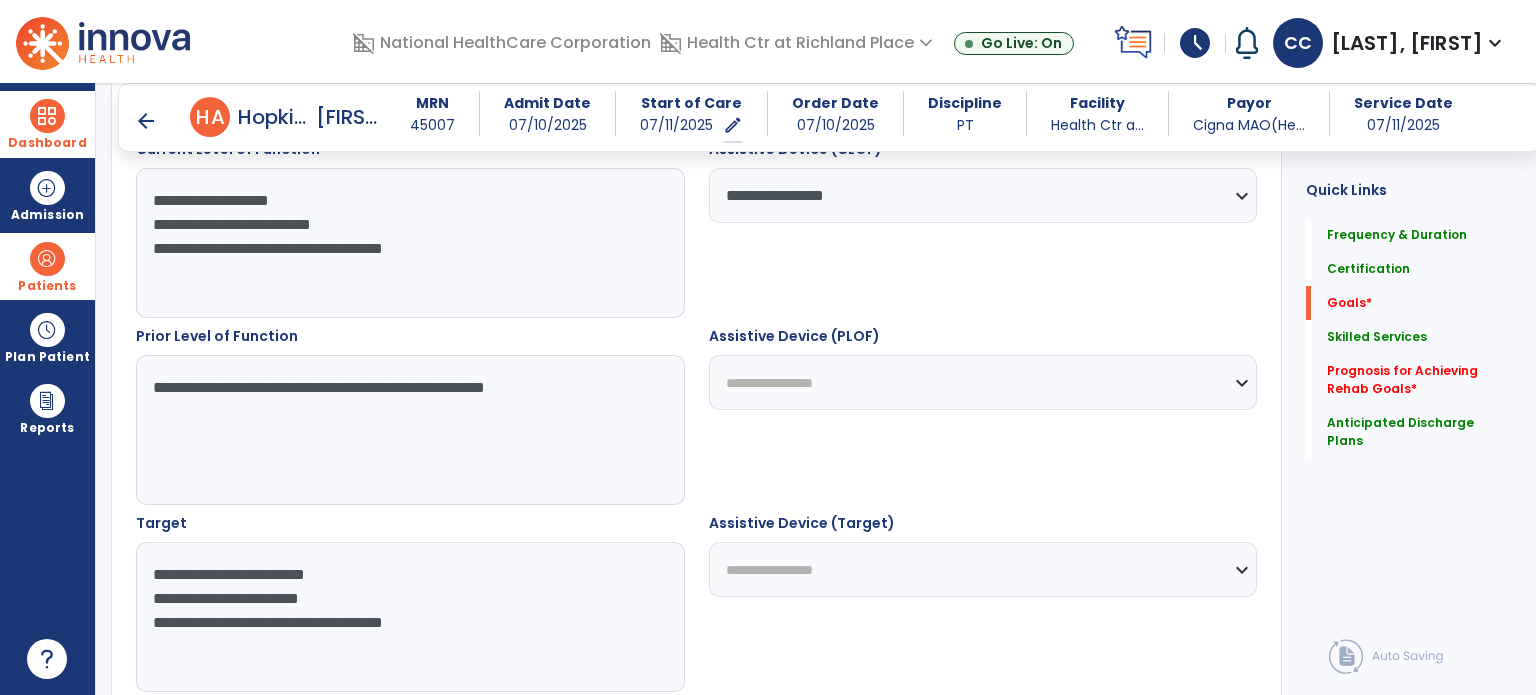 scroll, scrollTop: 816, scrollLeft: 0, axis: vertical 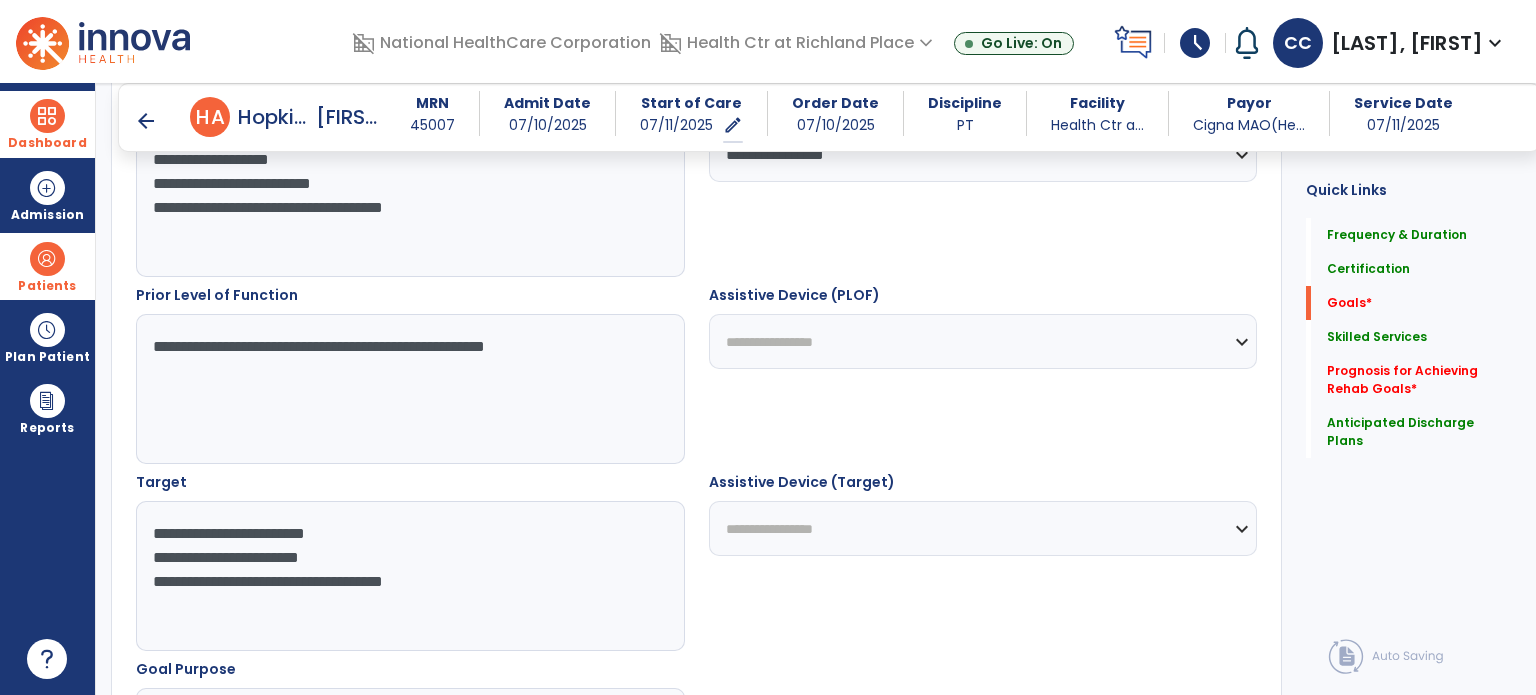 click on "**********" at bounding box center (983, 341) 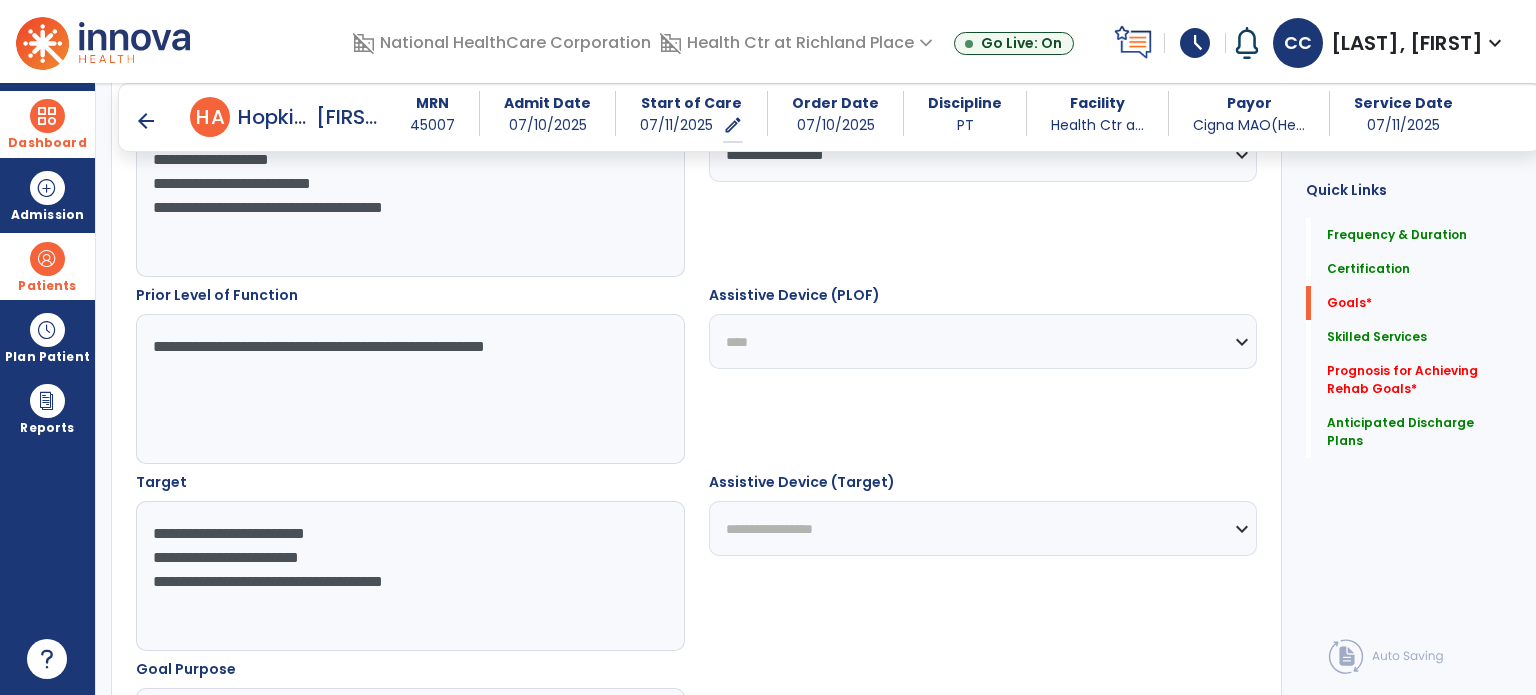 click on "**********" at bounding box center (983, 341) 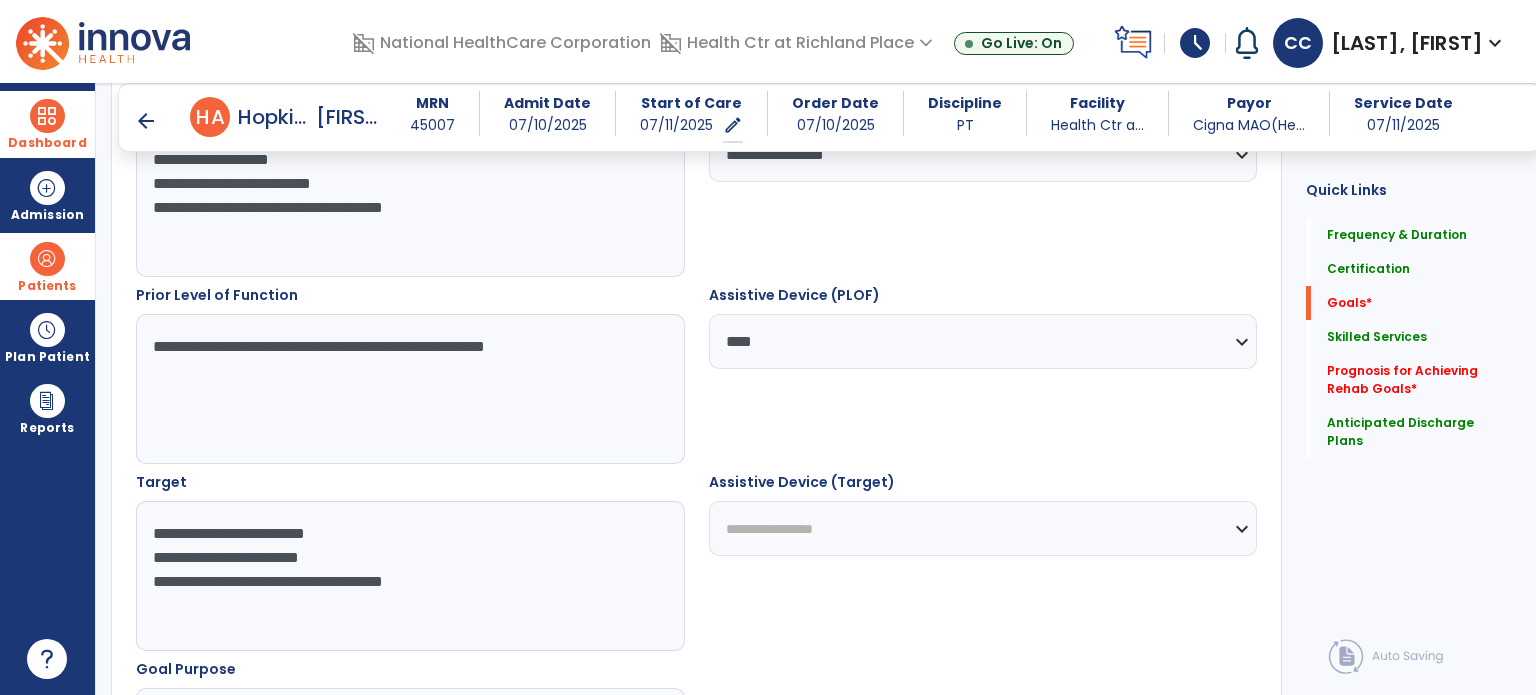 click on "**********" at bounding box center [983, 528] 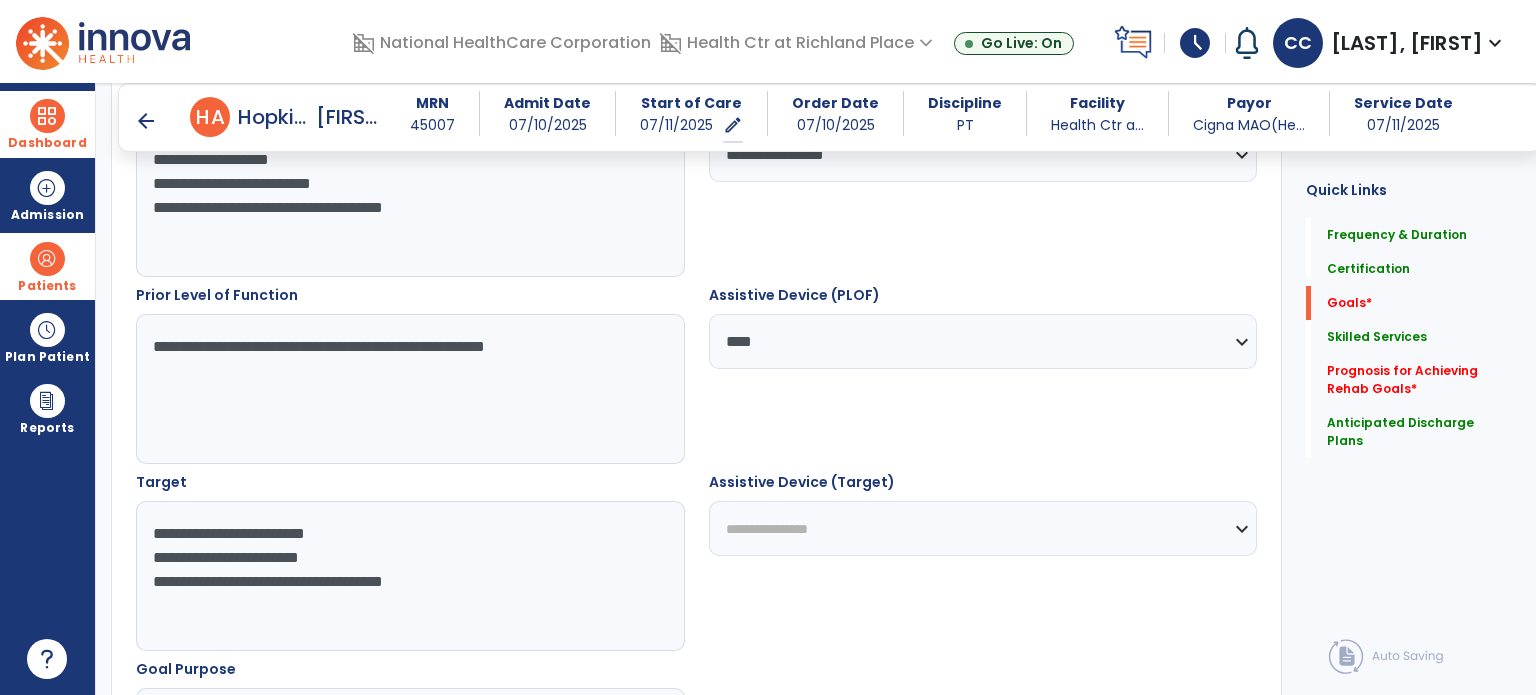 click on "**********" at bounding box center (983, 528) 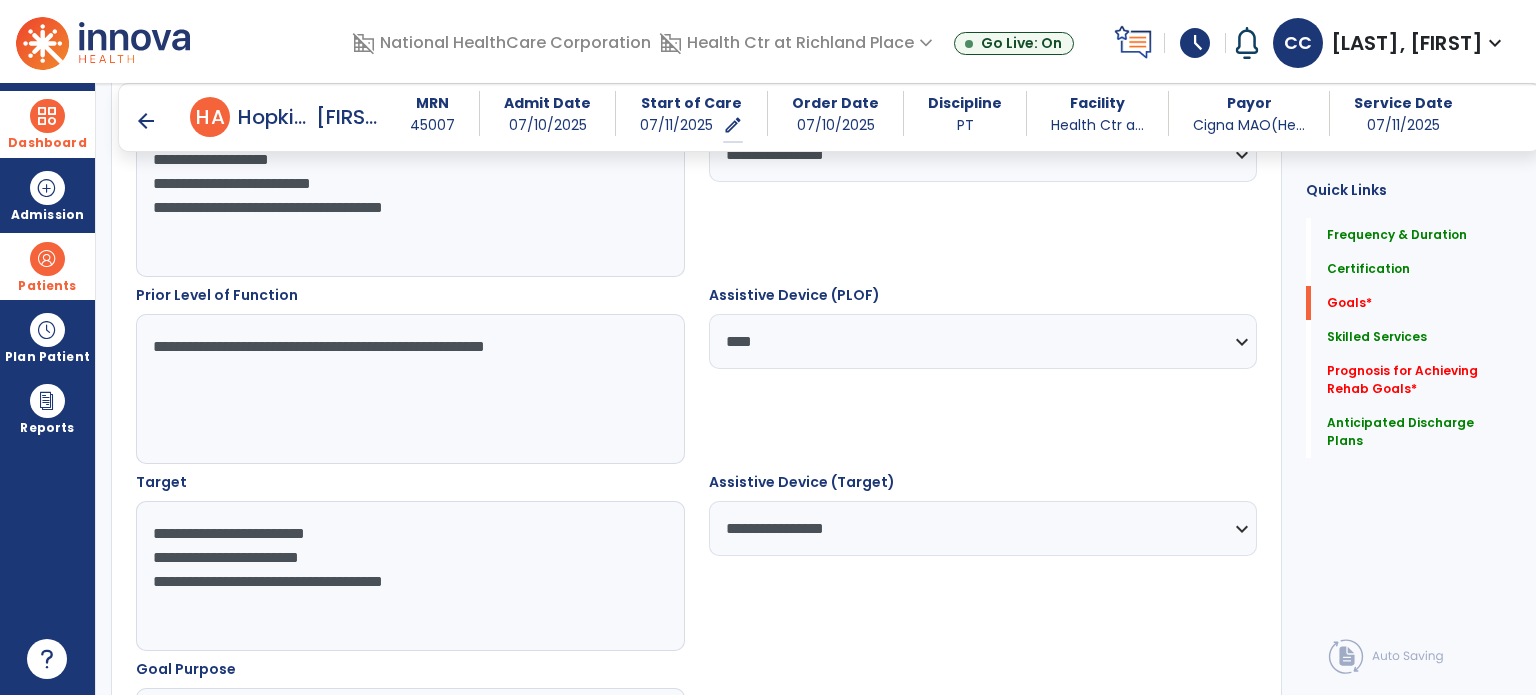 click on "**********" at bounding box center [983, 561] 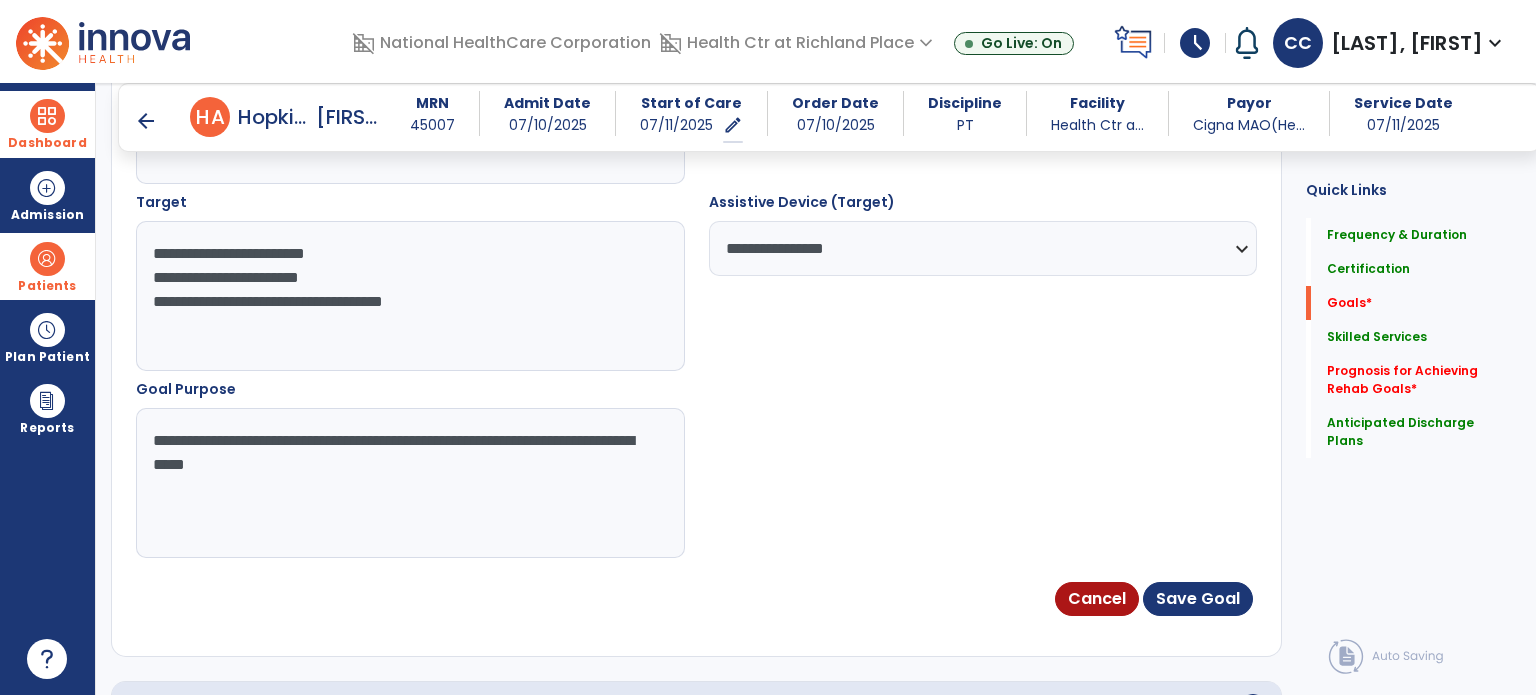 scroll, scrollTop: 1136, scrollLeft: 0, axis: vertical 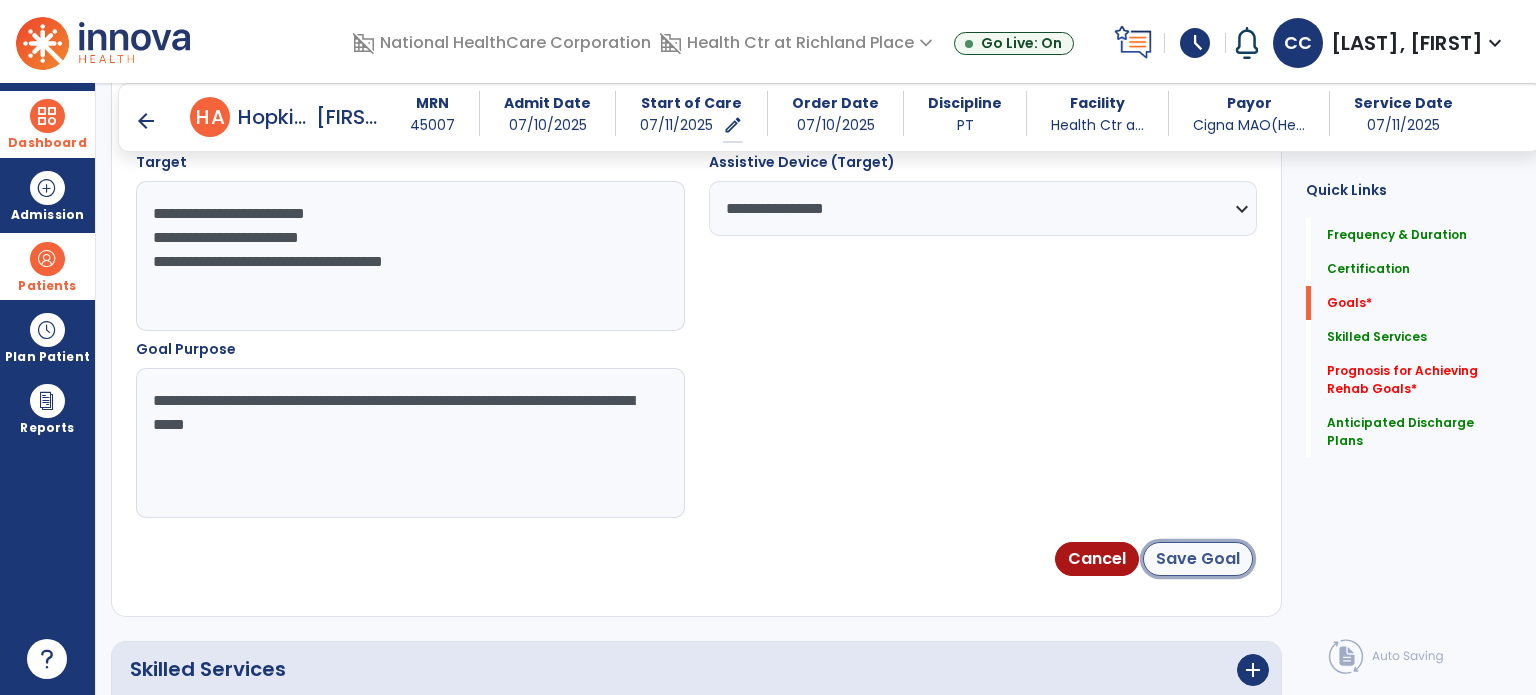click on "Save Goal" at bounding box center [1198, 559] 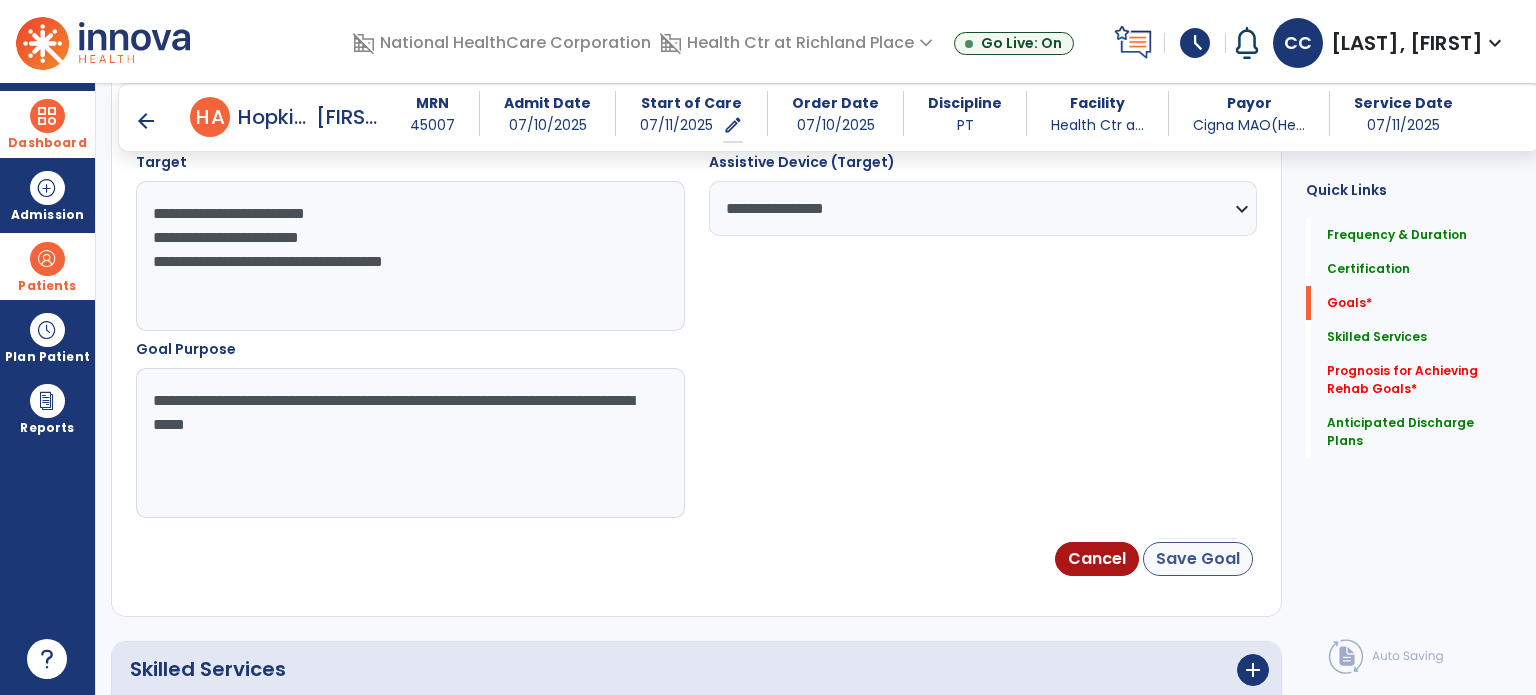 scroll, scrollTop: 60, scrollLeft: 0, axis: vertical 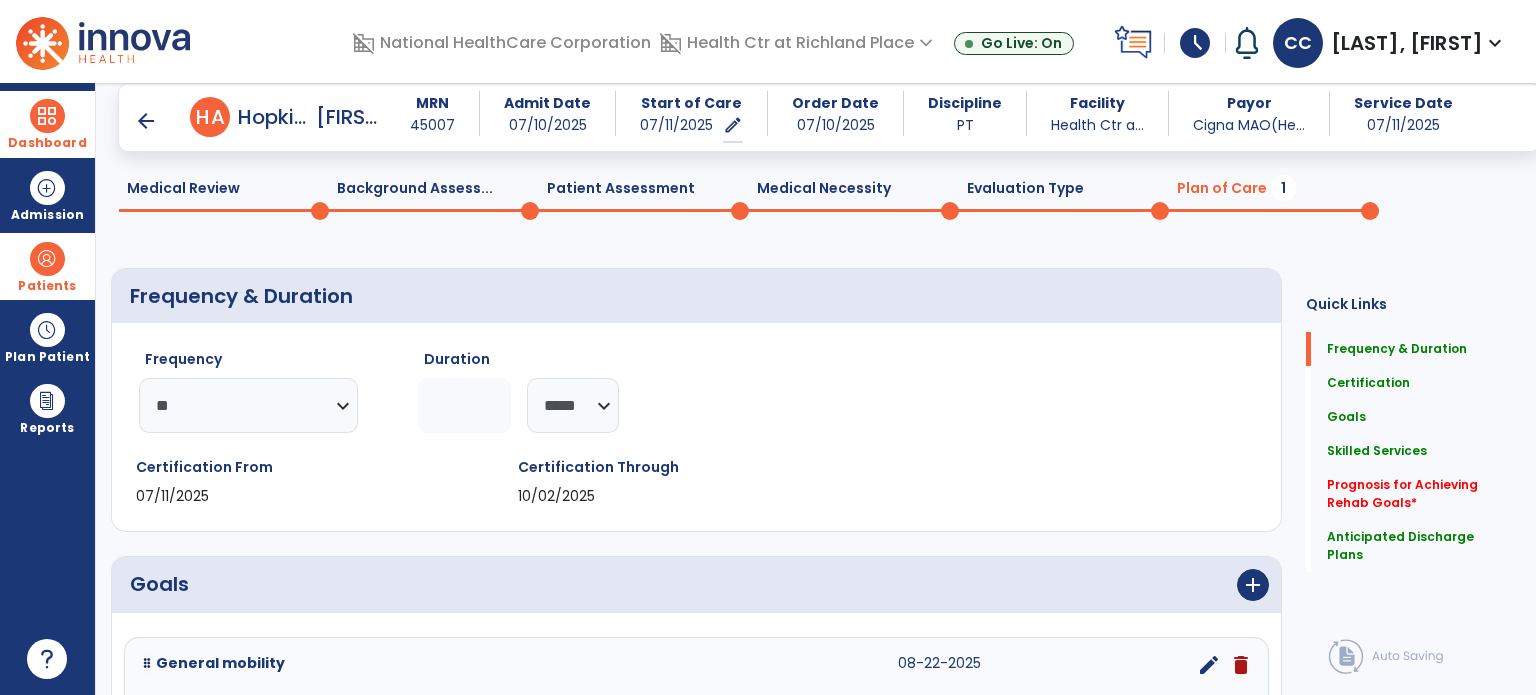 click on "add" at bounding box center [991, 585] 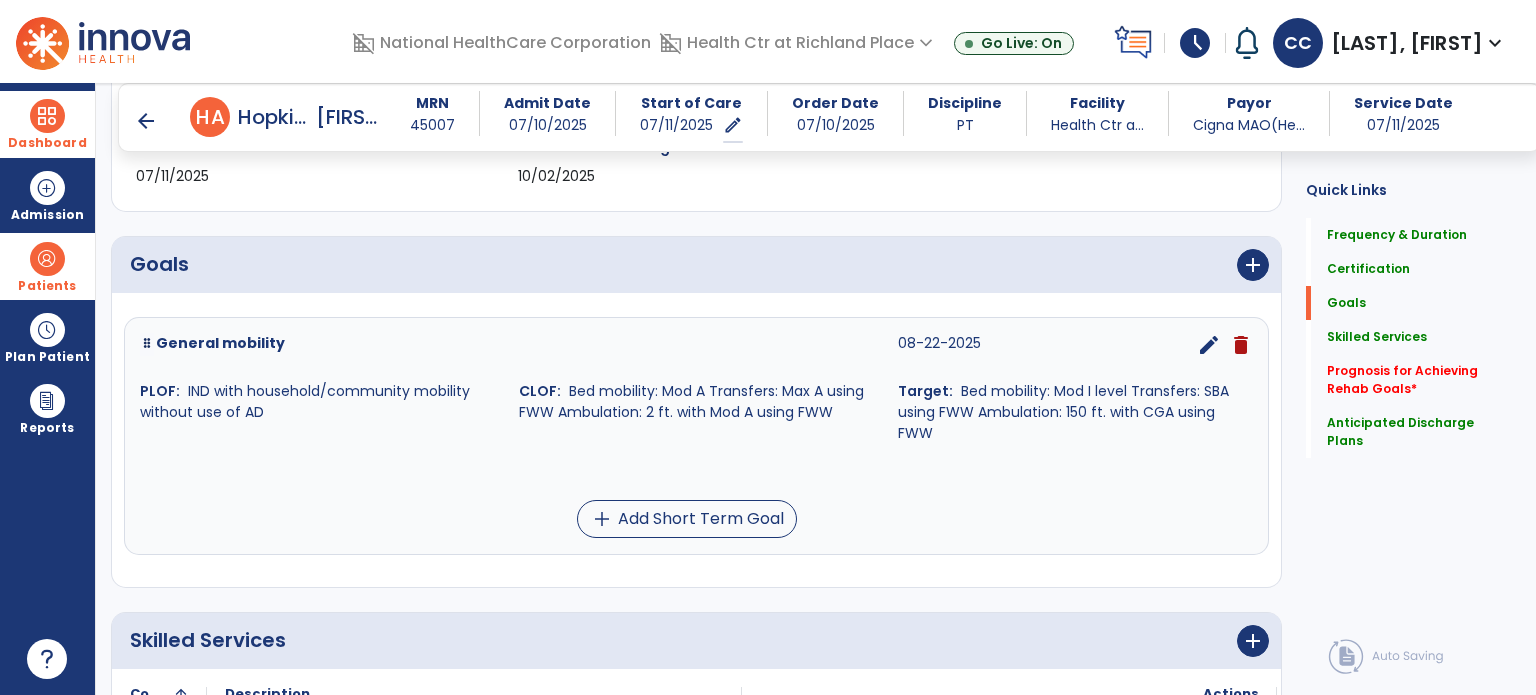 scroll, scrollTop: 420, scrollLeft: 0, axis: vertical 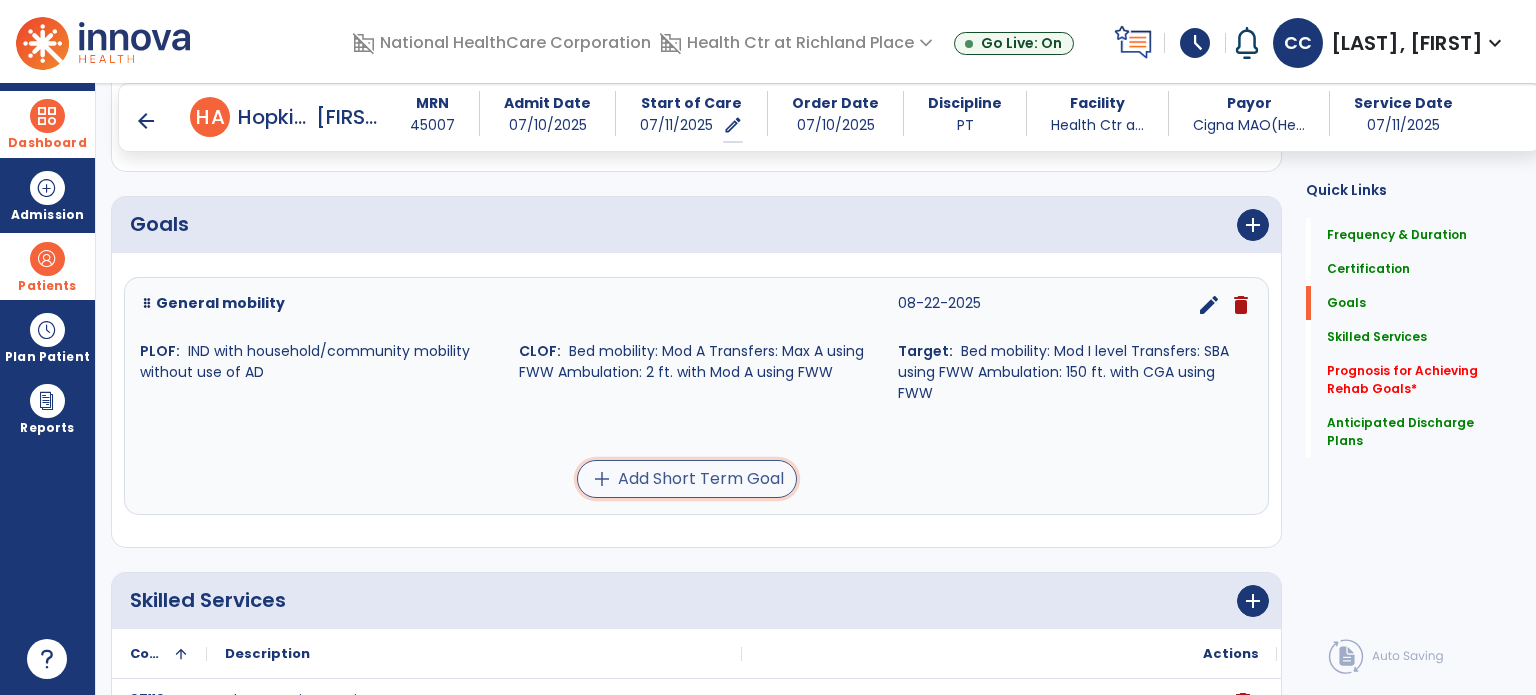 click on "add  Add Short Term Goal" at bounding box center (687, 479) 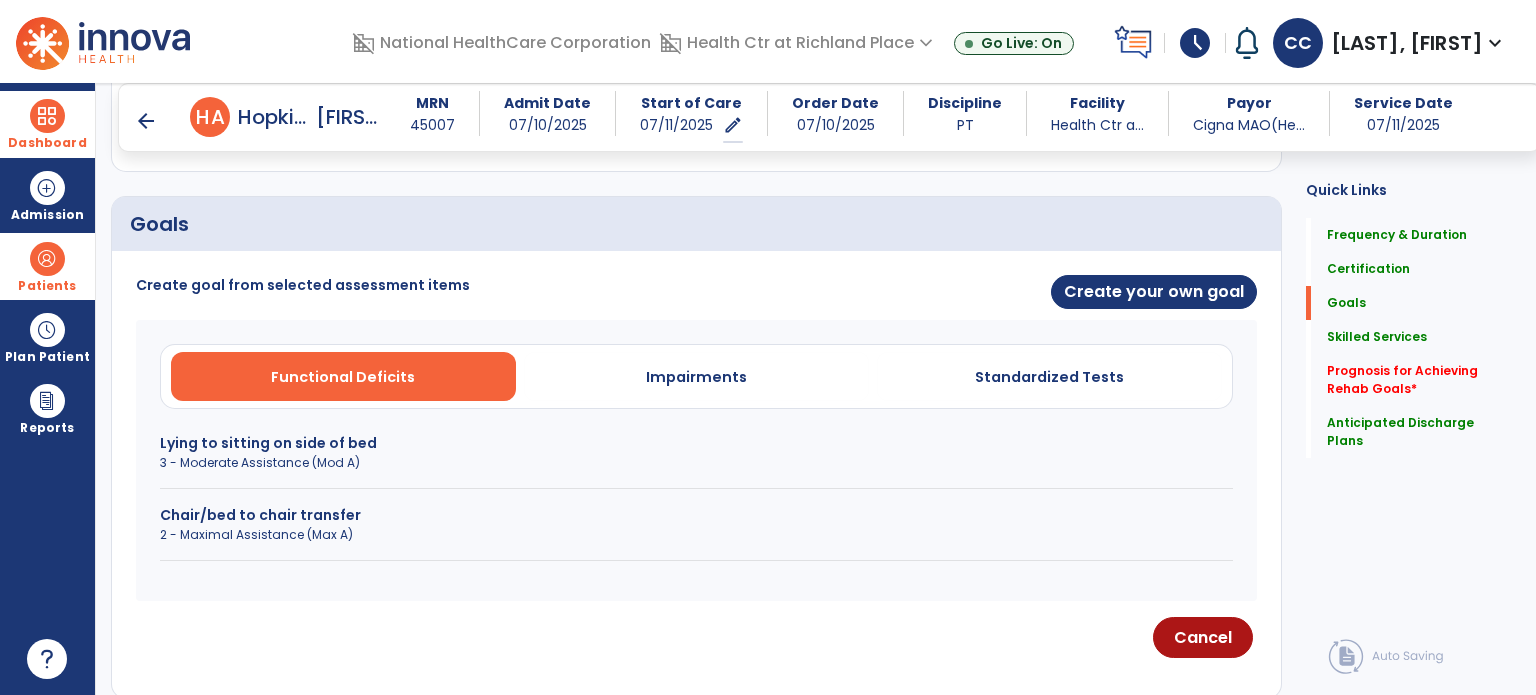 click on "3 - Moderate Assistance (Mod A)" at bounding box center [696, 463] 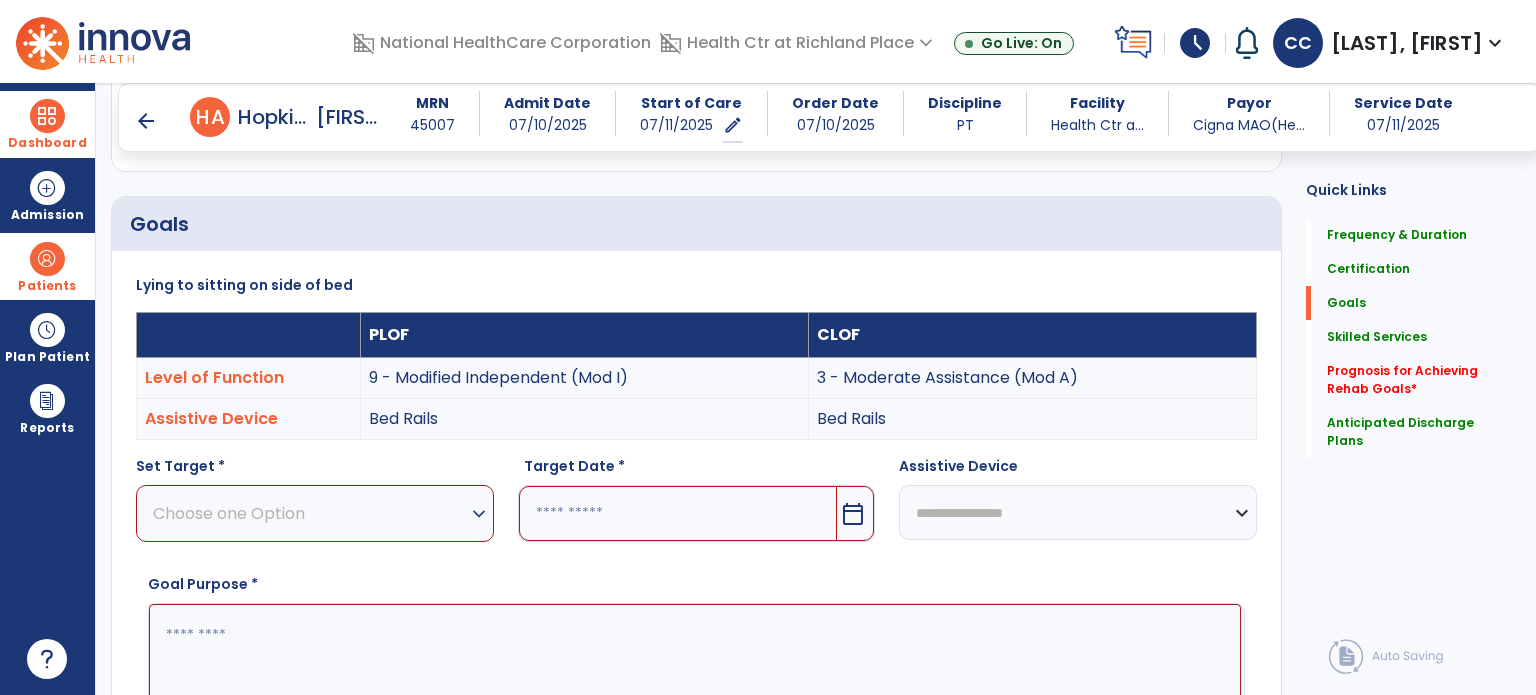 click on "Choose one Option" at bounding box center (310, 513) 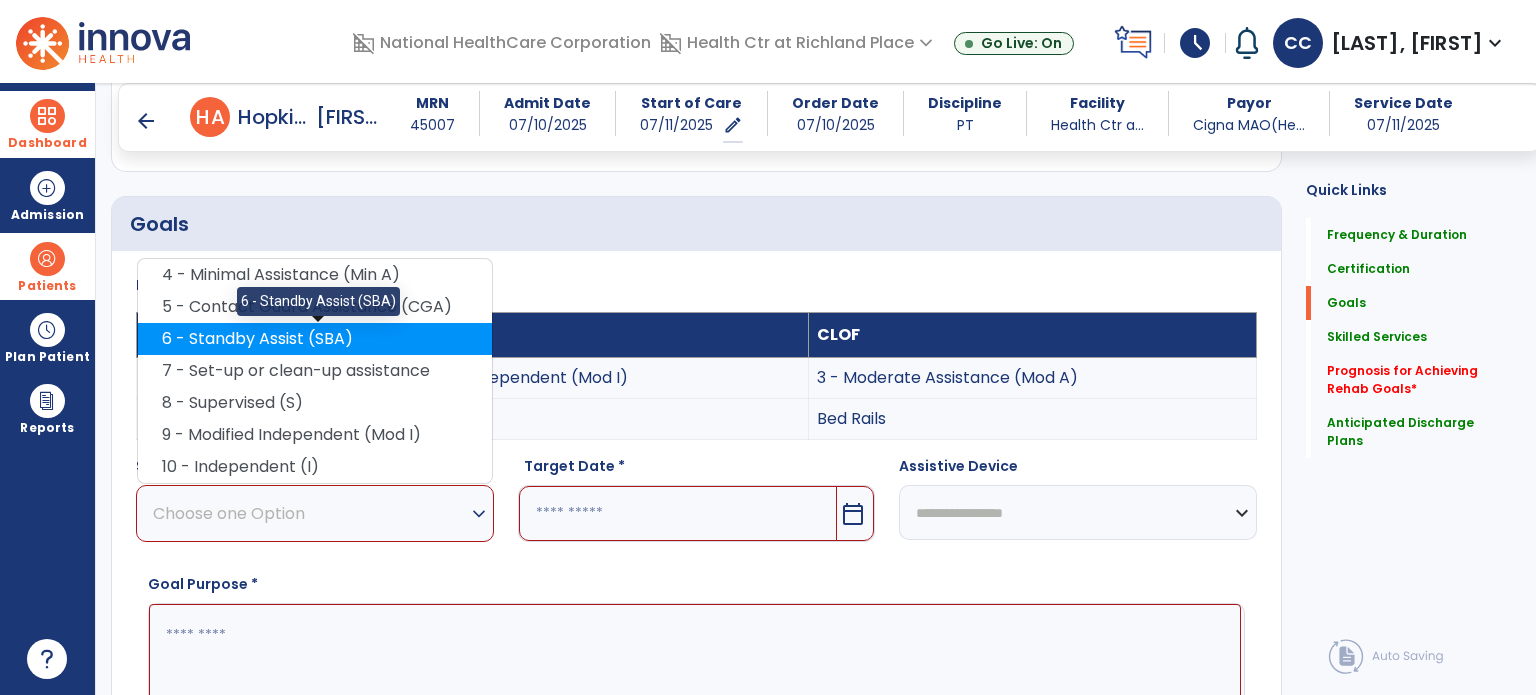click on "6 - Standby Assist (SBA)" at bounding box center (315, 339) 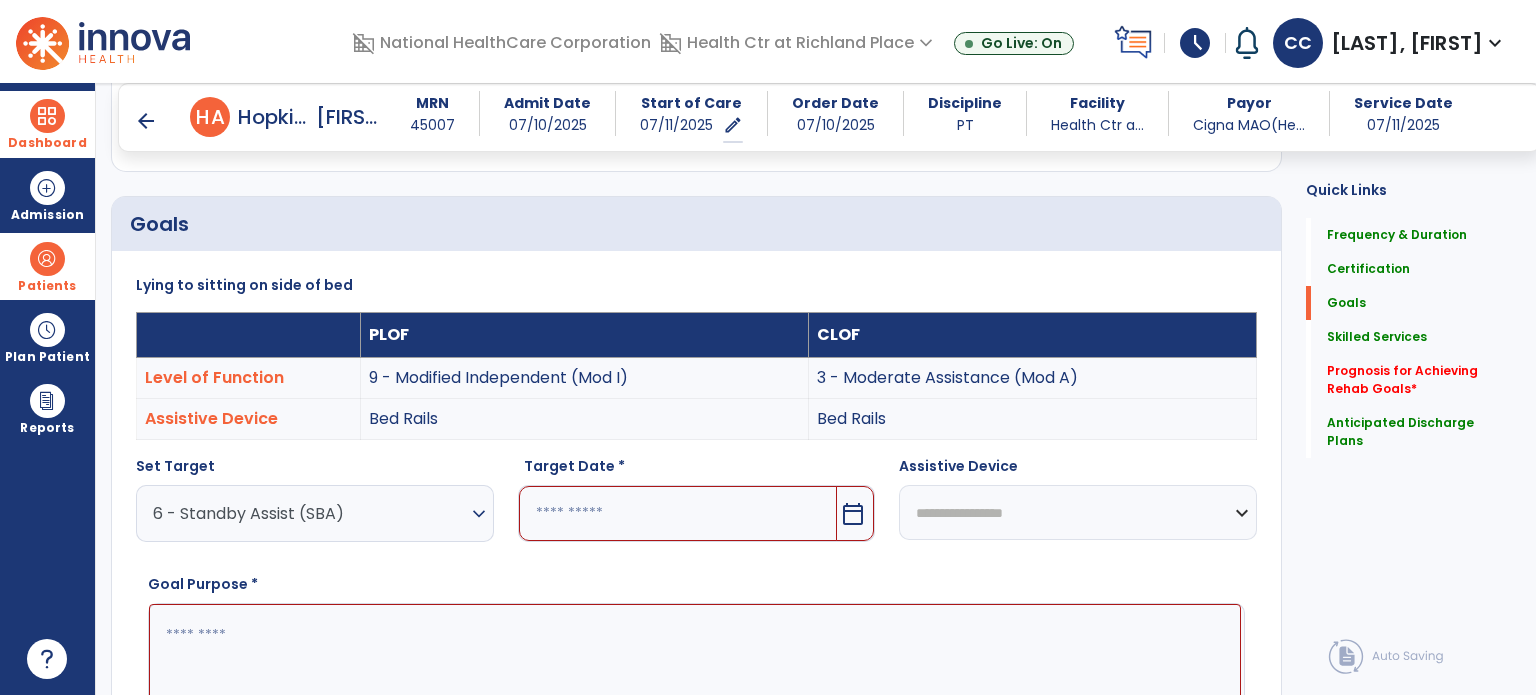 click on "calendar_today" at bounding box center (853, 514) 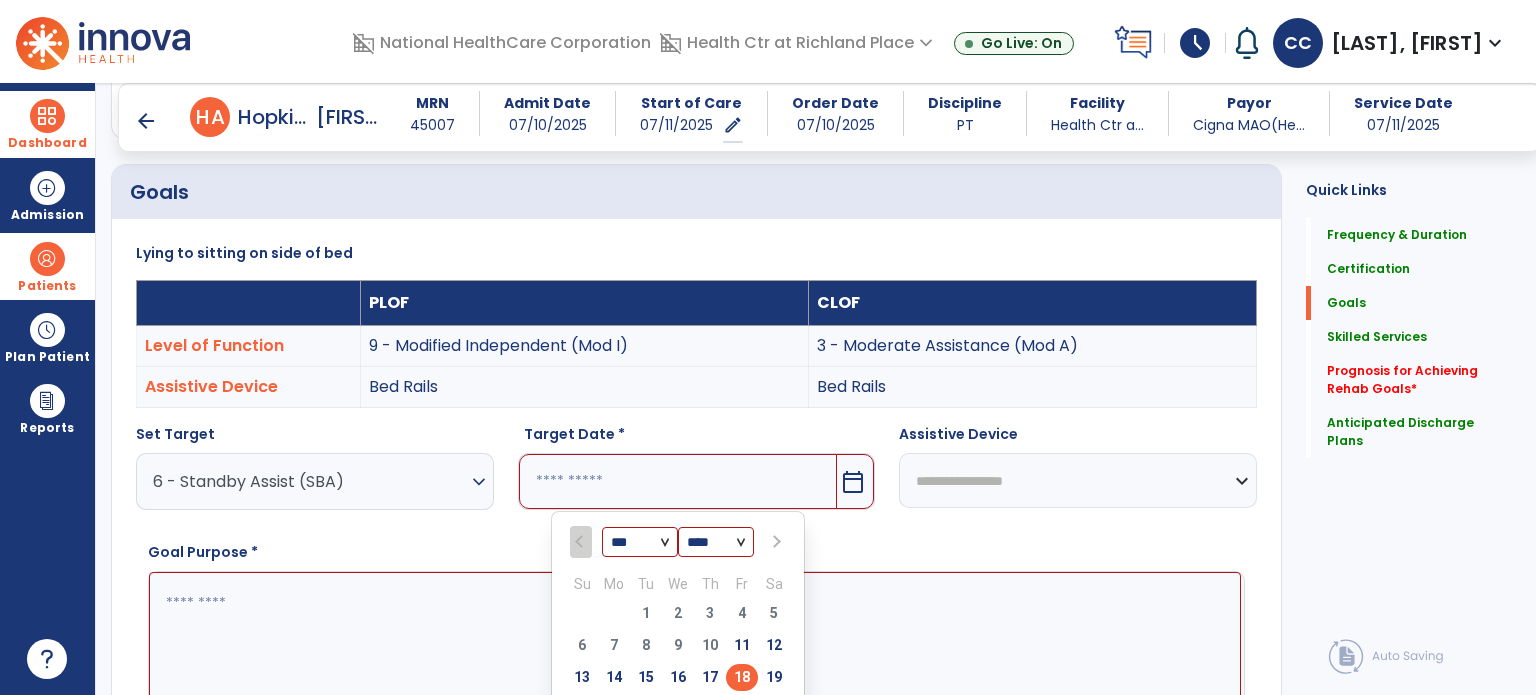 scroll, scrollTop: 484, scrollLeft: 0, axis: vertical 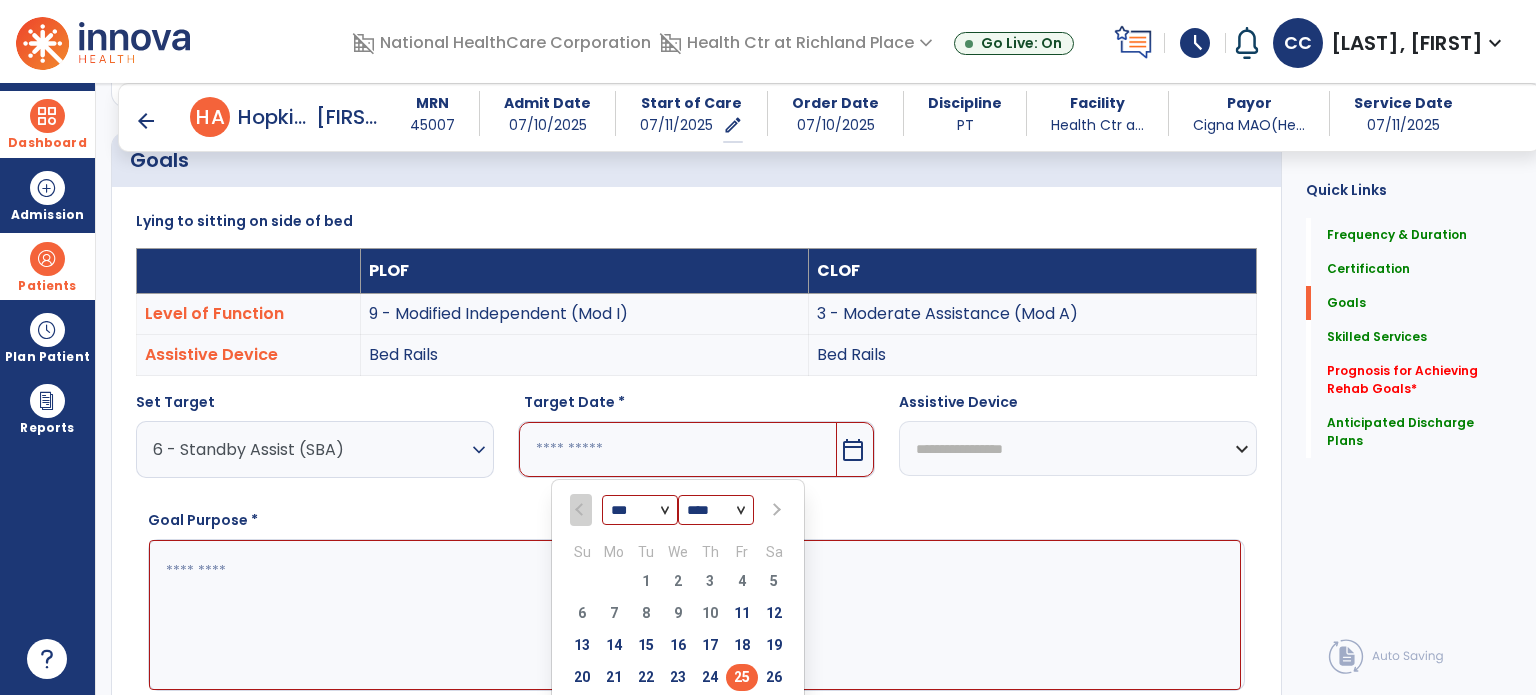 select on "*" 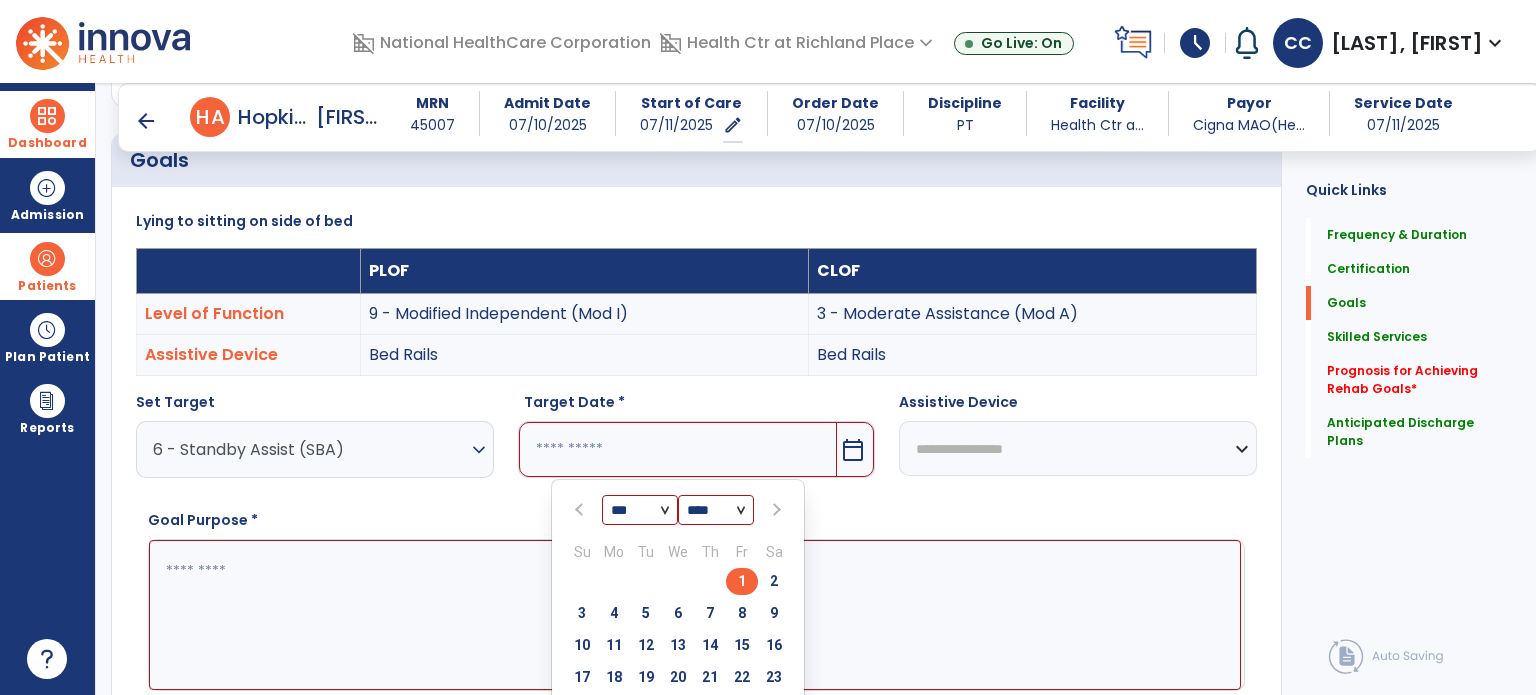 click on "1" at bounding box center (742, 581) 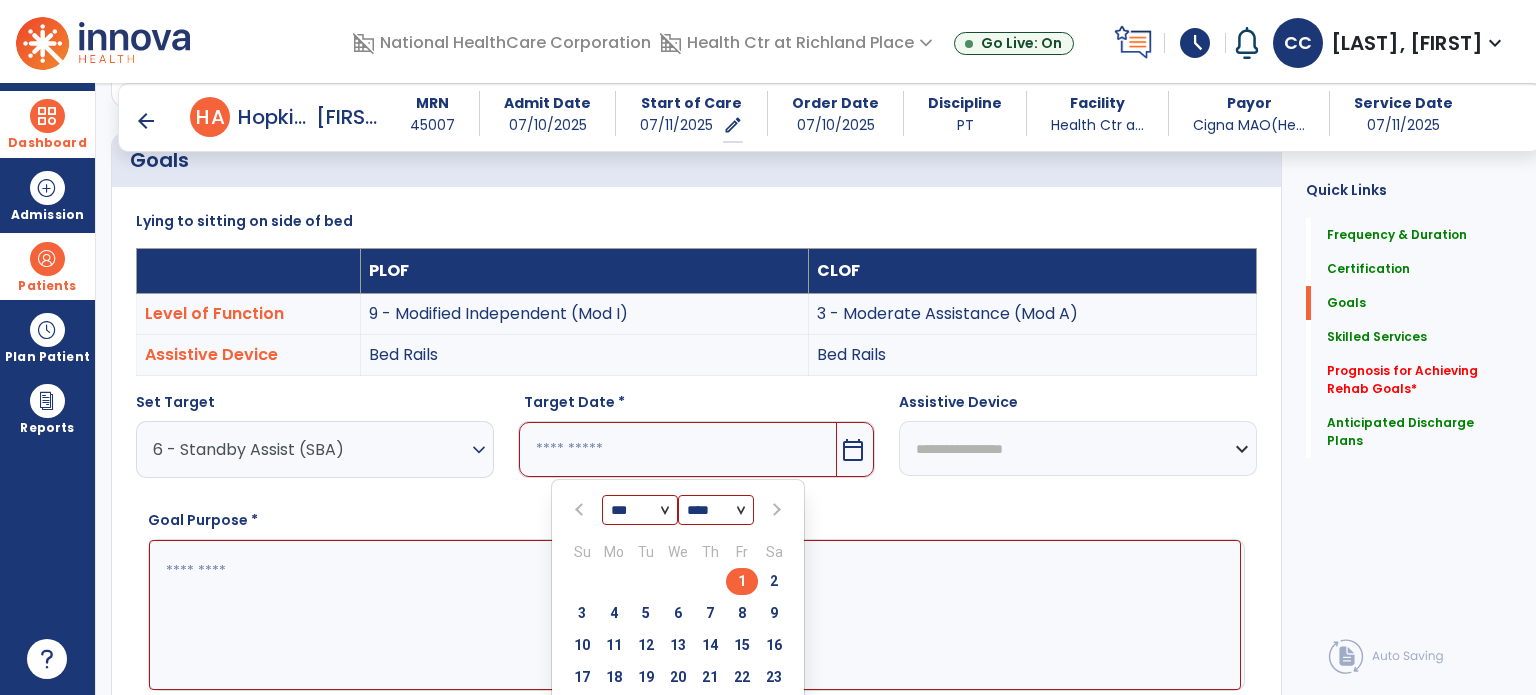 type on "********" 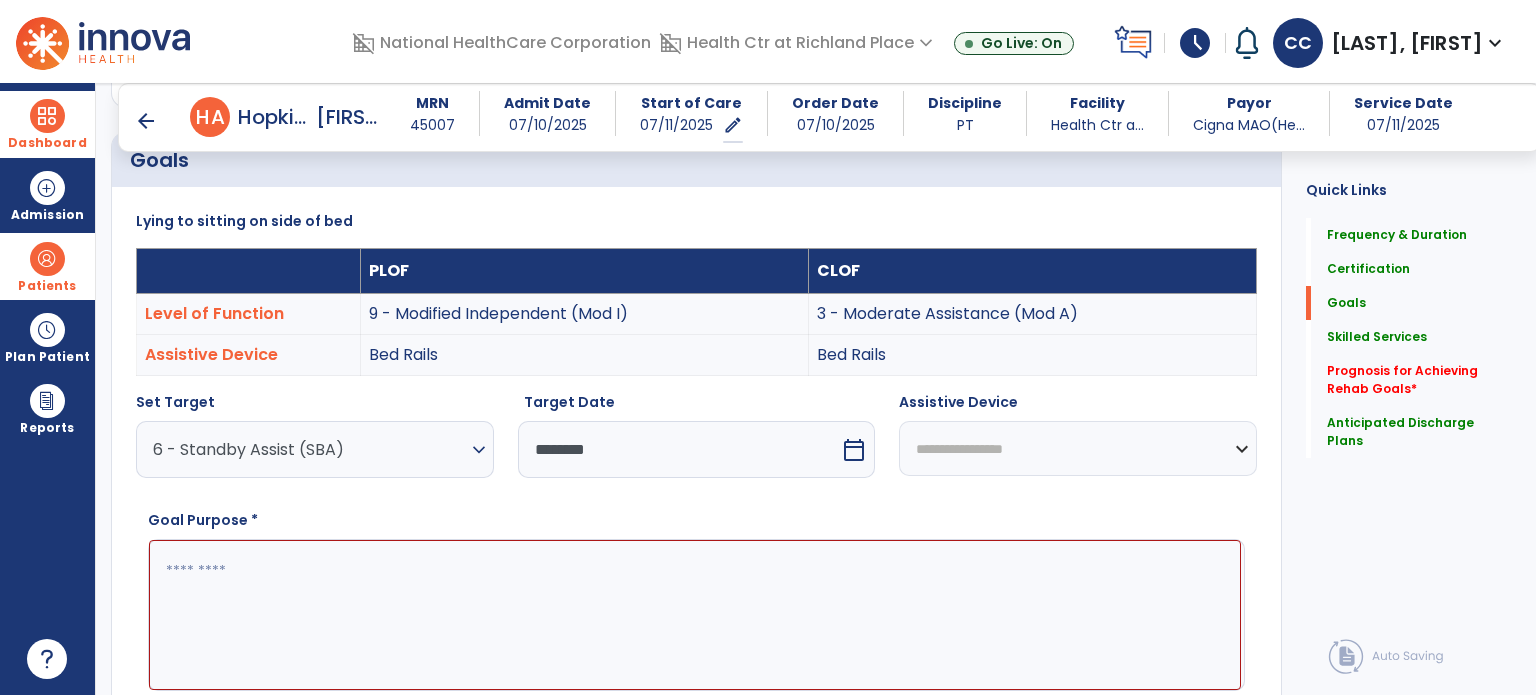 click on "**********" at bounding box center [1078, 448] 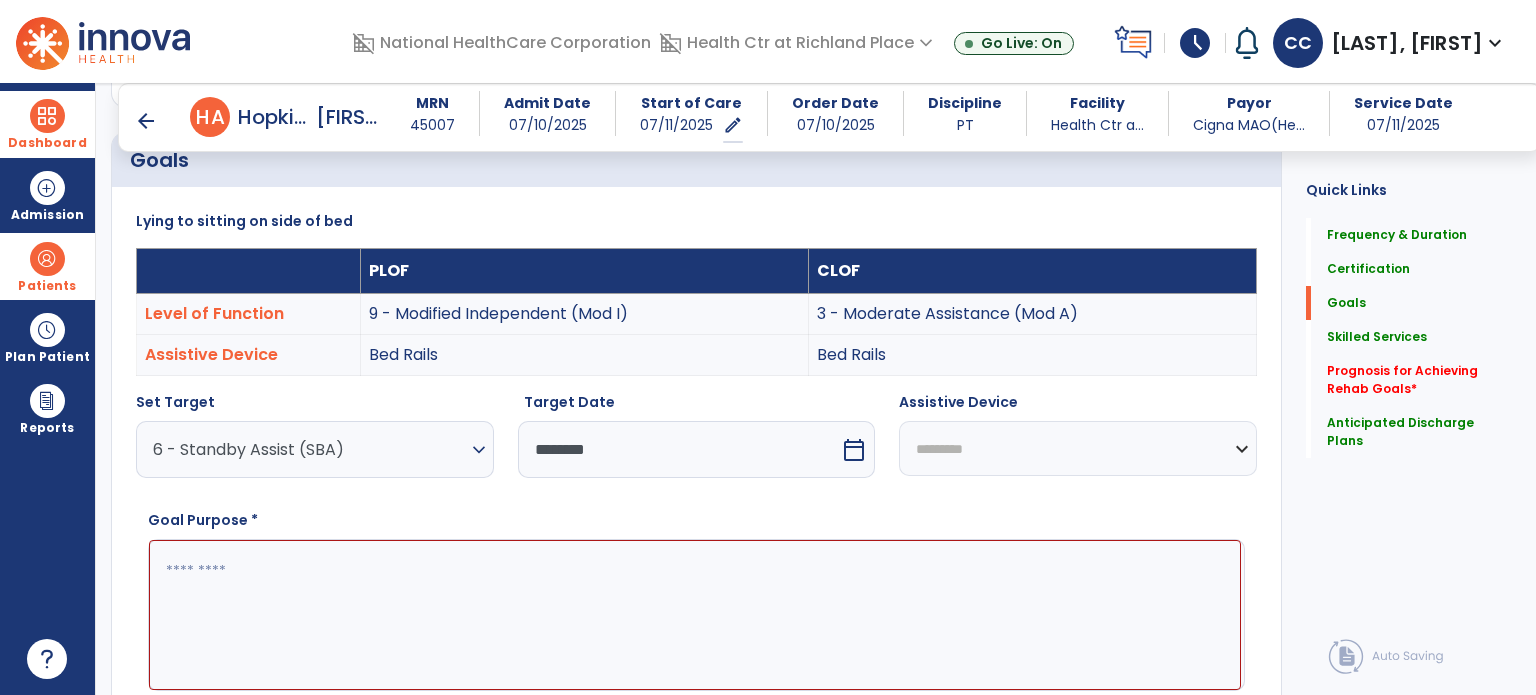 click on "**********" at bounding box center (1078, 448) 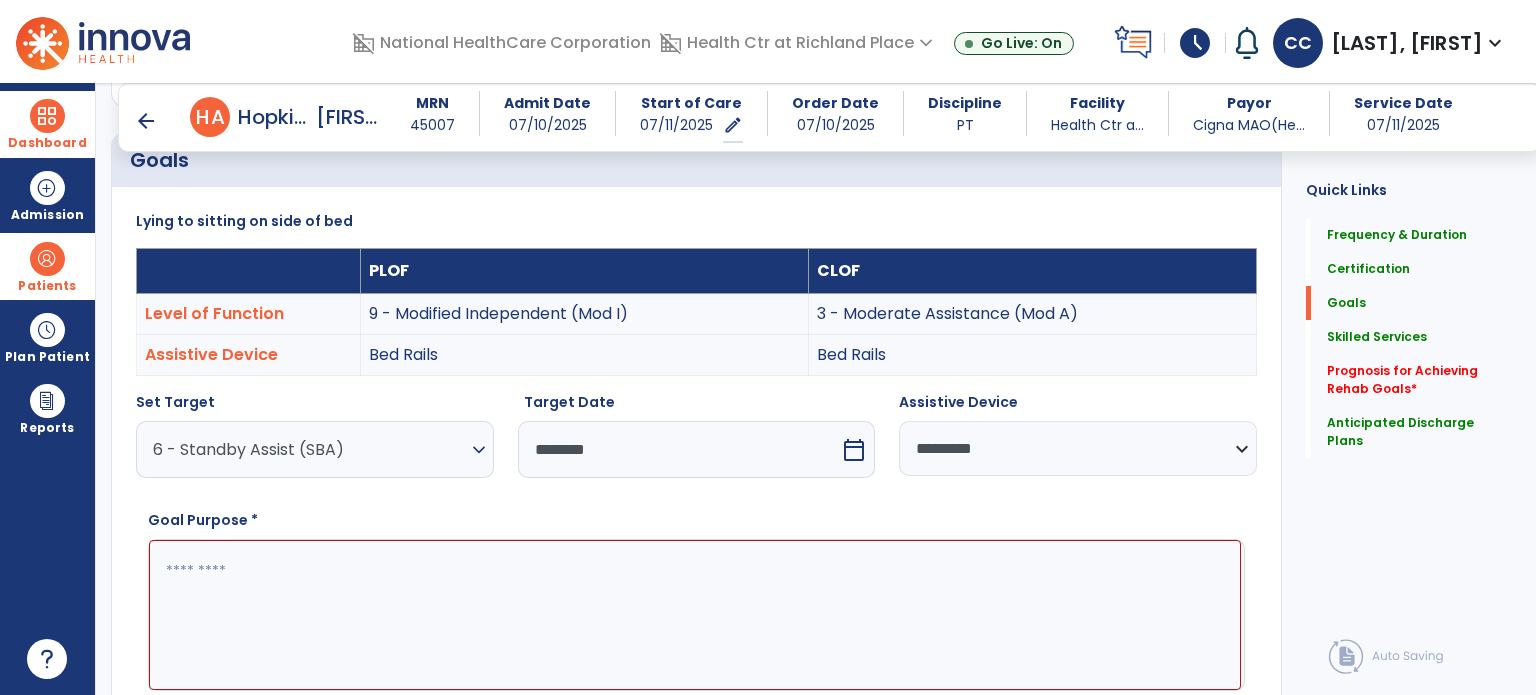 click at bounding box center [695, 615] 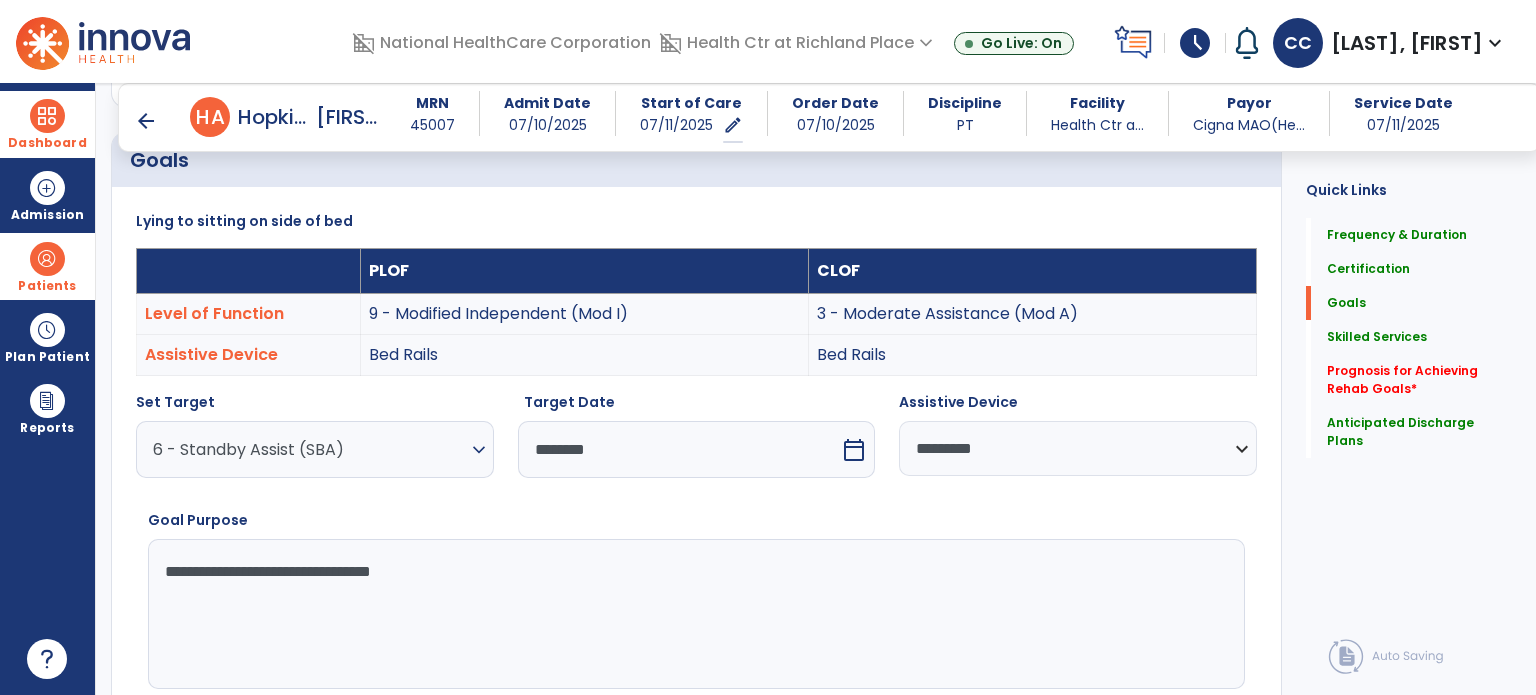 type on "**********" 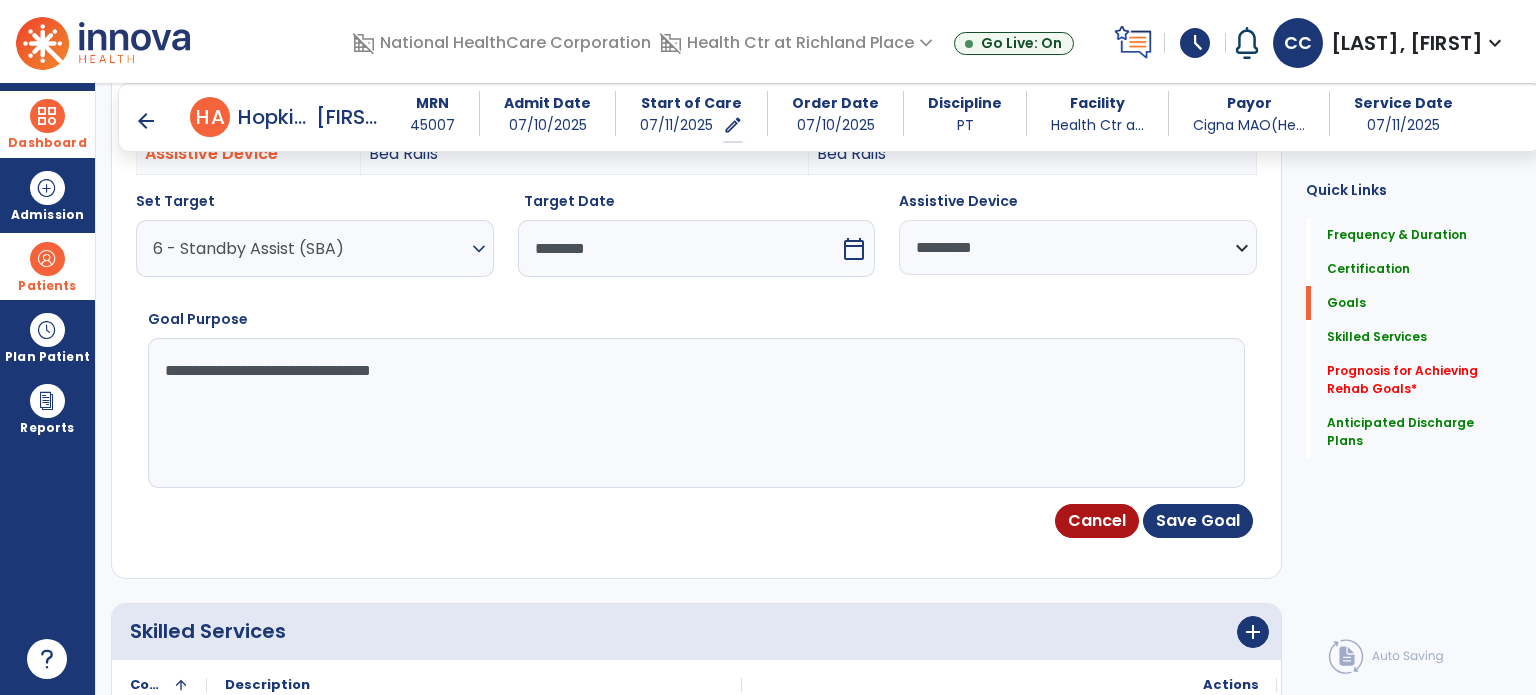 scroll, scrollTop: 724, scrollLeft: 0, axis: vertical 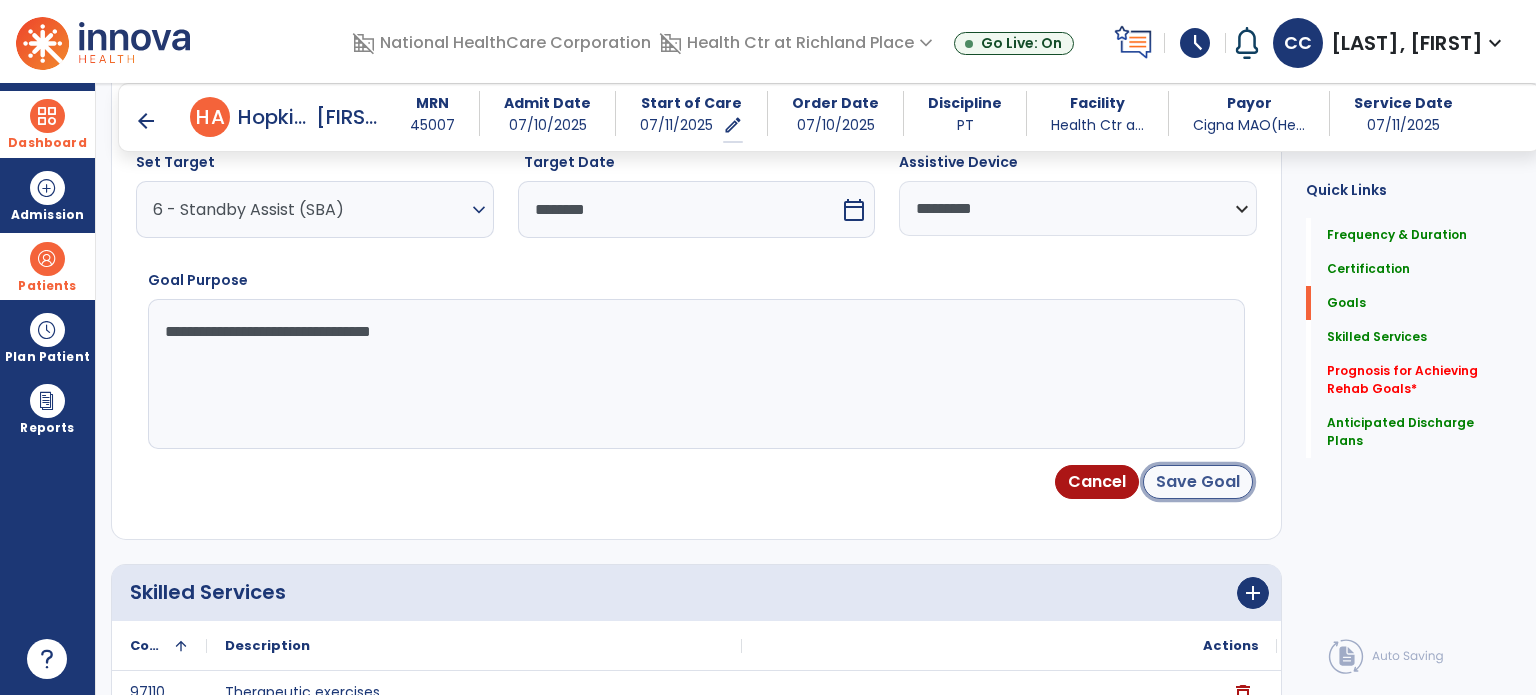 click on "Save Goal" at bounding box center (1198, 482) 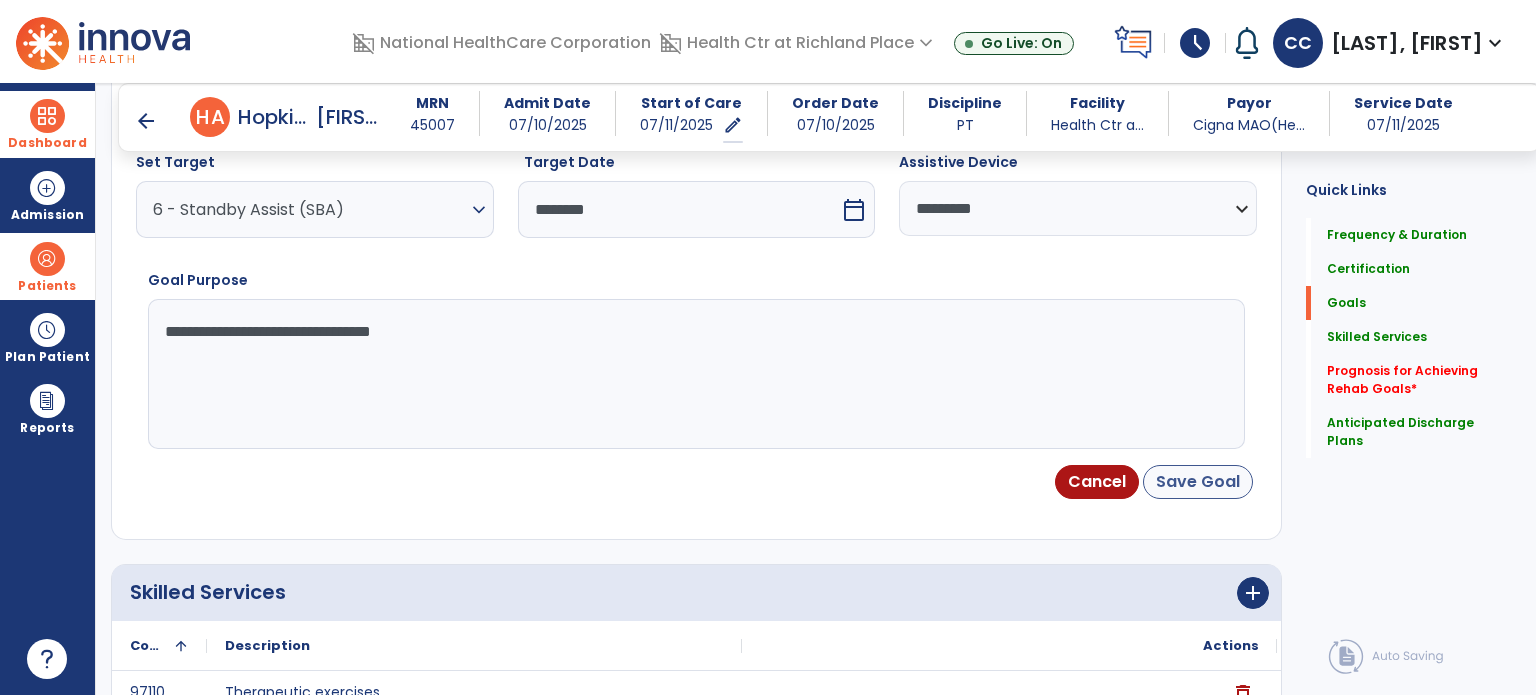 scroll, scrollTop: 136, scrollLeft: 0, axis: vertical 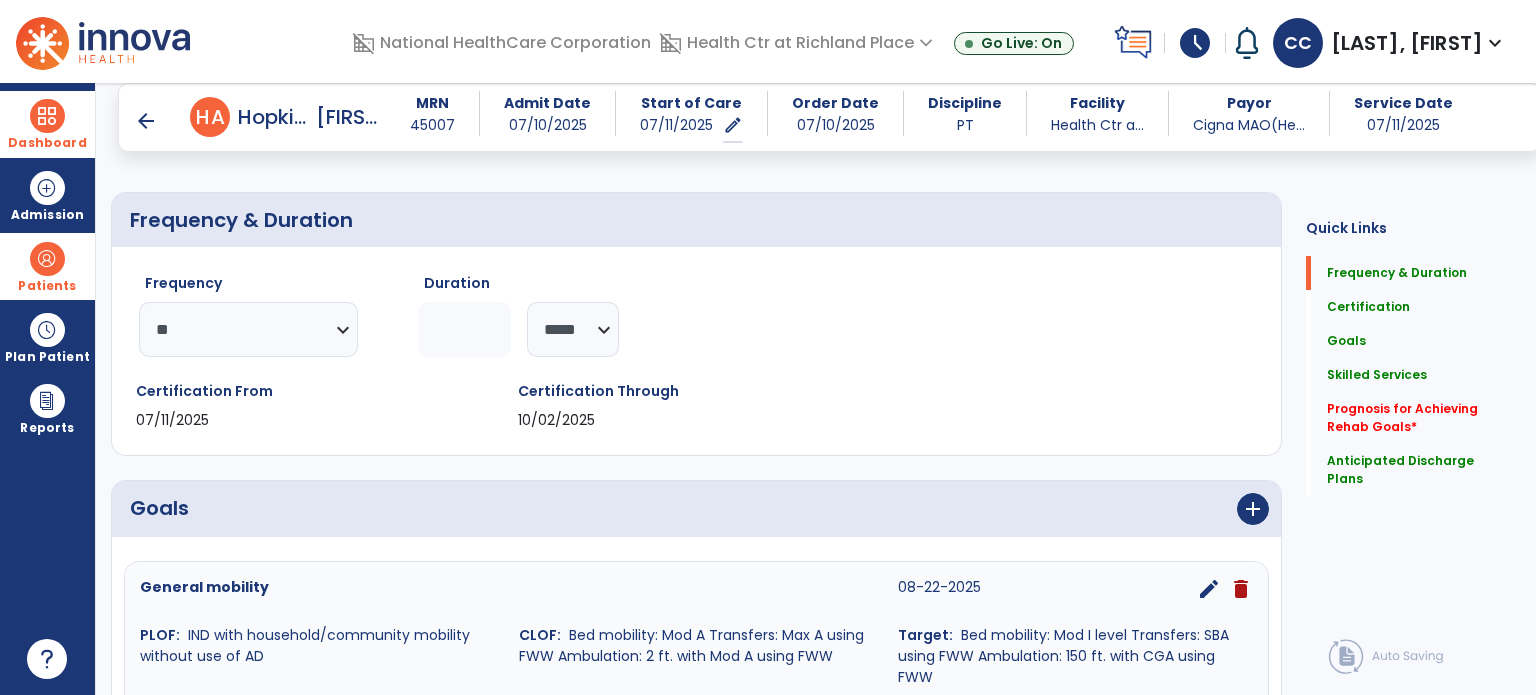 click on "Goals      add" at bounding box center [696, 509] 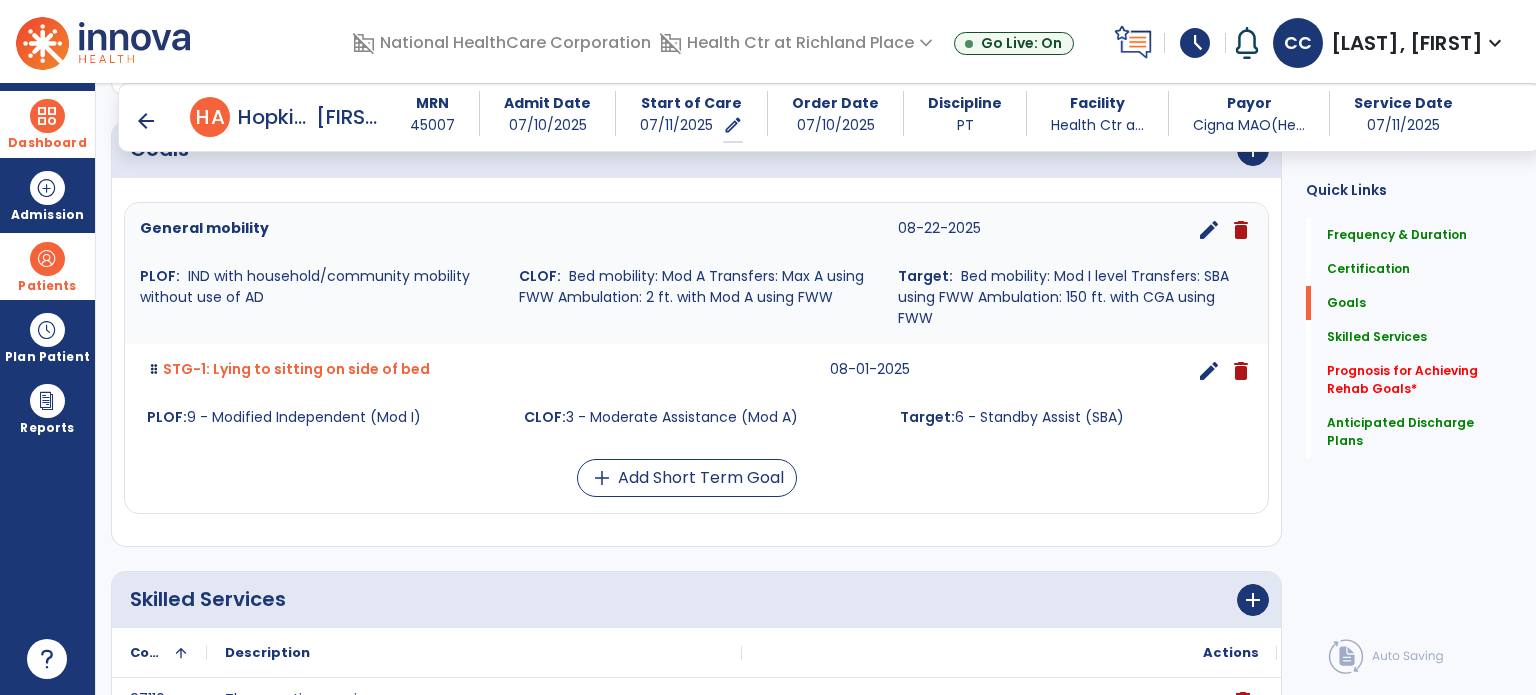 scroll, scrollTop: 496, scrollLeft: 0, axis: vertical 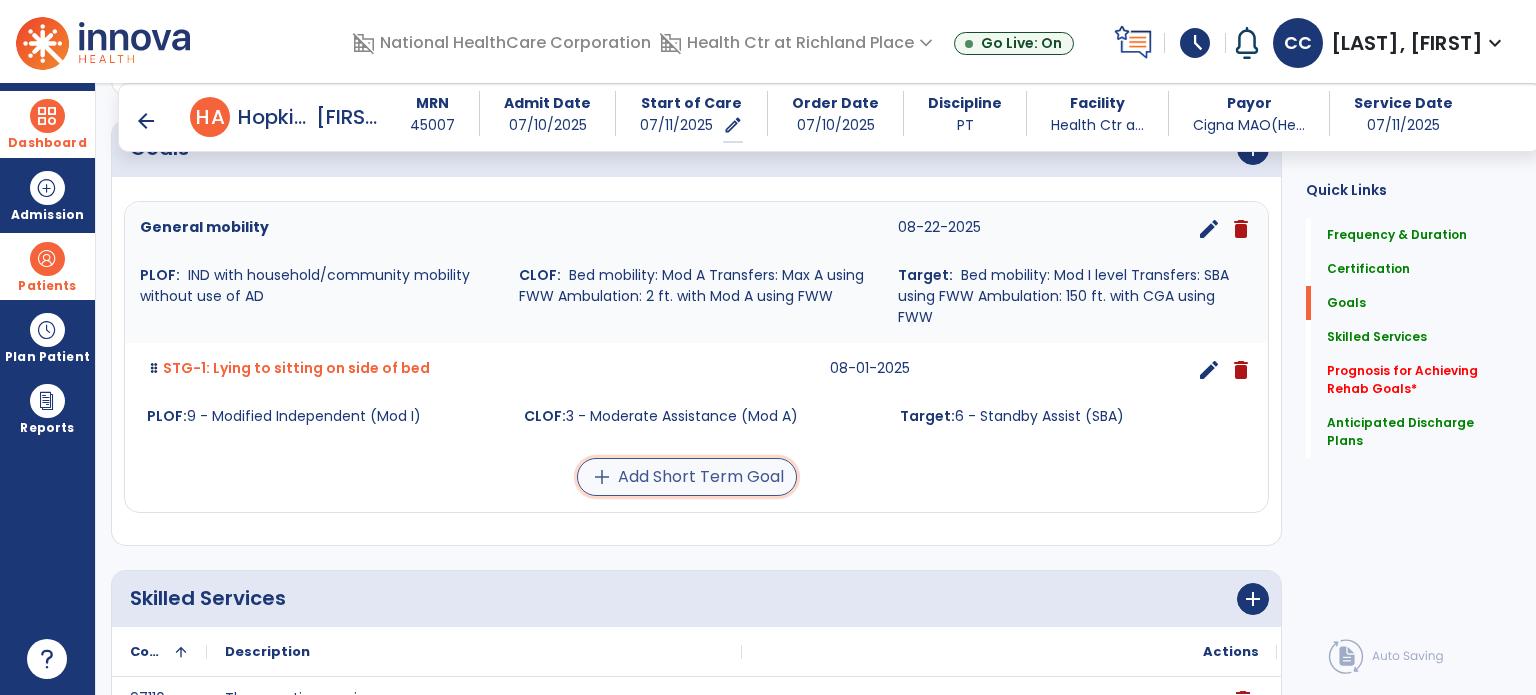 click on "add  Add Short Term Goal" at bounding box center (687, 477) 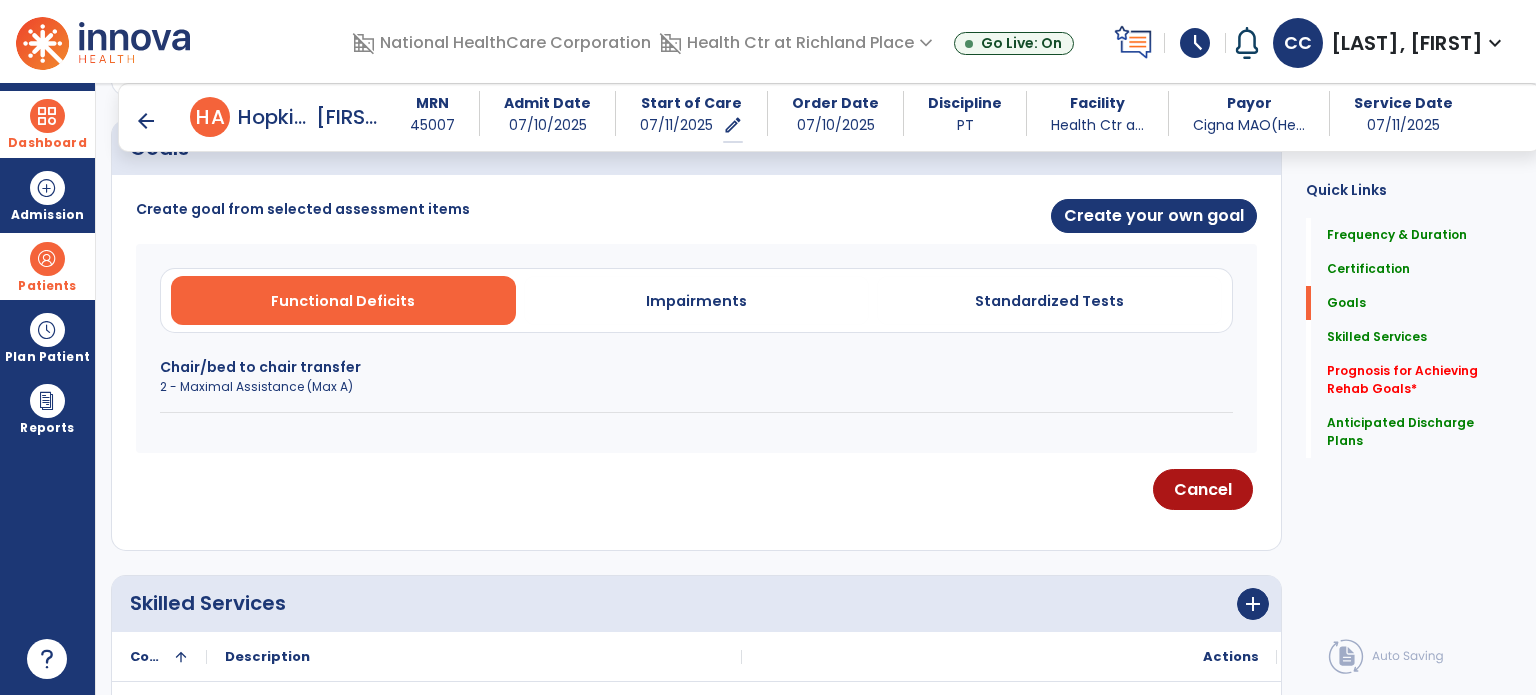 click on "2 - Maximal Assistance (Max A)" at bounding box center [696, 387] 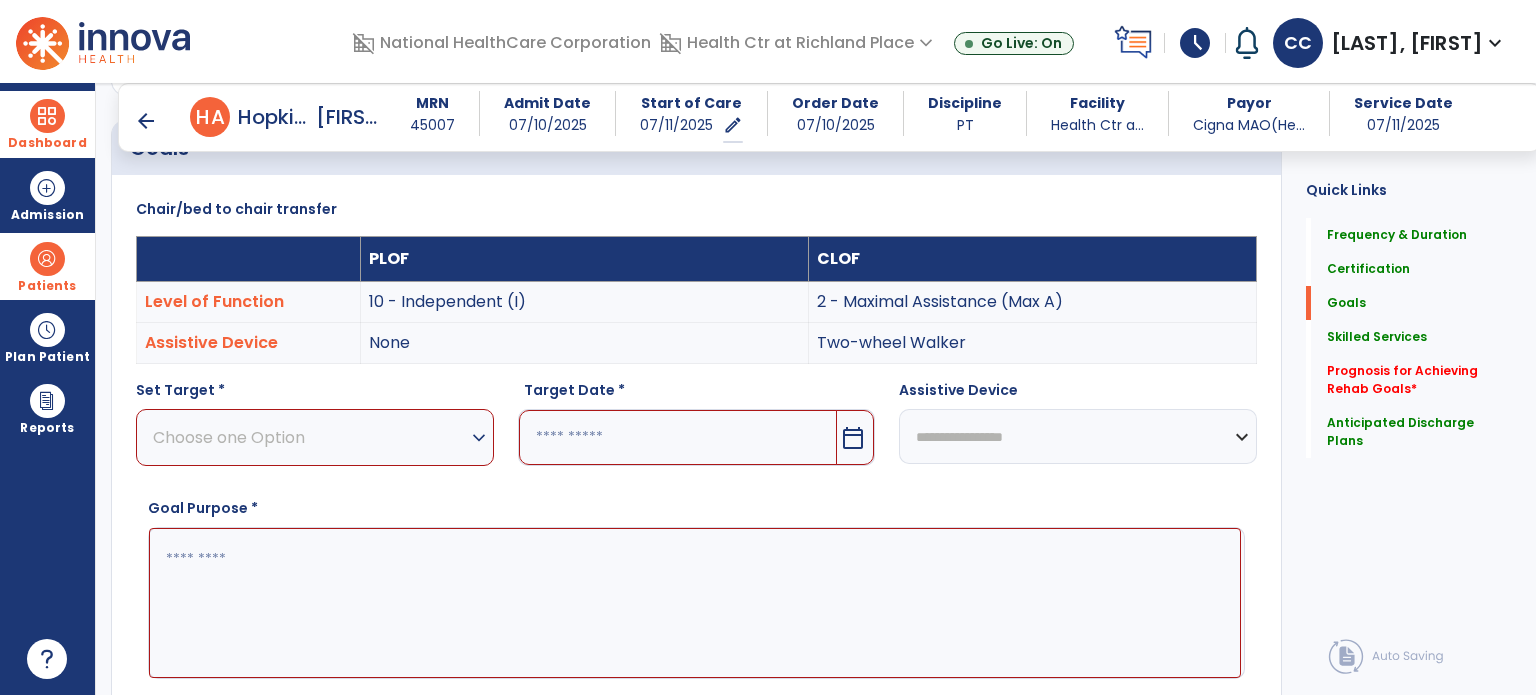click on "Choose one Option" at bounding box center [310, 437] 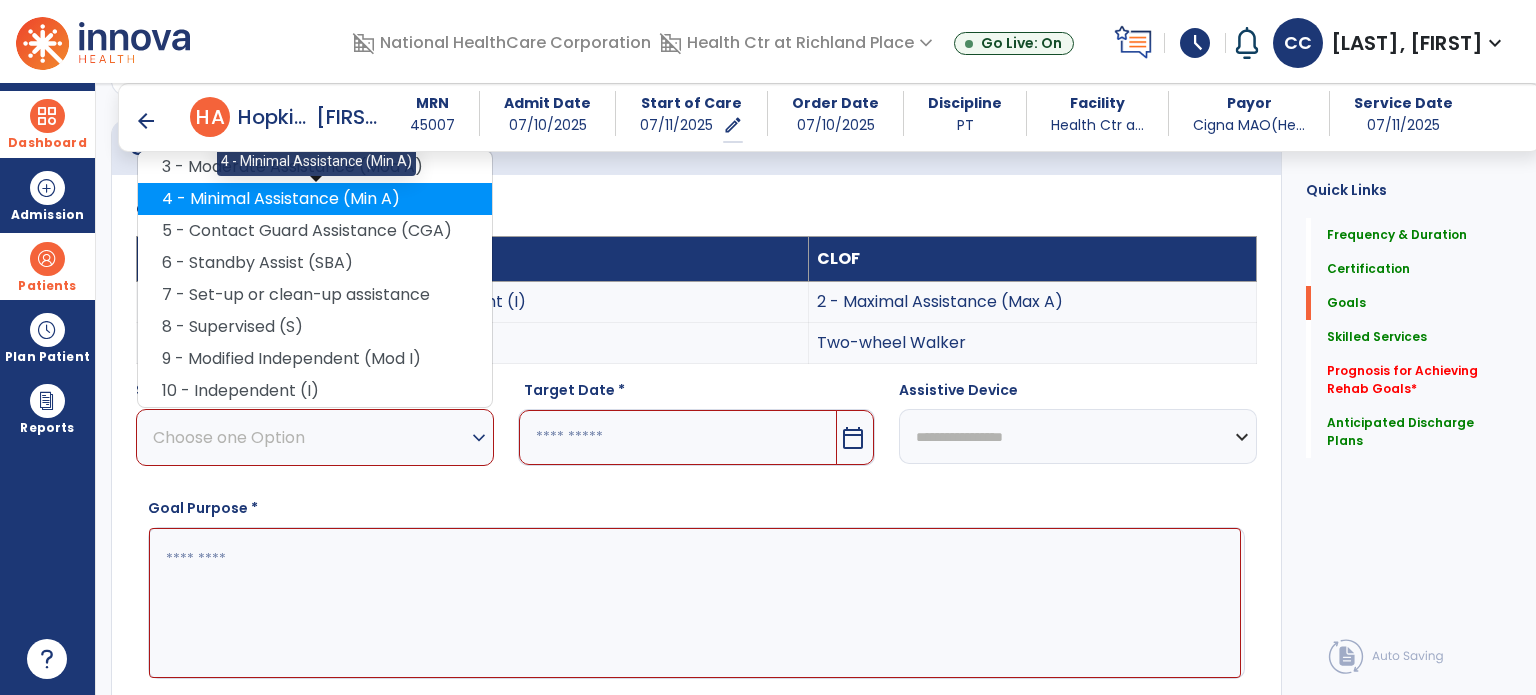 click on "4 - Minimal Assistance (Min A)" at bounding box center (315, 199) 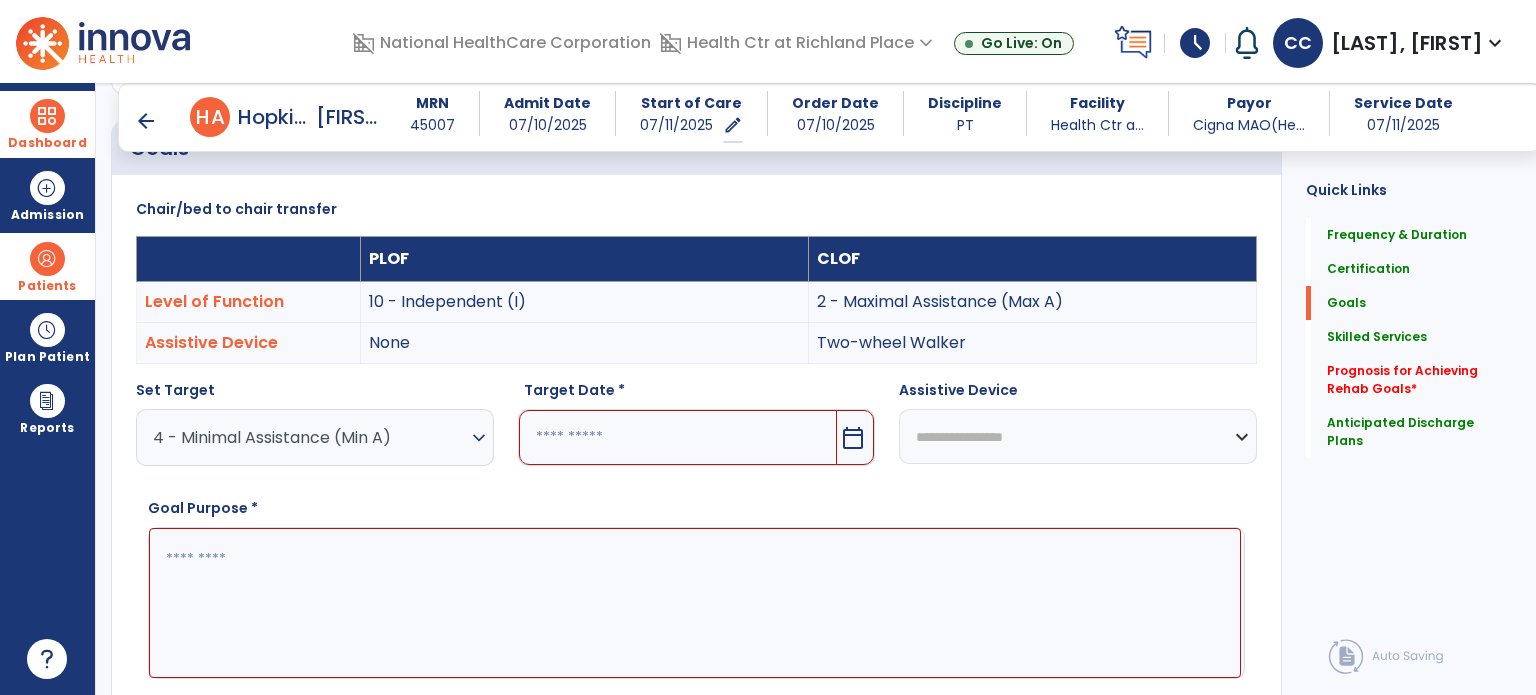 click on "calendar_today" at bounding box center (853, 438) 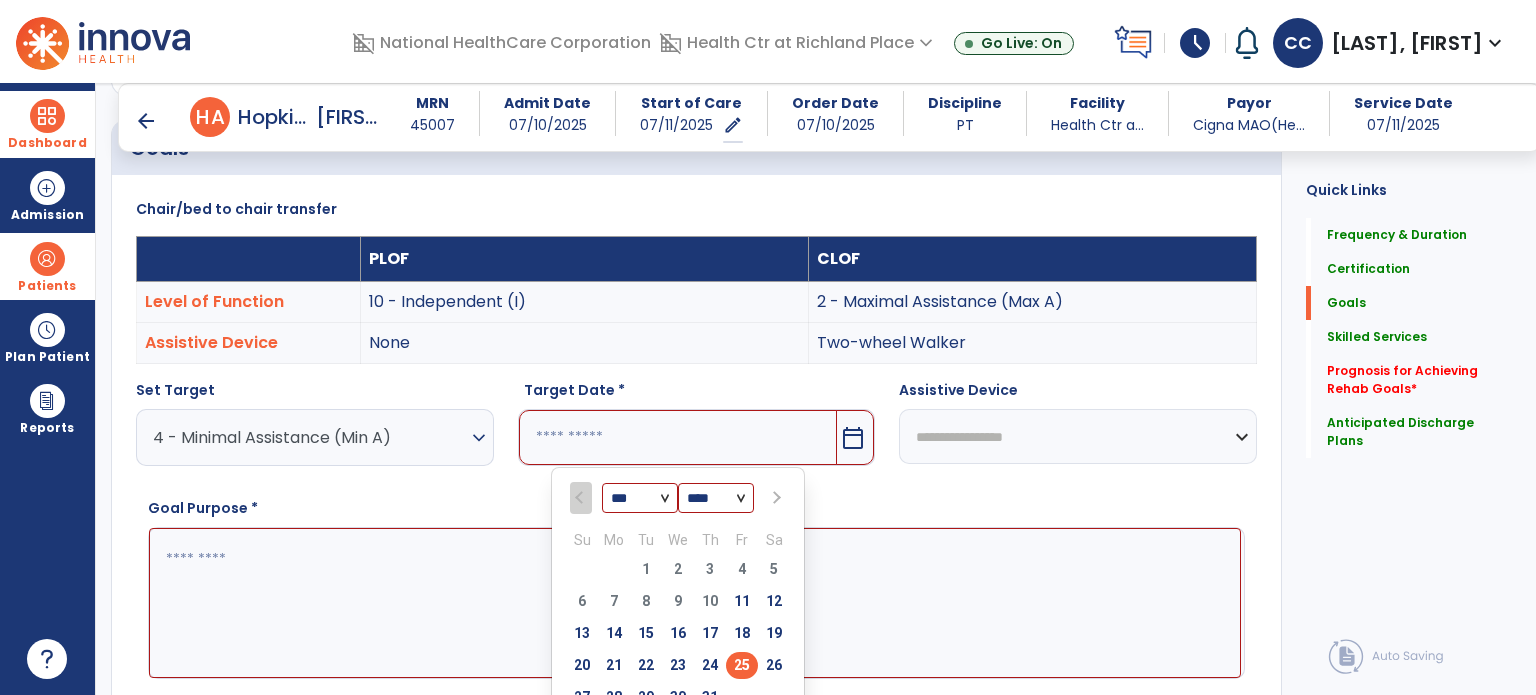select on "*" 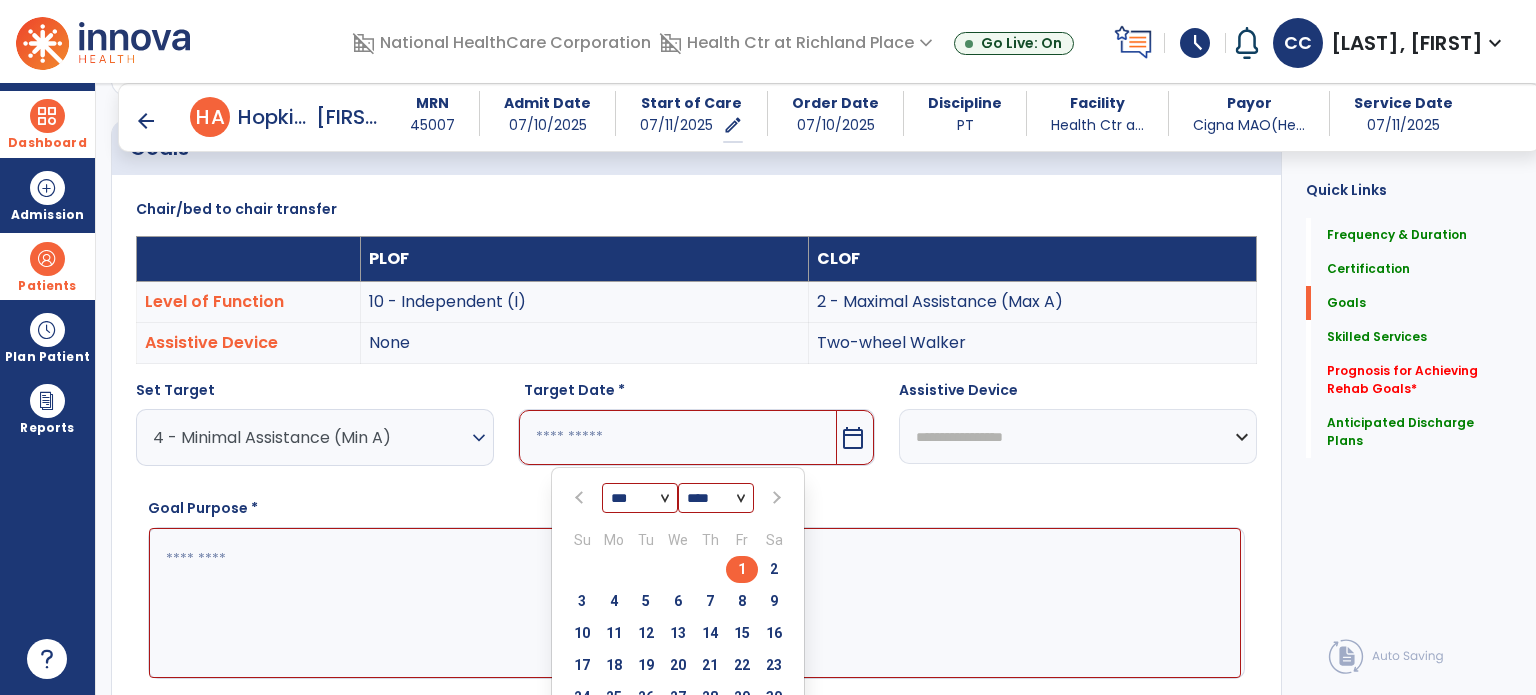 click on "1" at bounding box center (742, 569) 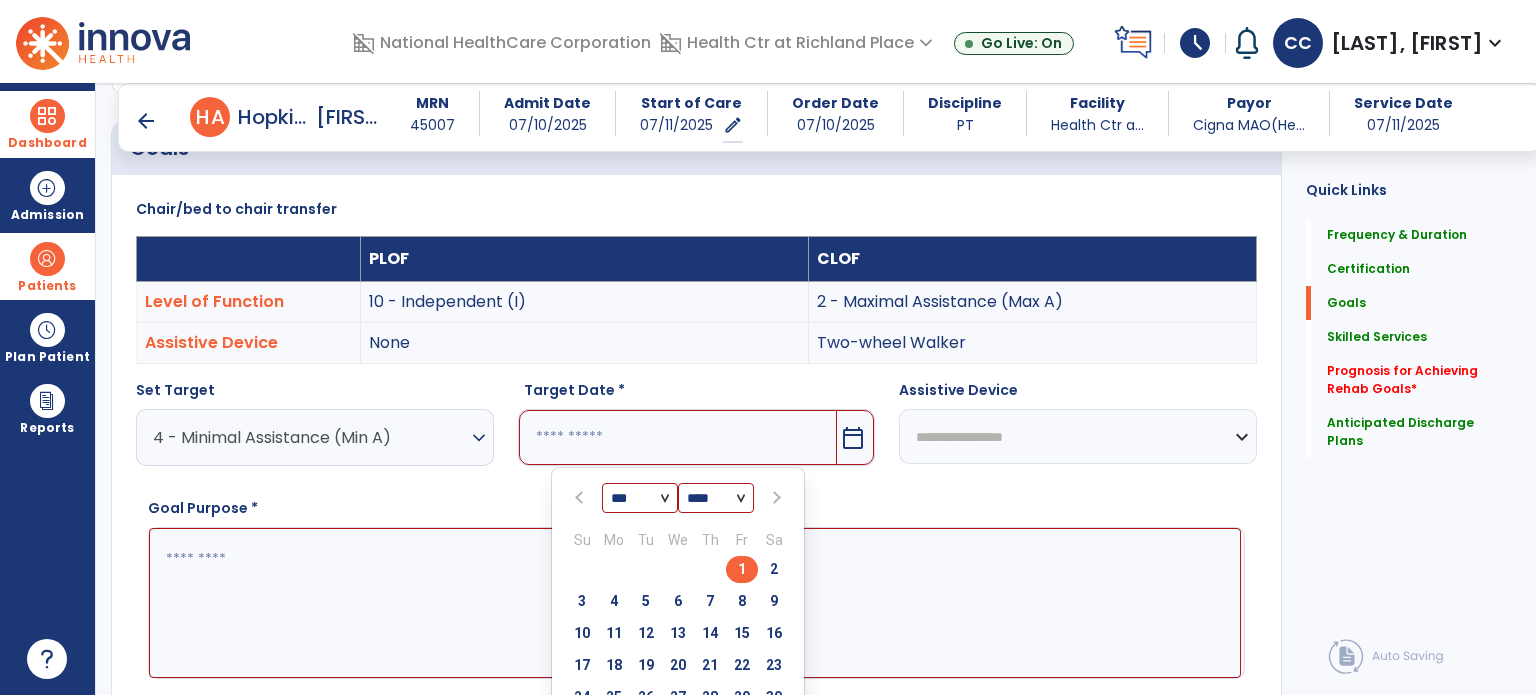 type on "********" 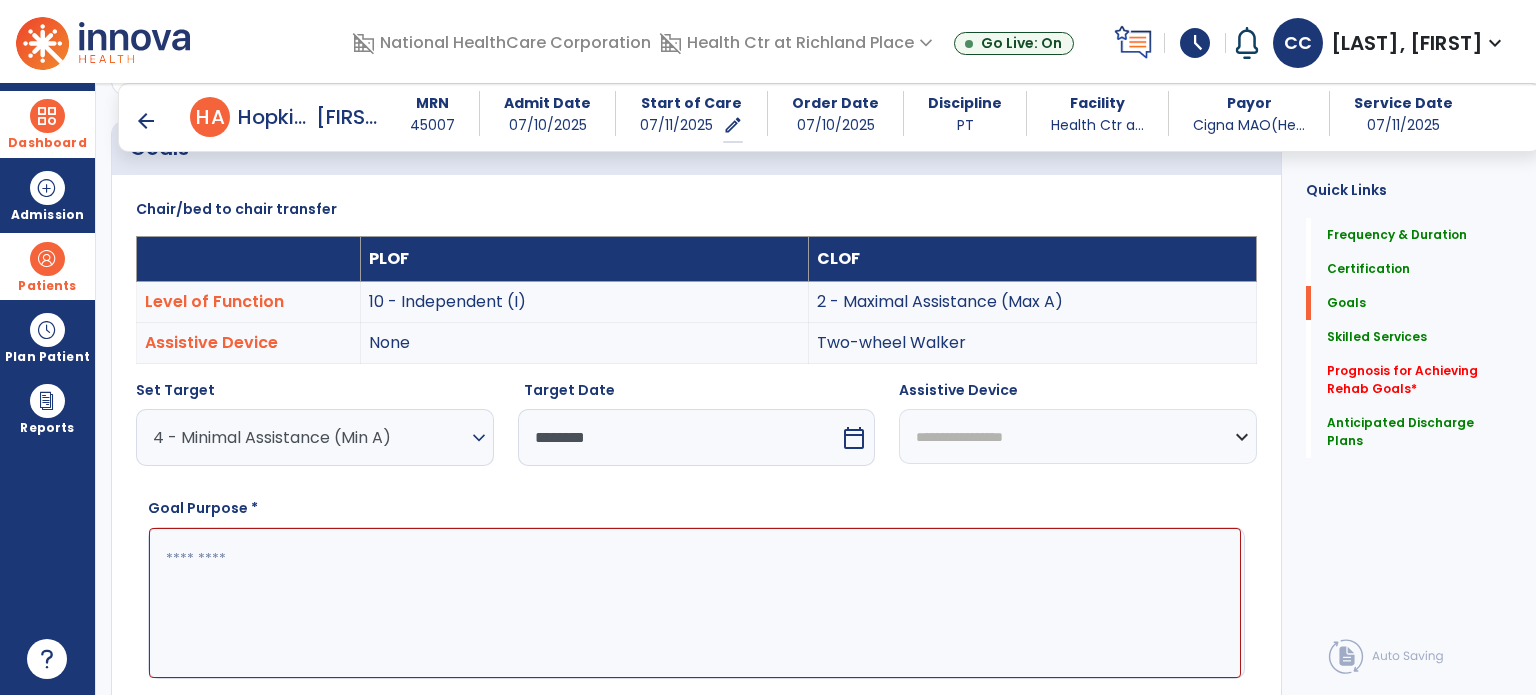 click on "**********" at bounding box center [1078, 431] 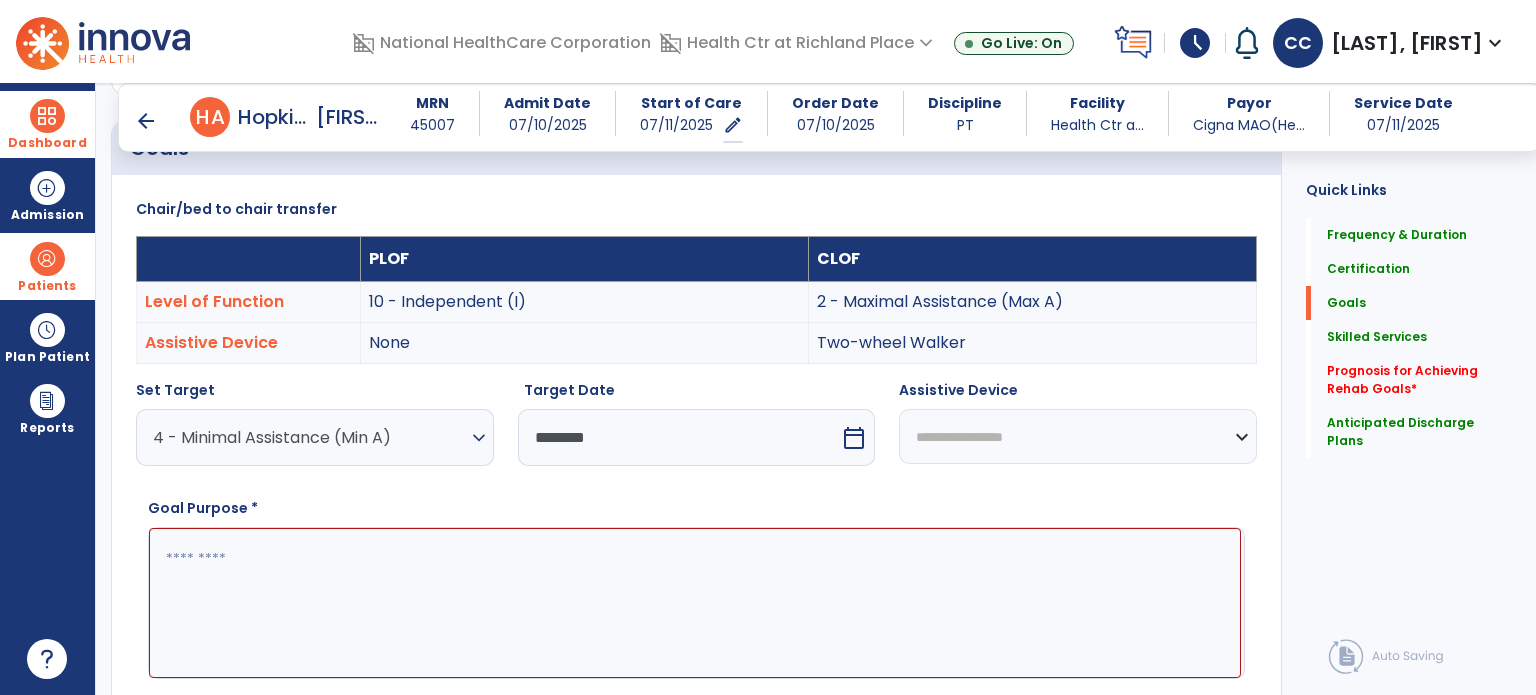 select on "**********" 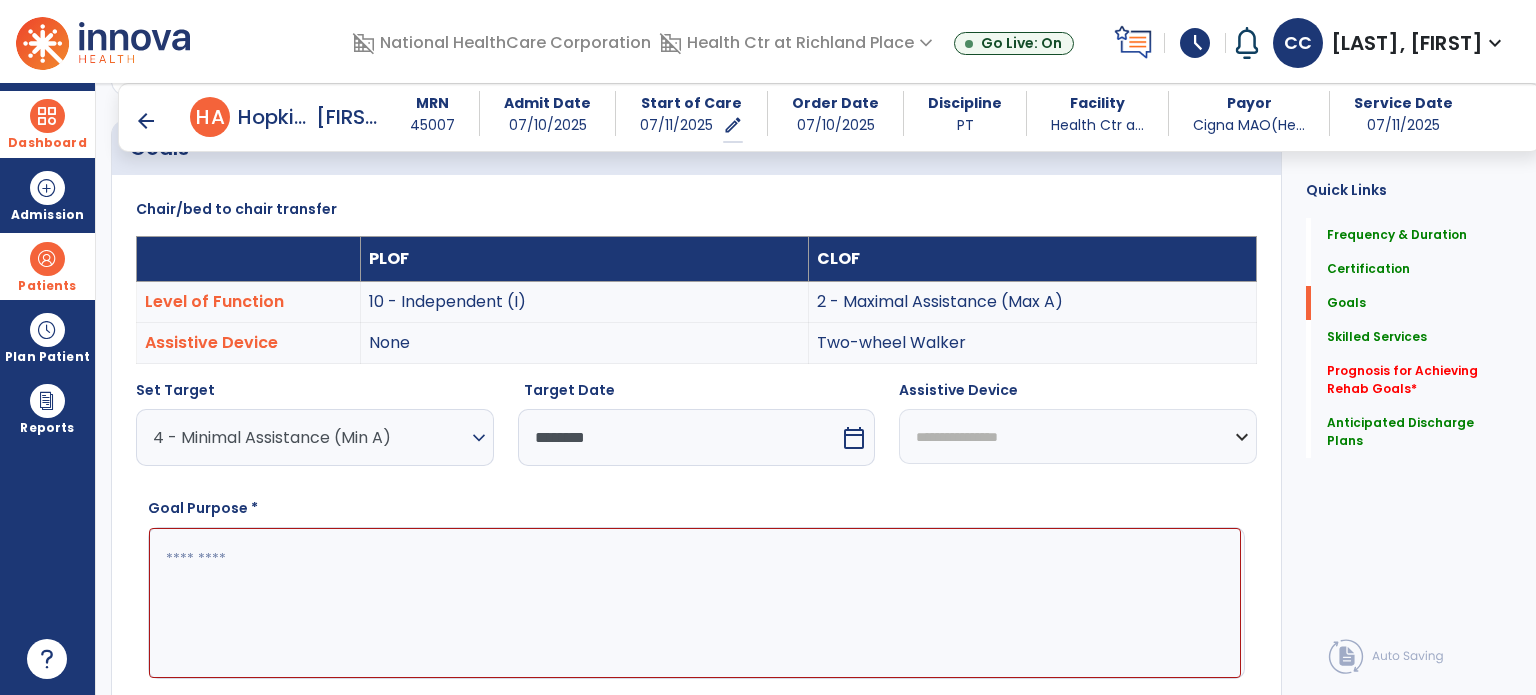 click on "**********" at bounding box center (1078, 436) 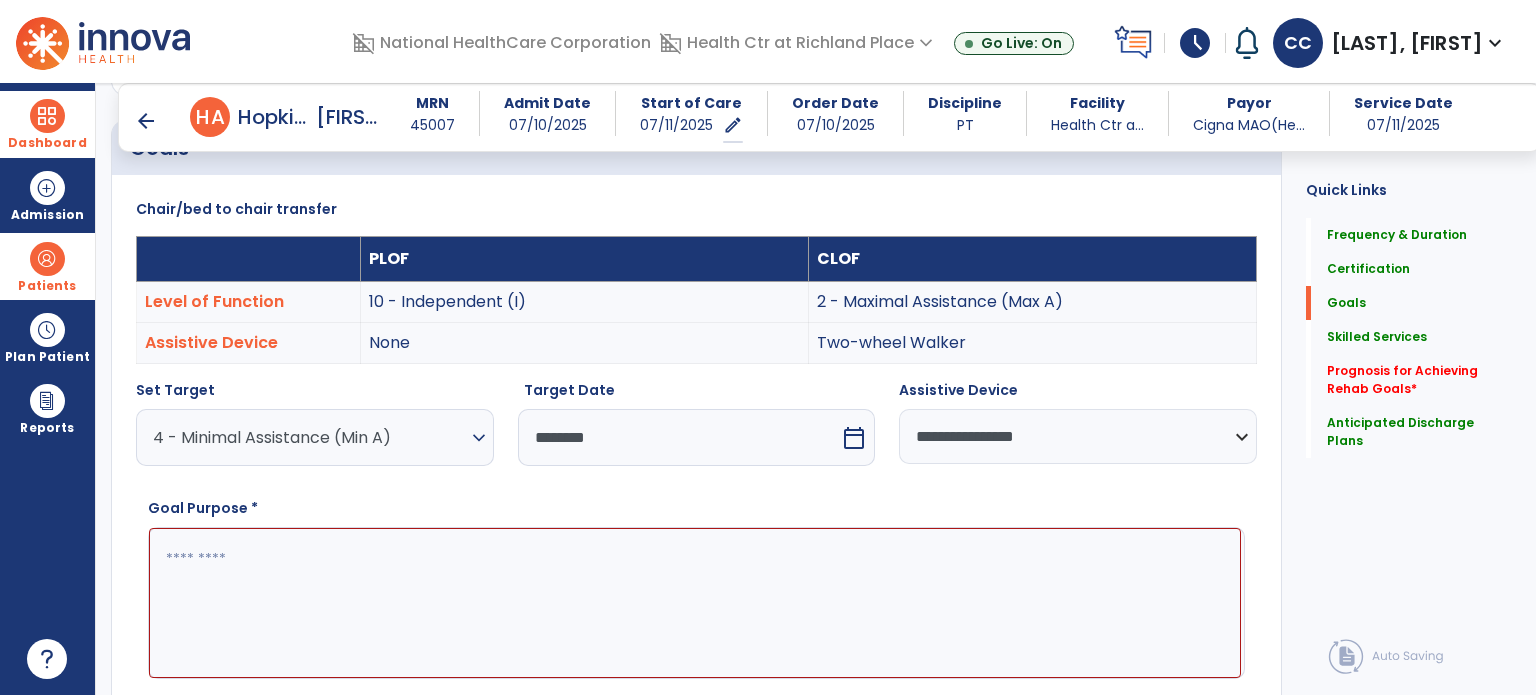 click at bounding box center [695, 603] 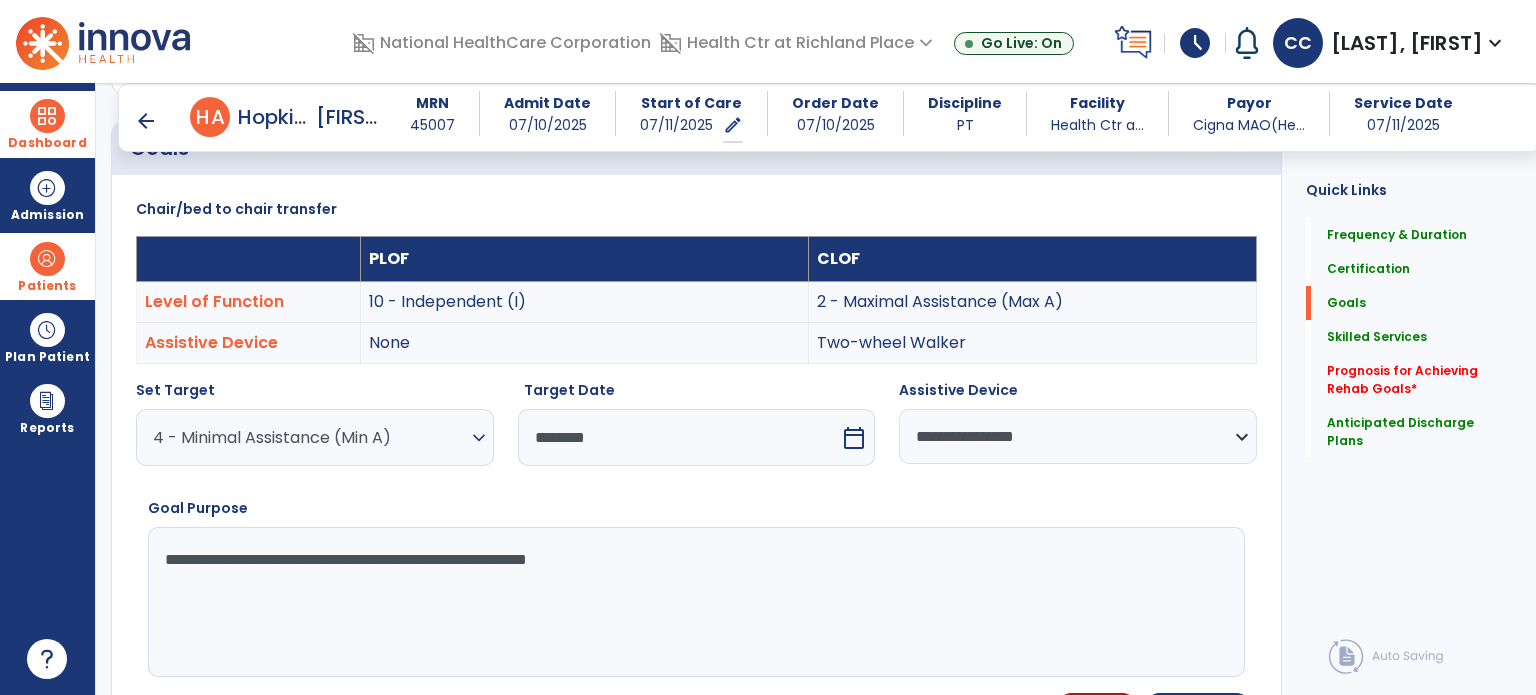 type on "**********" 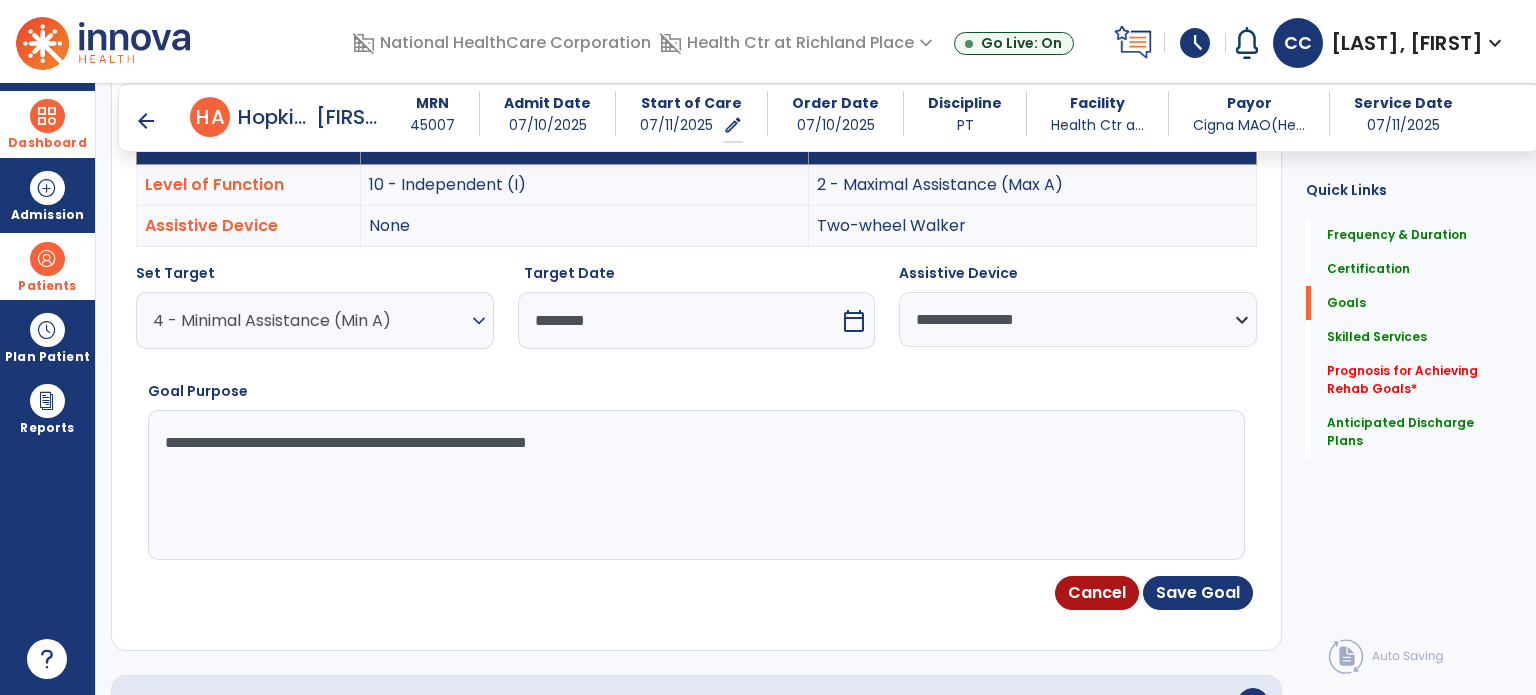 scroll, scrollTop: 616, scrollLeft: 0, axis: vertical 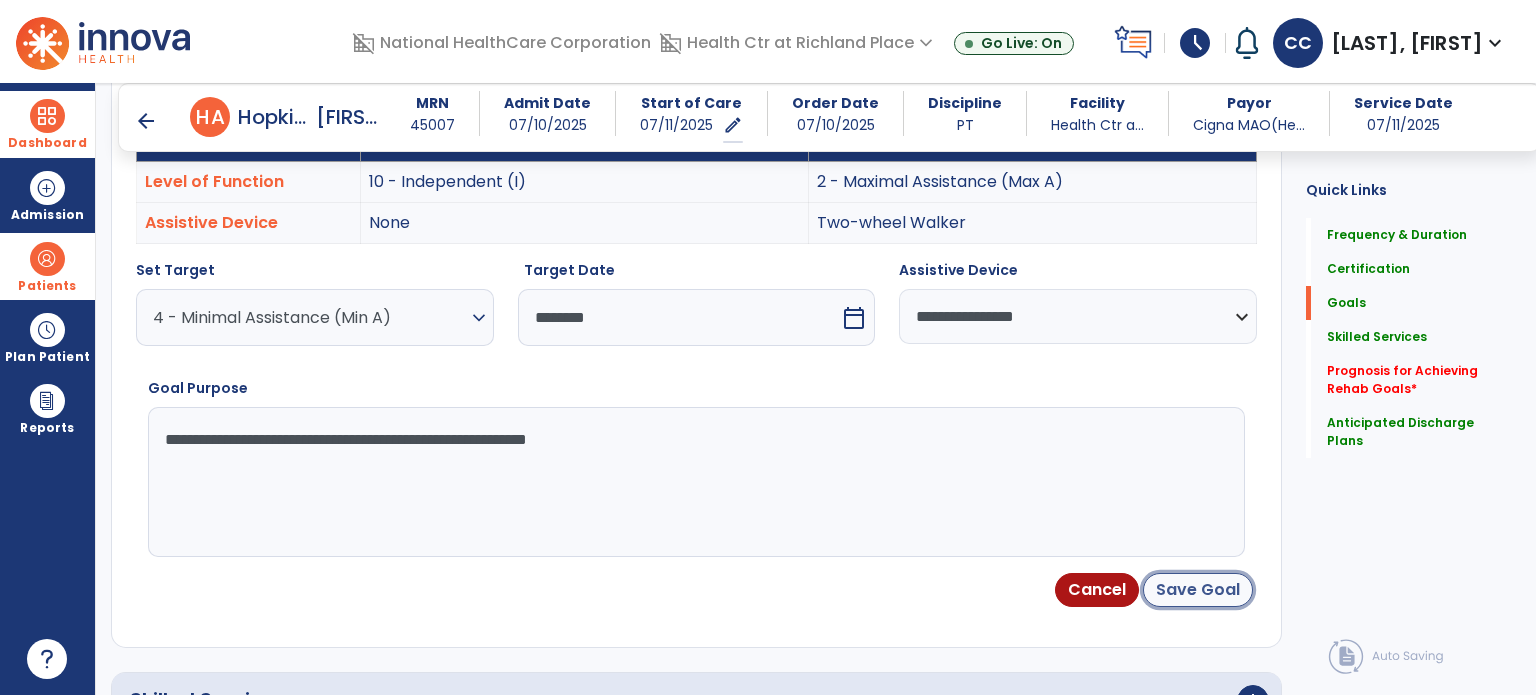 click on "Save Goal" at bounding box center (1198, 590) 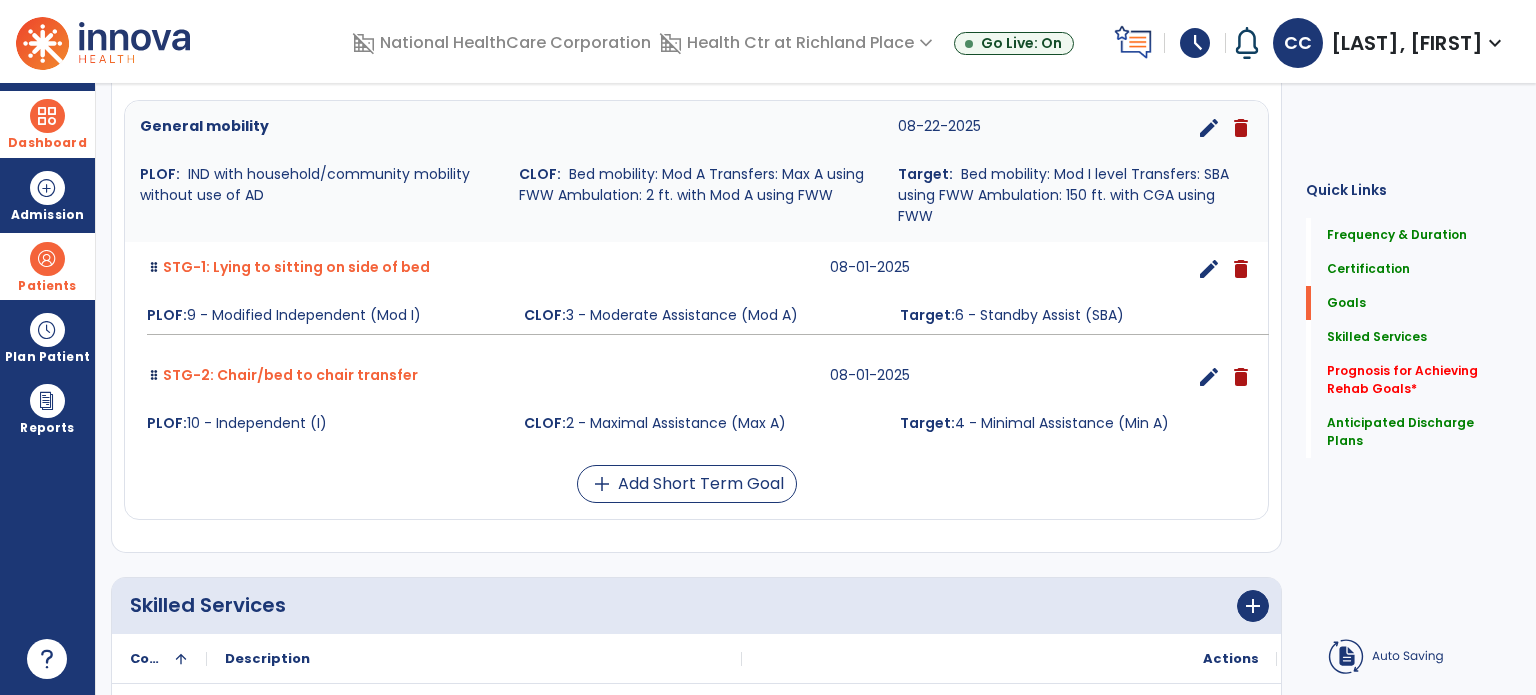 scroll, scrollTop: 28, scrollLeft: 0, axis: vertical 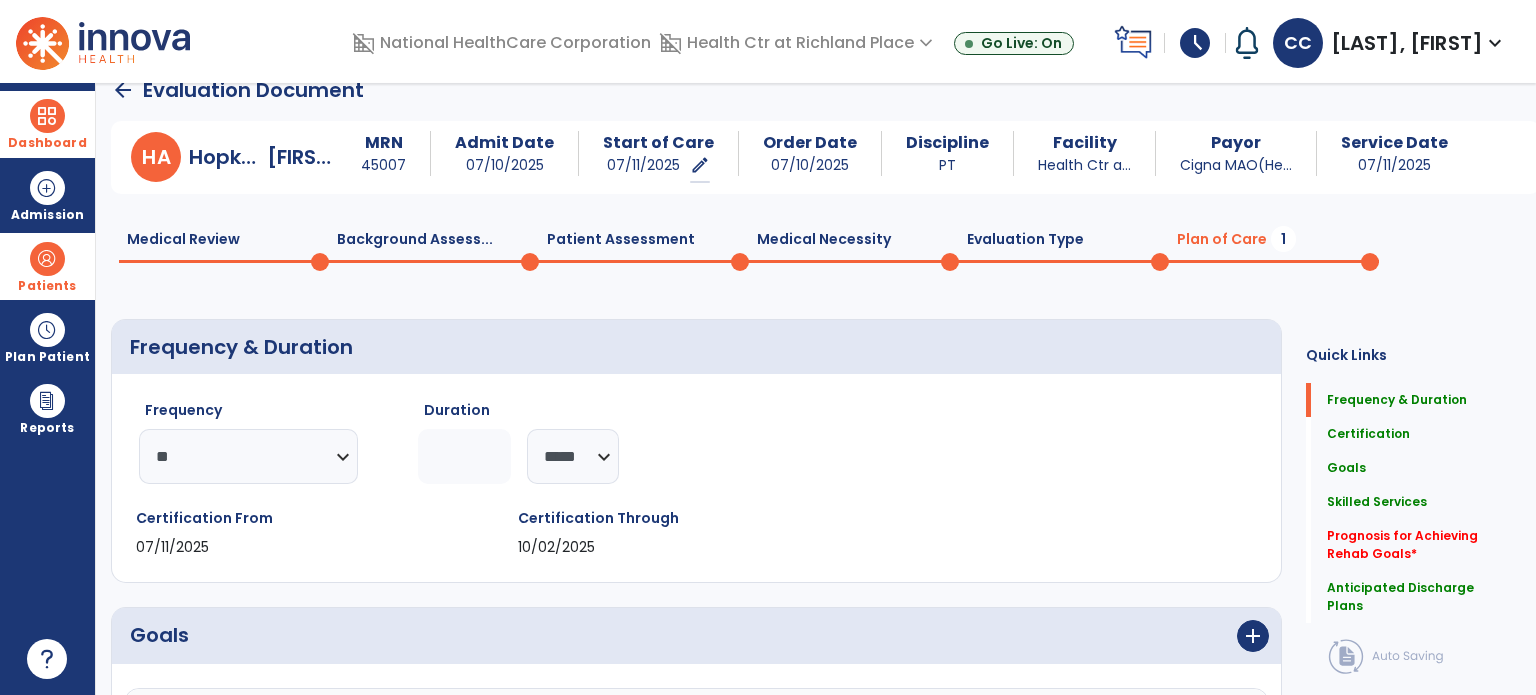 click on "add" at bounding box center [991, 636] 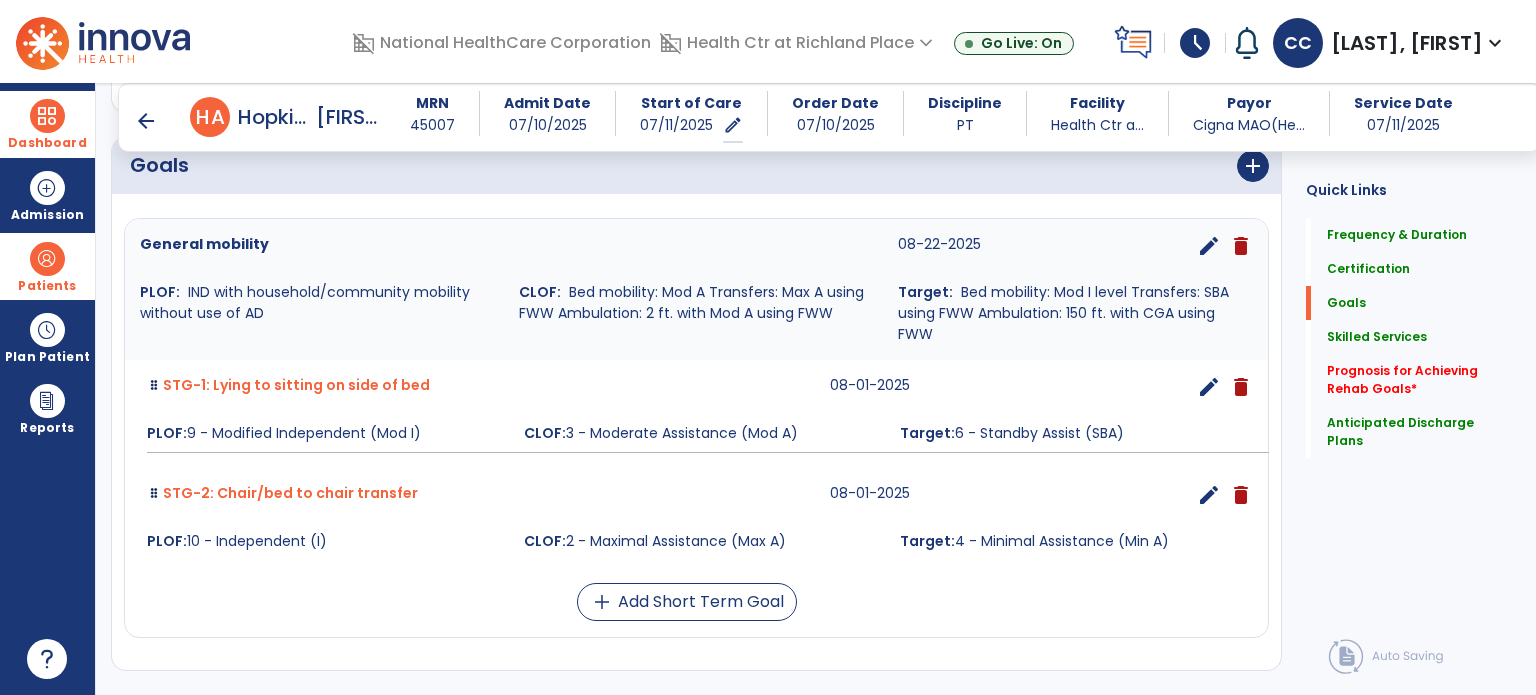 scroll, scrollTop: 508, scrollLeft: 0, axis: vertical 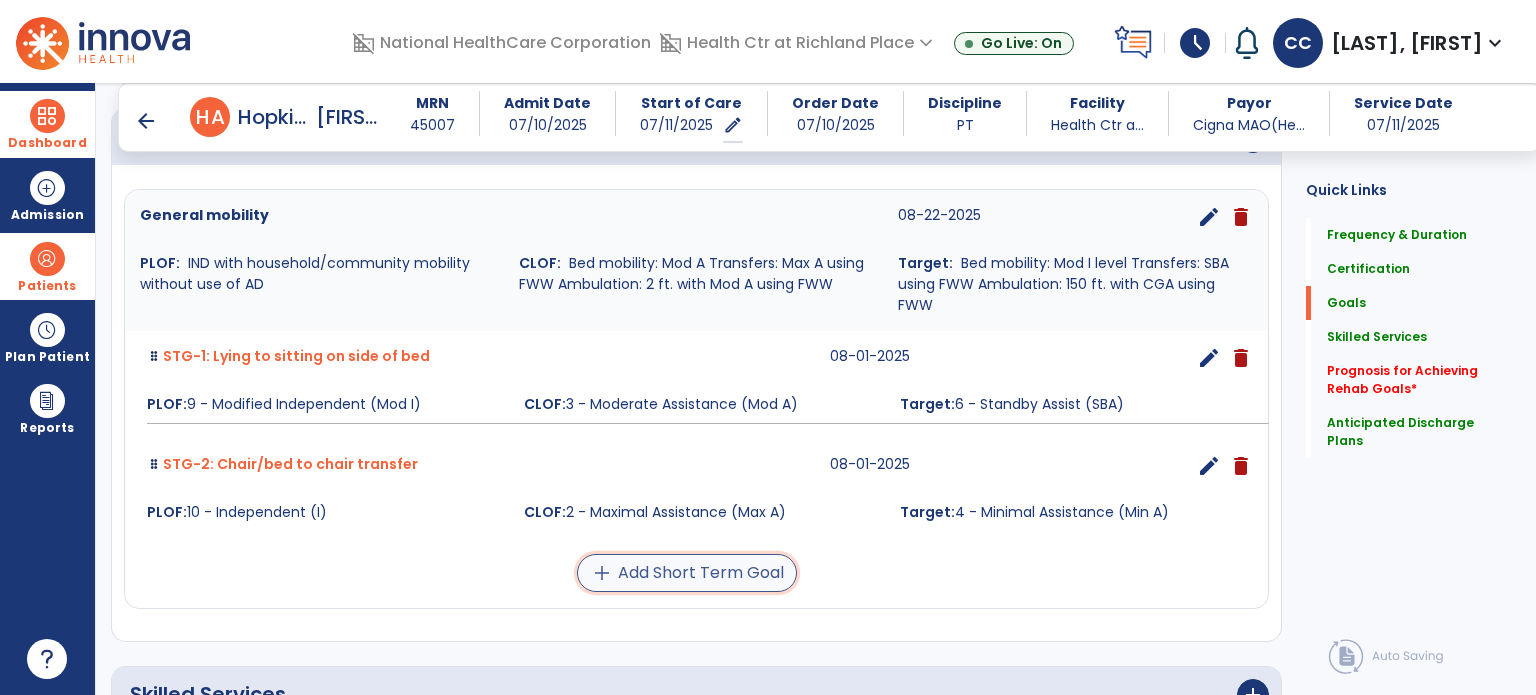 click on "add  Add Short Term Goal" at bounding box center [687, 573] 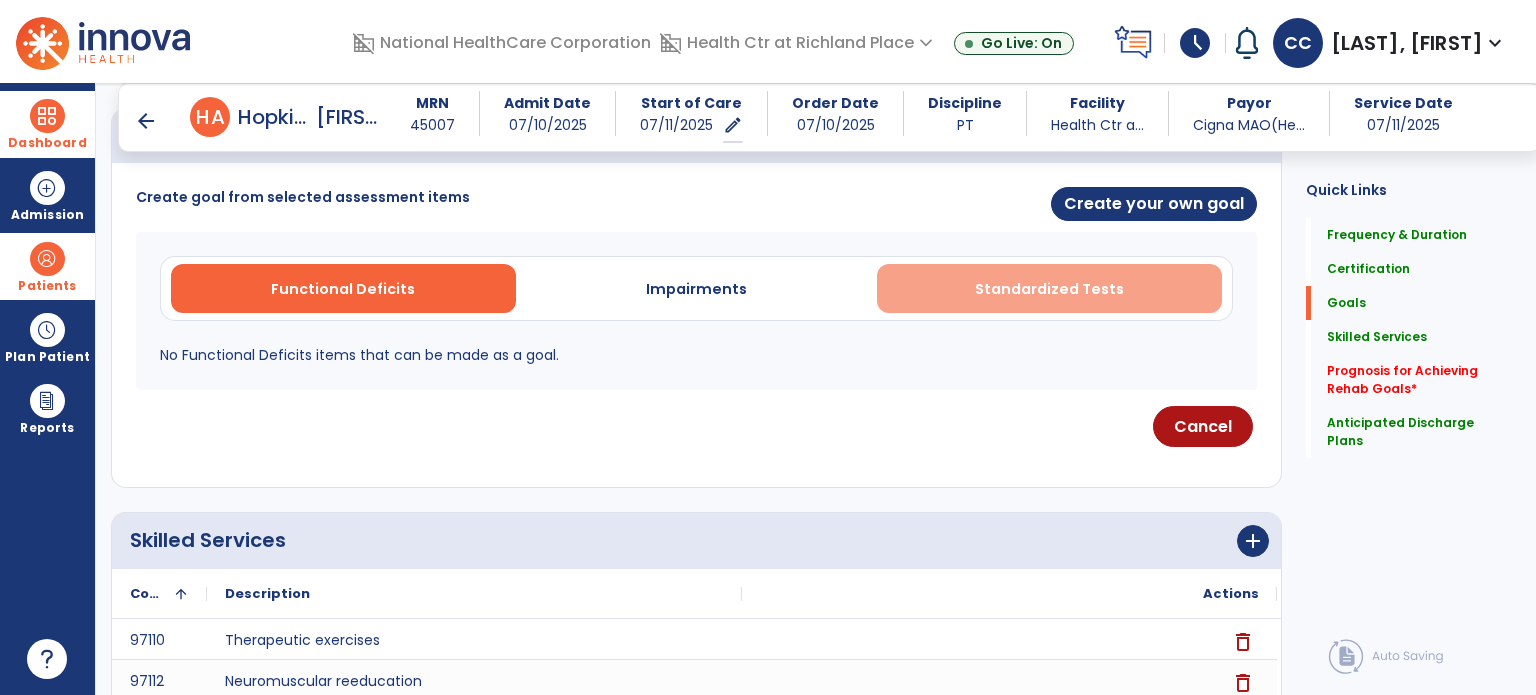 click on "Standardized Tests" at bounding box center [1049, 289] 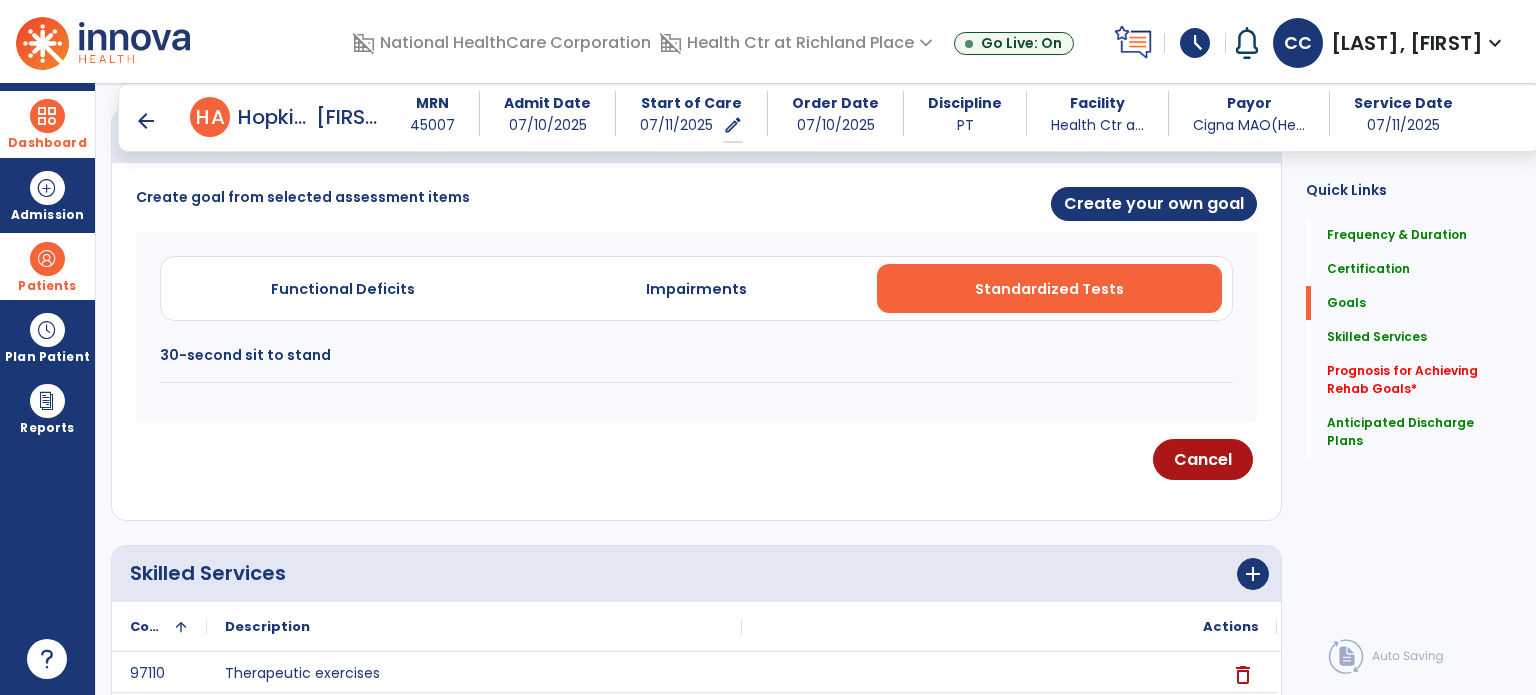 click on "30-second sit to stand" at bounding box center (696, 355) 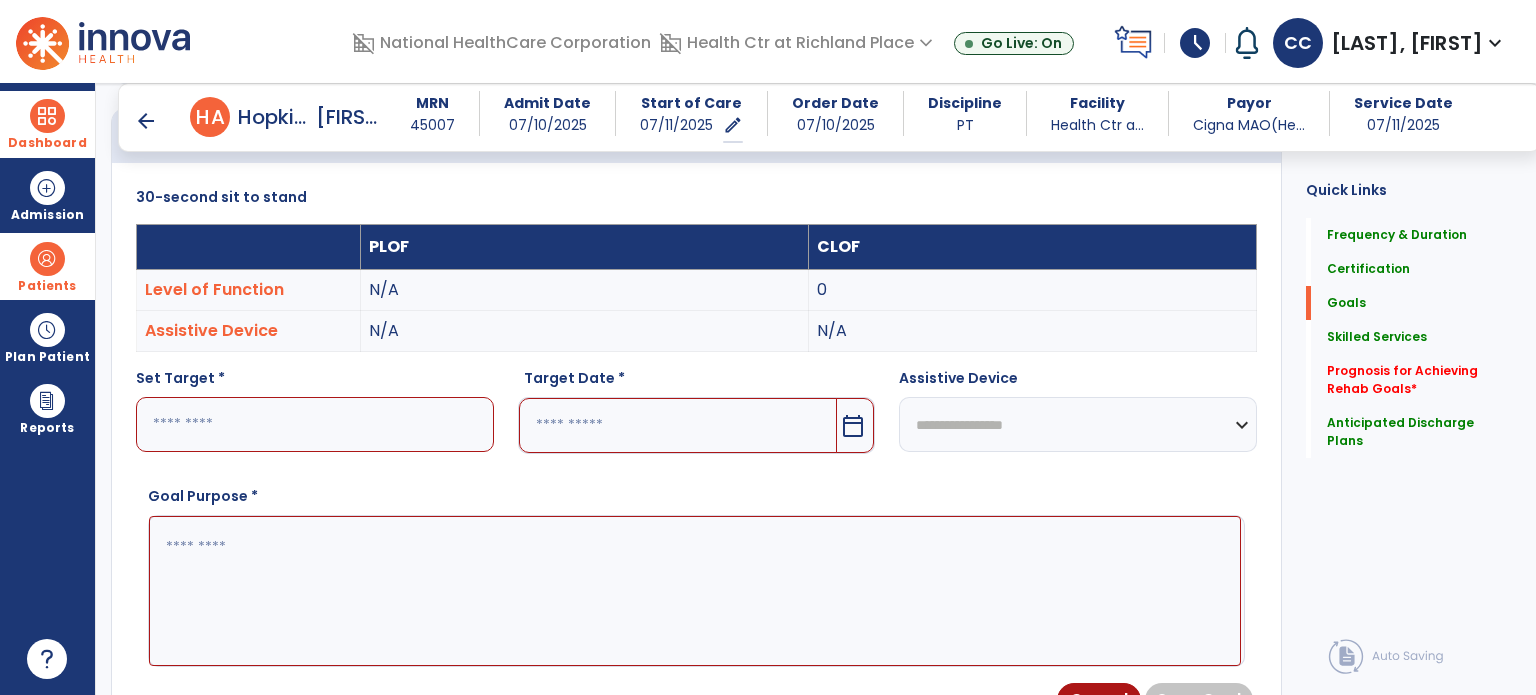 click at bounding box center [315, 424] 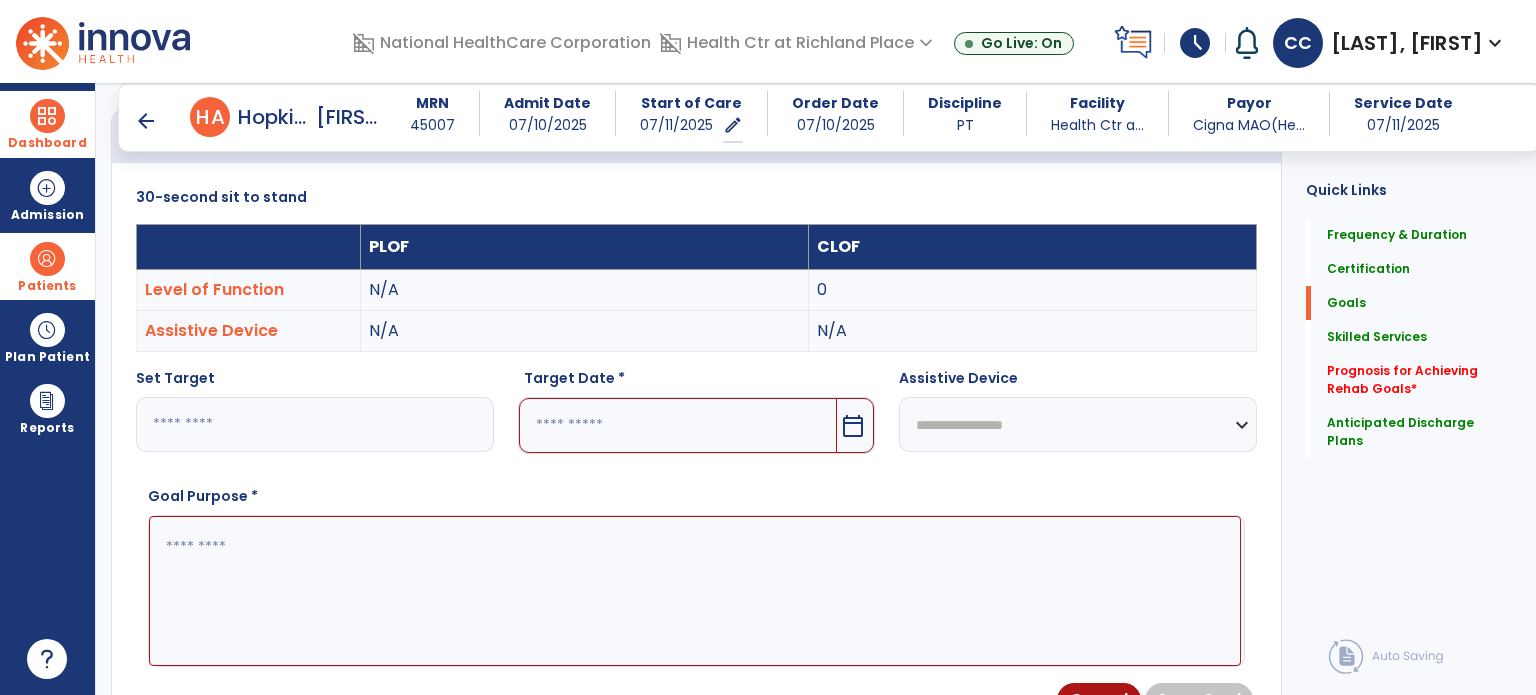 type on "*" 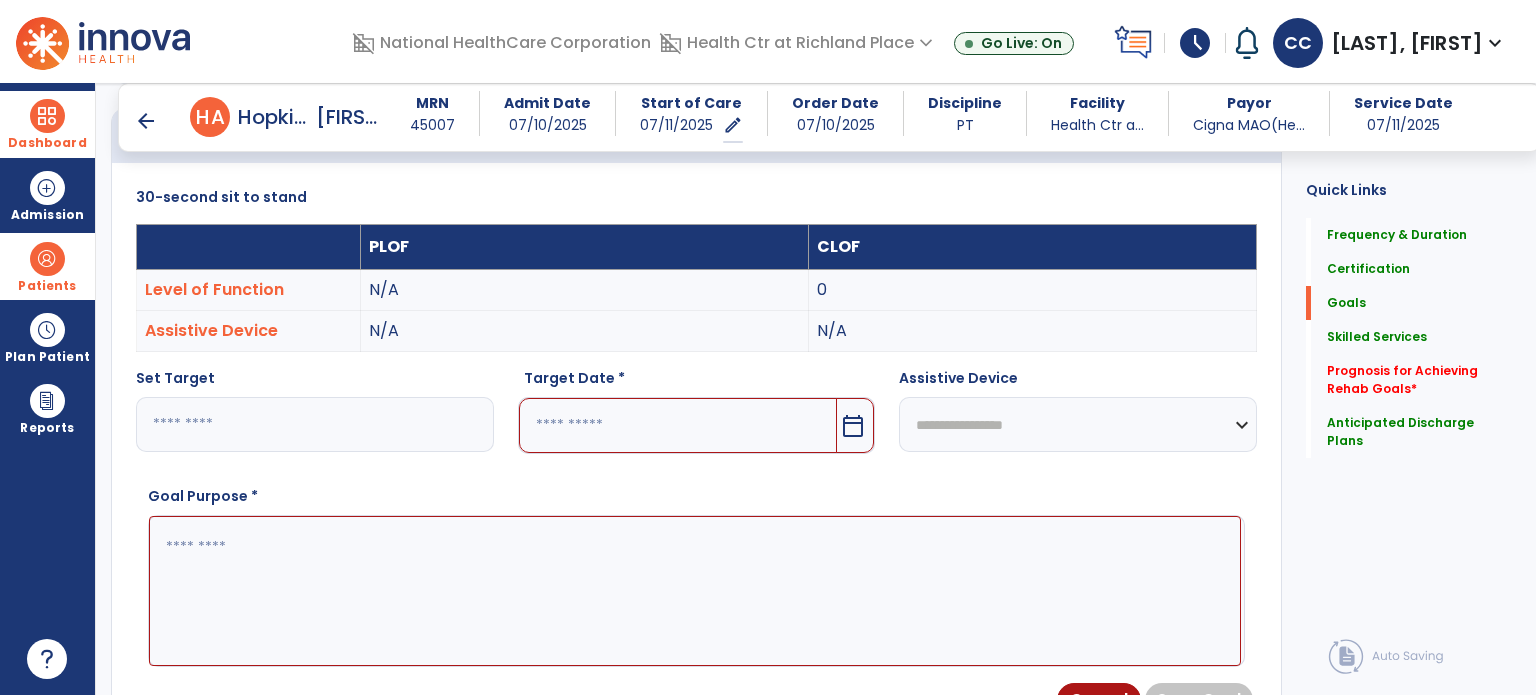 click on "calendar_today" at bounding box center [853, 426] 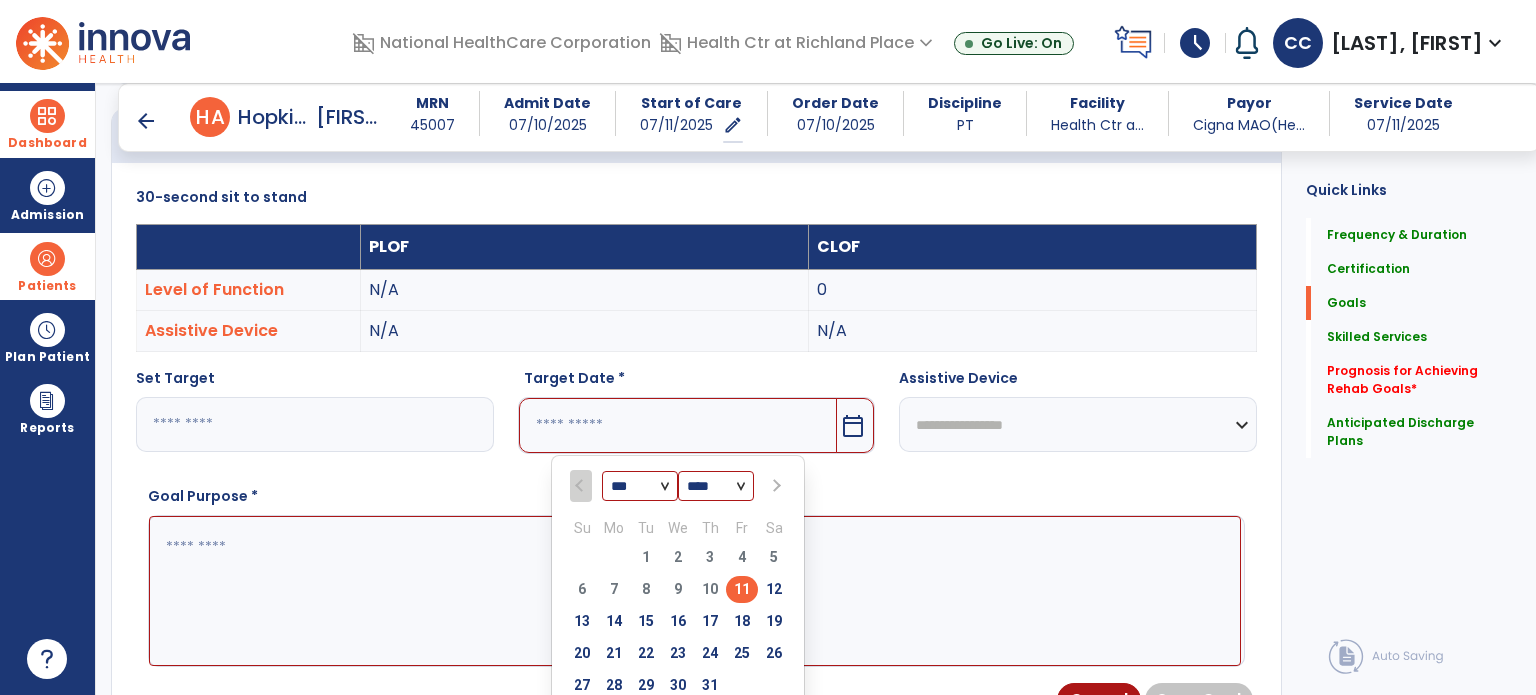 click on "*" at bounding box center (315, 424) 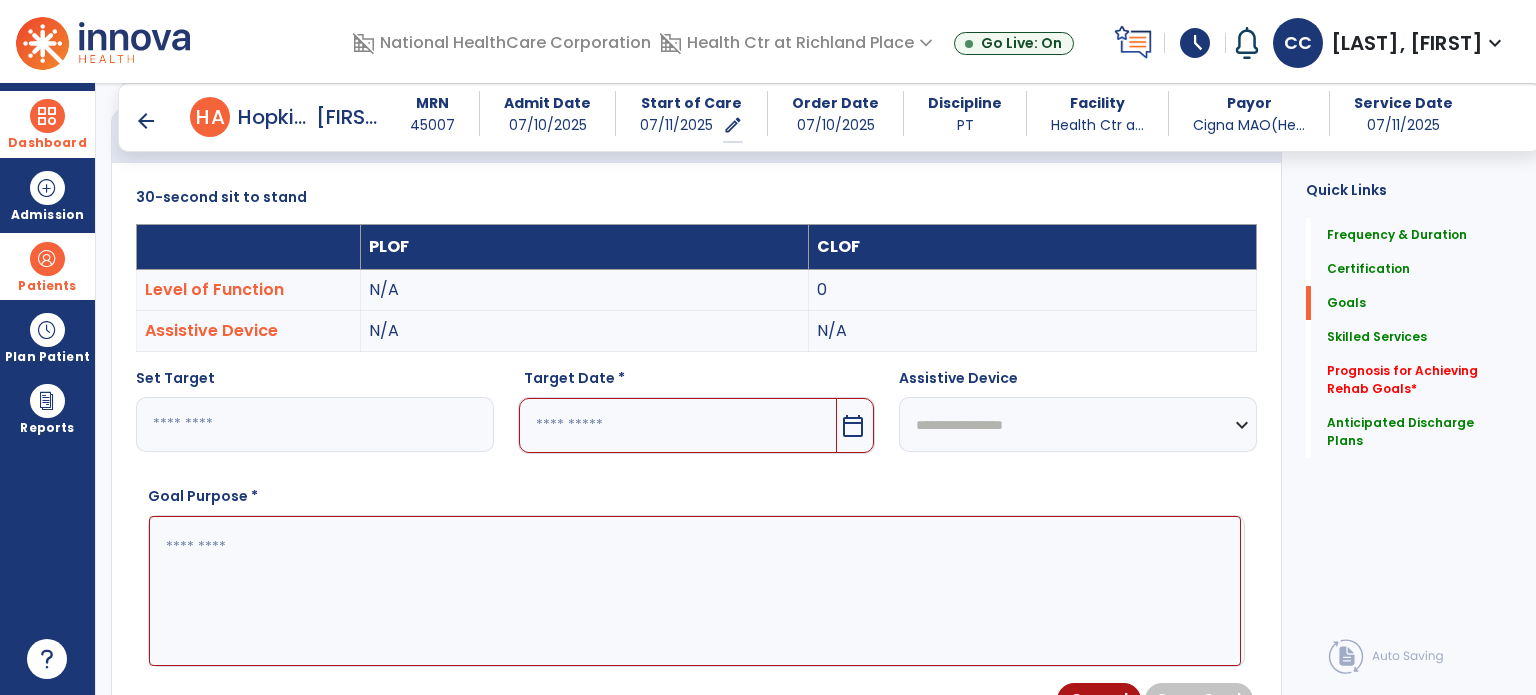 type on "*" 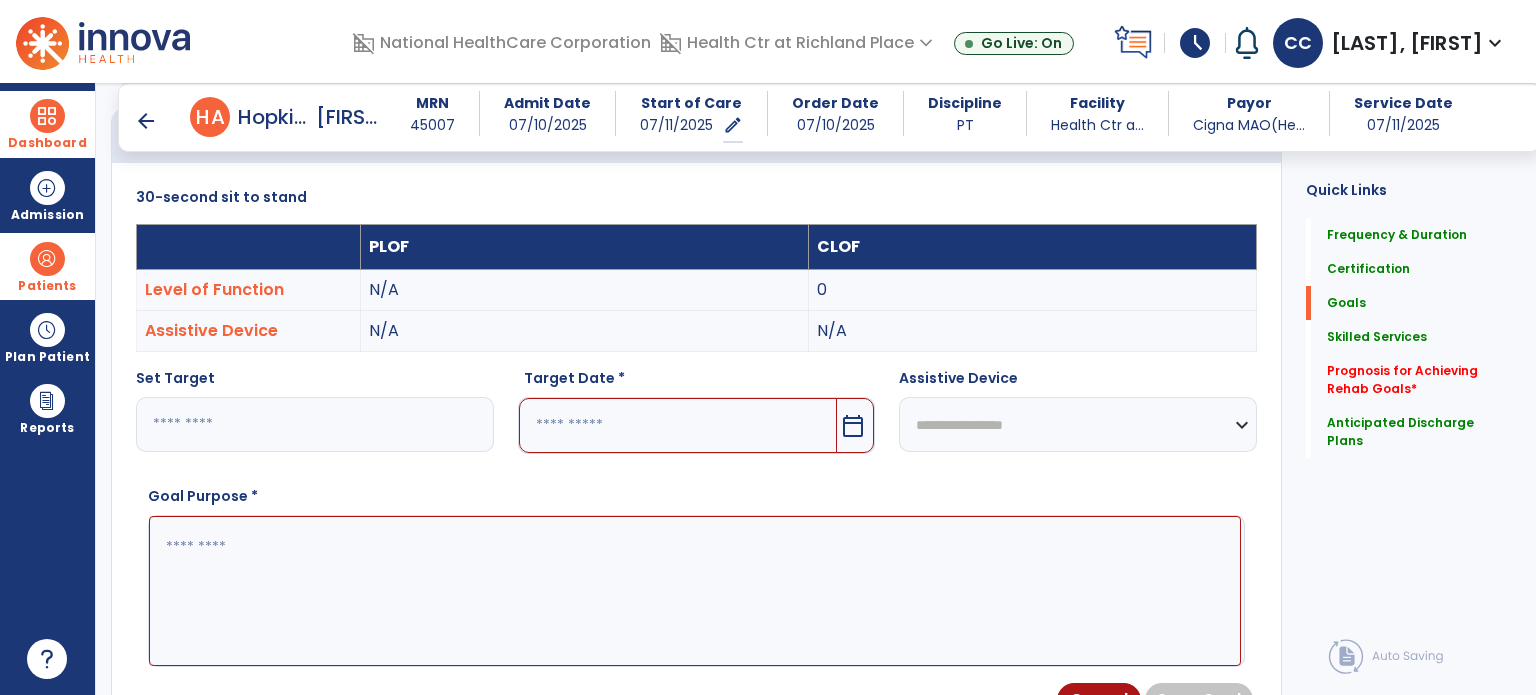click on "calendar_today" at bounding box center (853, 426) 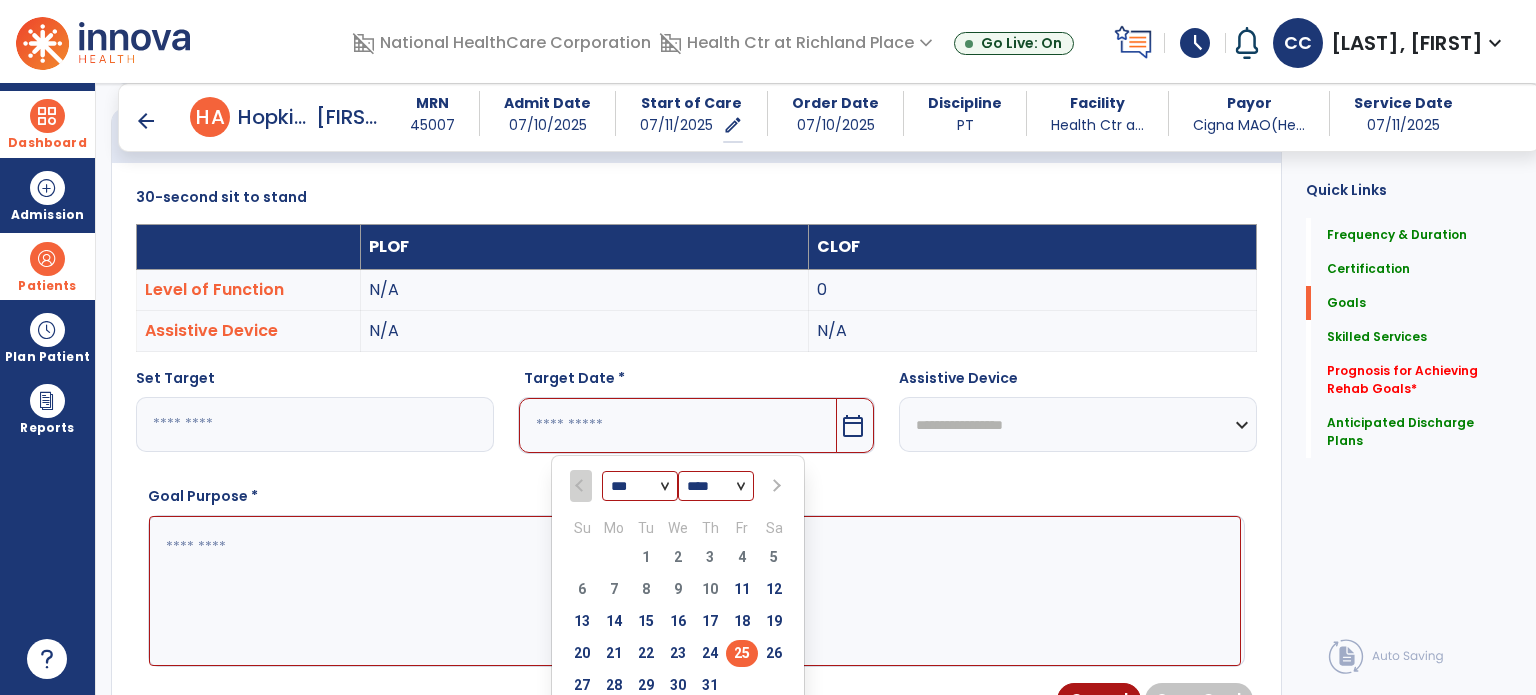 select on "*" 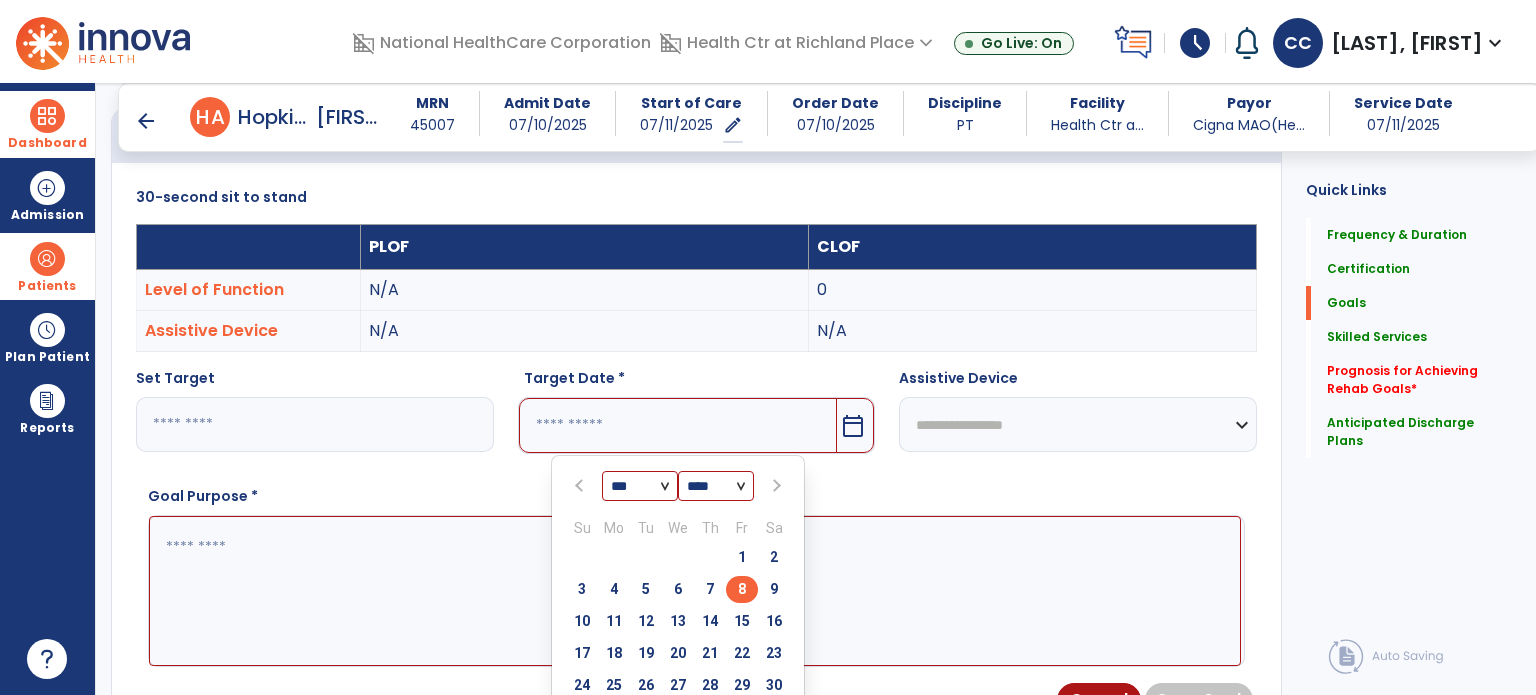 click on "8" at bounding box center [742, 589] 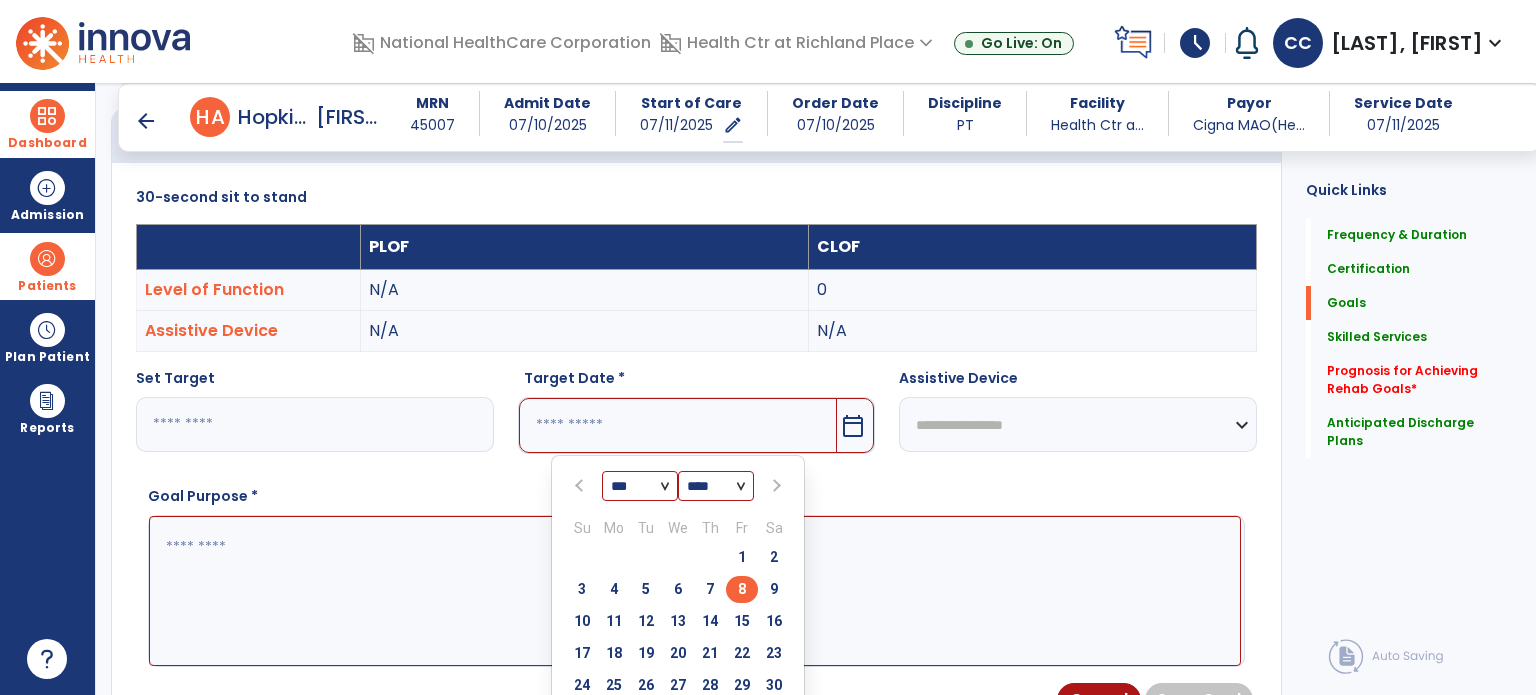 type on "********" 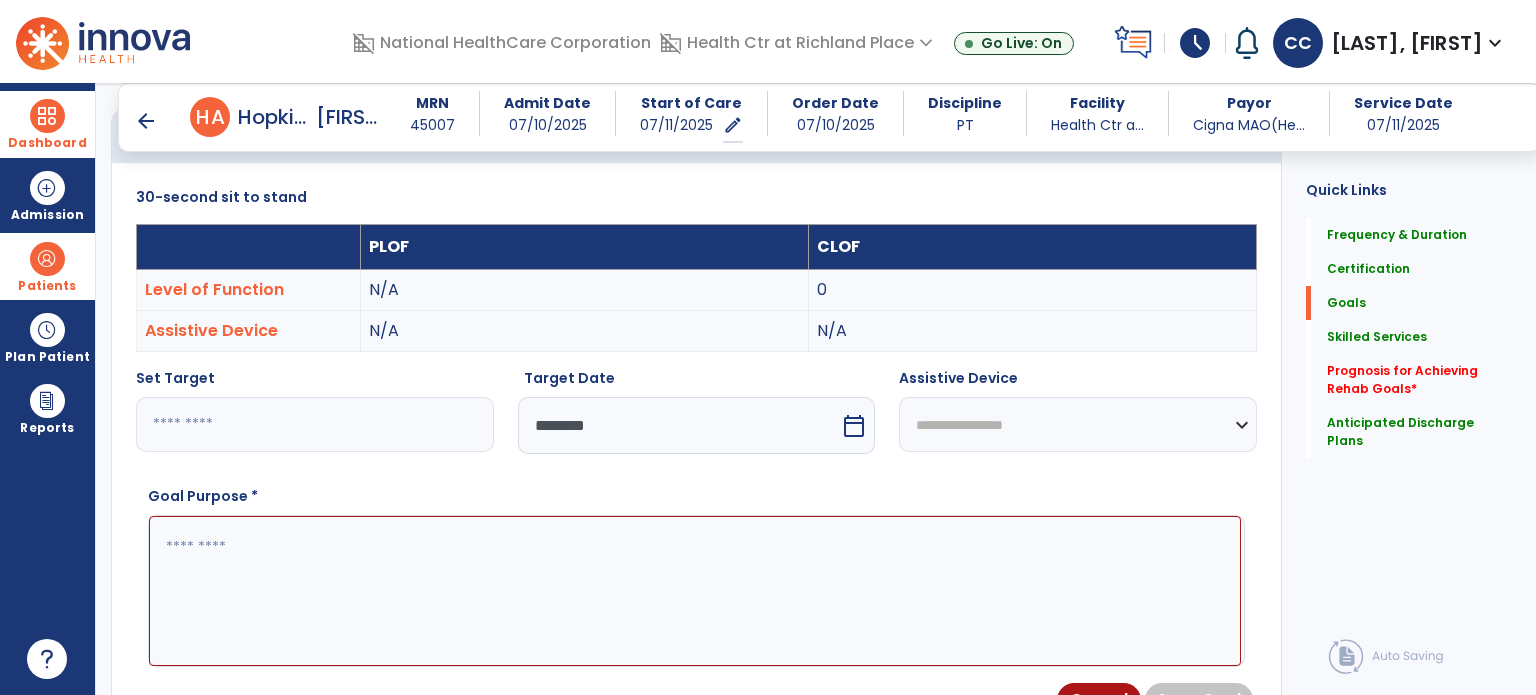 click on "**********" at bounding box center [1078, 424] 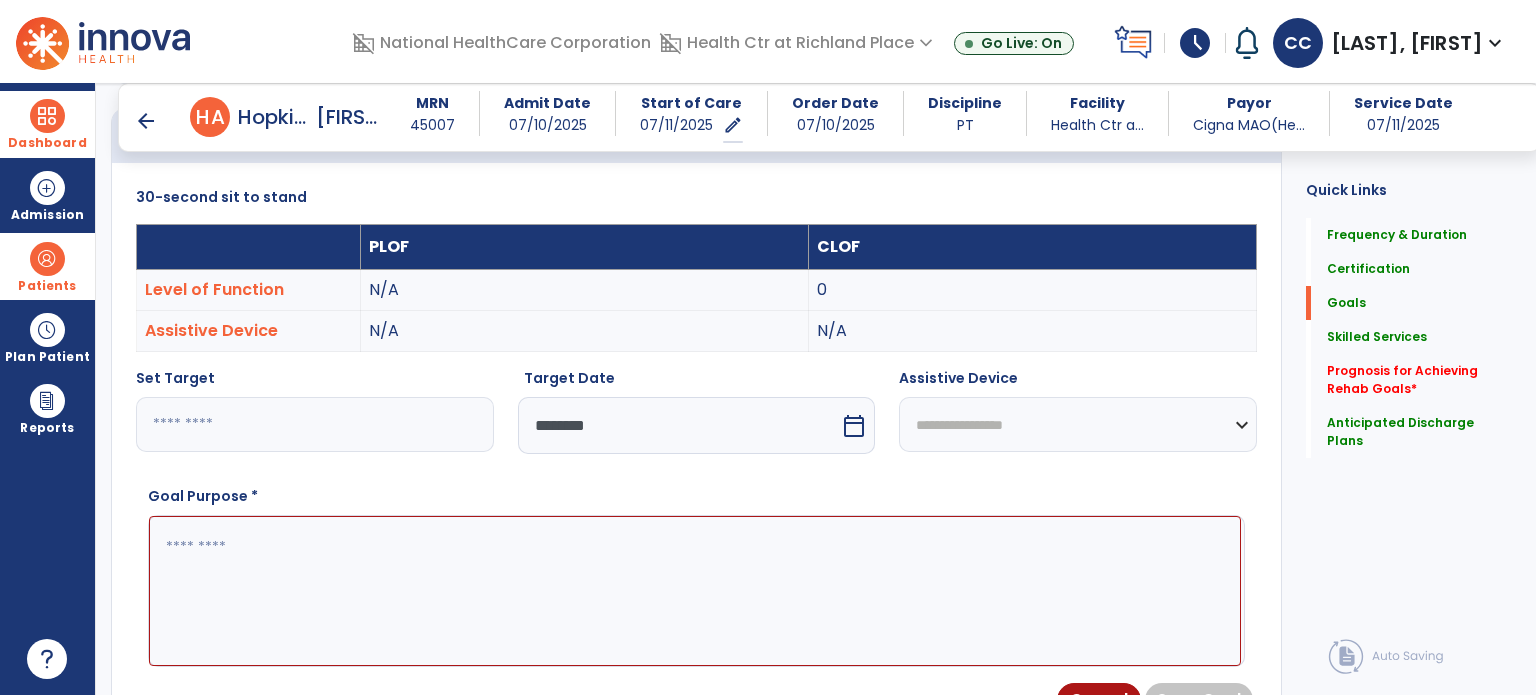 select on "**********" 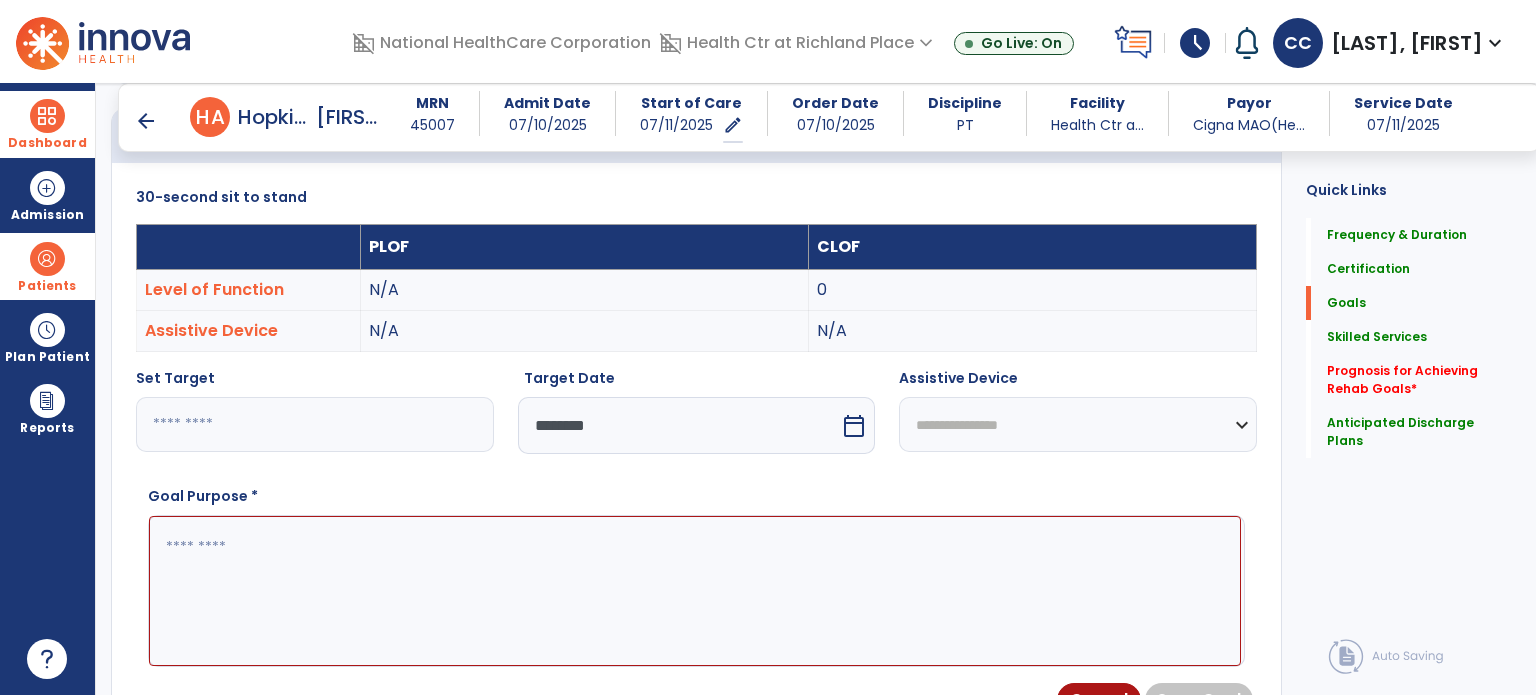 click on "**********" at bounding box center (1078, 424) 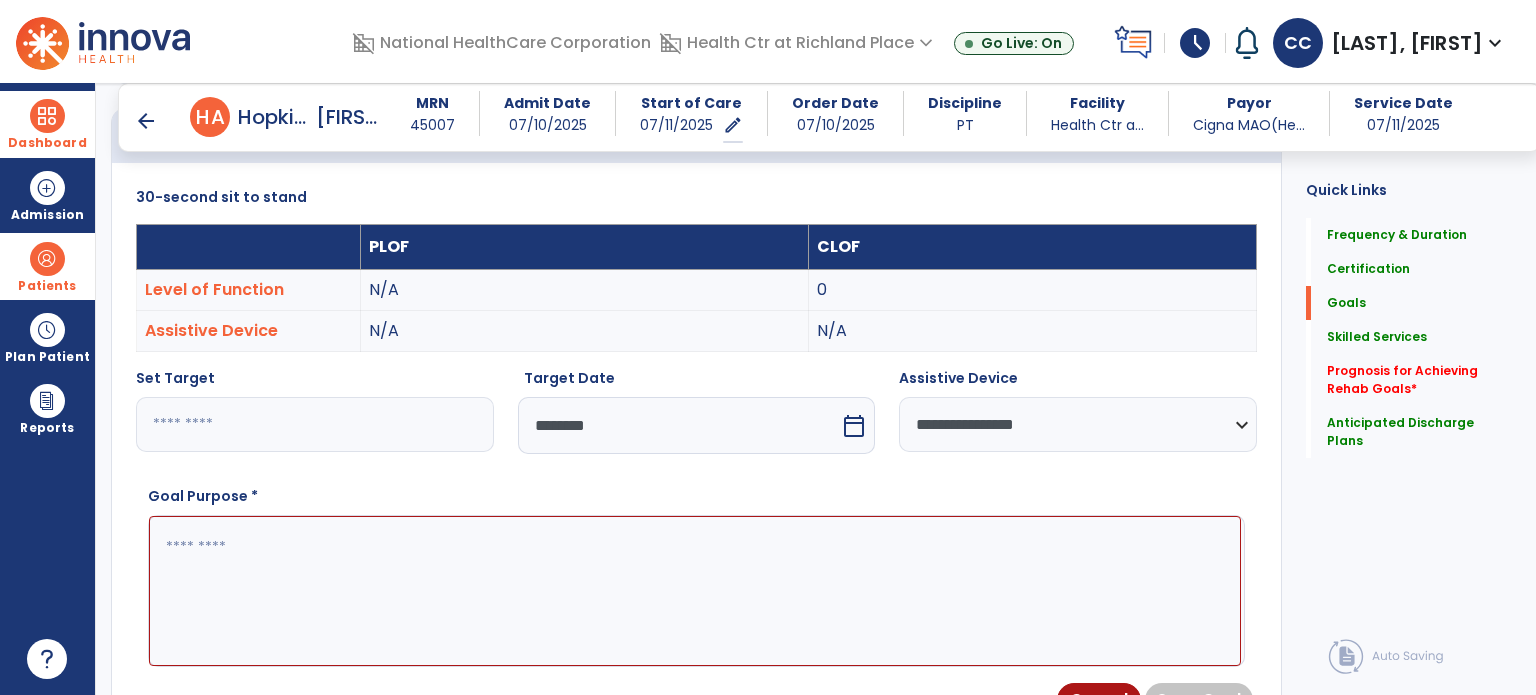 click at bounding box center [695, 591] 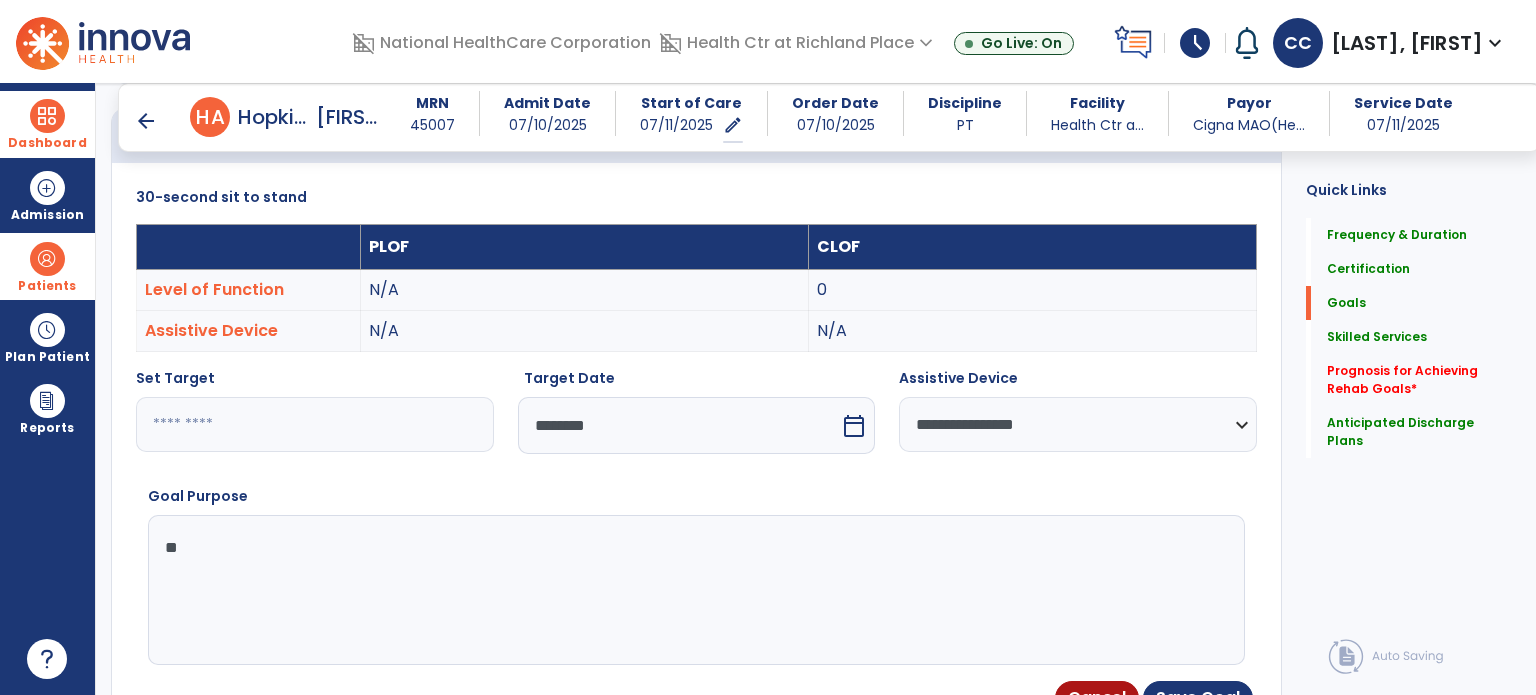 type on "*" 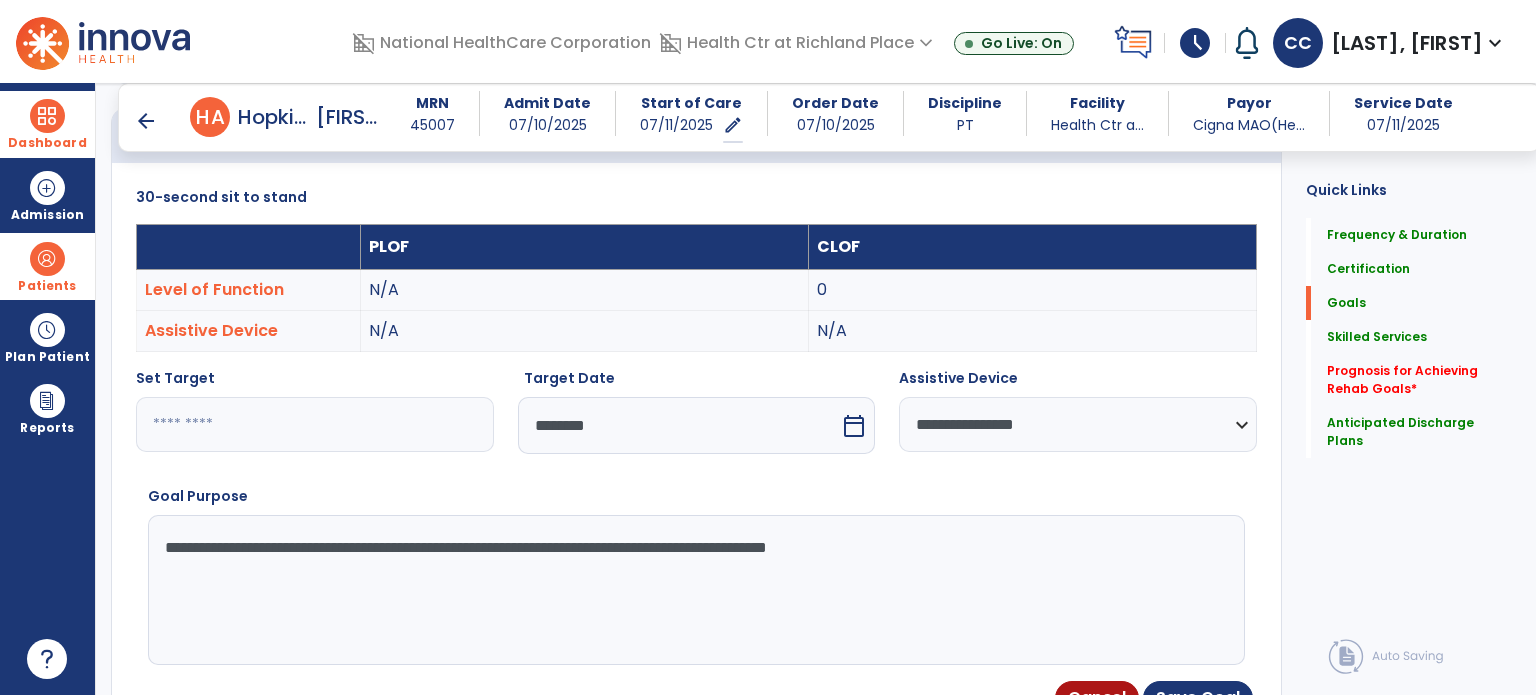 type on "**********" 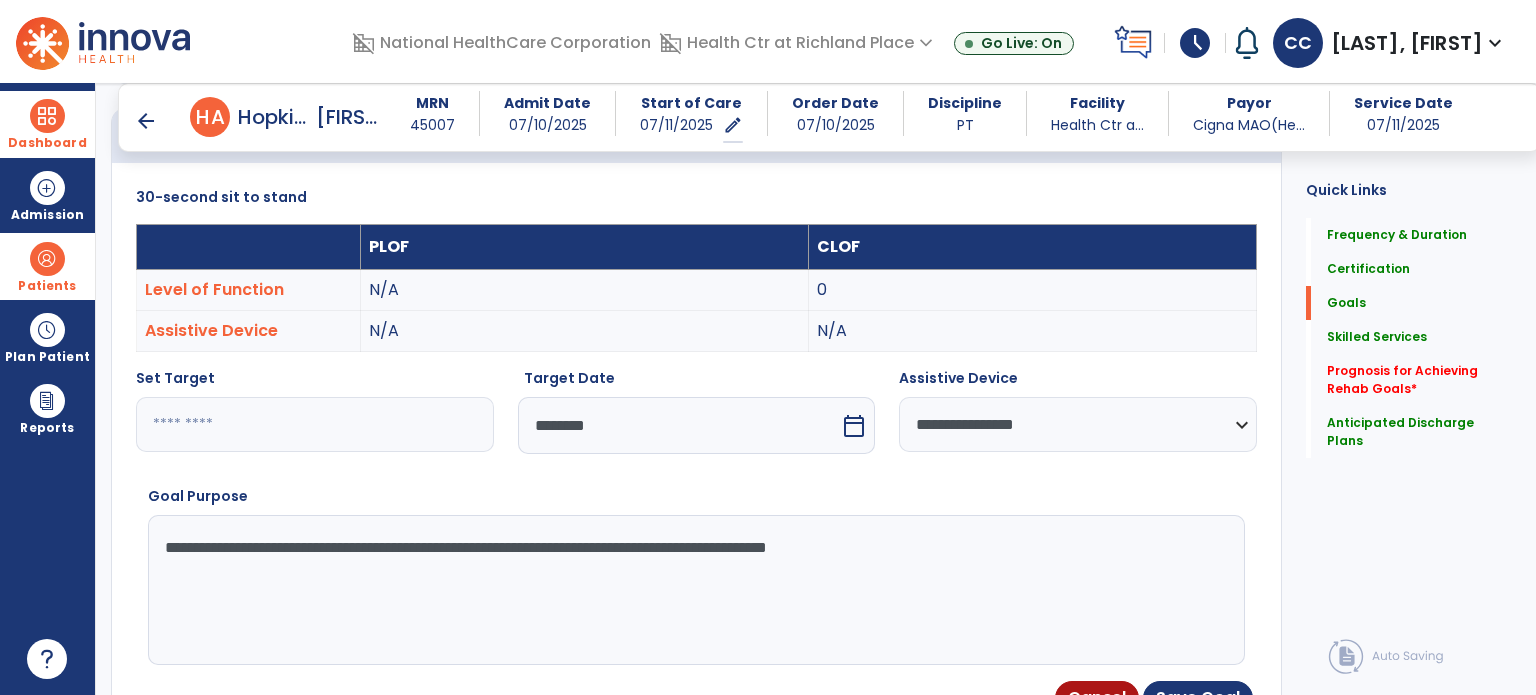click on "**********" at bounding box center [696, 516] 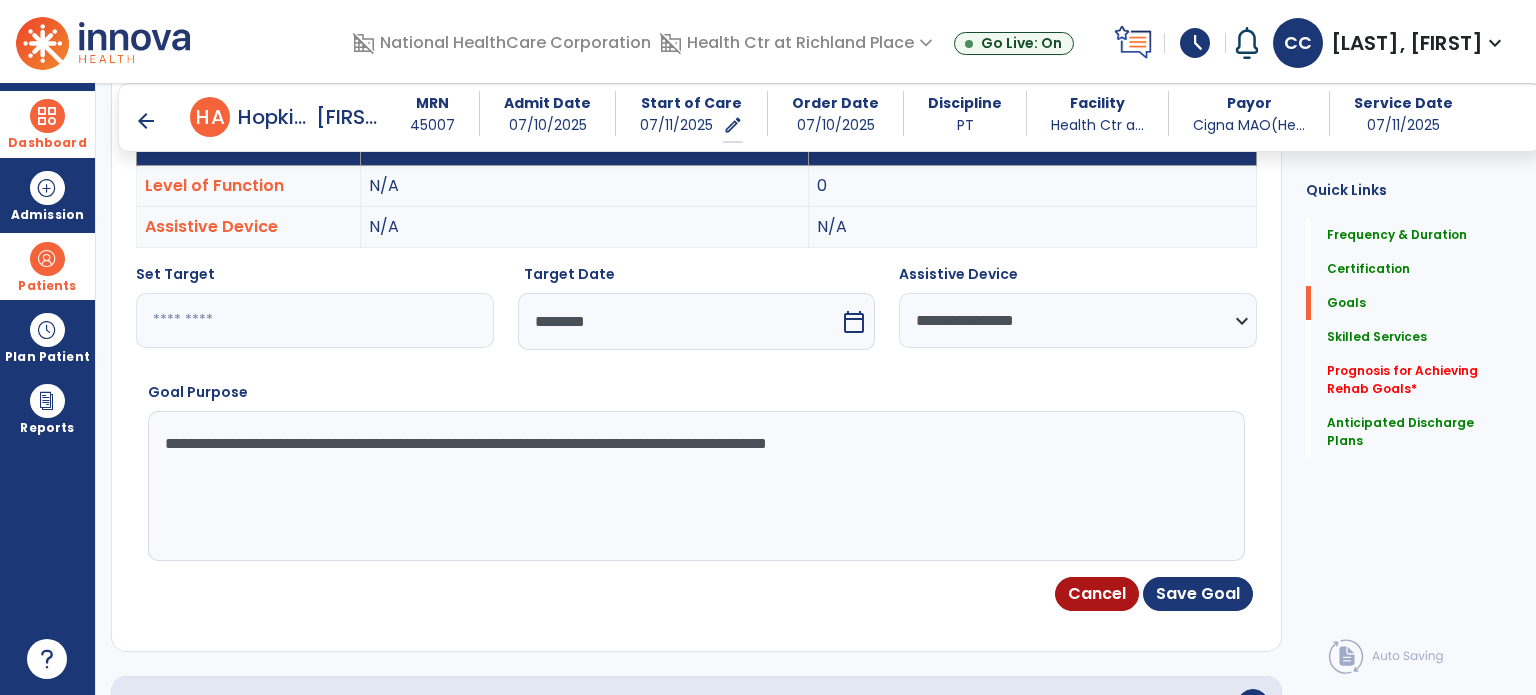 scroll, scrollTop: 628, scrollLeft: 0, axis: vertical 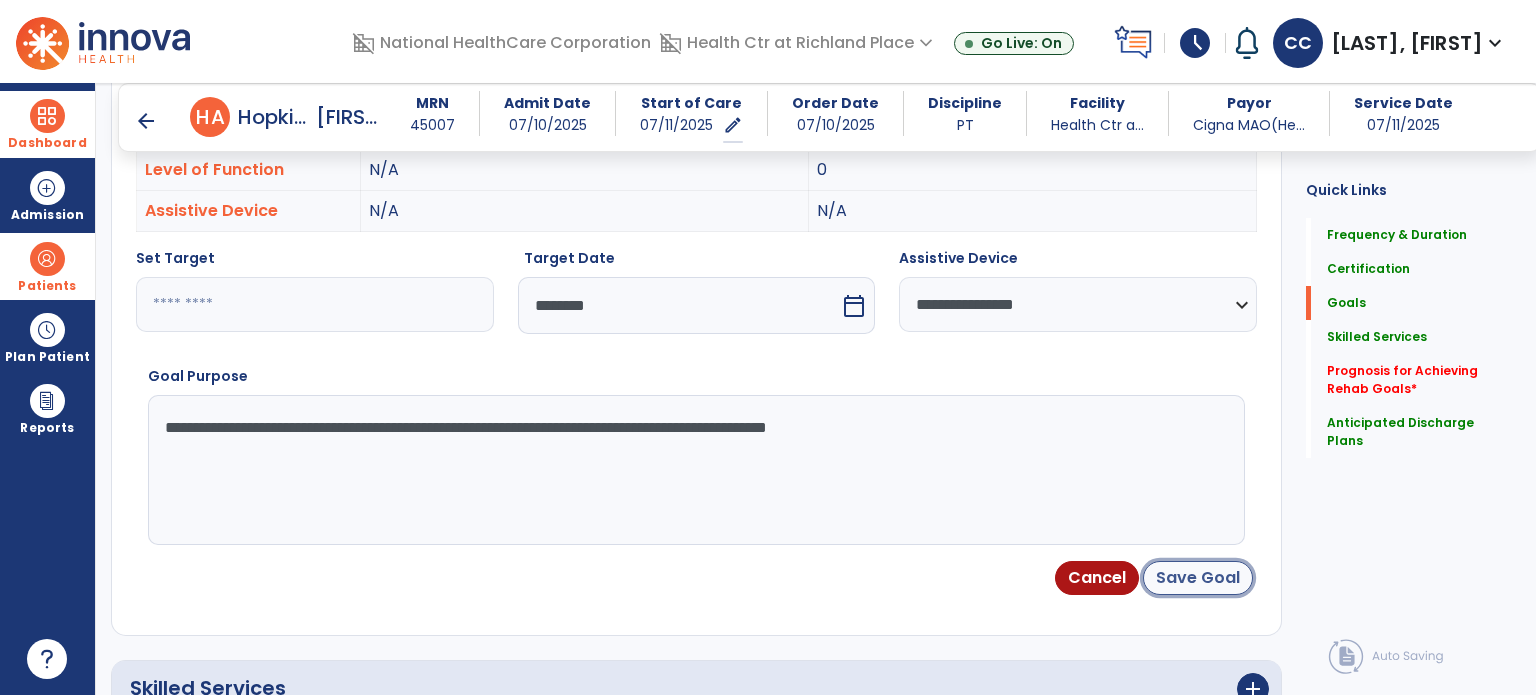 click on "Save Goal" at bounding box center [1198, 578] 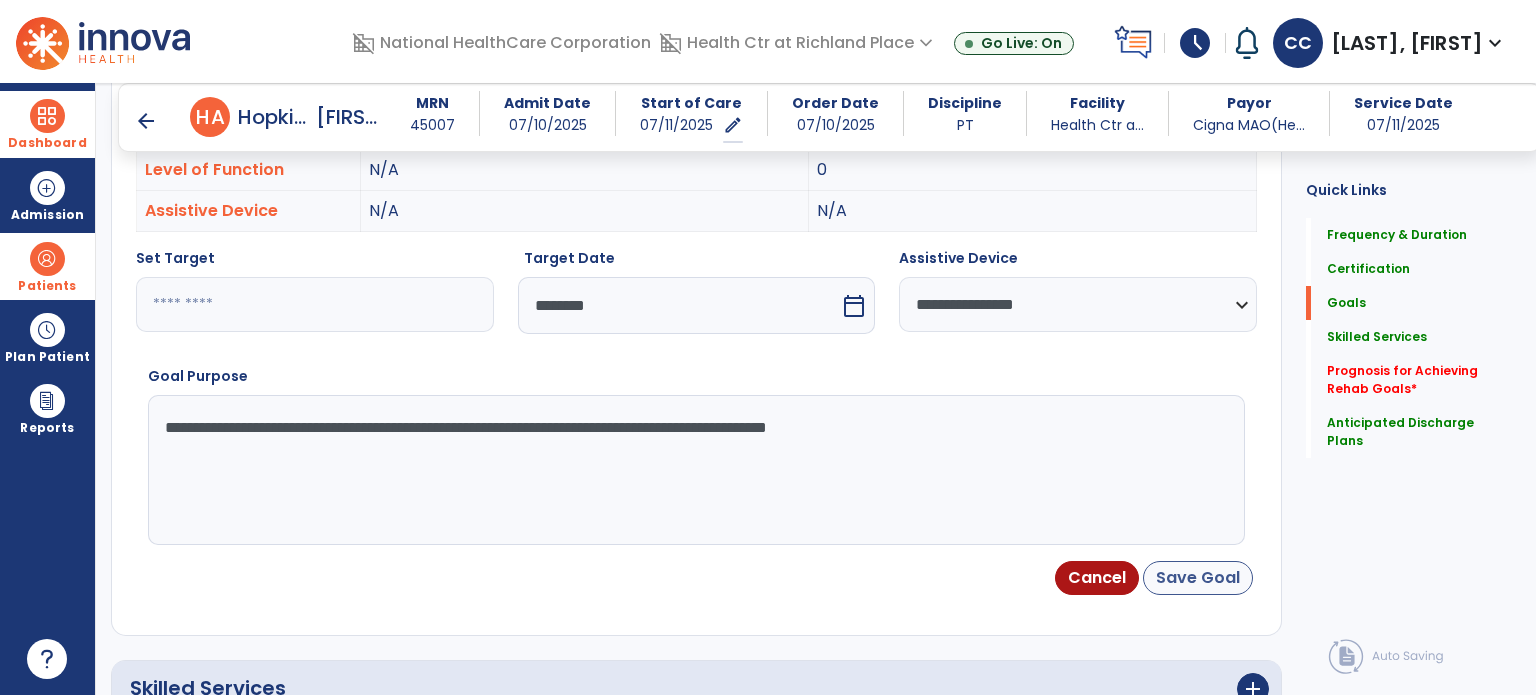 scroll, scrollTop: 40, scrollLeft: 0, axis: vertical 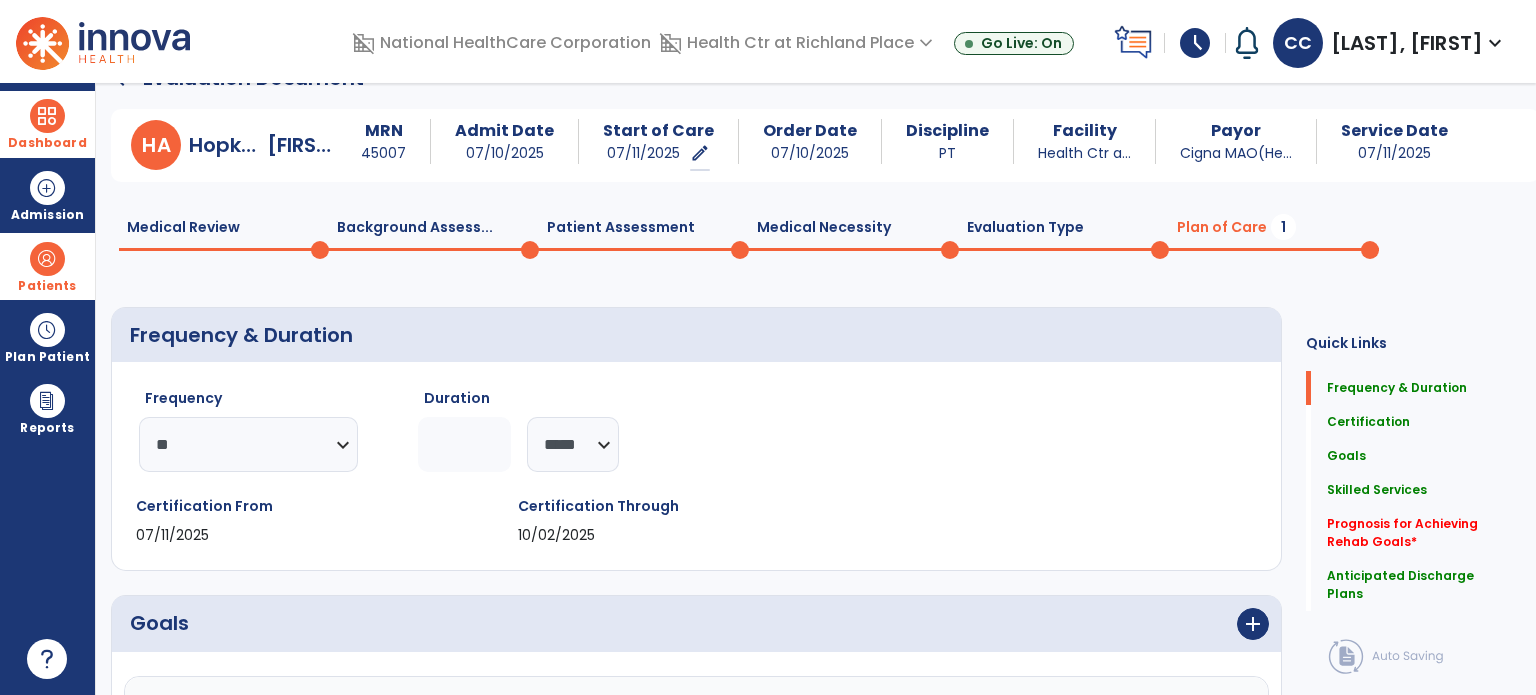 click on "Frequency & Duration Frequency ********* ** ** ** ** ** ** ** Duration ** ******** ***** Certification From 07/11/2025 Certification Through 10/02/2025 Goals add General mobility 08-22-2025 edit delete PLOF: IND with household/community mobility without use of AD CLOF: Bed mobility: Mod A
Transfers: Max A using FWW
Ambulation: 2 ft. with Mod A using FWW Target: Bed mobility: Mod I level
Transfers: SBA using FWW
Ambulation: 150 ft. with CGA using FWW STG-1: Lying to sitting on side of bed 08-01-2025 edit delete PLOF: 9 - Modified Independent (Mod I) CLOF: 3 - Moderate Assistance (Mod A) Target: 6 - Standby Assist (SBA) STG-2: Chair/bed to chair transfer 08-01-2025 edit delete PLOF: 10 - Independent (I) CLOF: 2 - Maximal Assistance (Max A) Target: 4 - Minimal Assistance (Min A) STG-3: 30-second sit to stand 08-08-2025 edit delete PLOF: N/A CLOF: 0 Target: 5 add Add Short Term Goal Skilled Services add
1" 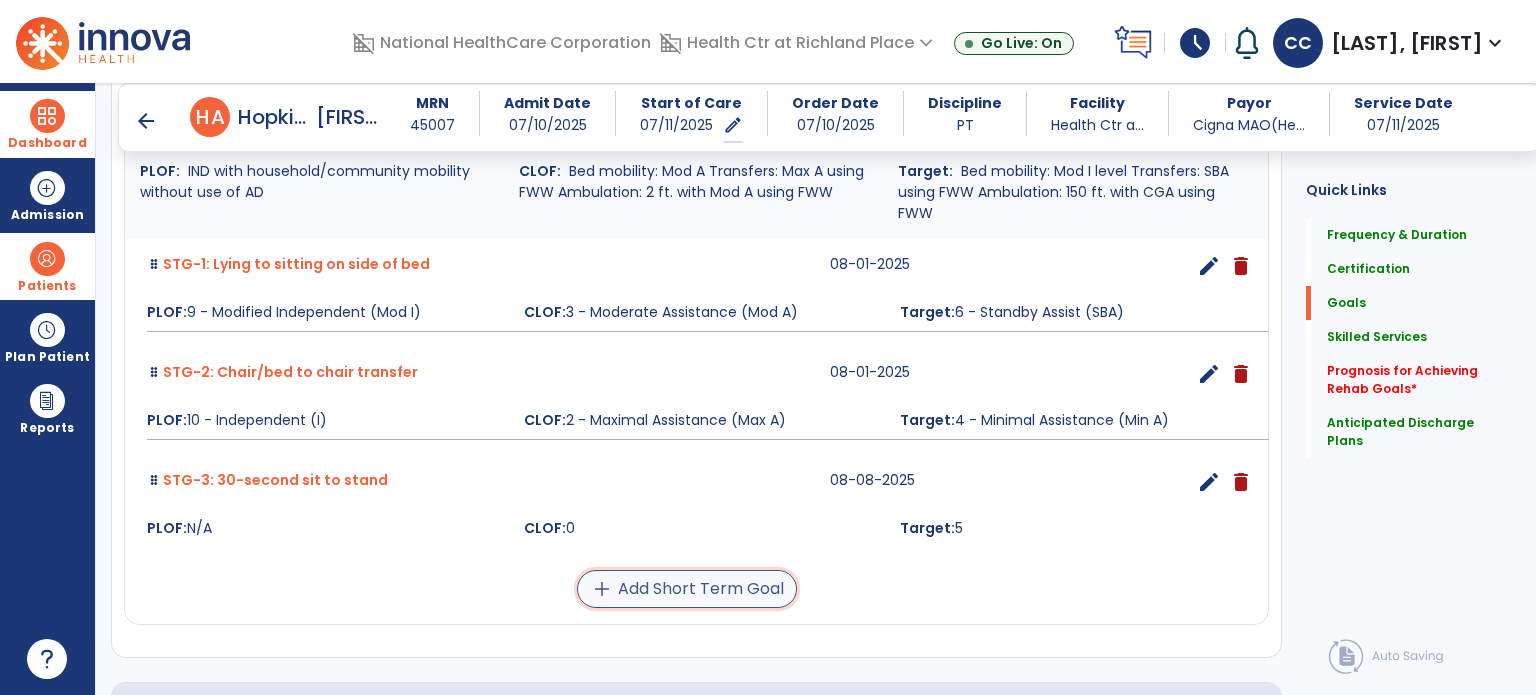 click on "add  Add Short Term Goal" at bounding box center [687, 589] 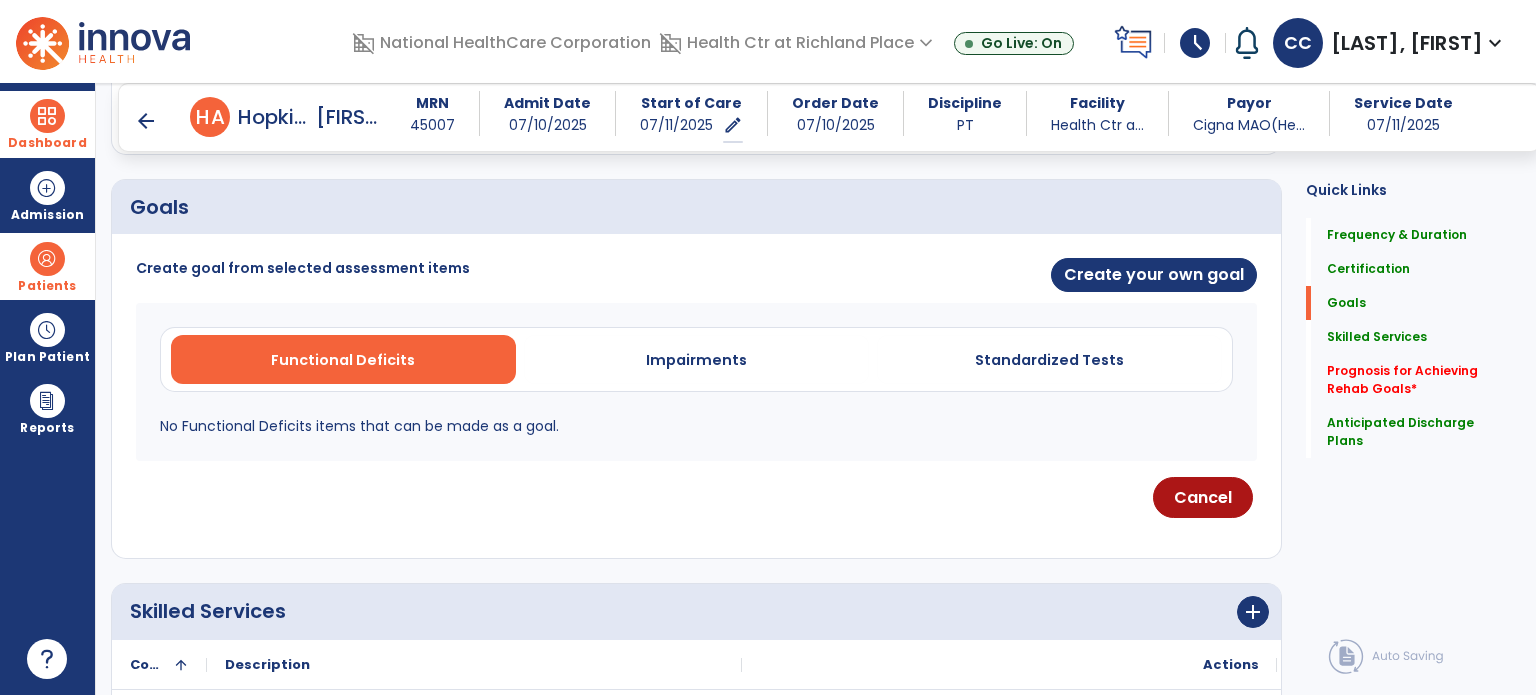 scroll, scrollTop: 403, scrollLeft: 0, axis: vertical 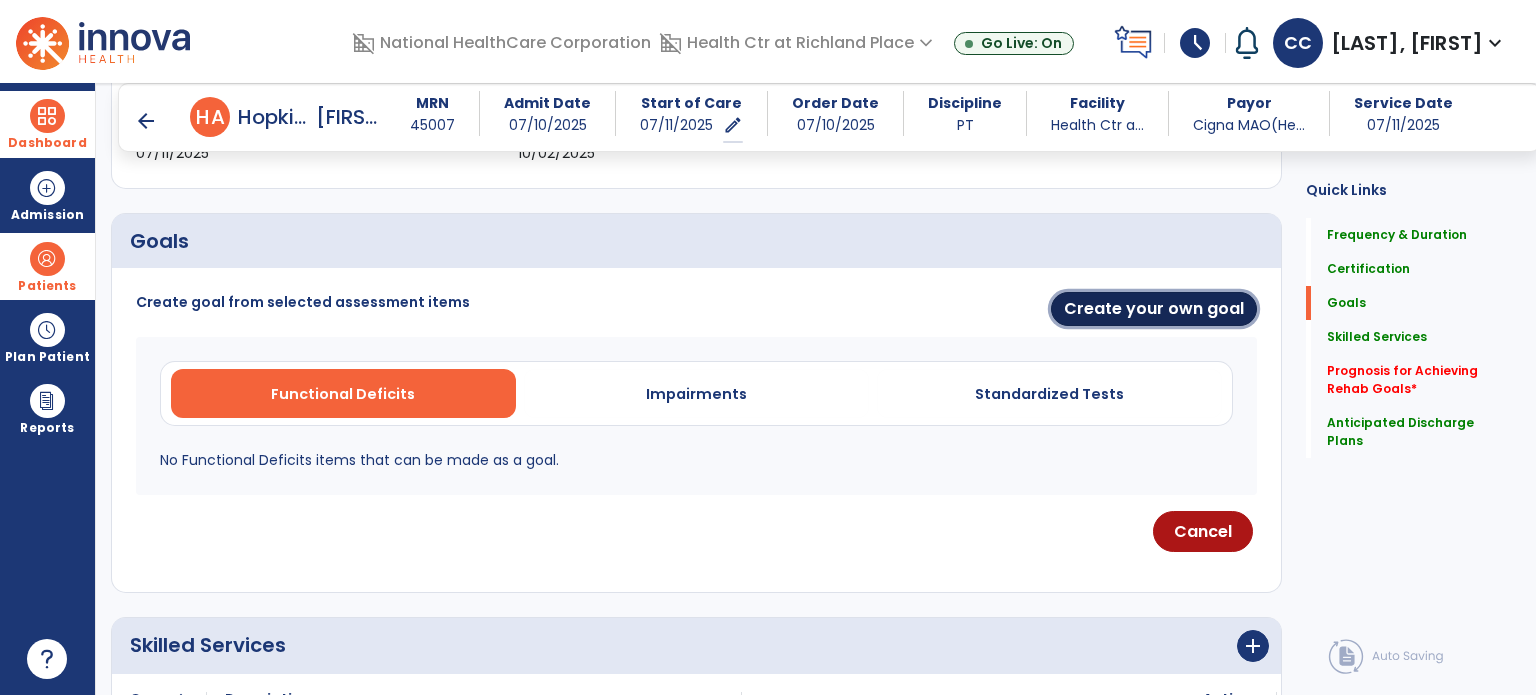 click on "Create your own goal" at bounding box center (1154, 309) 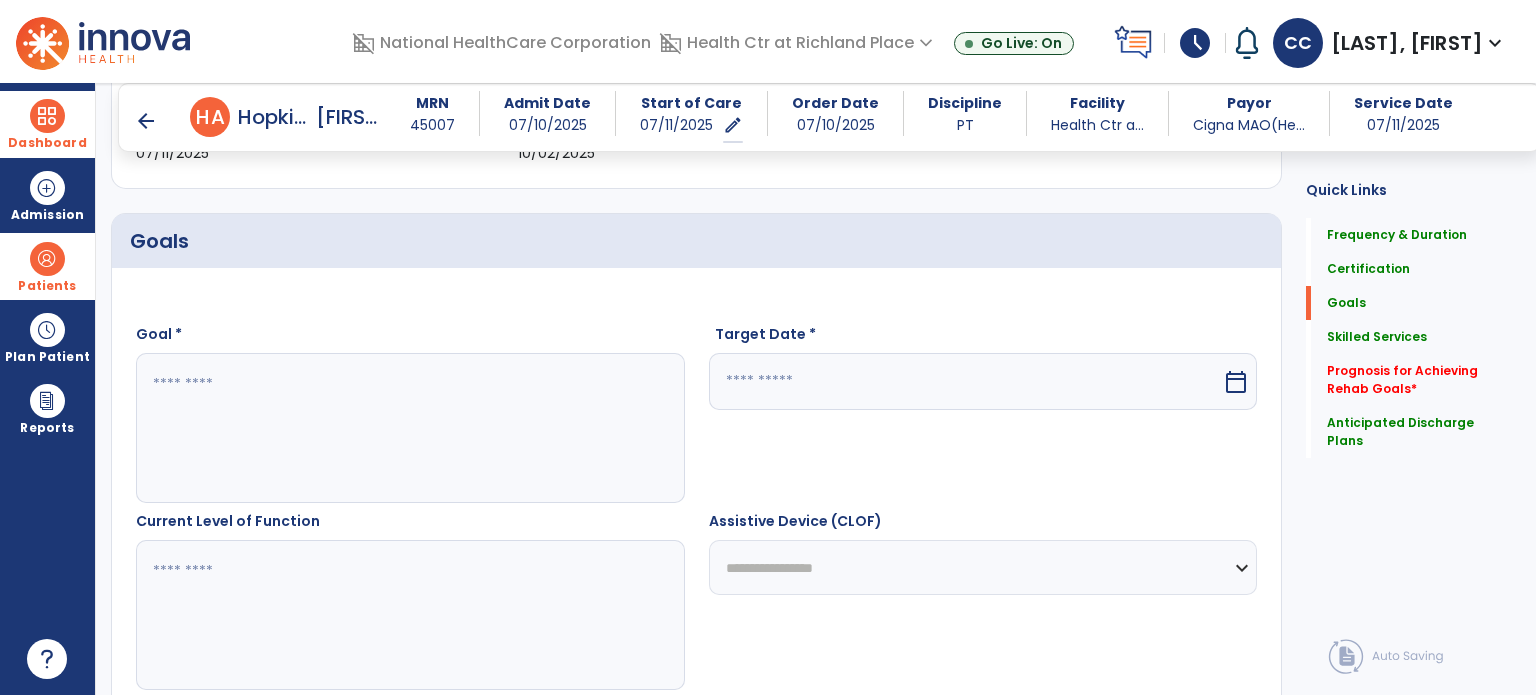 click at bounding box center (409, 428) 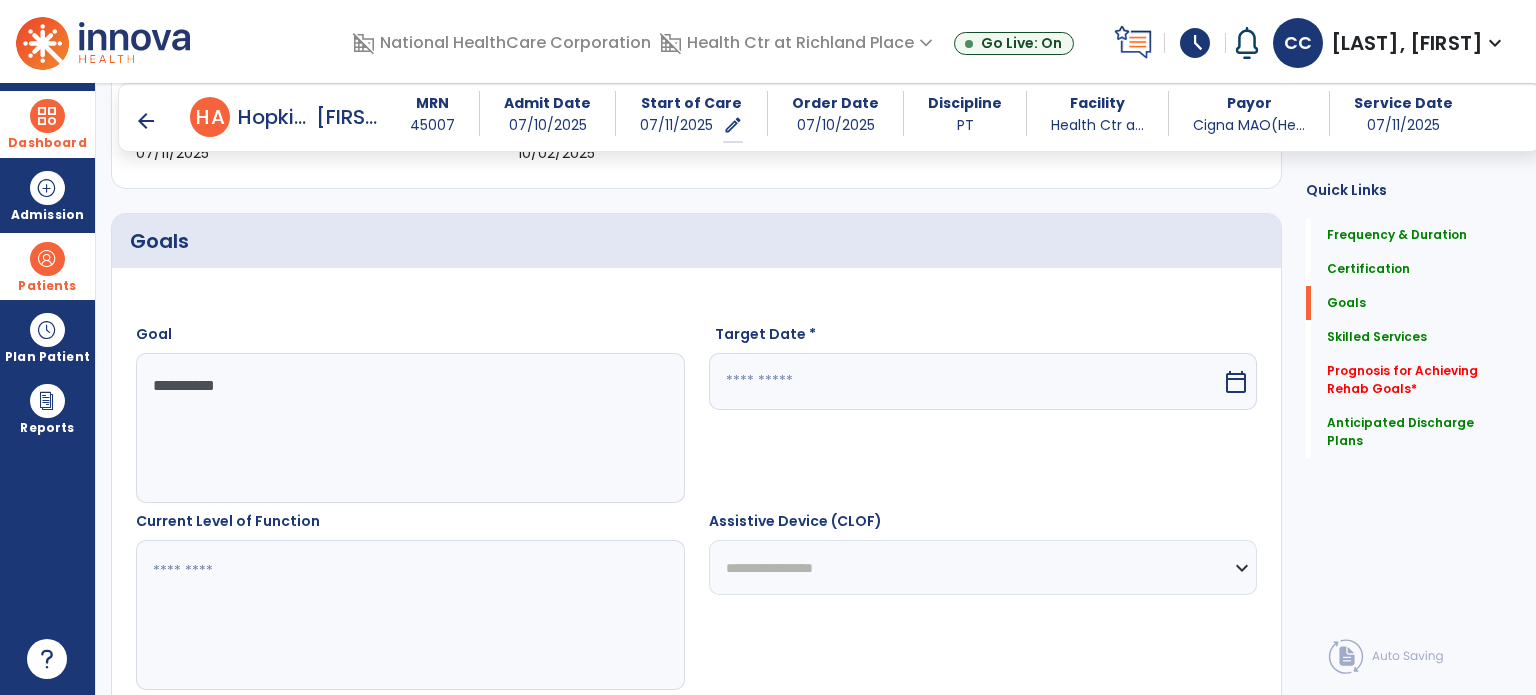 type on "**********" 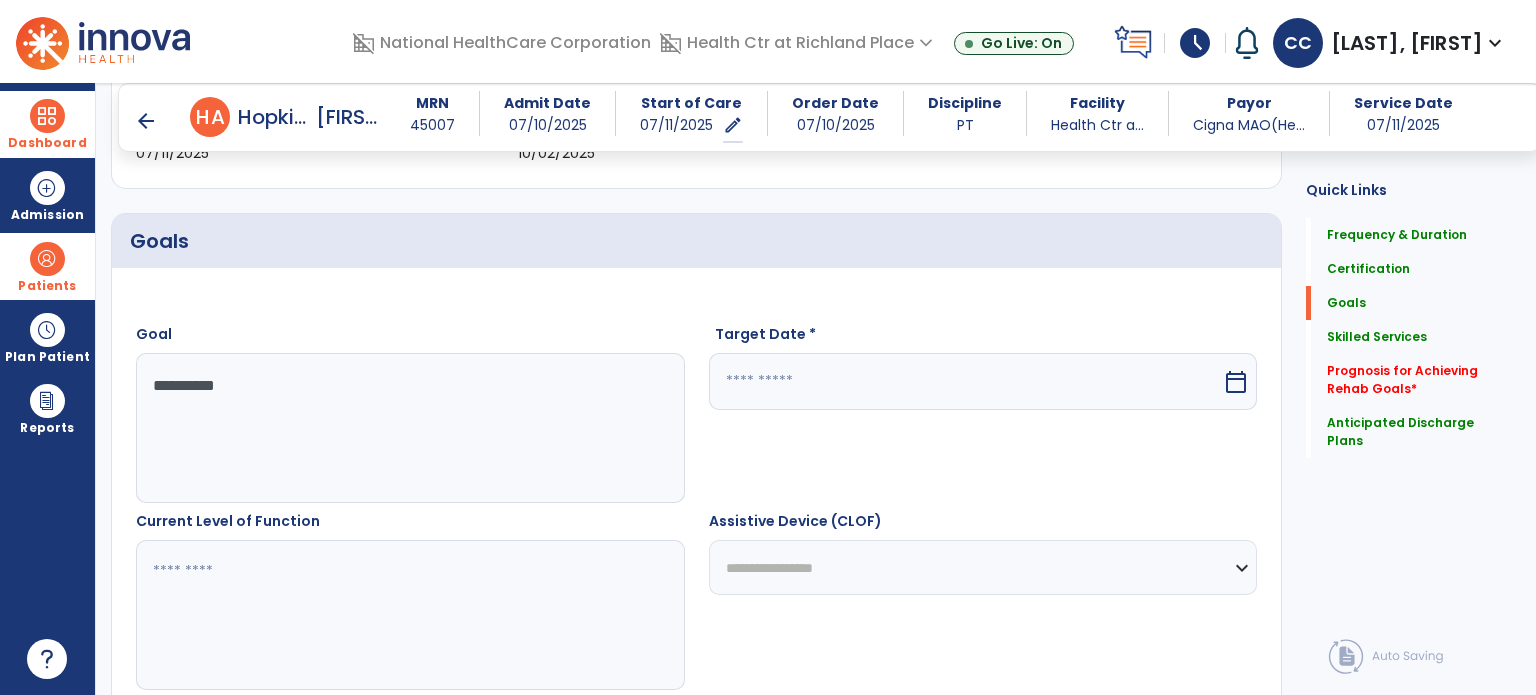 click at bounding box center [409, 615] 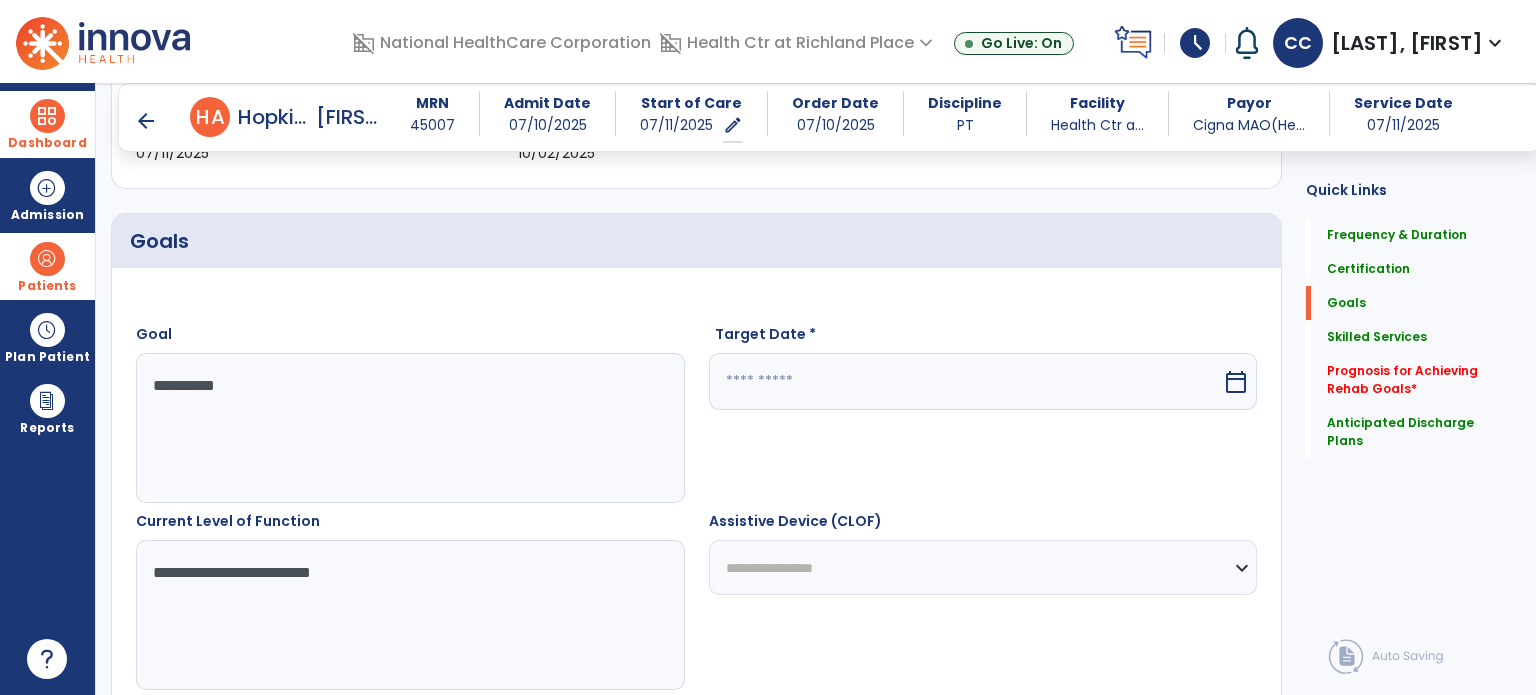 type on "**********" 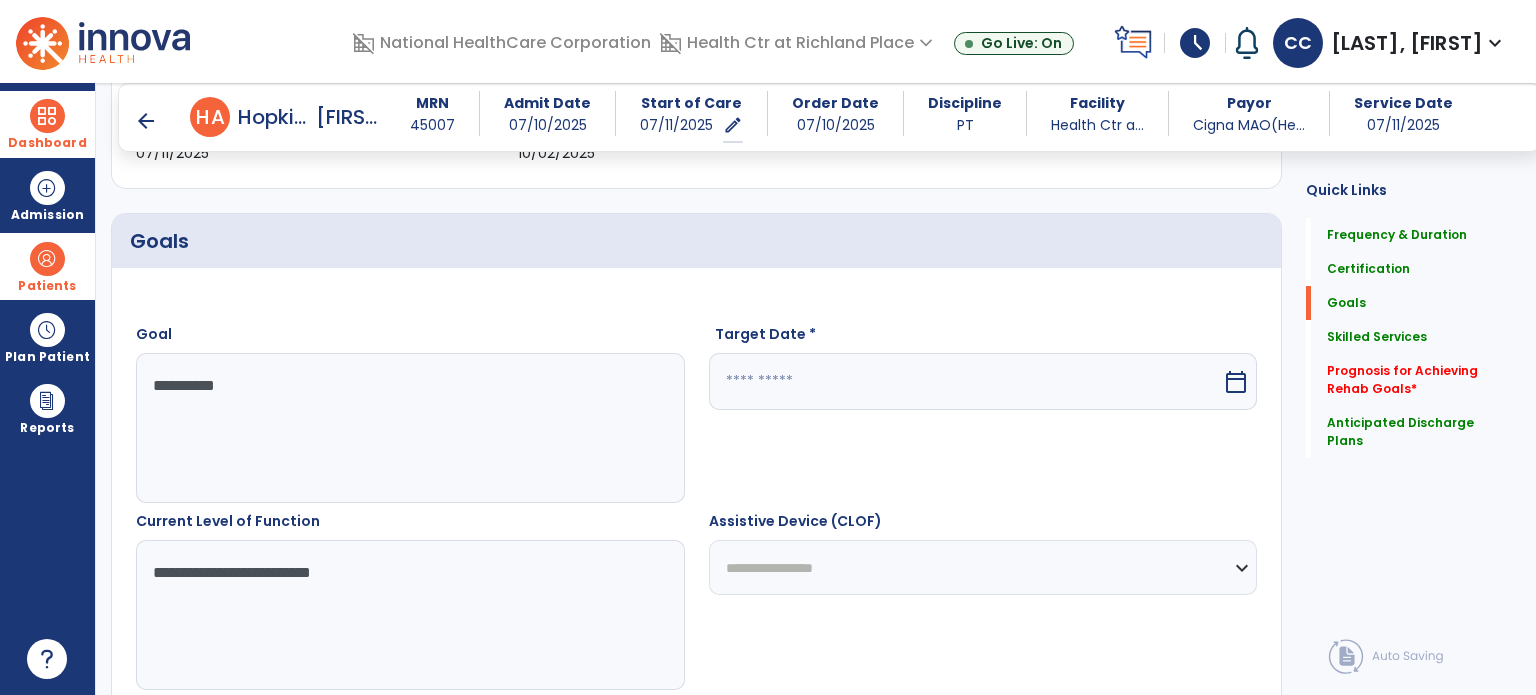 click on "**********" at bounding box center [410, 600] 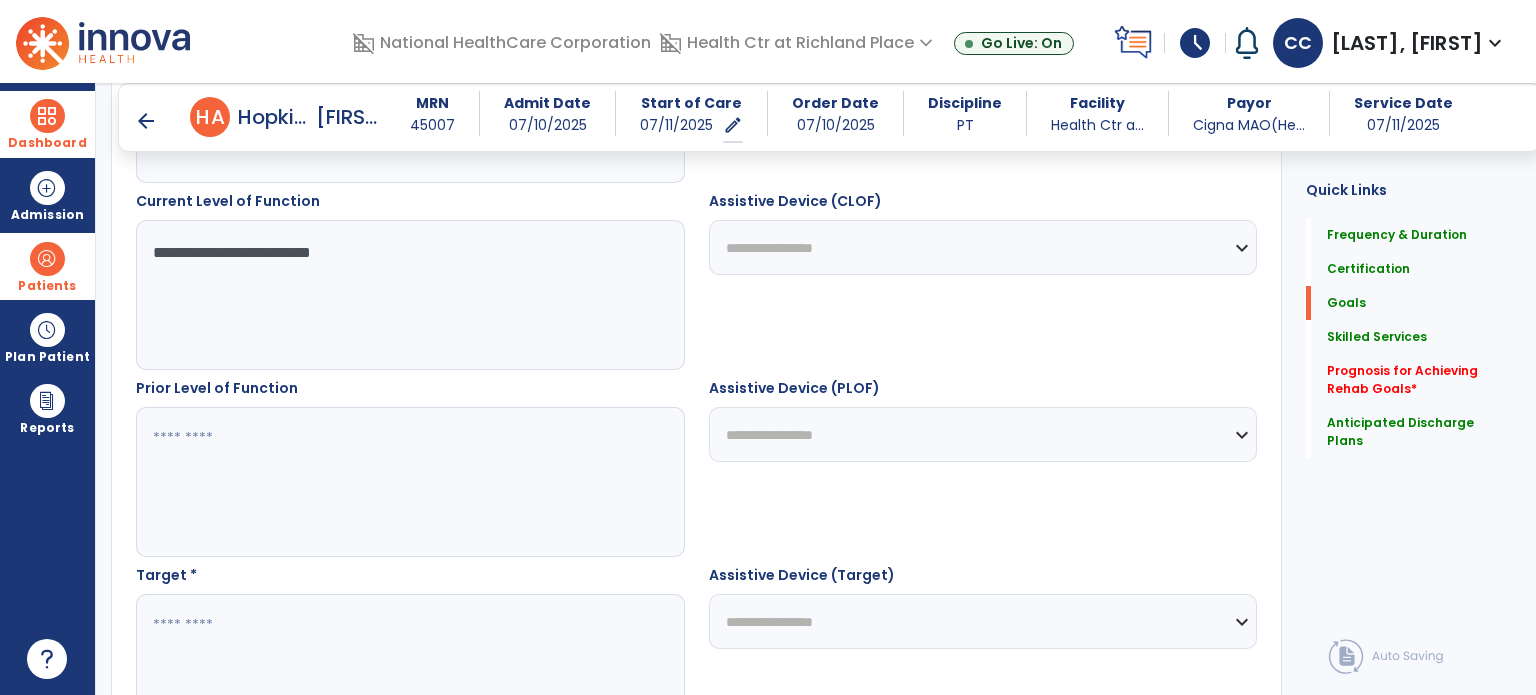 scroll, scrollTop: 763, scrollLeft: 0, axis: vertical 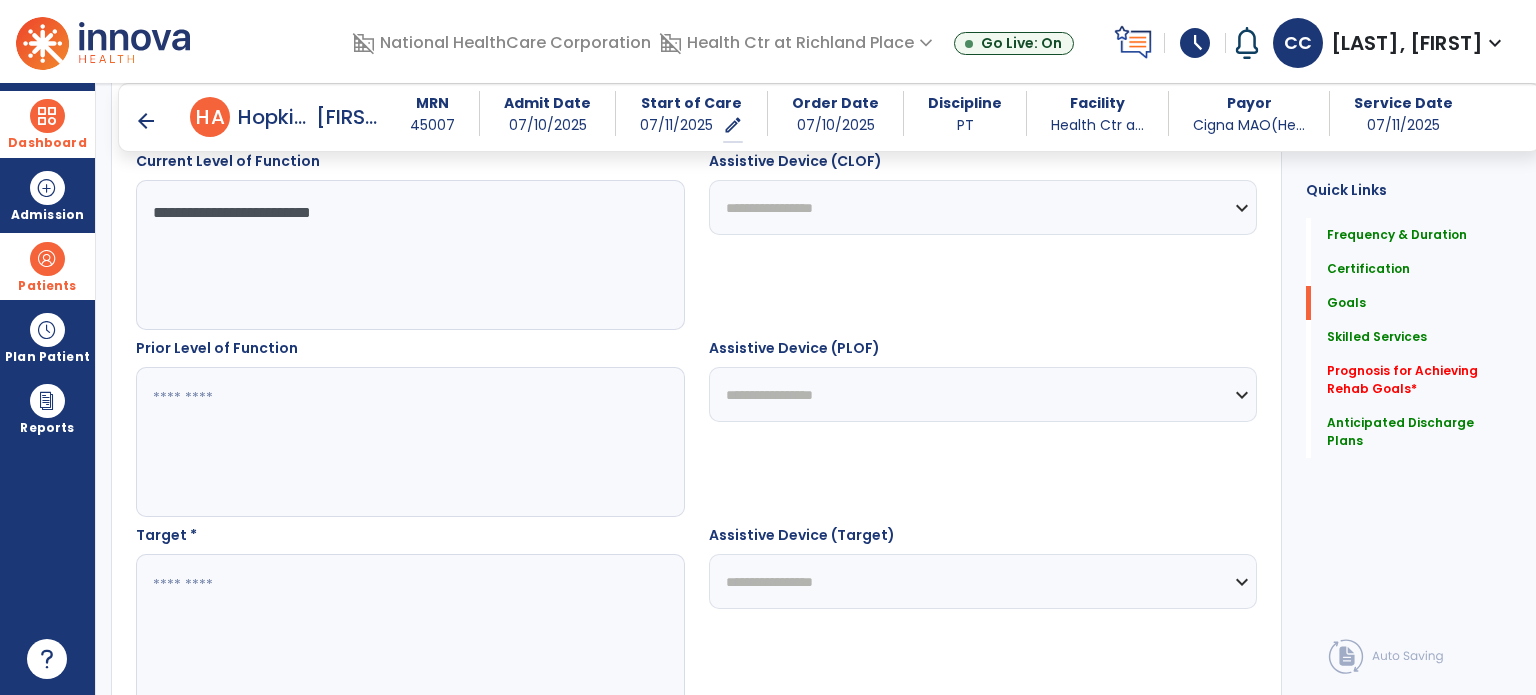 click at bounding box center (409, 442) 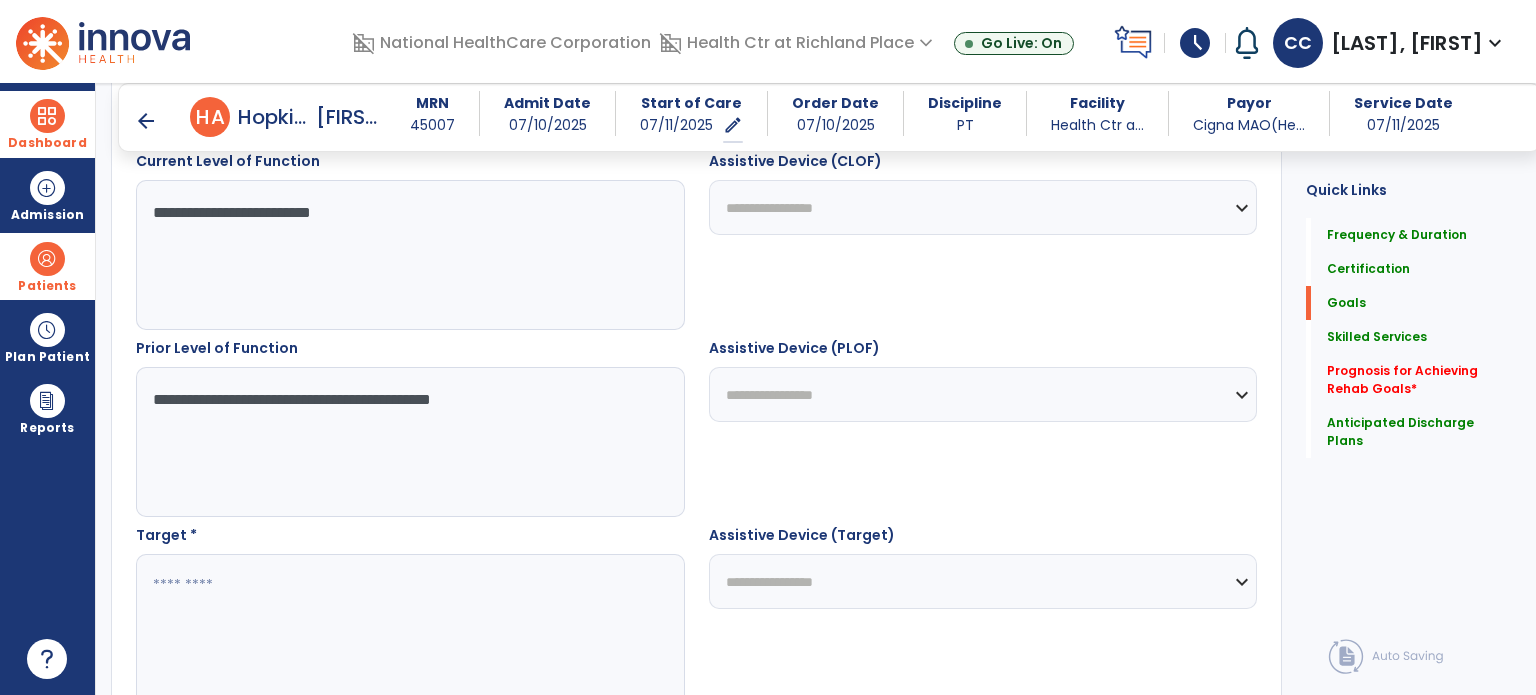 type on "**********" 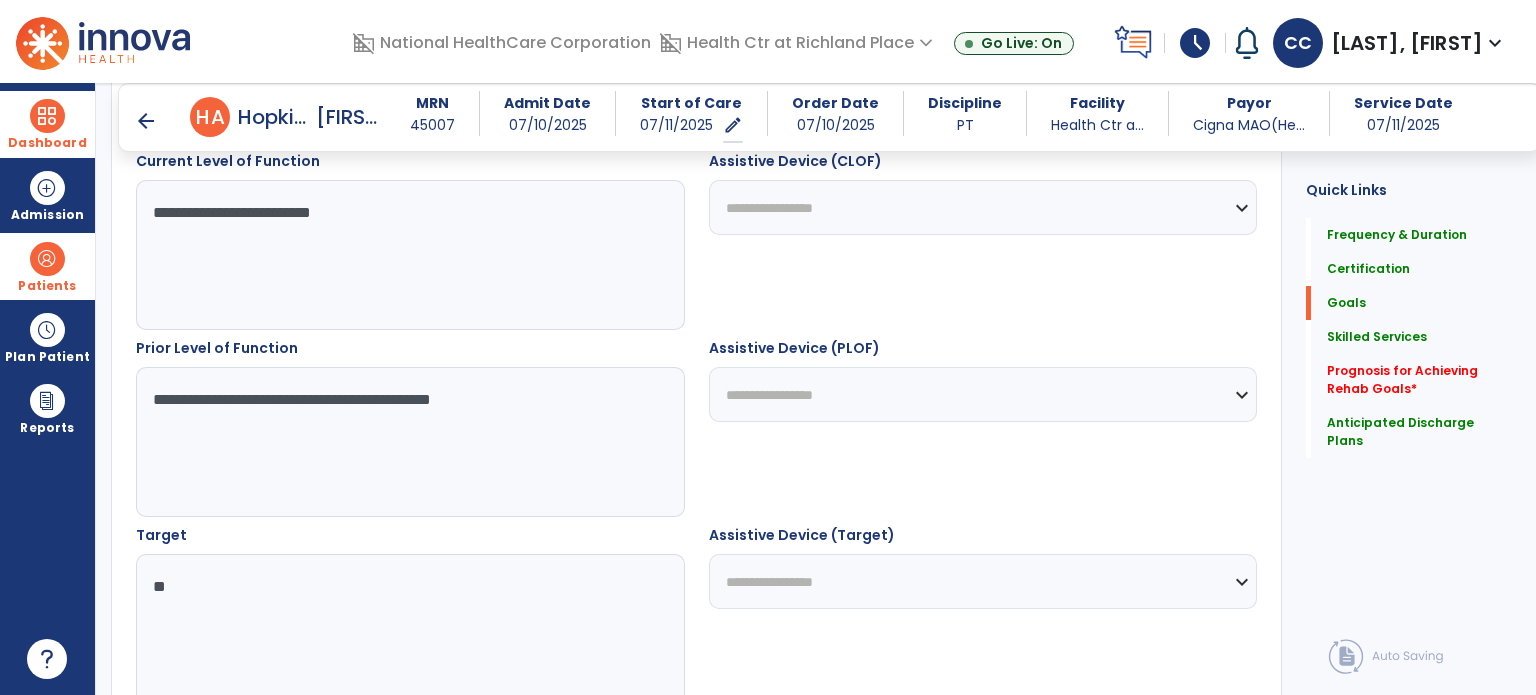 type on "*" 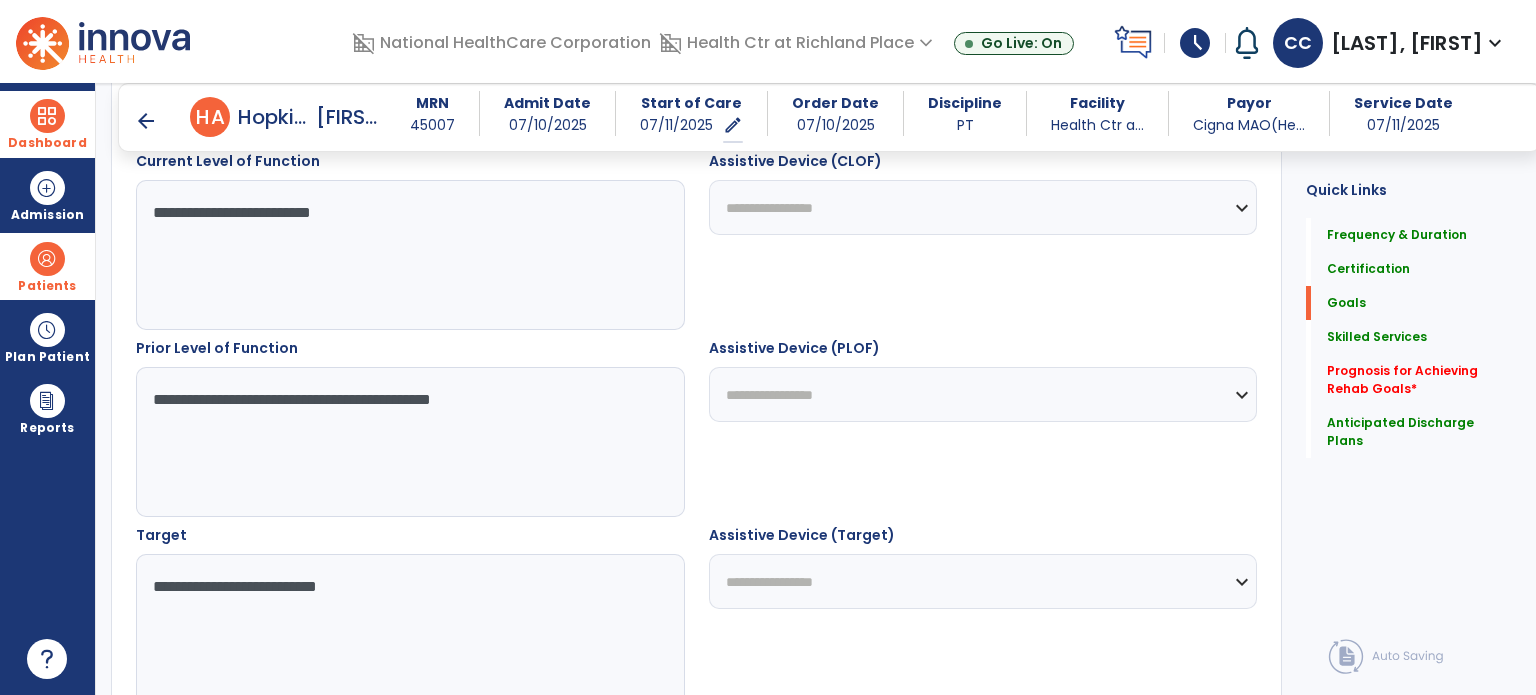 type on "**********" 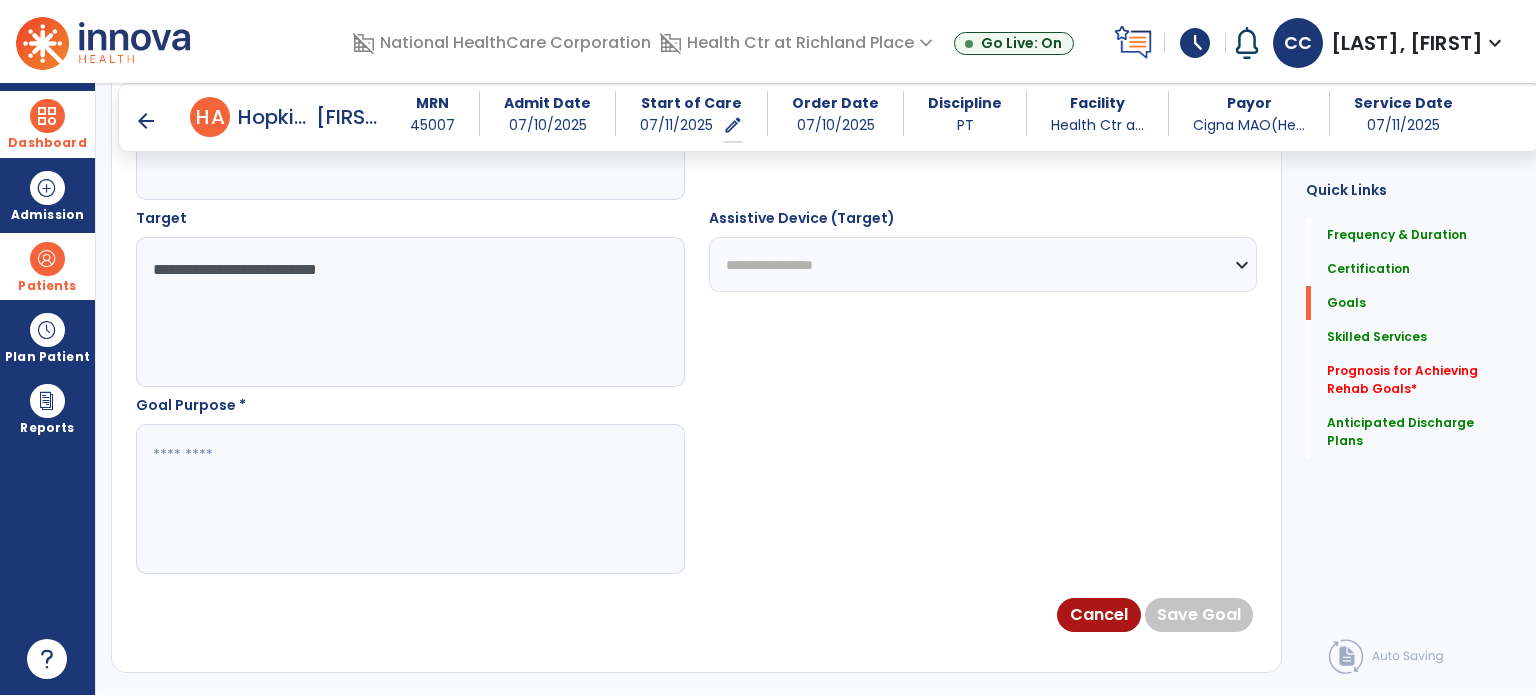 scroll, scrollTop: 1083, scrollLeft: 0, axis: vertical 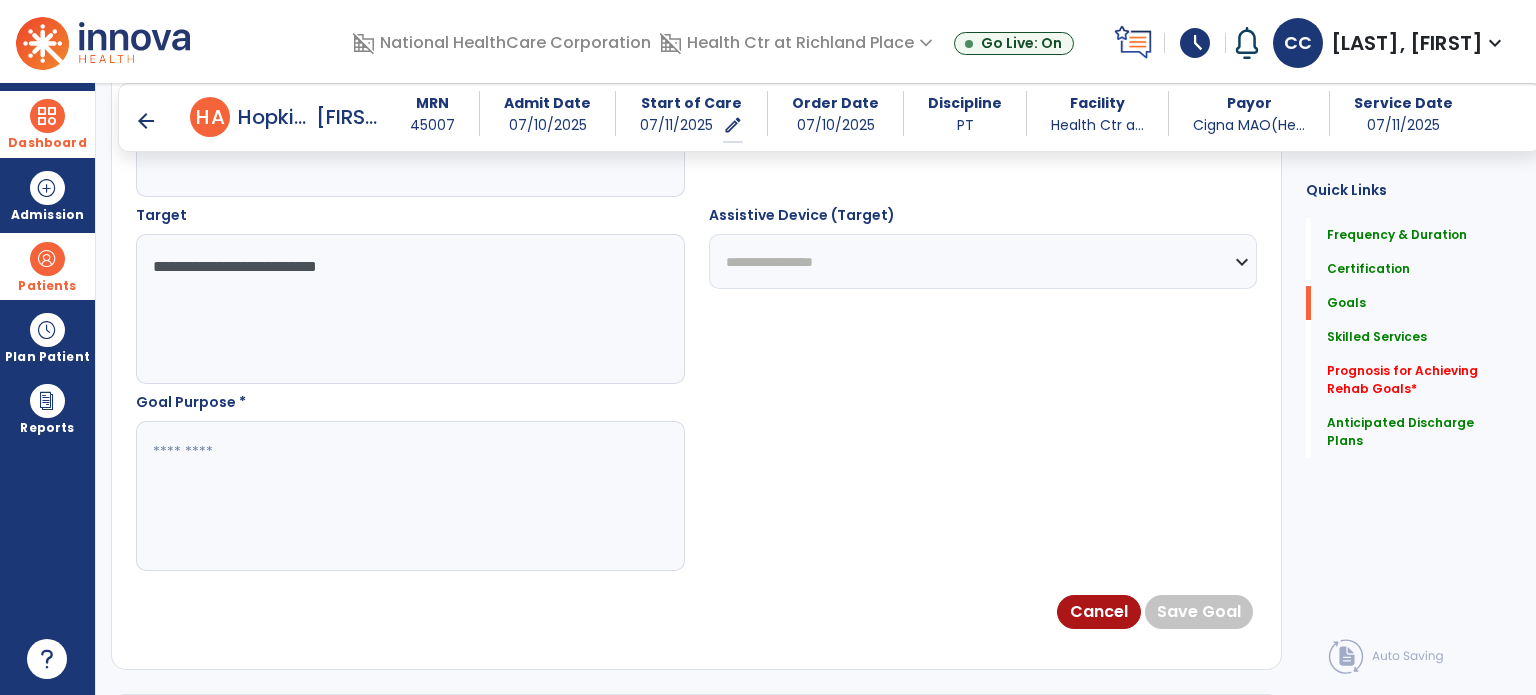 drag, startPoint x: 391, startPoint y: 523, endPoint x: 332, endPoint y: 502, distance: 62.625874 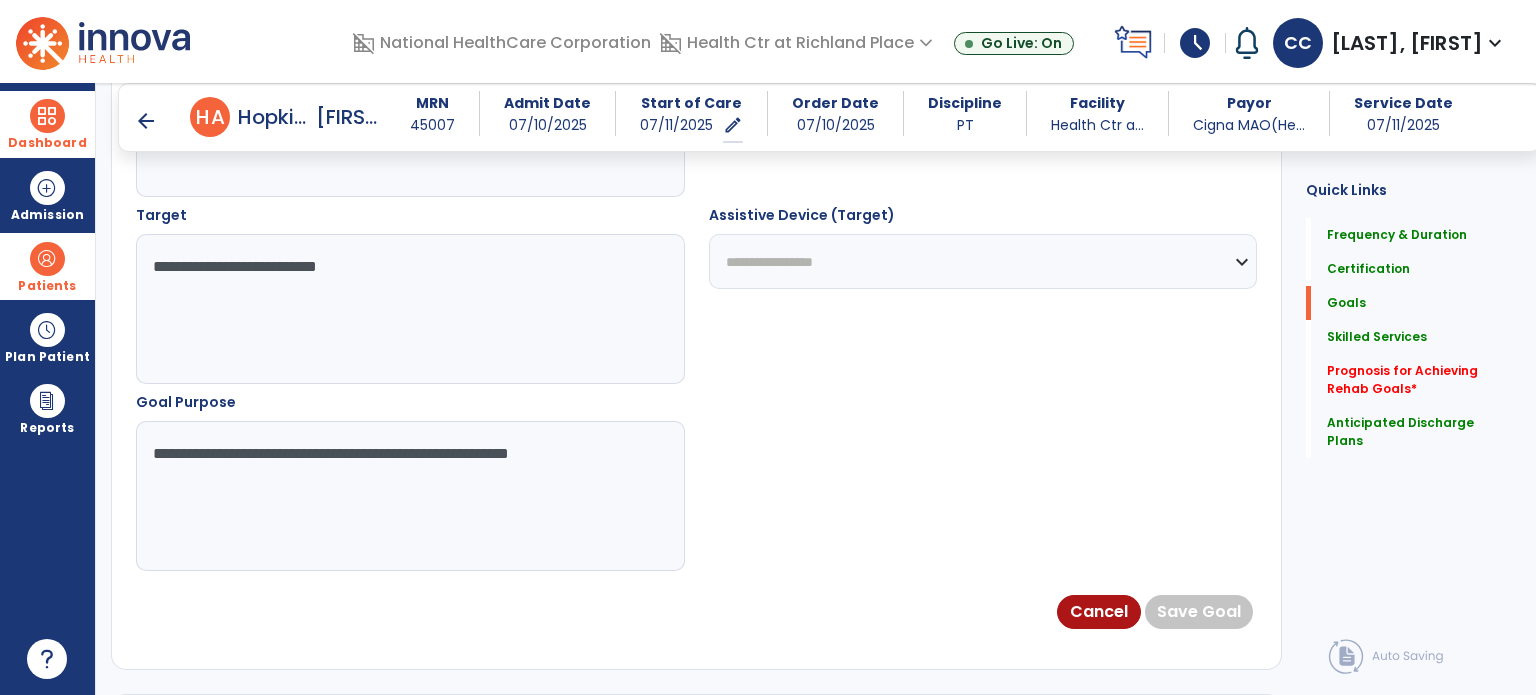 type on "**********" 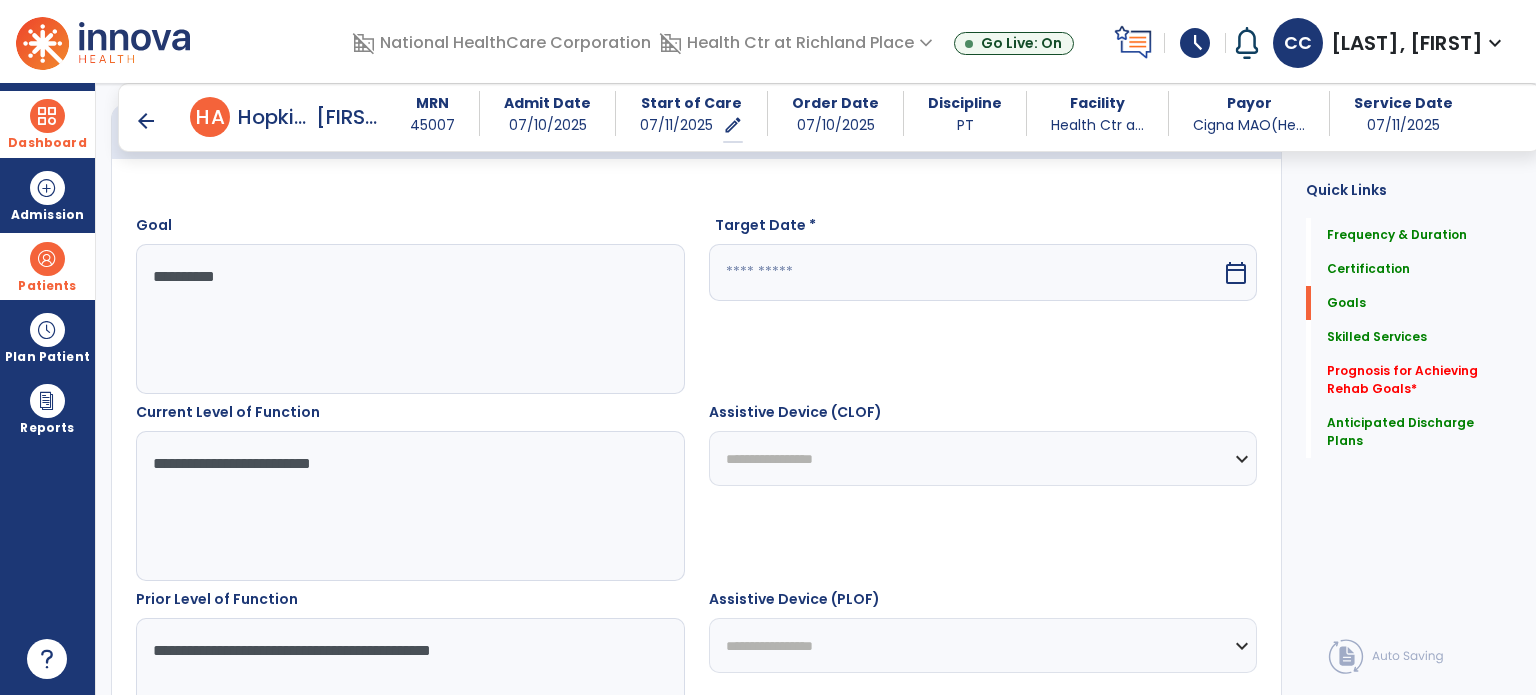scroll, scrollTop: 483, scrollLeft: 0, axis: vertical 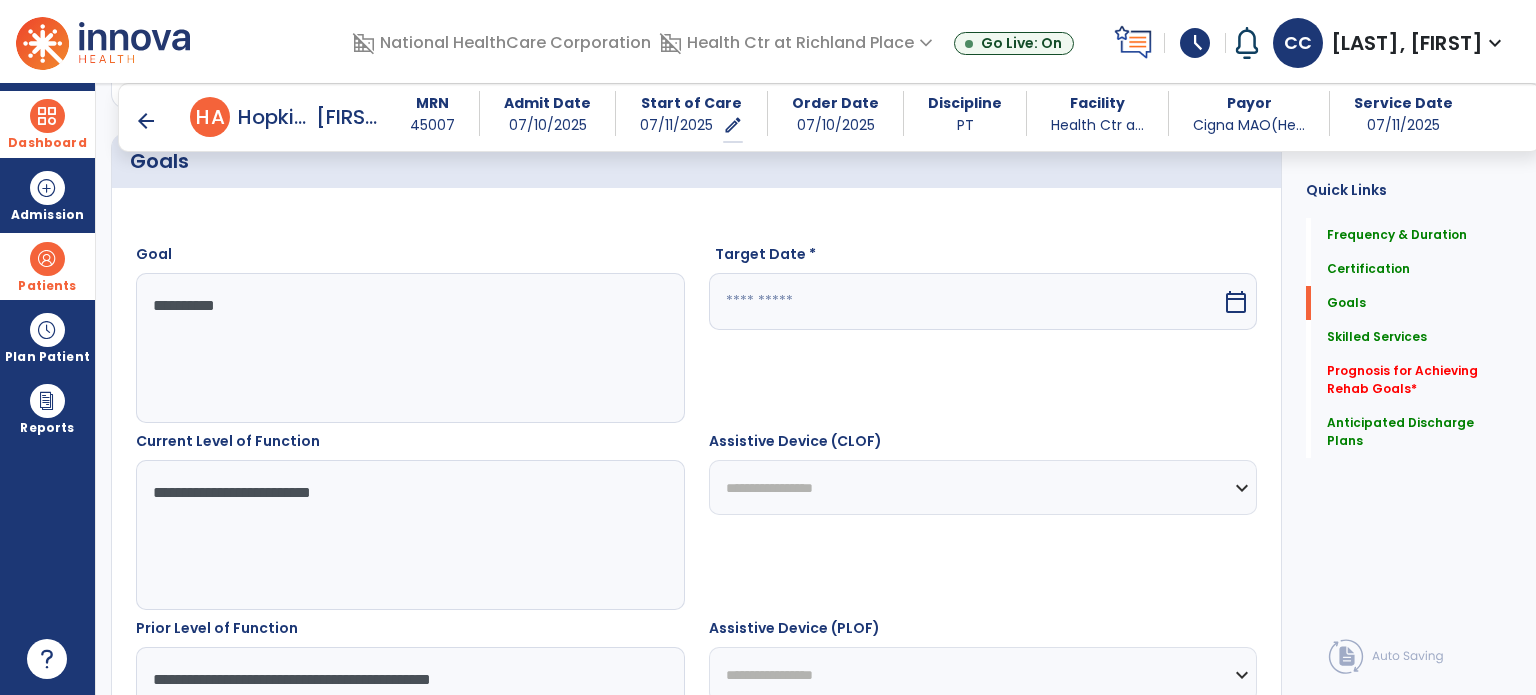 click on "calendar_today" at bounding box center [1236, 302] 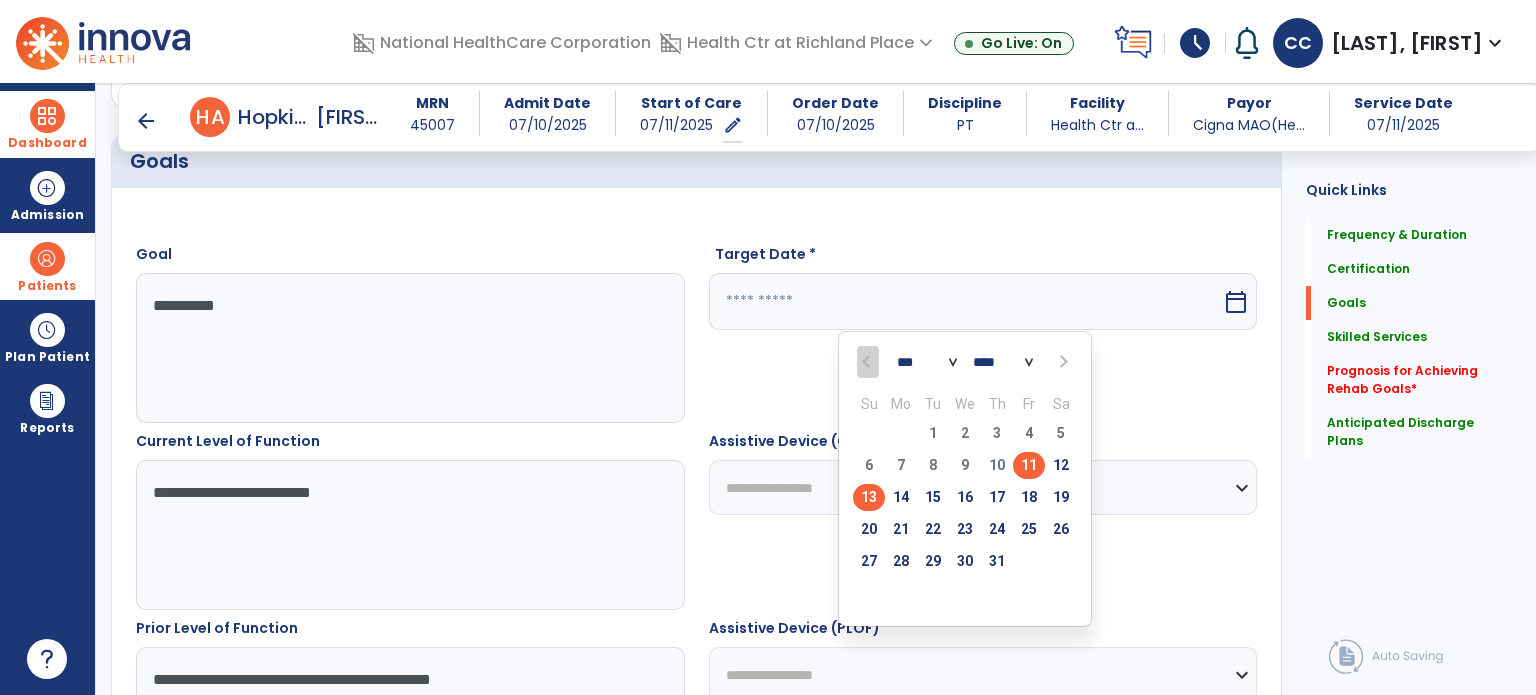 click on "11" at bounding box center [1029, 465] 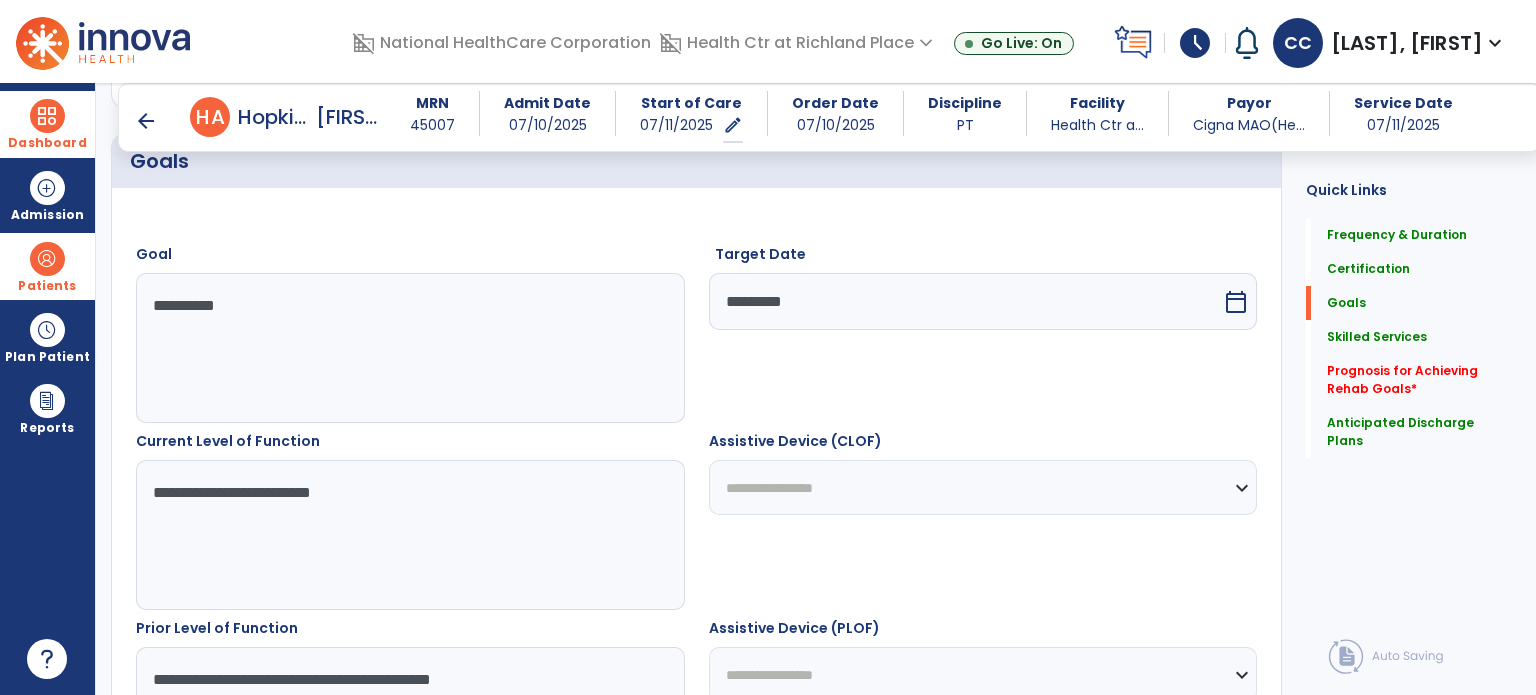 click on "calendar_today" at bounding box center [1236, 302] 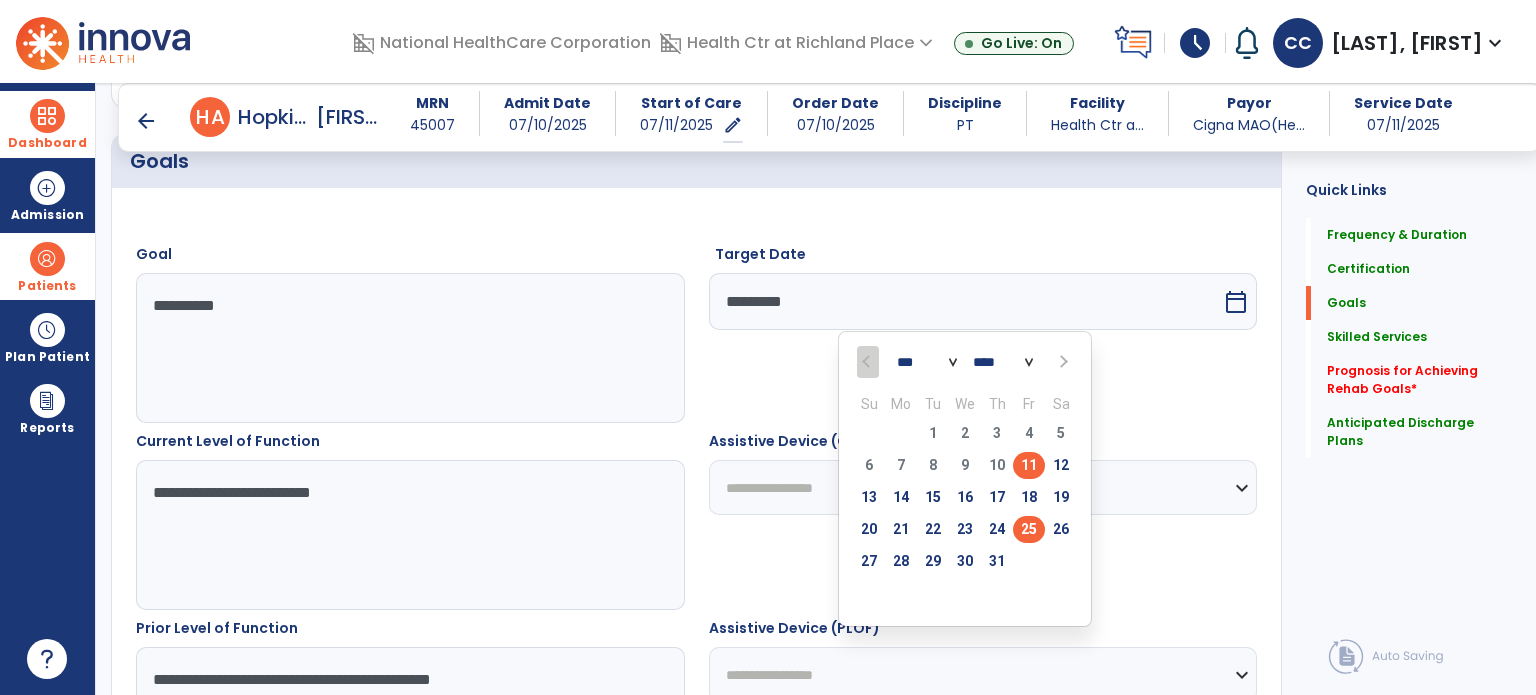 select on "*" 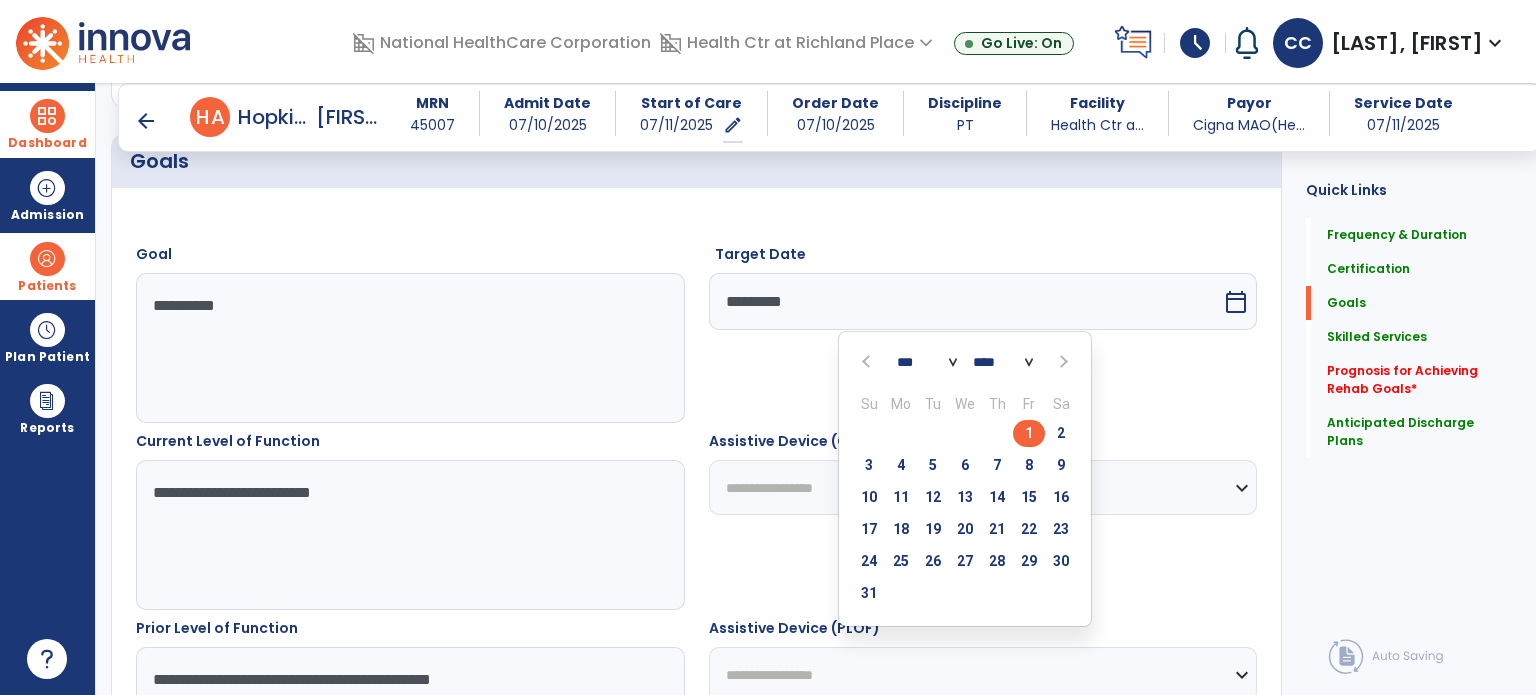 click on "1" at bounding box center (1029, 433) 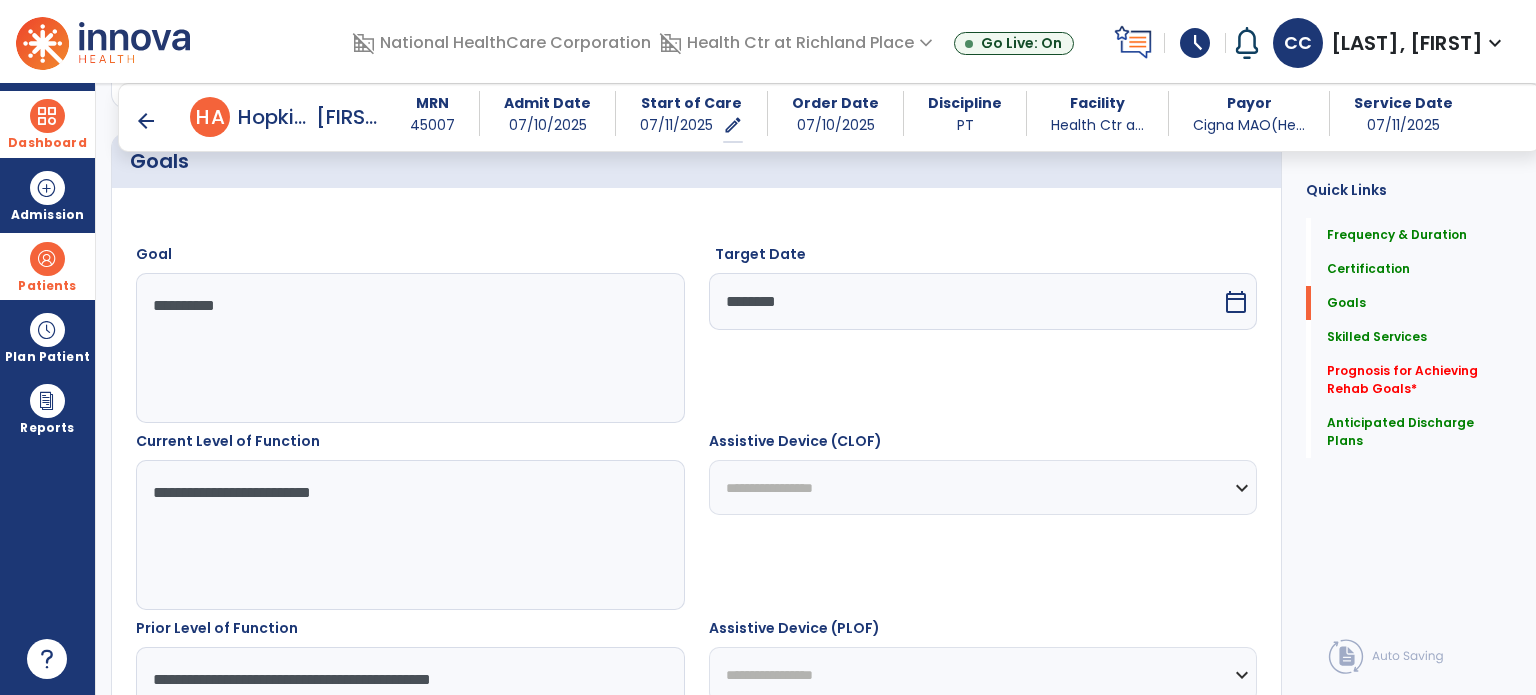 click on "**********" at bounding box center (983, 520) 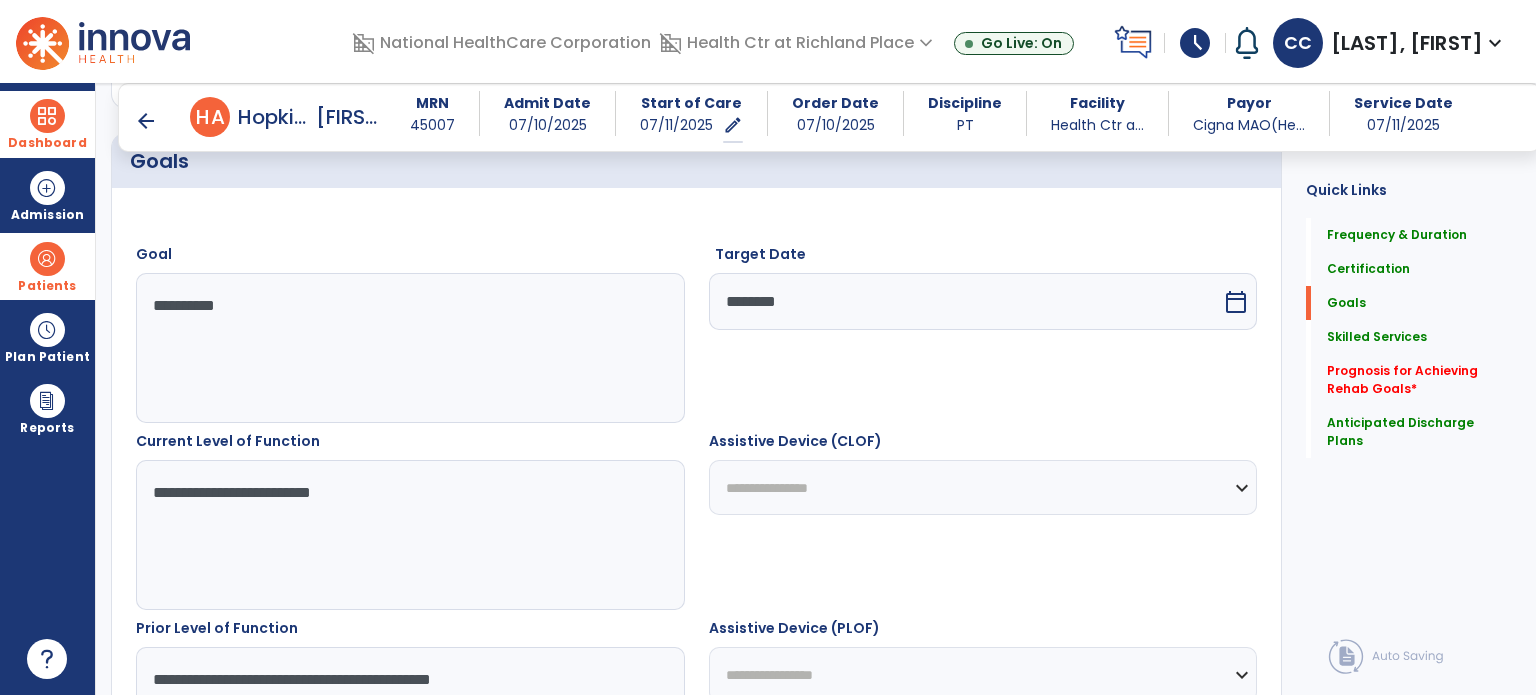click on "**********" at bounding box center (983, 487) 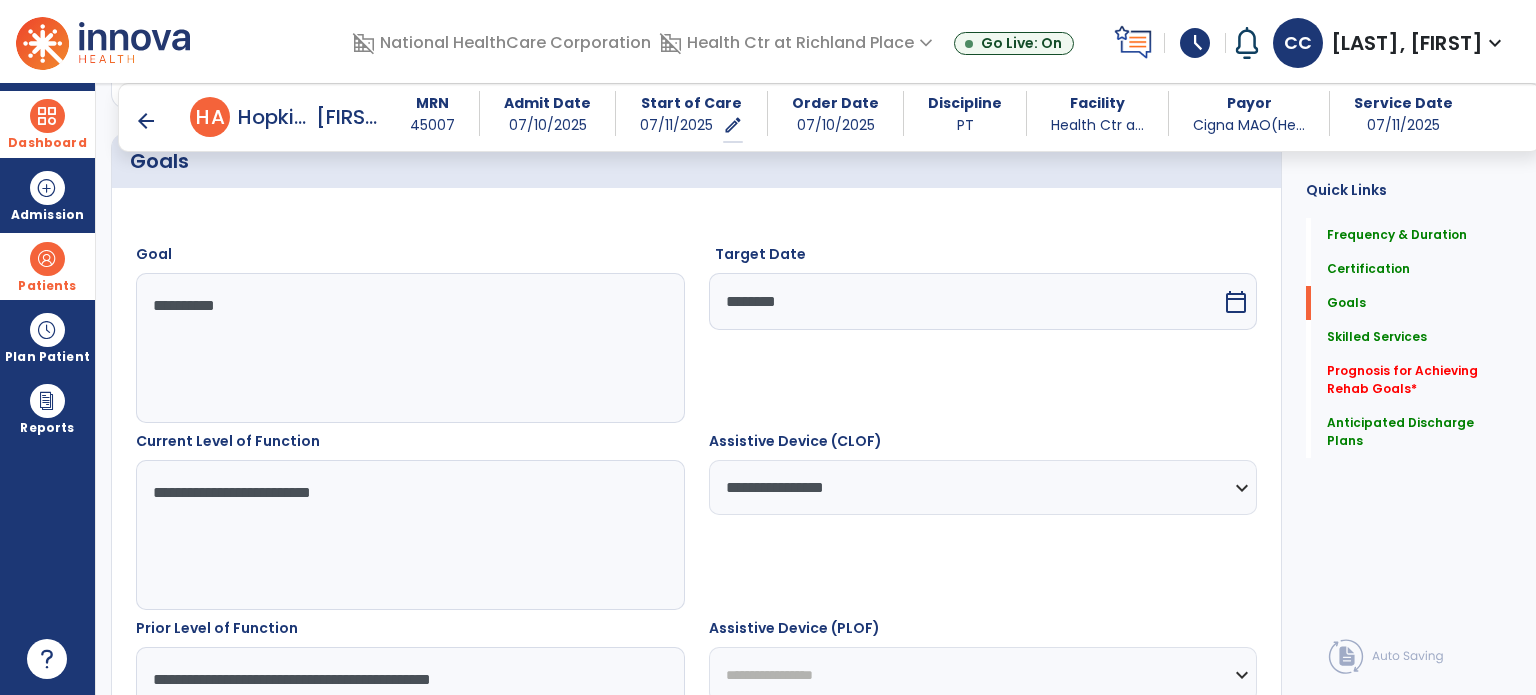 click on "**********" at bounding box center [983, 520] 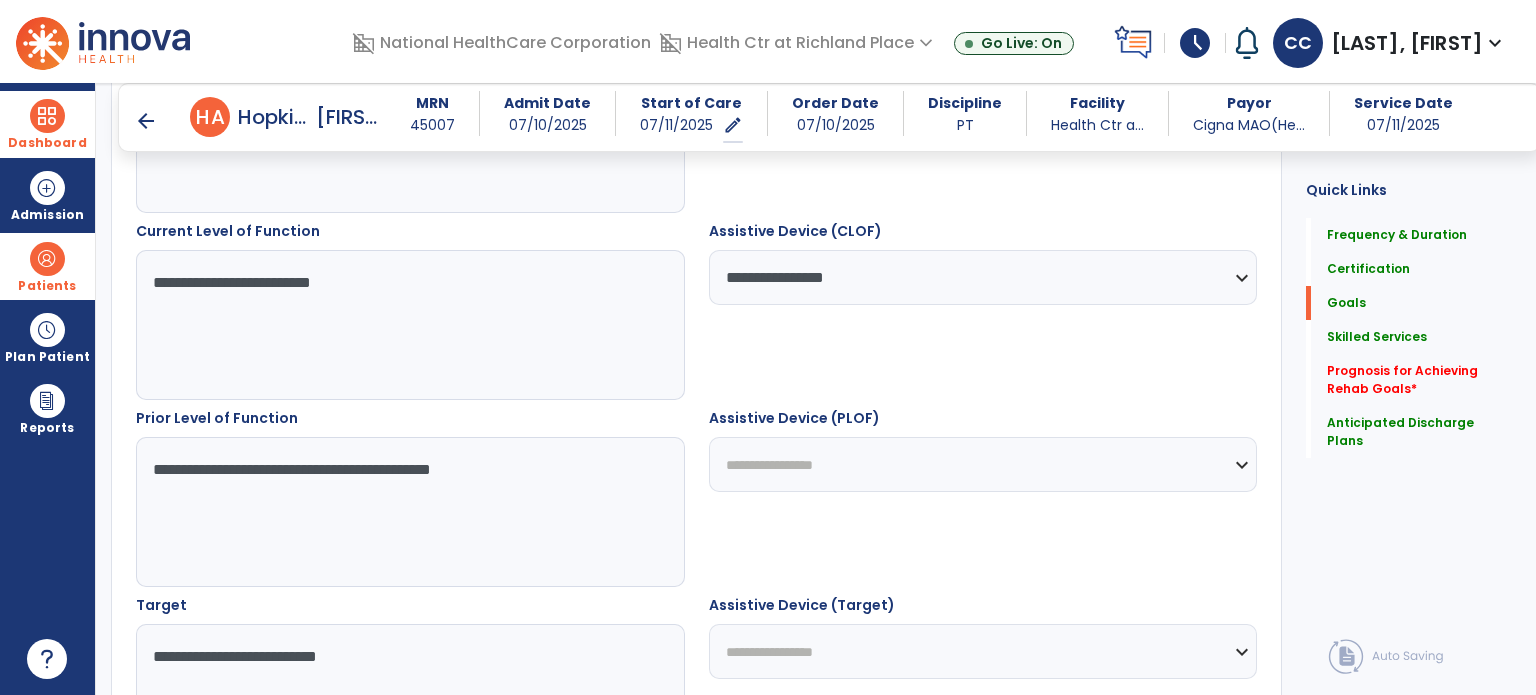 scroll, scrollTop: 723, scrollLeft: 0, axis: vertical 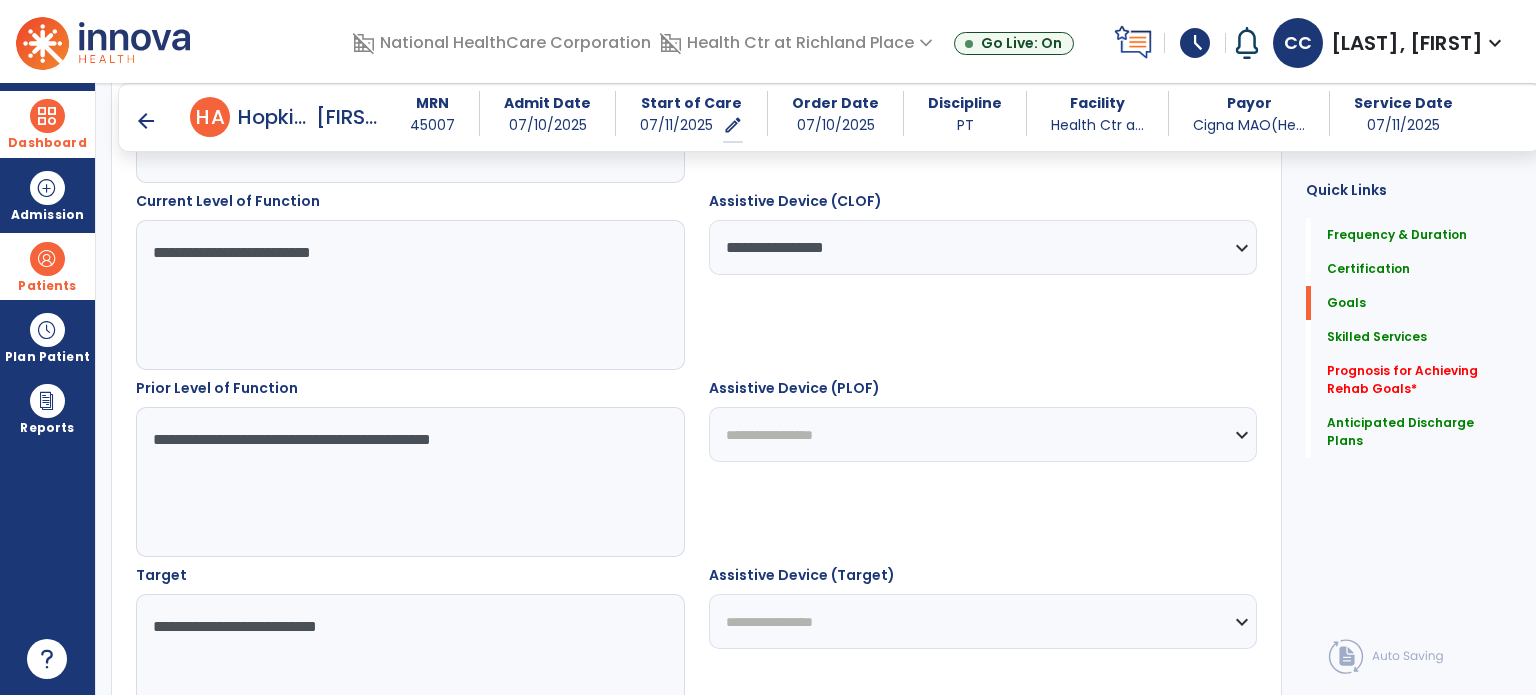 click on "**********" at bounding box center [983, 434] 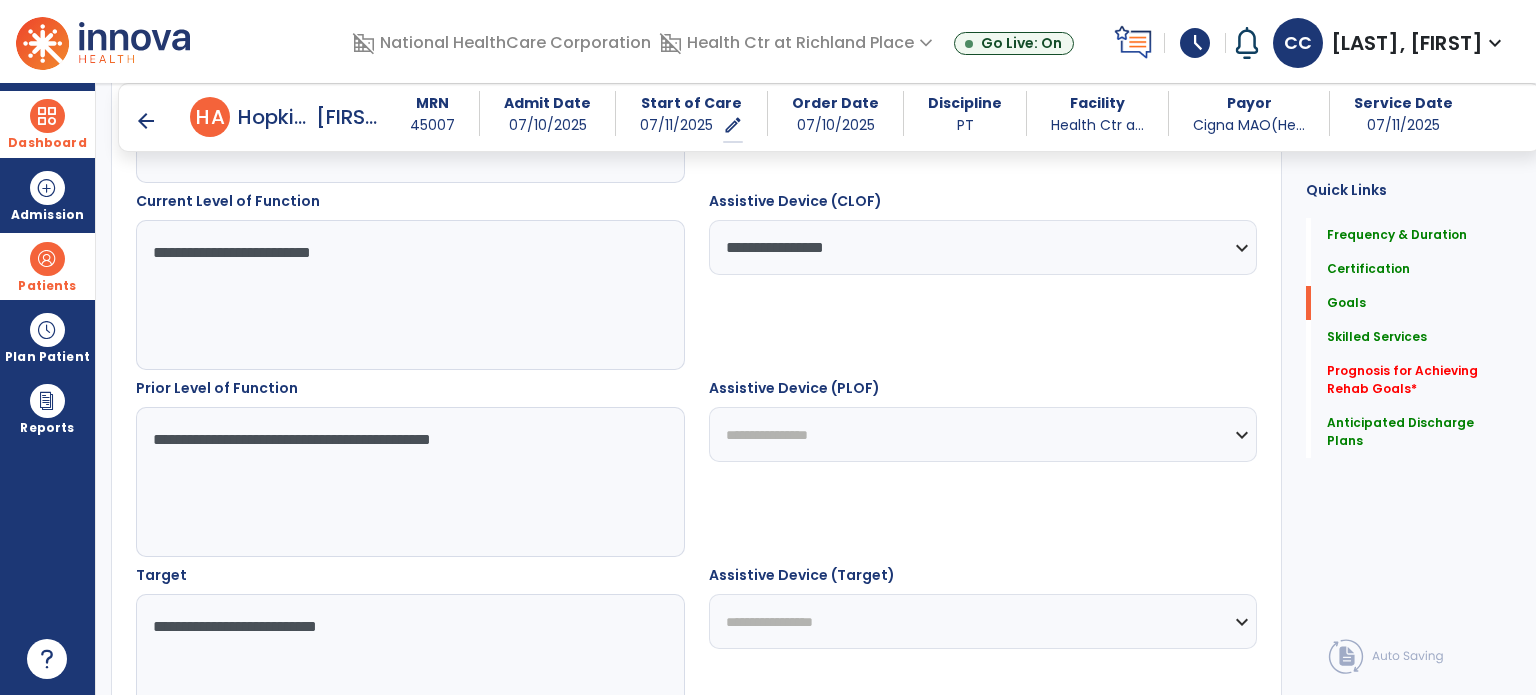click on "**********" at bounding box center [983, 434] 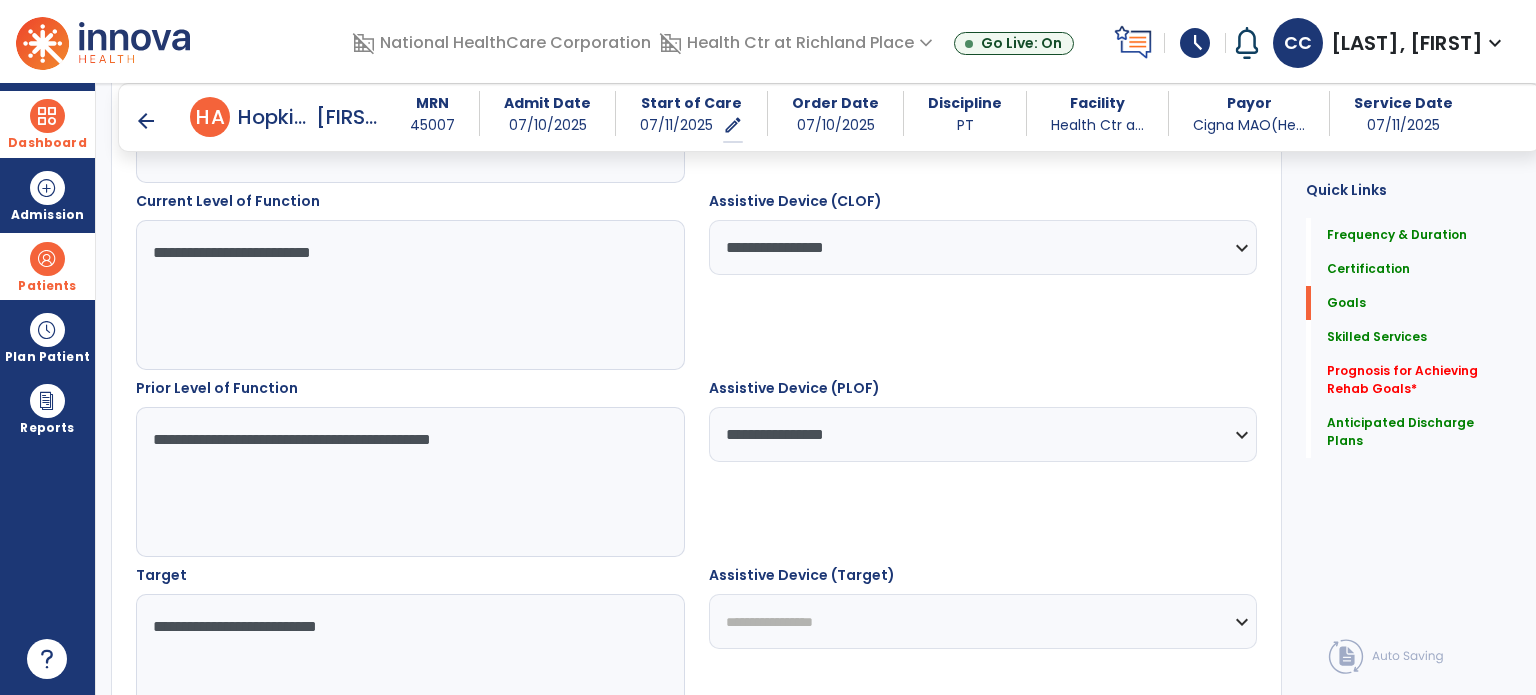 click on "**********" at bounding box center [983, 467] 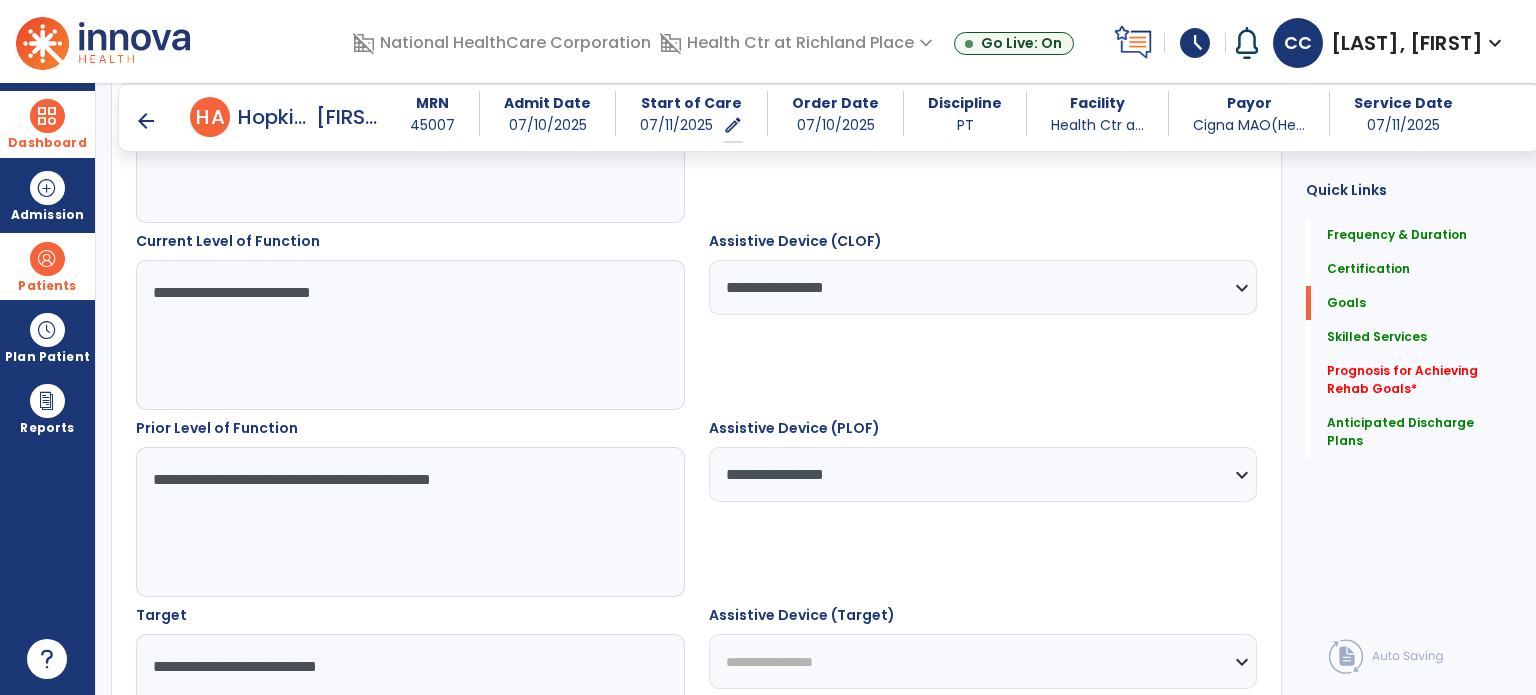 click on "**********" at bounding box center [983, 474] 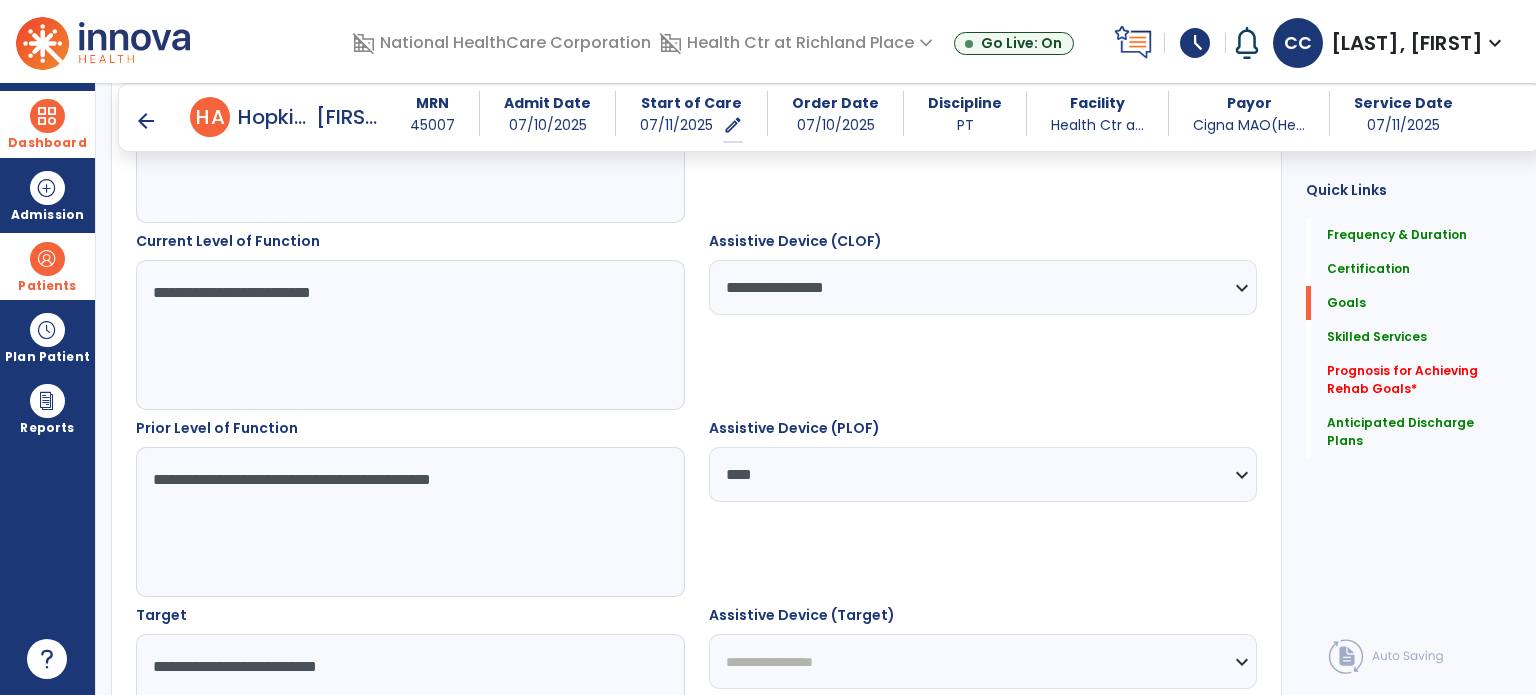 click on "**********" at bounding box center (983, 474) 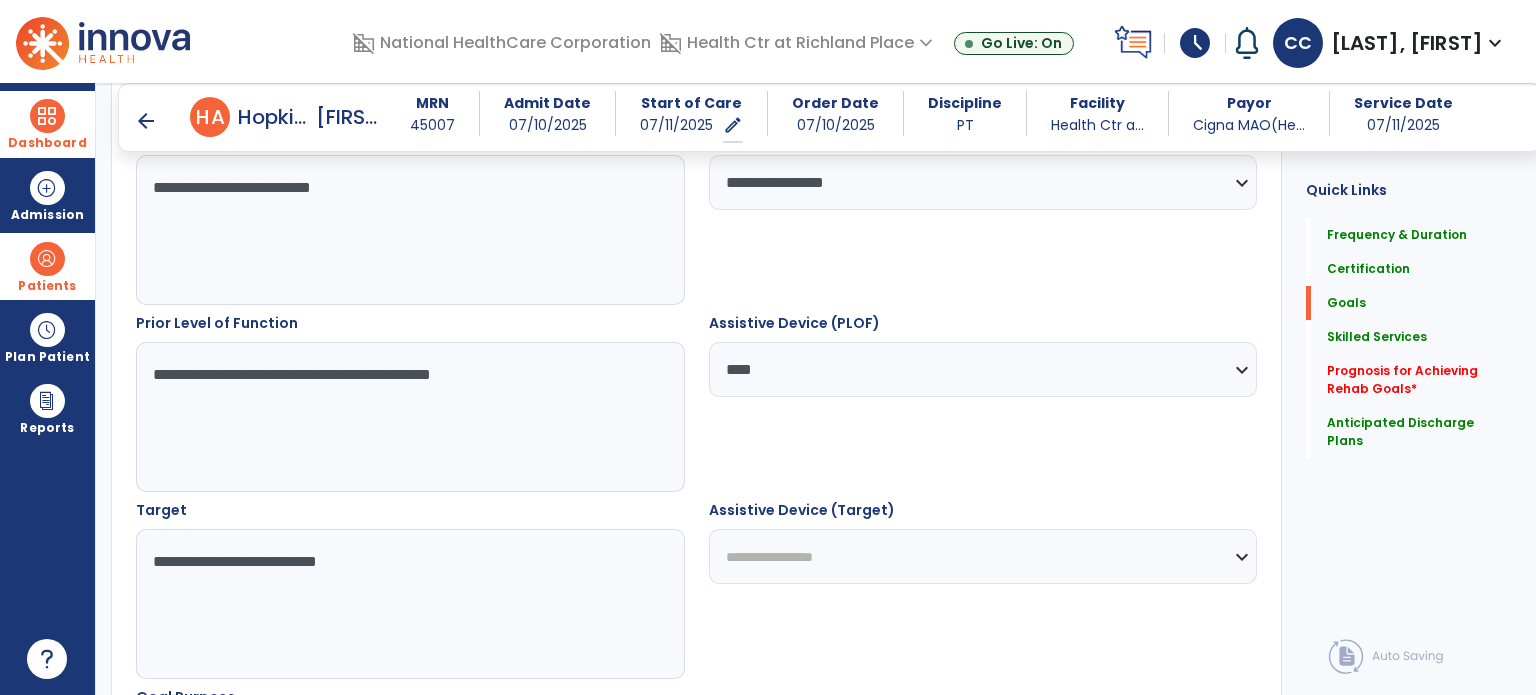 scroll, scrollTop: 803, scrollLeft: 0, axis: vertical 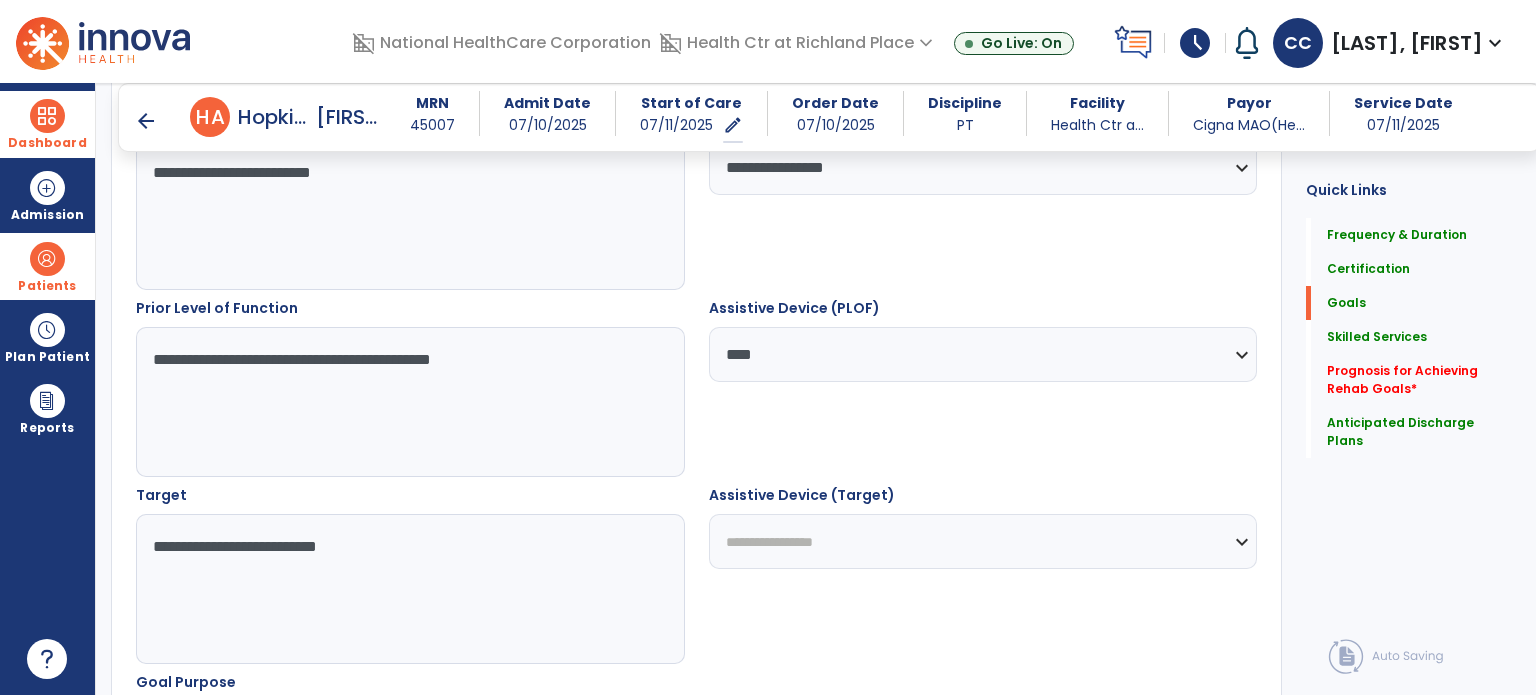 click on "**********" at bounding box center [983, 541] 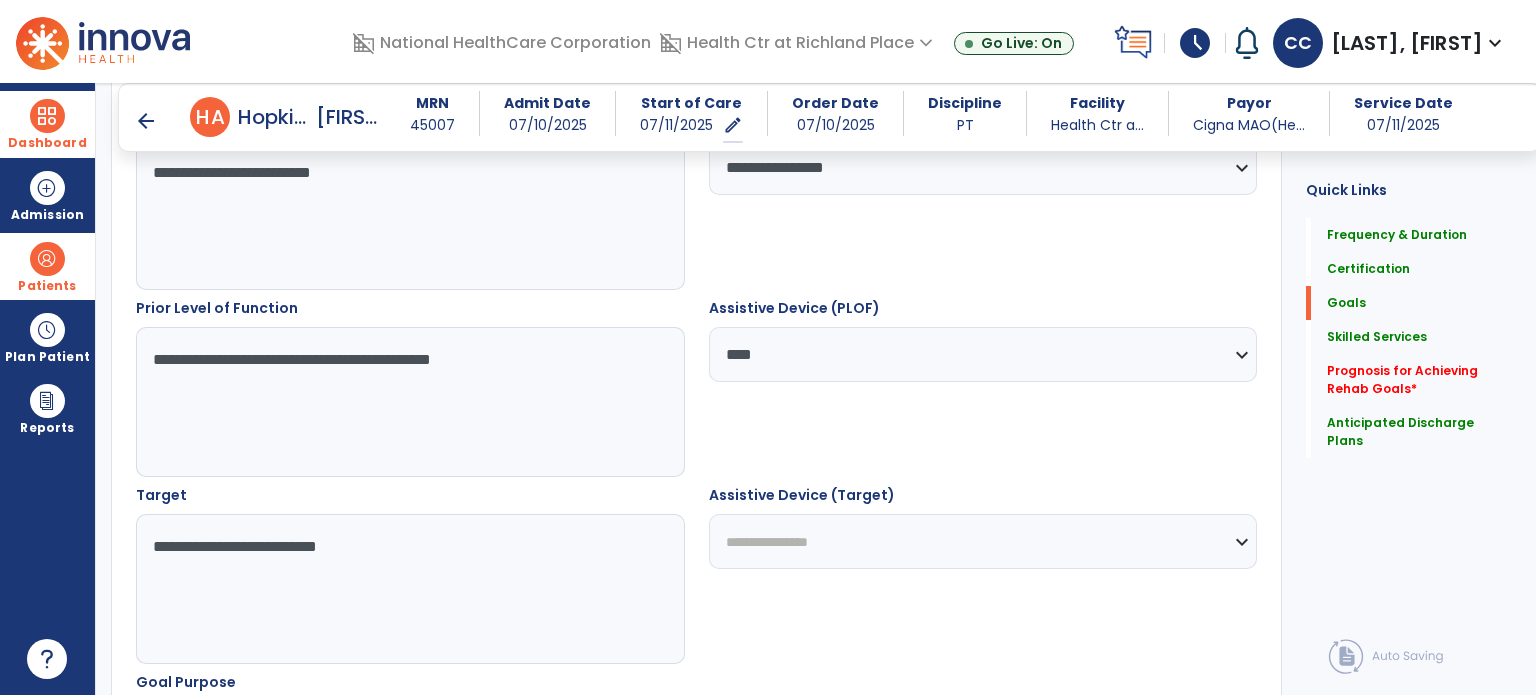 click on "**********" at bounding box center (983, 541) 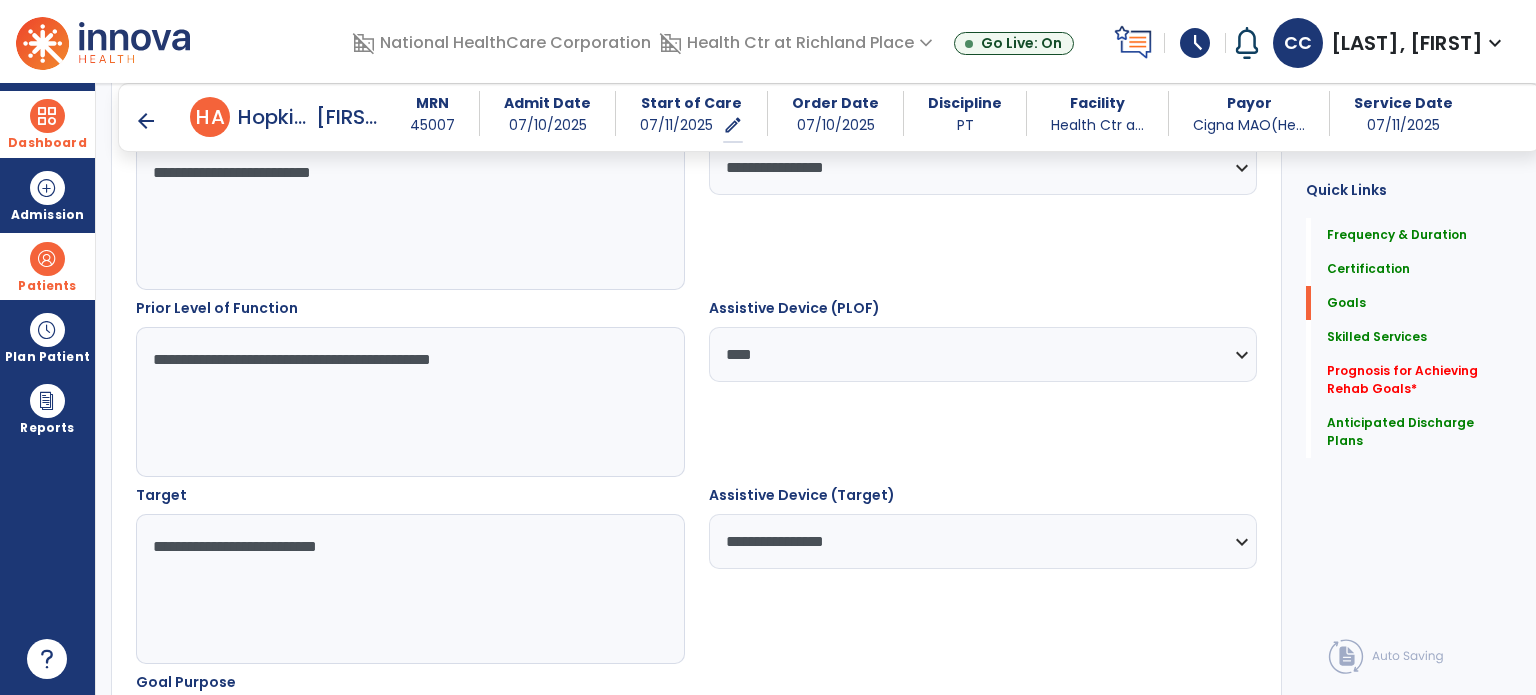 click on "**********" at bounding box center (983, 574) 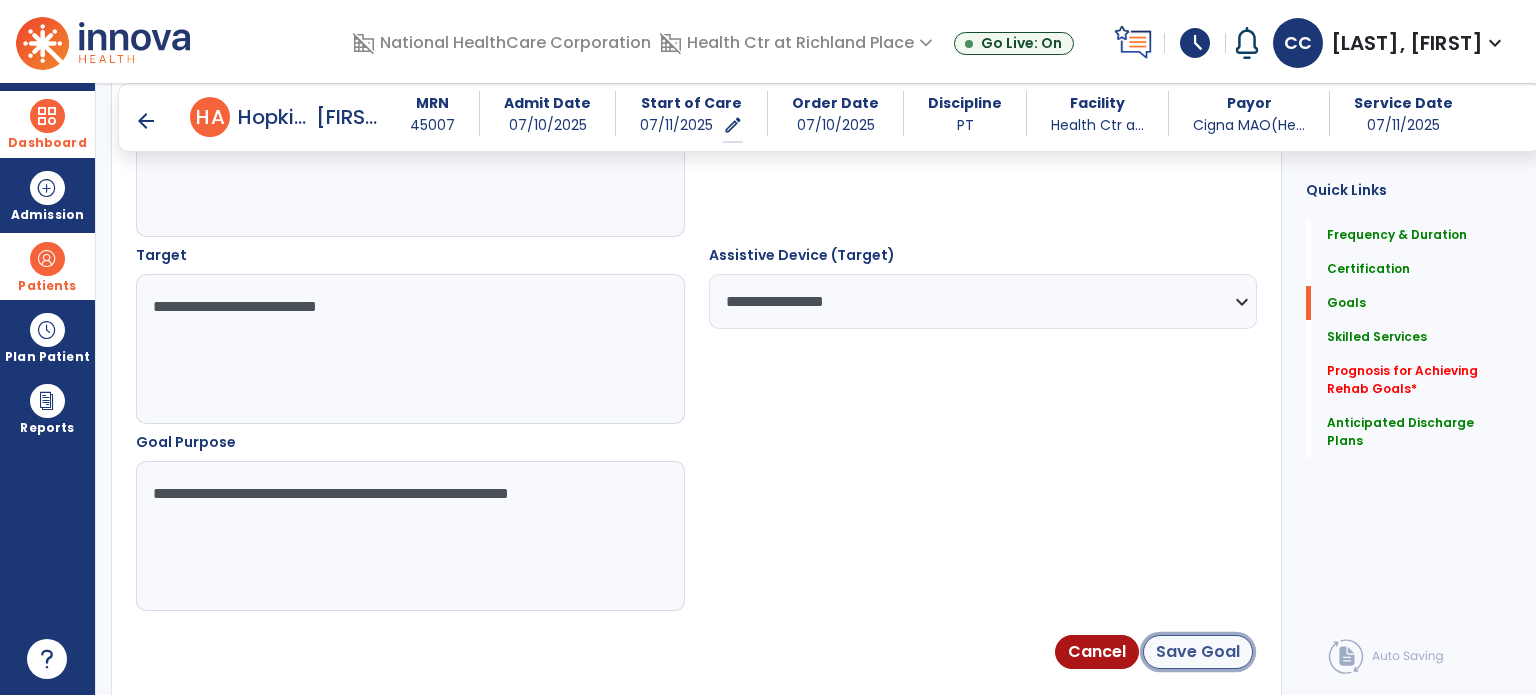 click on "Save Goal" at bounding box center (1198, 652) 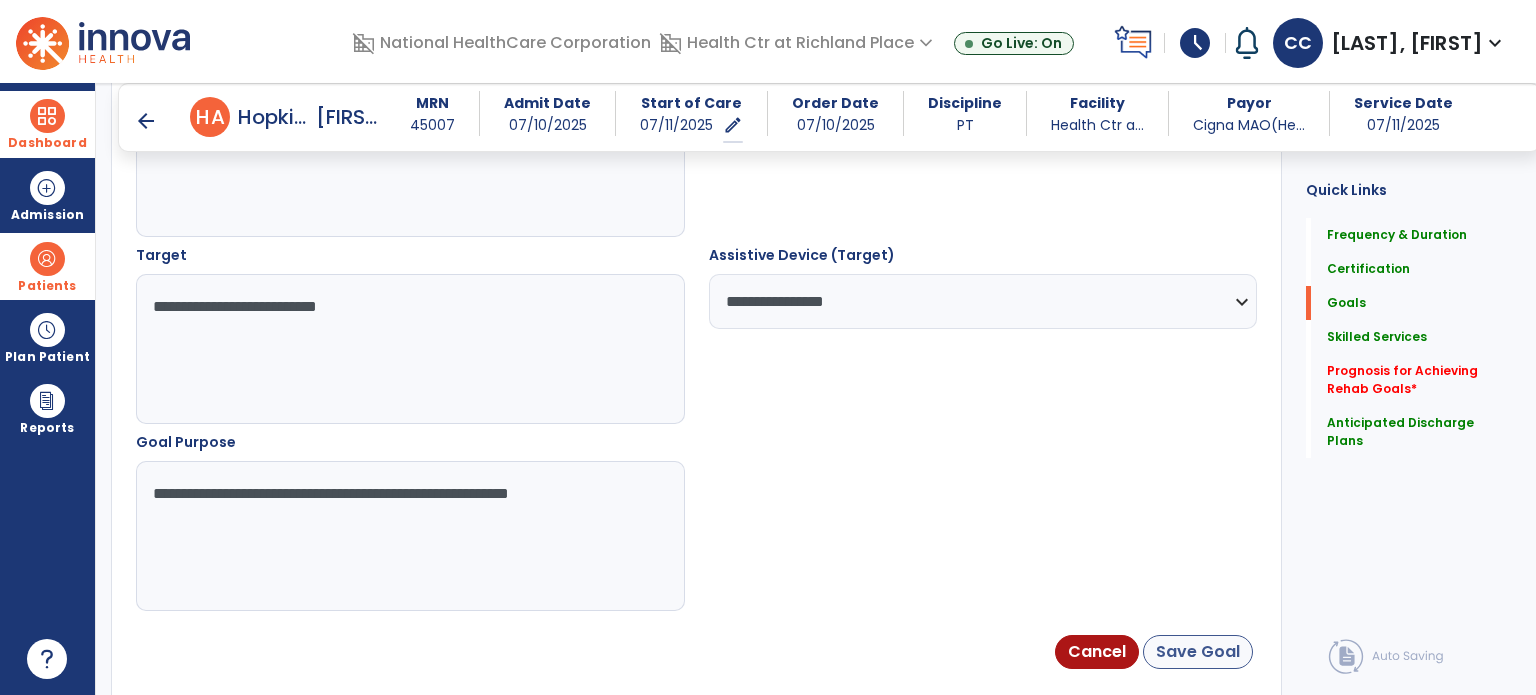 scroll, scrollTop: 1045, scrollLeft: 0, axis: vertical 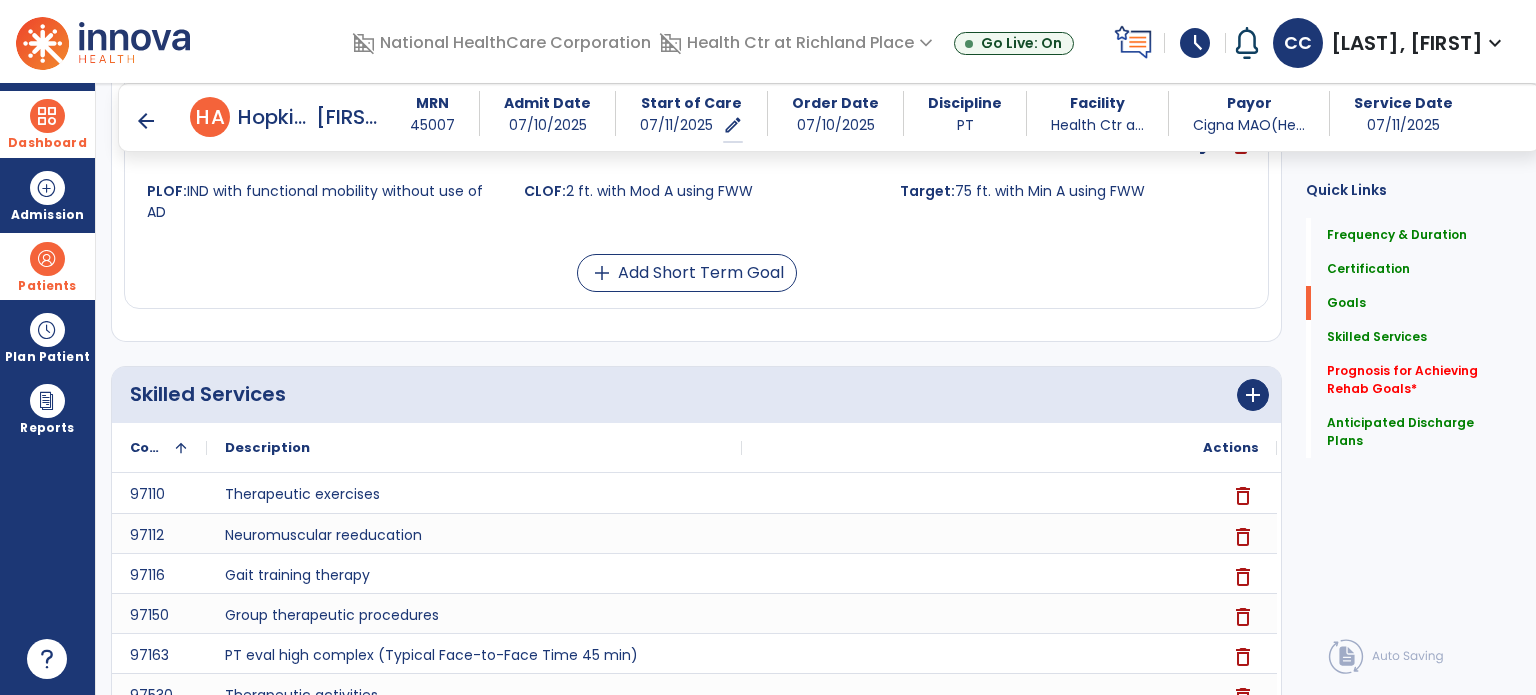 click on "add" 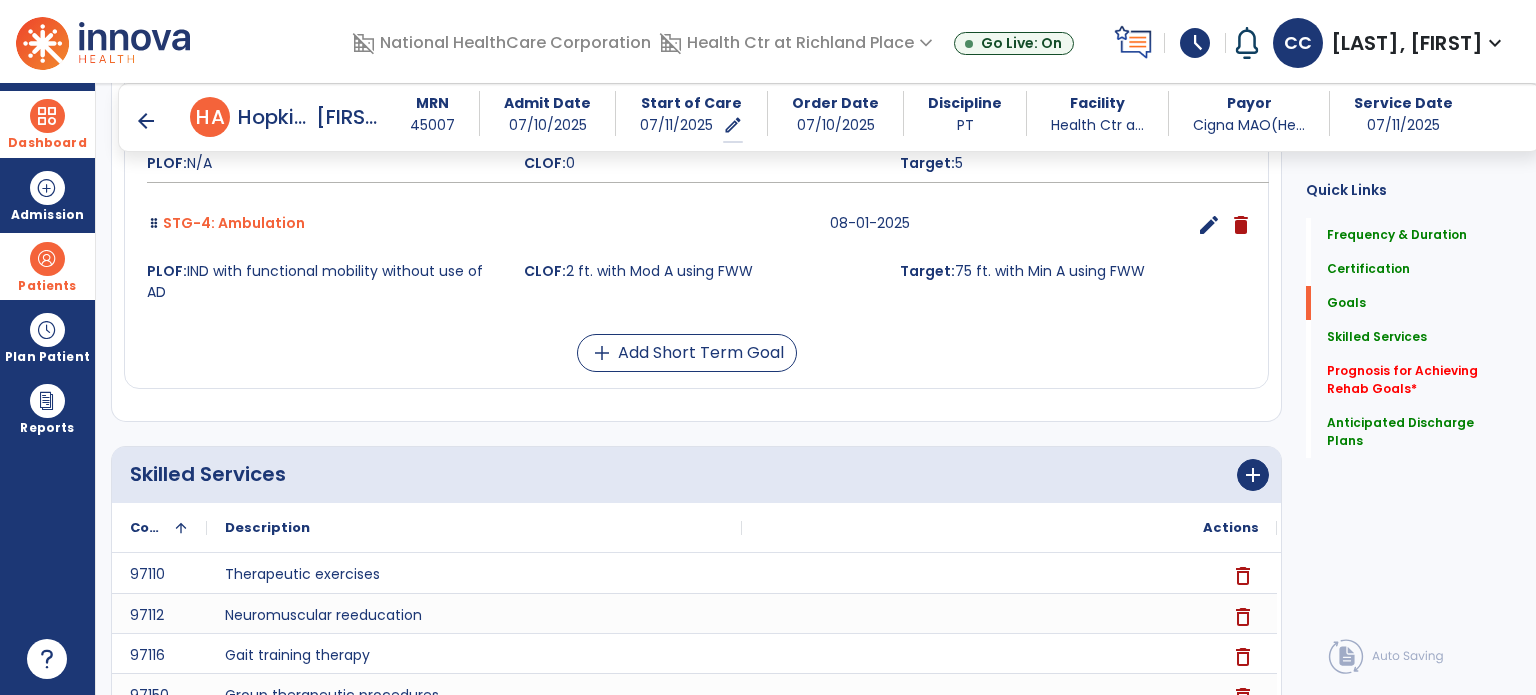 scroll, scrollTop: 1005, scrollLeft: 0, axis: vertical 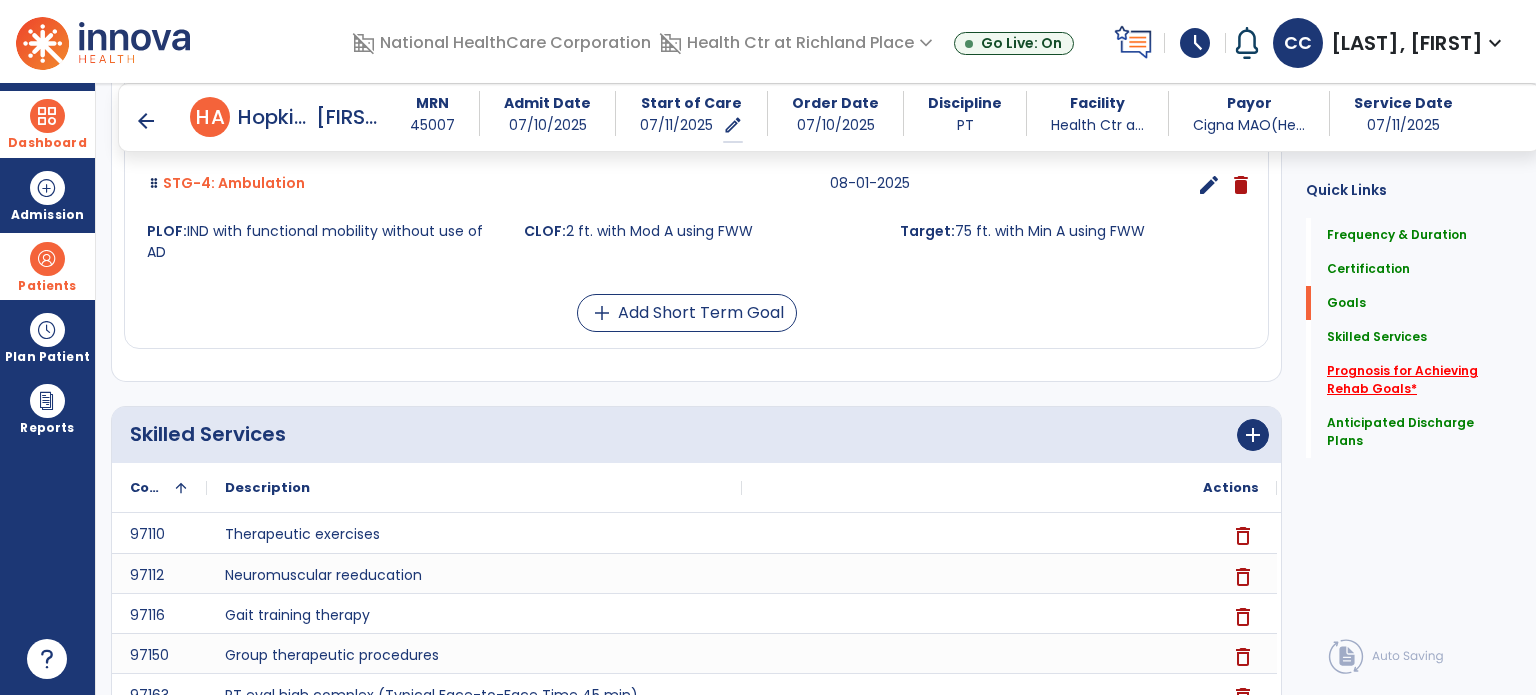 click on "Prognosis for Achieving Rehab Goals   *" 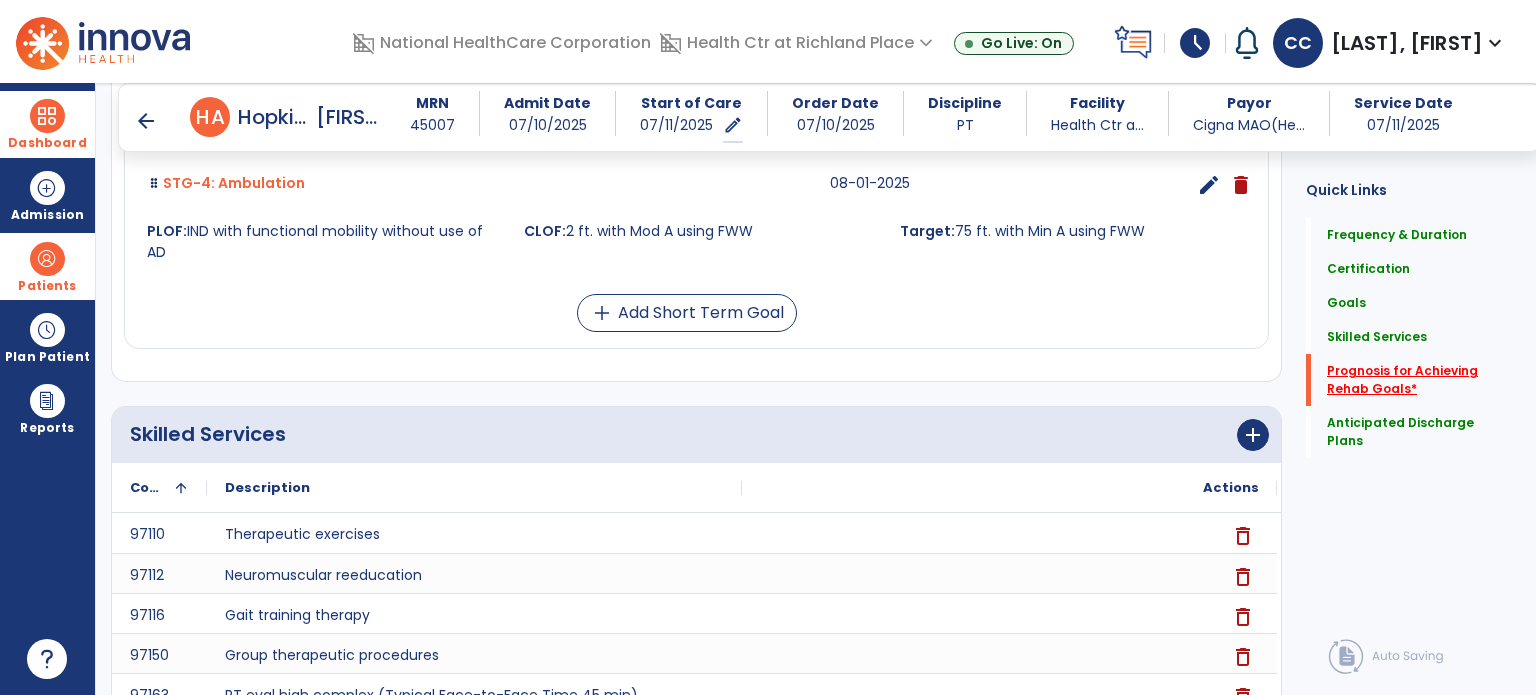 scroll, scrollTop: 40, scrollLeft: 0, axis: vertical 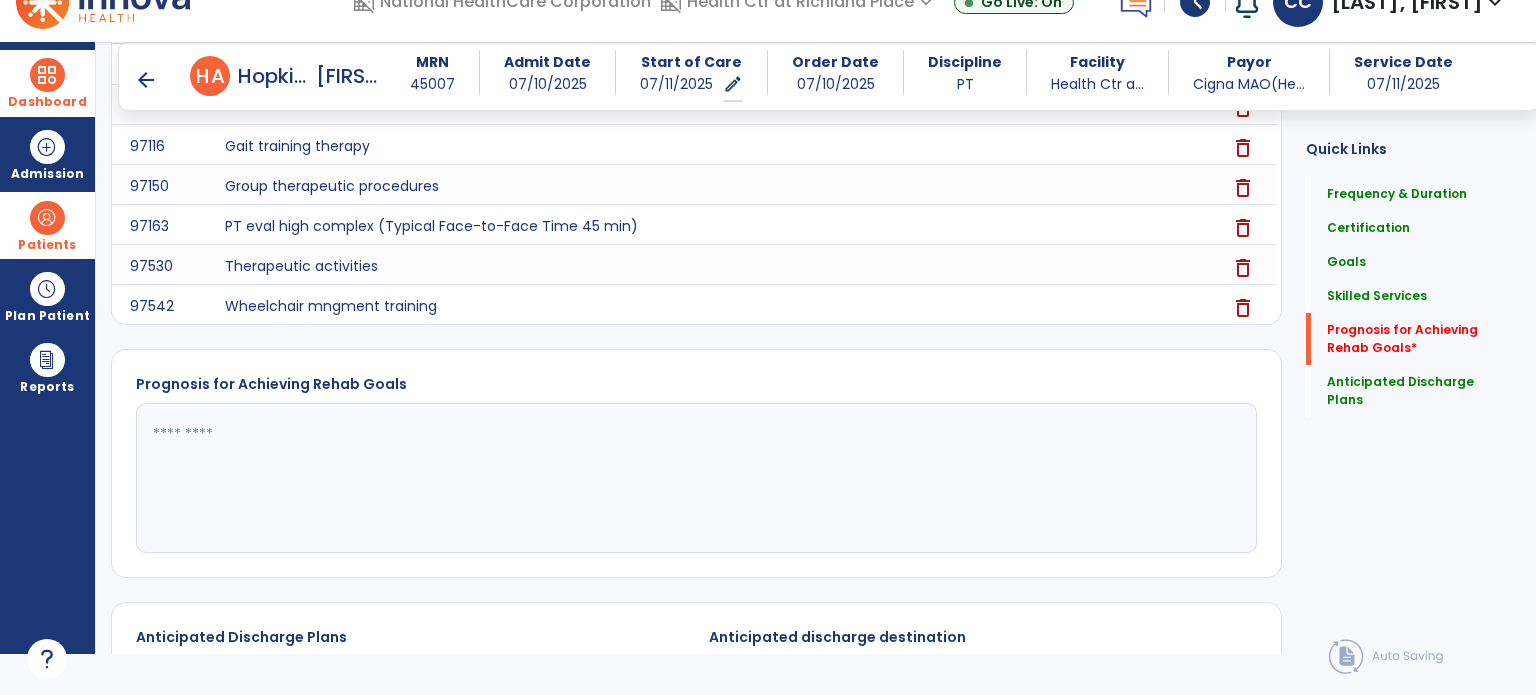 click 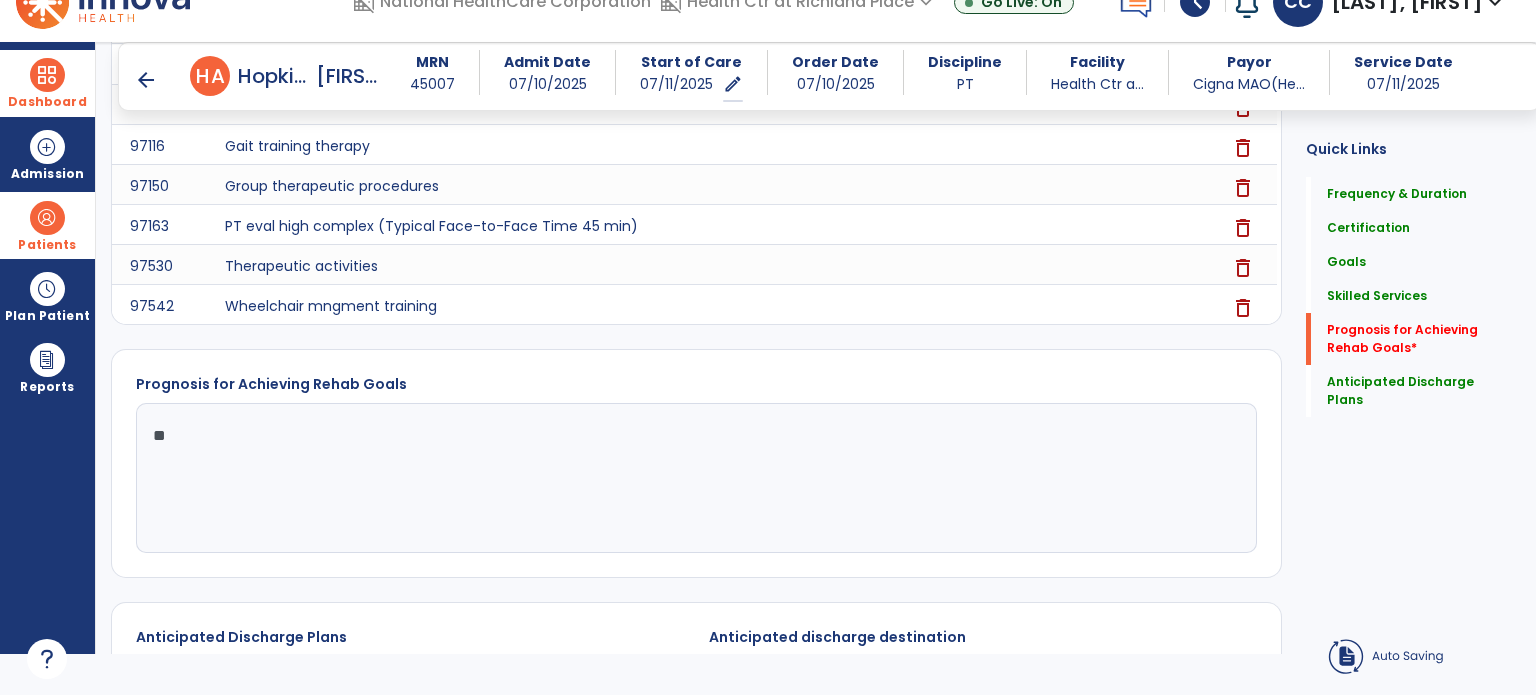 type on "*" 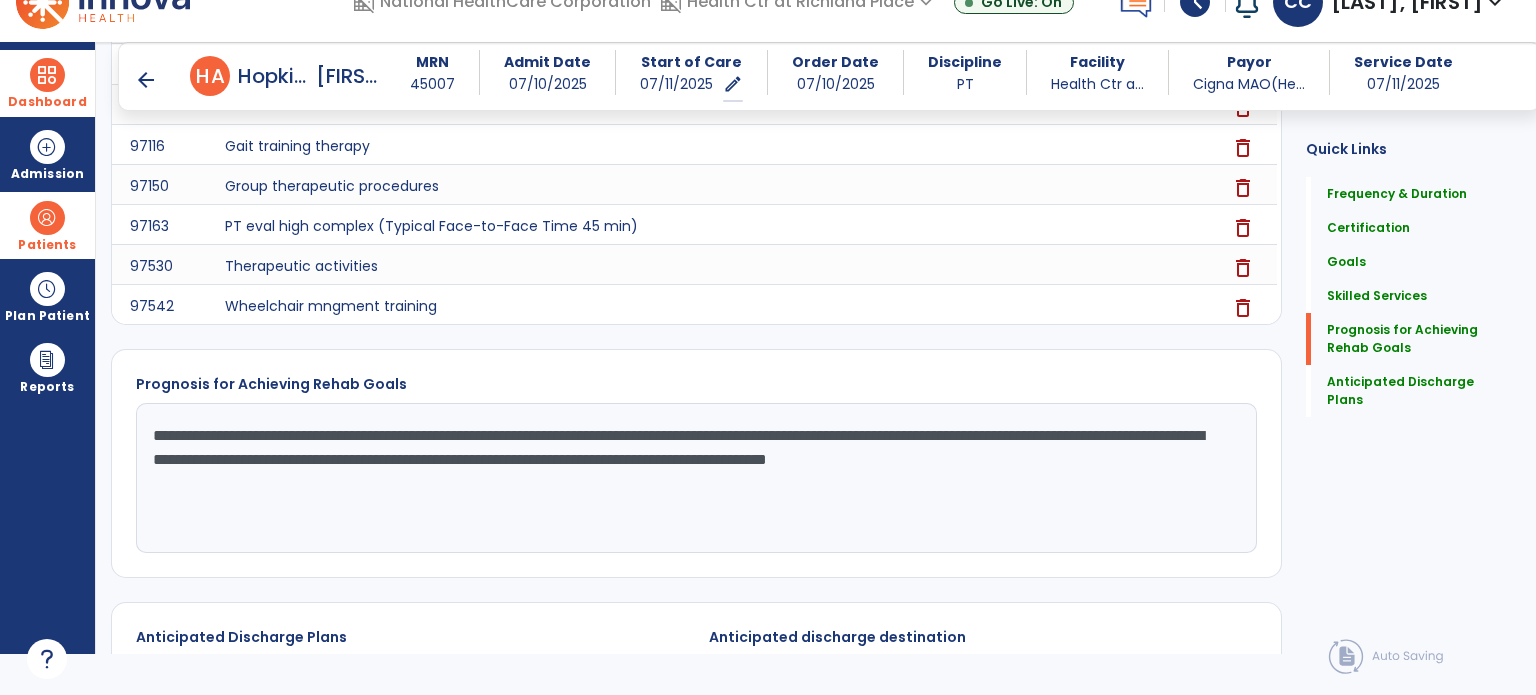 type on "**********" 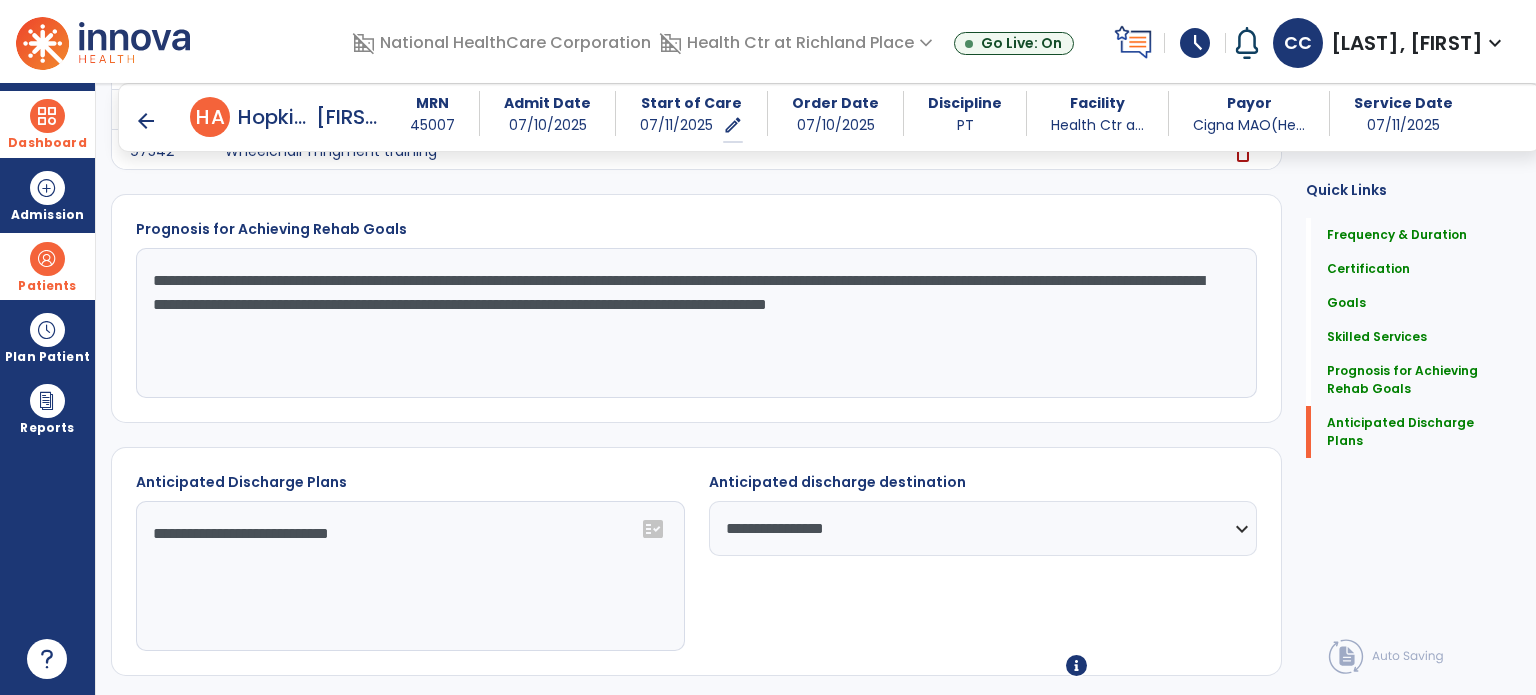scroll, scrollTop: 1704, scrollLeft: 0, axis: vertical 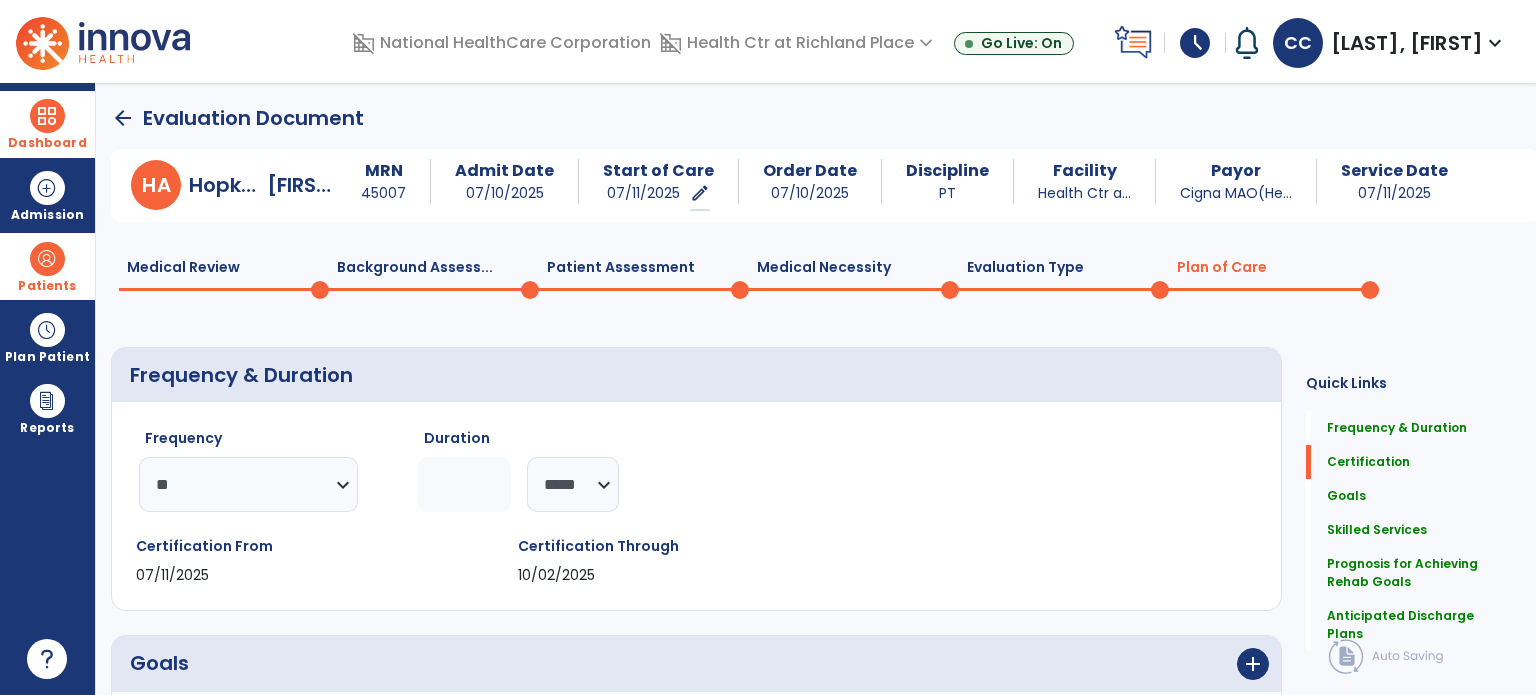 click on "arrow_back" 